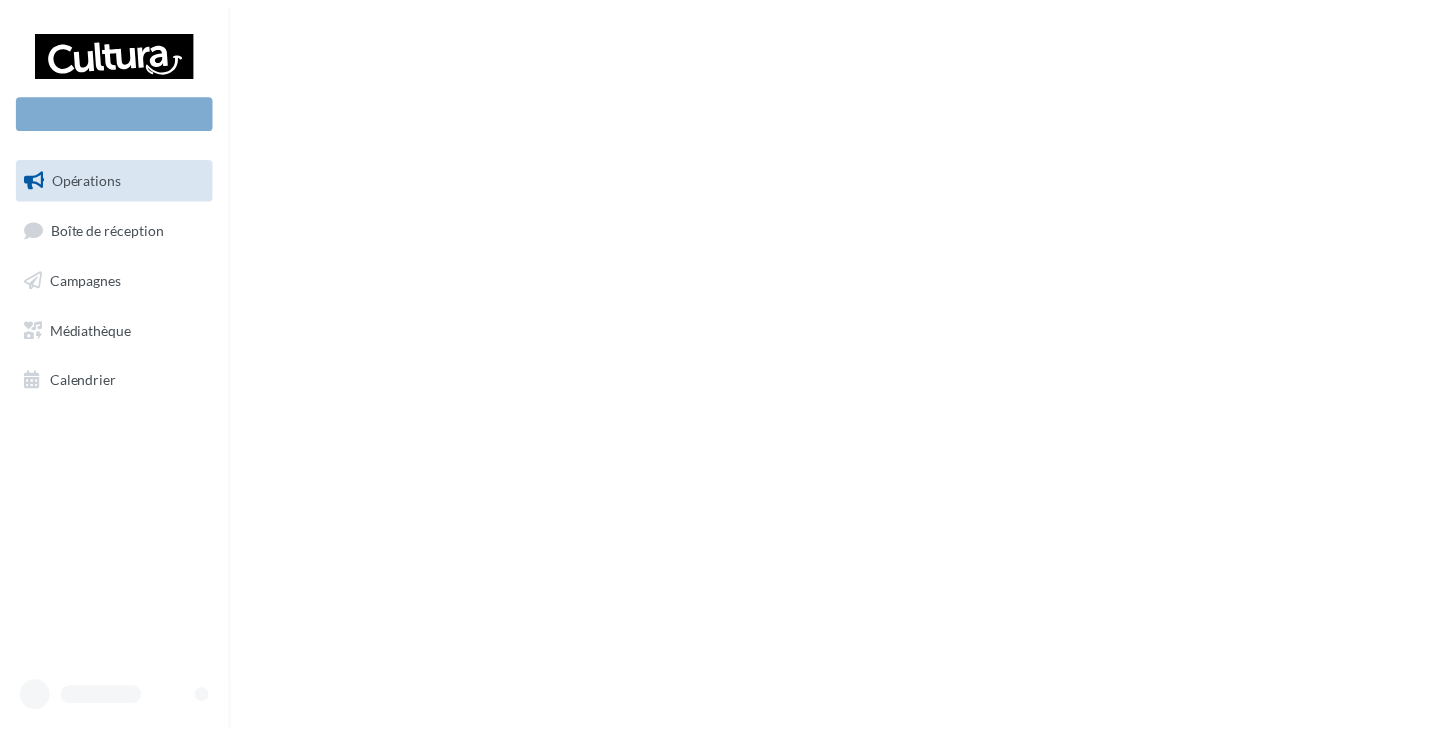 scroll, scrollTop: 0, scrollLeft: 0, axis: both 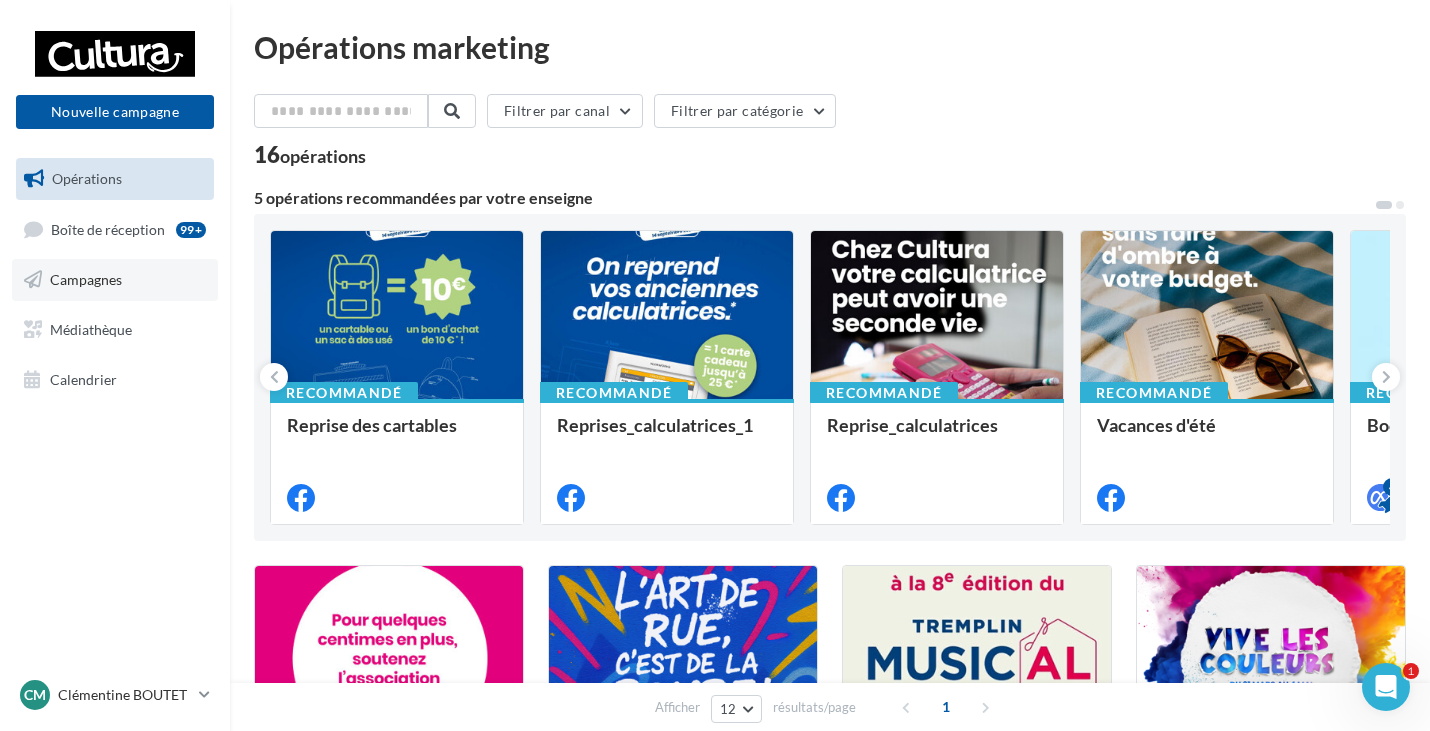 click on "Campagnes" at bounding box center [115, 280] 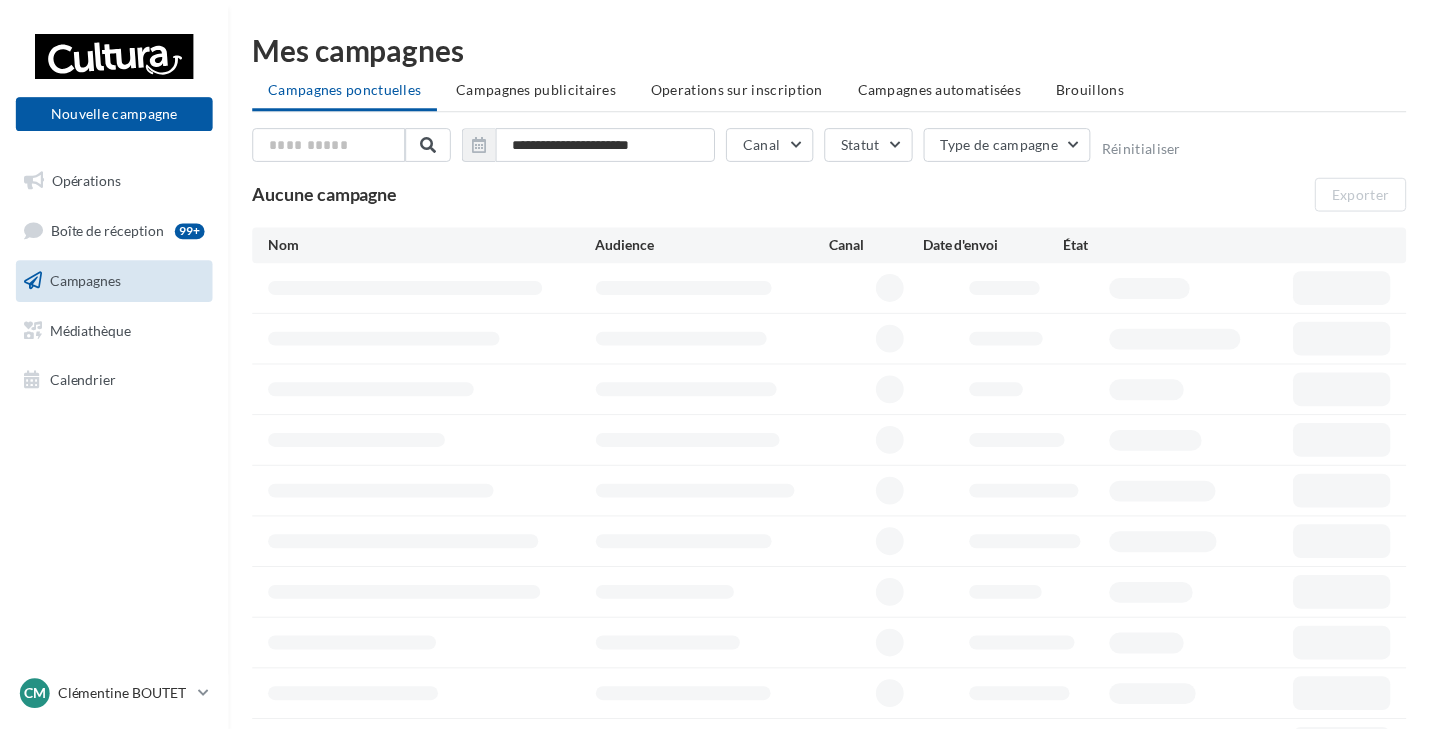 scroll, scrollTop: 0, scrollLeft: 0, axis: both 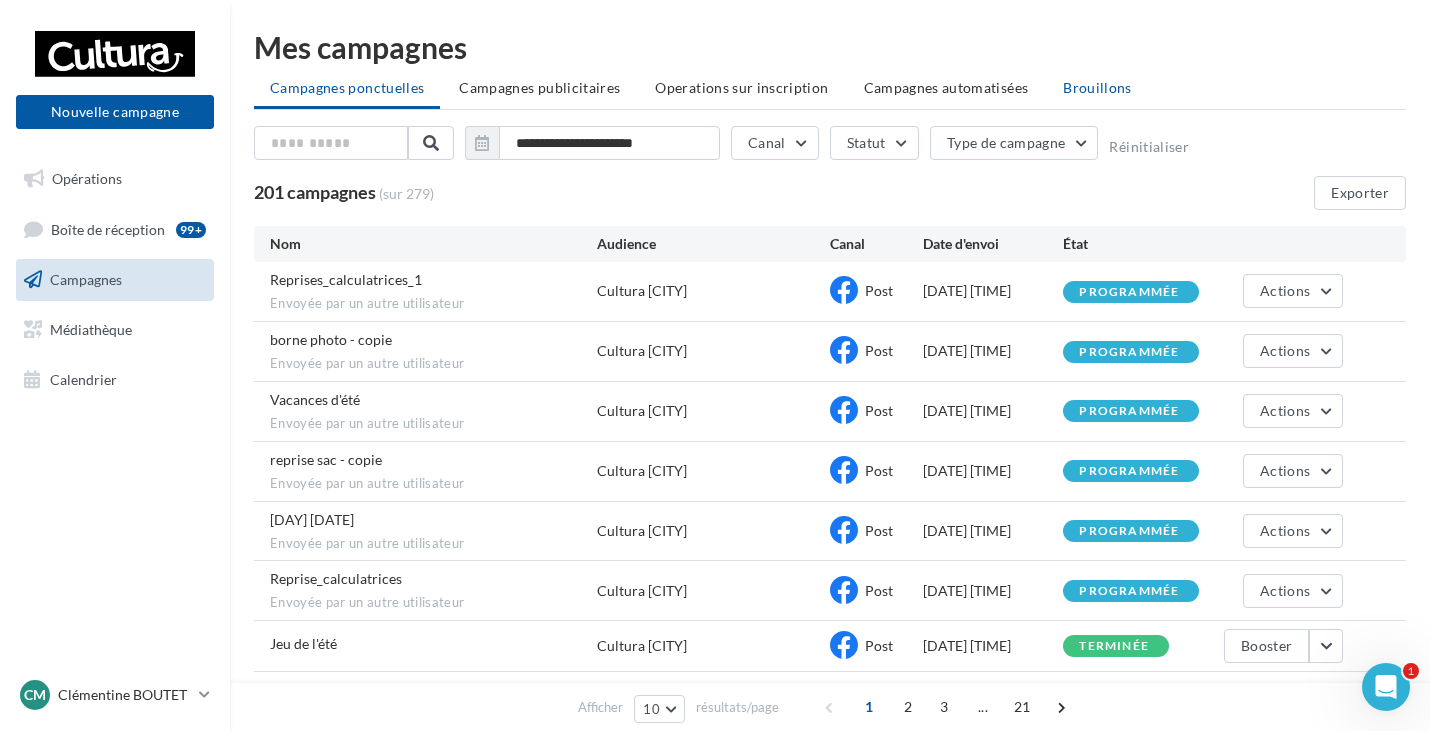 click on "Brouillons" at bounding box center (1097, 88) 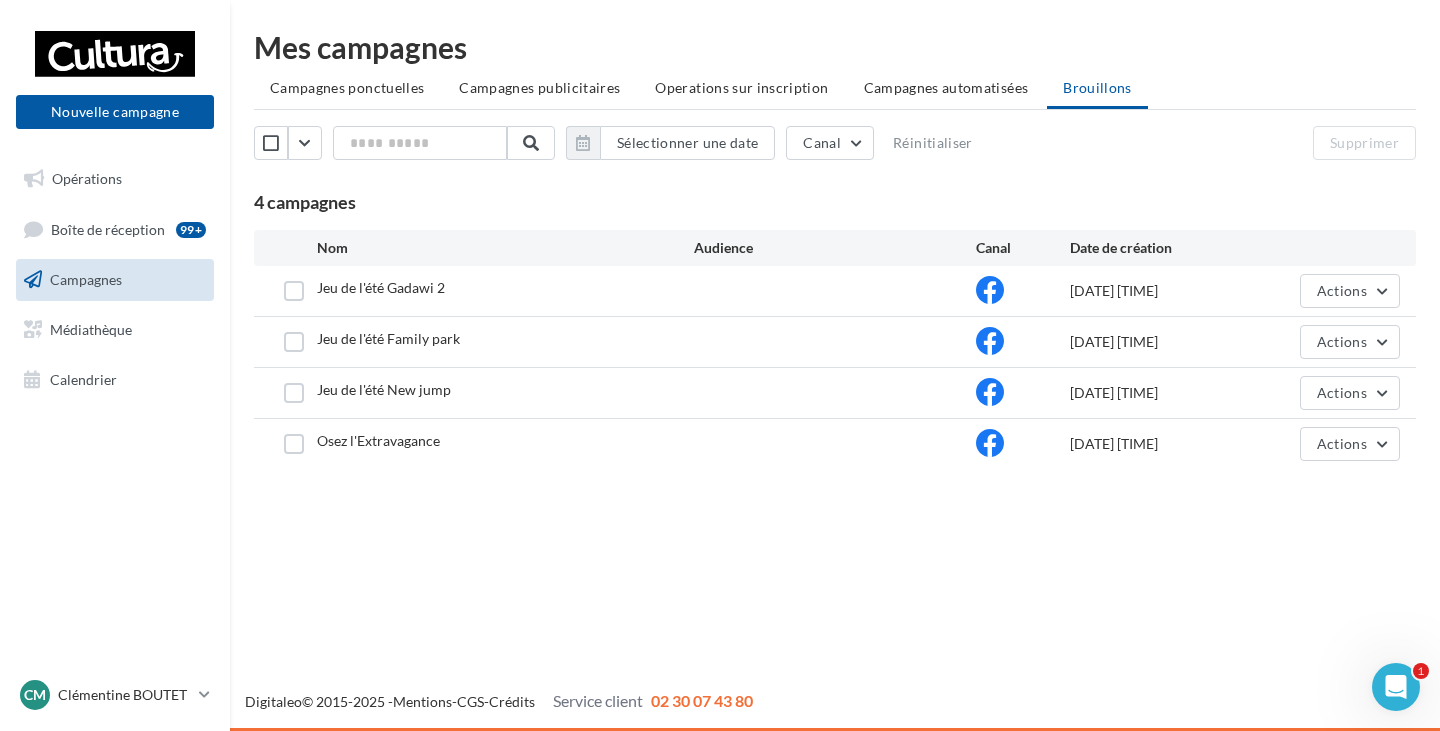 click on "Jeu de l'été New jump" at bounding box center (505, 392) 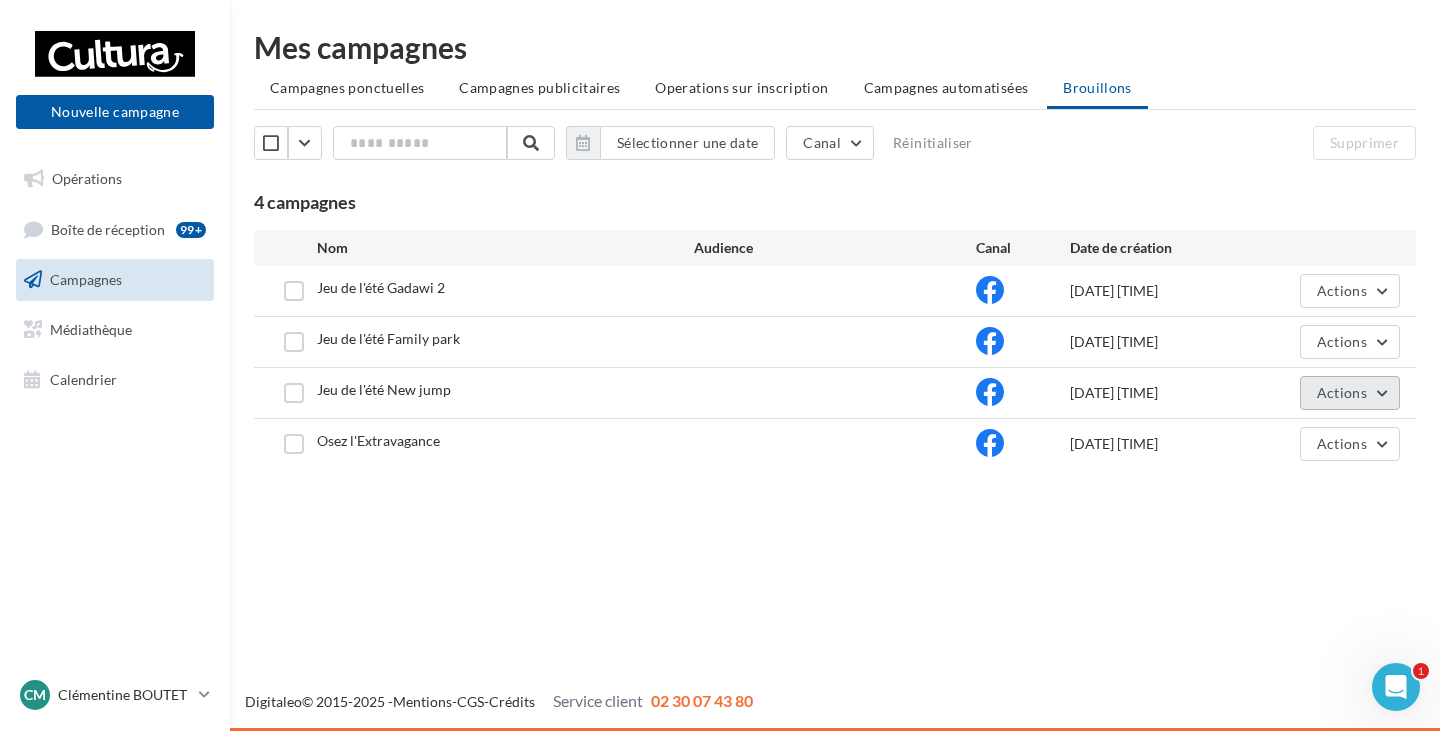 click on "Actions" at bounding box center [1342, 392] 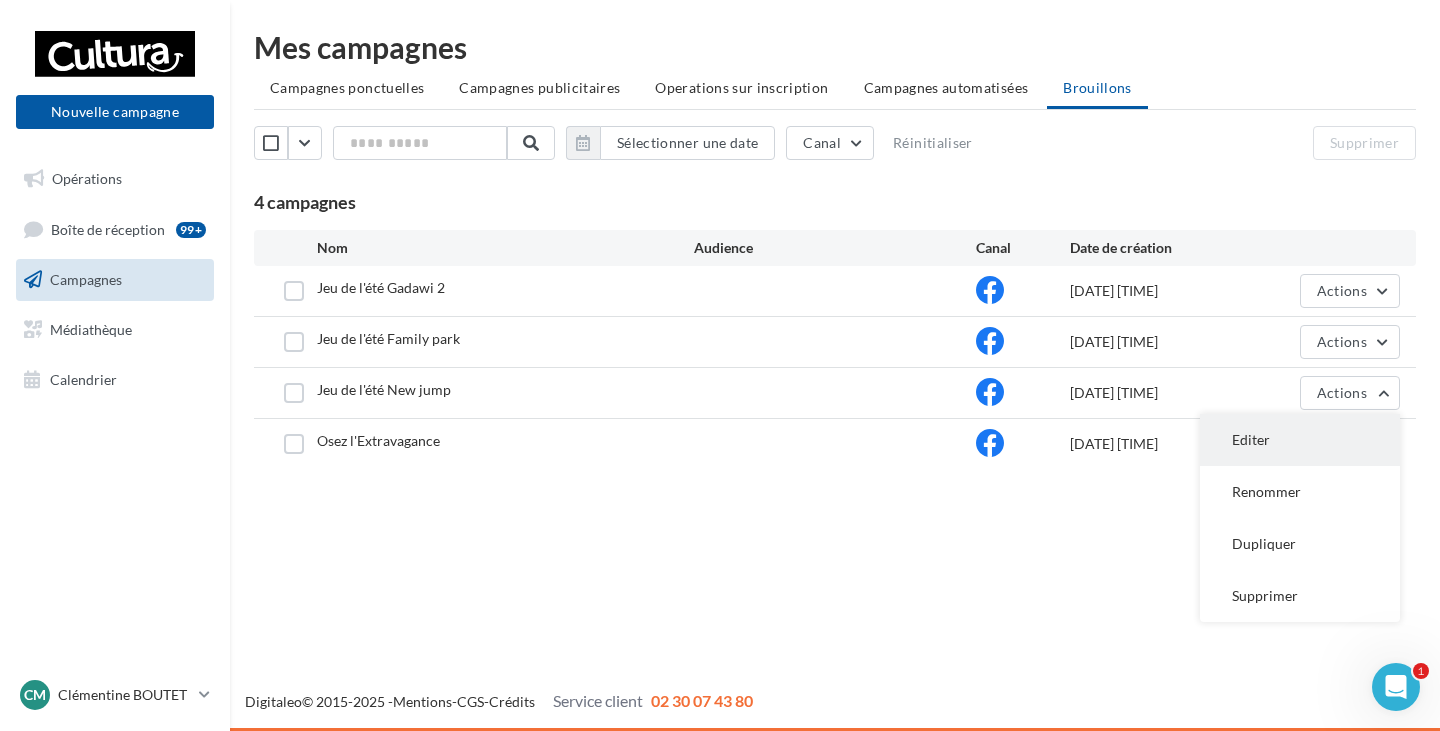 click on "Editer" at bounding box center (1300, 440) 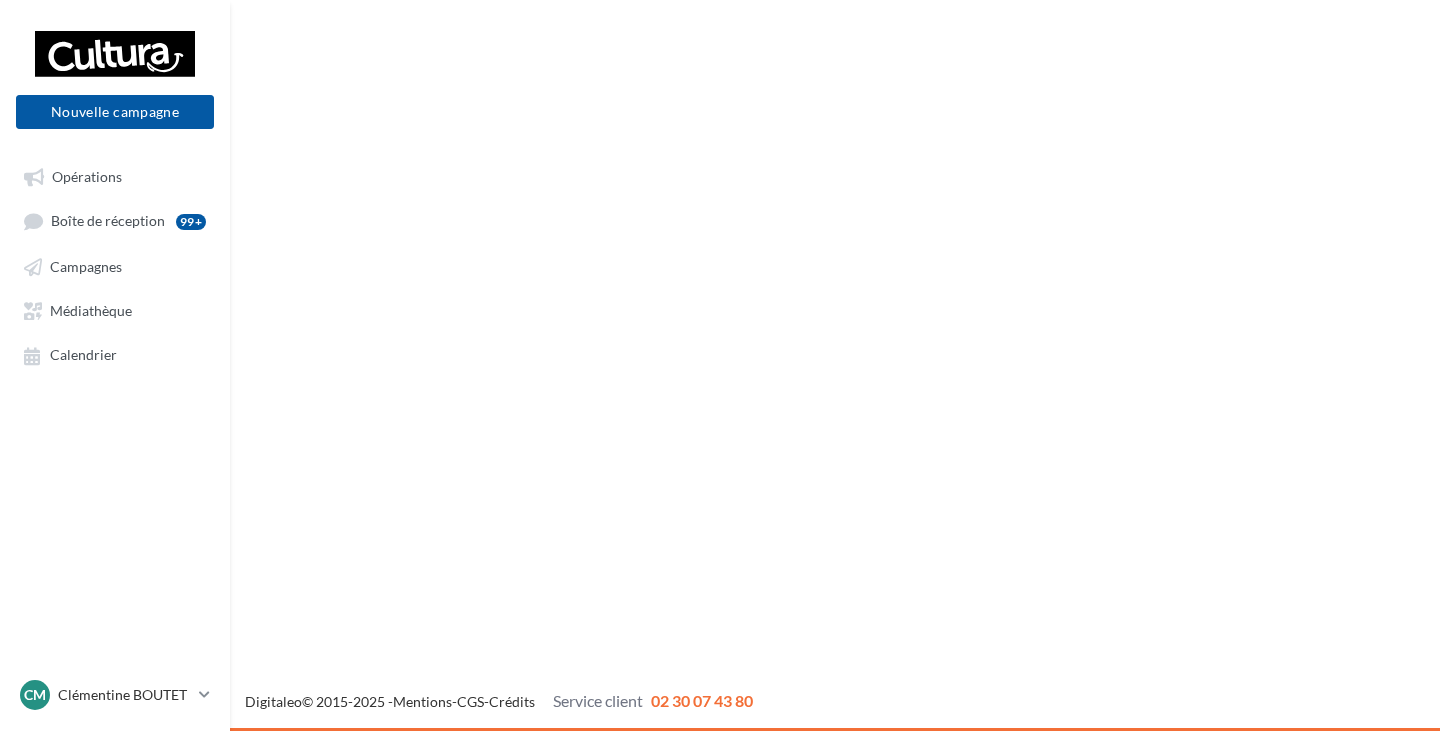 scroll, scrollTop: 0, scrollLeft: 0, axis: both 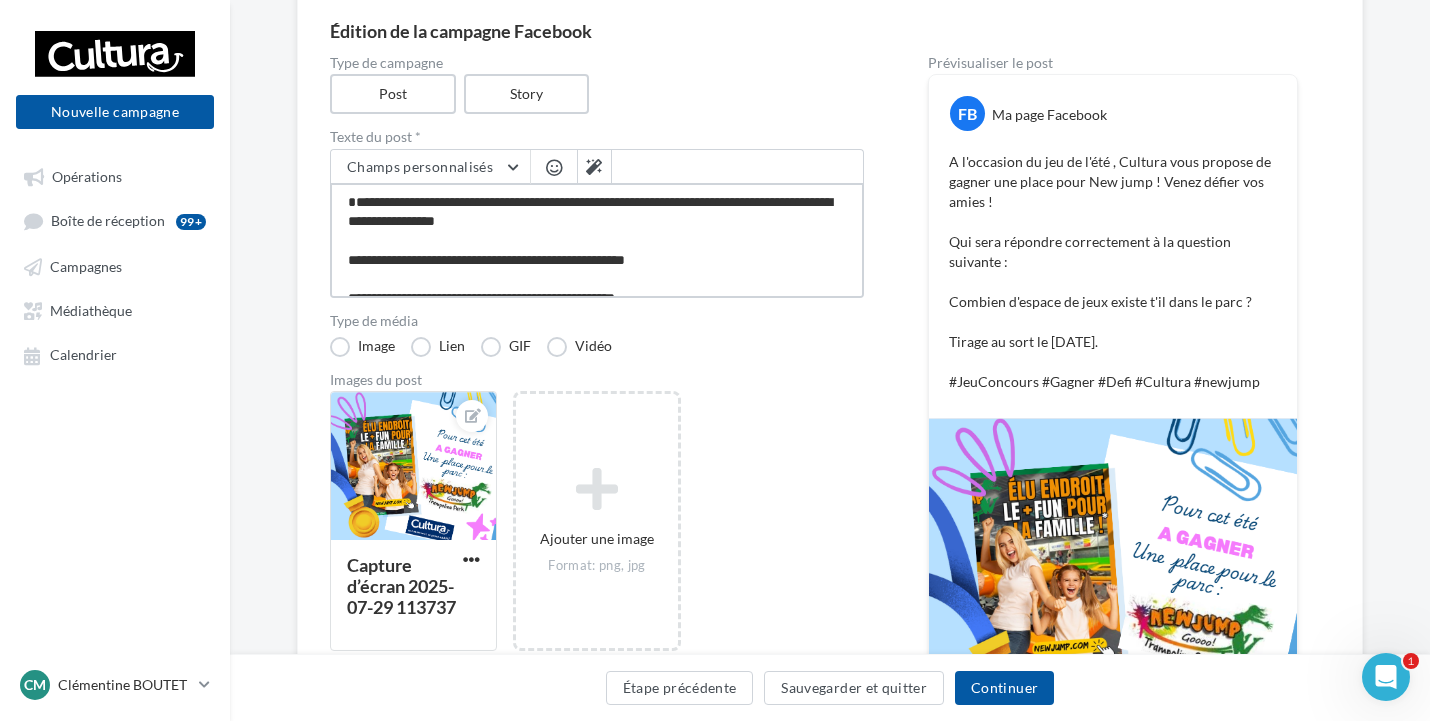 drag, startPoint x: 570, startPoint y: 244, endPoint x: 318, endPoint y: 142, distance: 271.86026 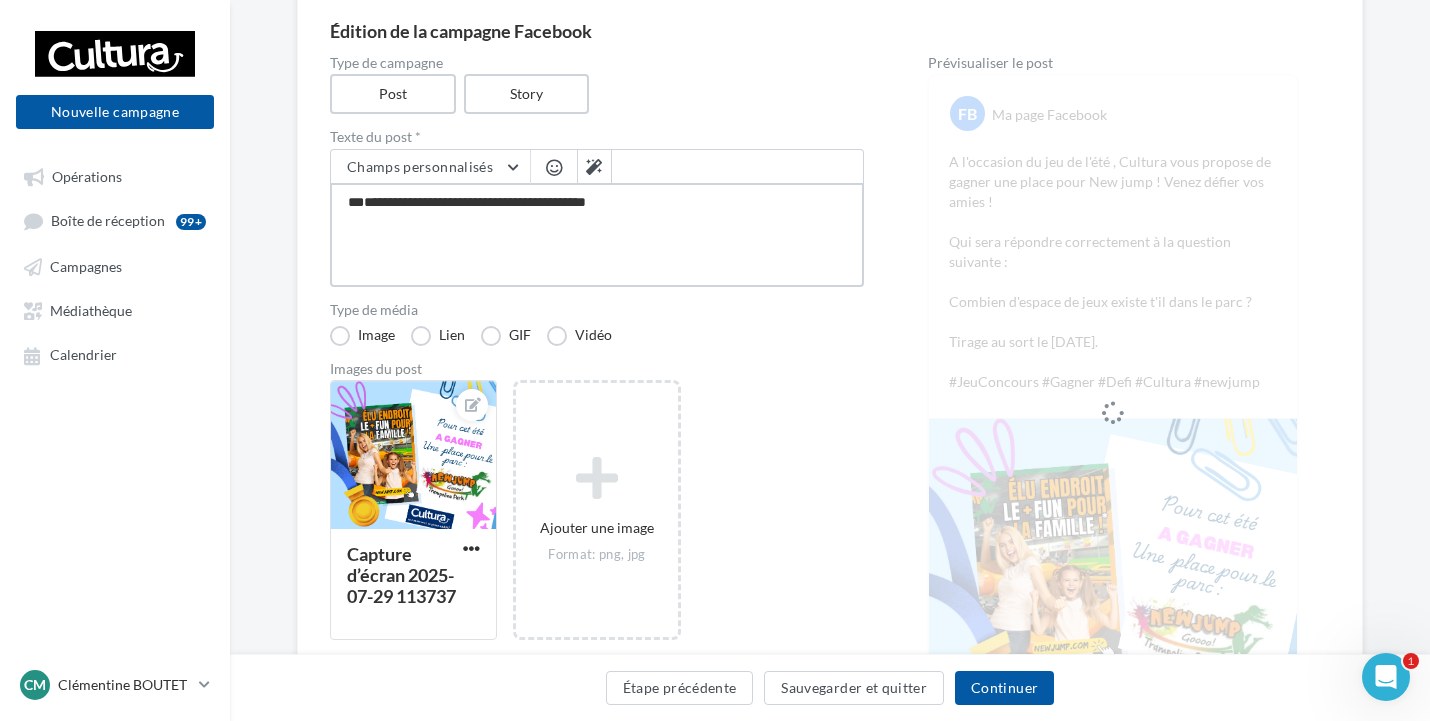 paste on "**********" 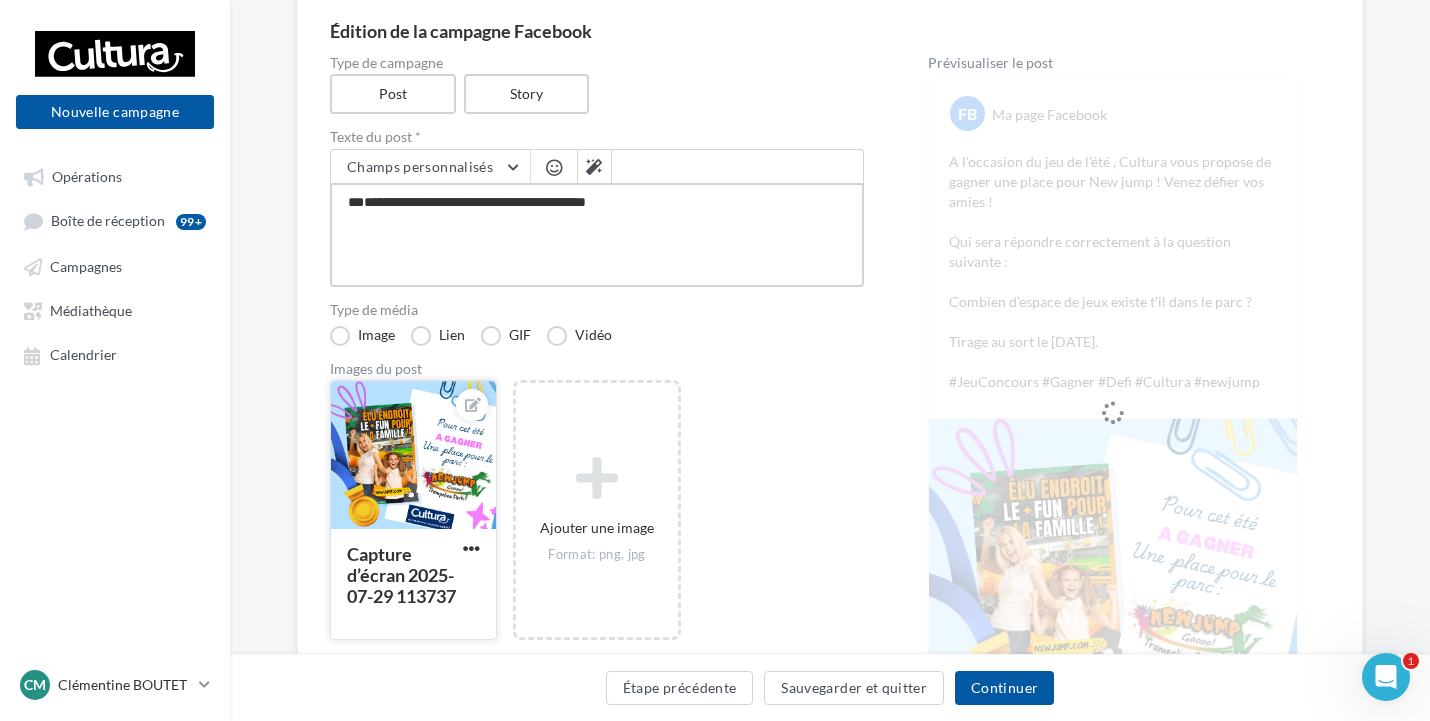 type on "**********" 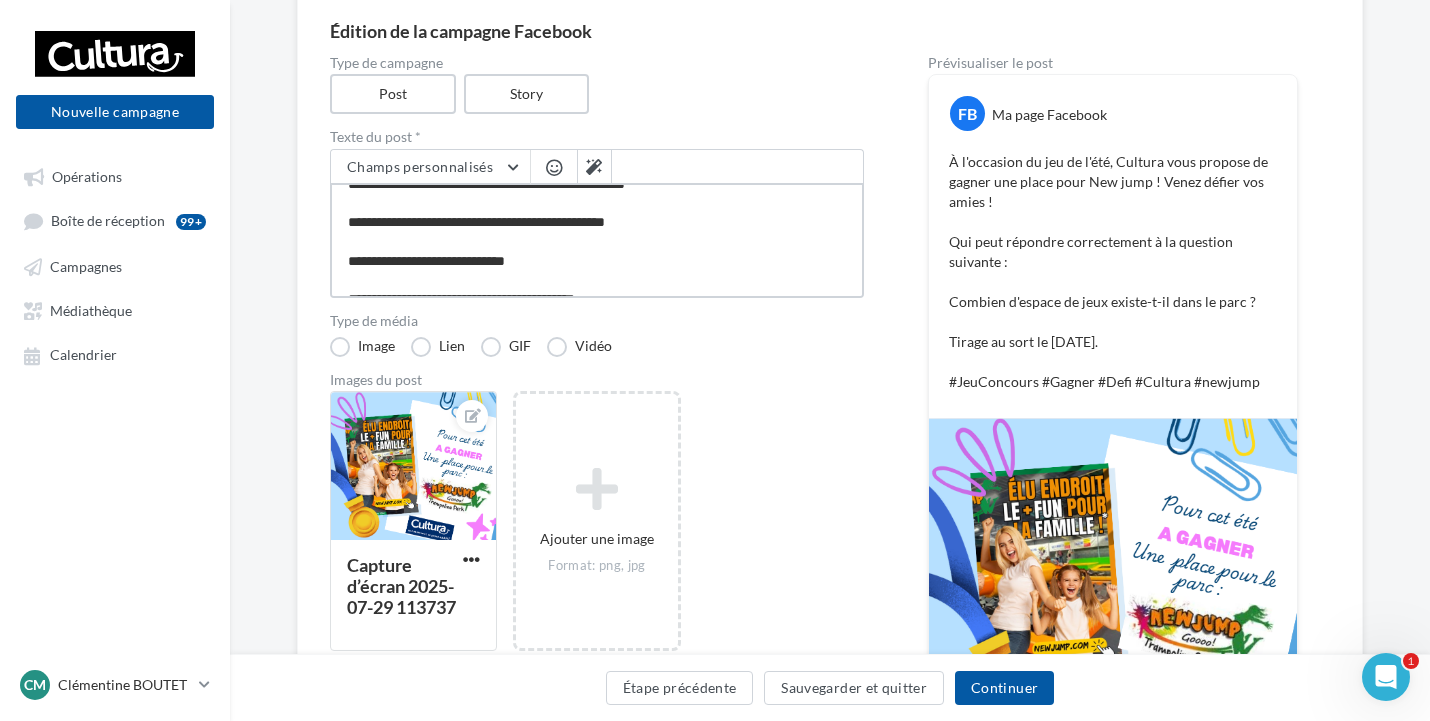 scroll, scrollTop: 98, scrollLeft: 0, axis: vertical 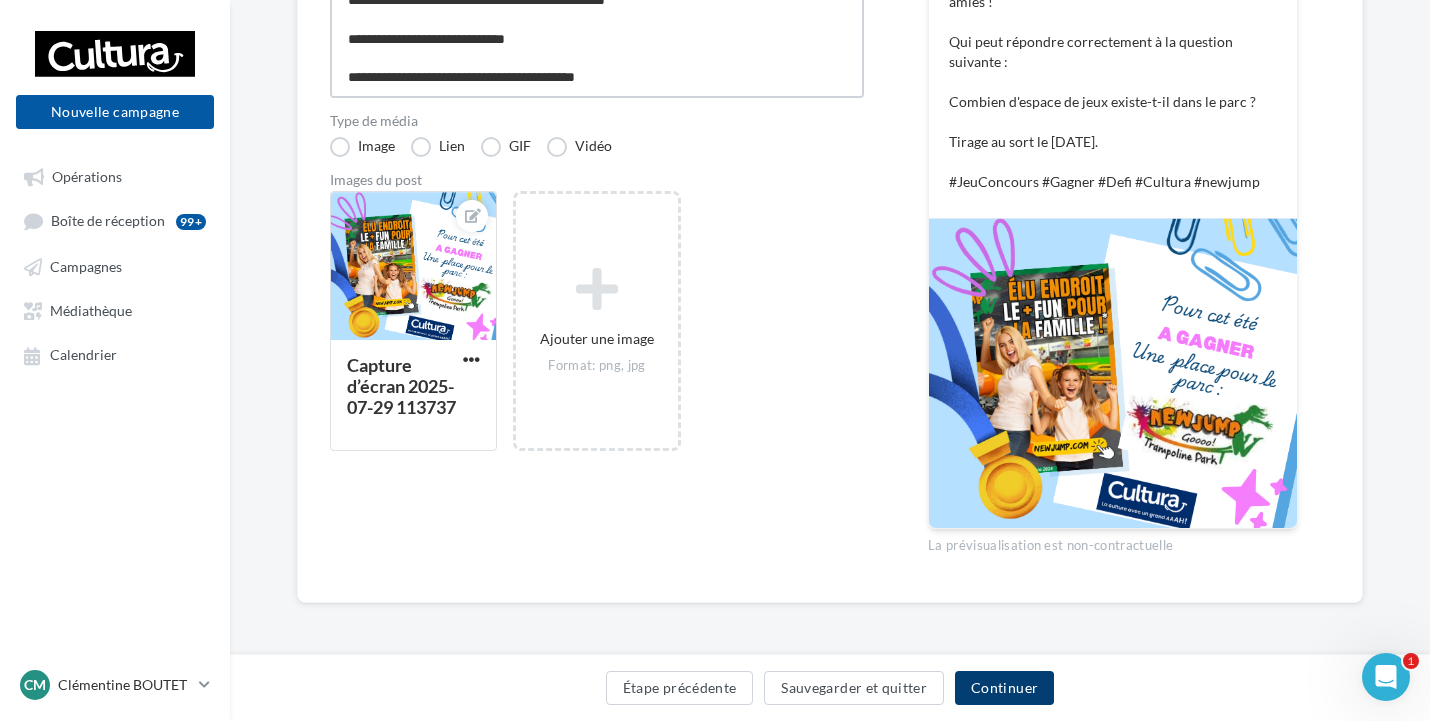 type on "**********" 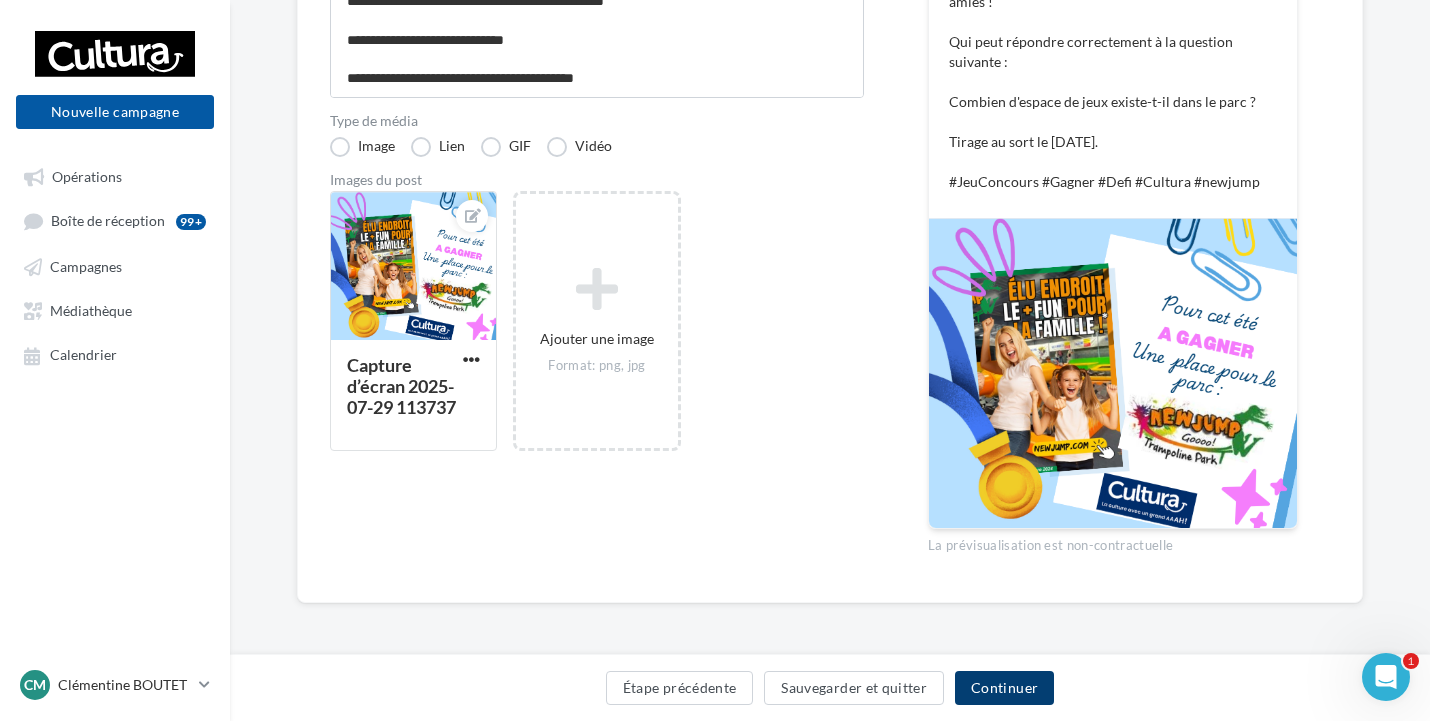 scroll, scrollTop: 96, scrollLeft: 0, axis: vertical 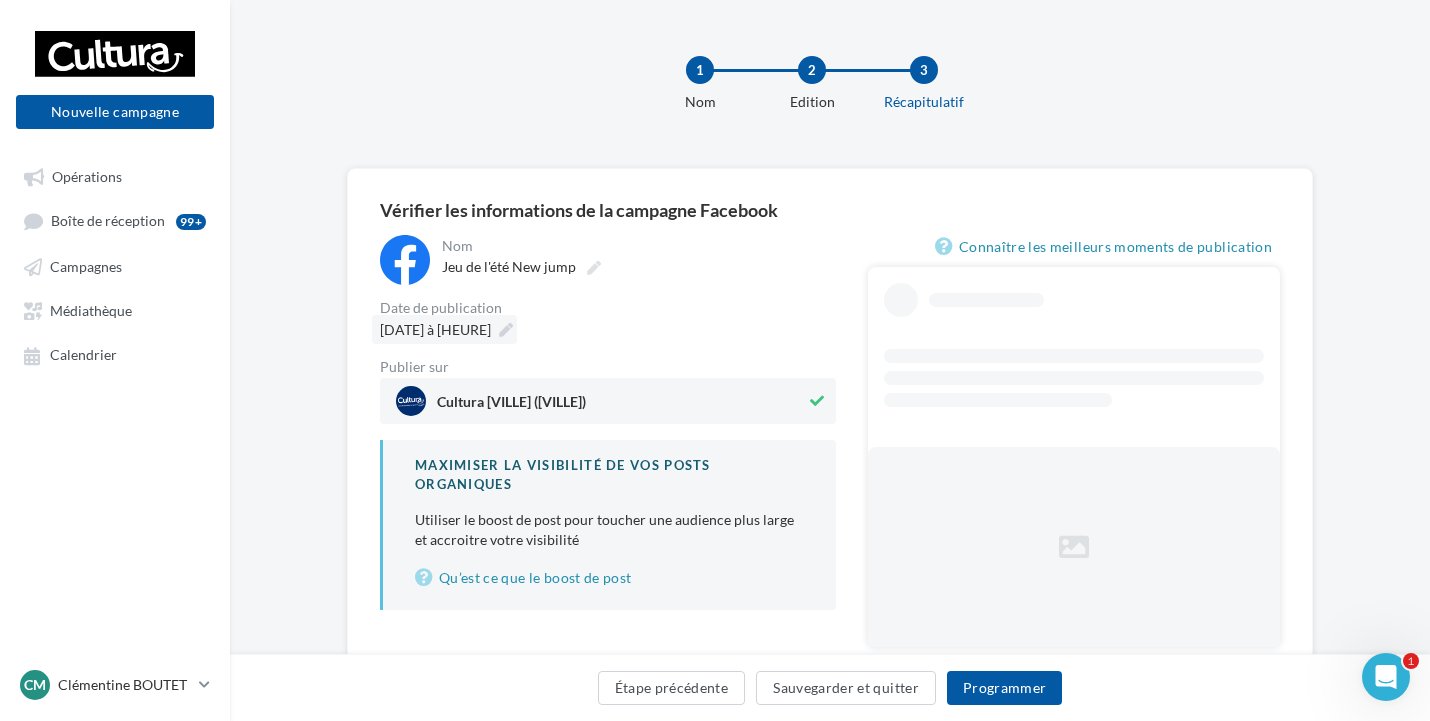 click on "06/08/2025 à 11:40" at bounding box center (435, 329) 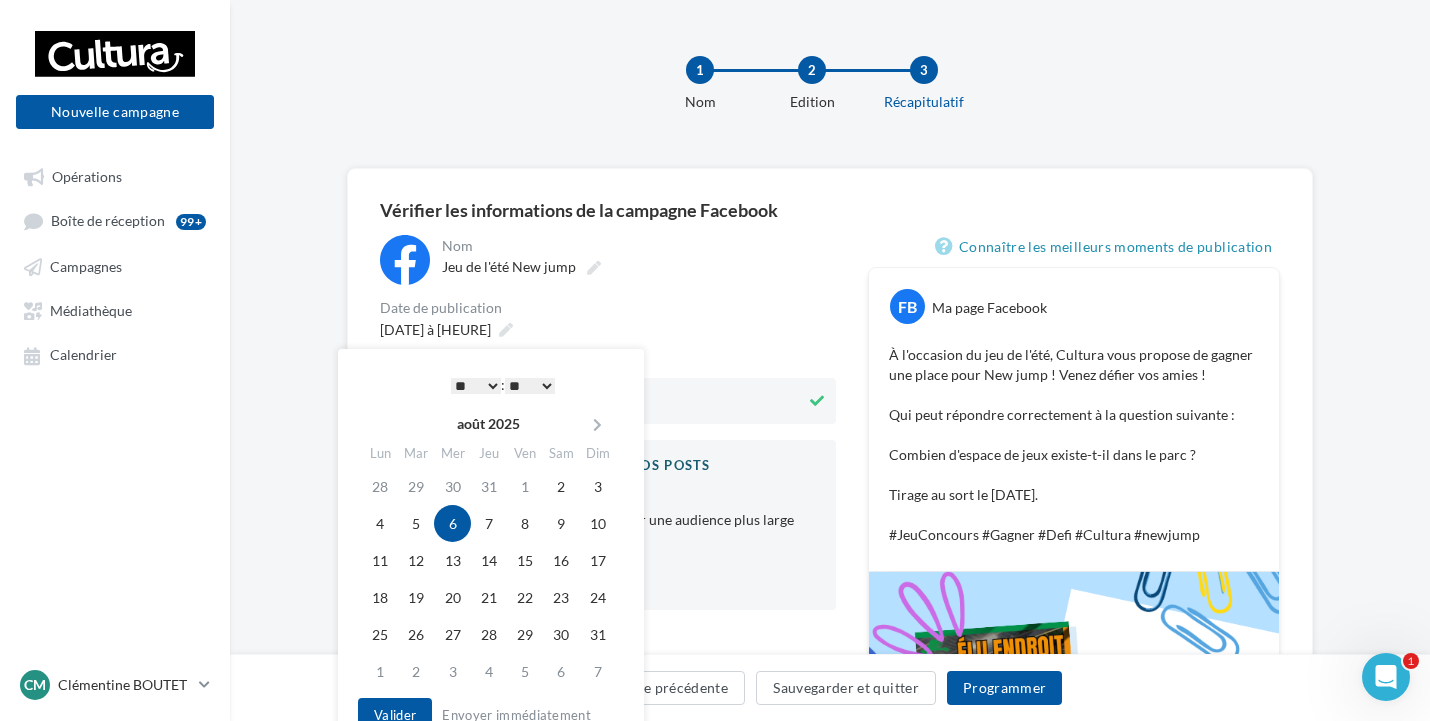 click on "06/08/2025 à 11:40" at bounding box center [608, 329] 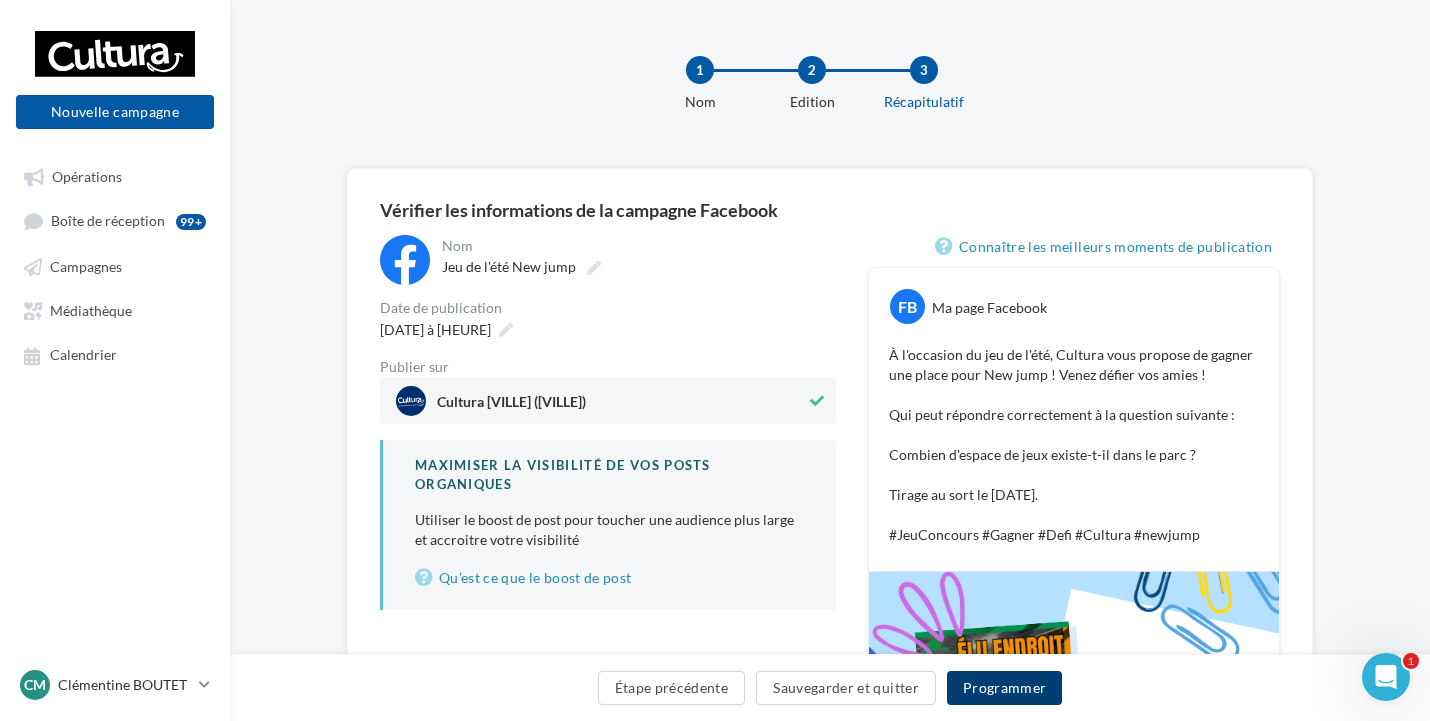 click on "Programmer" at bounding box center [1005, 688] 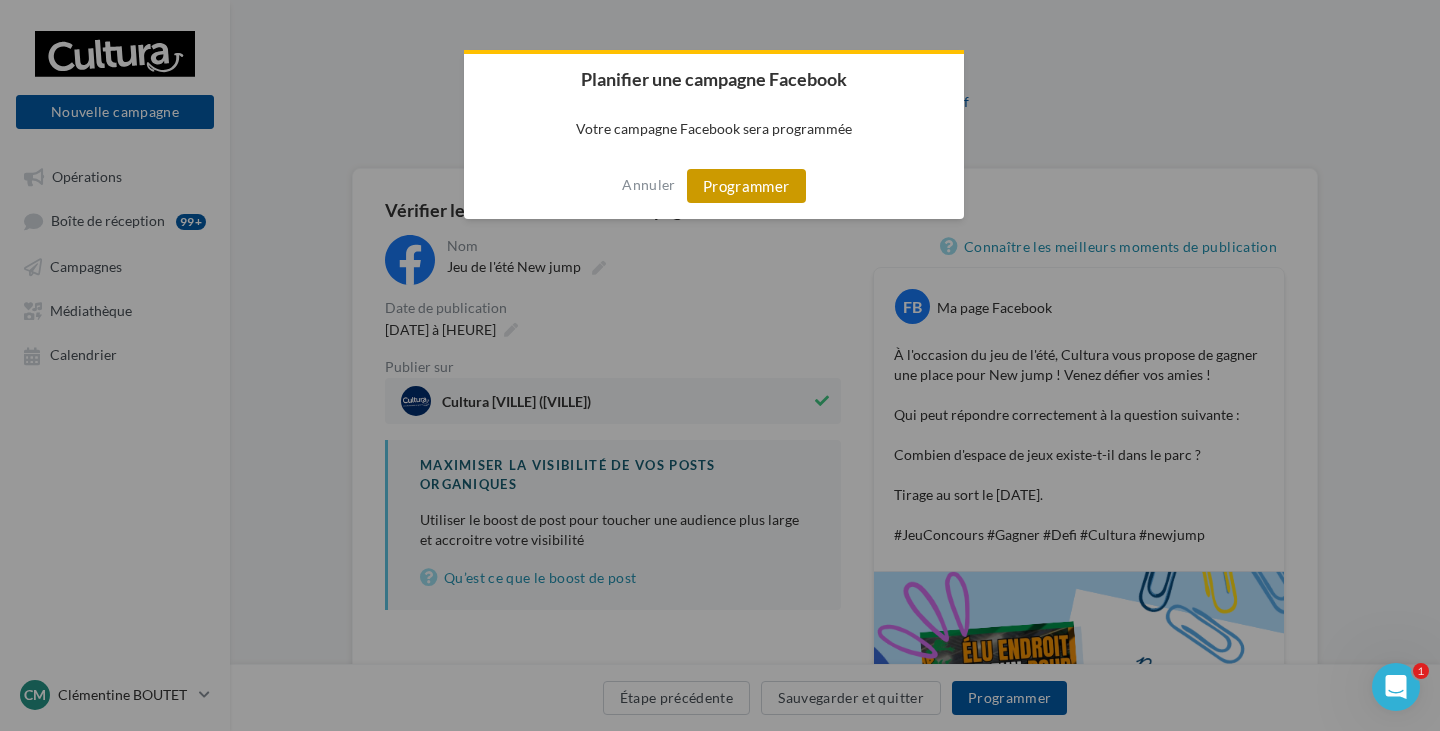 click on "Programmer" at bounding box center (746, 186) 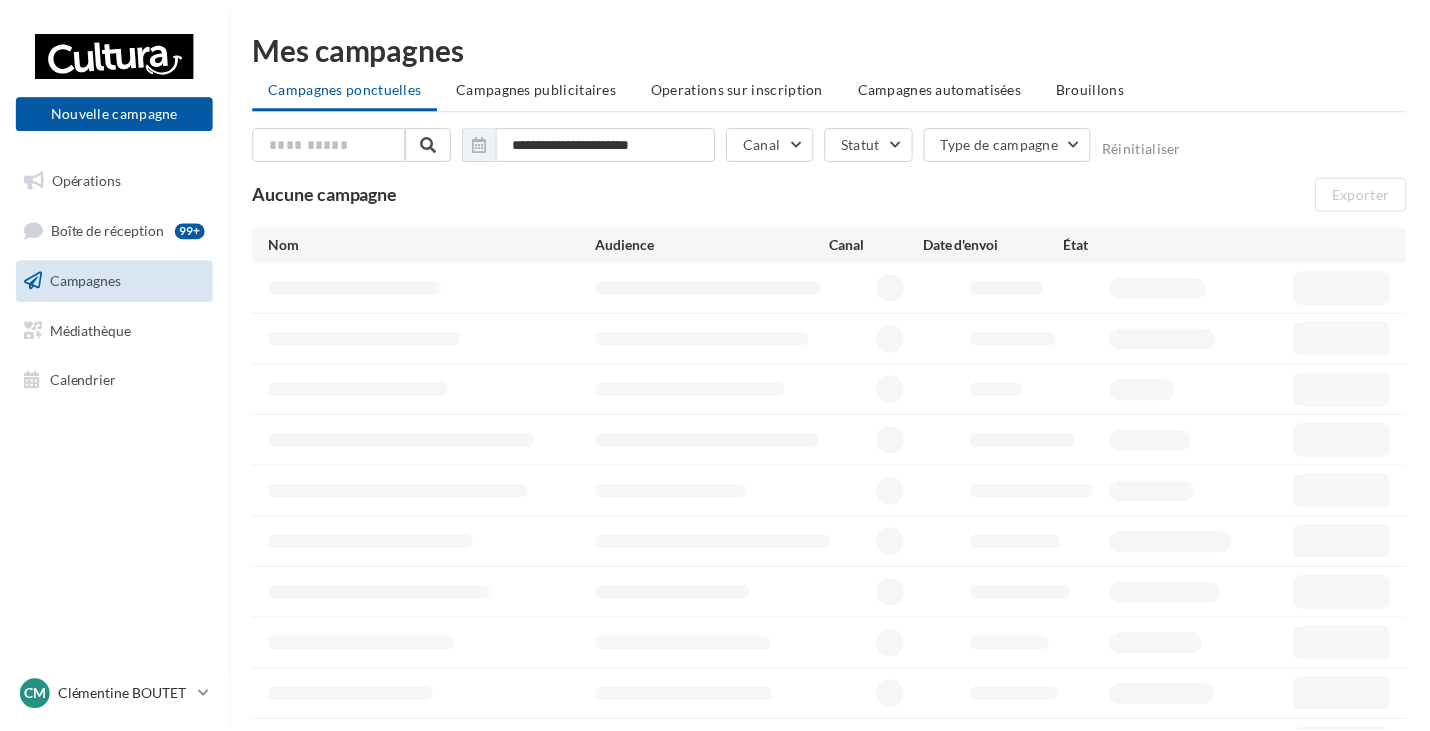 scroll, scrollTop: 0, scrollLeft: 0, axis: both 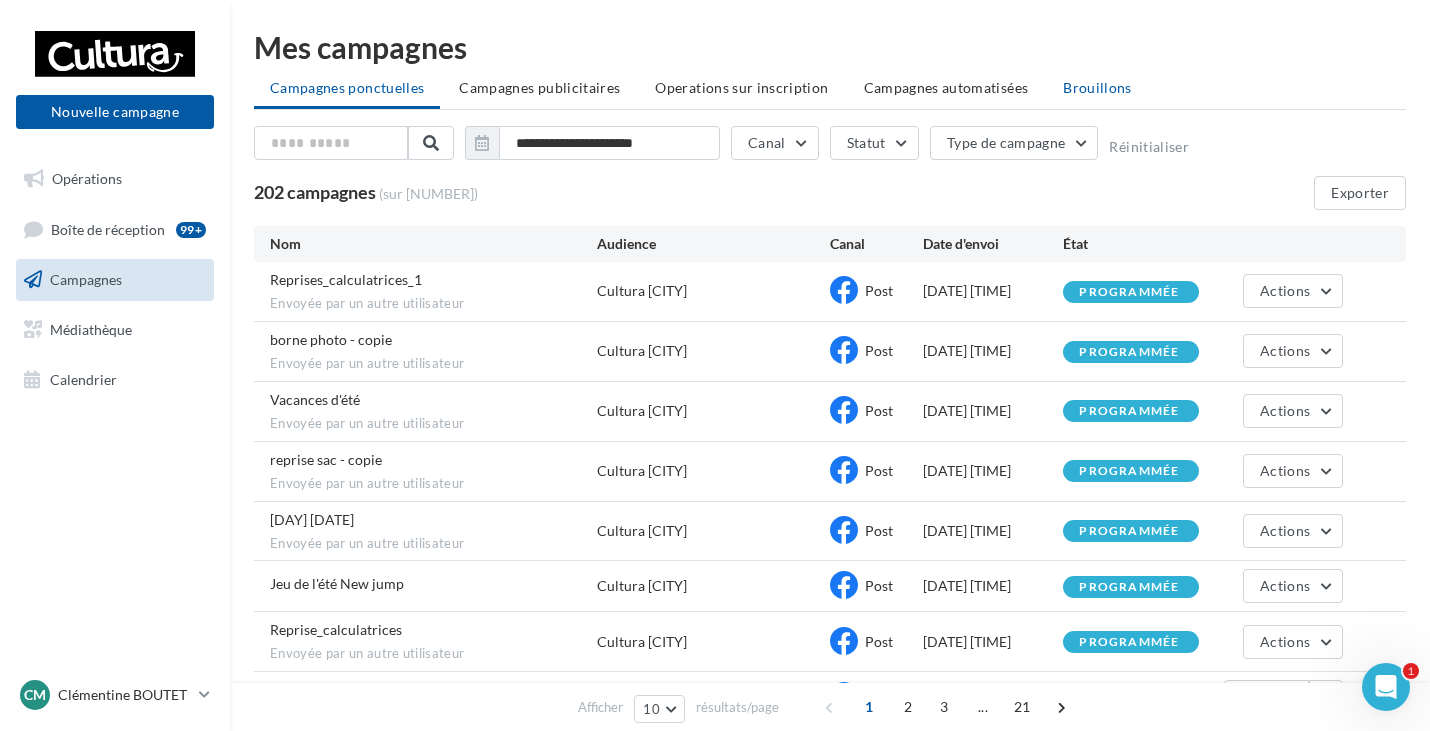 click on "Brouillons" at bounding box center [1097, 88] 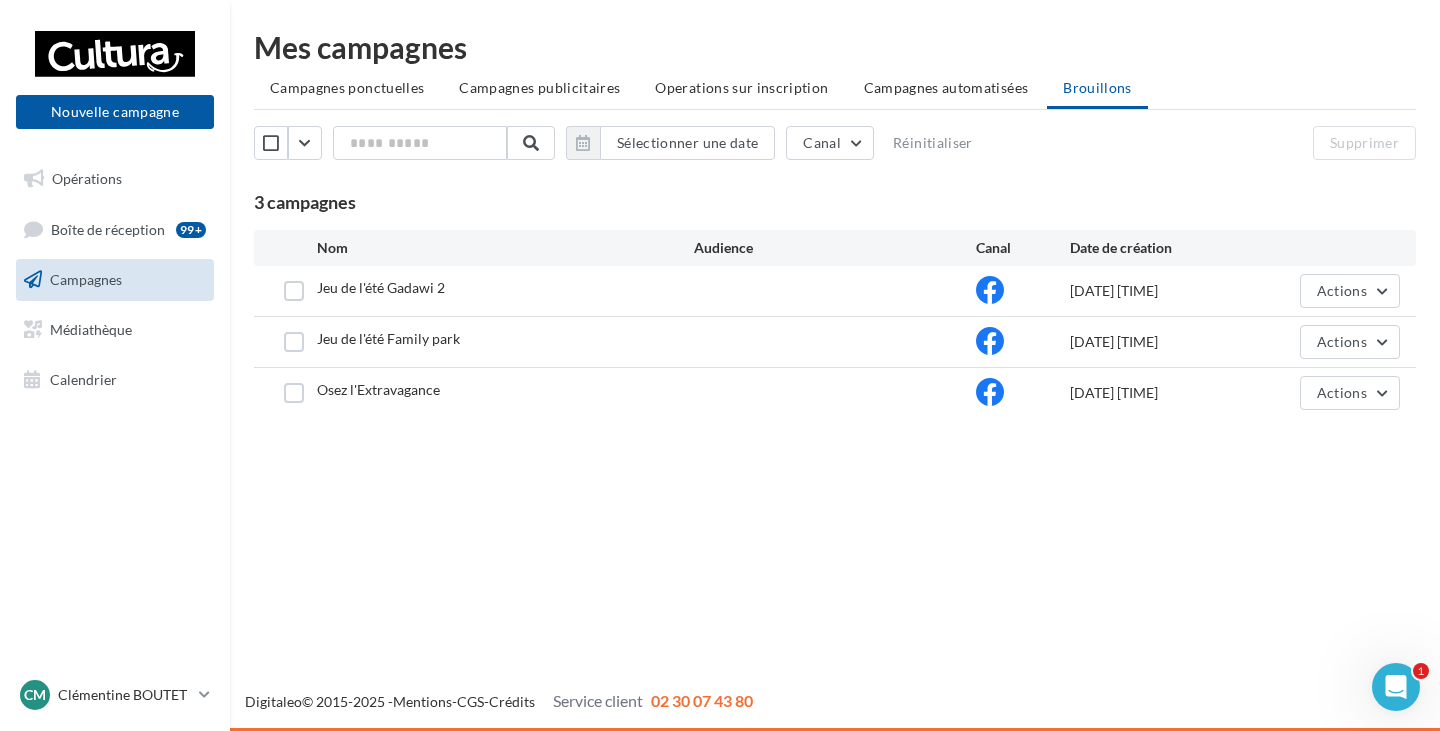 click on "Jeu de l'été Family park" at bounding box center [388, 338] 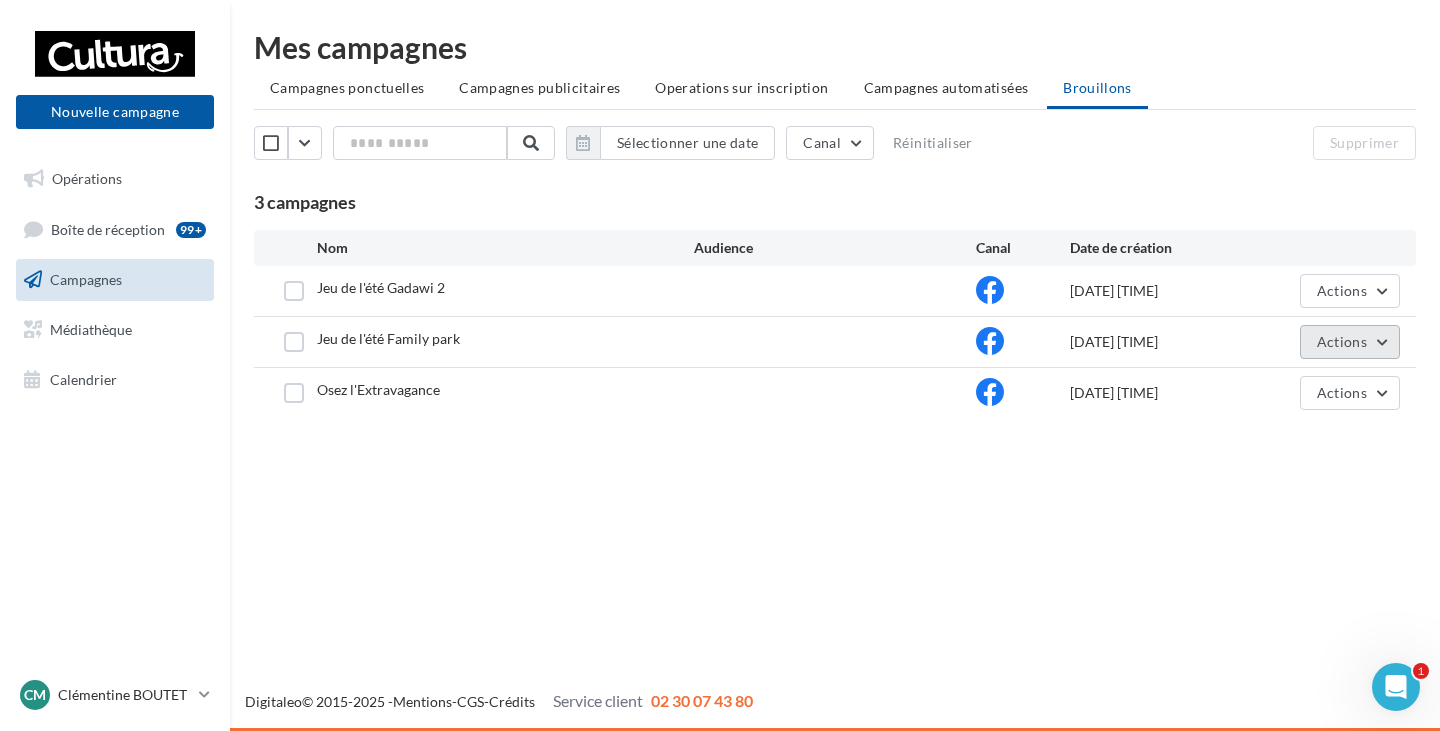 click on "Actions" at bounding box center [1342, 341] 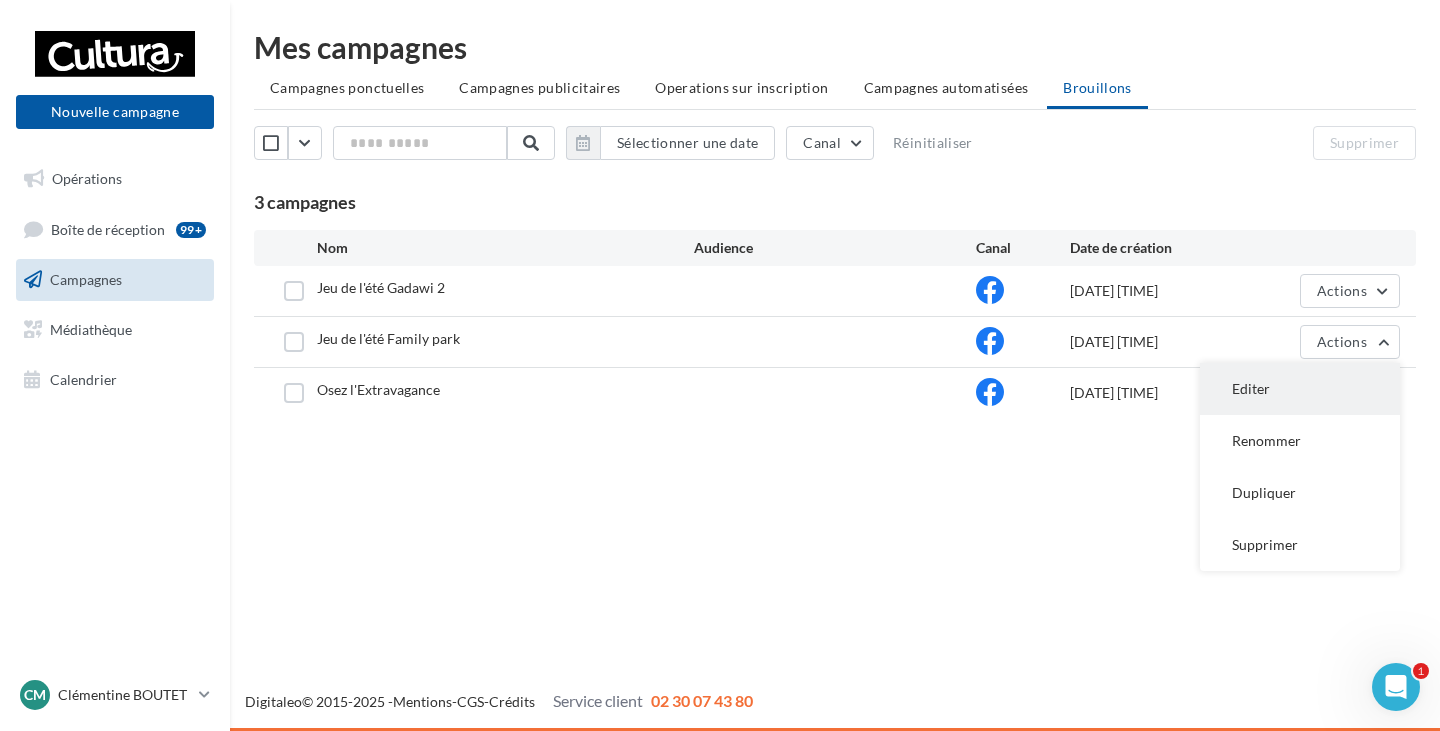 click on "Editer" at bounding box center [1300, 389] 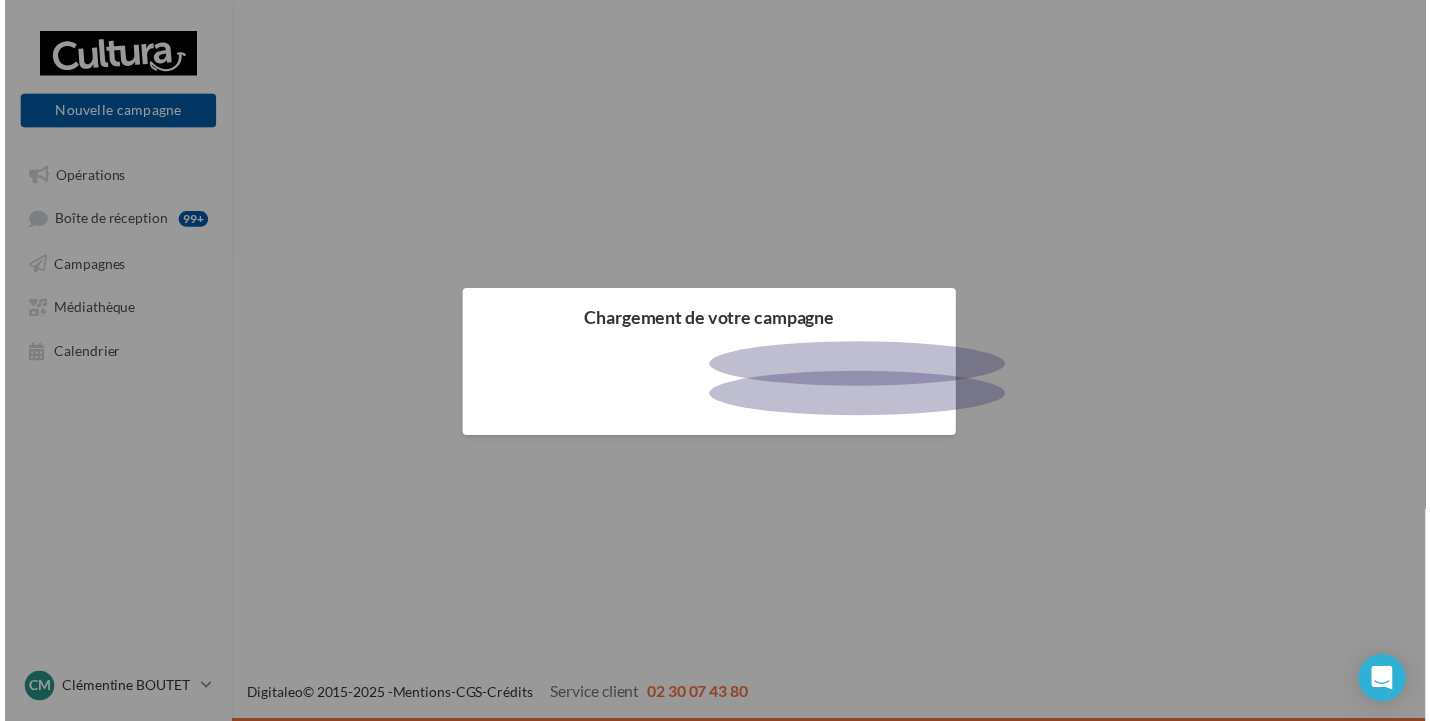 scroll, scrollTop: 0, scrollLeft: 0, axis: both 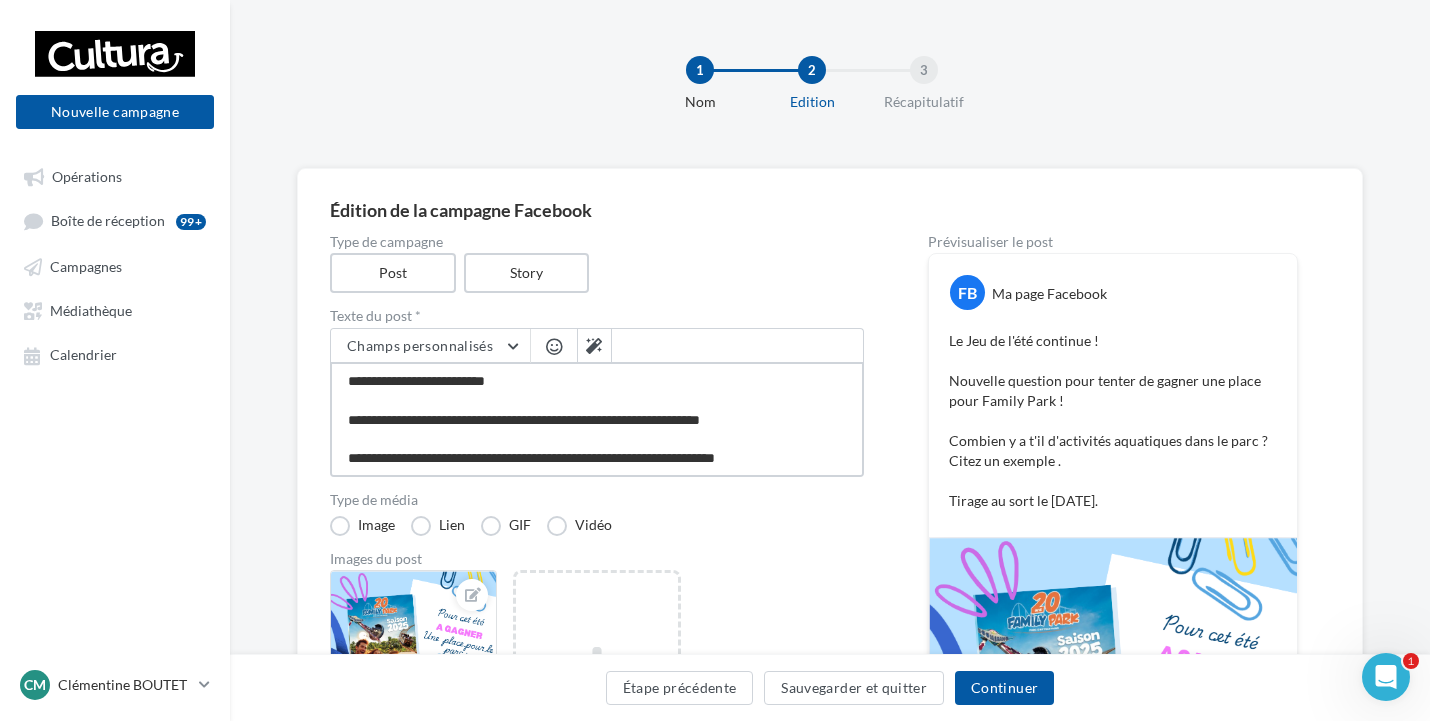drag, startPoint x: 781, startPoint y: 422, endPoint x: 326, endPoint y: 374, distance: 457.52487 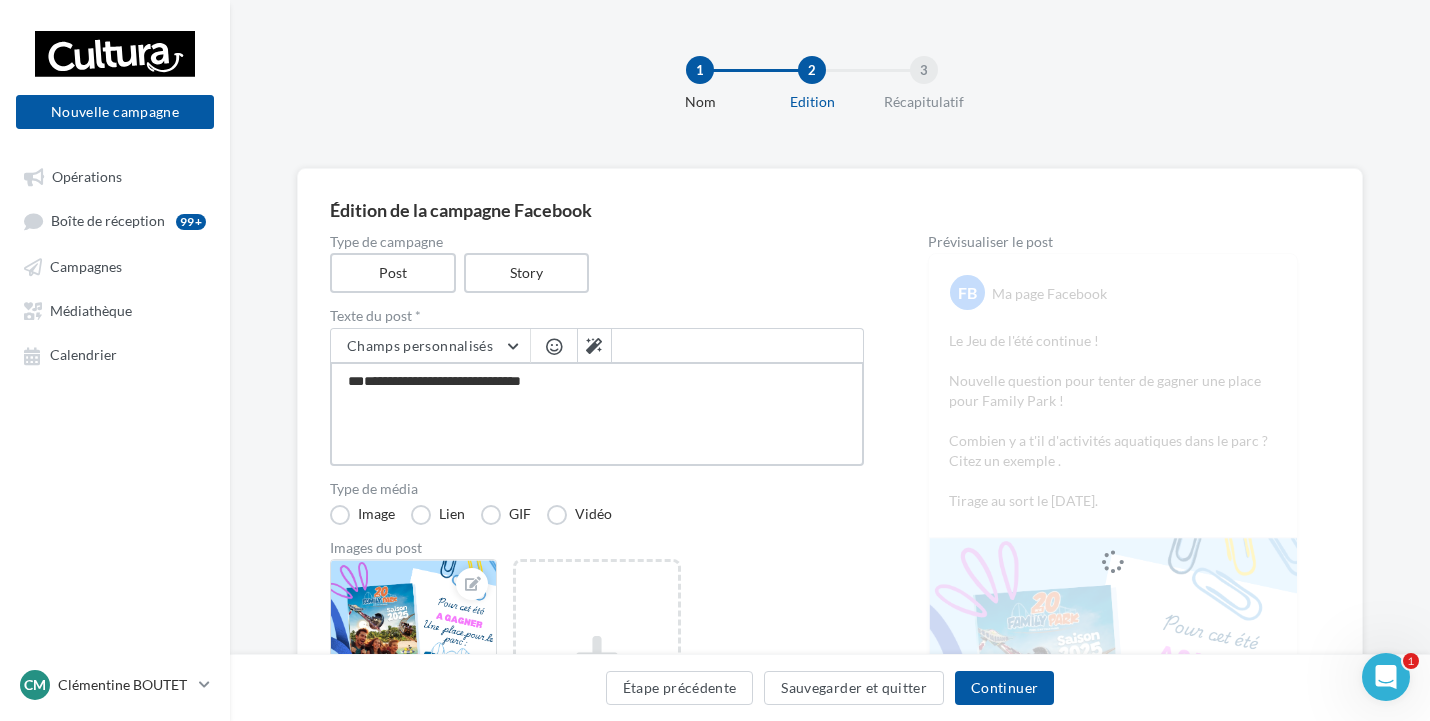 paste on "**********" 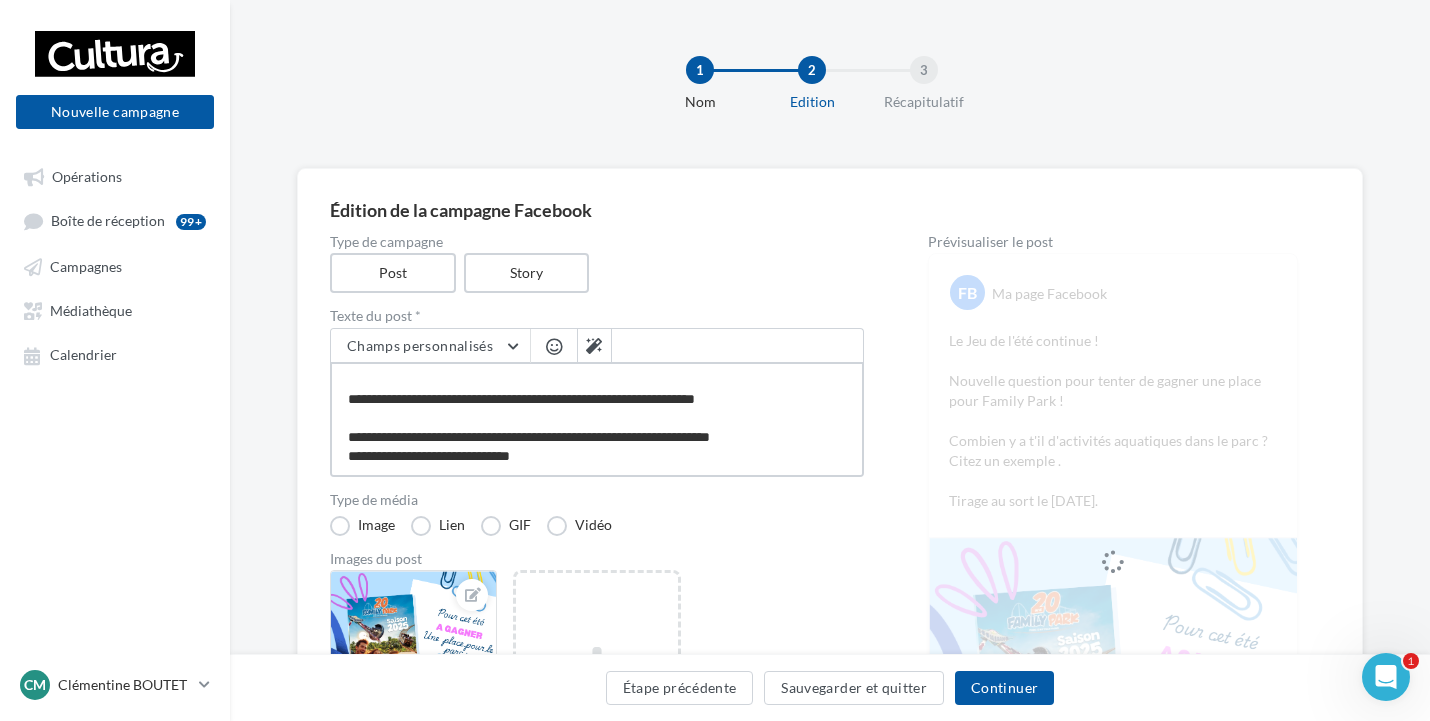 scroll, scrollTop: 40, scrollLeft: 0, axis: vertical 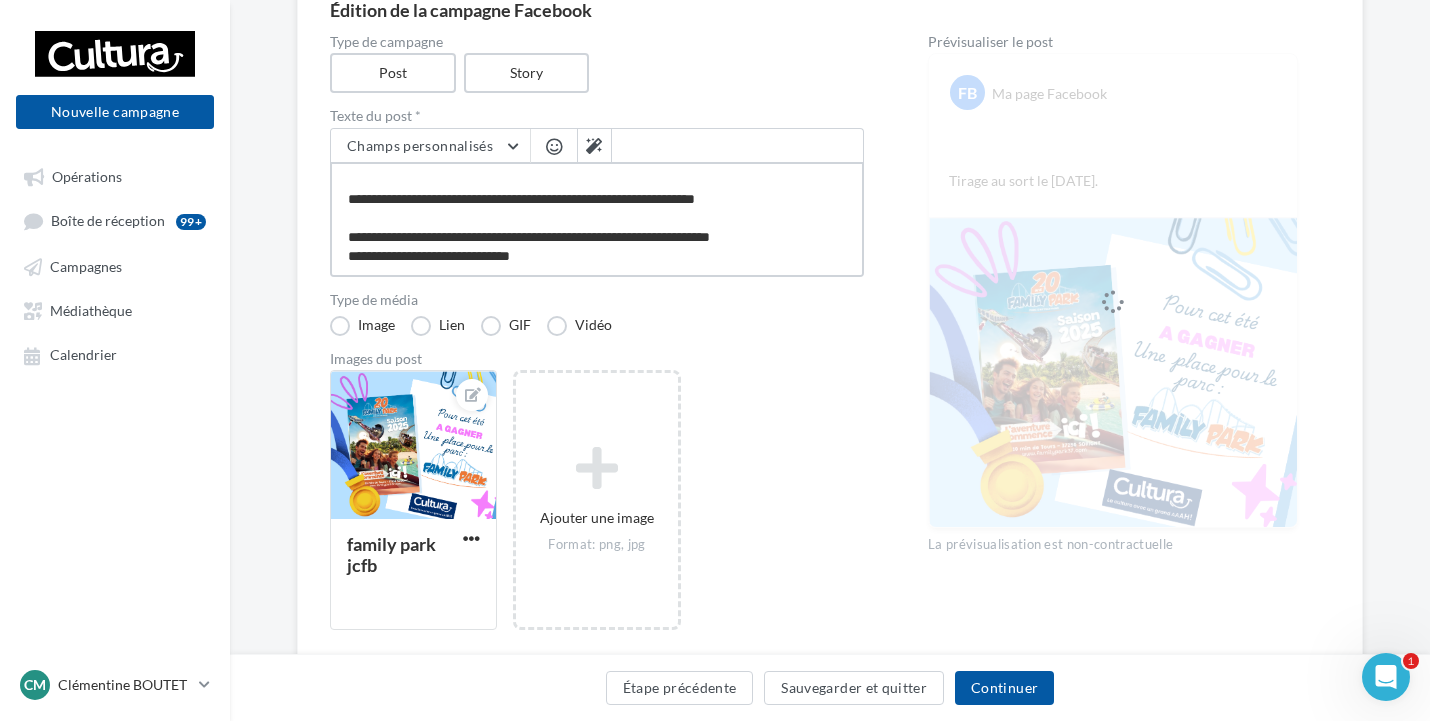 click on "**********" at bounding box center [597, 219] 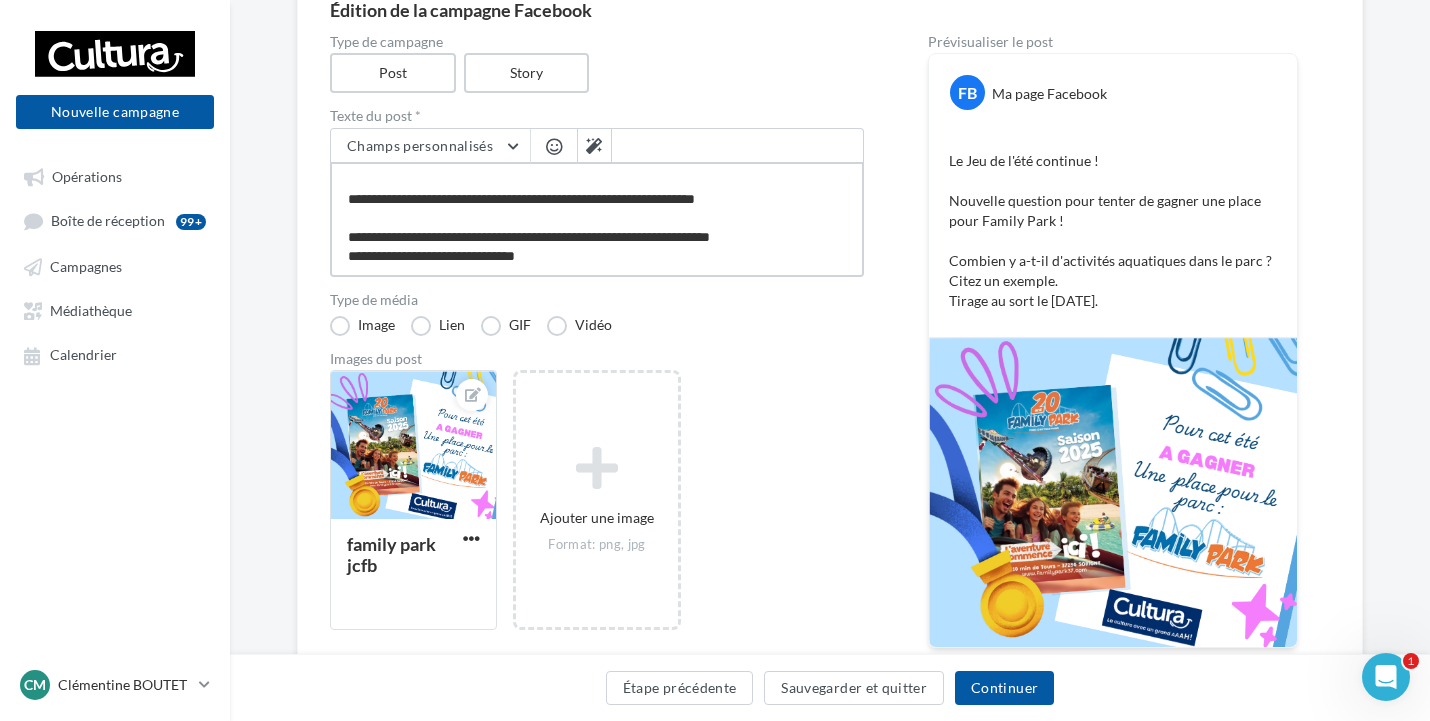 scroll, scrollTop: 50, scrollLeft: 0, axis: vertical 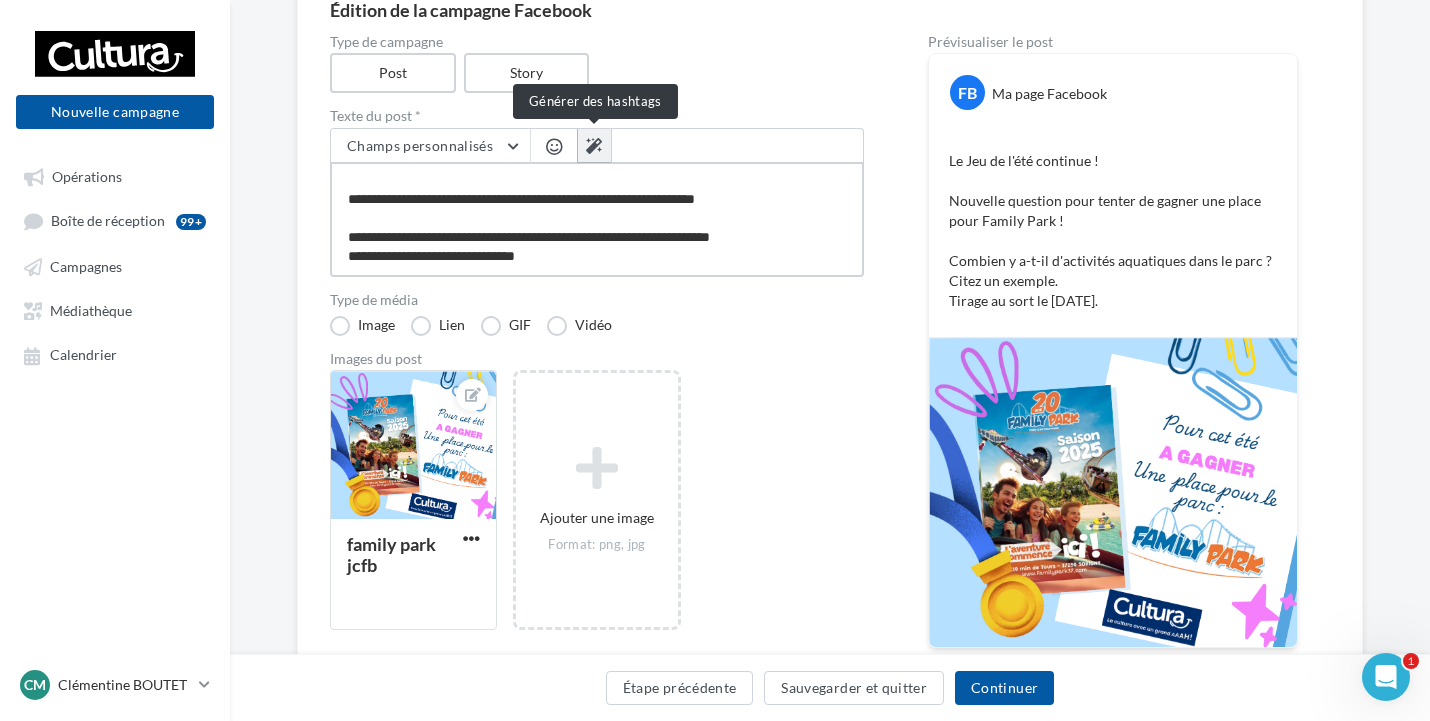 type on "**********" 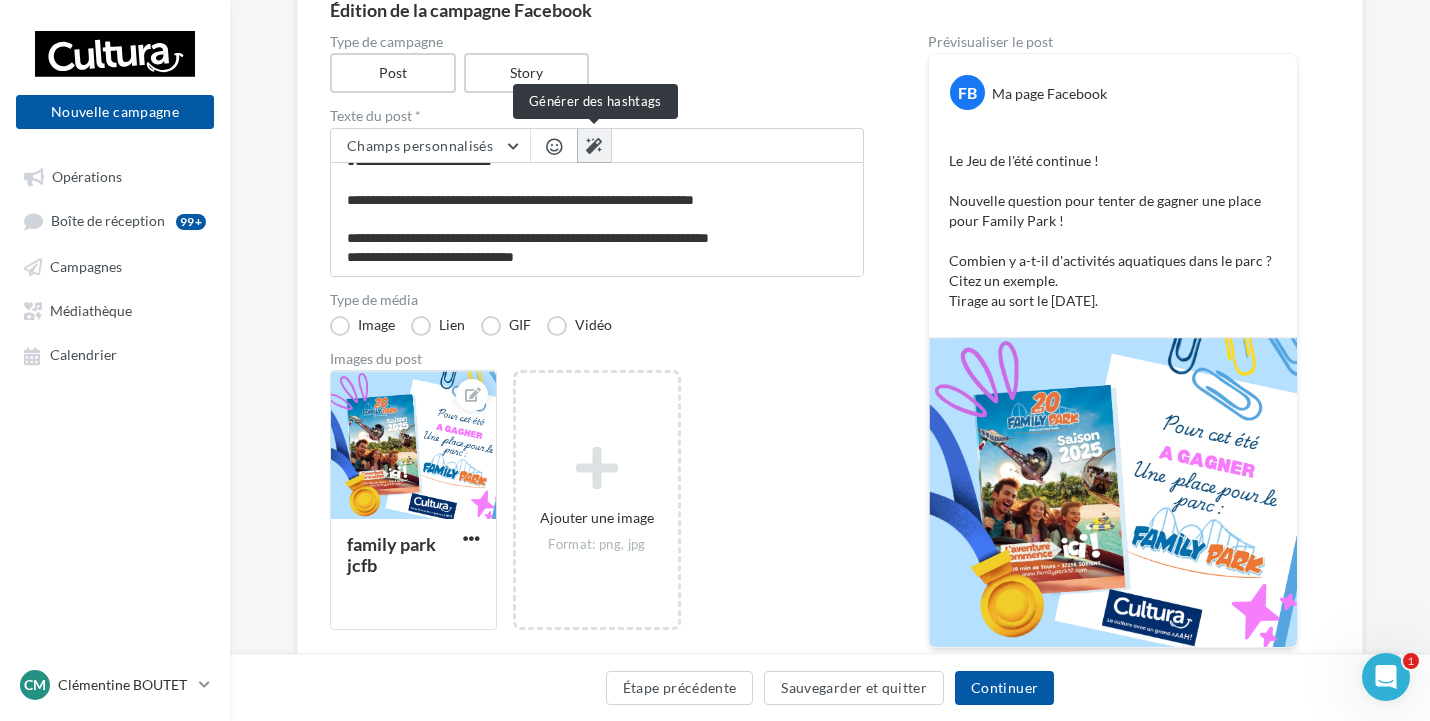 scroll, scrollTop: 49, scrollLeft: 0, axis: vertical 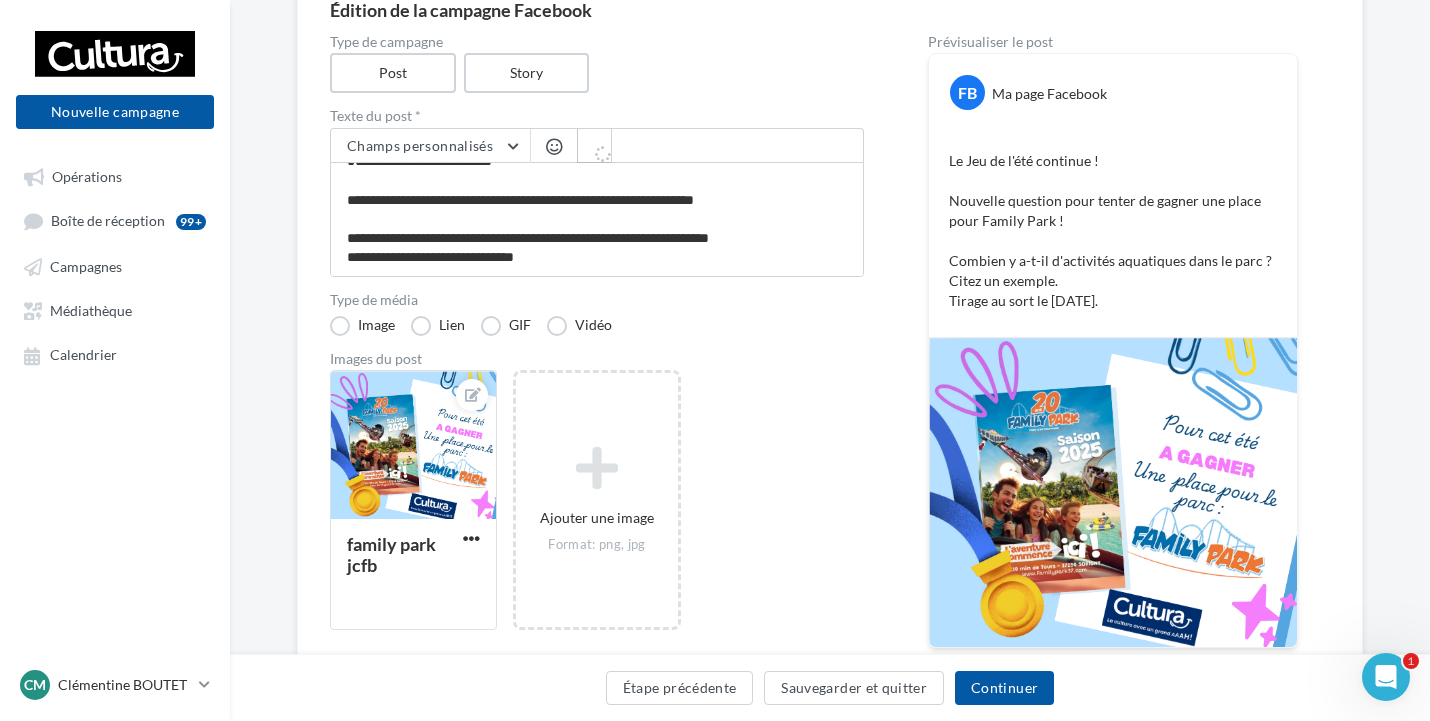 type on "**********" 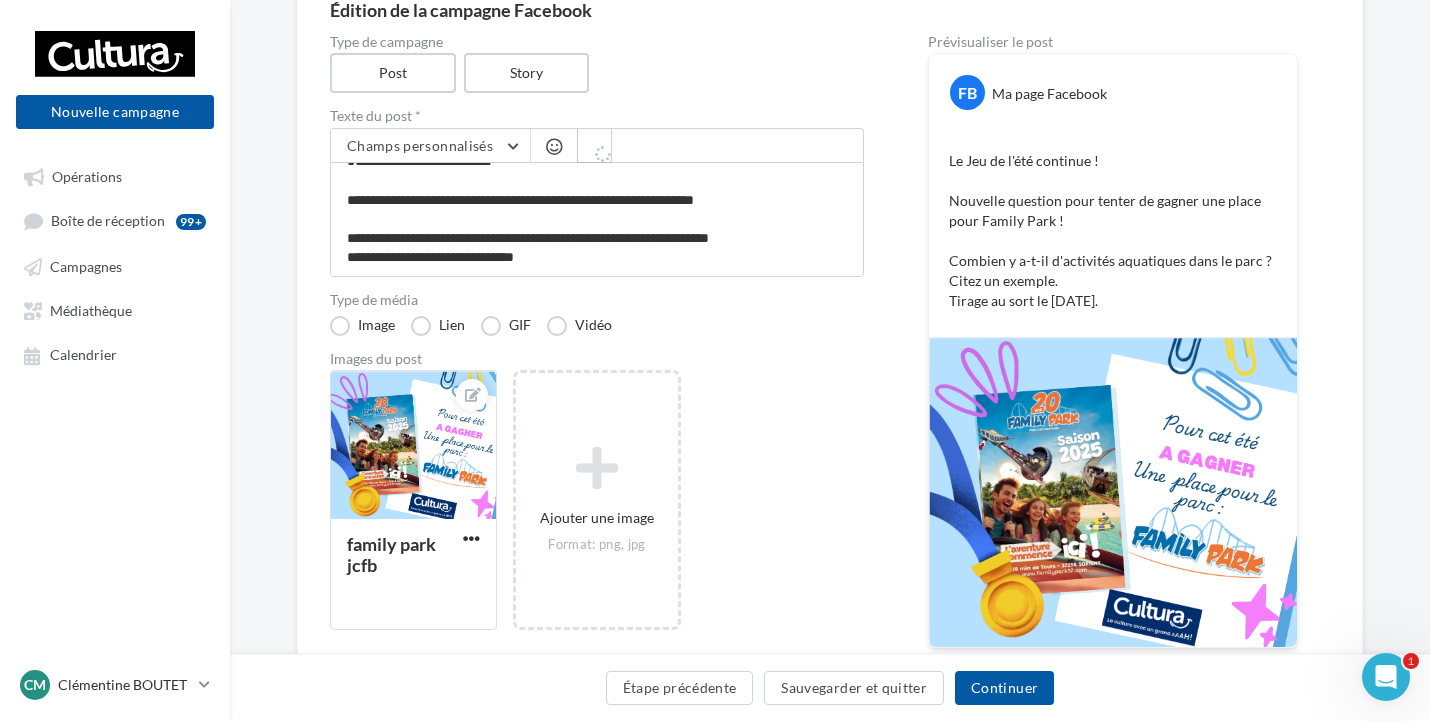 type on "**********" 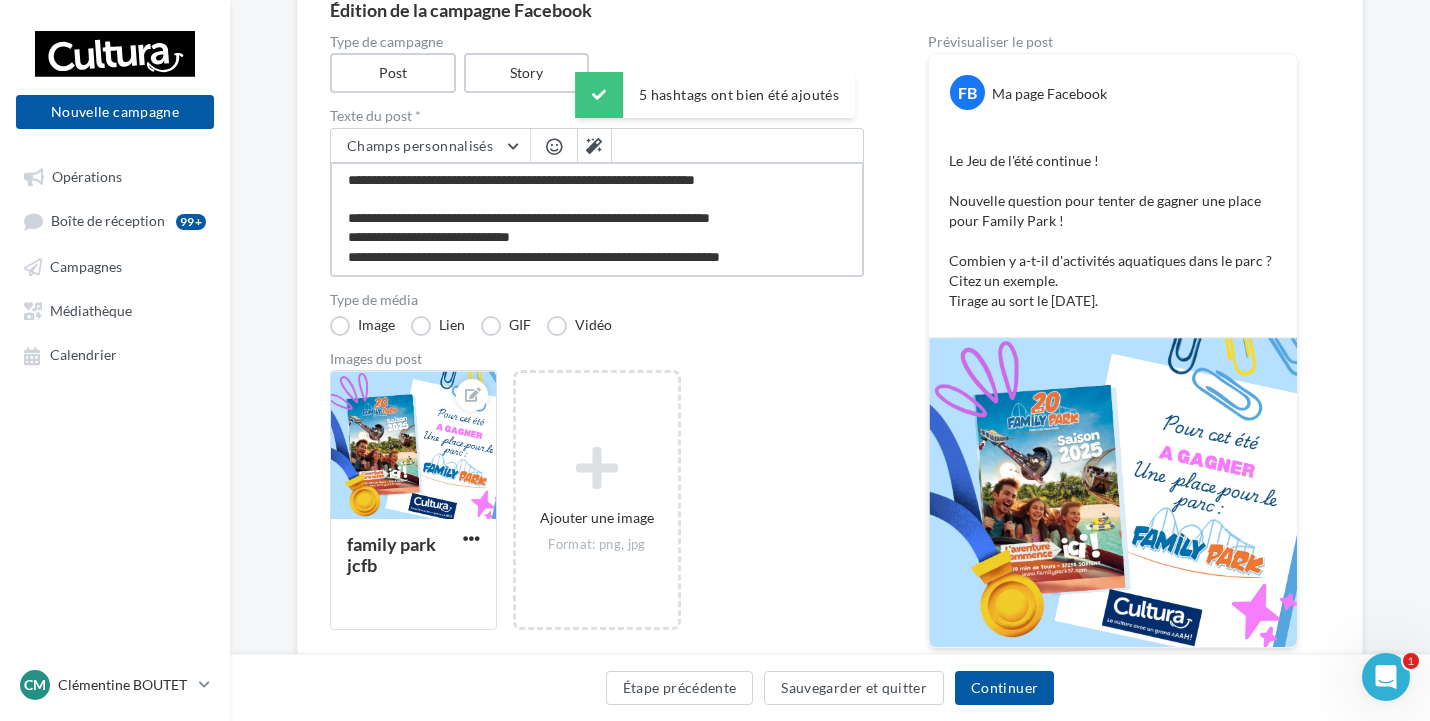 click on "**********" at bounding box center [597, 219] 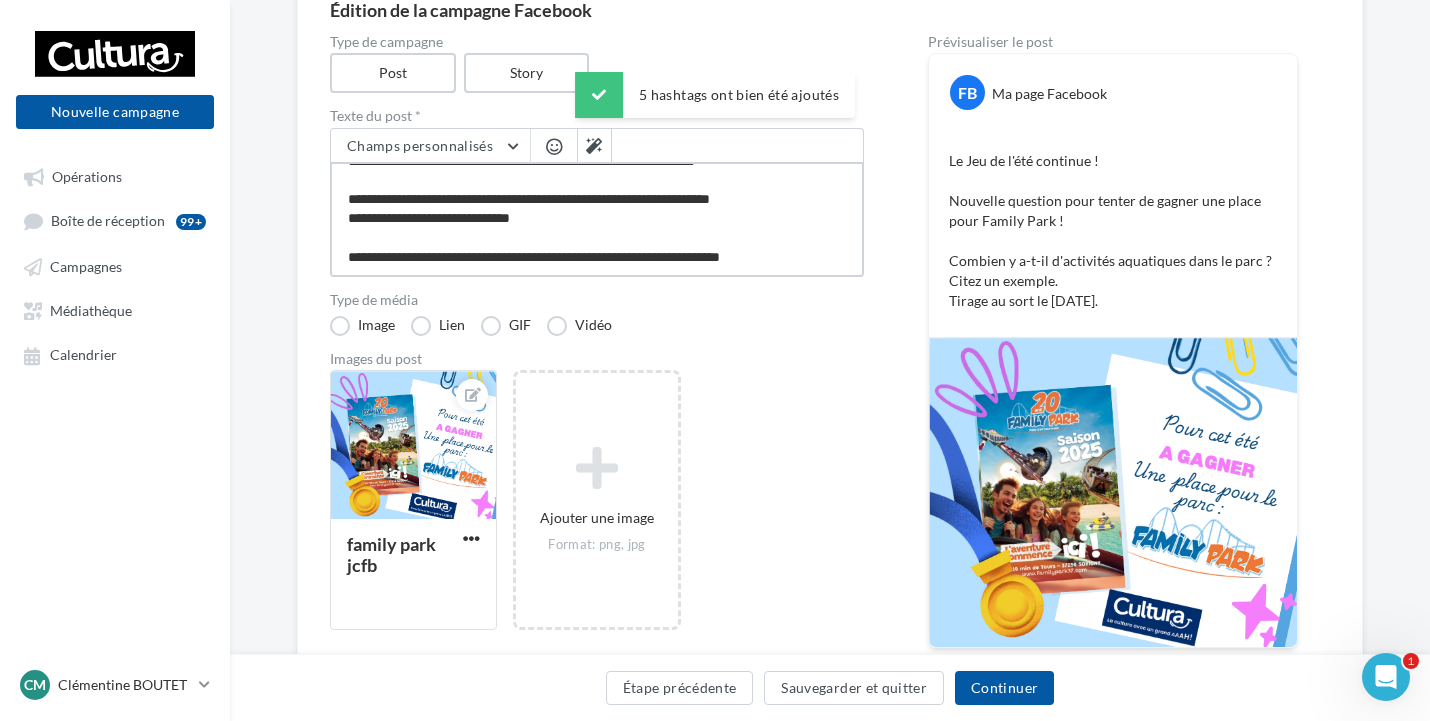 scroll, scrollTop: 98, scrollLeft: 0, axis: vertical 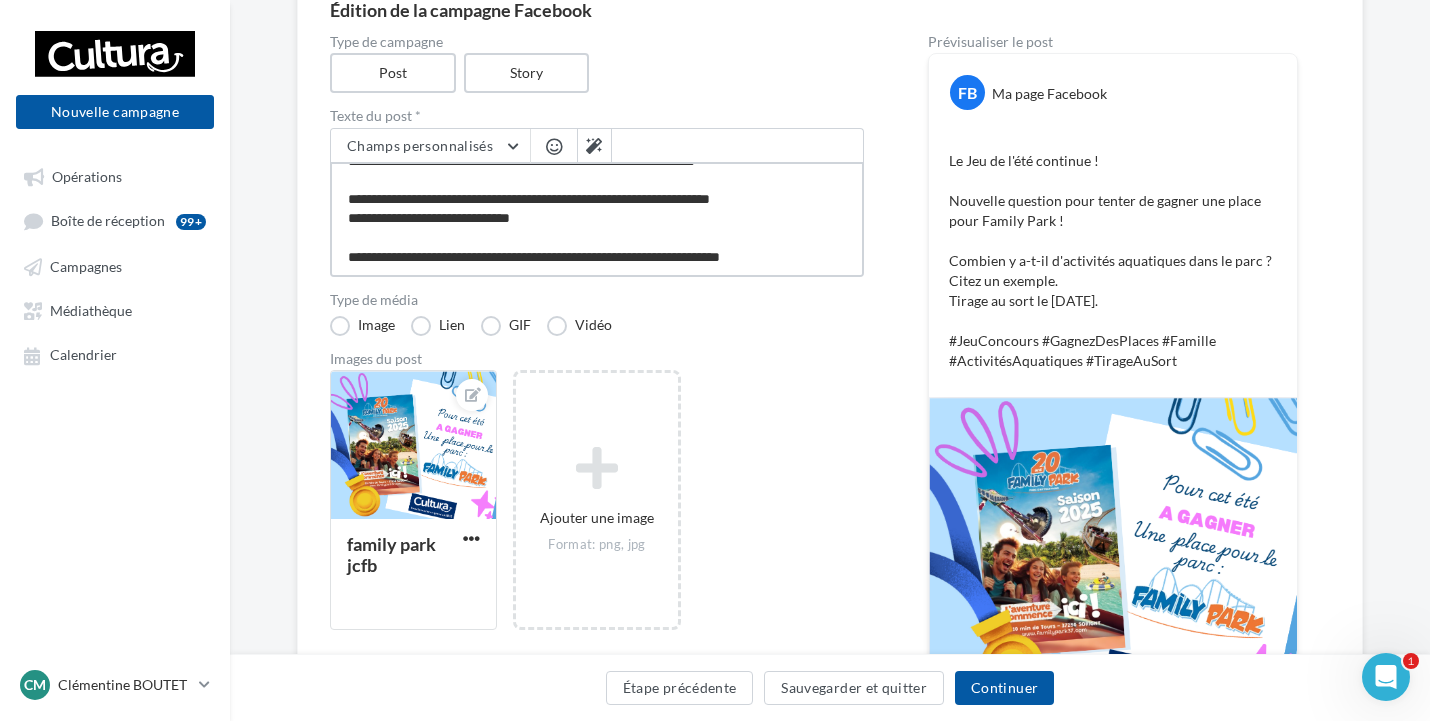 click on "**********" at bounding box center [597, 219] 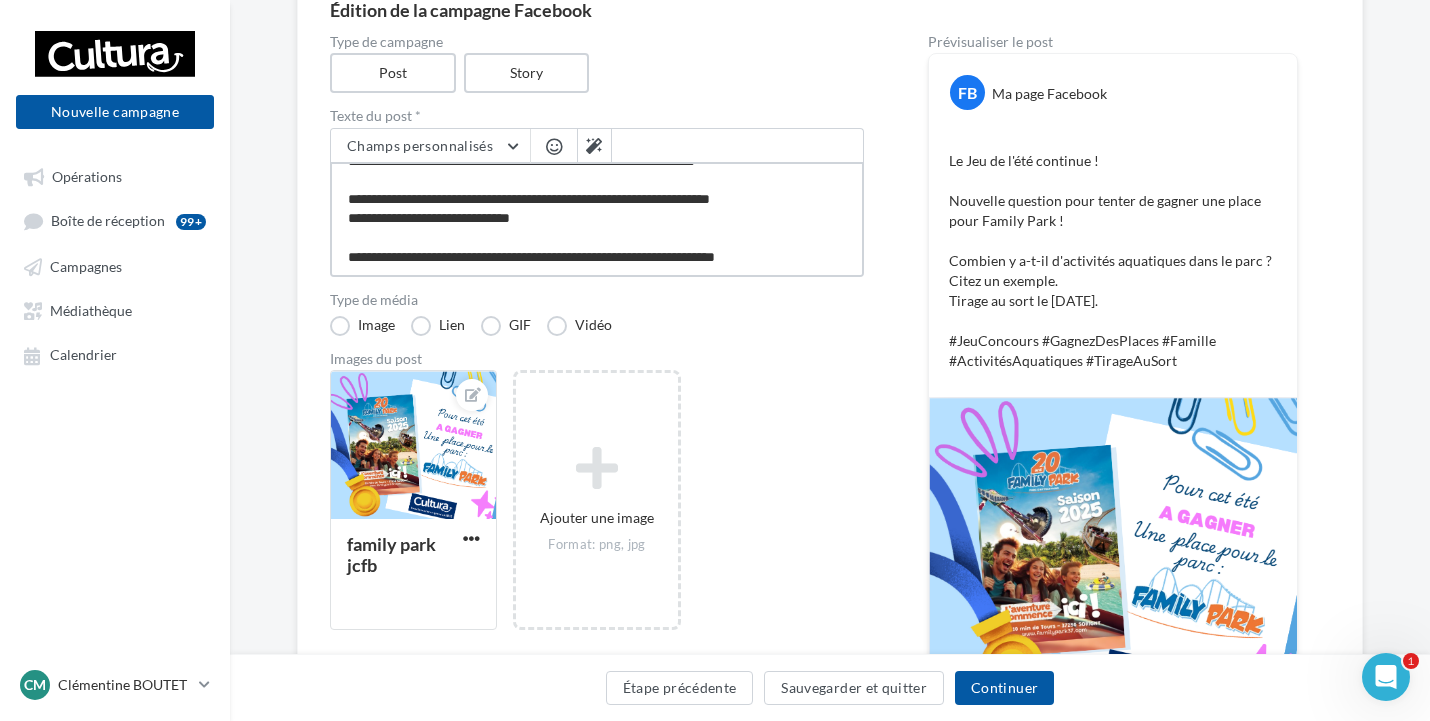 type on "**********" 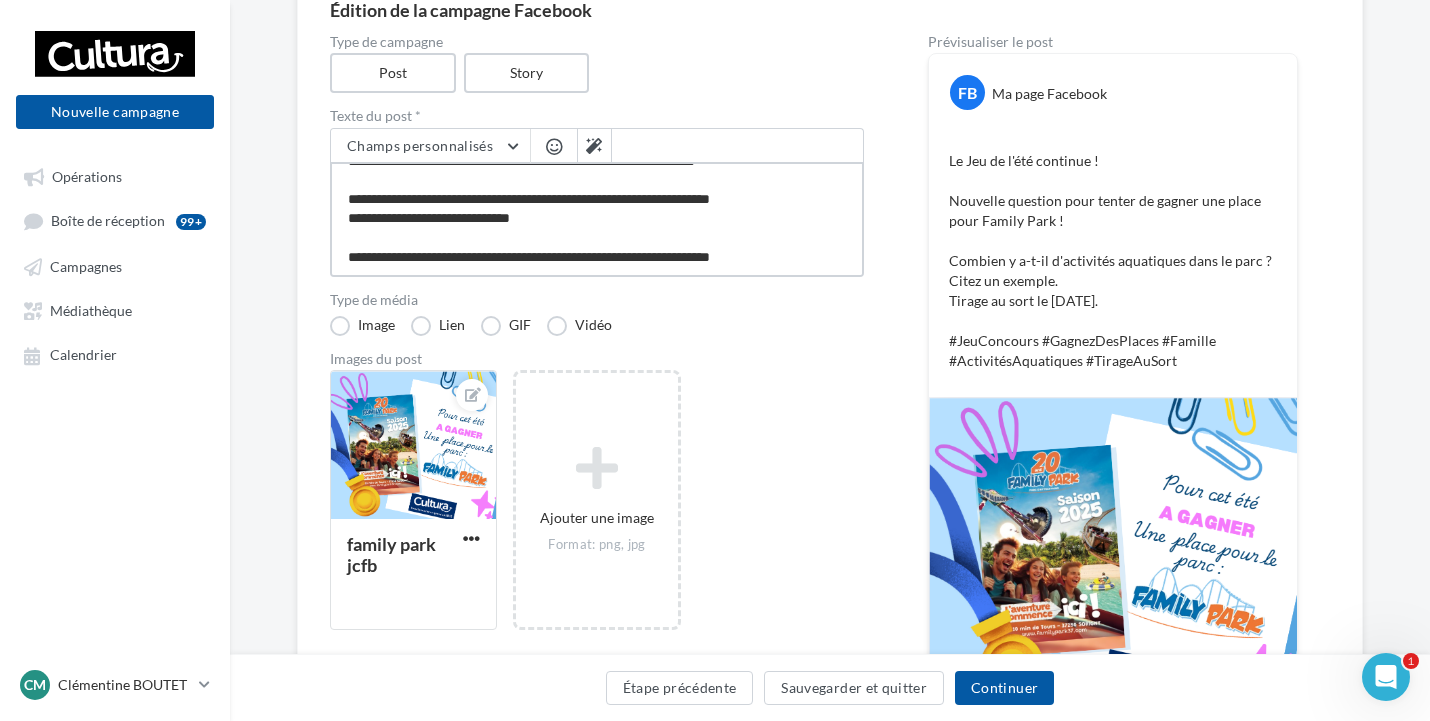 scroll, scrollTop: 78, scrollLeft: 0, axis: vertical 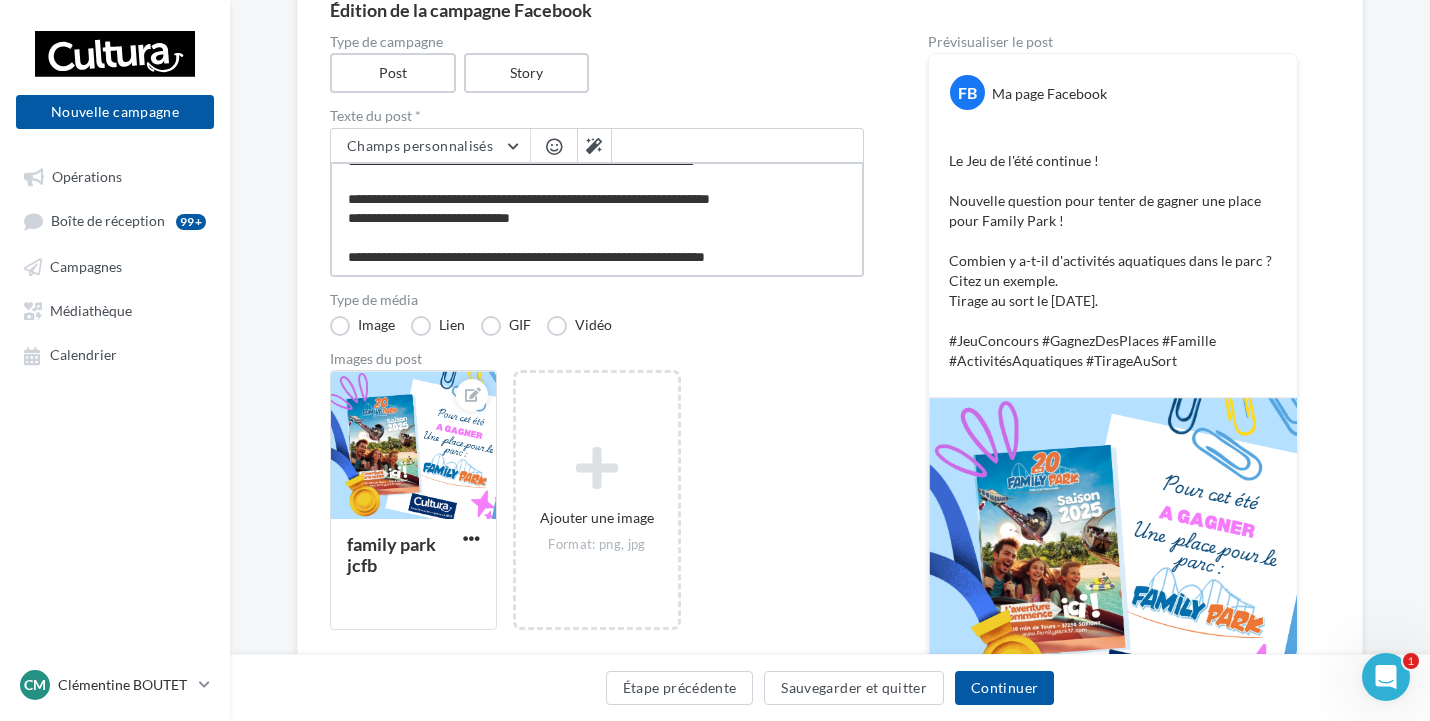 type on "**********" 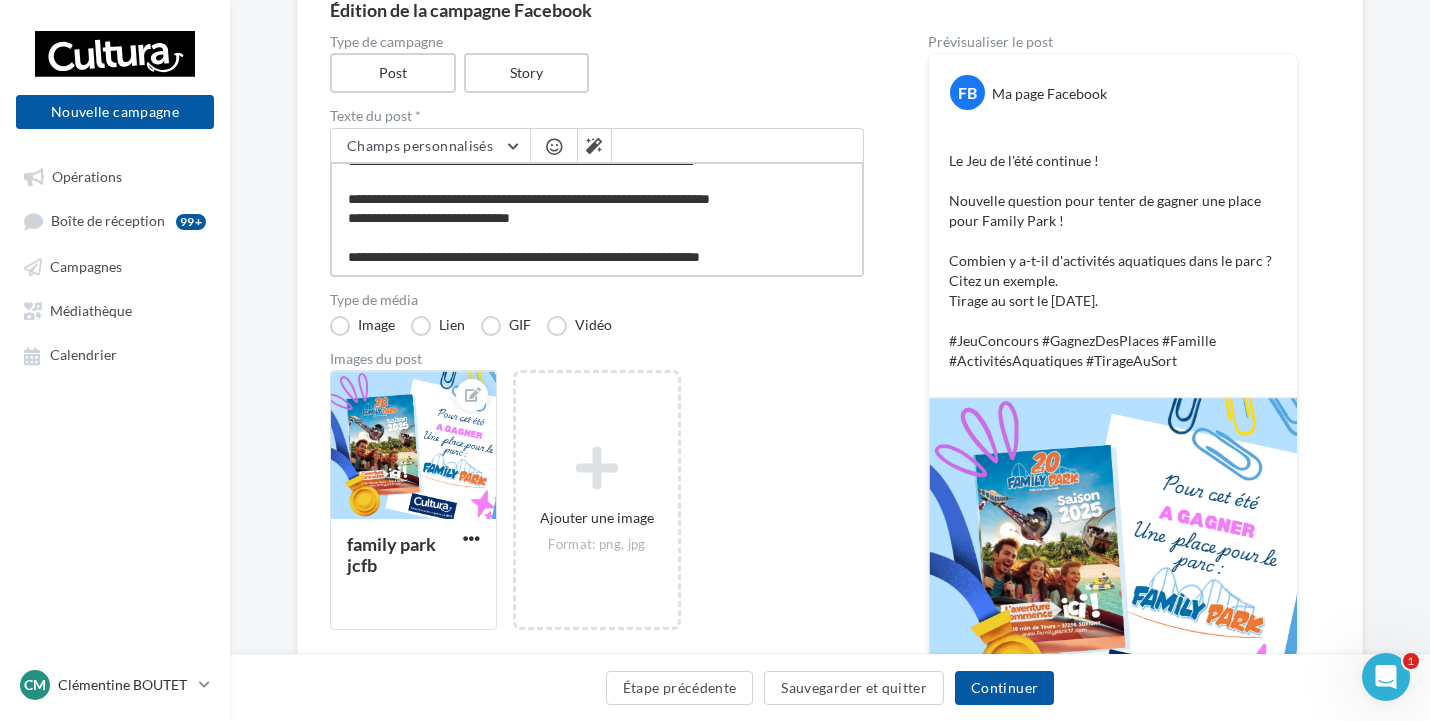 type on "**********" 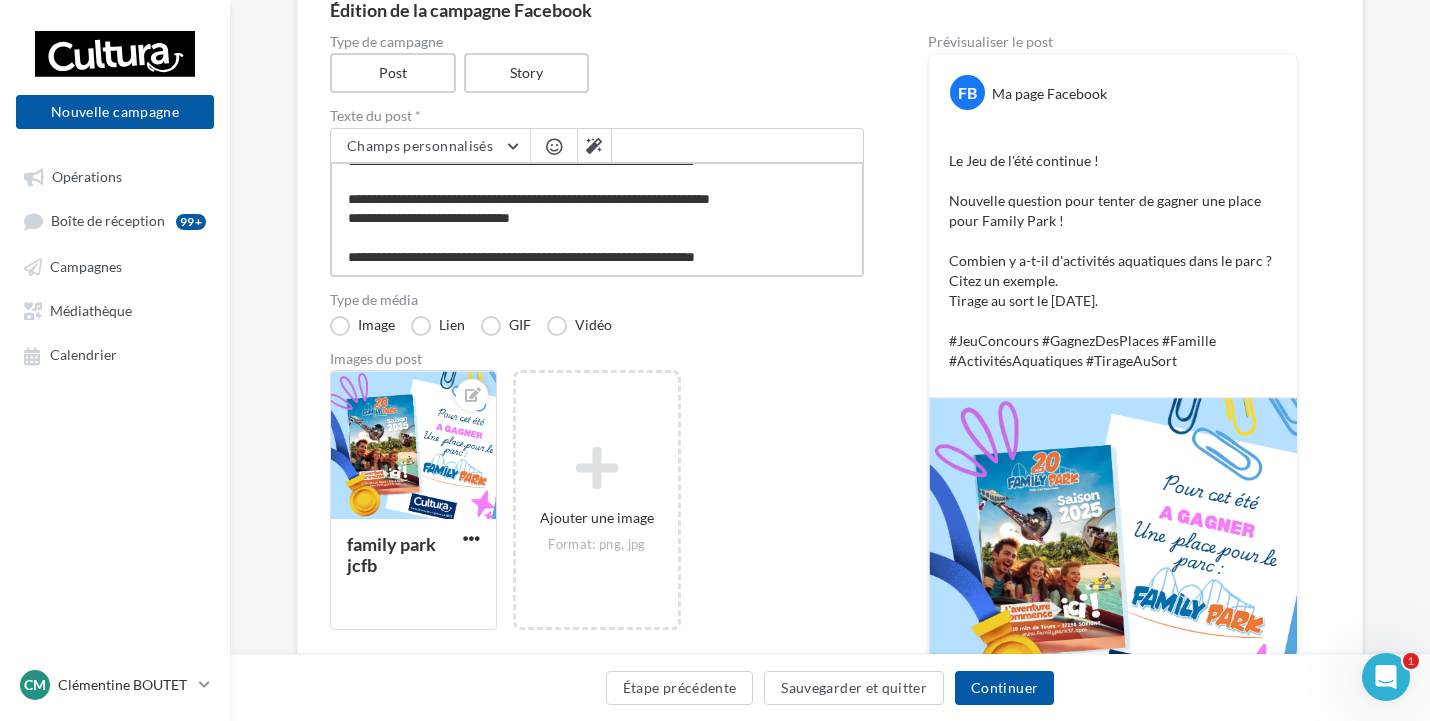 type on "**********" 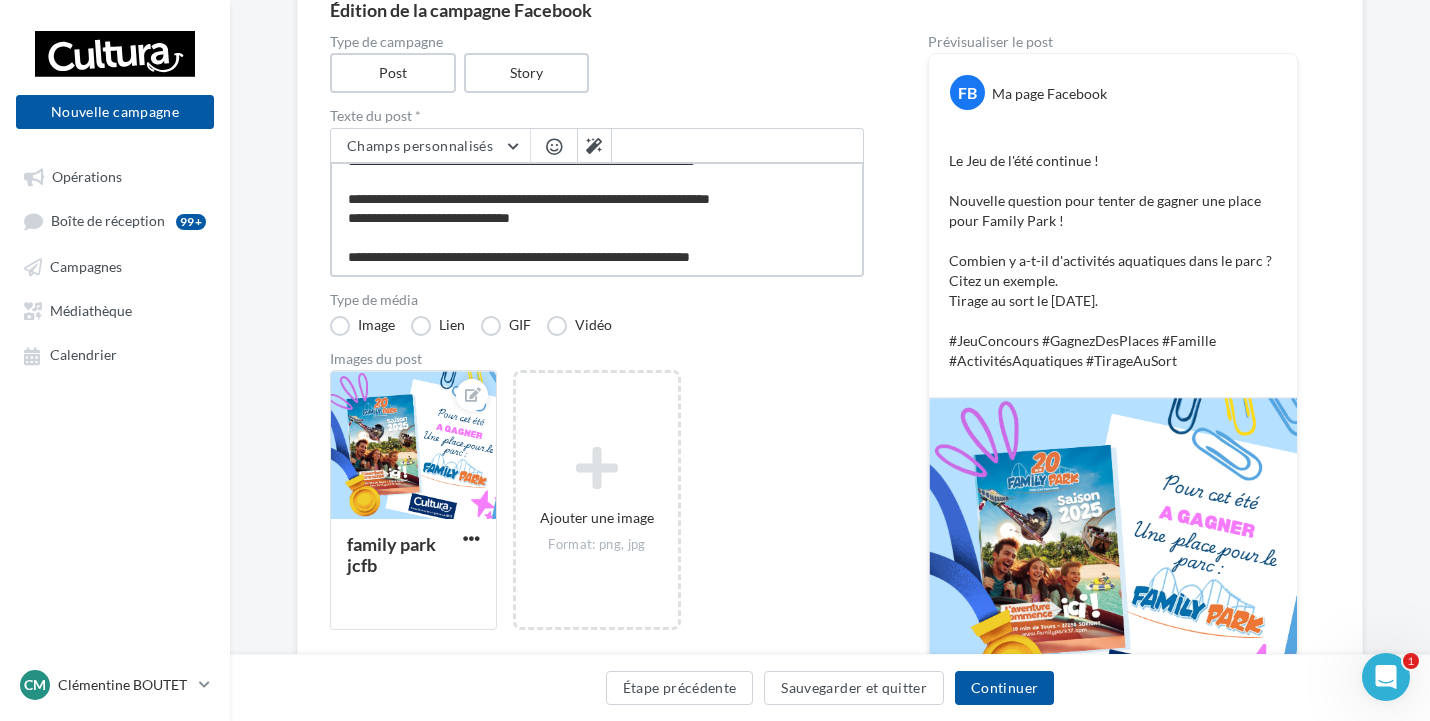 type on "**********" 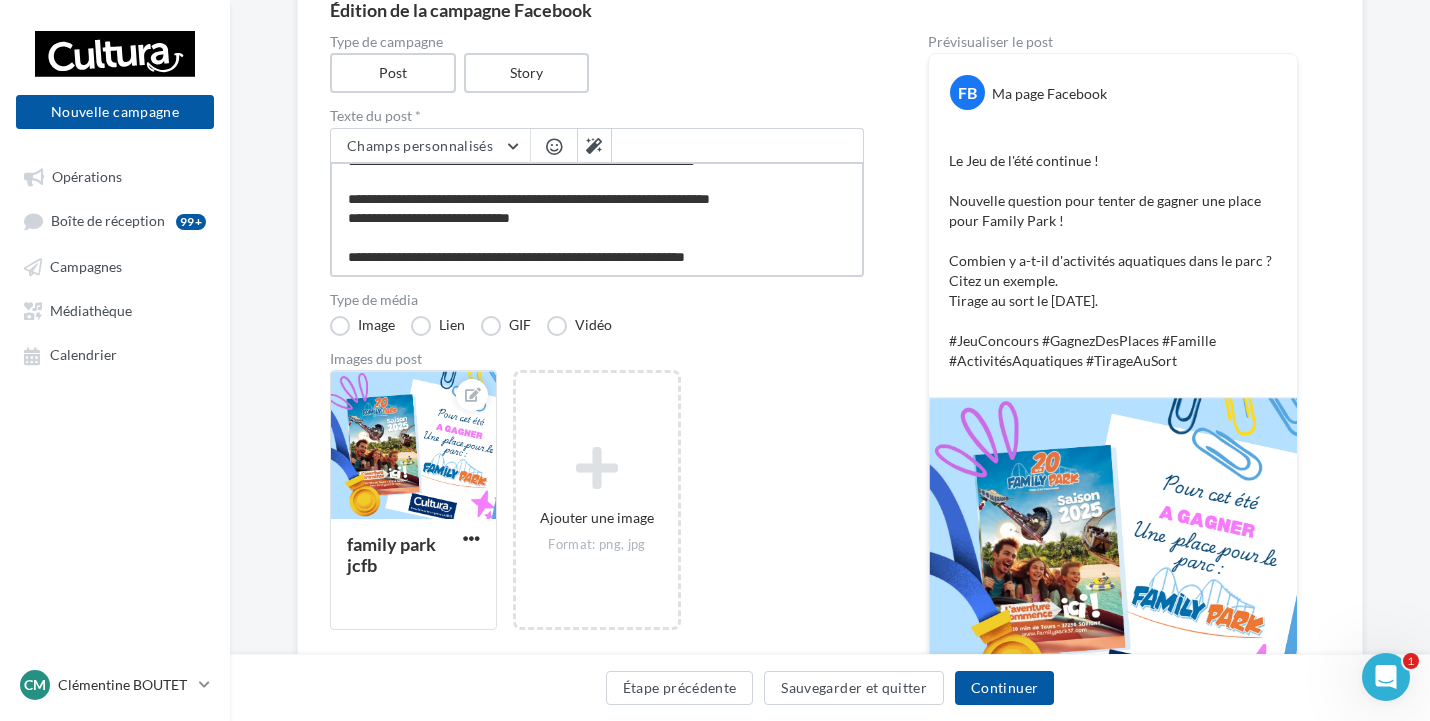 type on "**********" 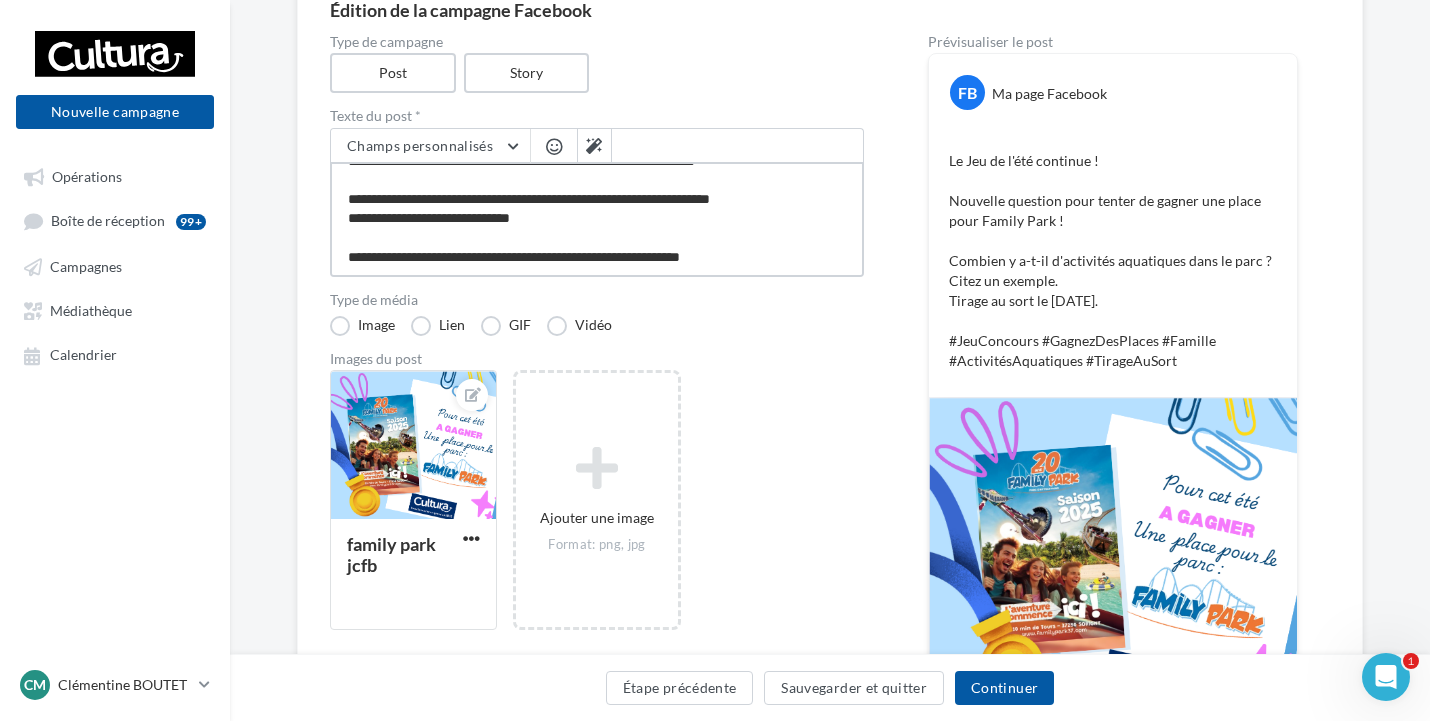 type on "**********" 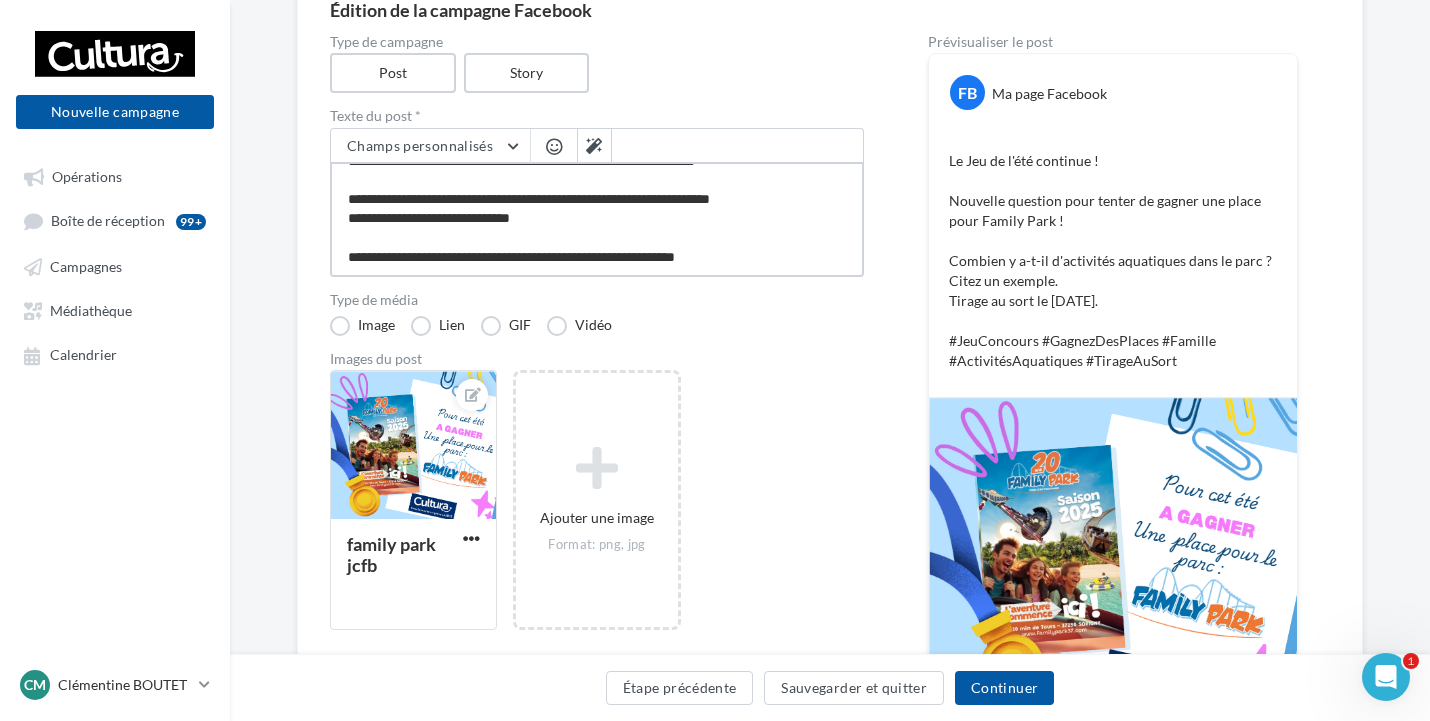 type on "**********" 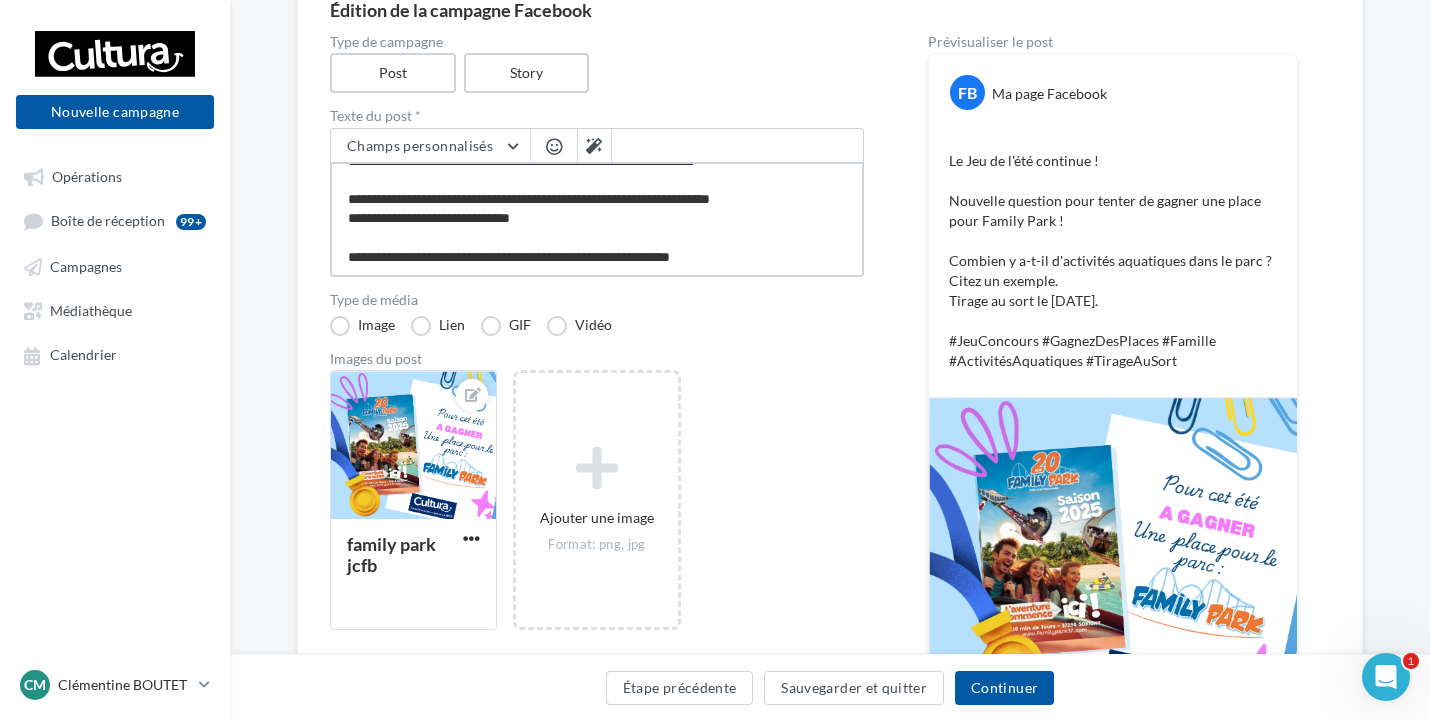 type on "**********" 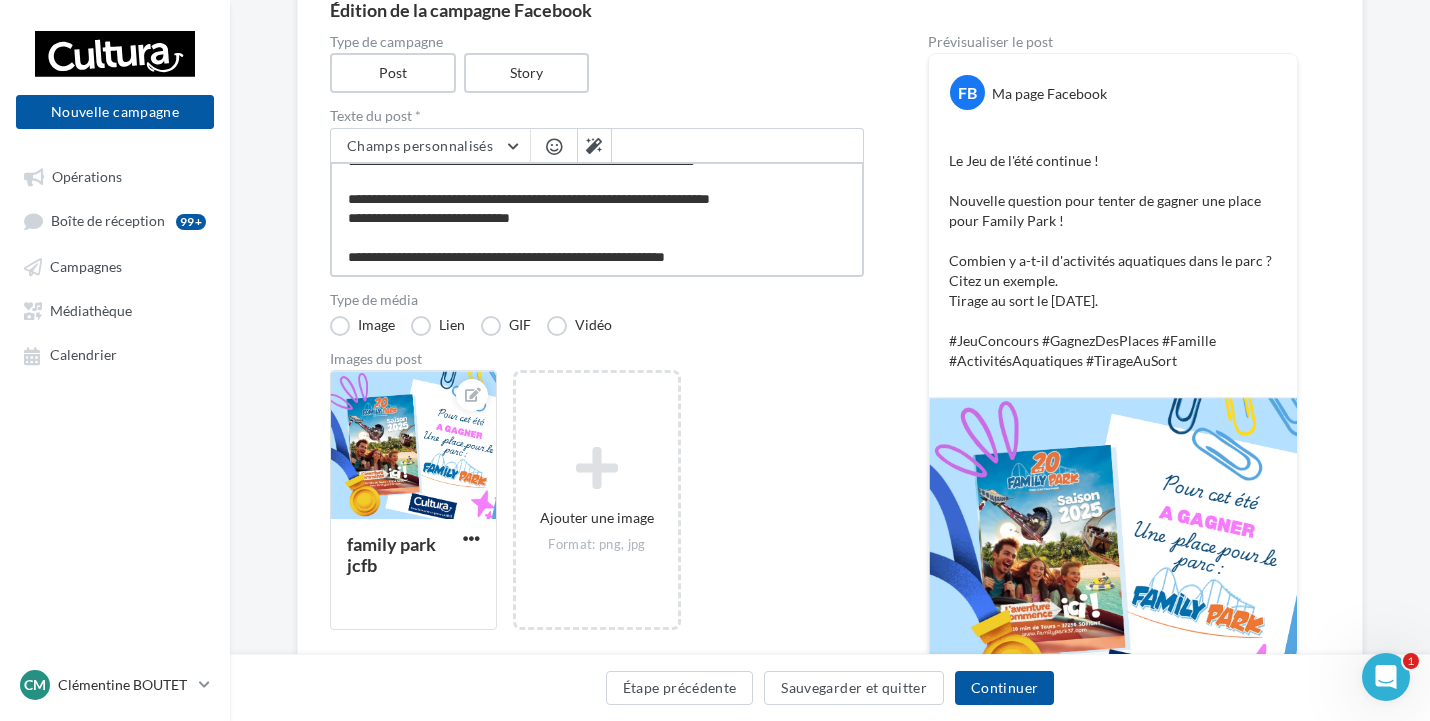 type on "**********" 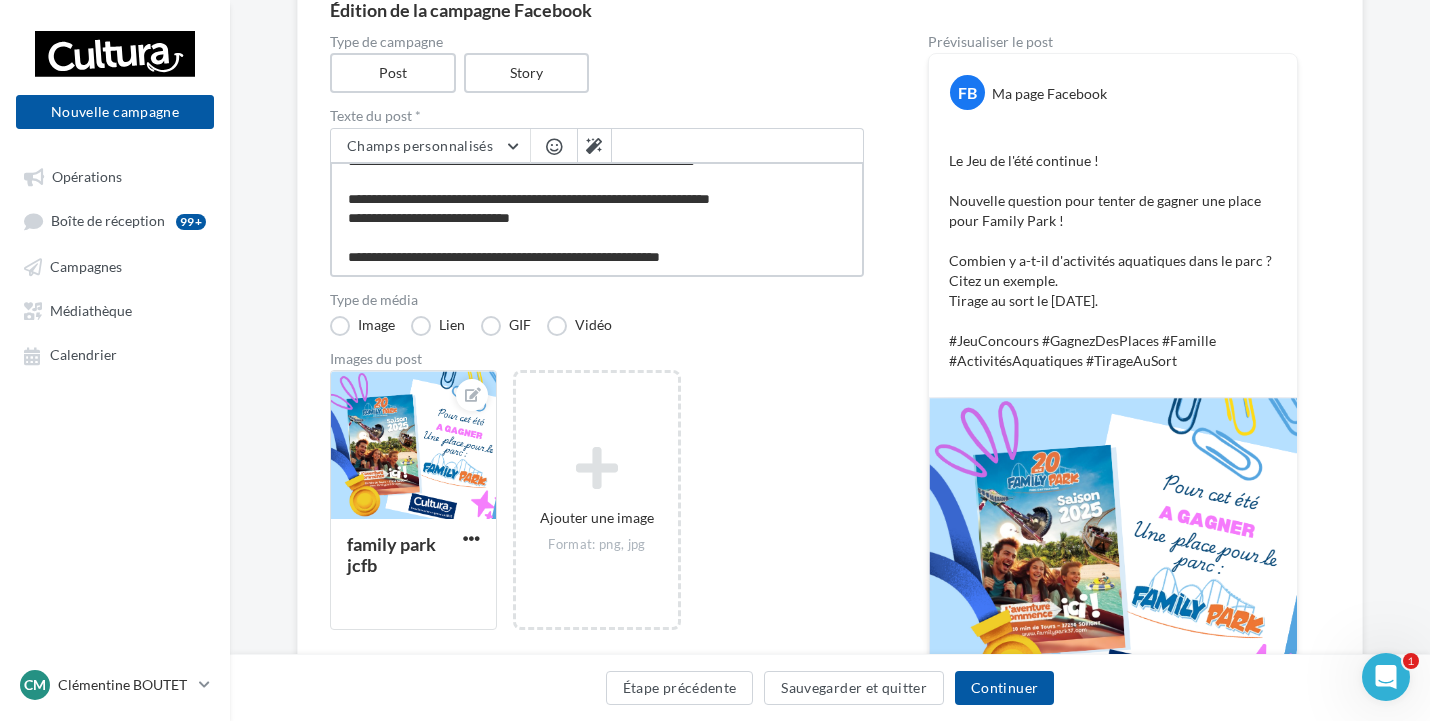 type on "**********" 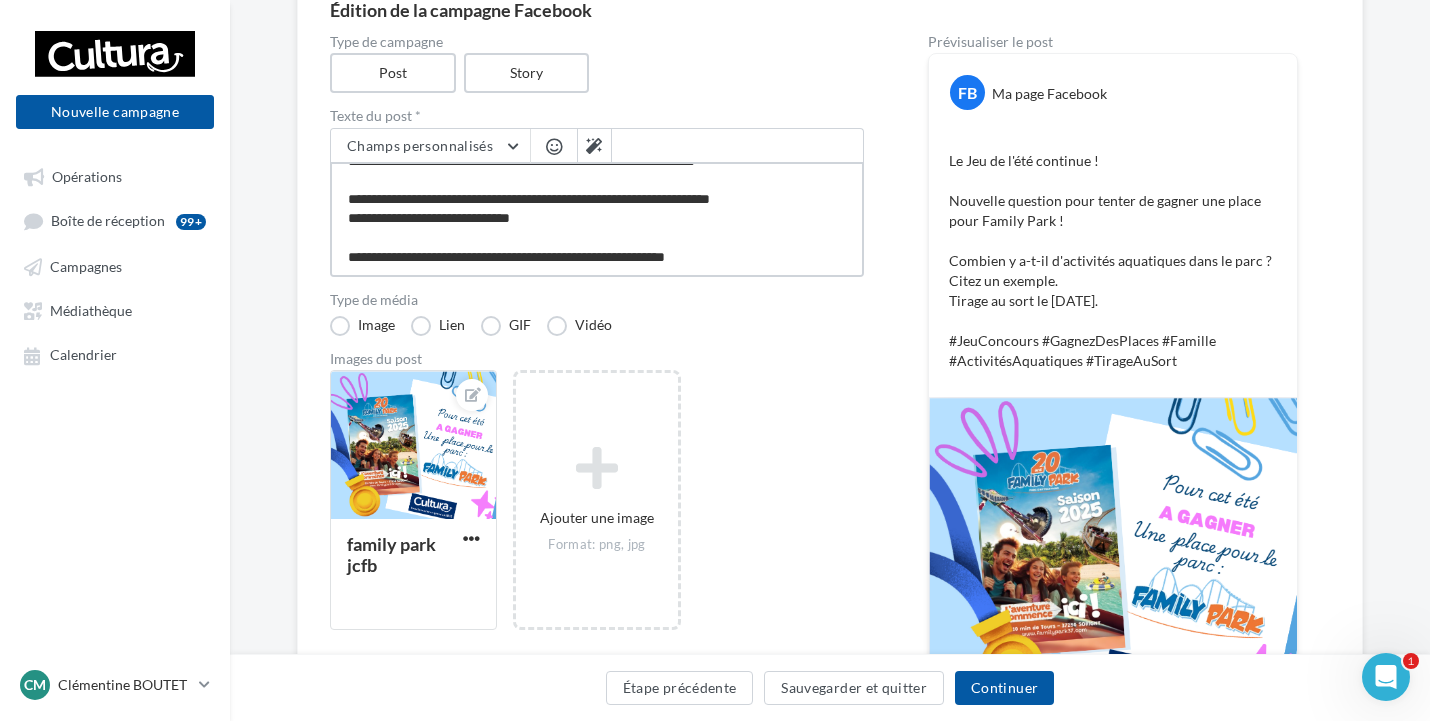type on "**********" 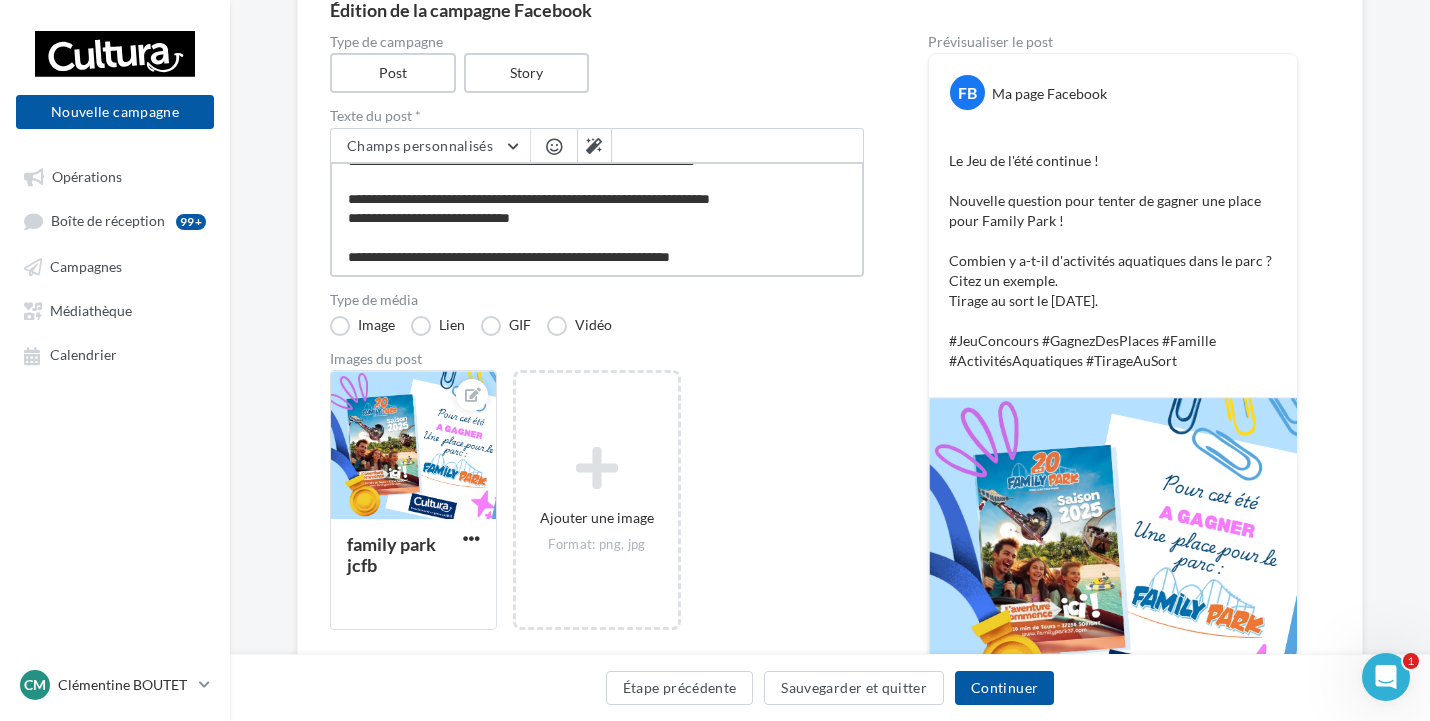 type on "**********" 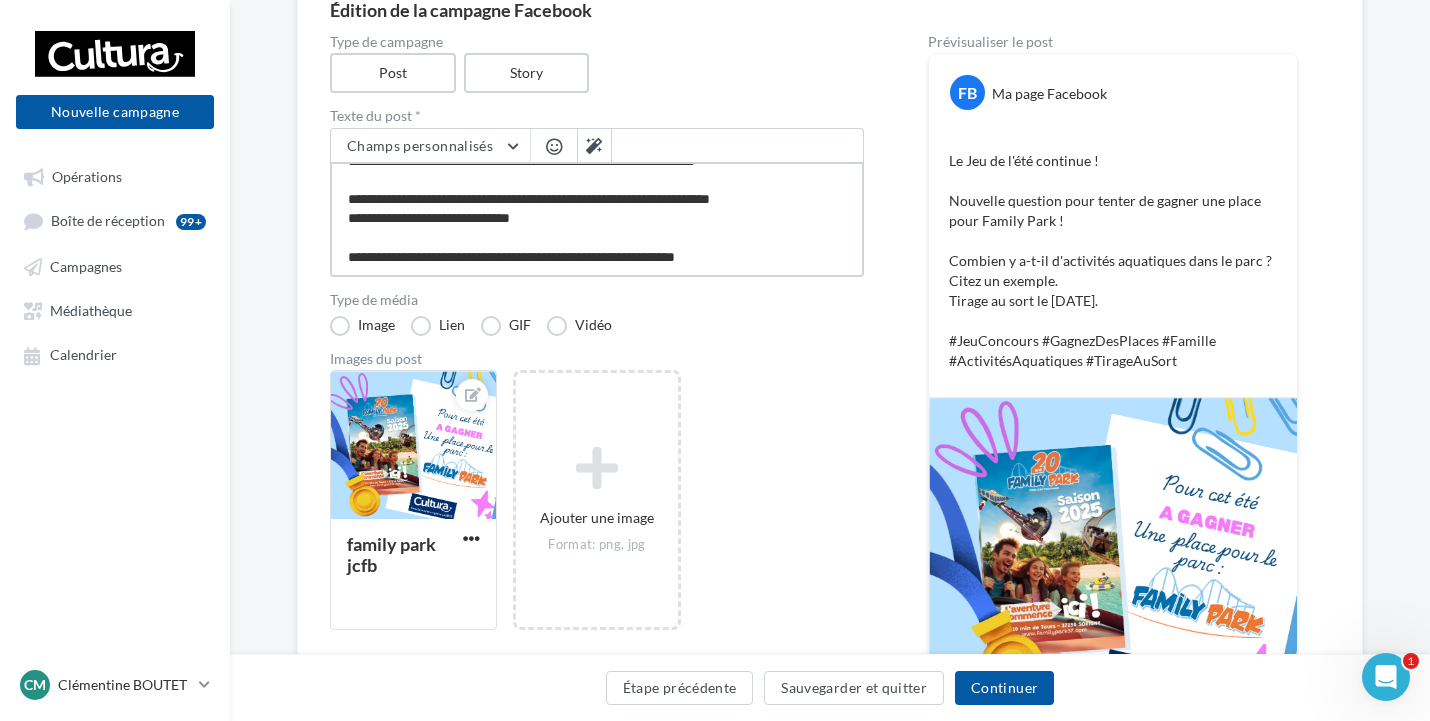 type on "**********" 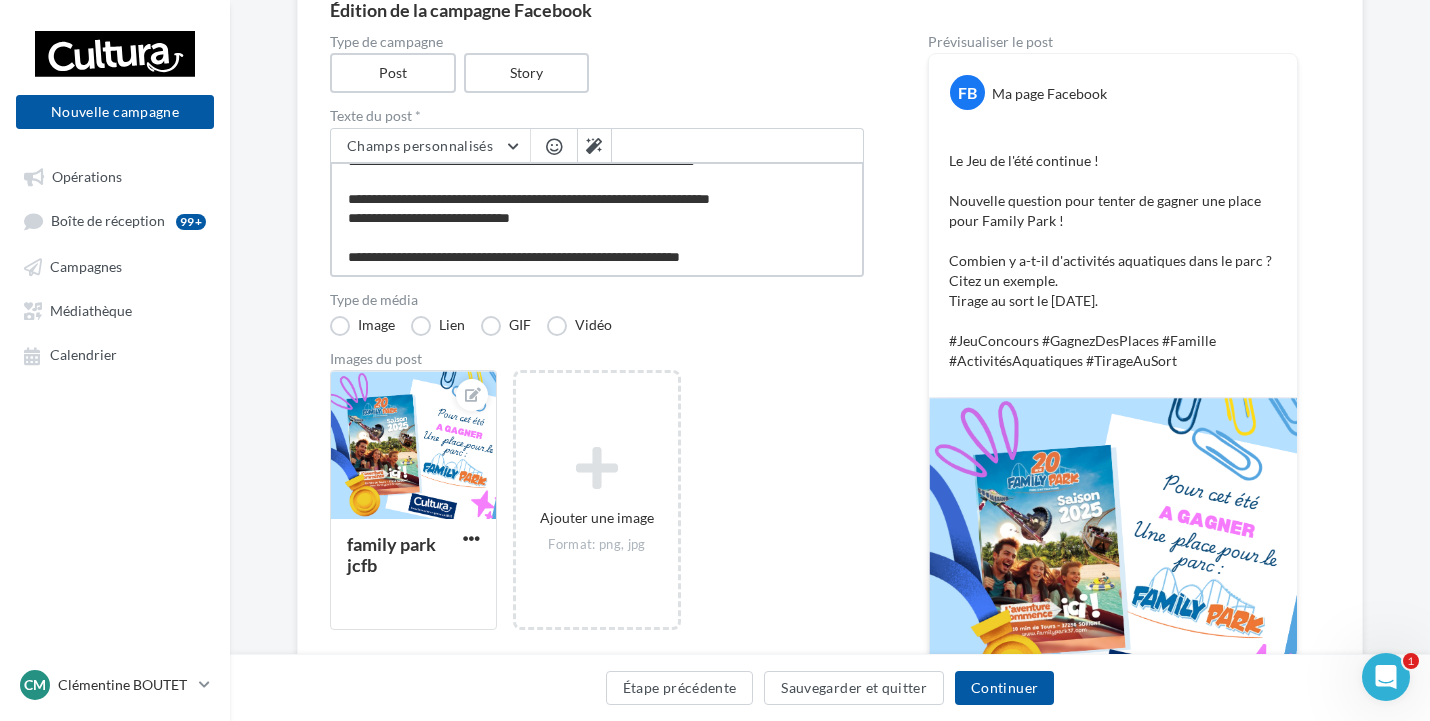 type on "**********" 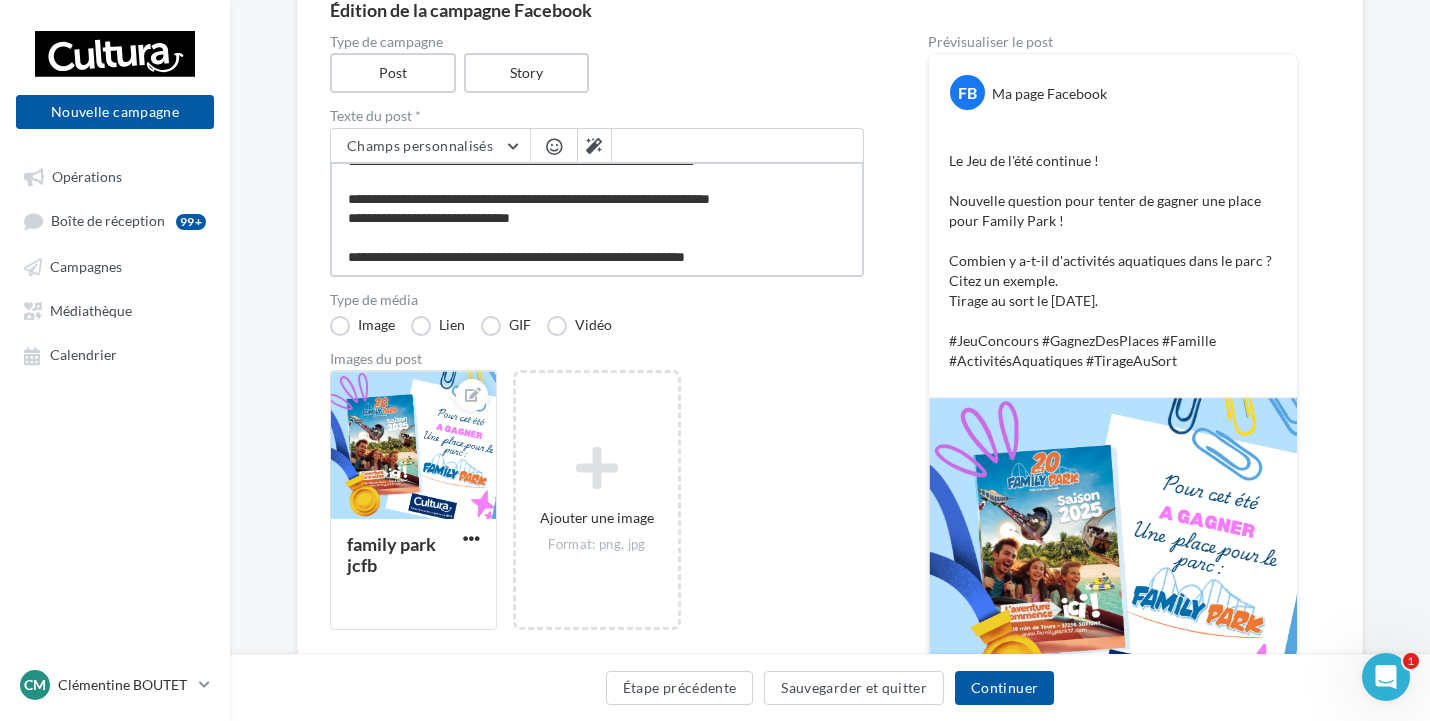 type on "**********" 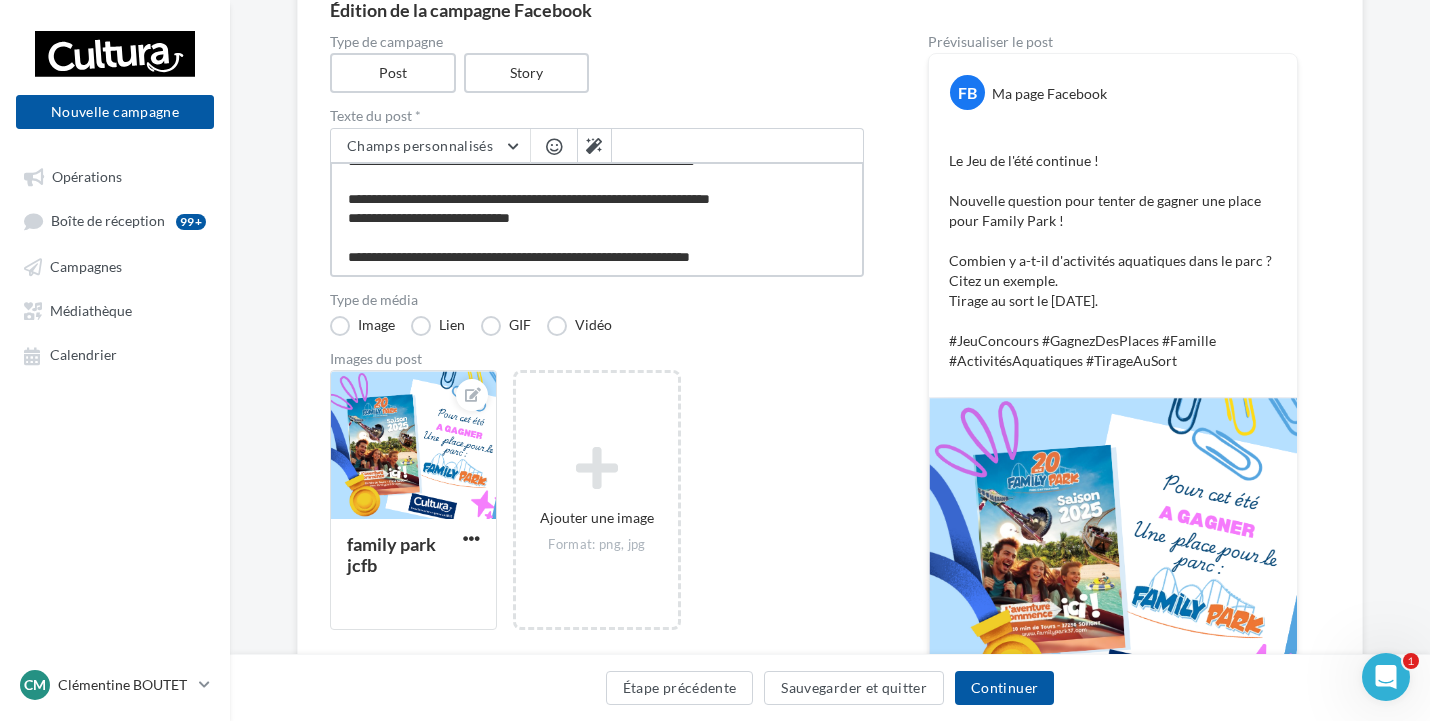type on "**********" 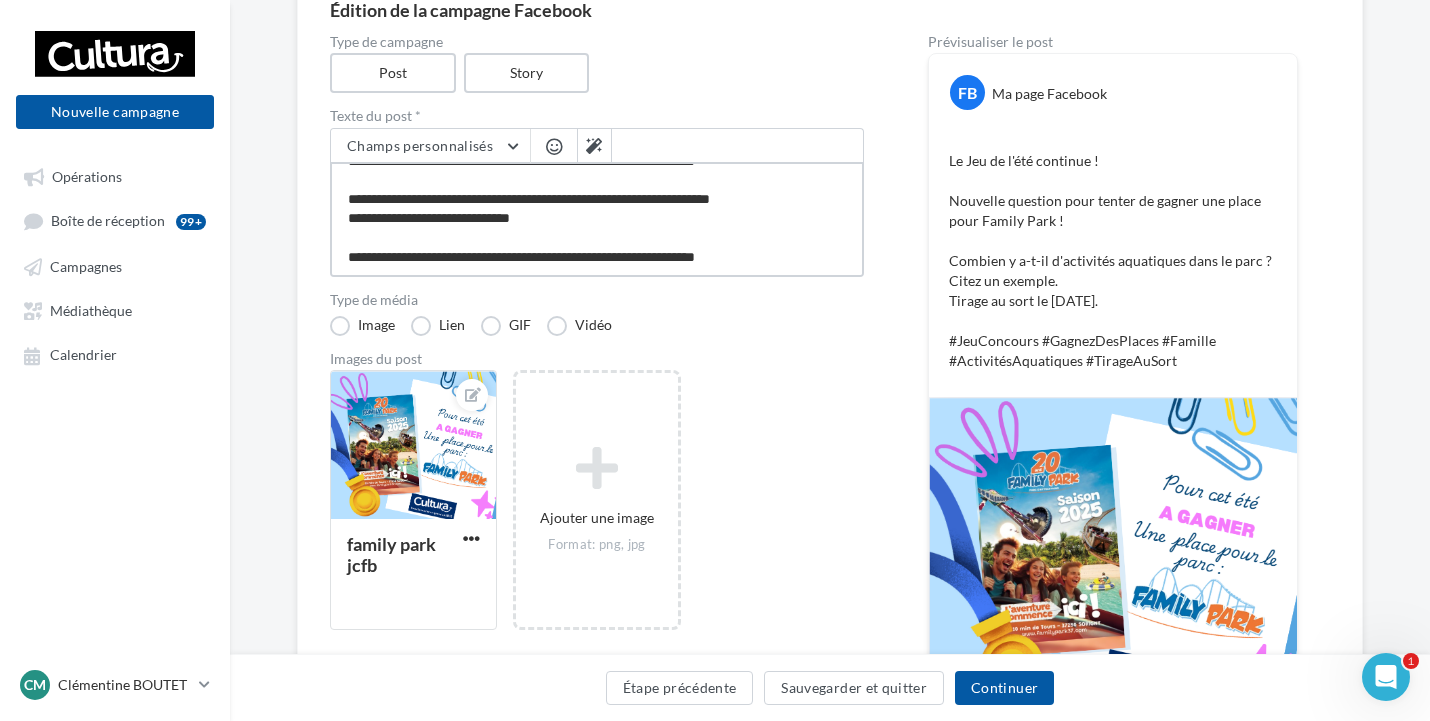 type on "**********" 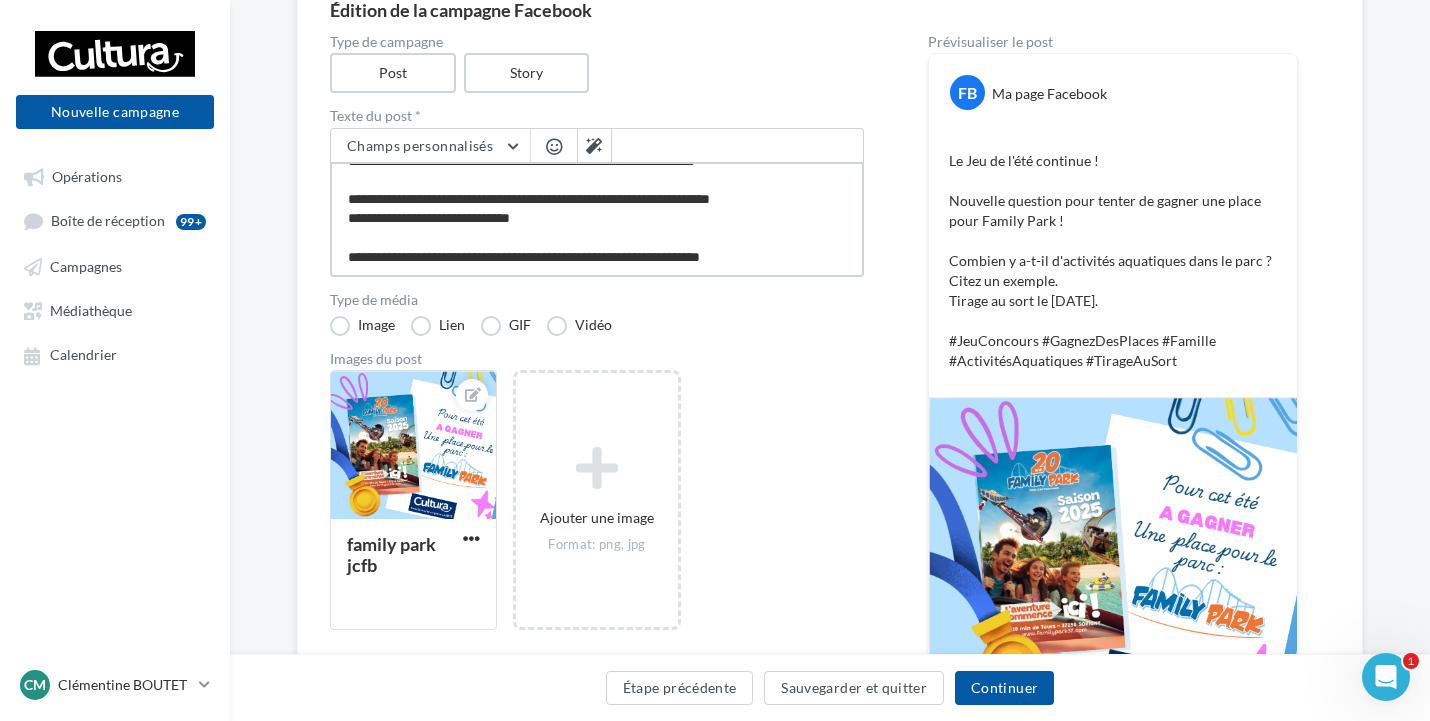 type on "**********" 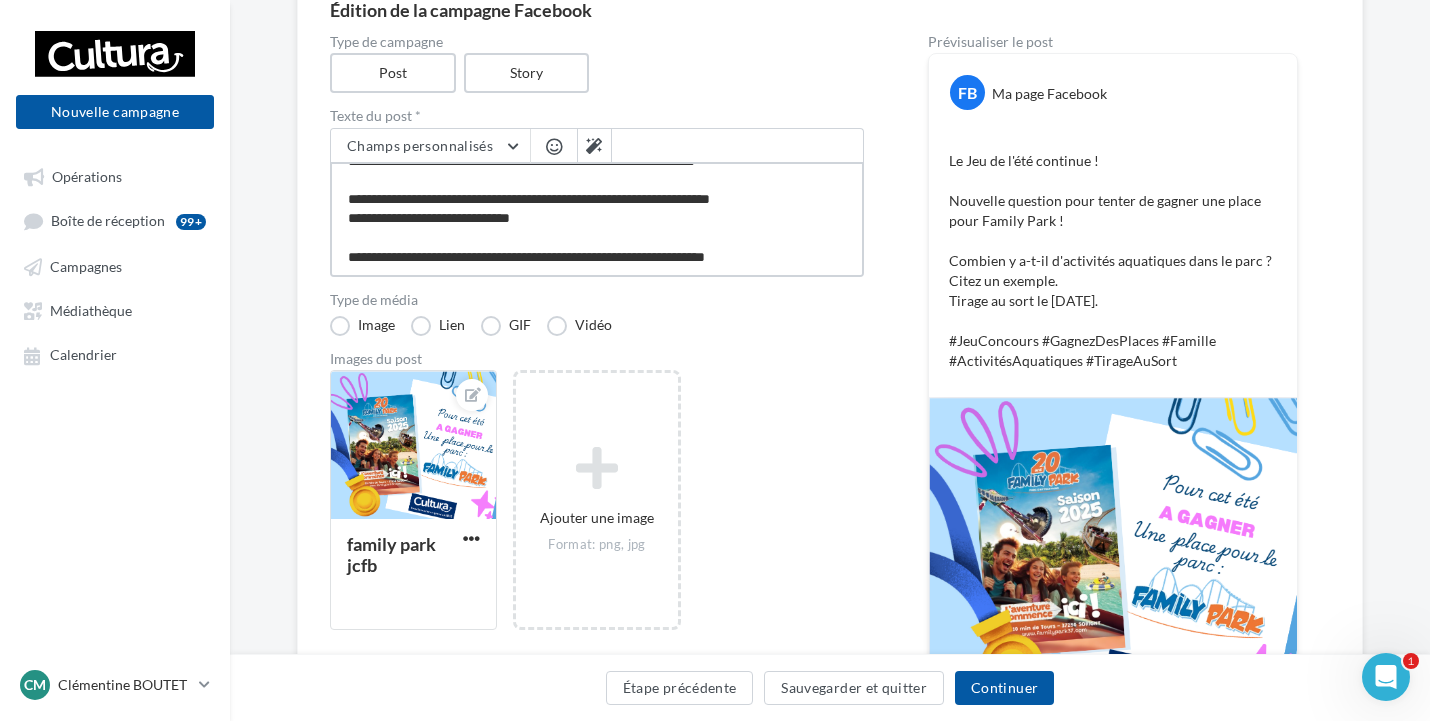 type on "**********" 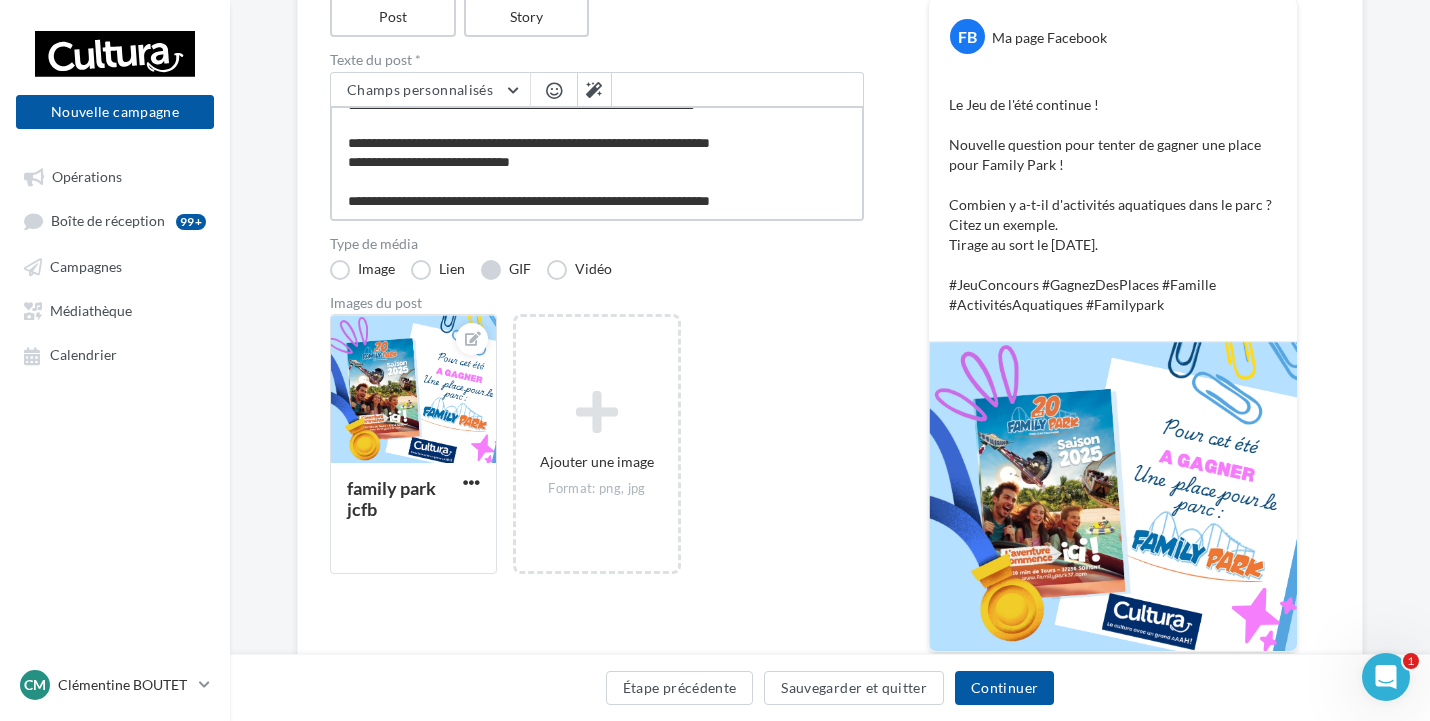 scroll, scrollTop: 300, scrollLeft: 0, axis: vertical 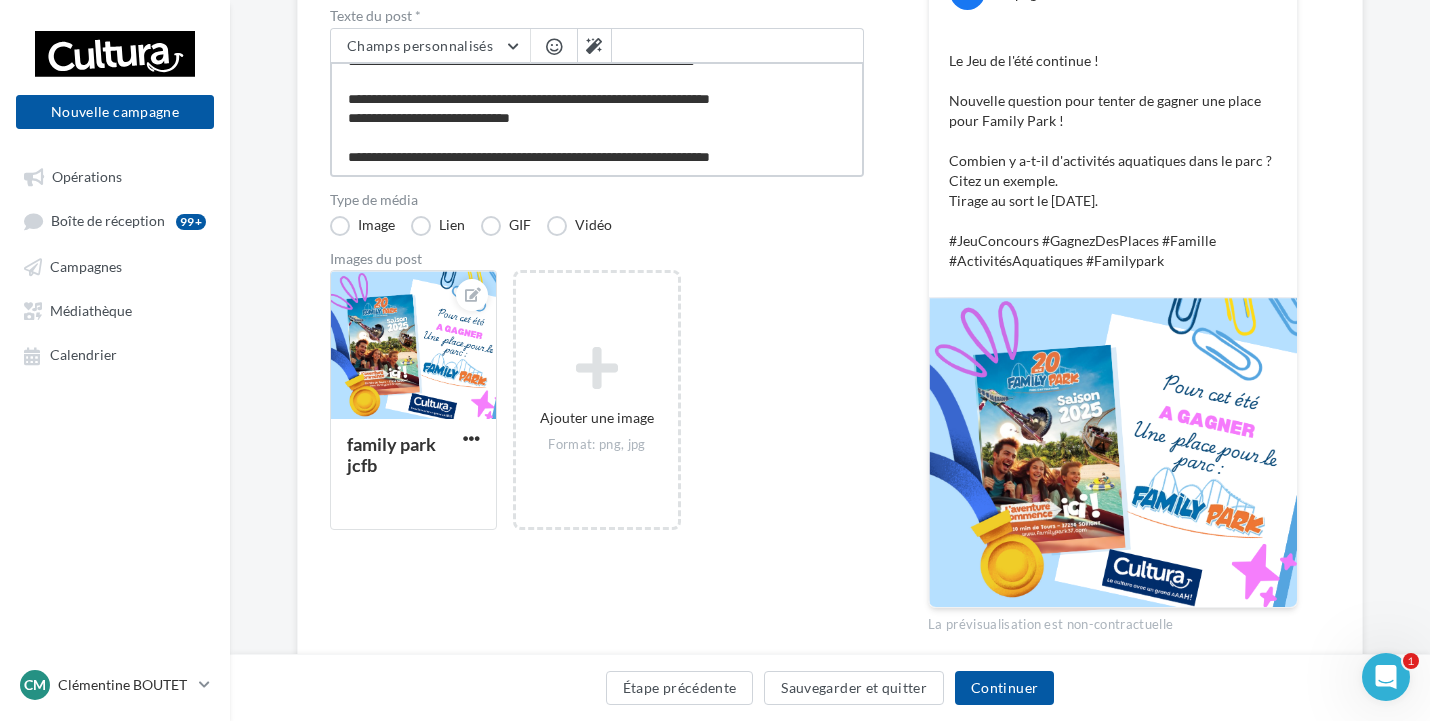 click on "**********" at bounding box center [597, 119] 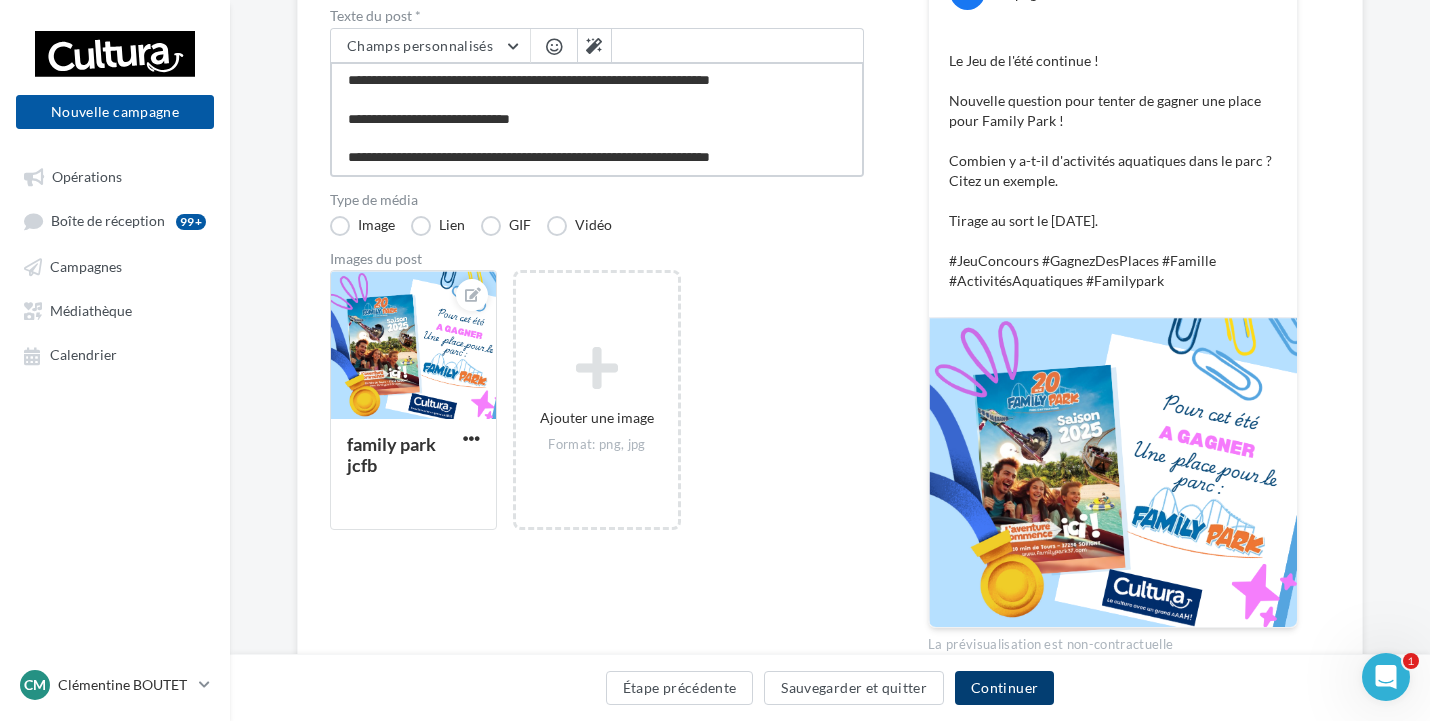 type on "**********" 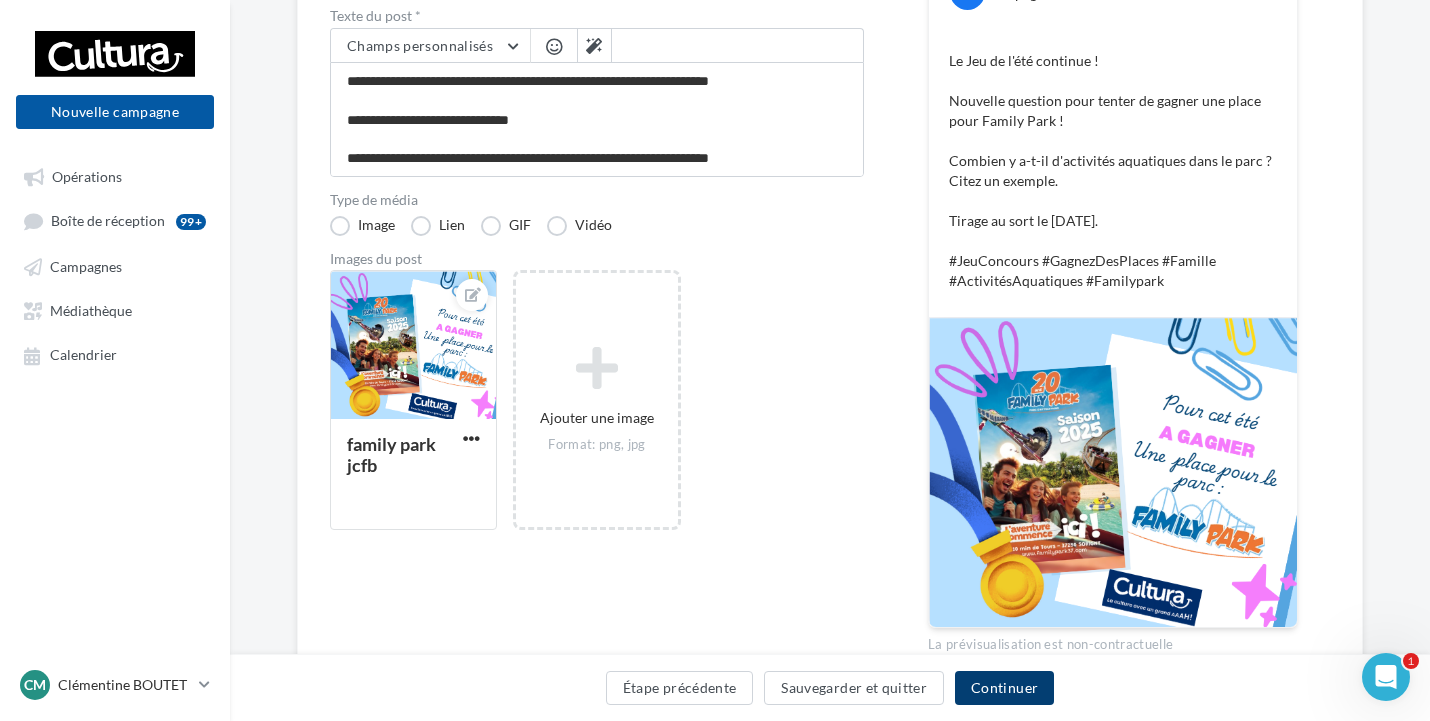 scroll, scrollTop: 77, scrollLeft: 0, axis: vertical 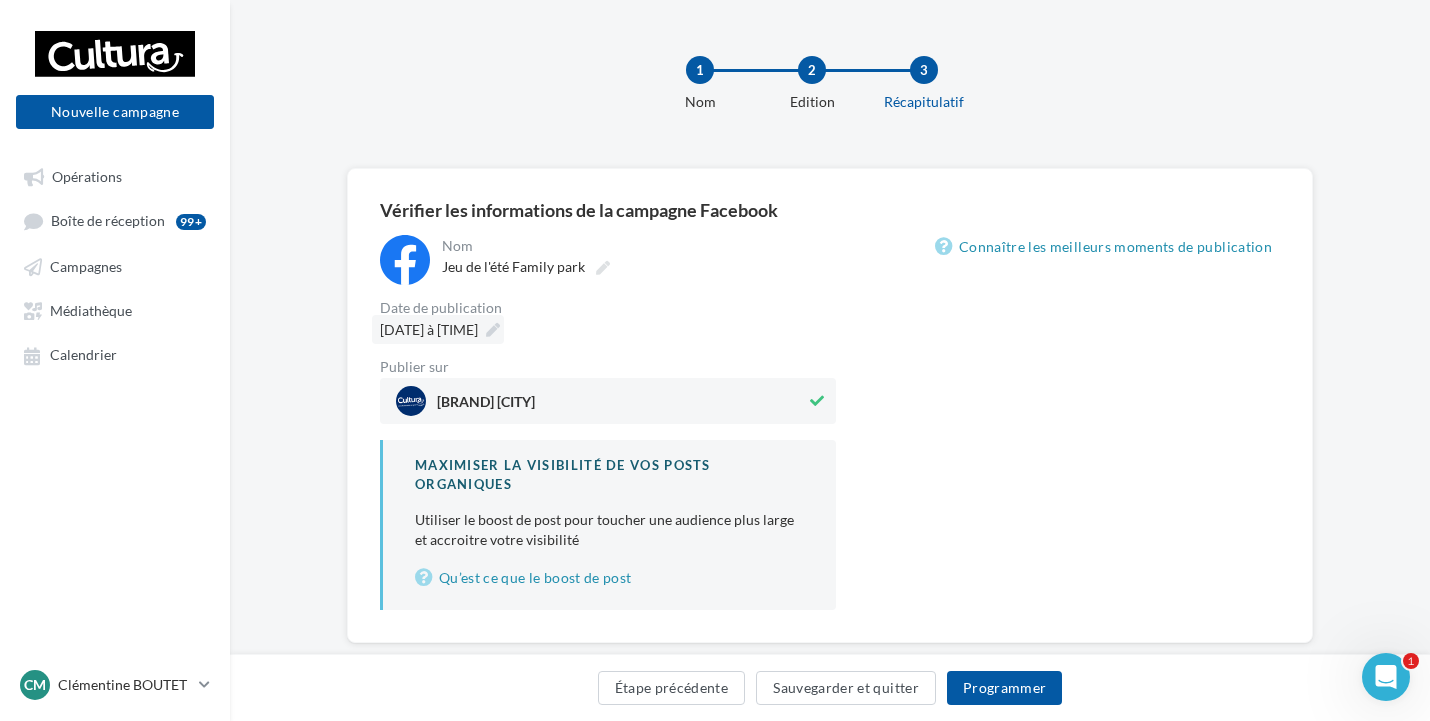 click on "13/08/2025 à 12:00" at bounding box center [438, 329] 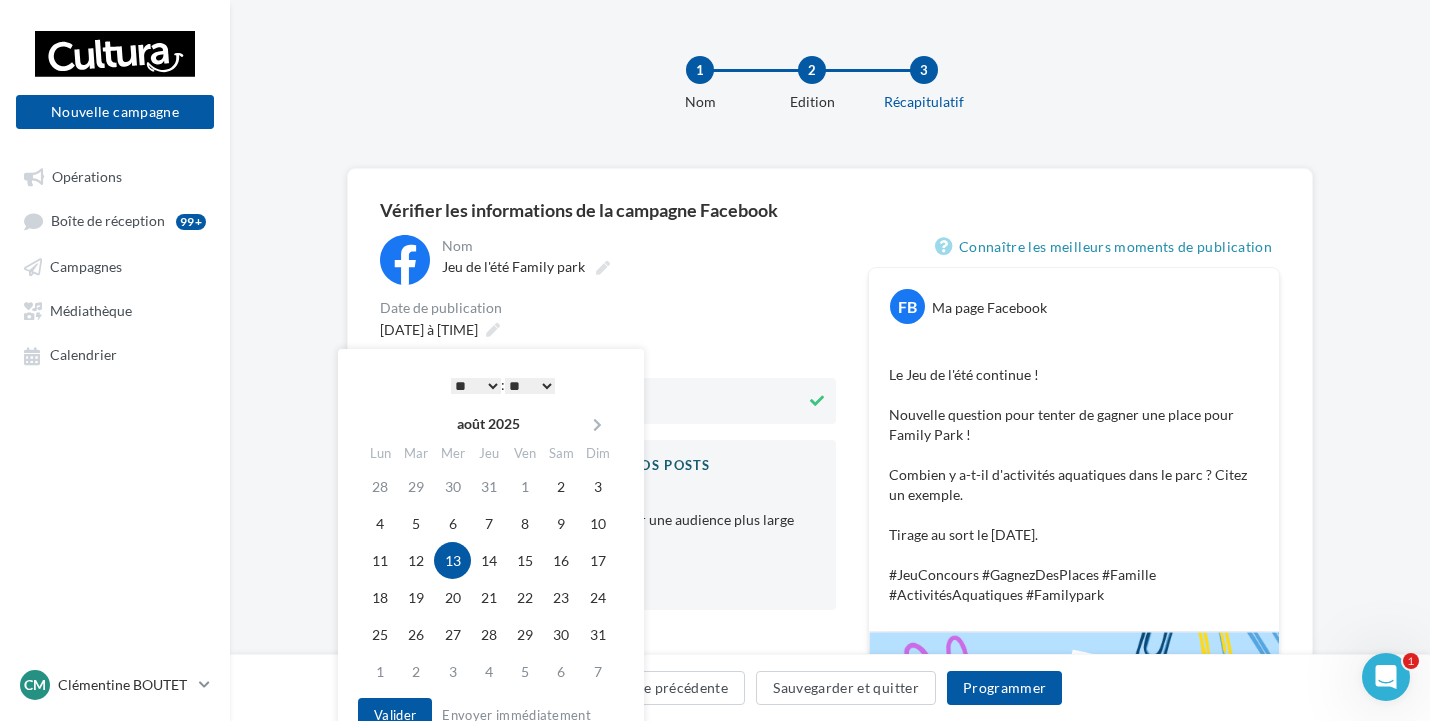 click on "13" at bounding box center [452, 560] 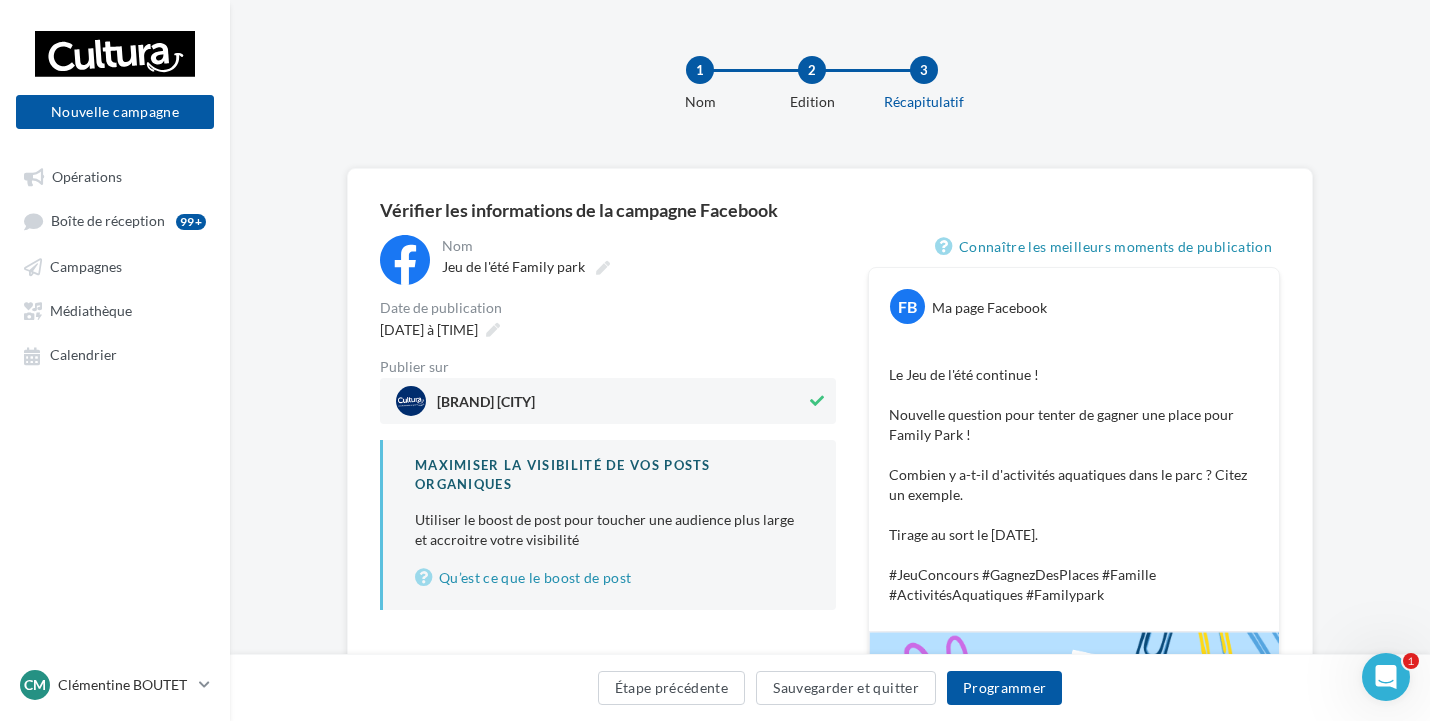 click on "13/08/2025 à 12:00" at bounding box center (608, 329) 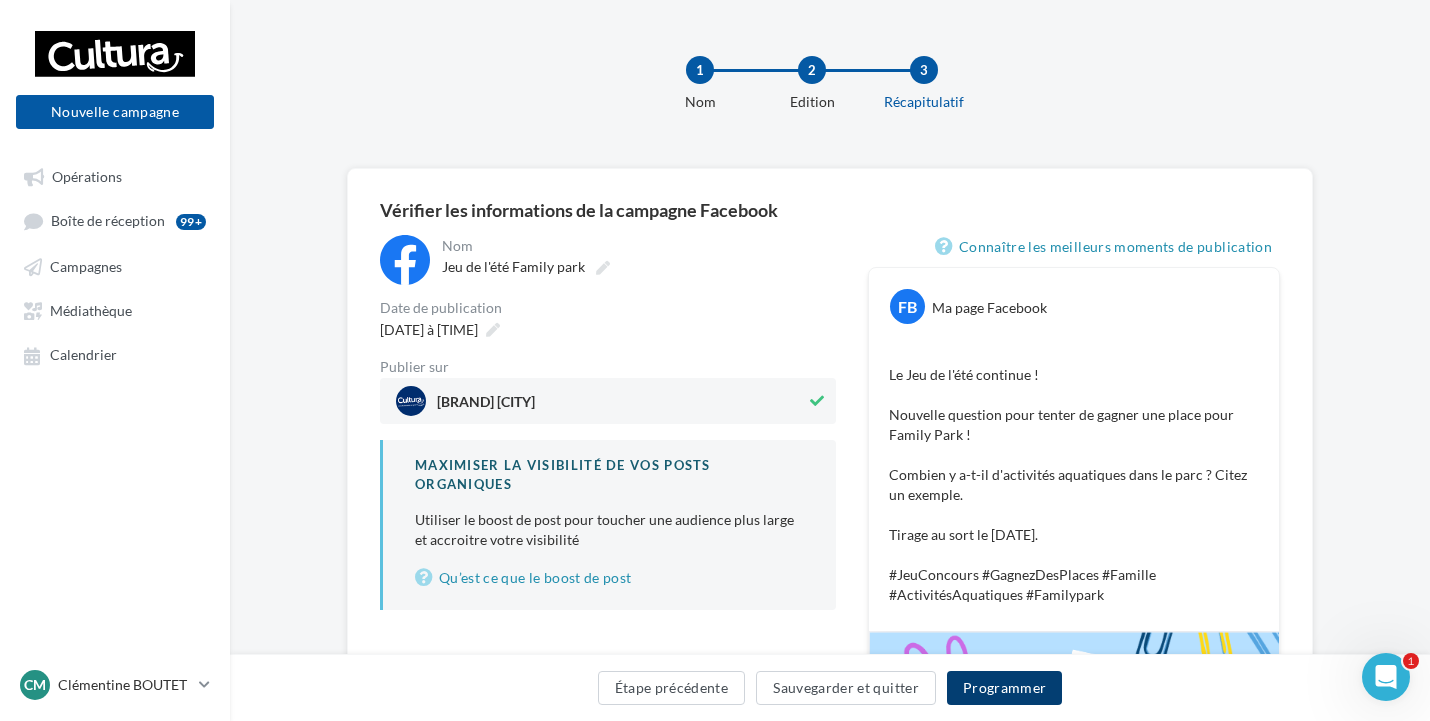click on "Programmer" at bounding box center [1005, 688] 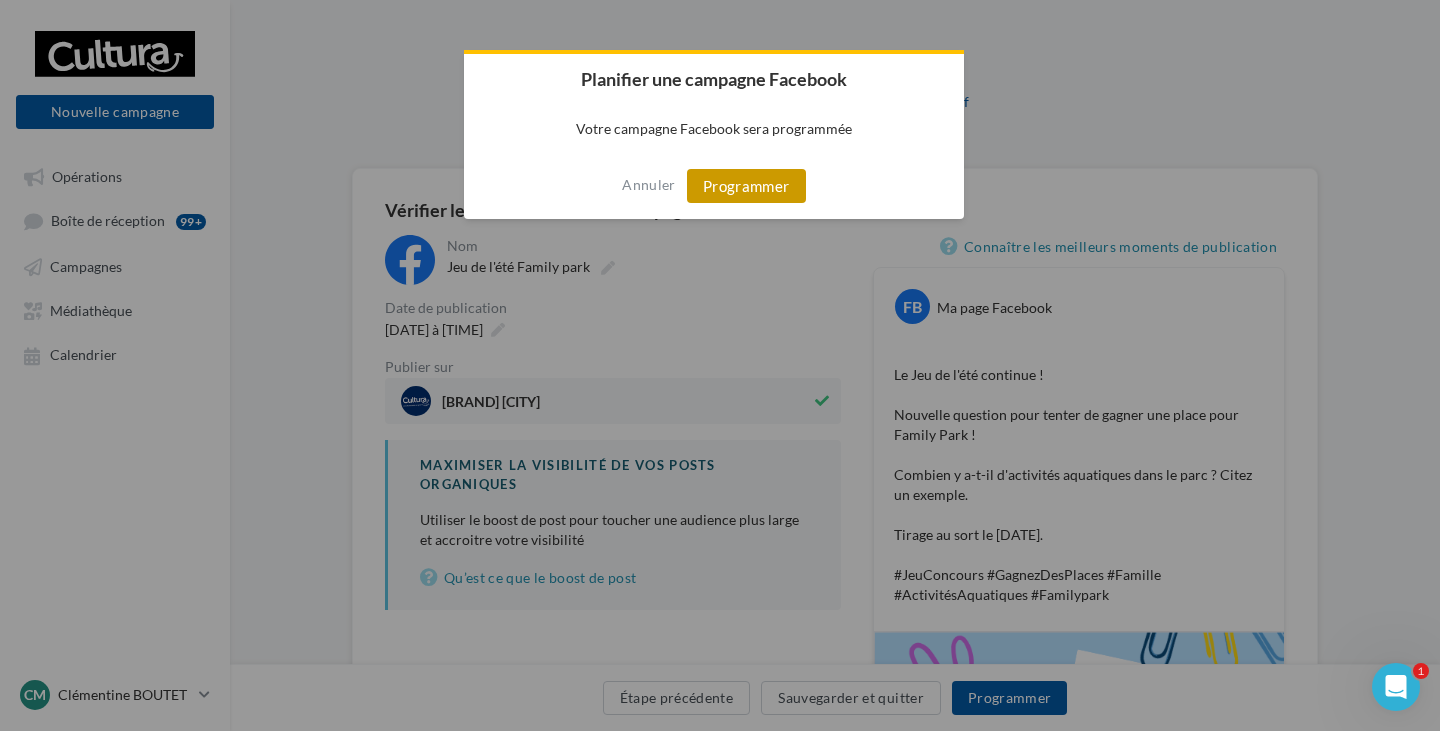click on "Programmer" at bounding box center [746, 186] 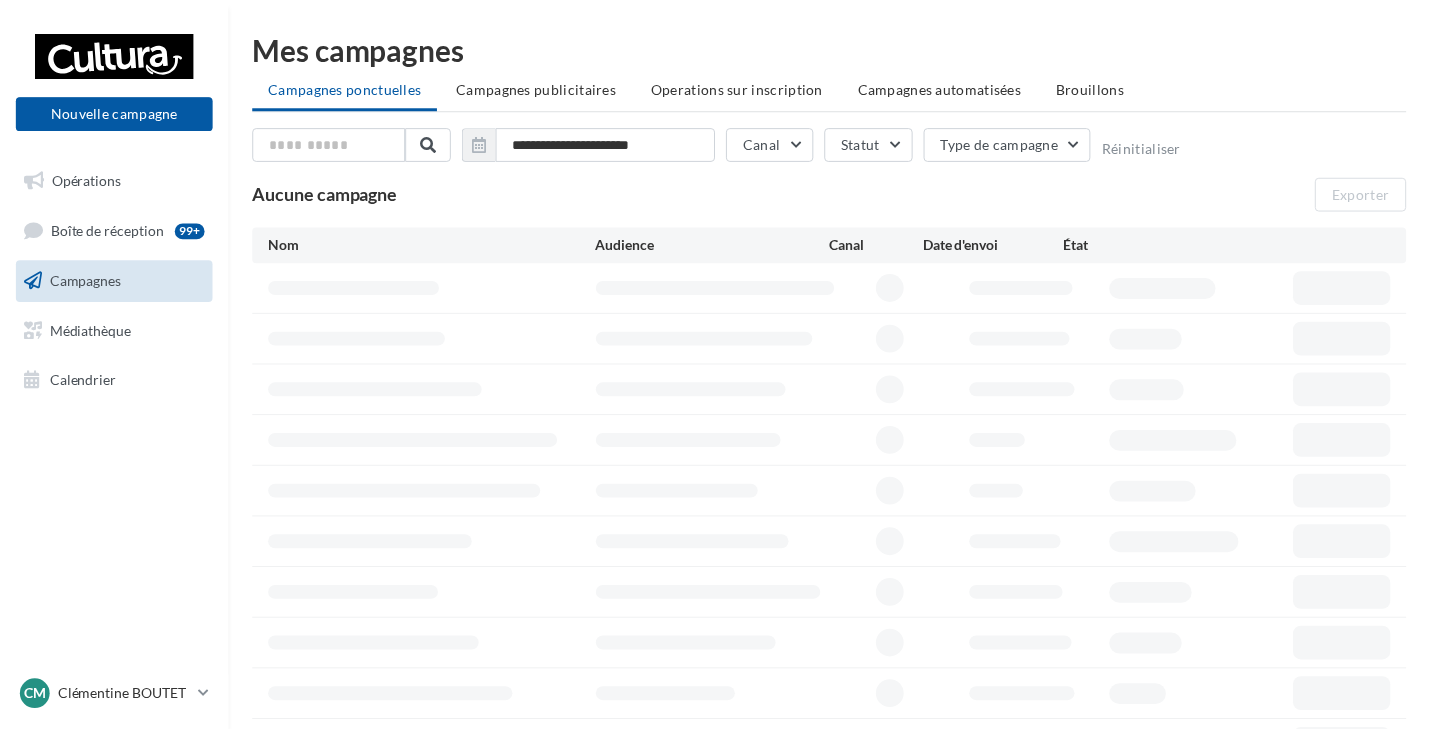 scroll, scrollTop: 0, scrollLeft: 0, axis: both 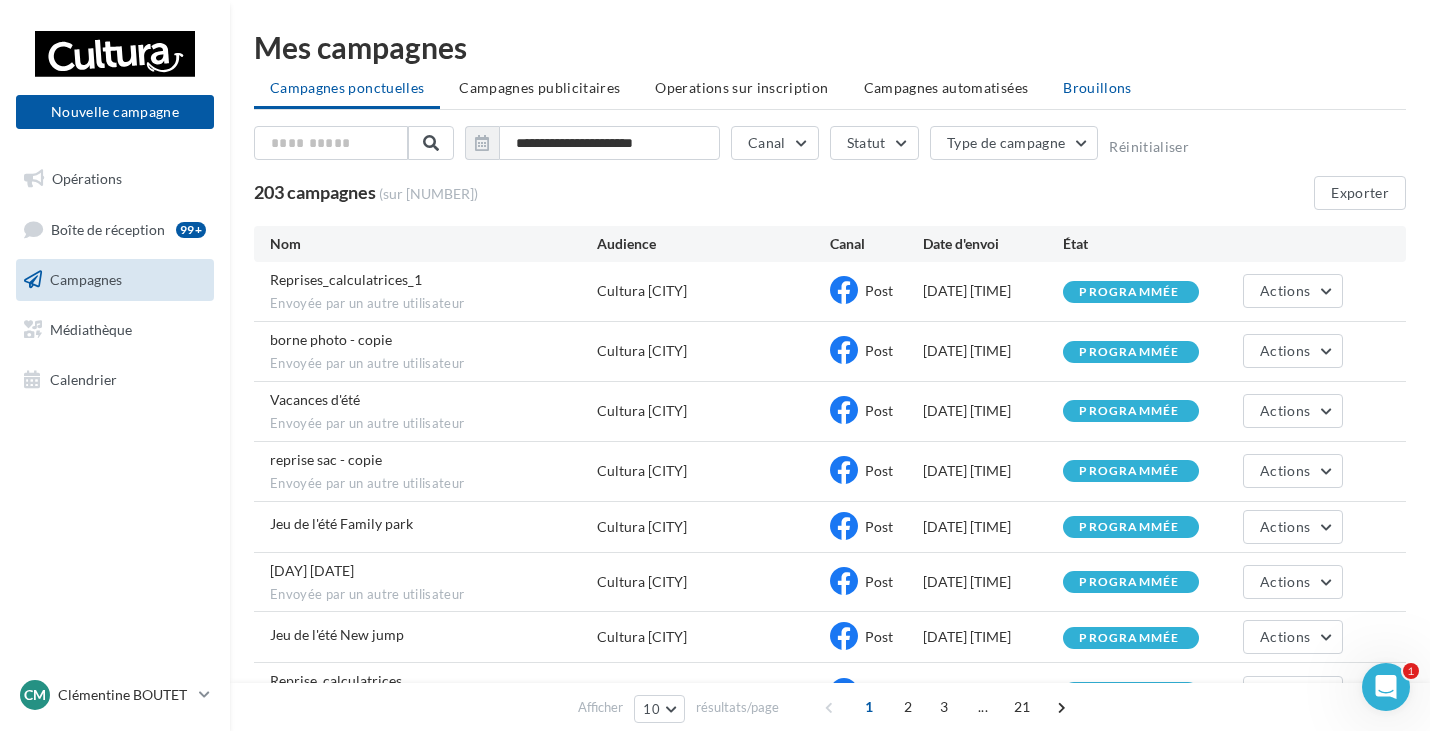 click on "Brouillons" at bounding box center [1097, 87] 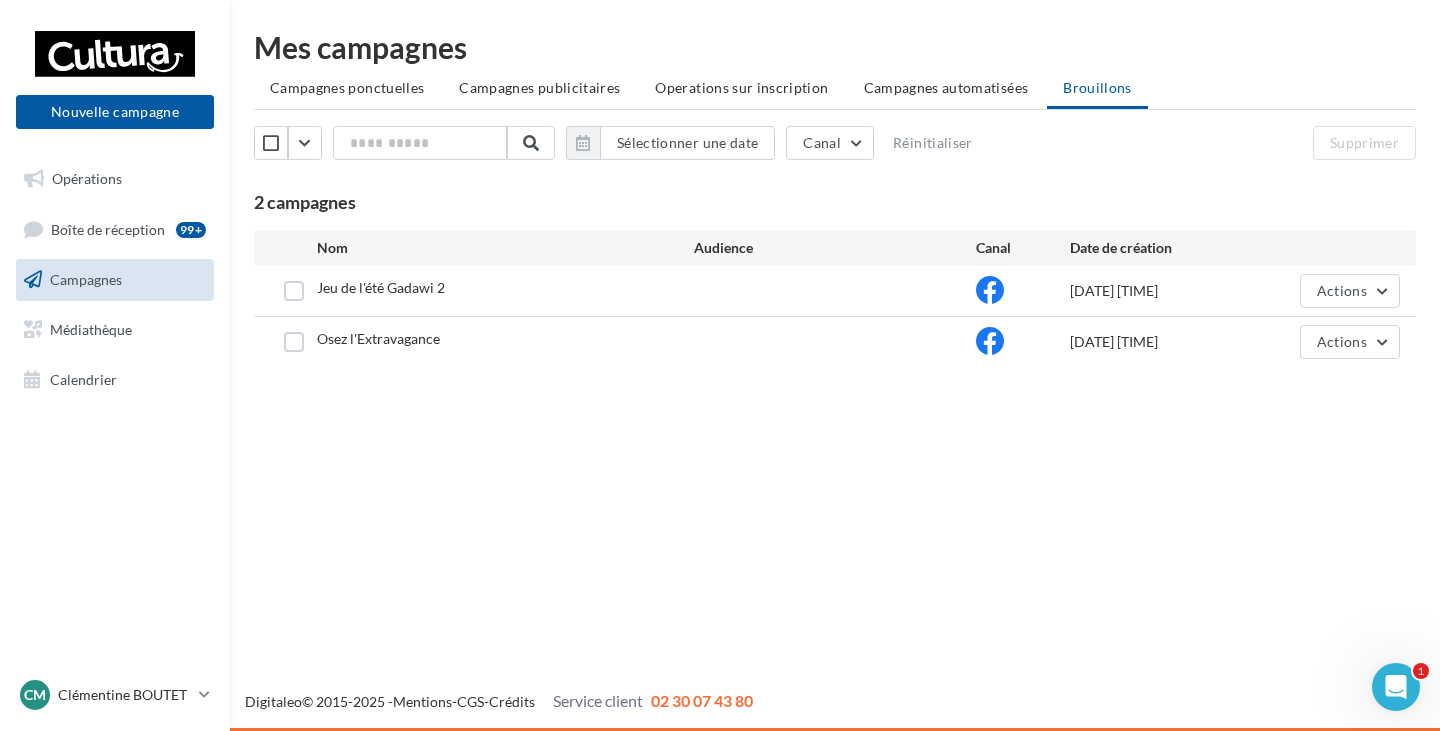 click on "Jeu de l'été Gadawi 2" at bounding box center [505, 290] 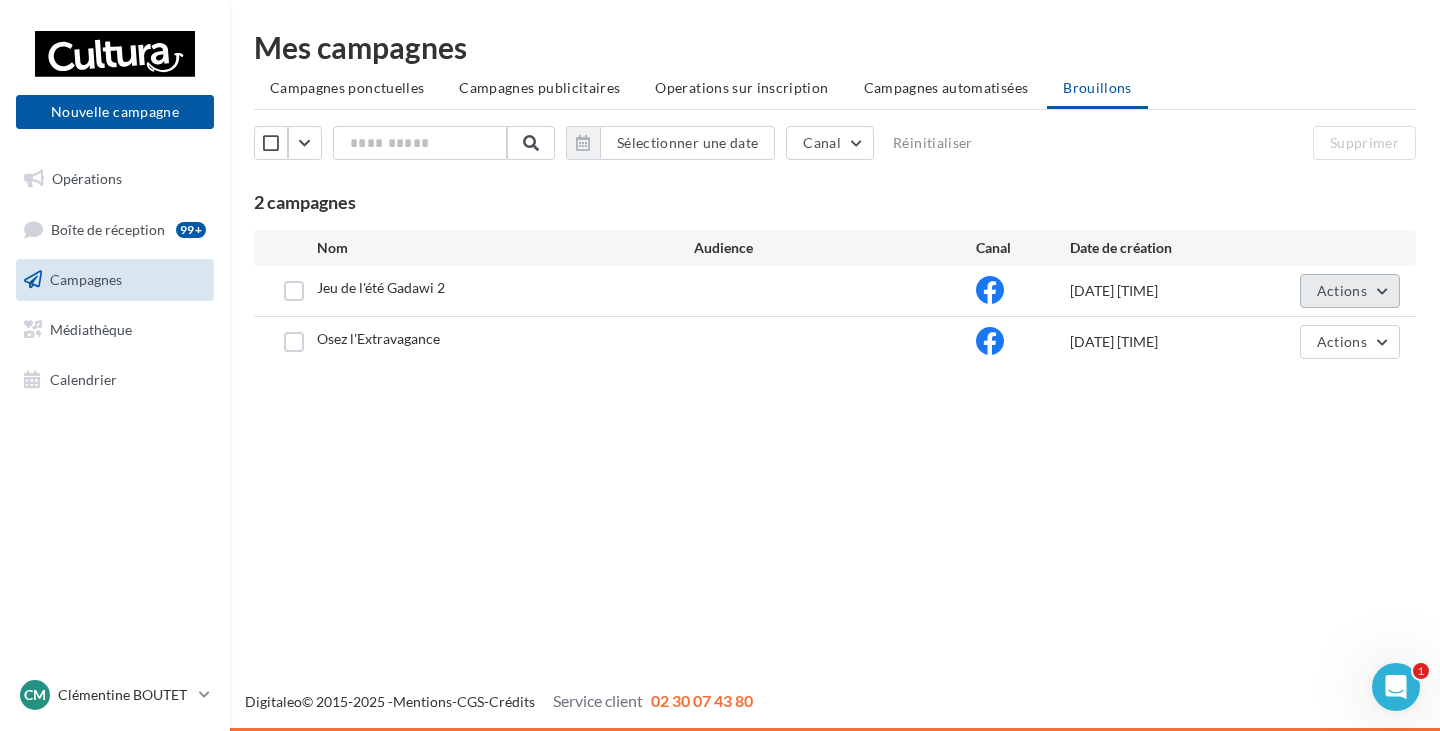click on "Actions" at bounding box center (1350, 291) 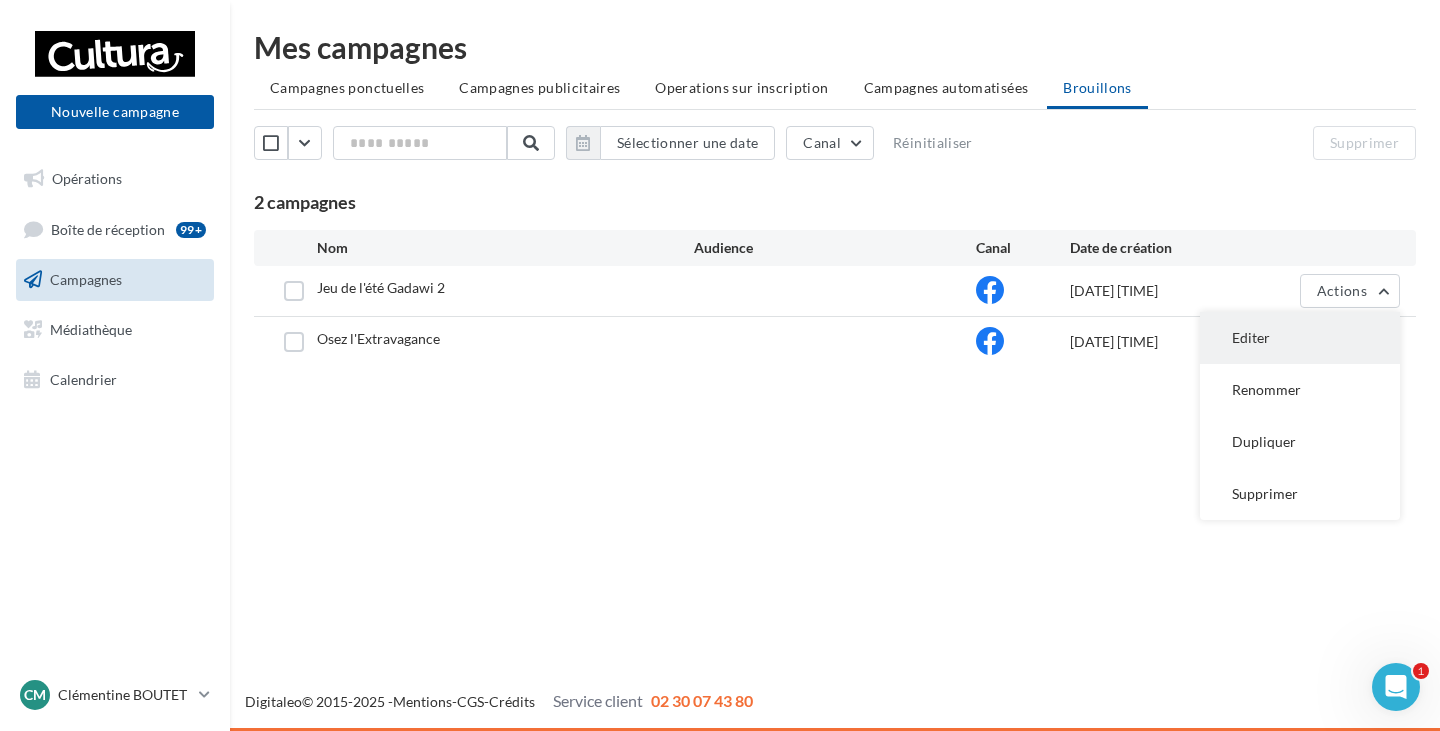 click on "Editer" at bounding box center [1300, 338] 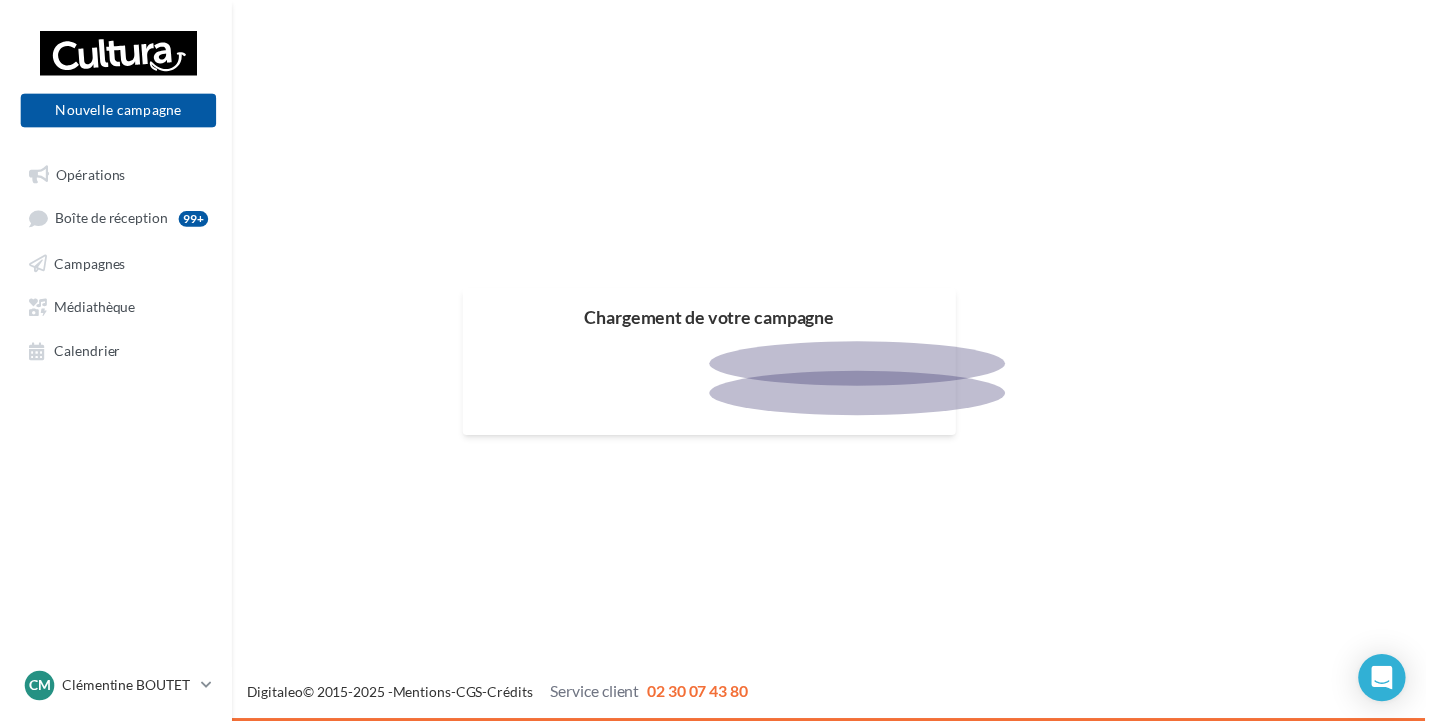 scroll, scrollTop: 0, scrollLeft: 0, axis: both 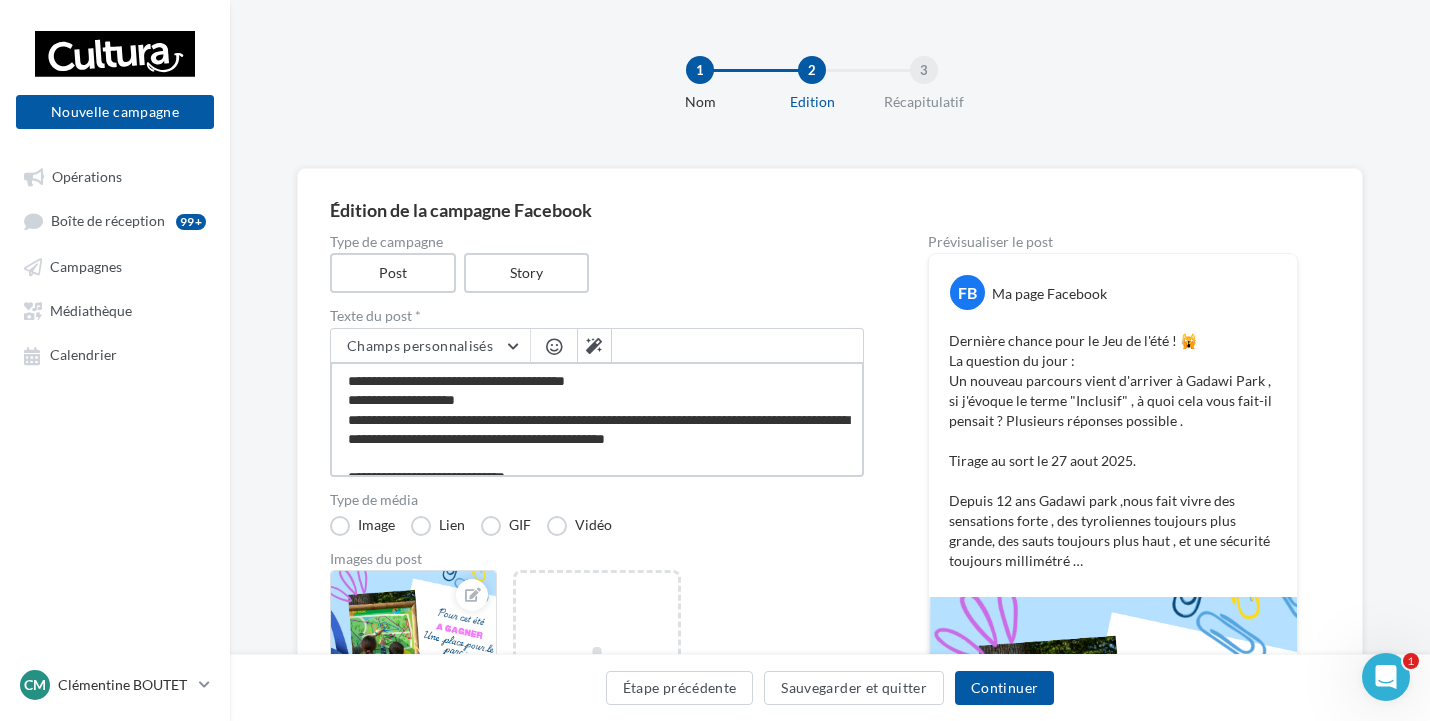 click on "**********" at bounding box center (597, 419) 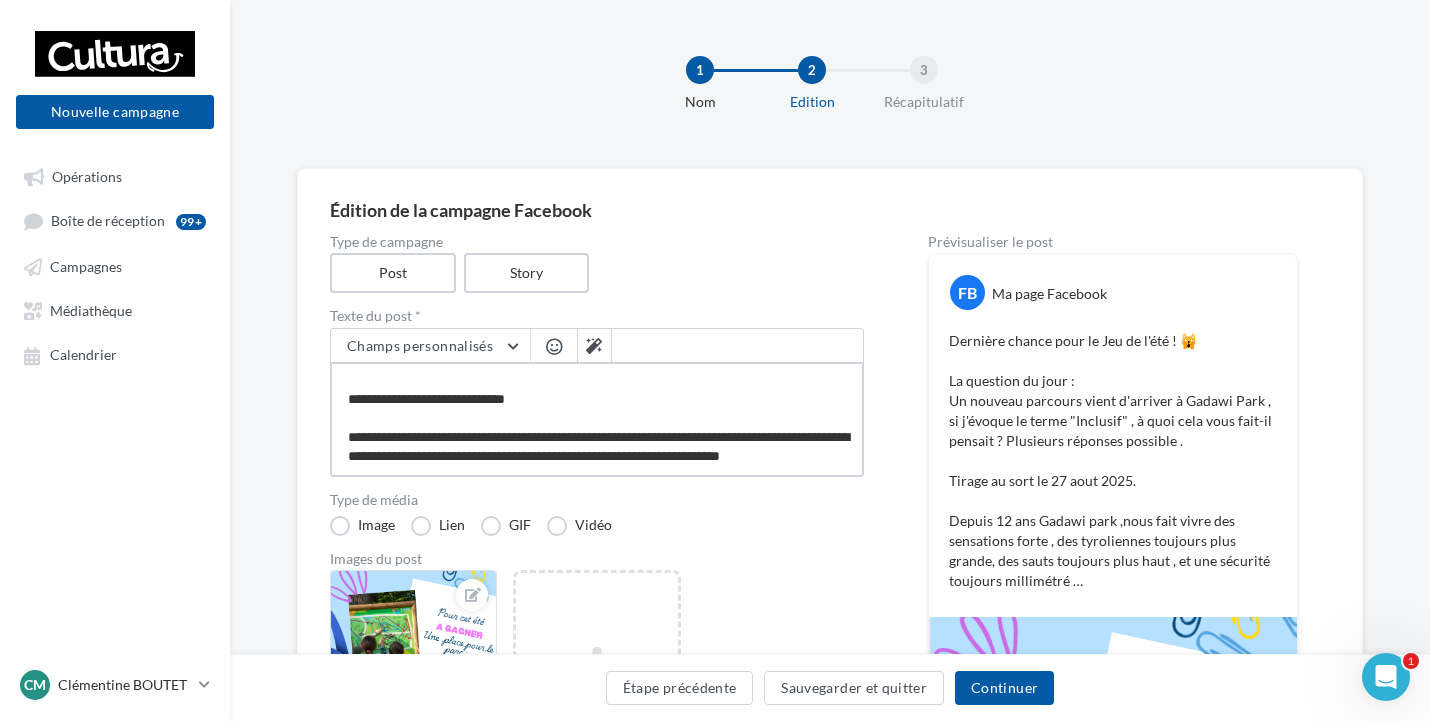 scroll, scrollTop: 117, scrollLeft: 0, axis: vertical 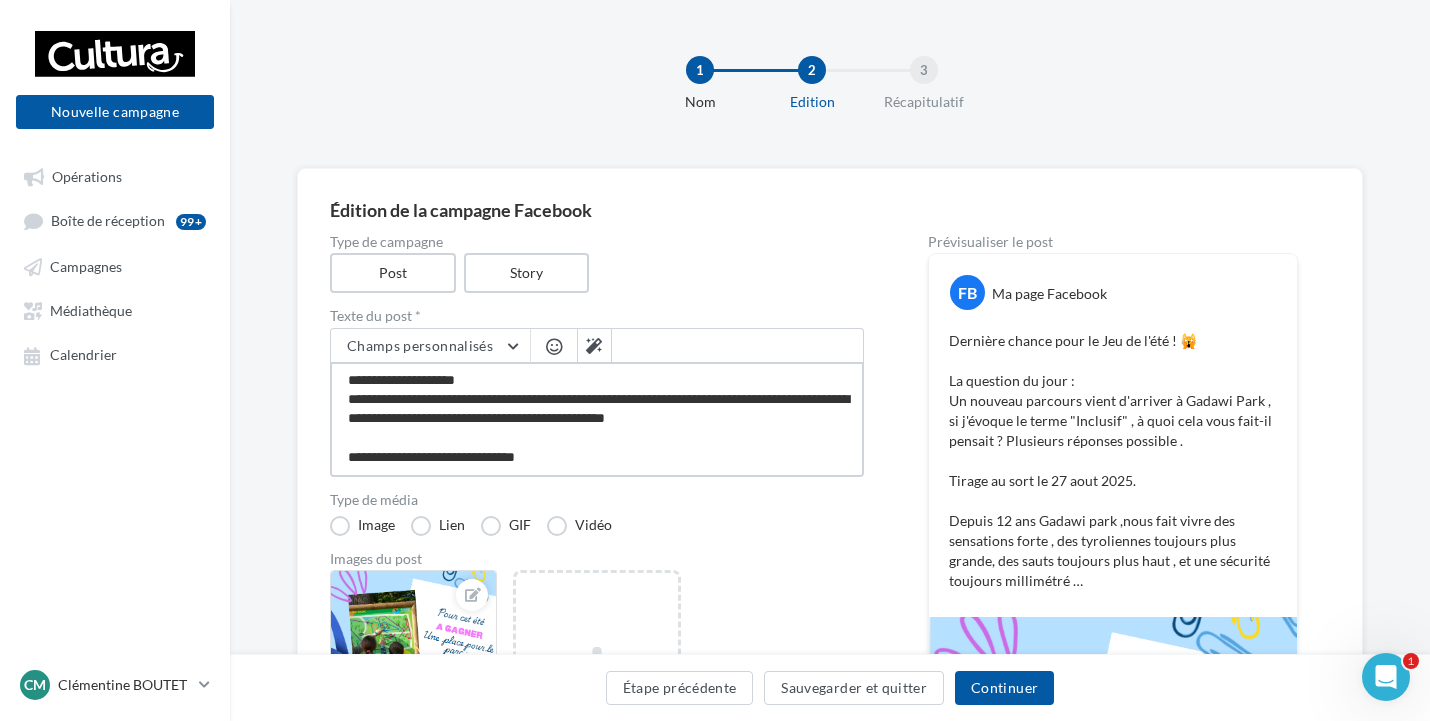 click on "**********" at bounding box center [597, 419] 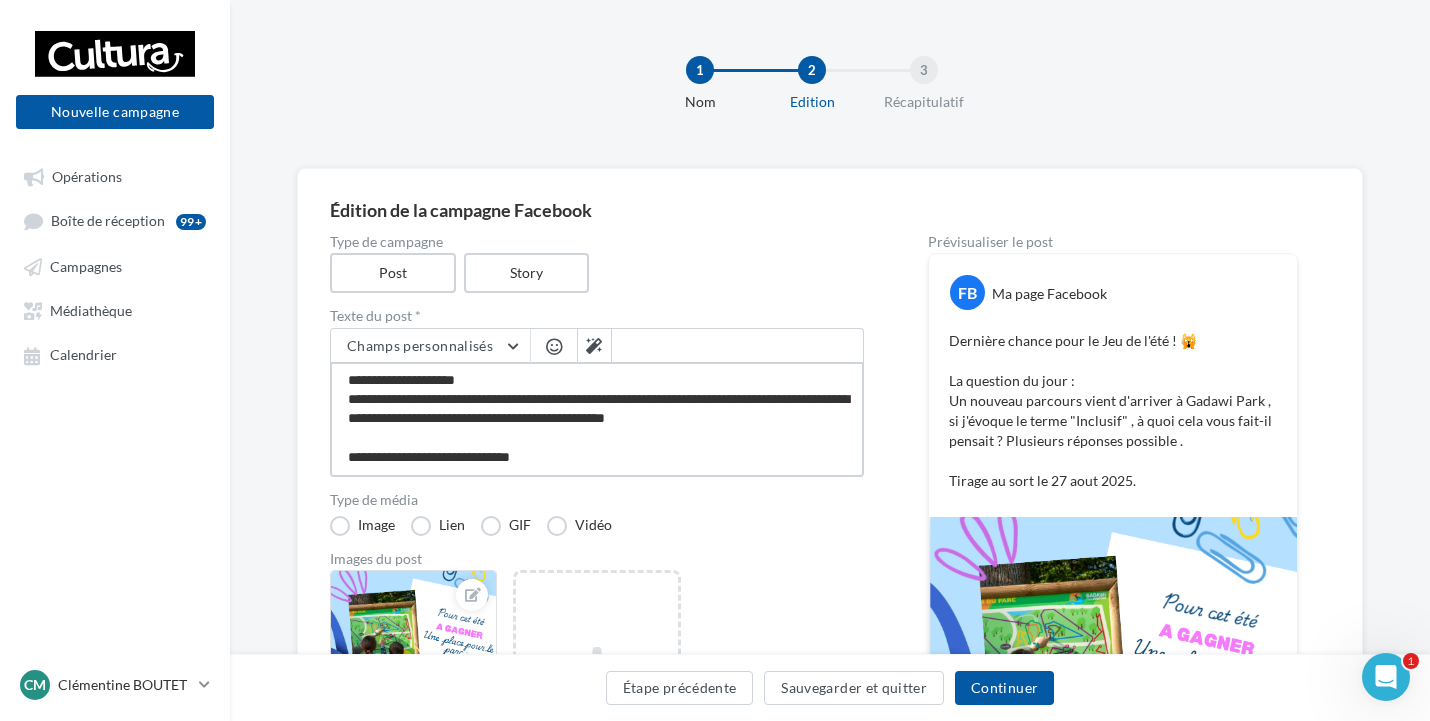 scroll, scrollTop: 0, scrollLeft: 0, axis: both 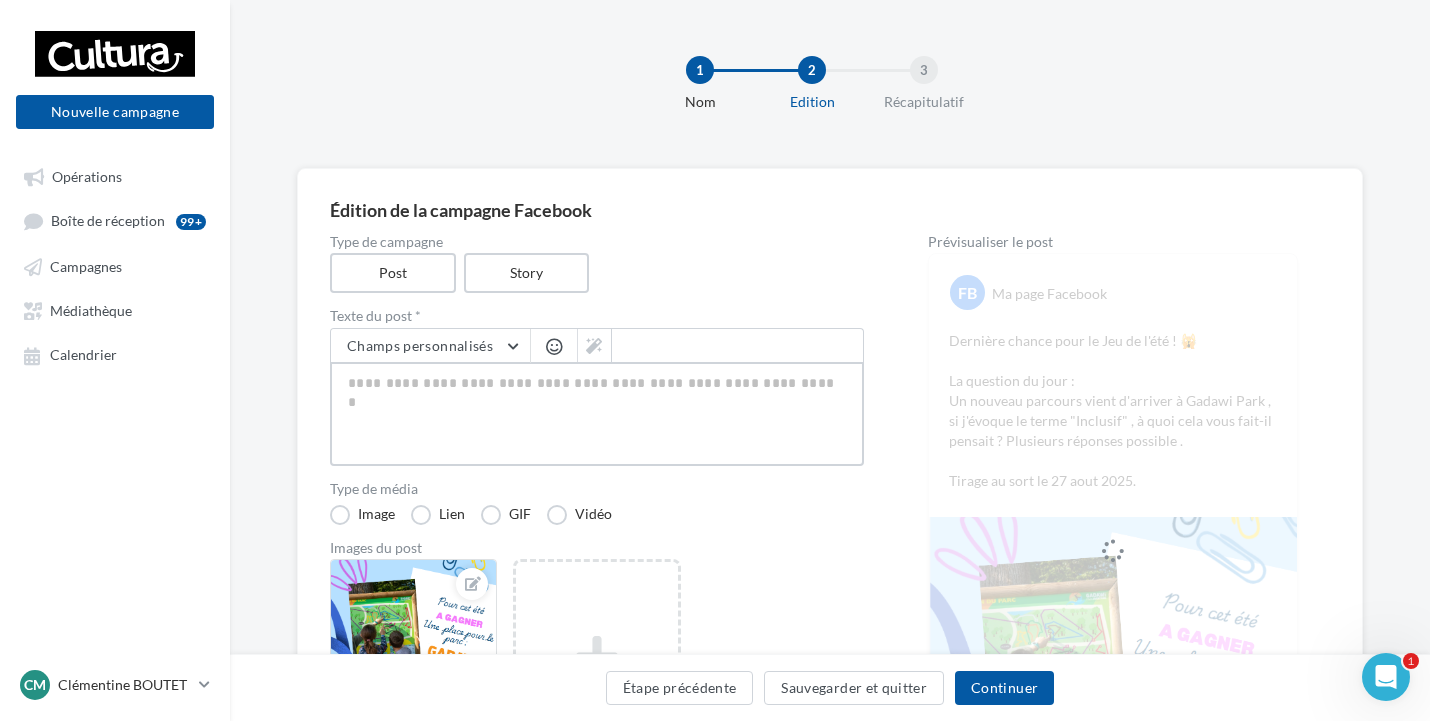 paste on "**********" 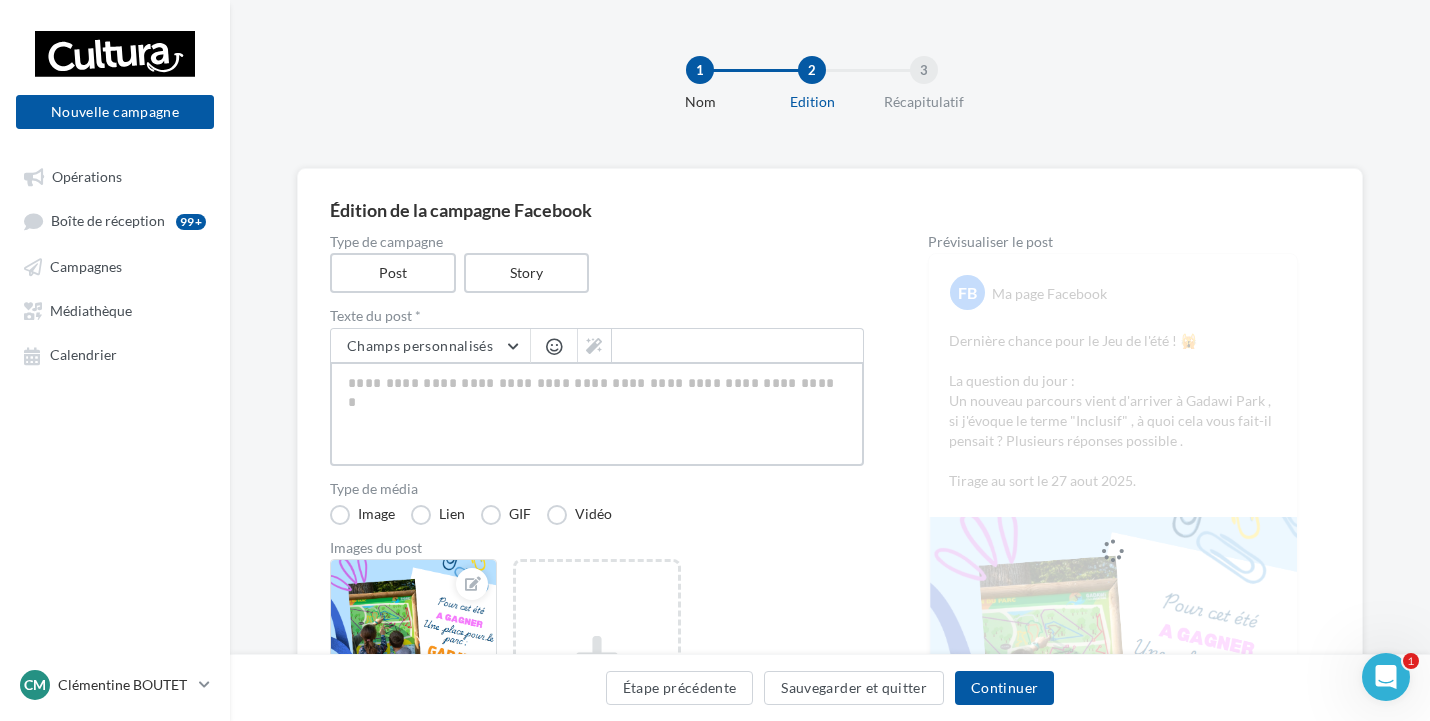 type on "**********" 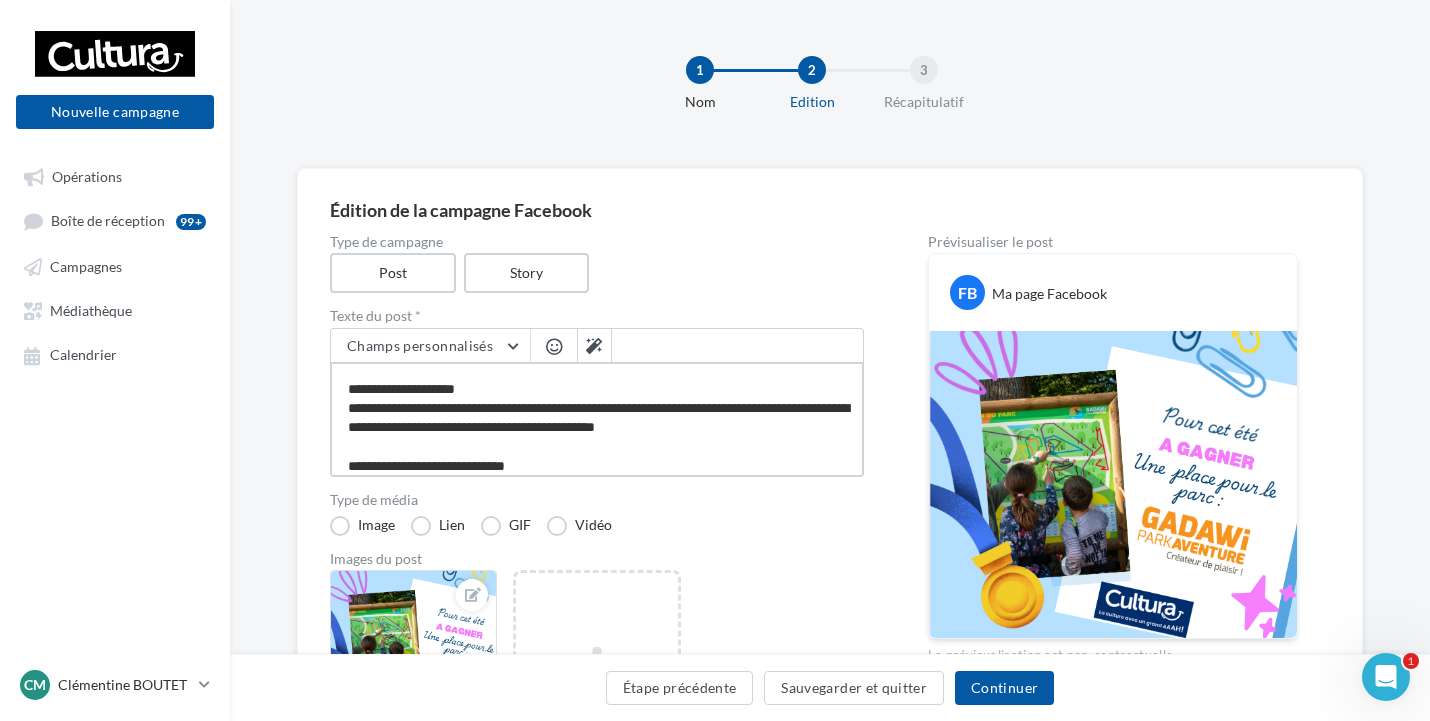 scroll, scrollTop: 40, scrollLeft: 0, axis: vertical 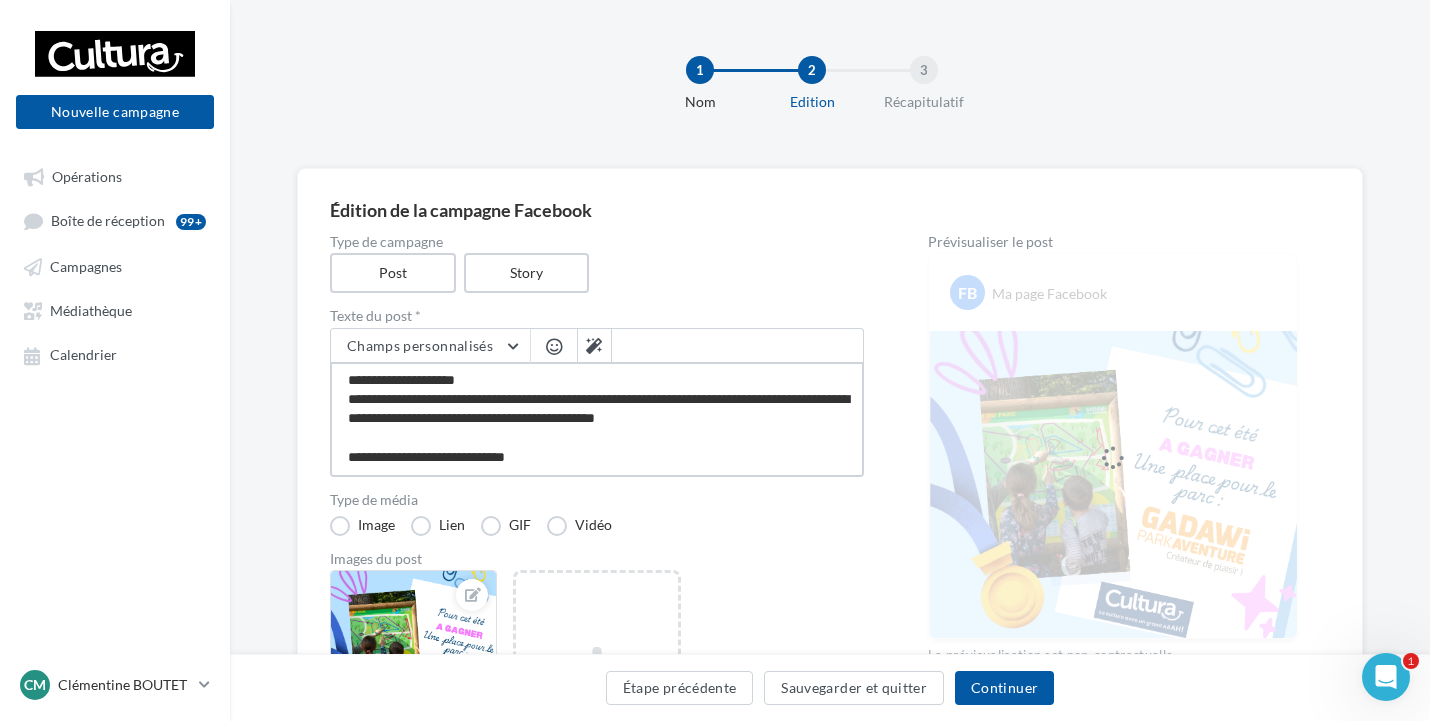 type on "**********" 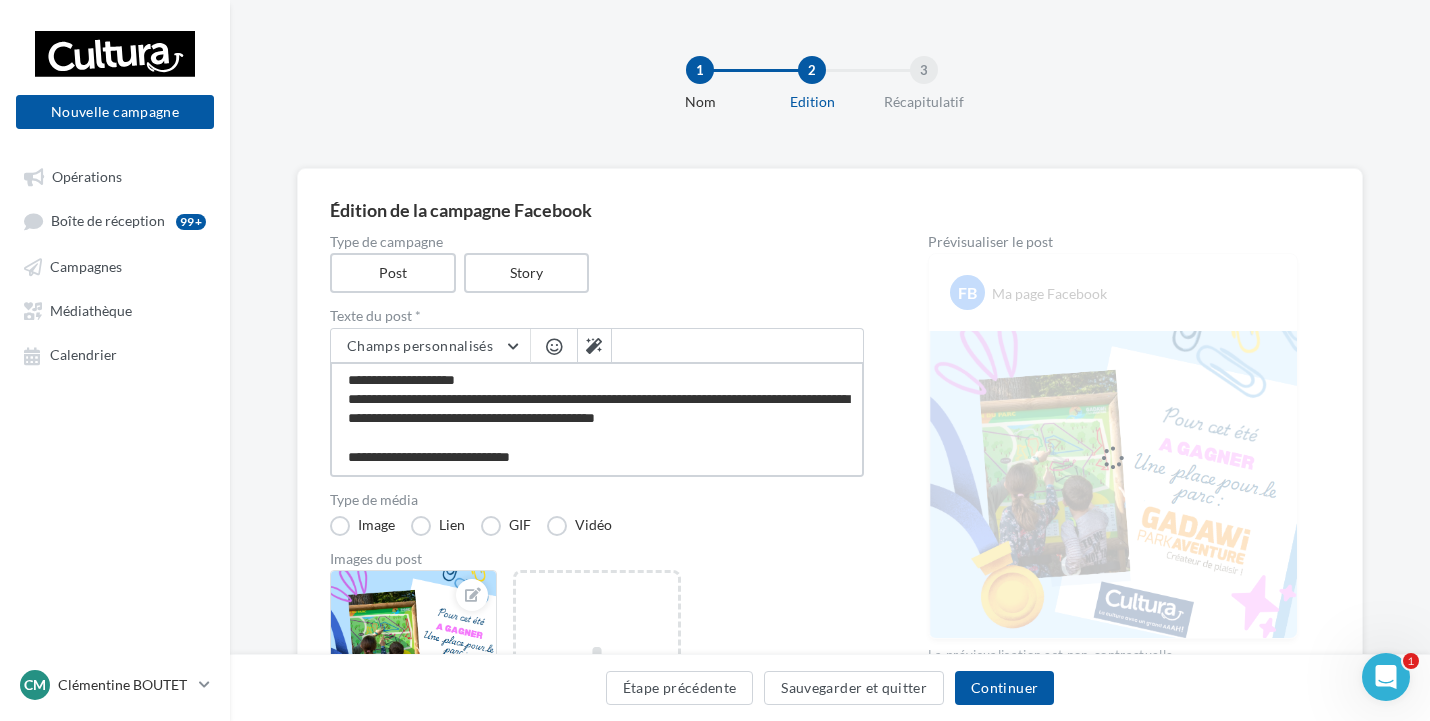 scroll, scrollTop: 50, scrollLeft: 0, axis: vertical 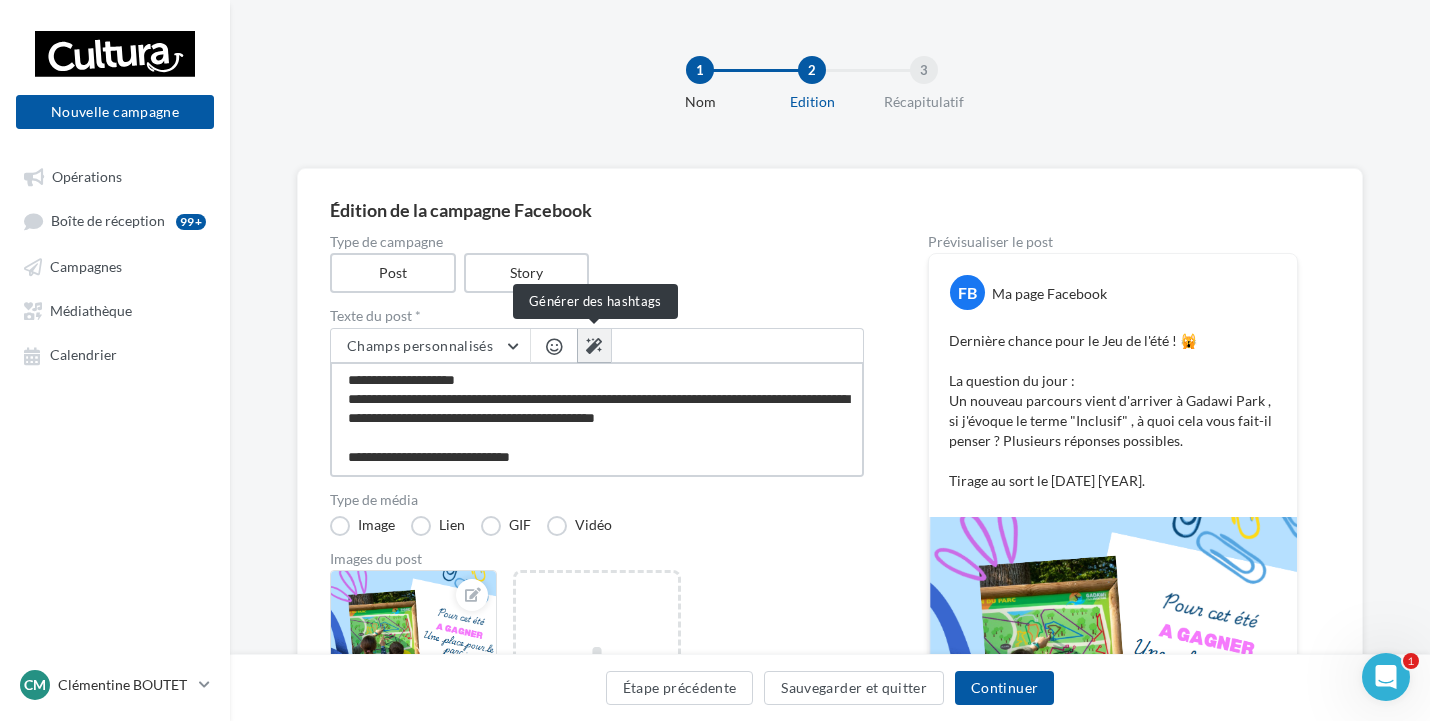 type on "**********" 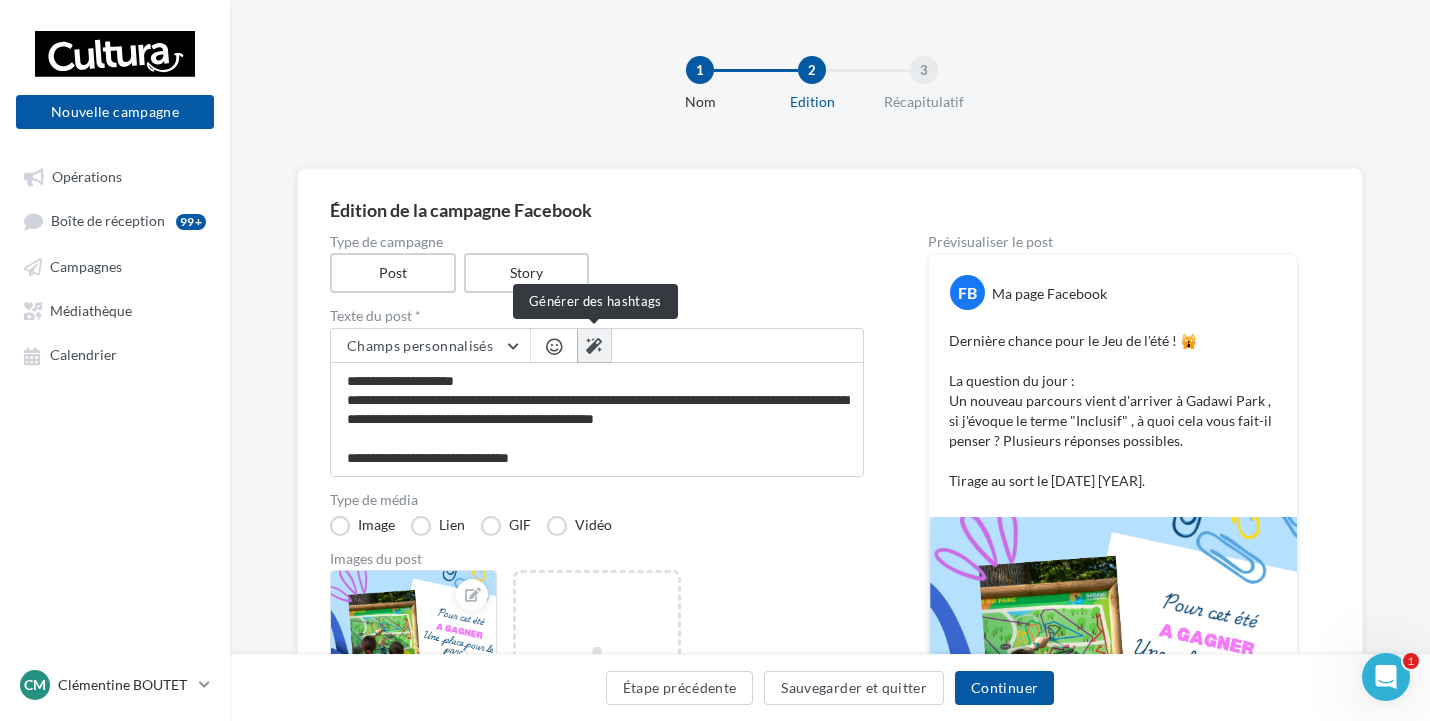 scroll, scrollTop: 49, scrollLeft: 0, axis: vertical 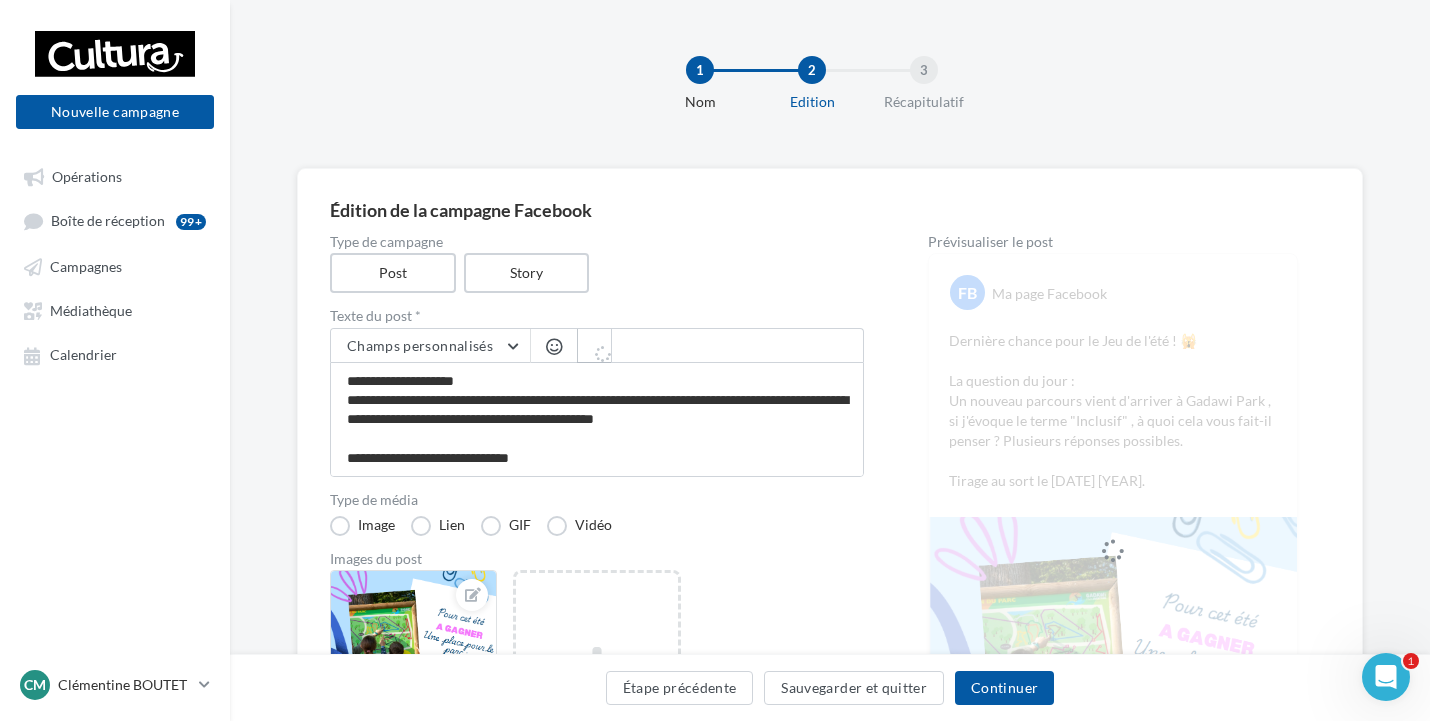 type on "**********" 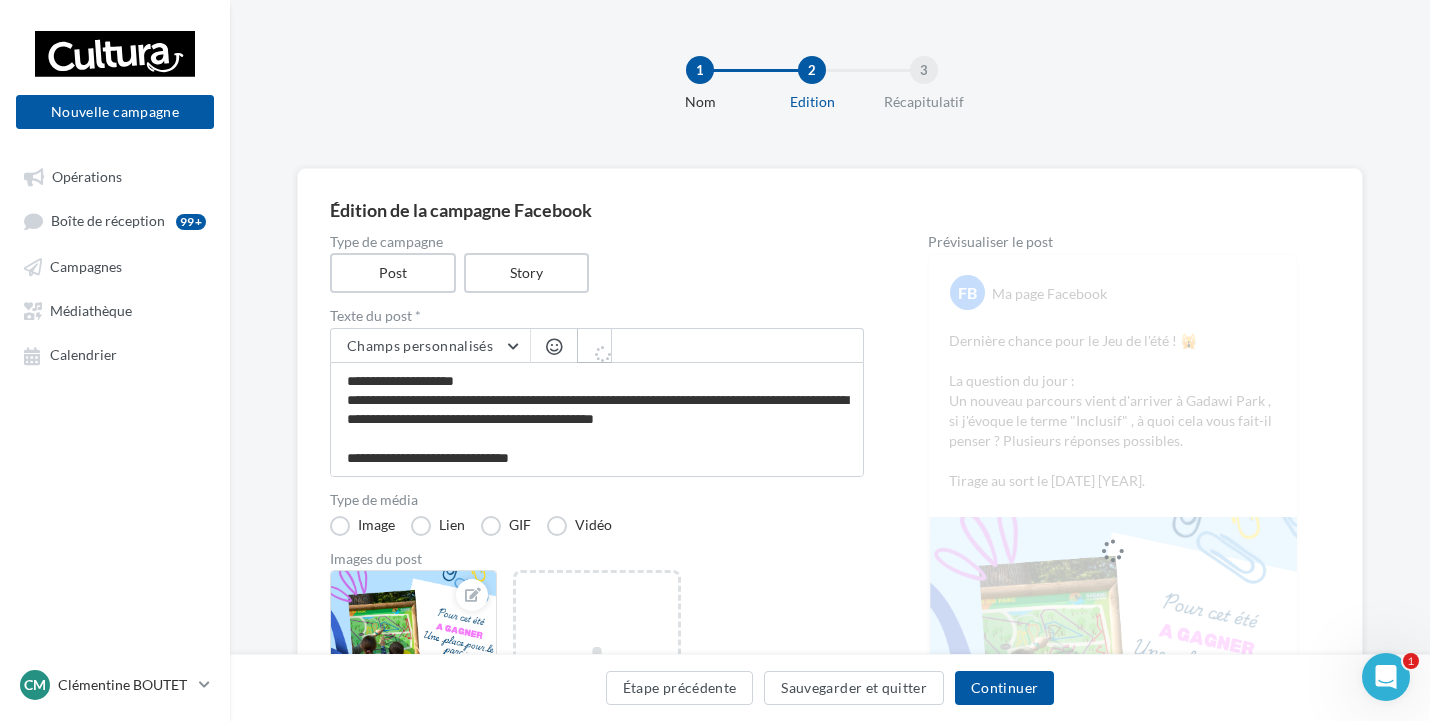 type on "**********" 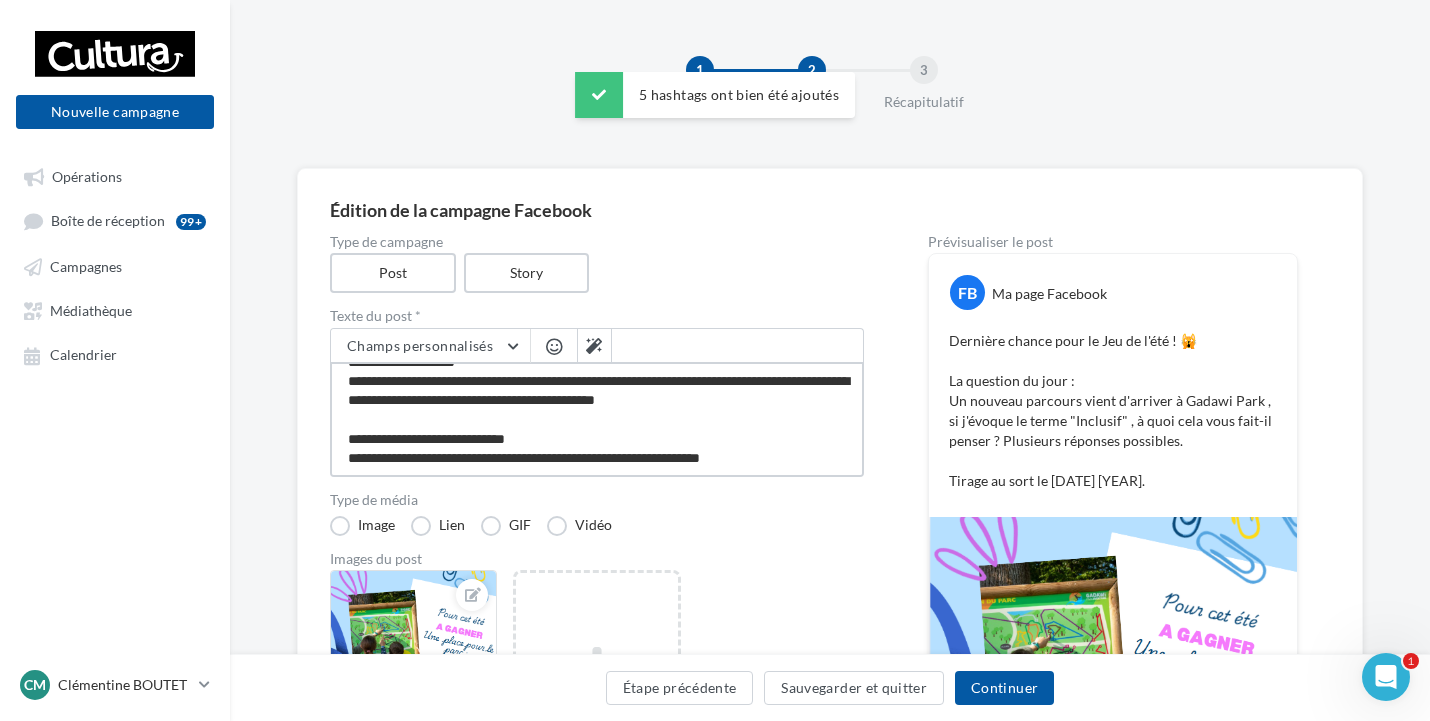 click on "**********" at bounding box center [597, 419] 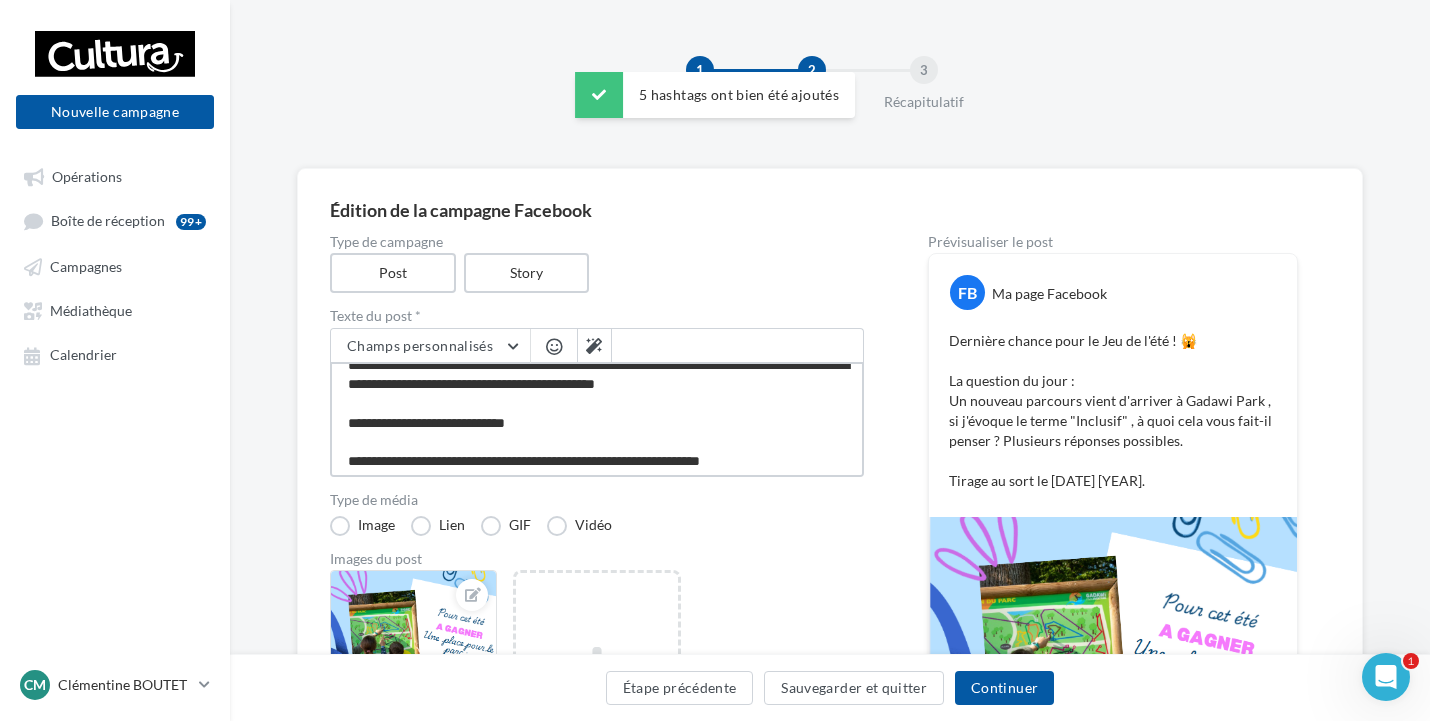 scroll, scrollTop: 78, scrollLeft: 0, axis: vertical 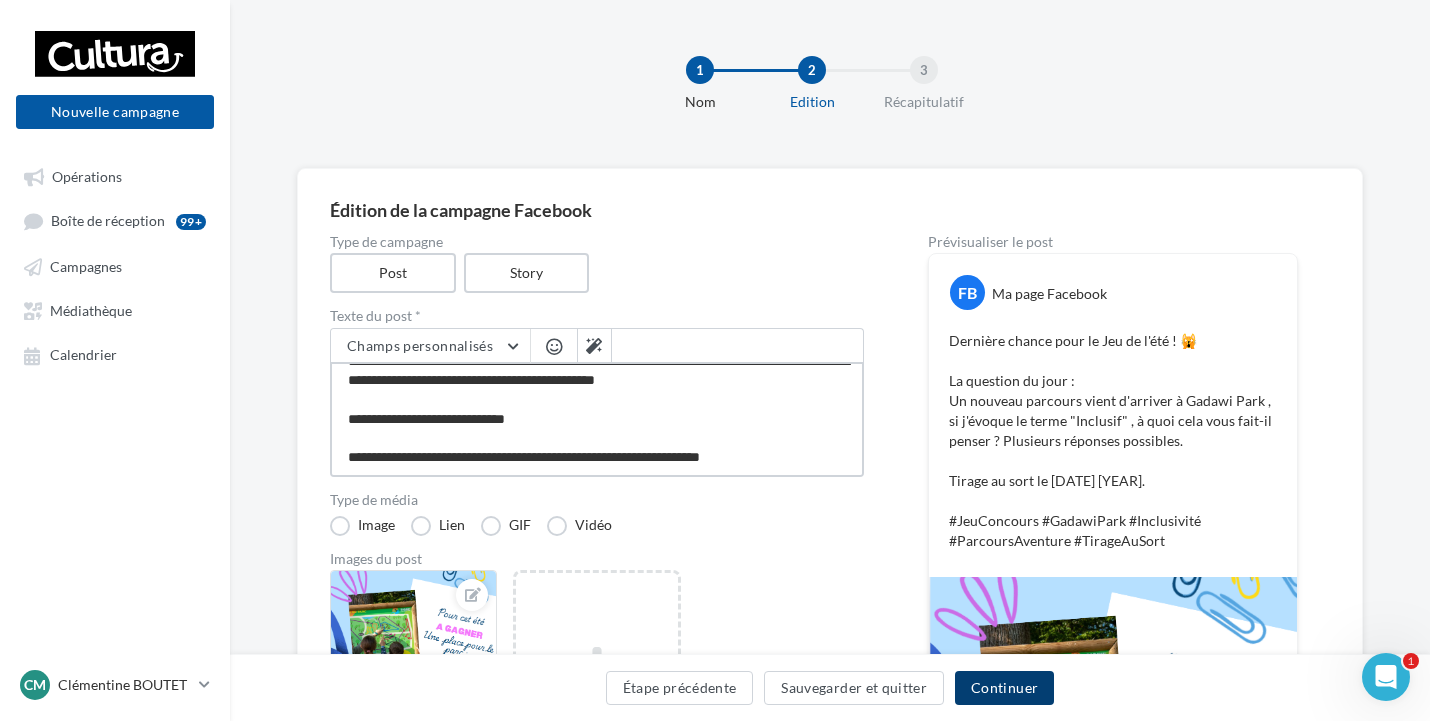 type on "**********" 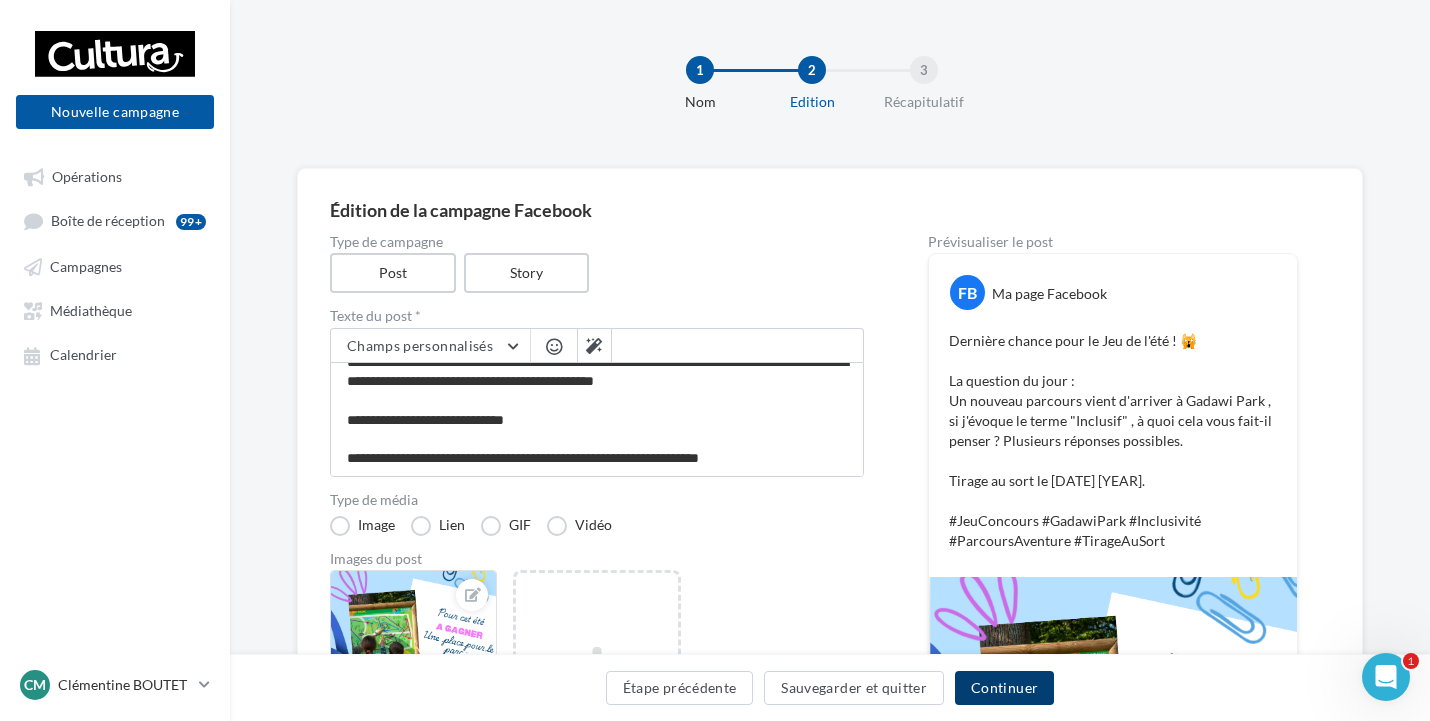 click on "Continuer" at bounding box center (1004, 688) 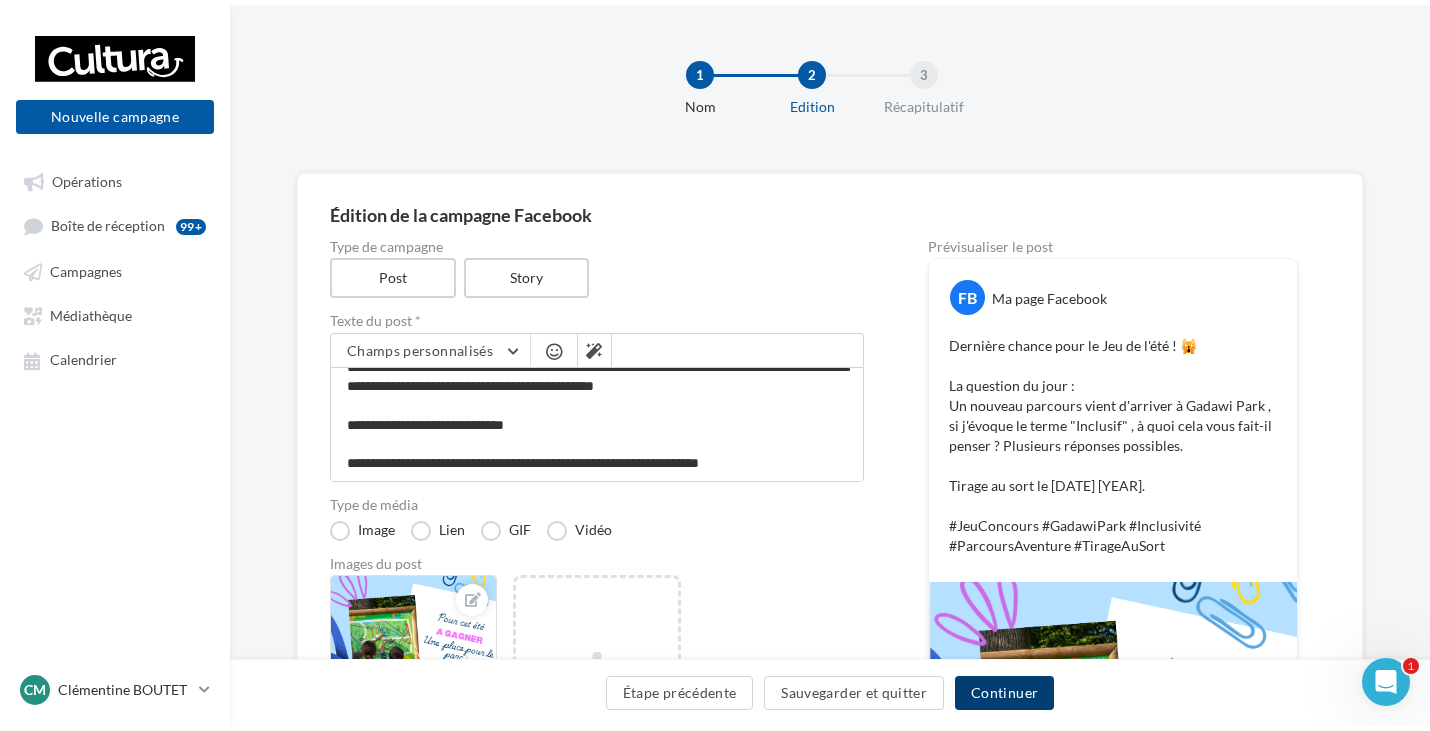 scroll, scrollTop: 0, scrollLeft: 0, axis: both 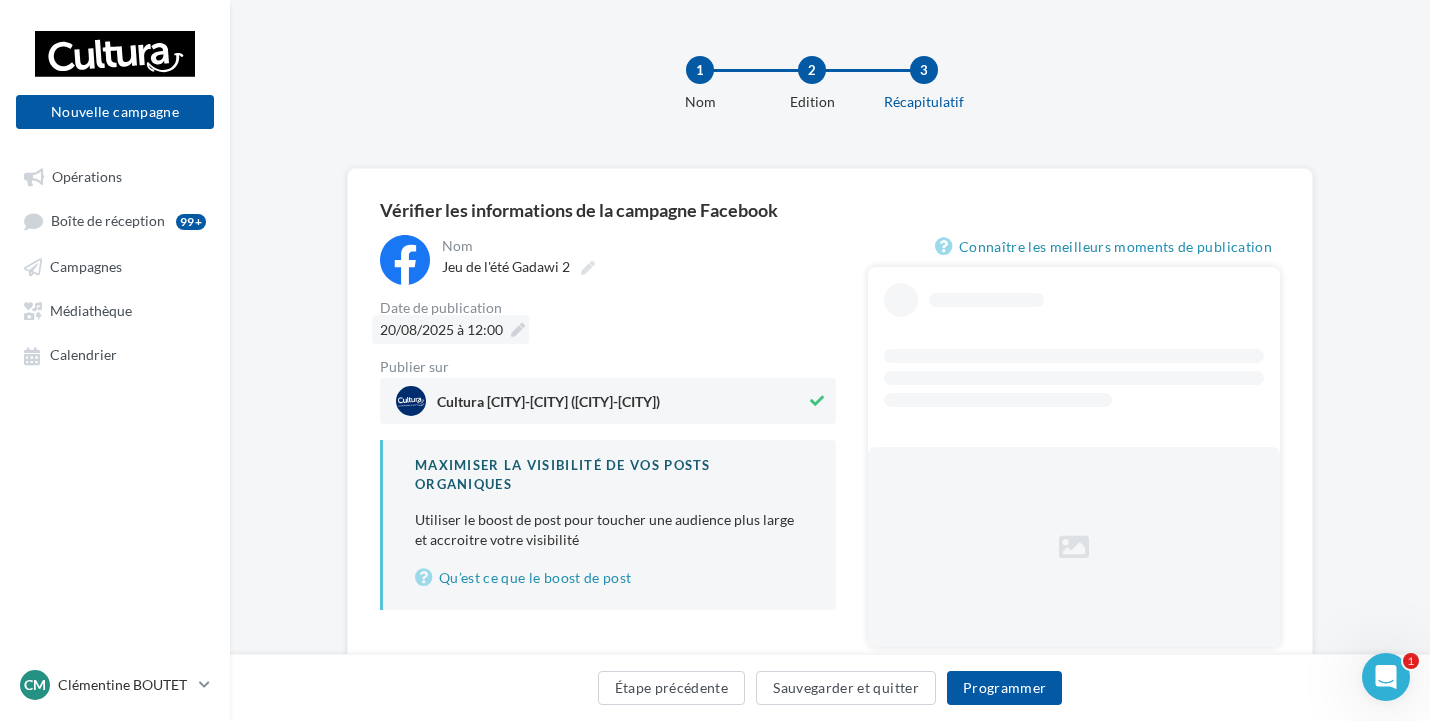 click at bounding box center [518, 330] 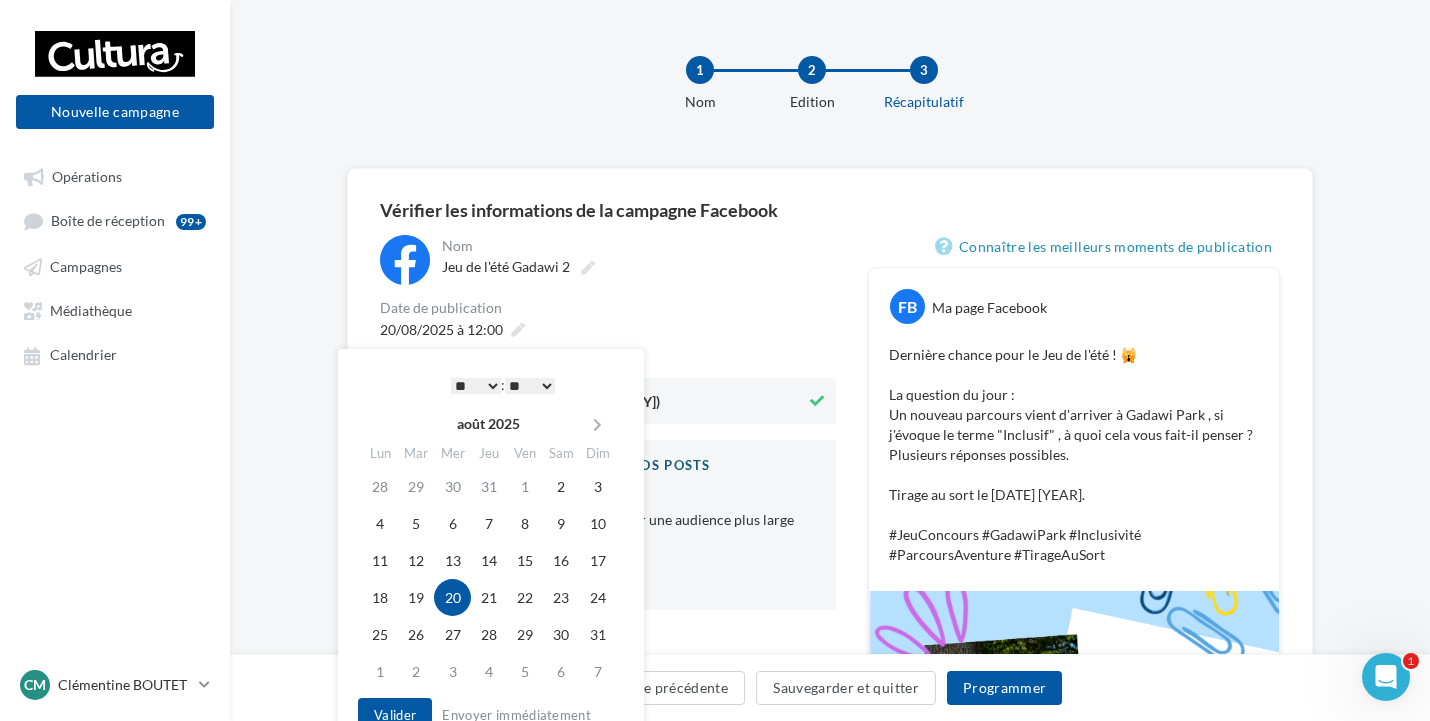 click on "20/08/2025 à 12:00" at bounding box center (608, 329) 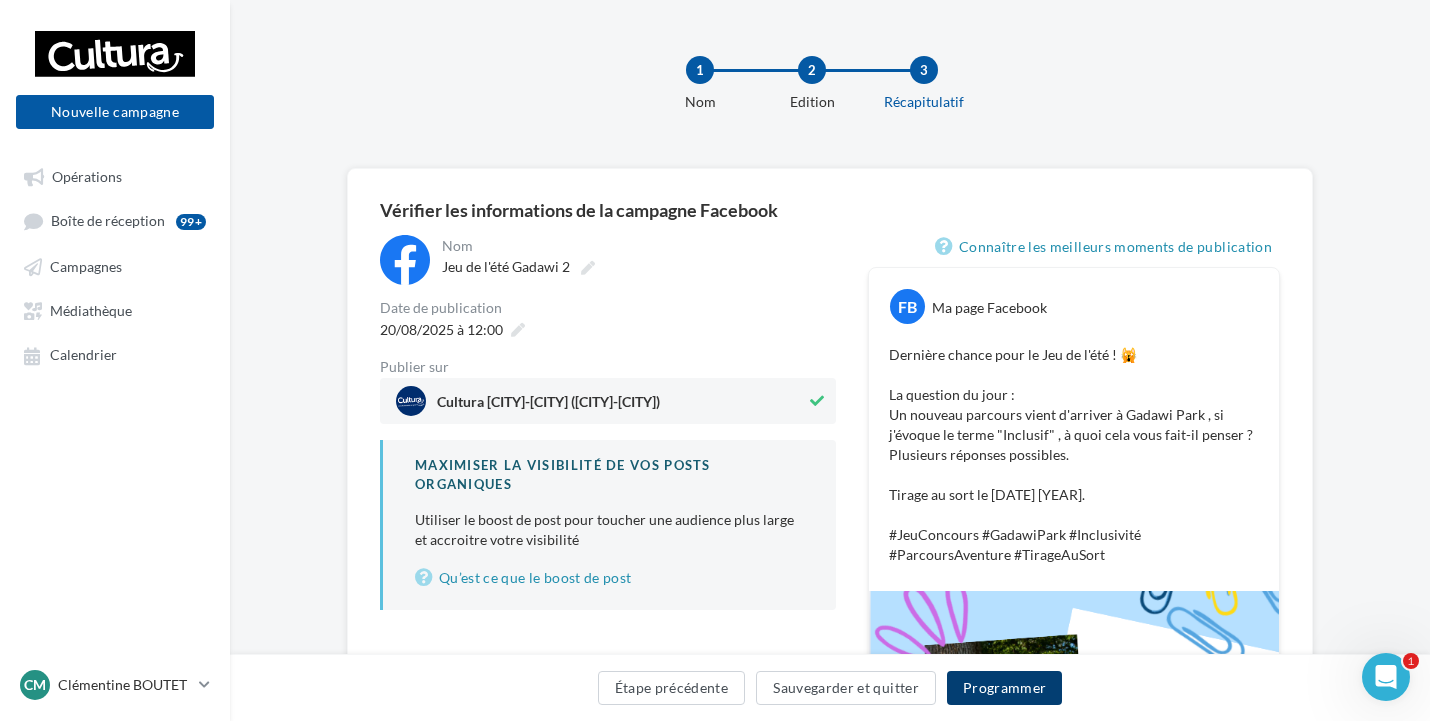 click on "Programmer" at bounding box center [1005, 688] 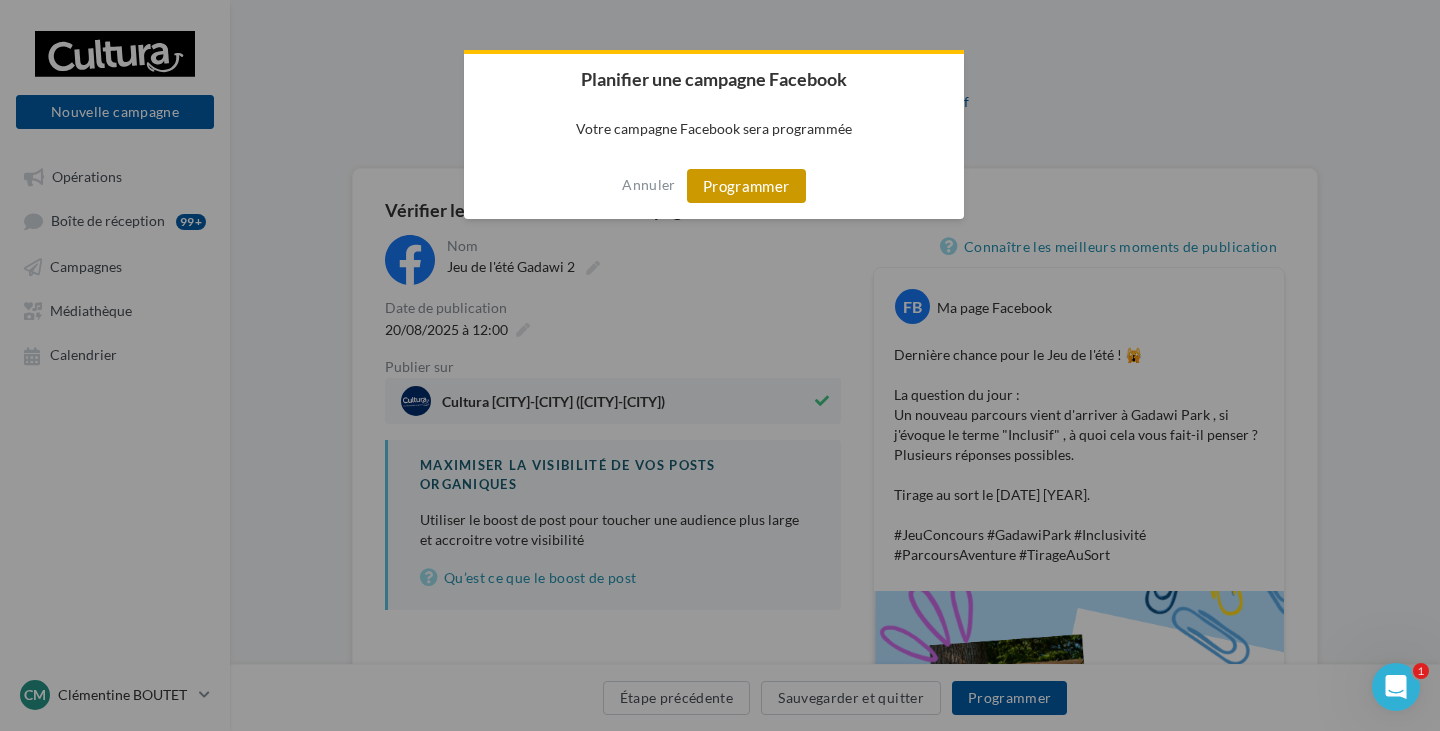 click on "Programmer" at bounding box center (746, 186) 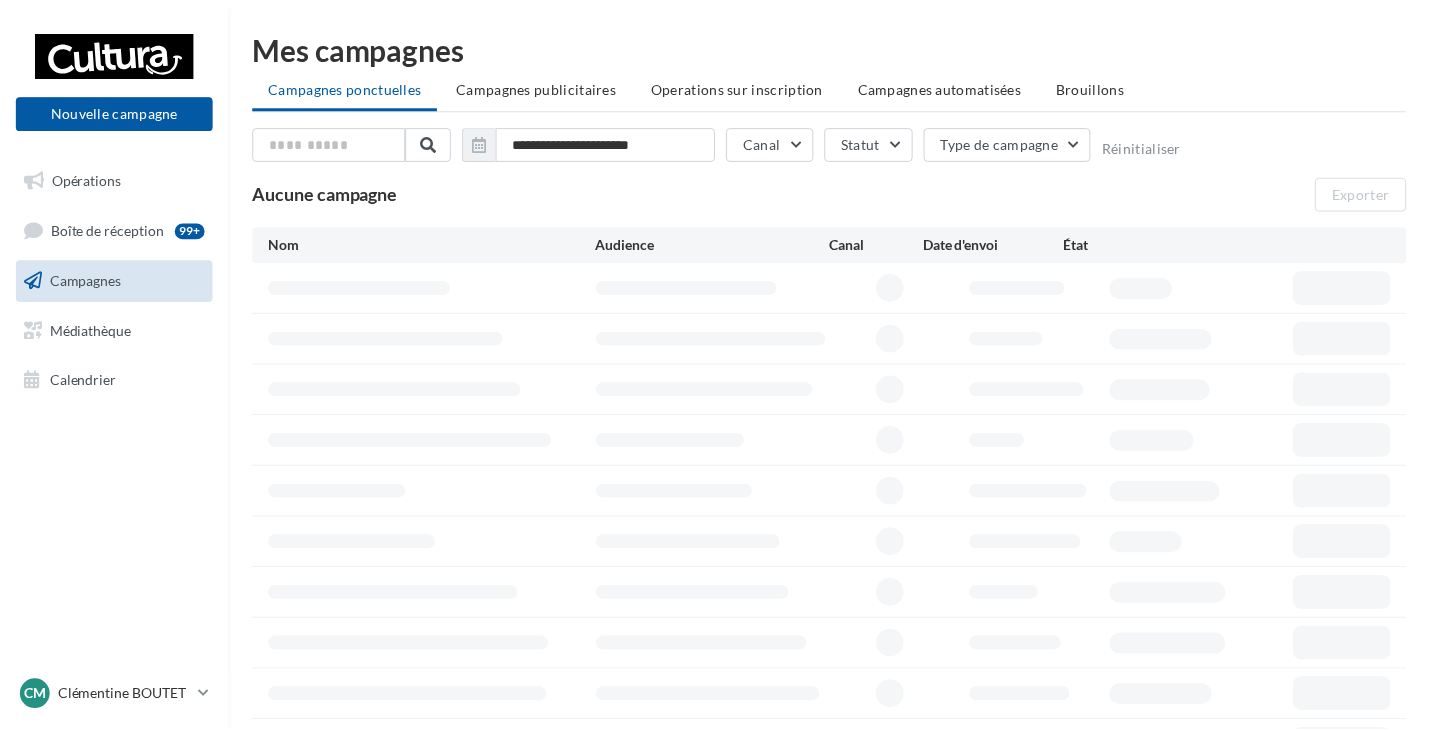 scroll, scrollTop: 0, scrollLeft: 0, axis: both 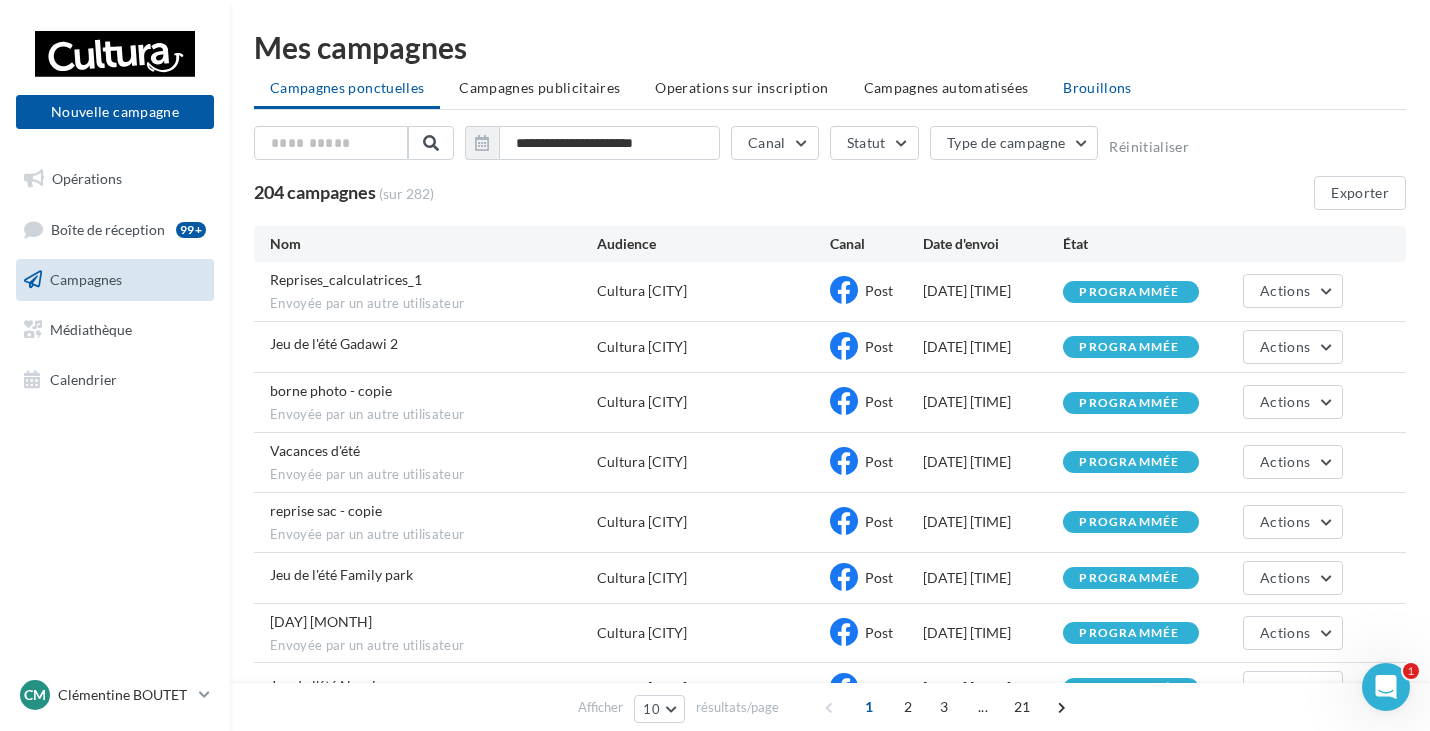 click on "Brouillons" at bounding box center [1097, 88] 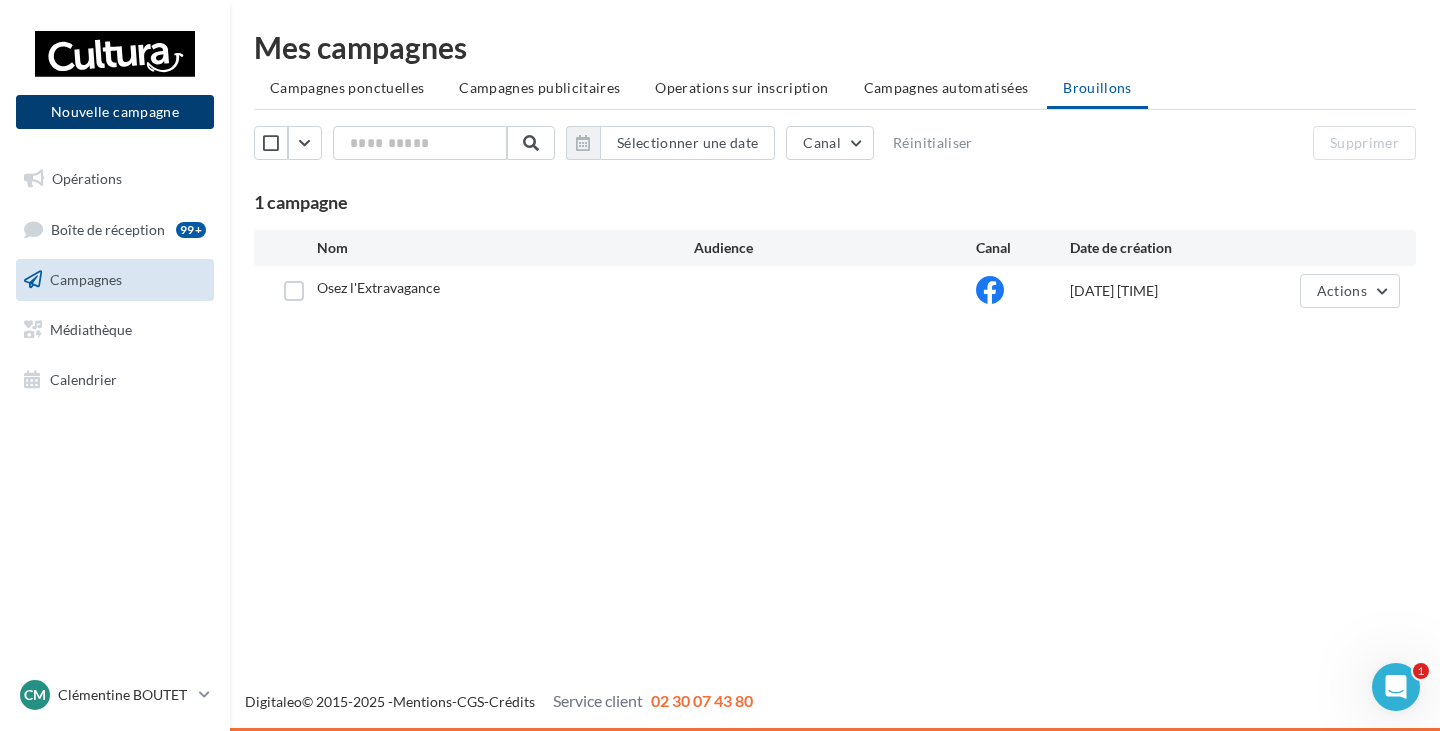 click on "Nouvelle campagne" at bounding box center [115, 112] 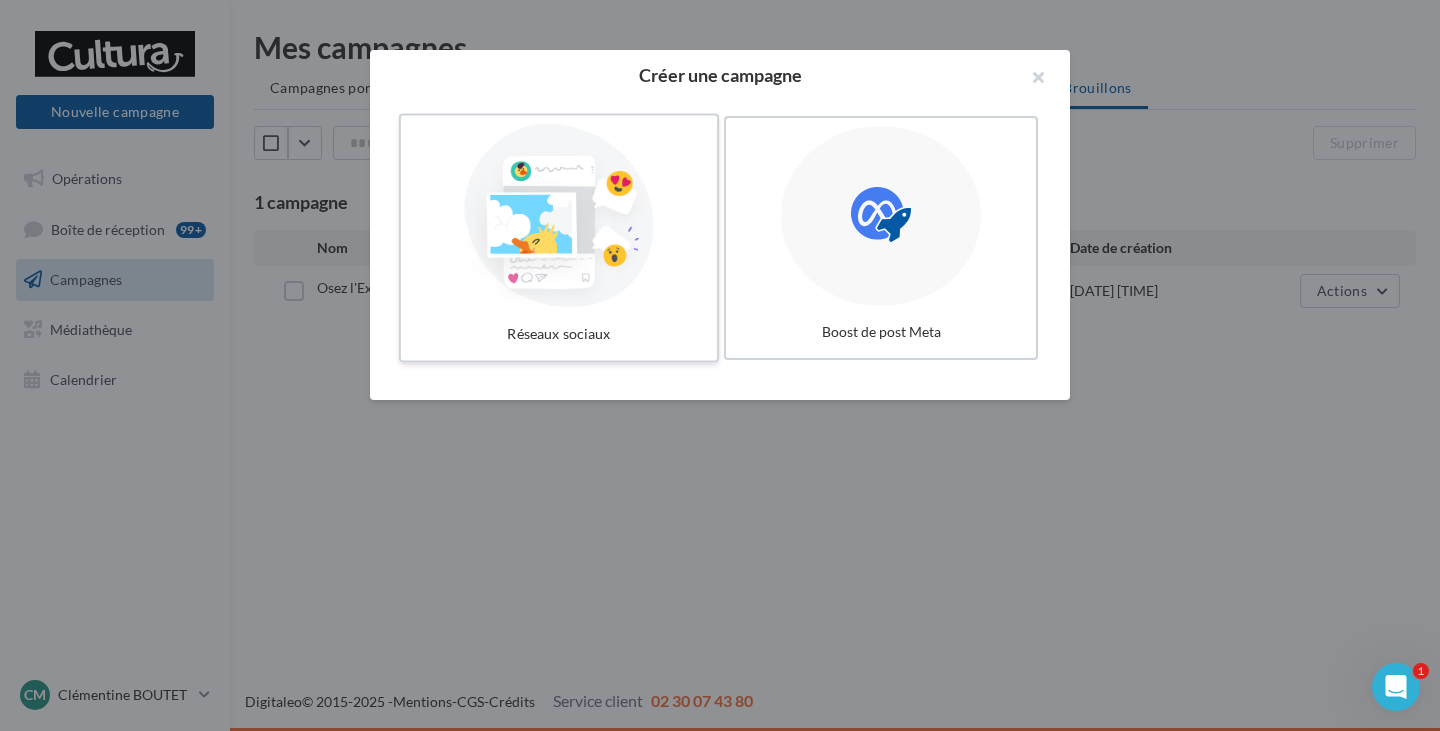 click at bounding box center [559, 216] 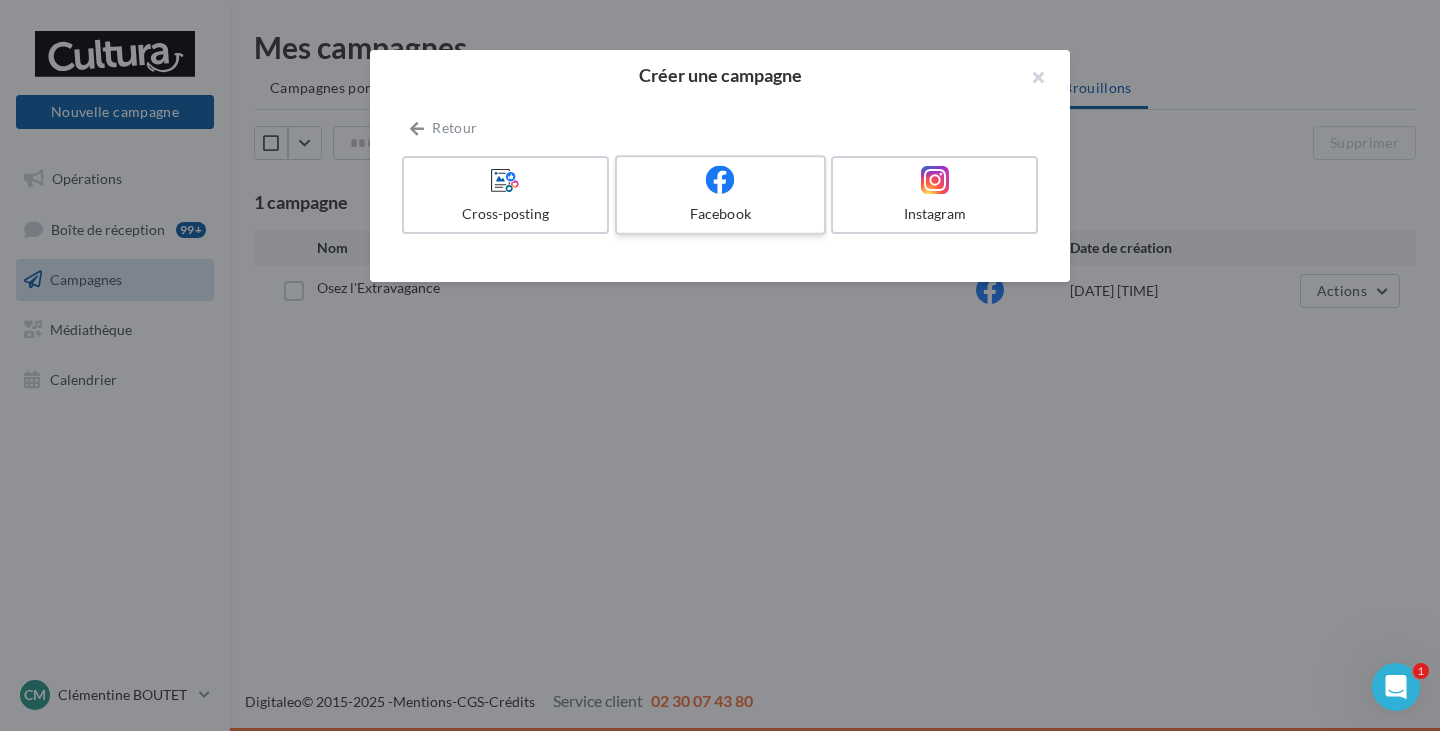 click at bounding box center [720, 180] 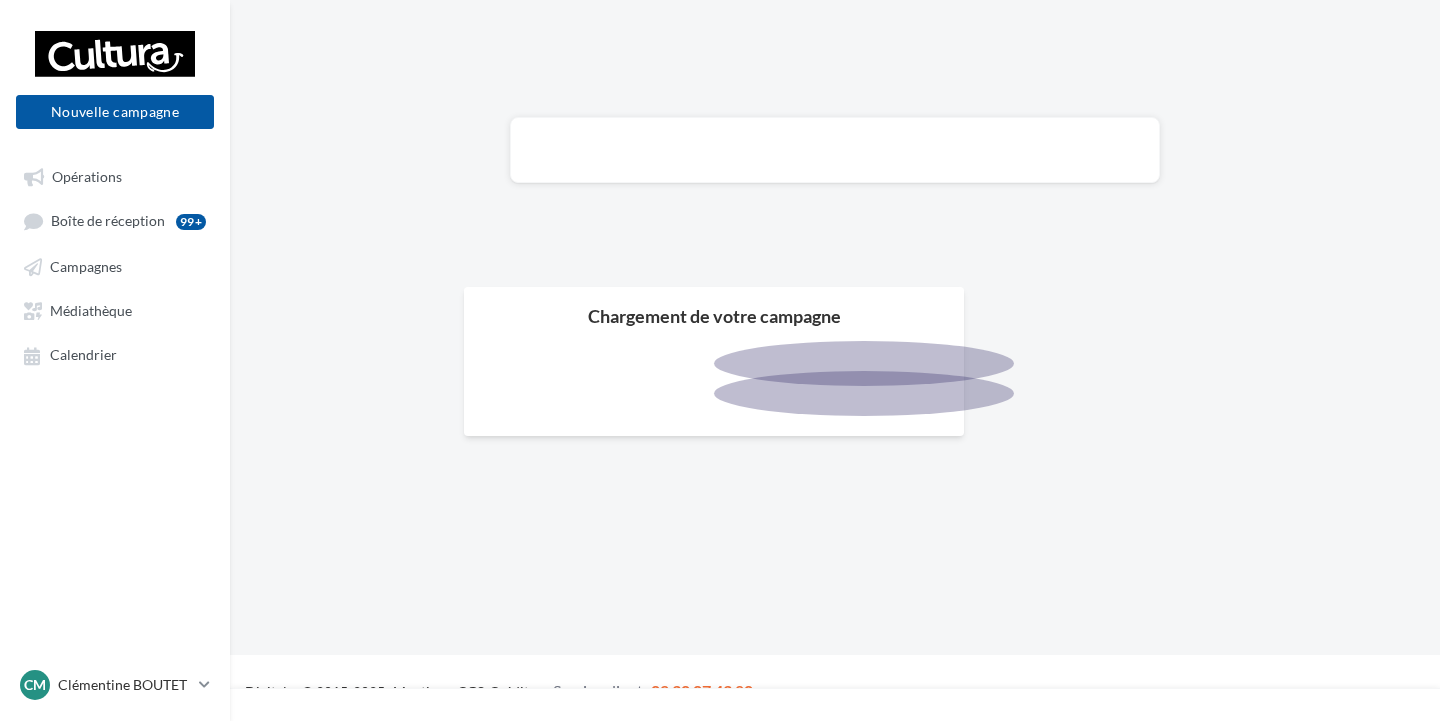 scroll, scrollTop: 0, scrollLeft: 0, axis: both 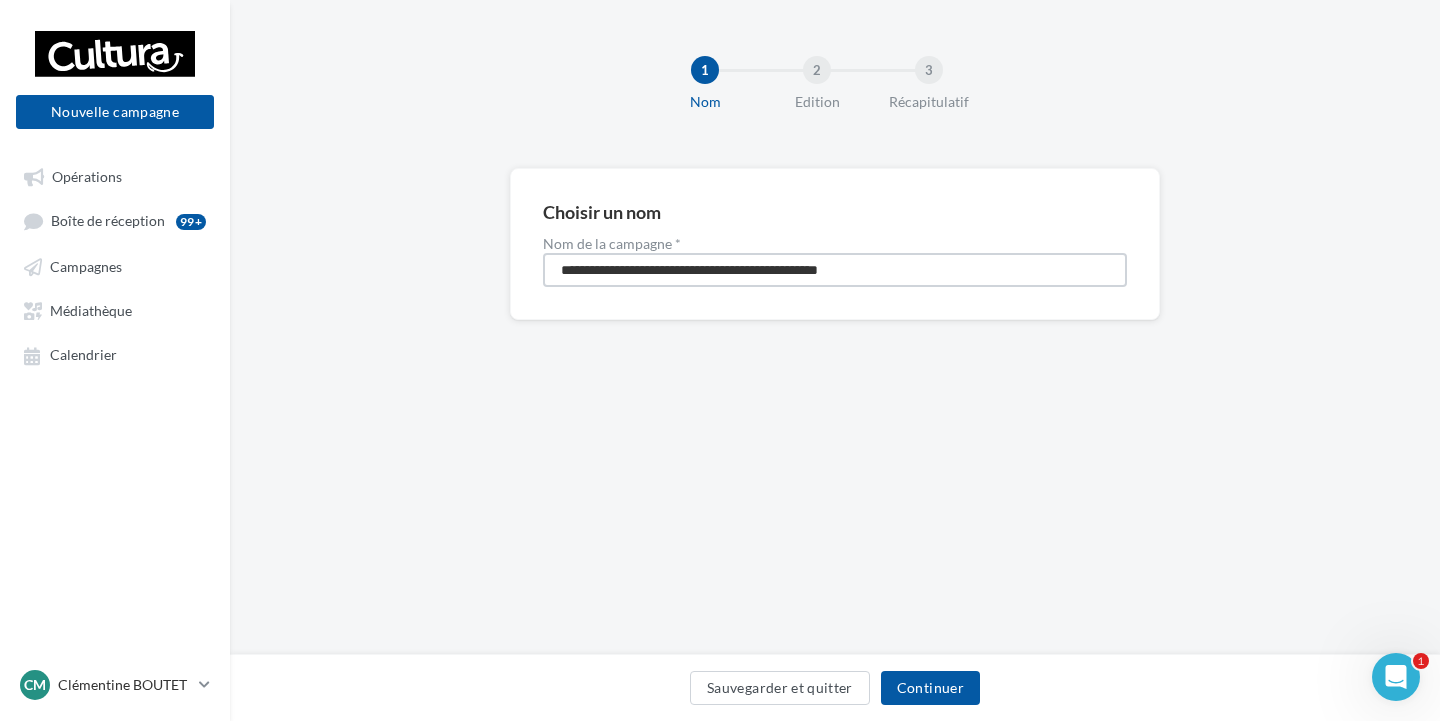 drag, startPoint x: 919, startPoint y: 272, endPoint x: 474, endPoint y: 270, distance: 445.0045 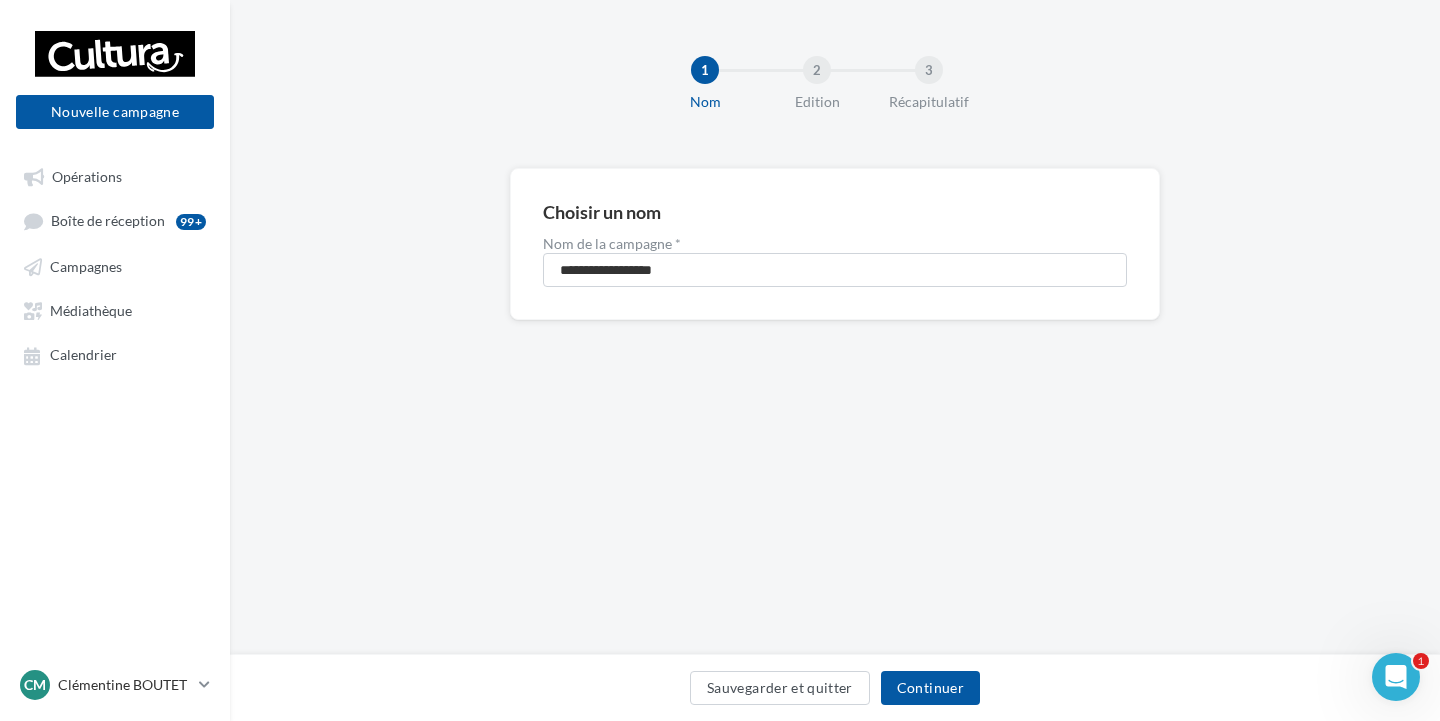 click on "**********" at bounding box center [835, 276] 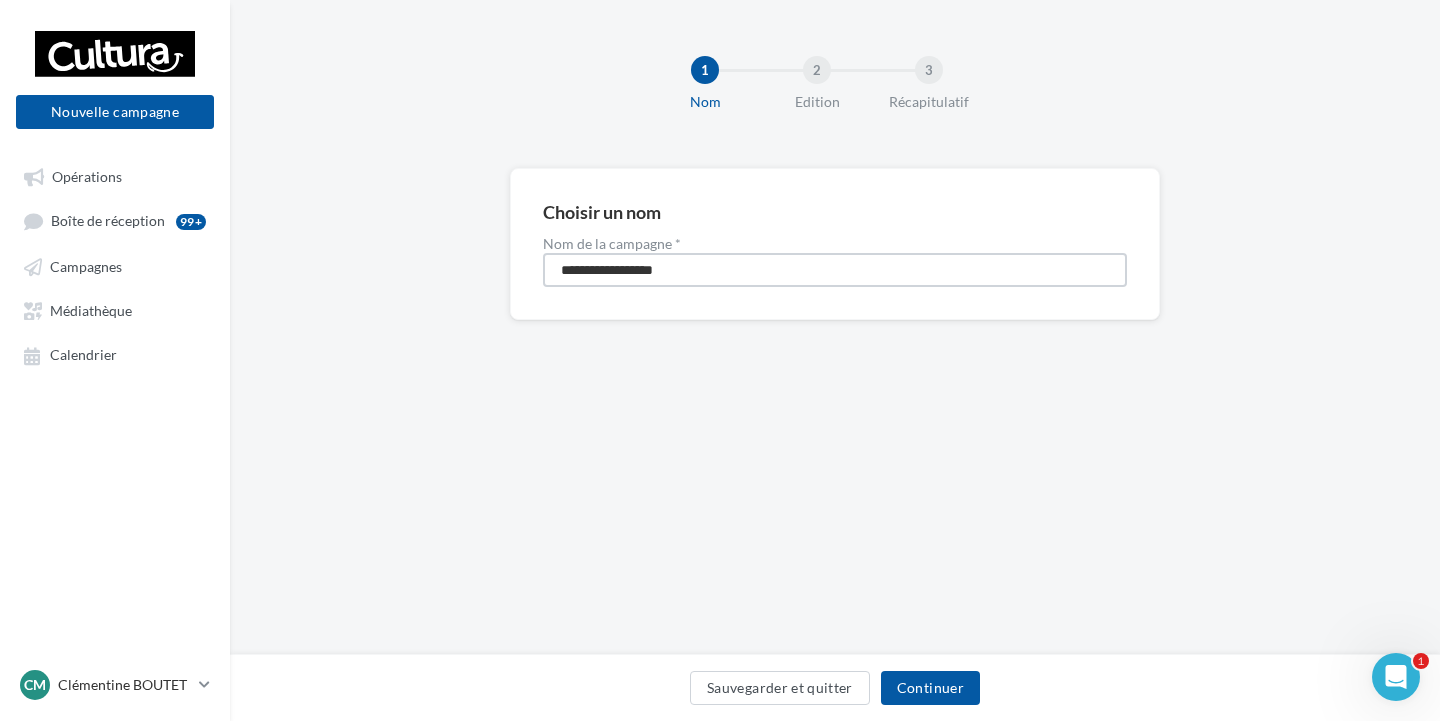 click on "**********" at bounding box center [835, 270] 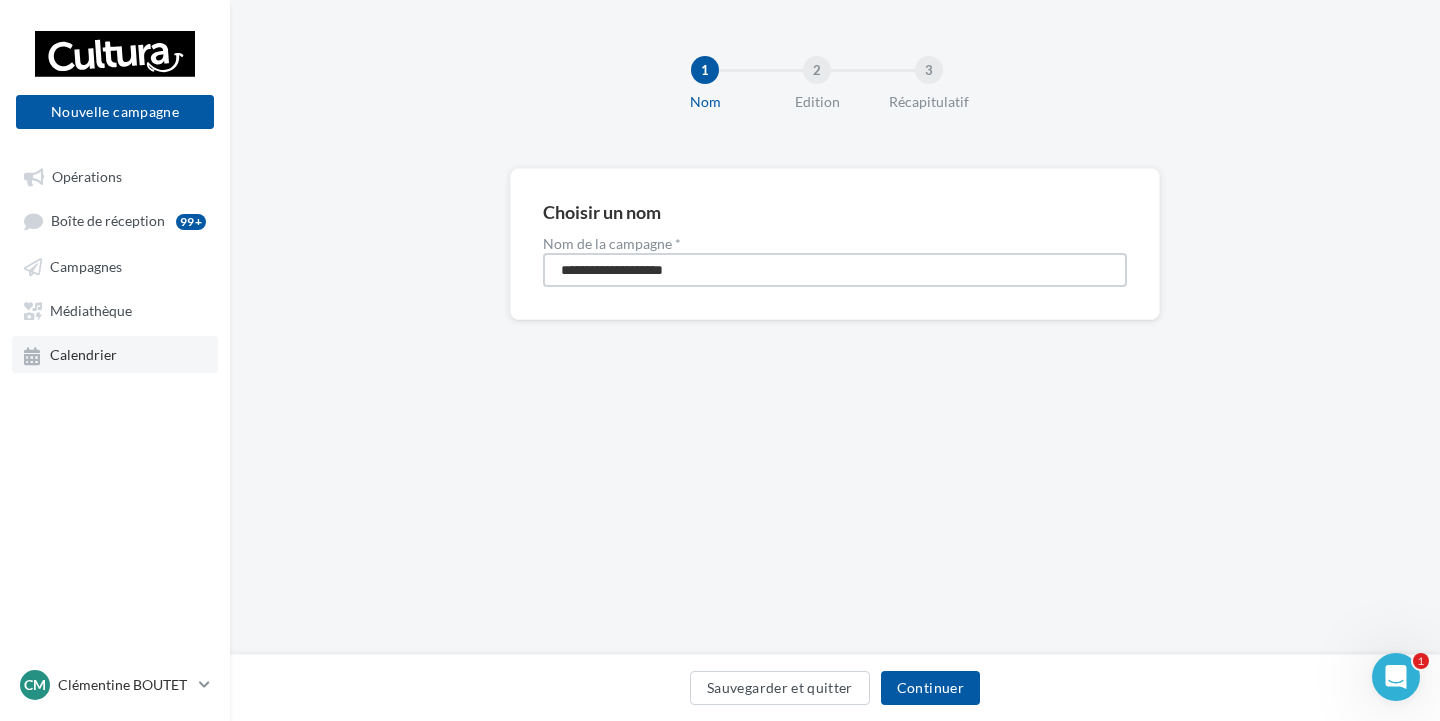 type on "**********" 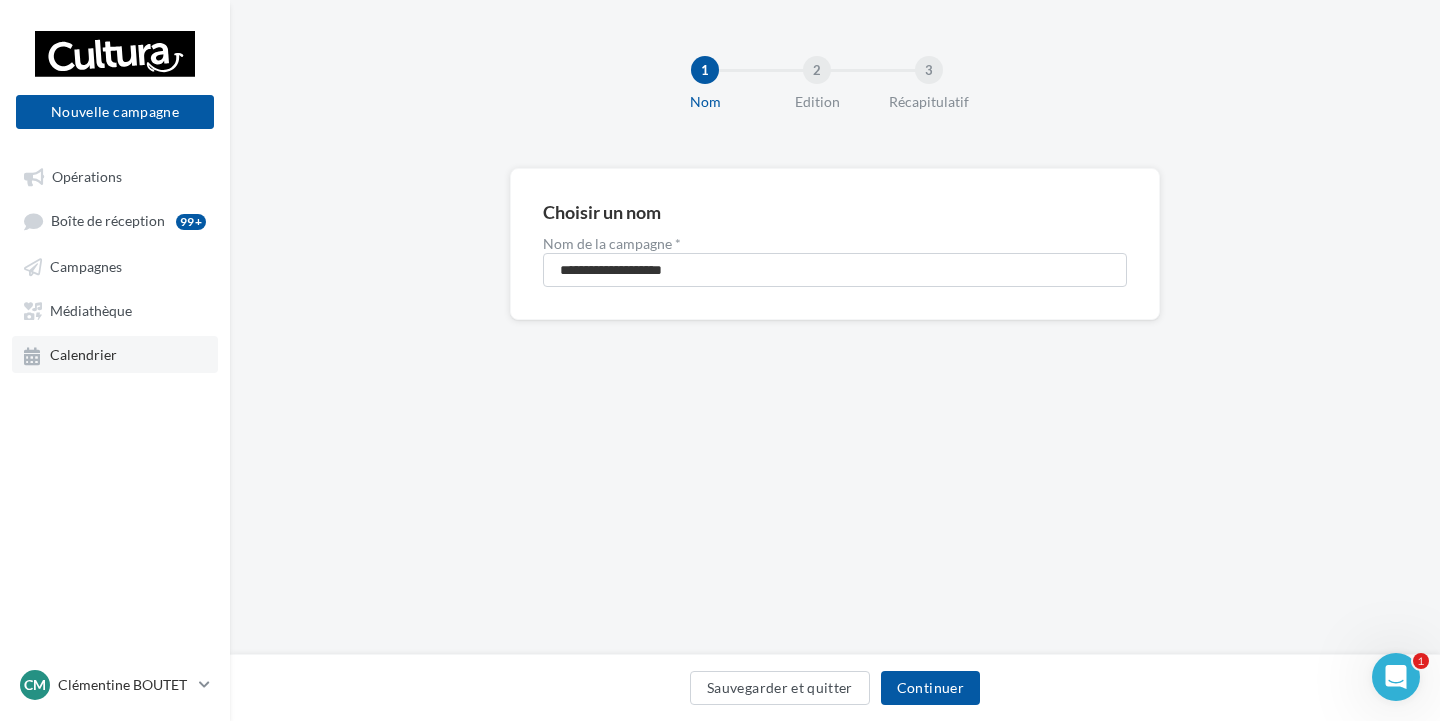 click on "Calendrier" at bounding box center (83, 355) 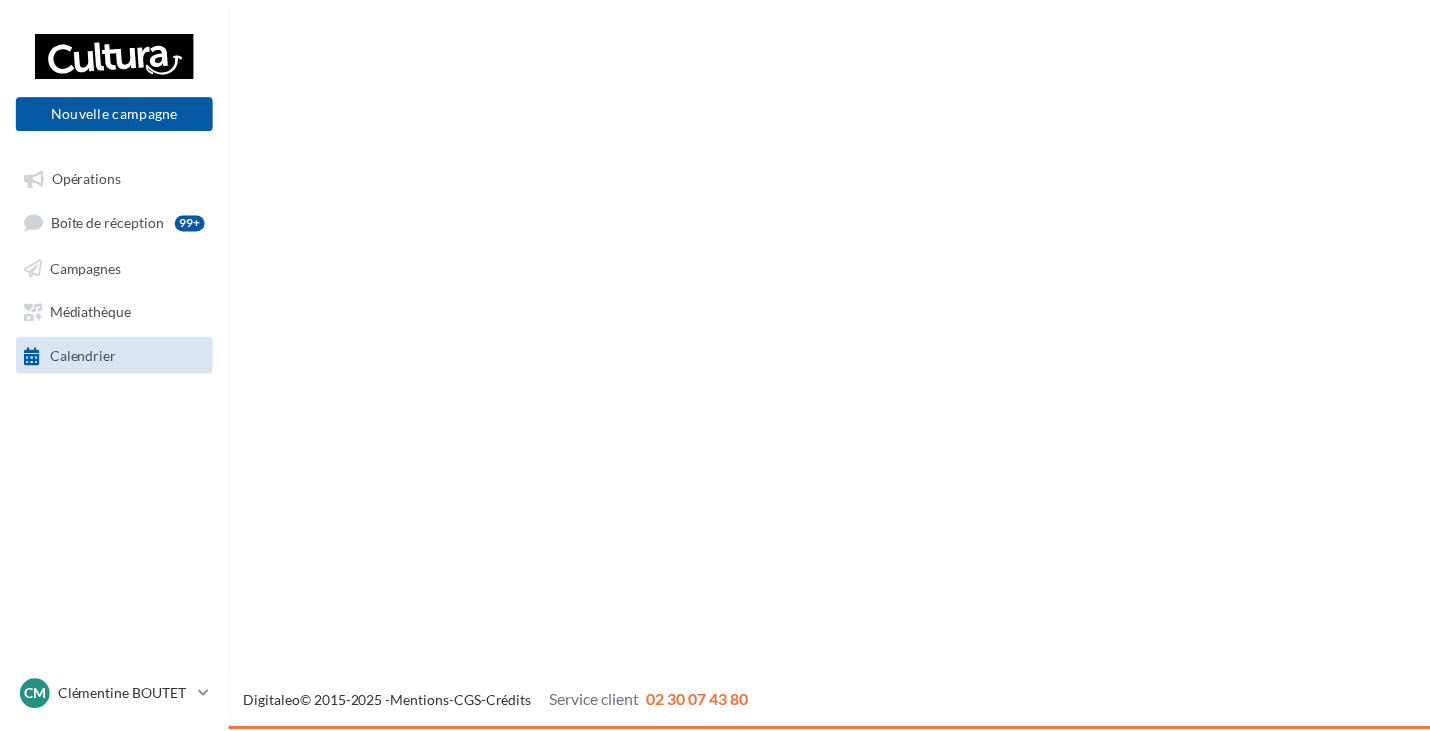 scroll, scrollTop: 0, scrollLeft: 0, axis: both 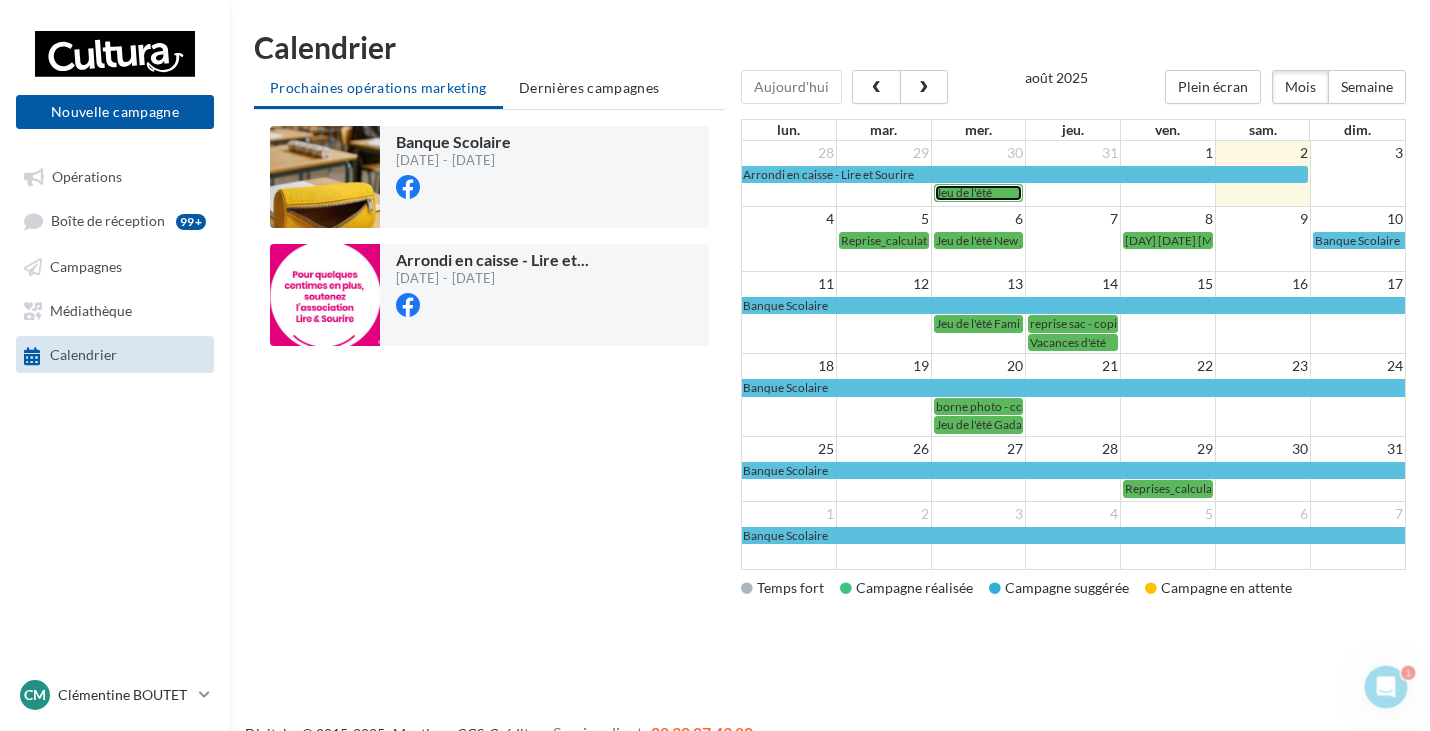click on "Jeu de l'été" at bounding box center (979, 192) 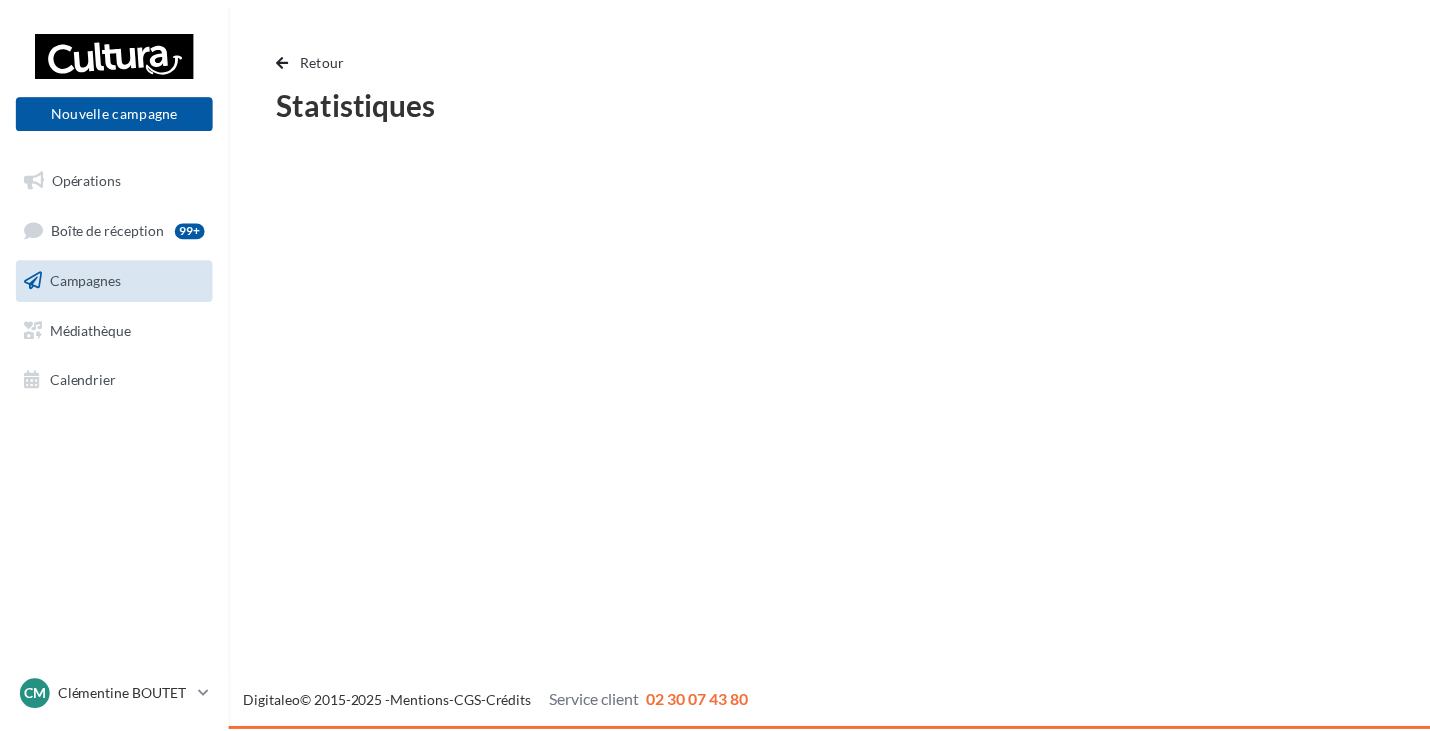 scroll, scrollTop: 0, scrollLeft: 0, axis: both 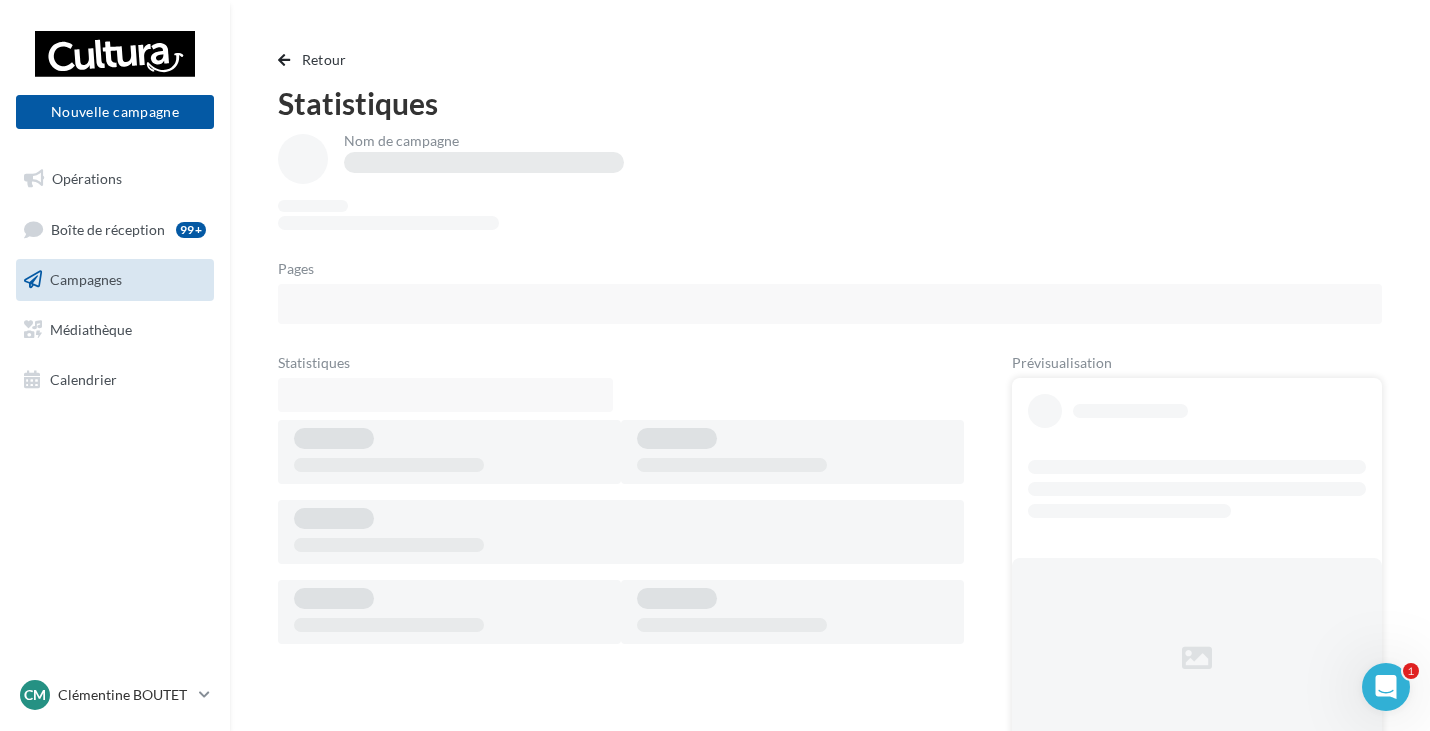 click on "Campagnes" at bounding box center (86, 279) 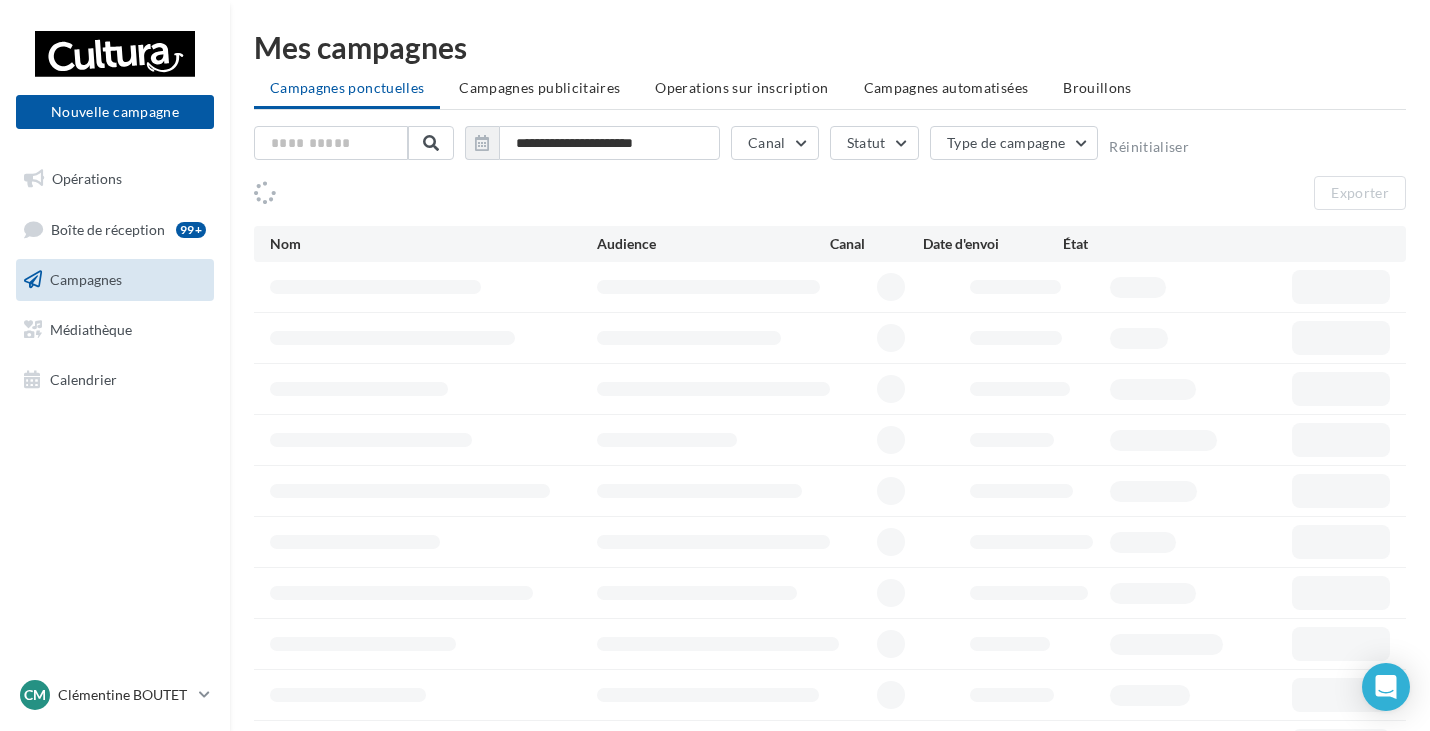 scroll, scrollTop: 0, scrollLeft: 0, axis: both 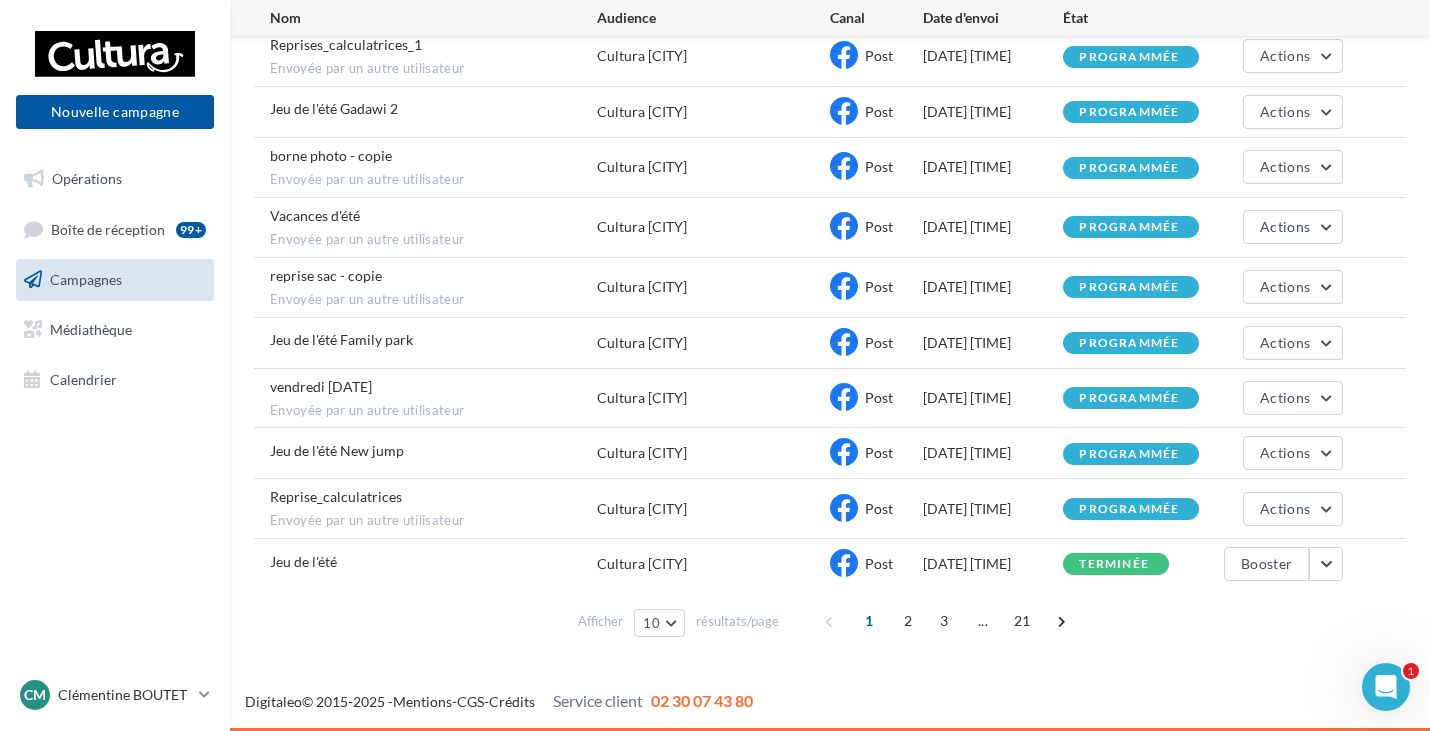 click on "Jeu de l'été" at bounding box center (303, 561) 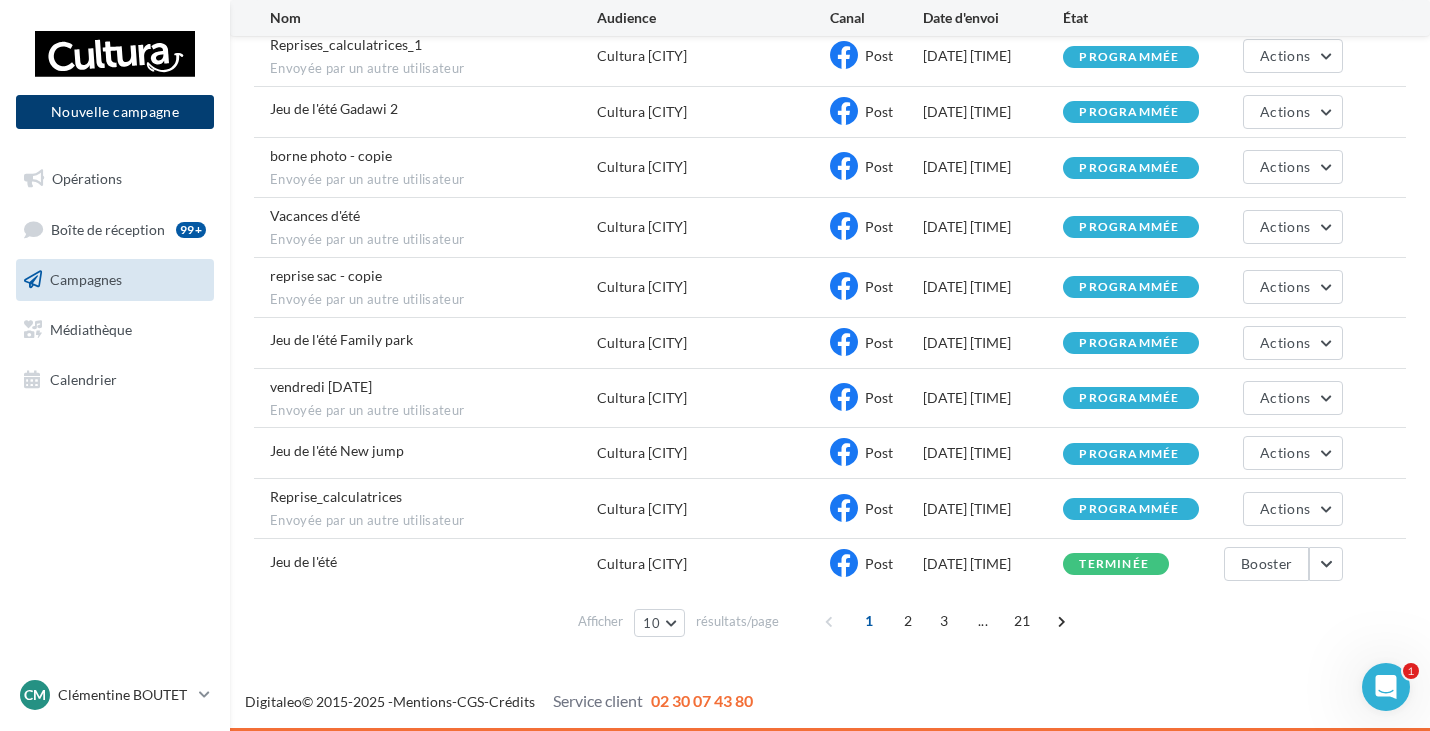 click on "Nouvelle campagne" at bounding box center [115, 112] 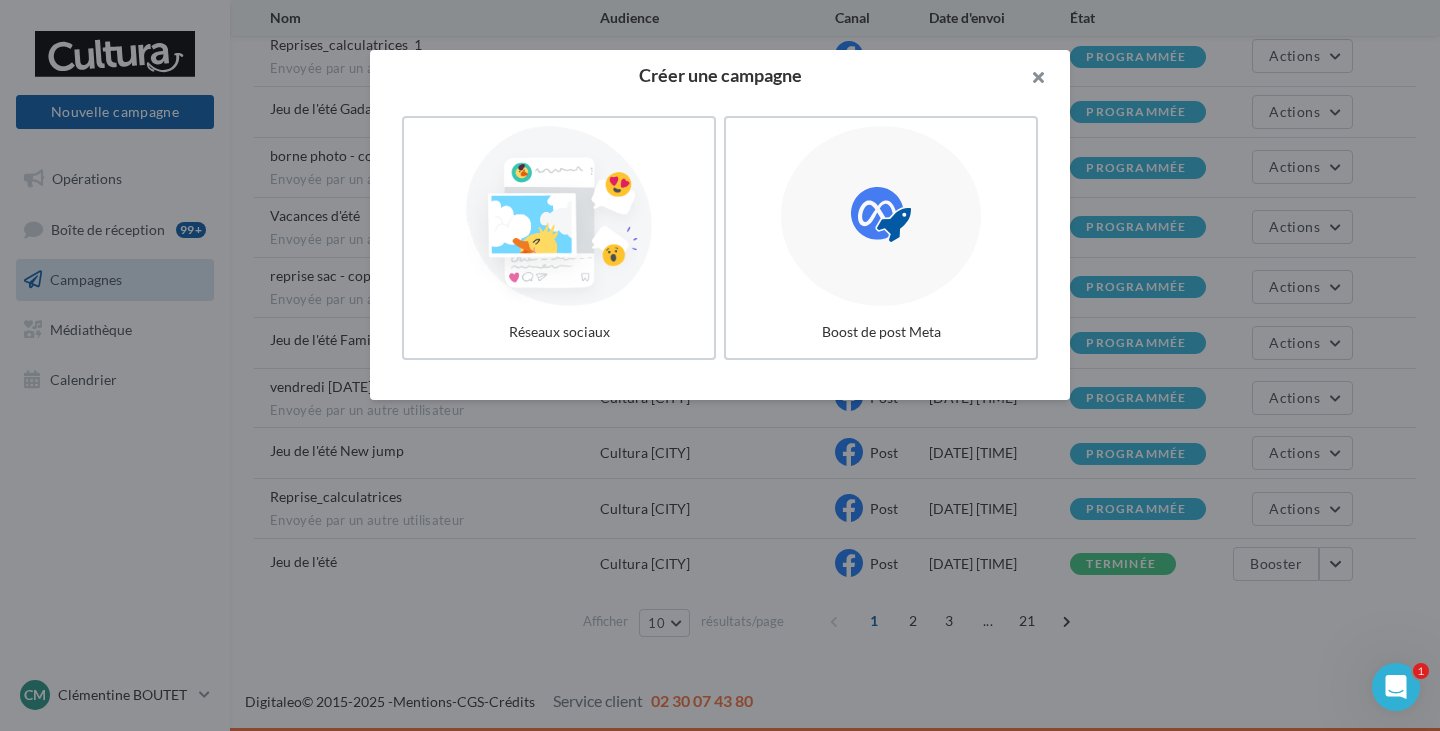 click at bounding box center [1030, 80] 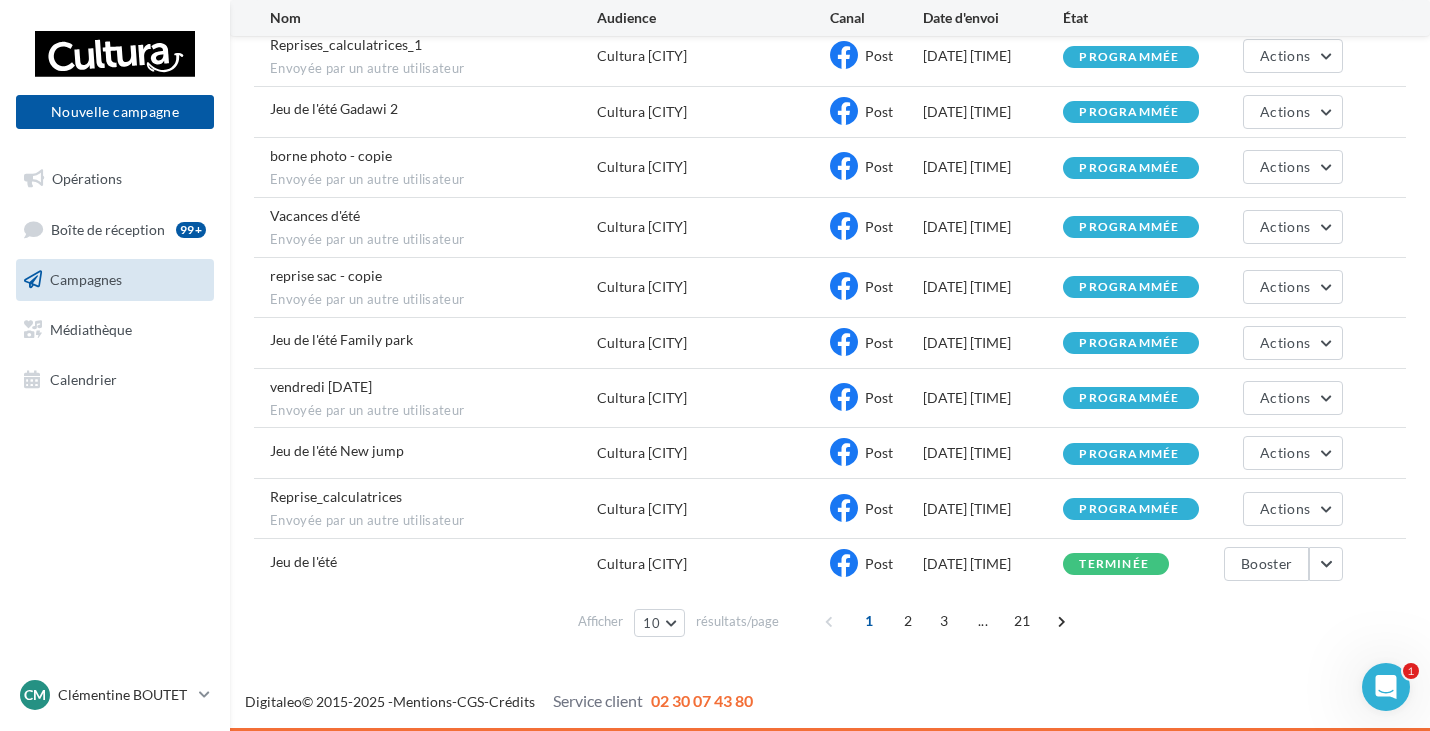 click on "Jeu de l'été Gadawi 2" at bounding box center [334, 108] 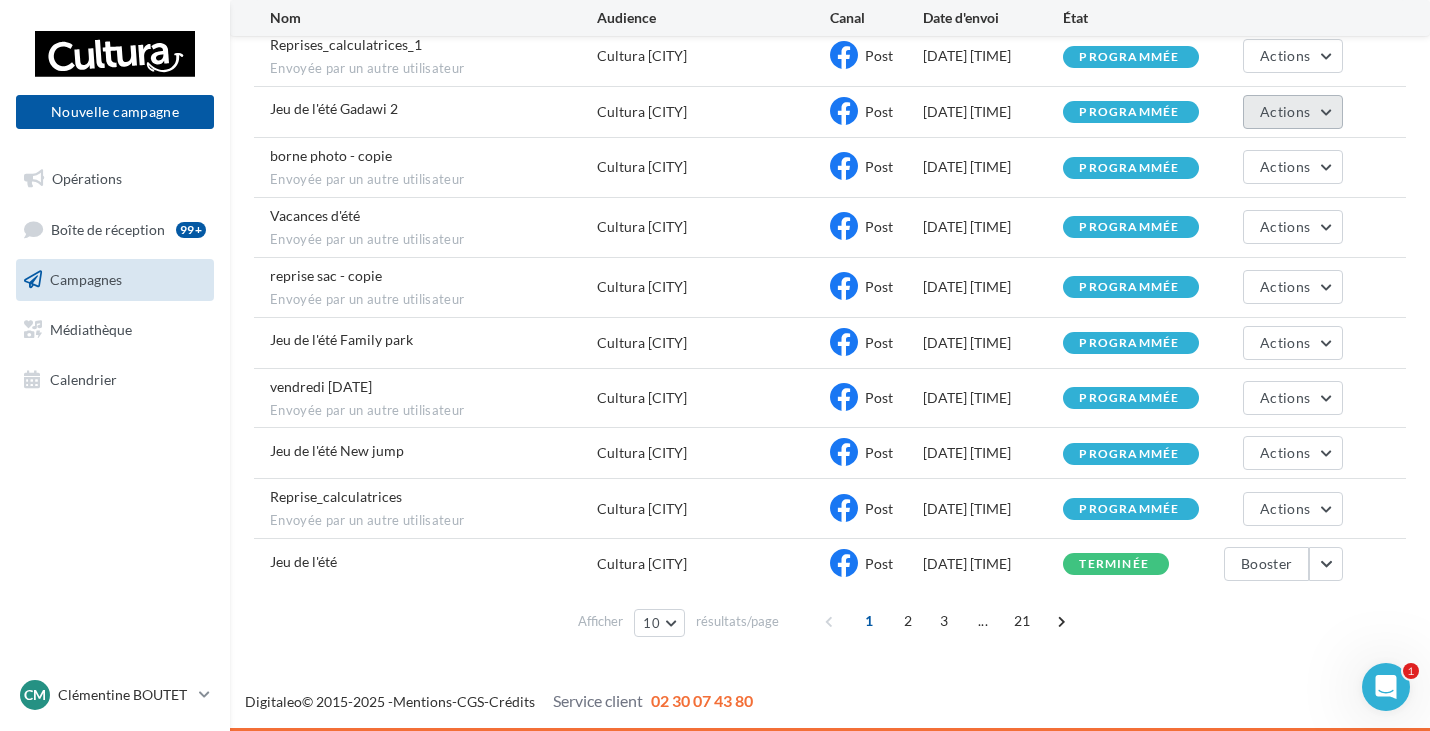 click on "Actions" at bounding box center (1285, 111) 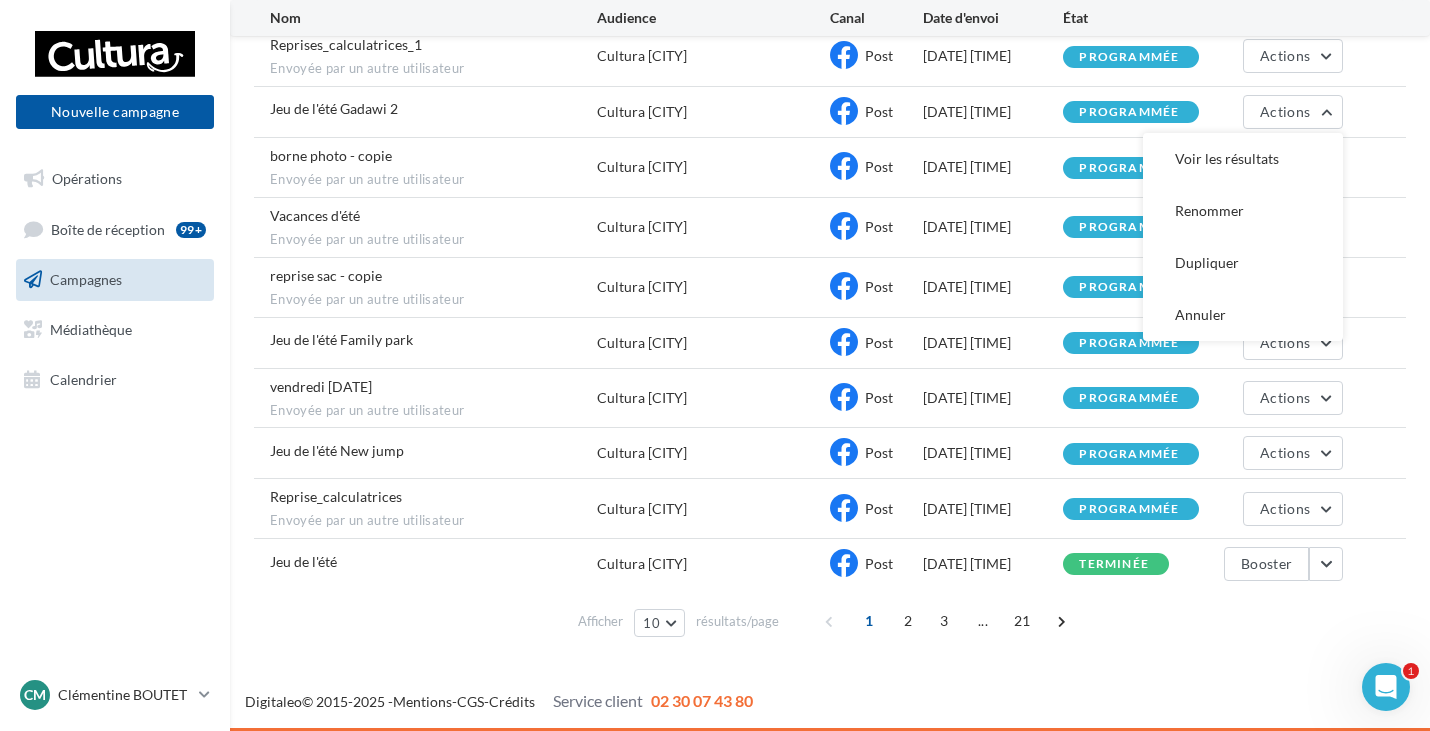 click on "Jeu de l'été Gadawi 2        Cultura Chambray-Lès-Tour...
Post
20/08/2025 12:00
programmée
Actions
Voir les résultats
Renommer
Dupliquer
Annuler" at bounding box center (830, 112) 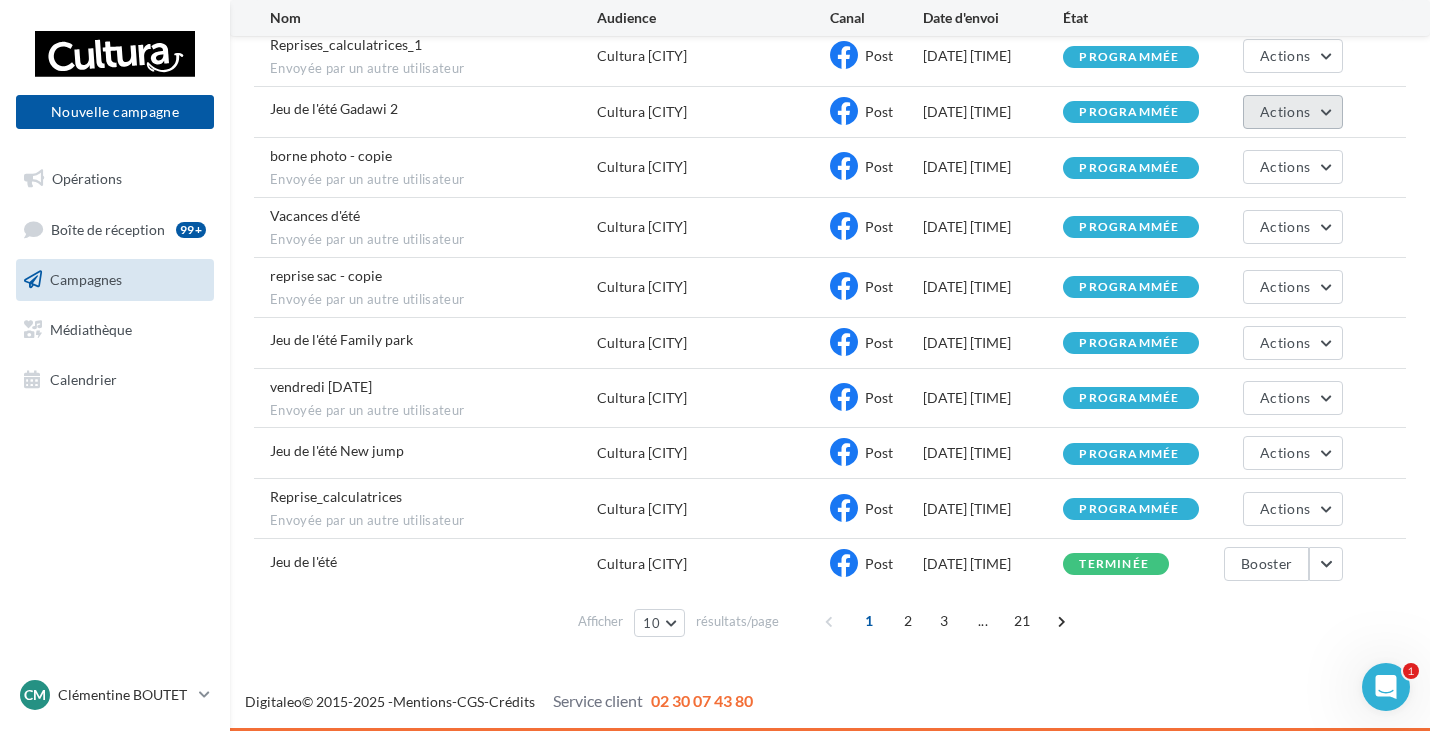 click on "Actions" at bounding box center (1285, 111) 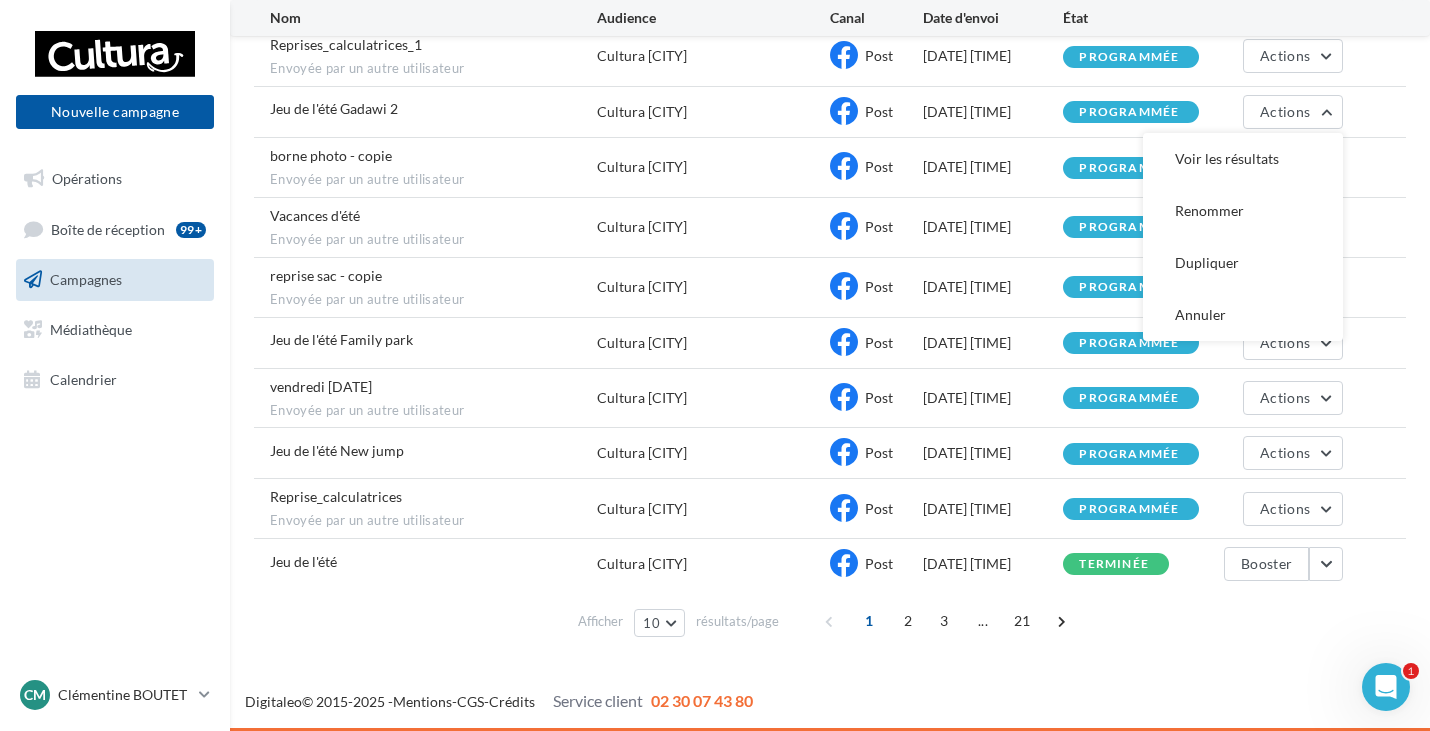 click on "programmée" at bounding box center [1129, 112] 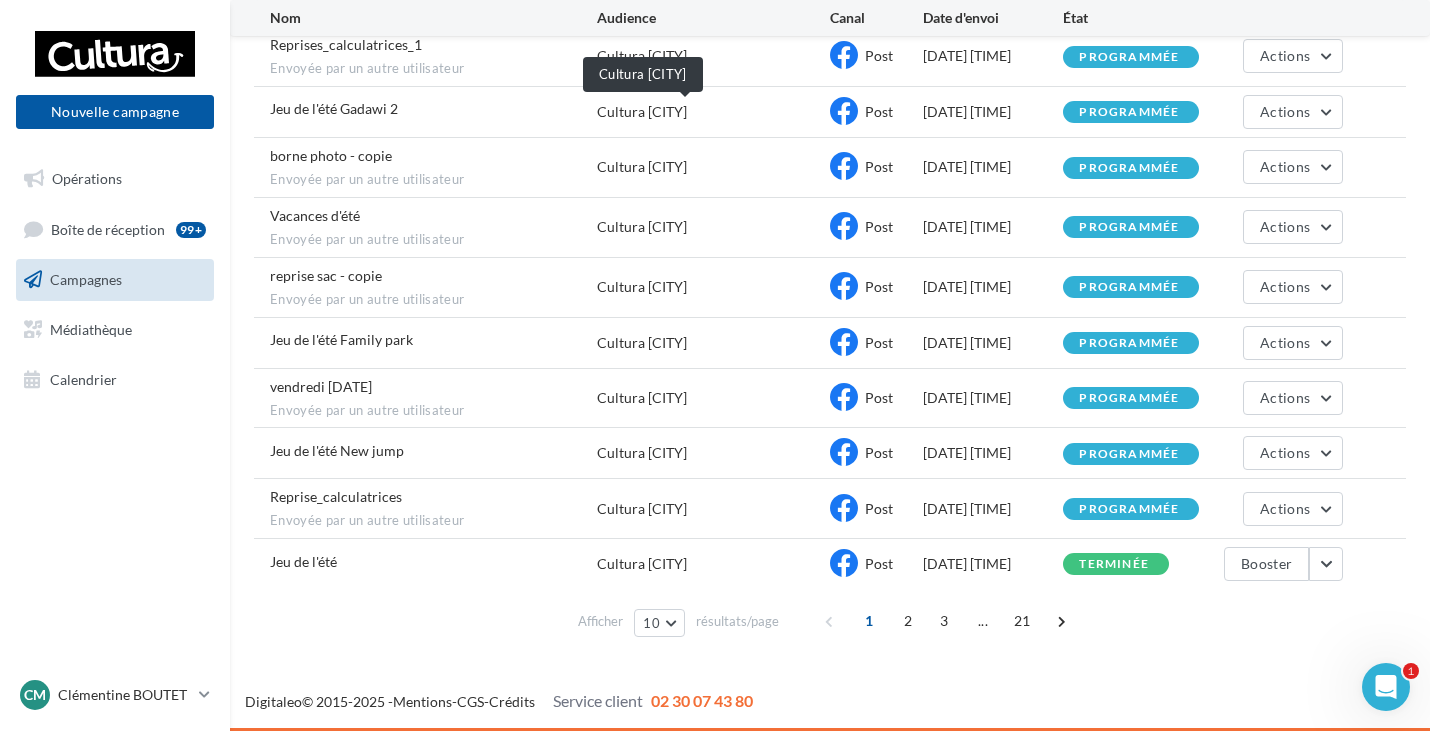 click on "Cultura Chambray-Lès-Tour..." at bounding box center (642, 112) 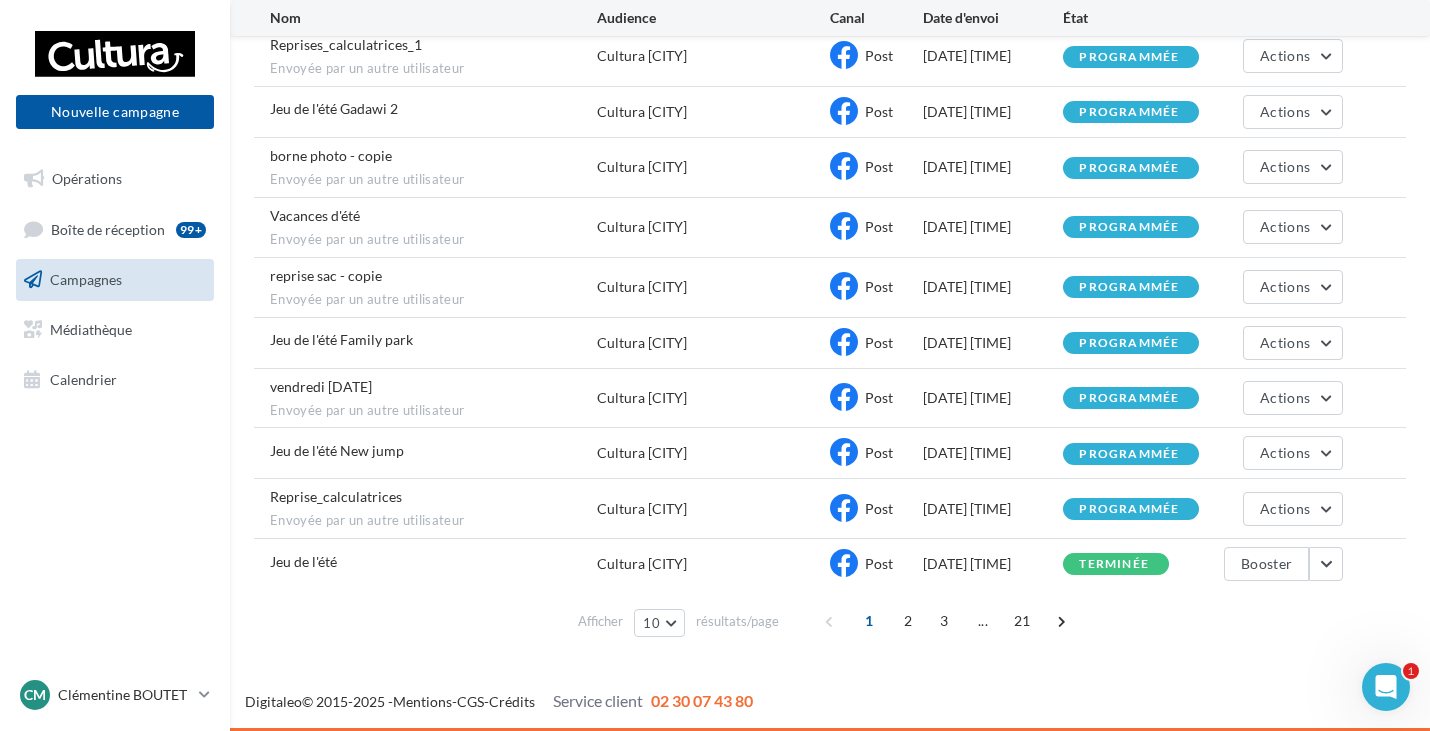 drag, startPoint x: 418, startPoint y: 114, endPoint x: 280, endPoint y: 115, distance: 138.00362 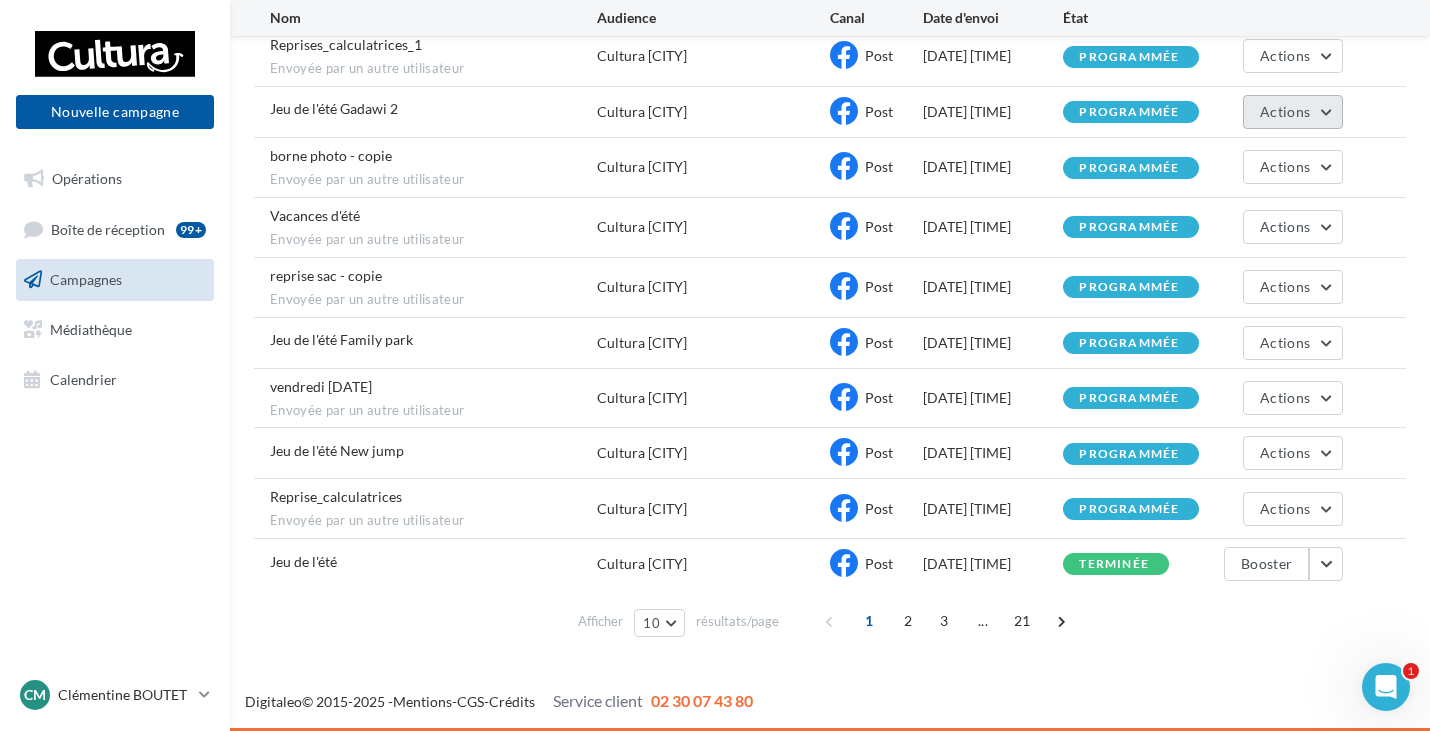click on "Actions" at bounding box center (1293, 112) 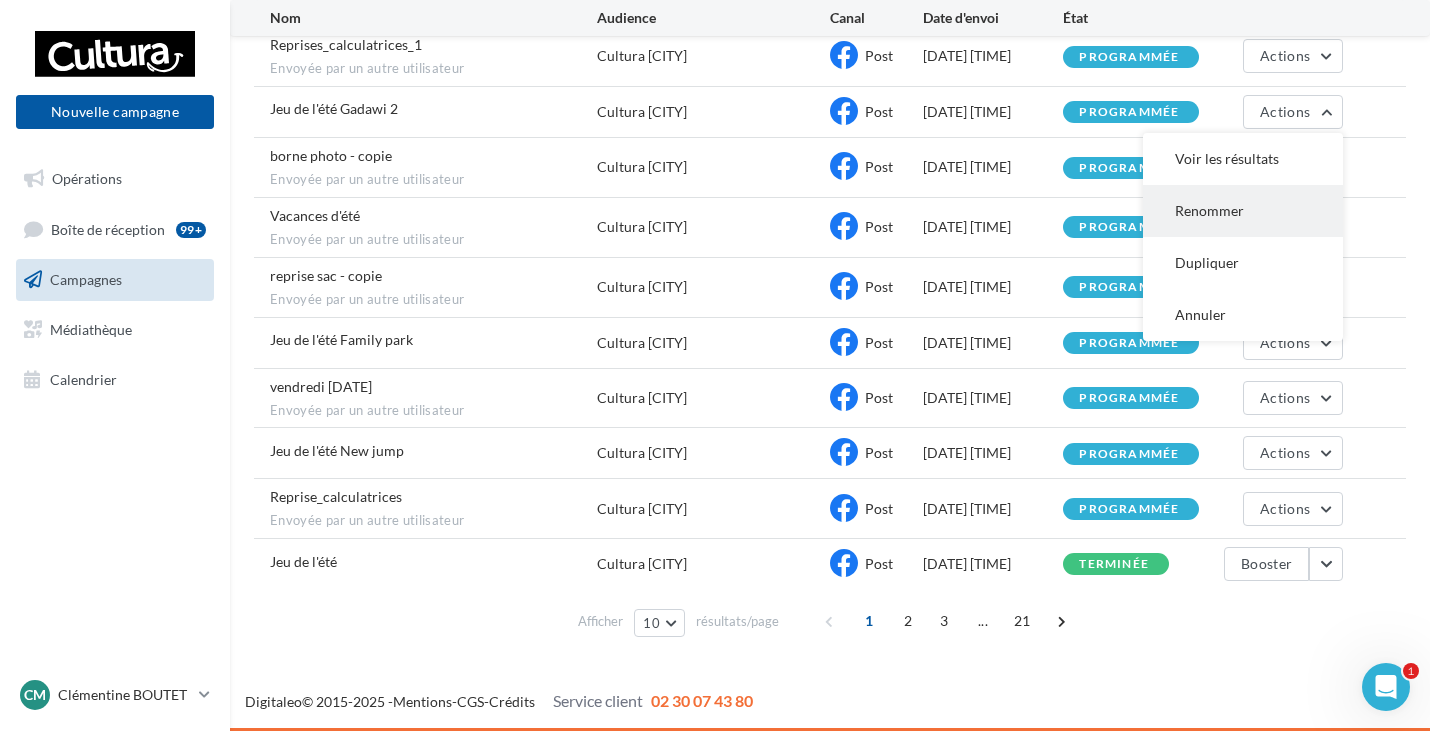 click on "Renommer" at bounding box center [1243, 211] 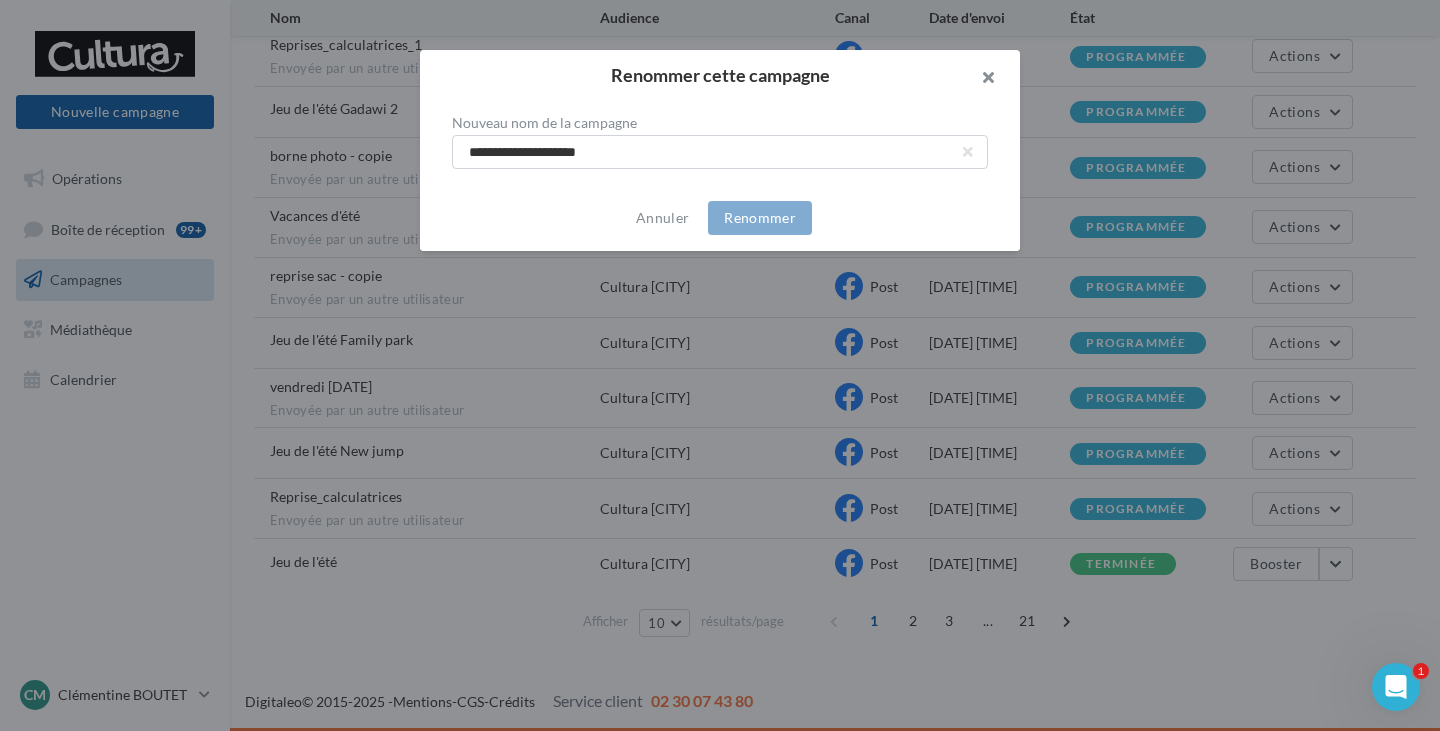 click at bounding box center (980, 80) 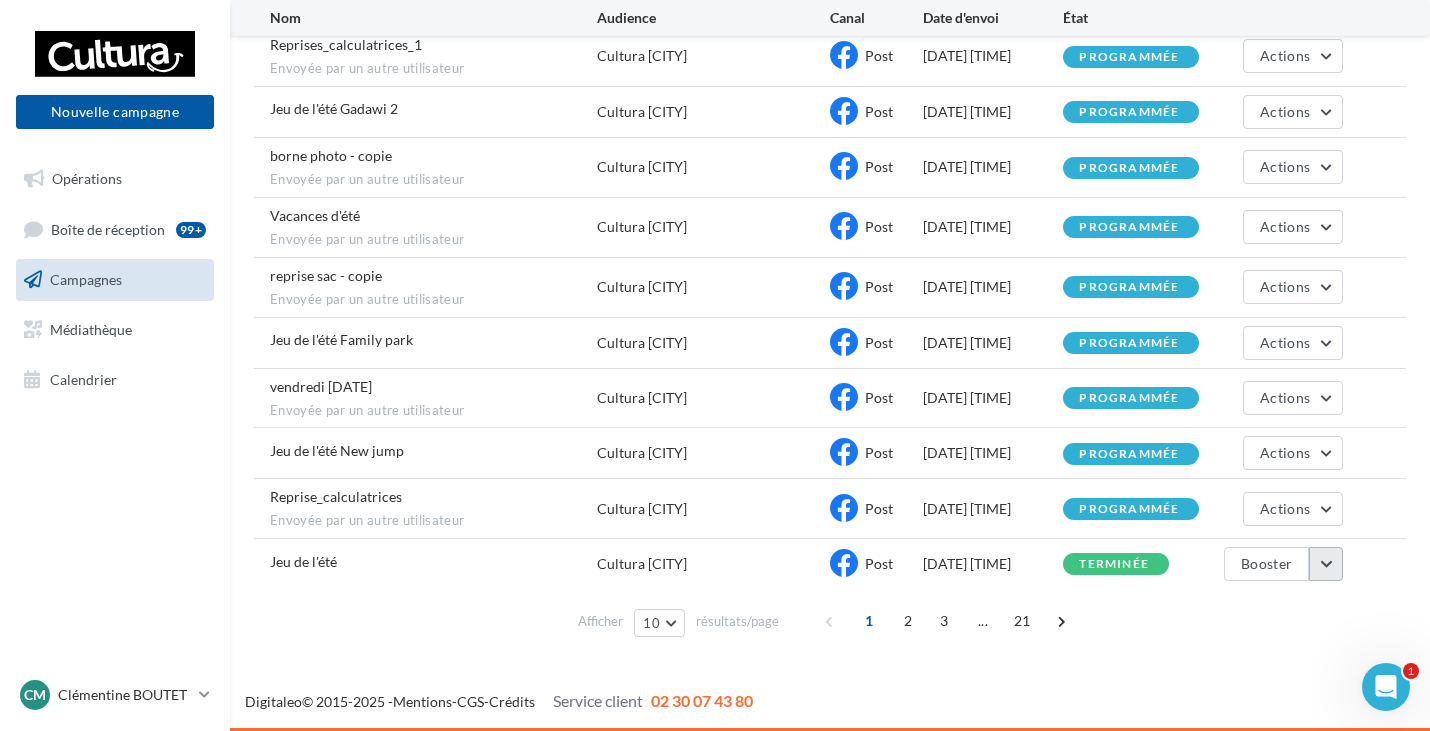 click at bounding box center [1326, 564] 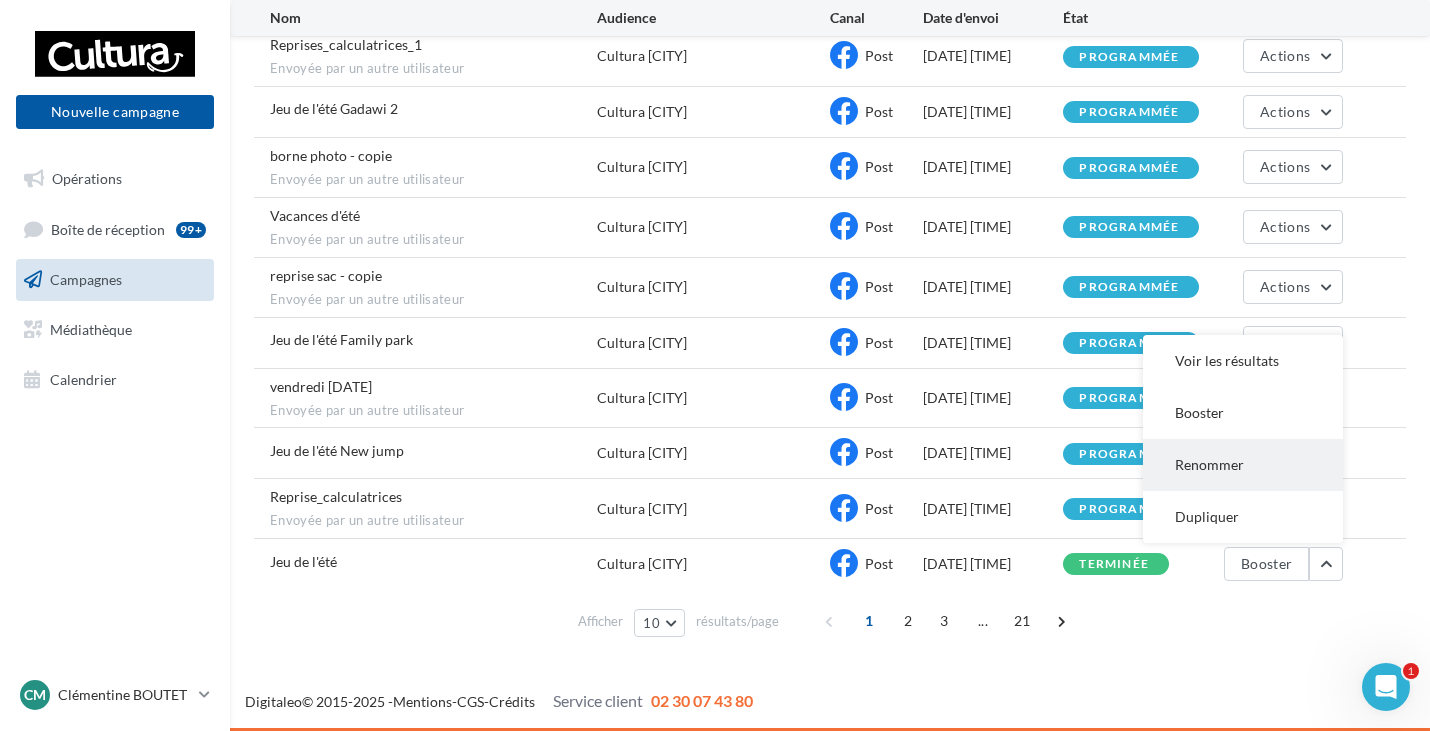 click on "Renommer" at bounding box center (1243, 465) 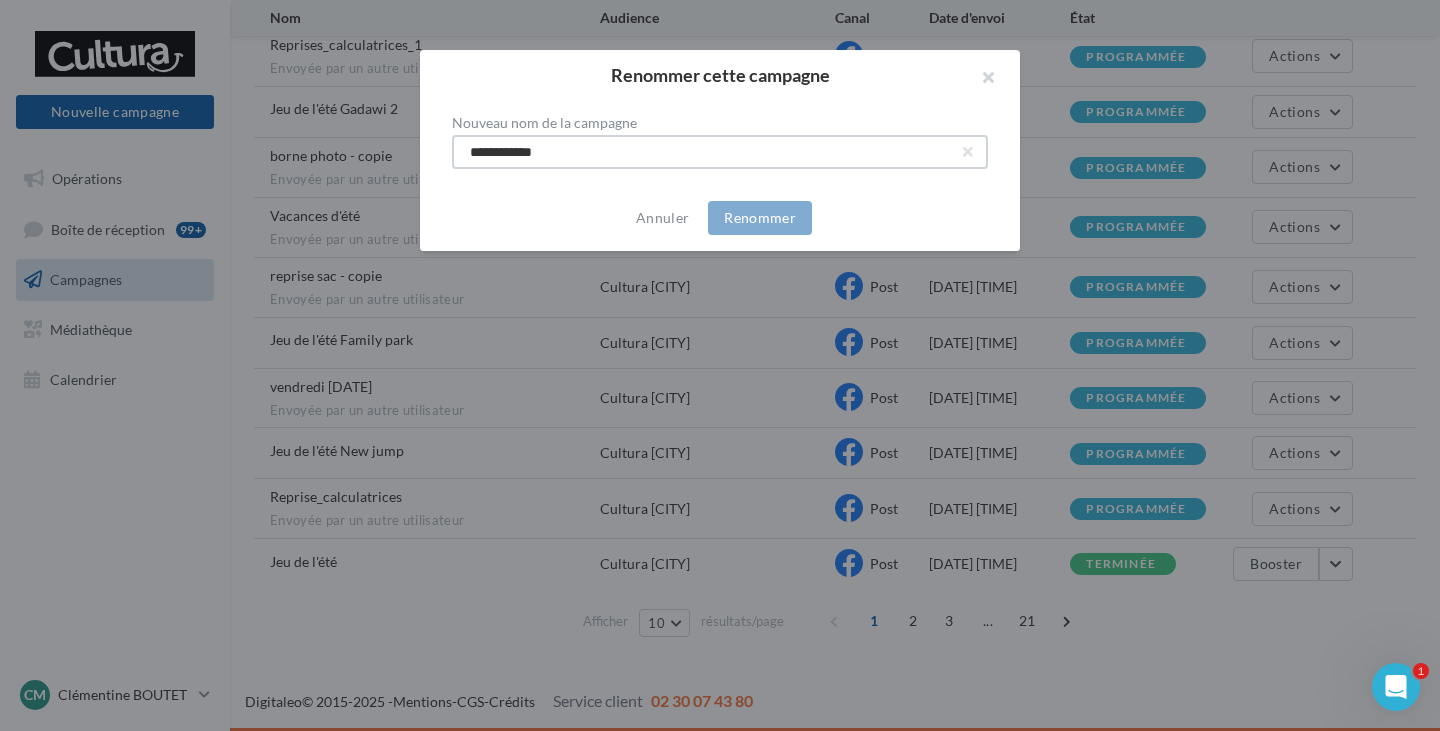click on "**********" at bounding box center (720, 152) 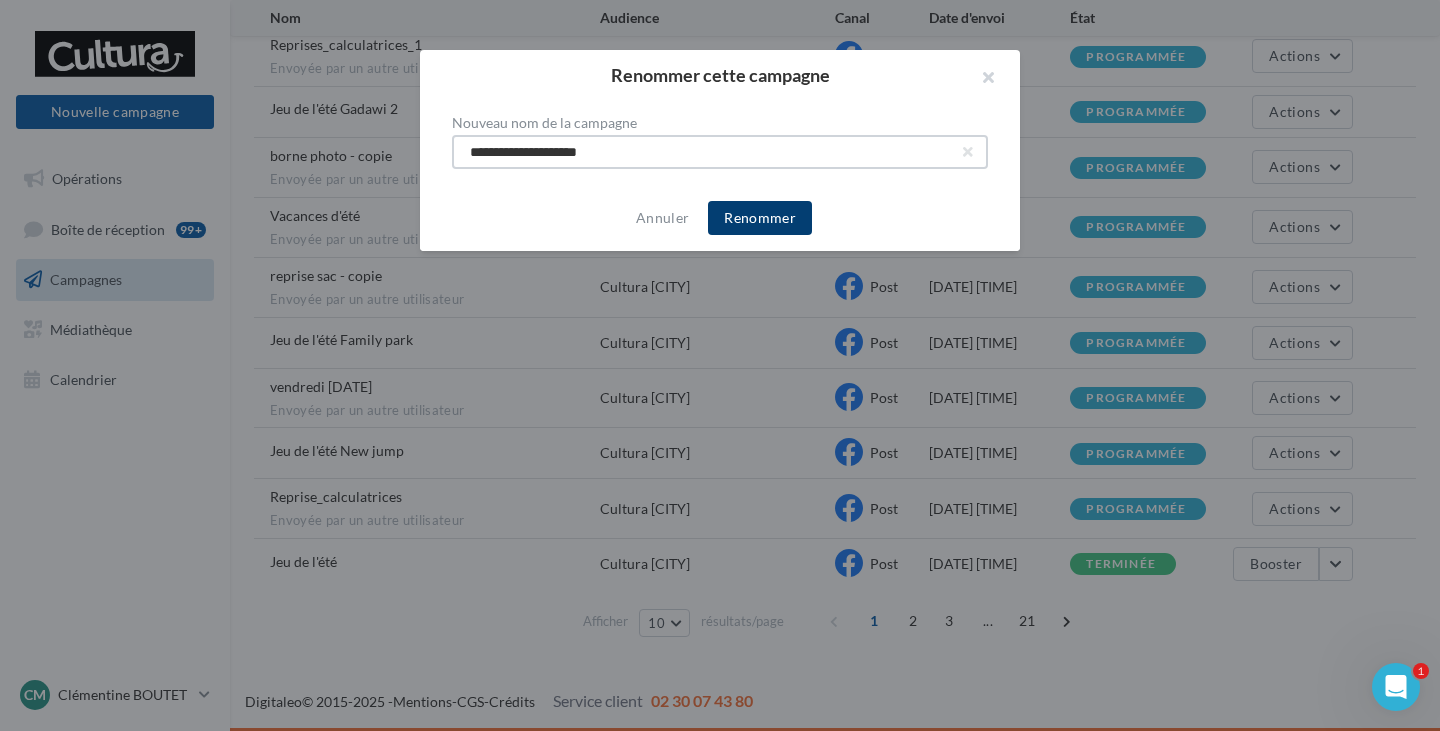 type on "**********" 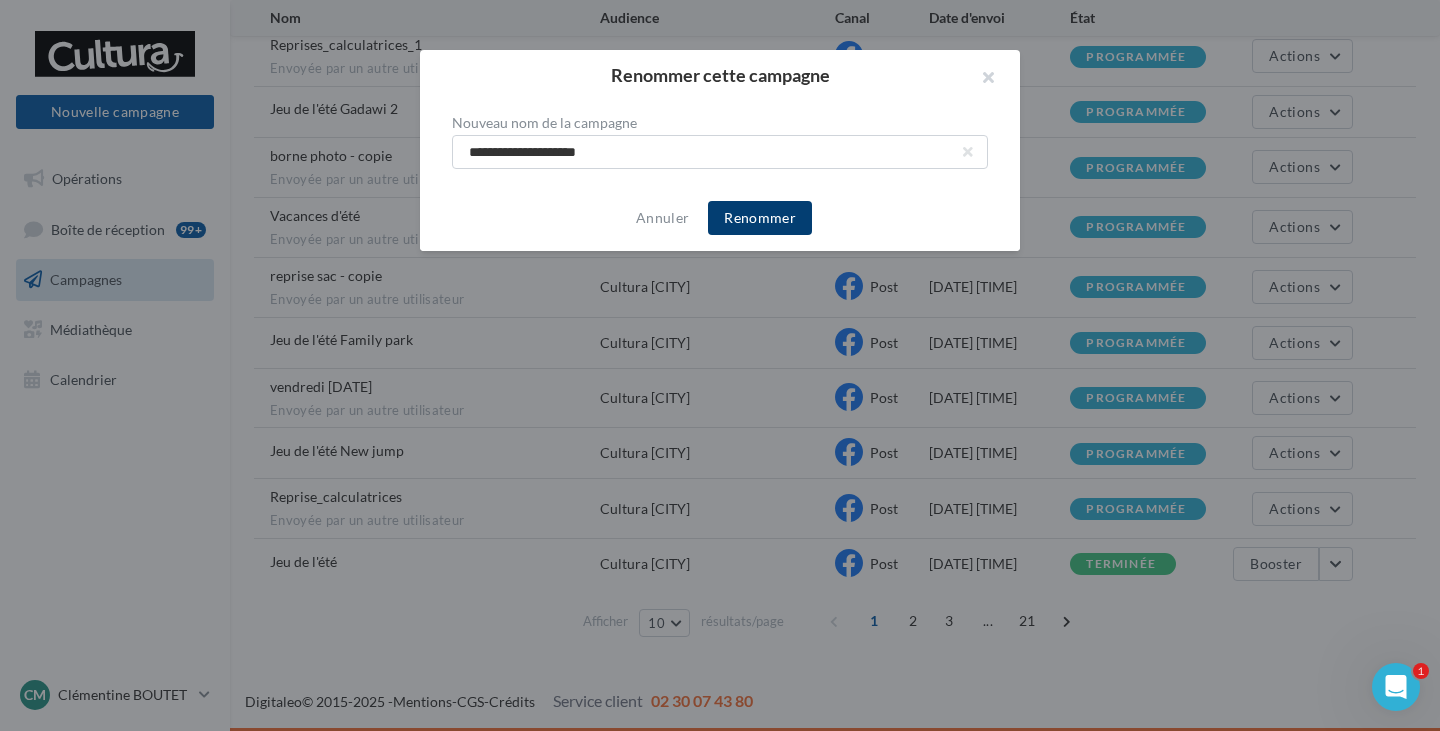 click on "Renommer" at bounding box center [760, 218] 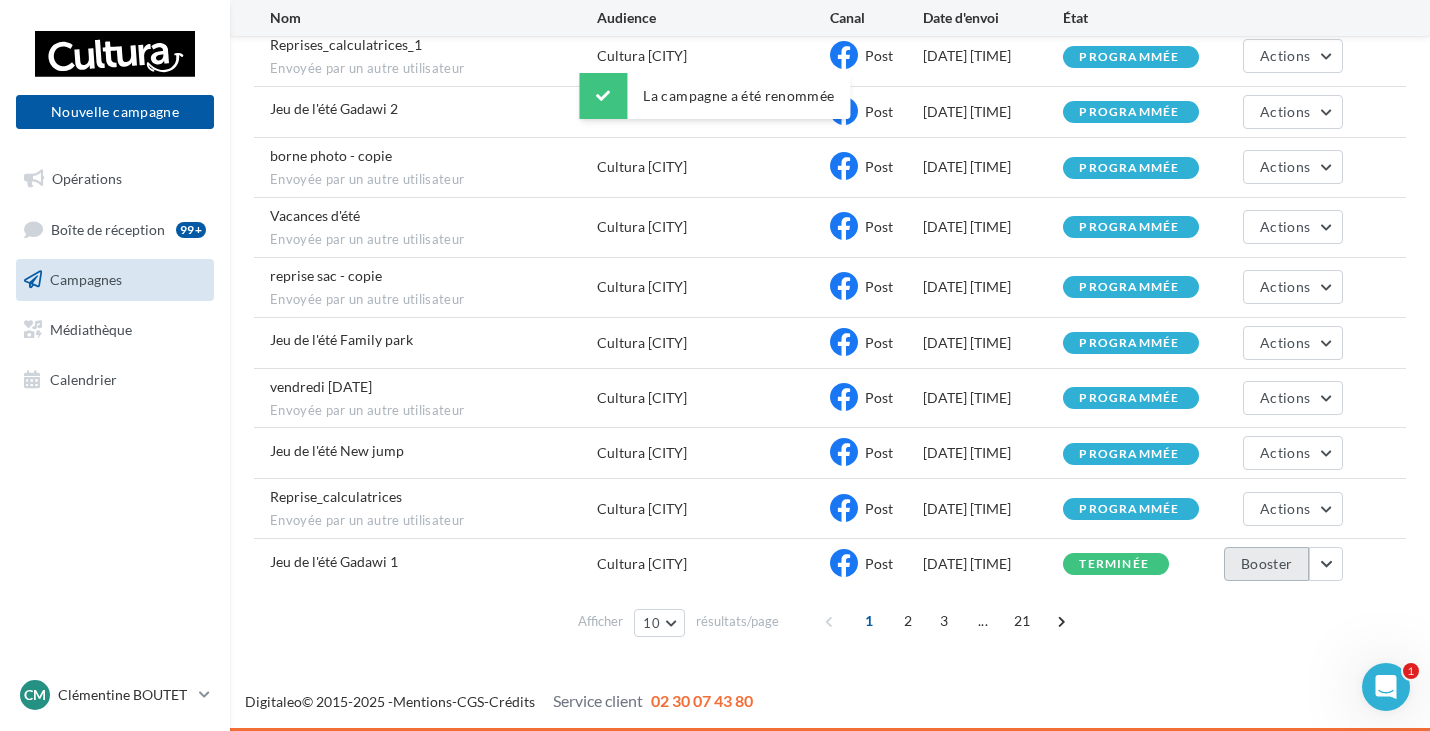 click on "Booster" at bounding box center (1266, 564) 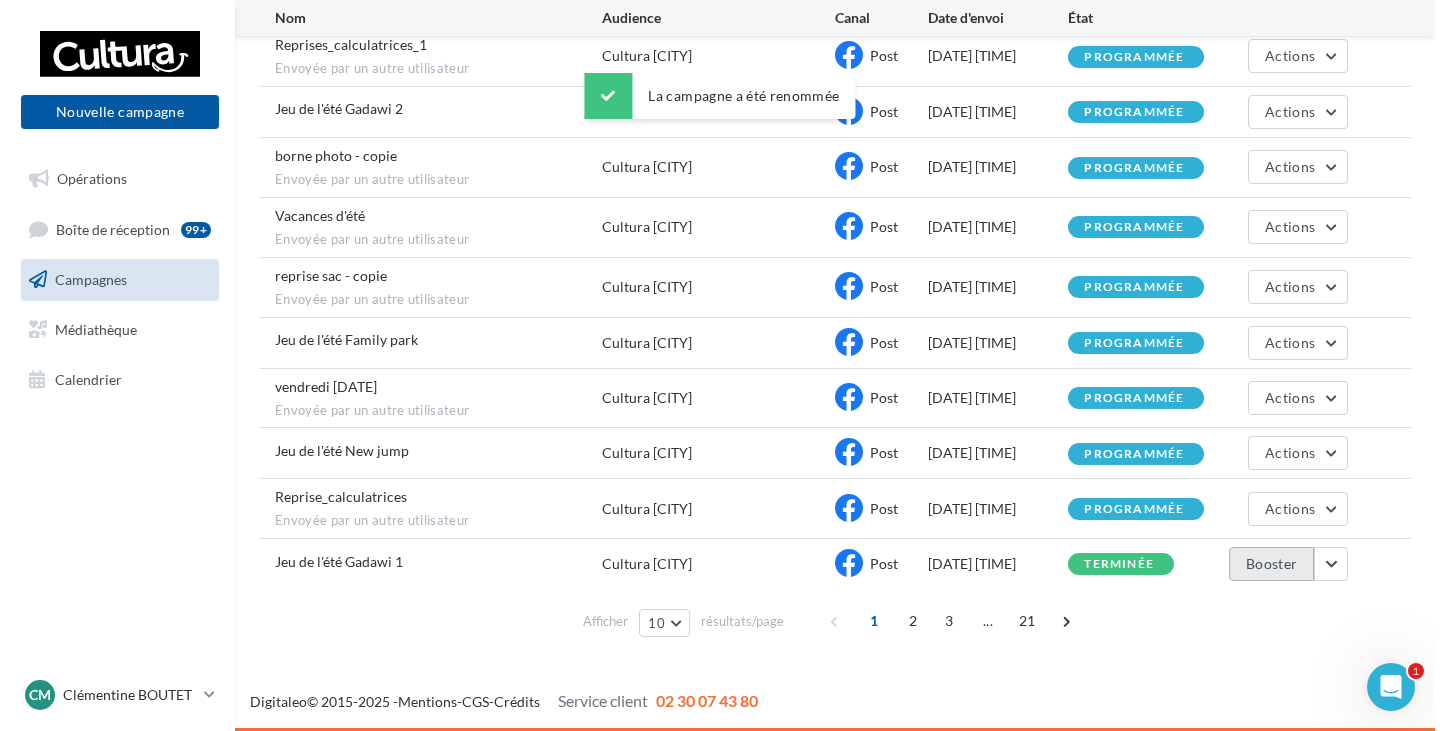 scroll, scrollTop: 0, scrollLeft: 0, axis: both 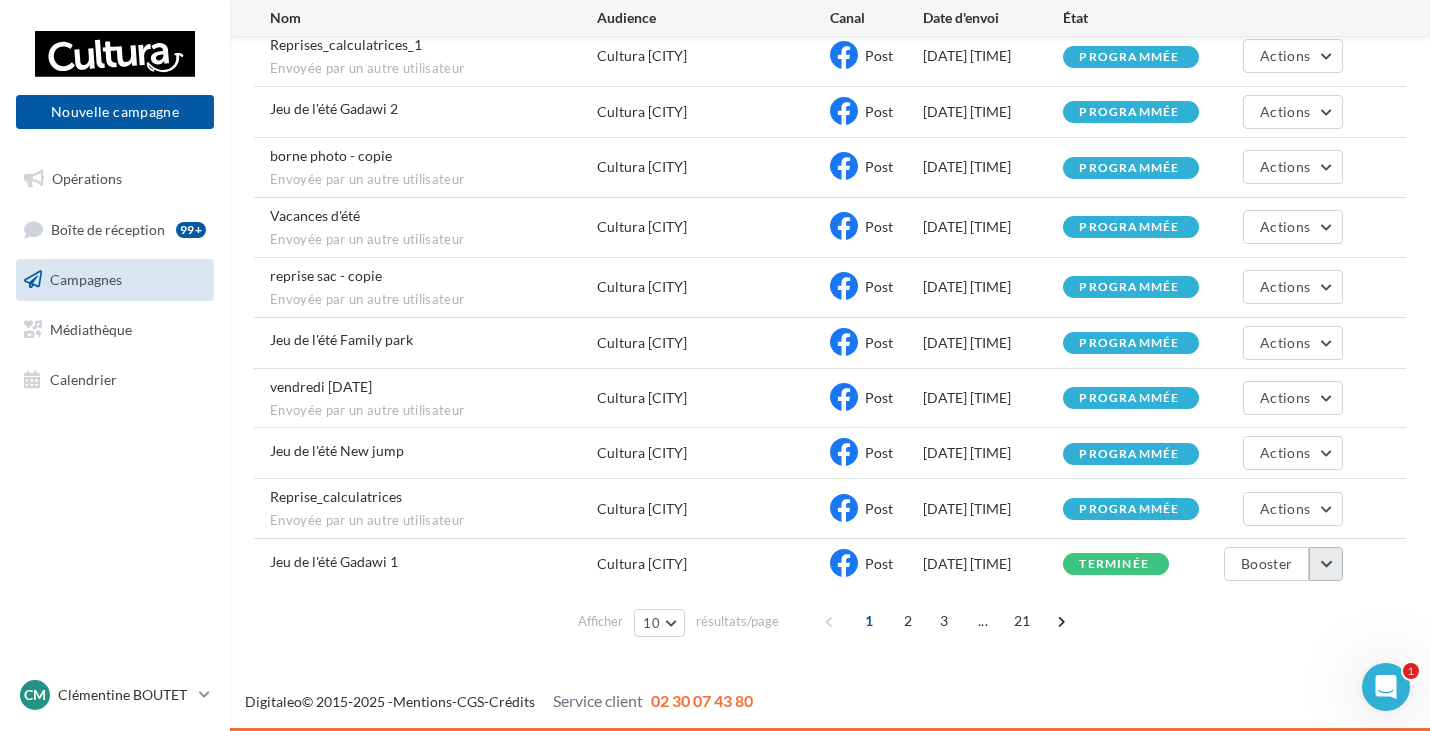 click at bounding box center (1326, 564) 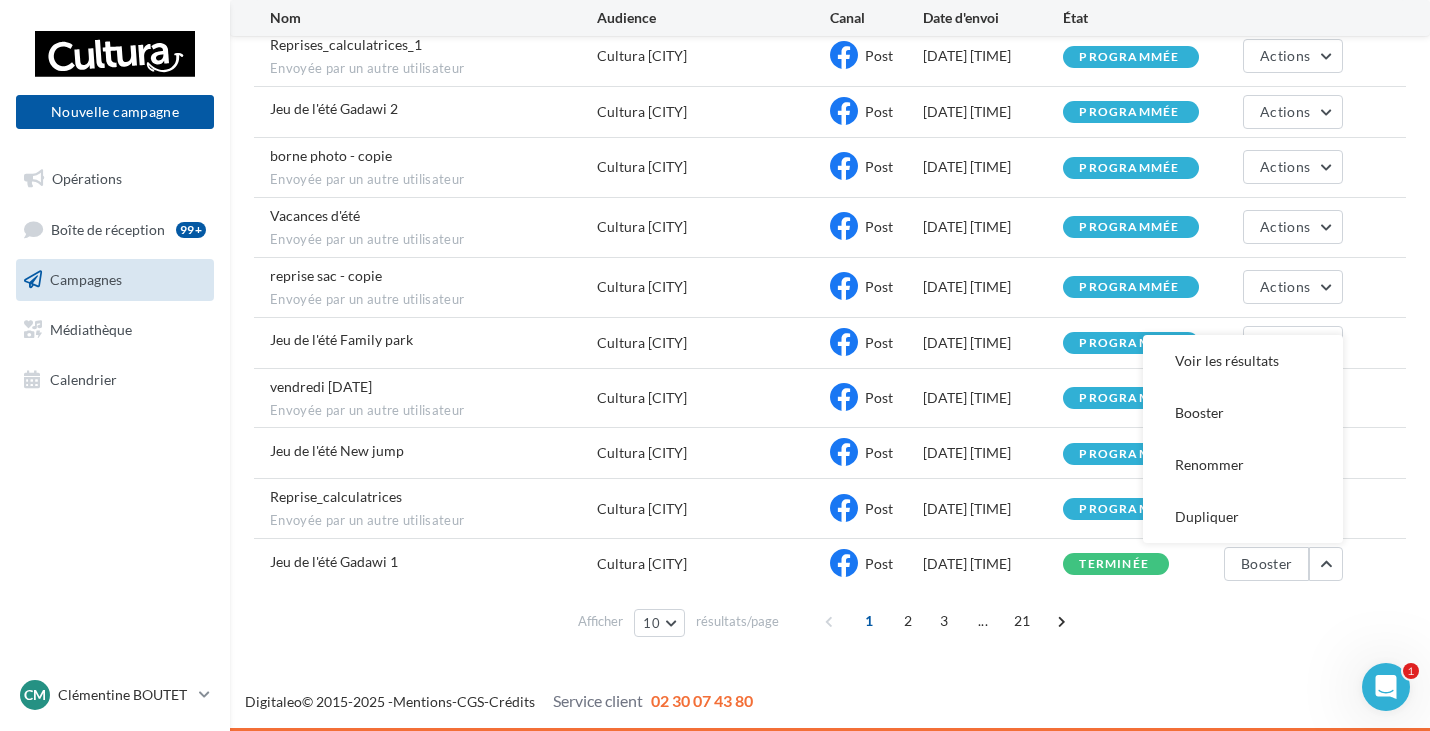 click on "terminée" at bounding box center (1114, 564) 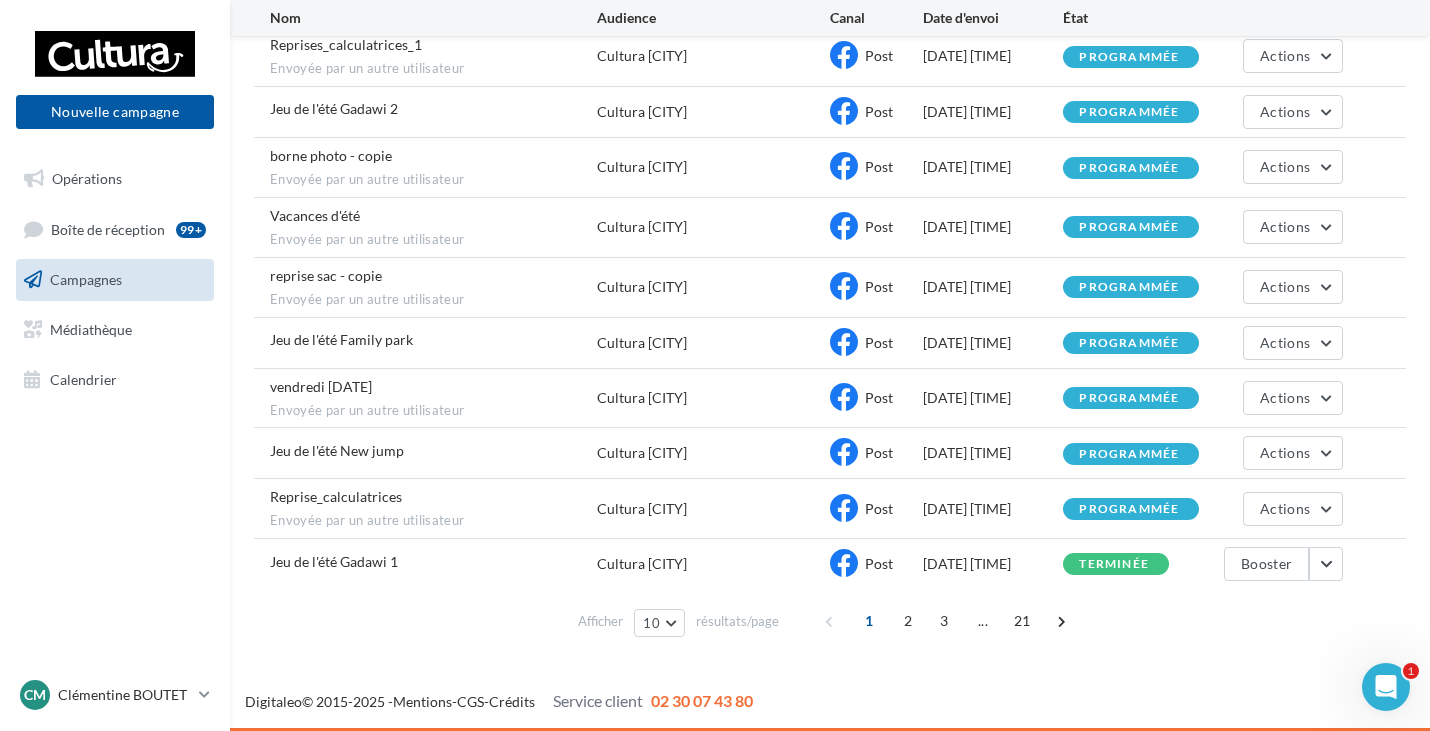 click on "Post" at bounding box center (879, 563) 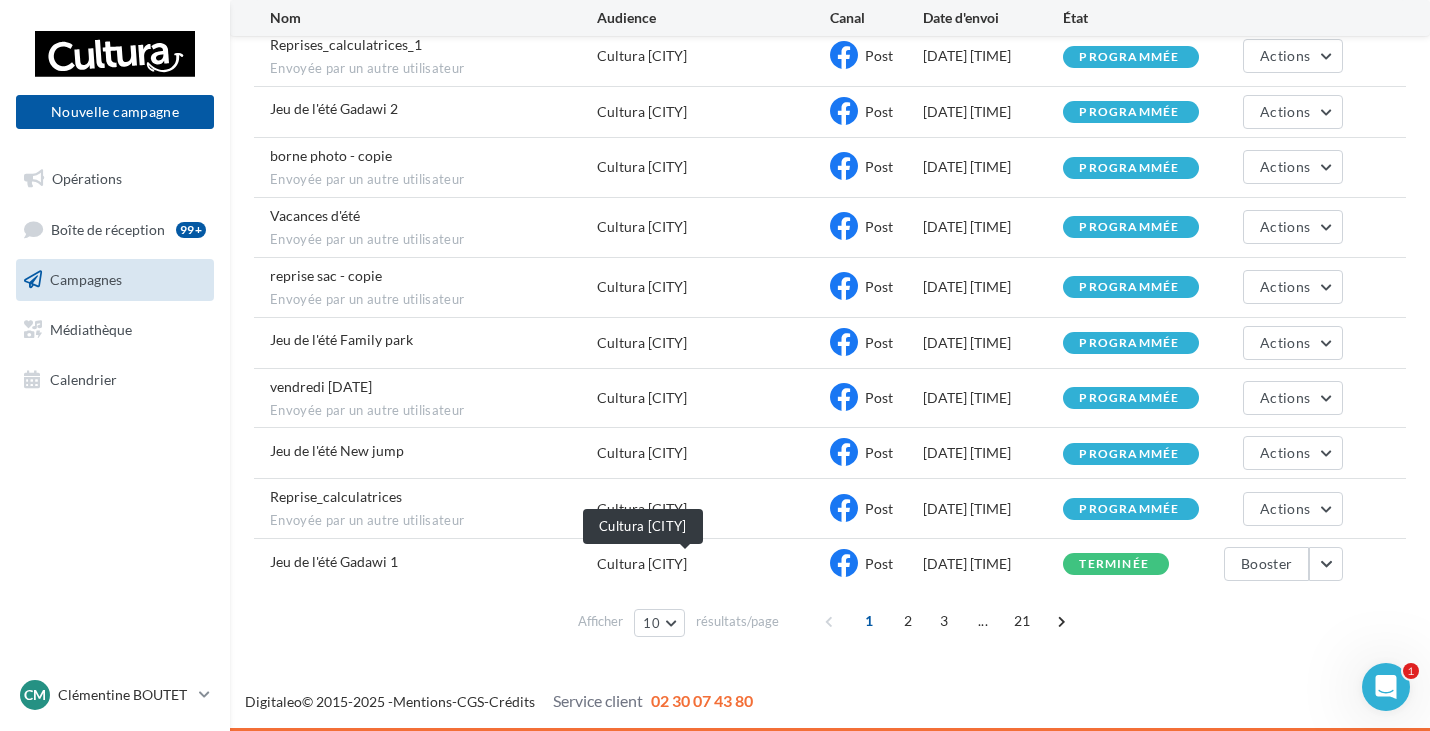 drag, startPoint x: 670, startPoint y: 567, endPoint x: 558, endPoint y: 577, distance: 112.44554 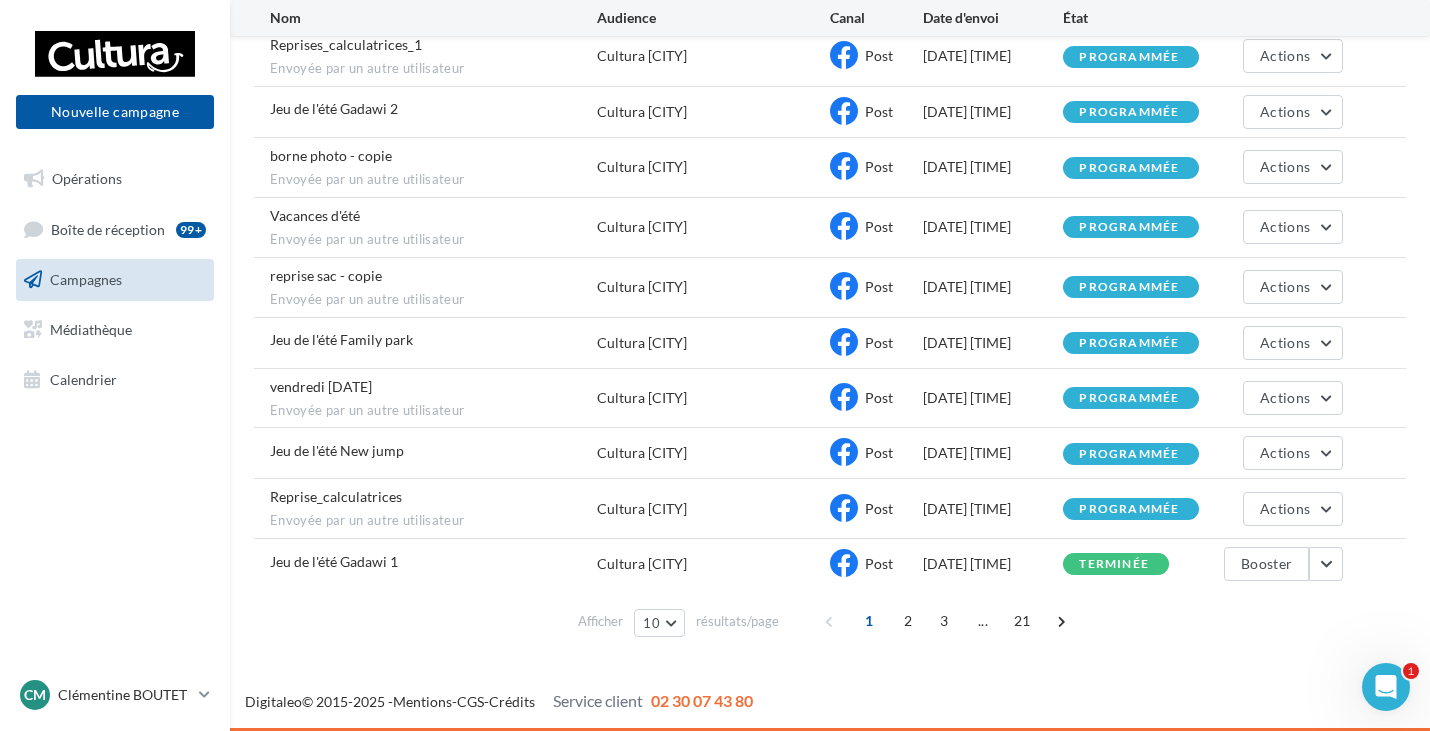 click on "Jeu de l'été Gadawi 1" at bounding box center (334, 561) 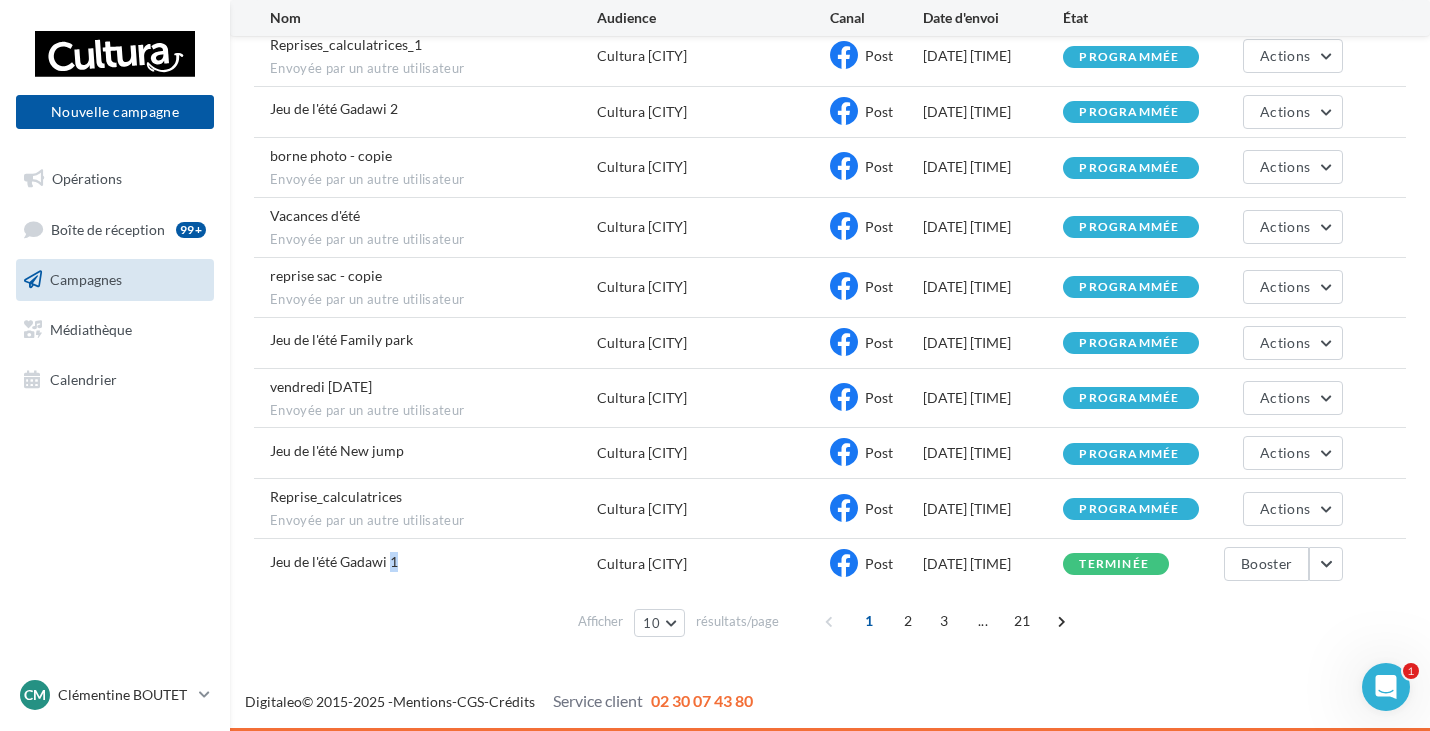 click on "Jeu de l'été Gadawi 1" at bounding box center (334, 561) 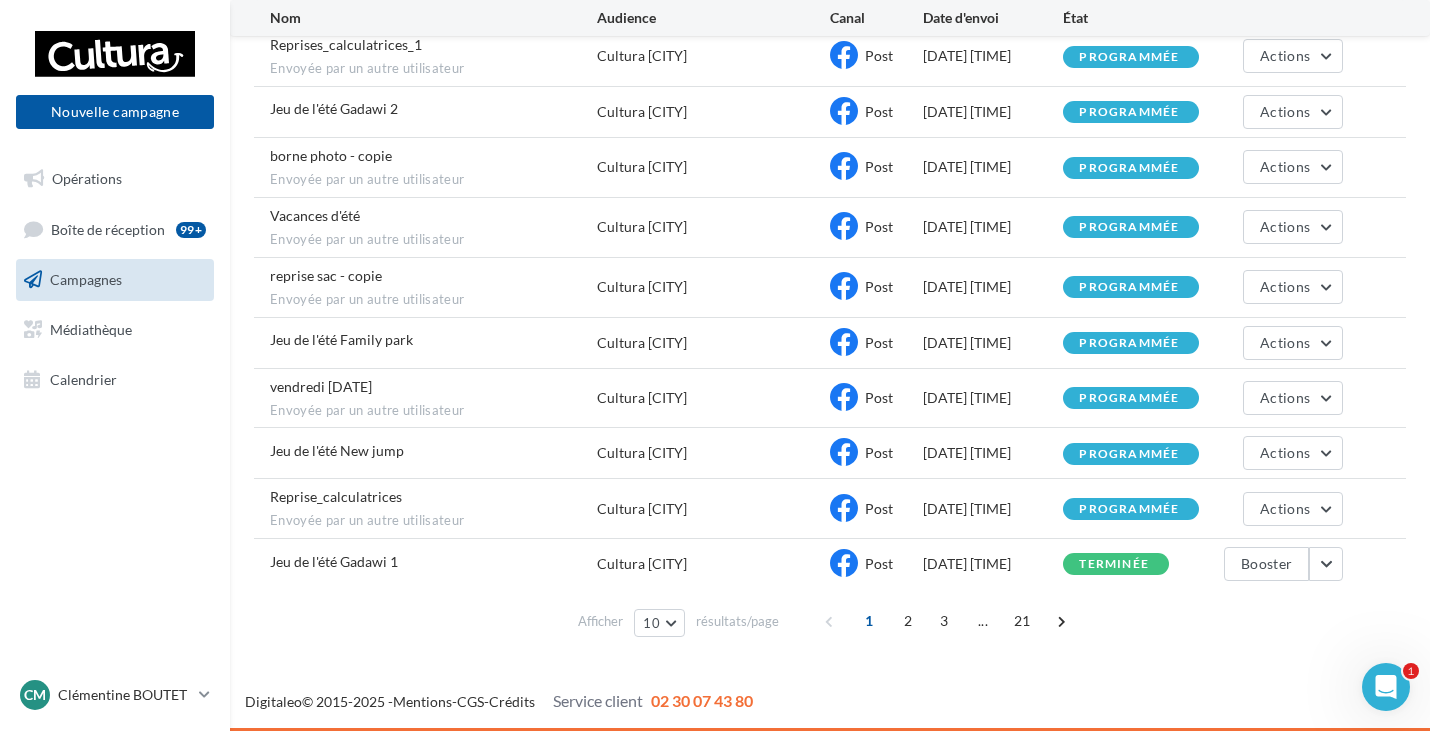click on "Afficher   10         10     25     50     100         résultats/page     1     2 3   ...   21" at bounding box center (830, 621) 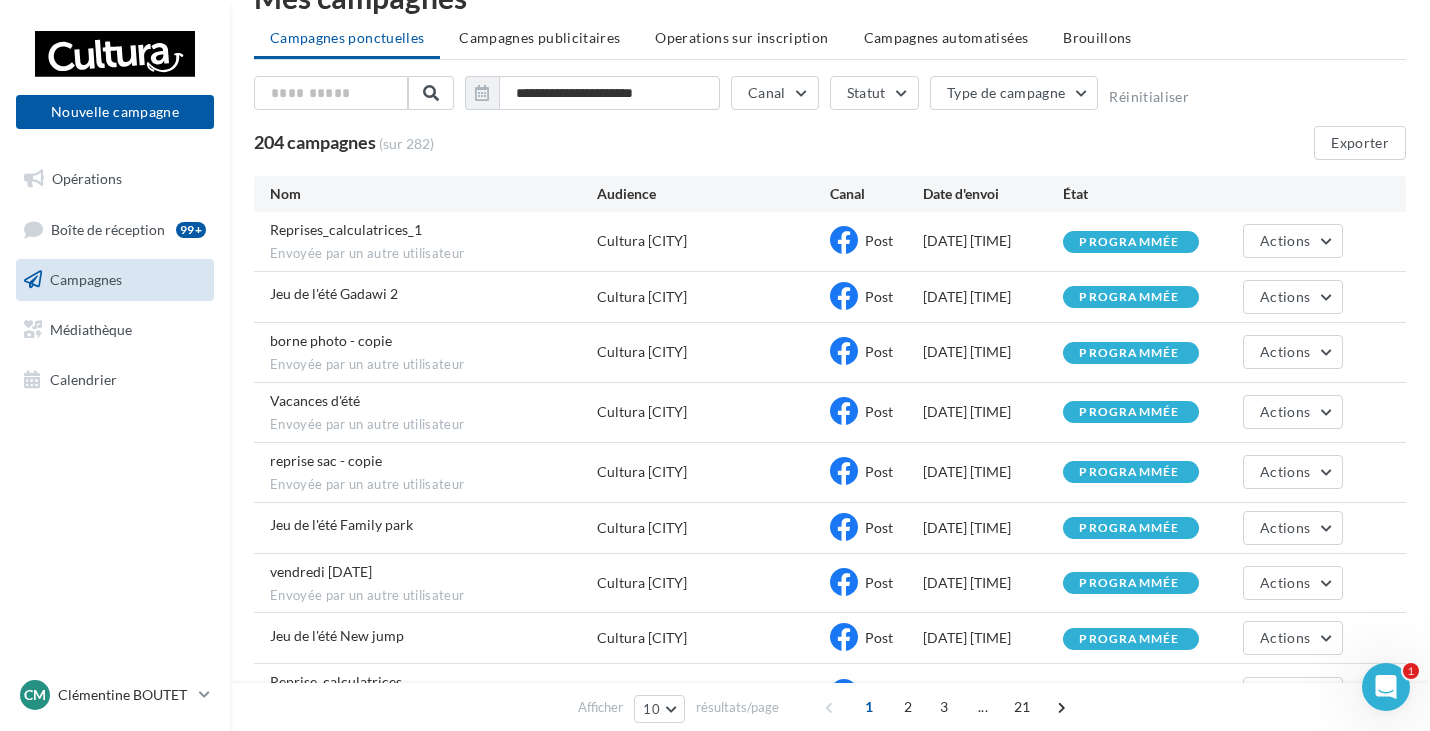 scroll, scrollTop: 0, scrollLeft: 0, axis: both 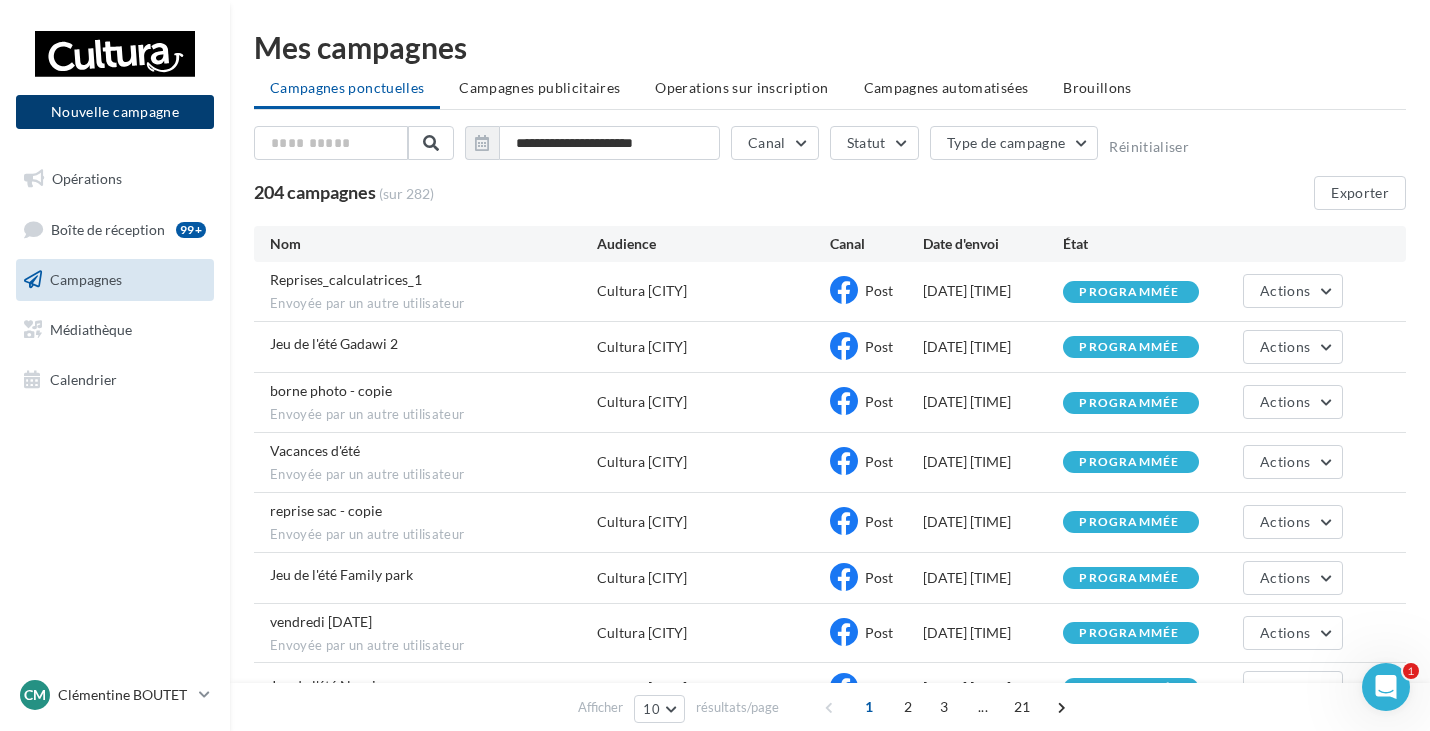 click on "Nouvelle campagne" at bounding box center (115, 112) 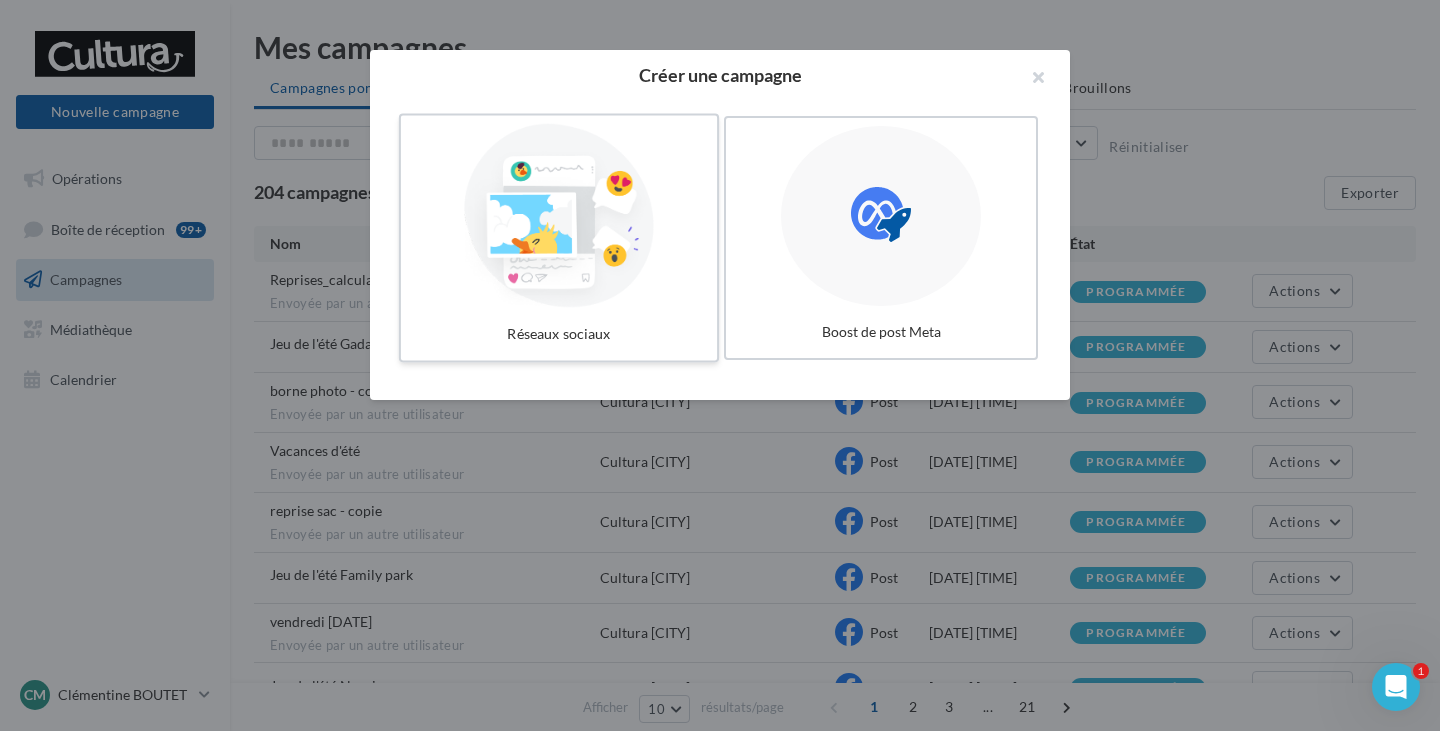 click at bounding box center (559, 216) 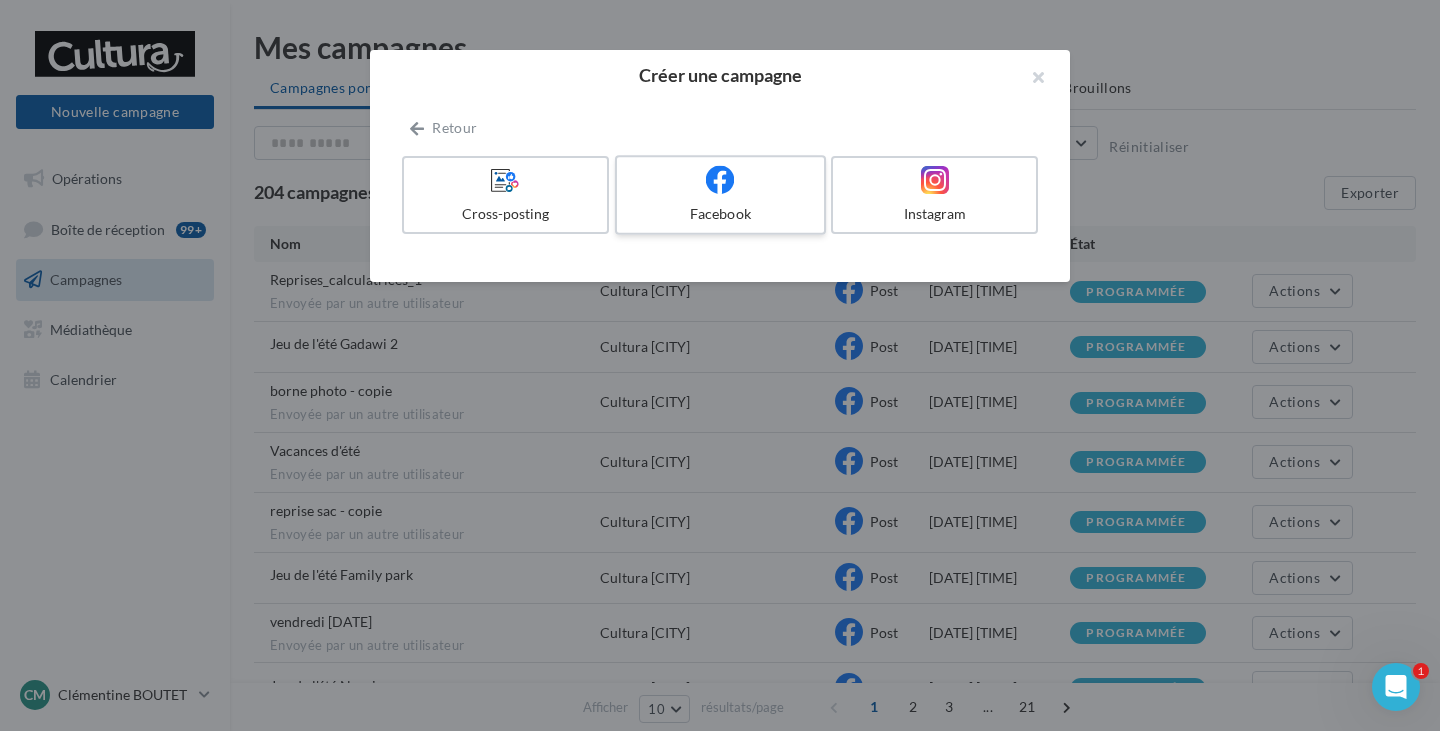 click at bounding box center [720, 179] 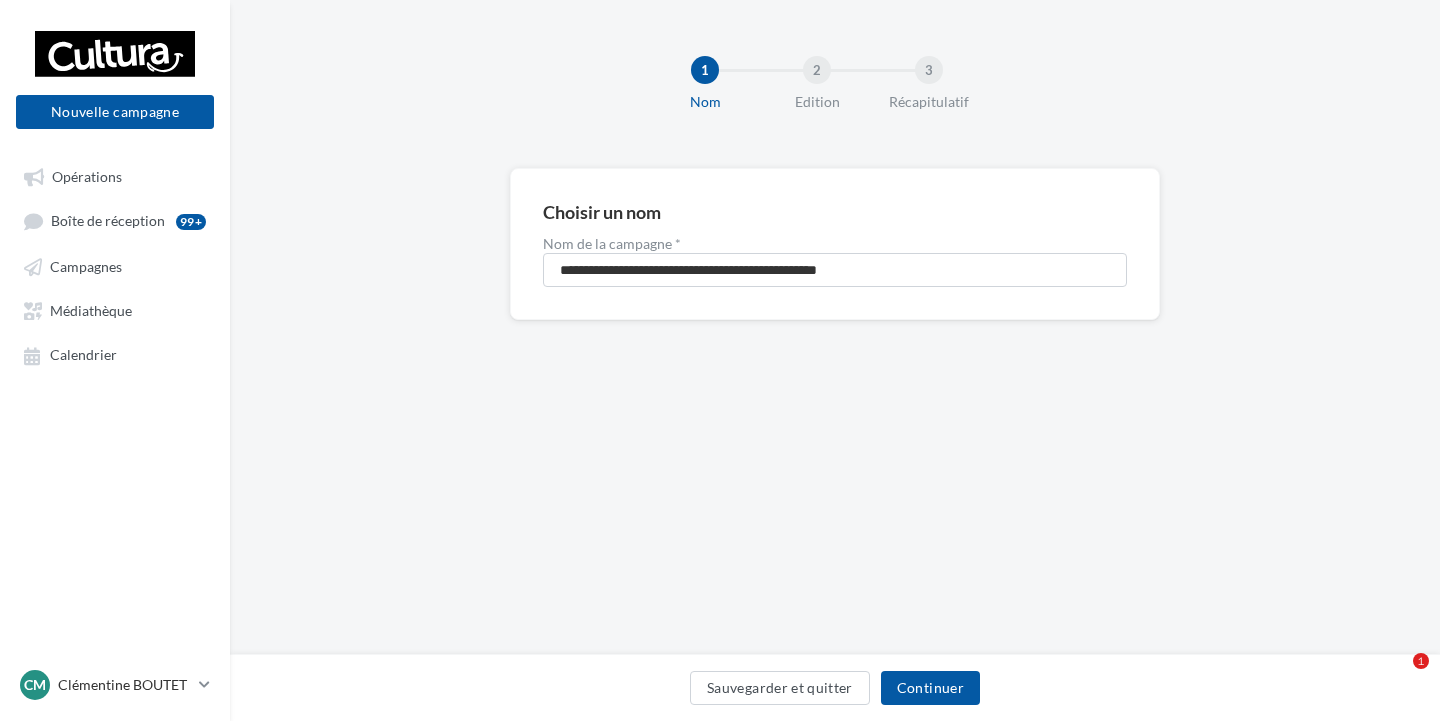 scroll, scrollTop: 0, scrollLeft: 0, axis: both 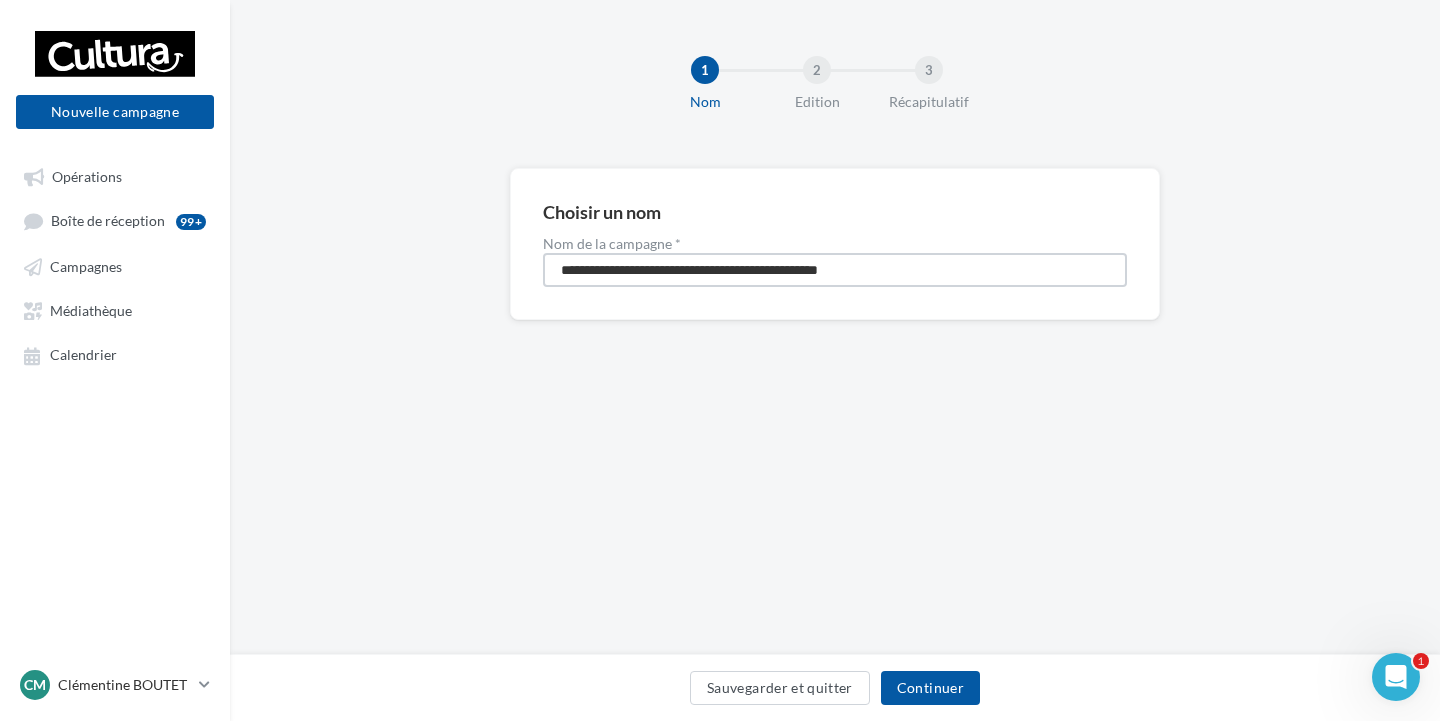 drag, startPoint x: 935, startPoint y: 256, endPoint x: 509, endPoint y: 243, distance: 426.1983 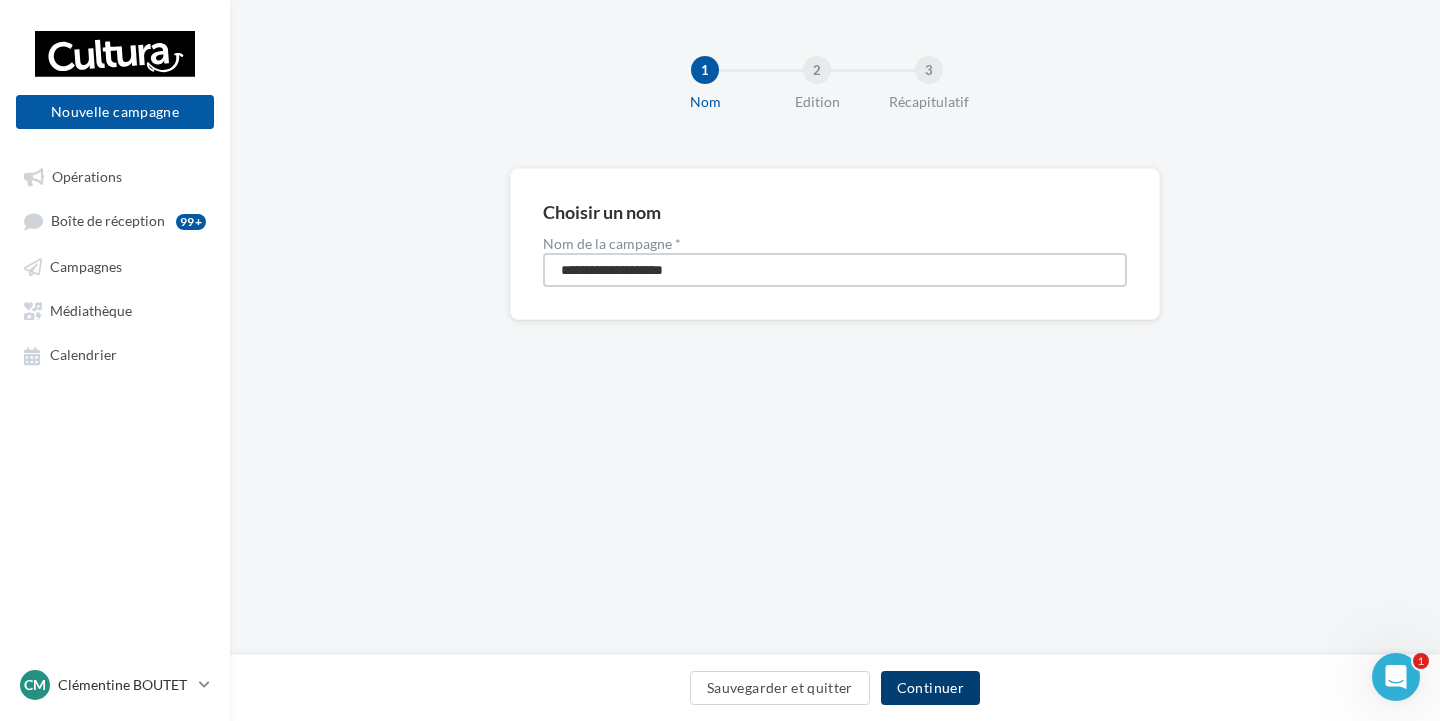type on "**********" 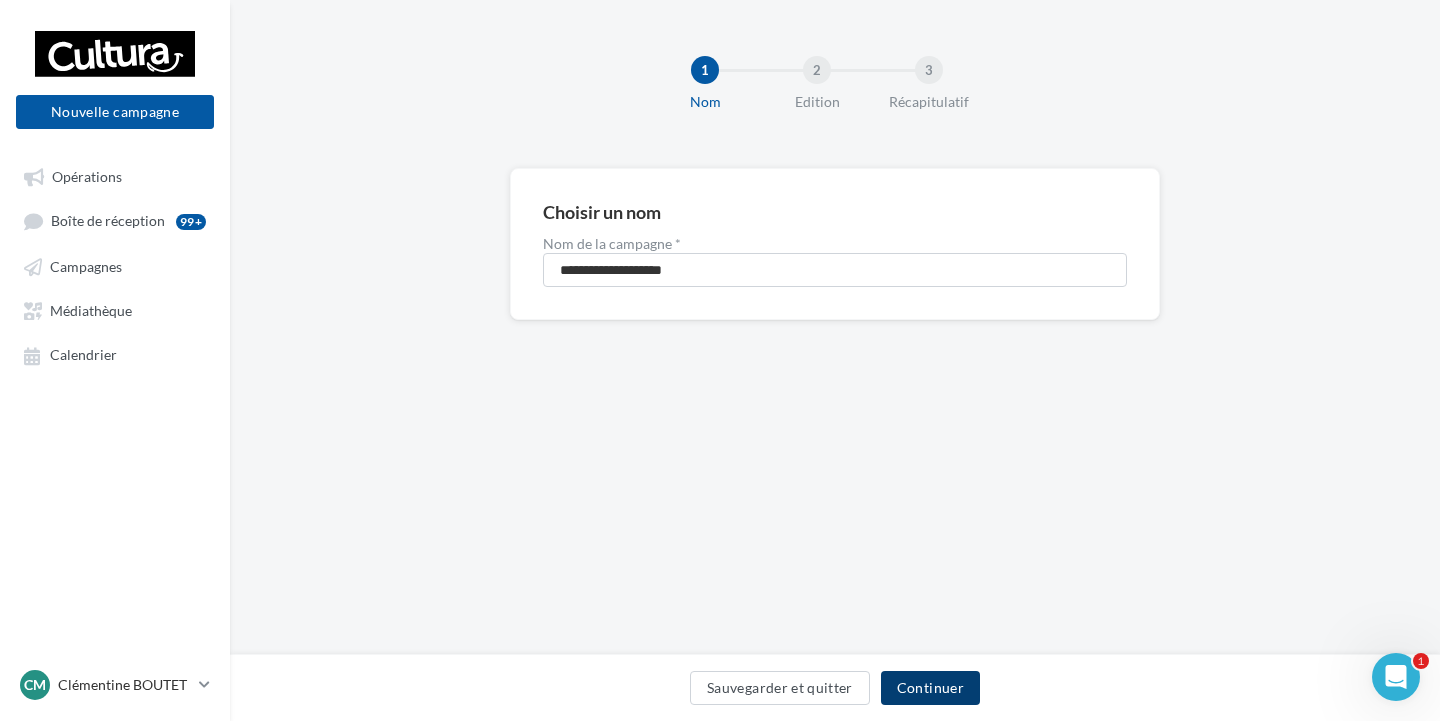 click on "Continuer" at bounding box center (930, 688) 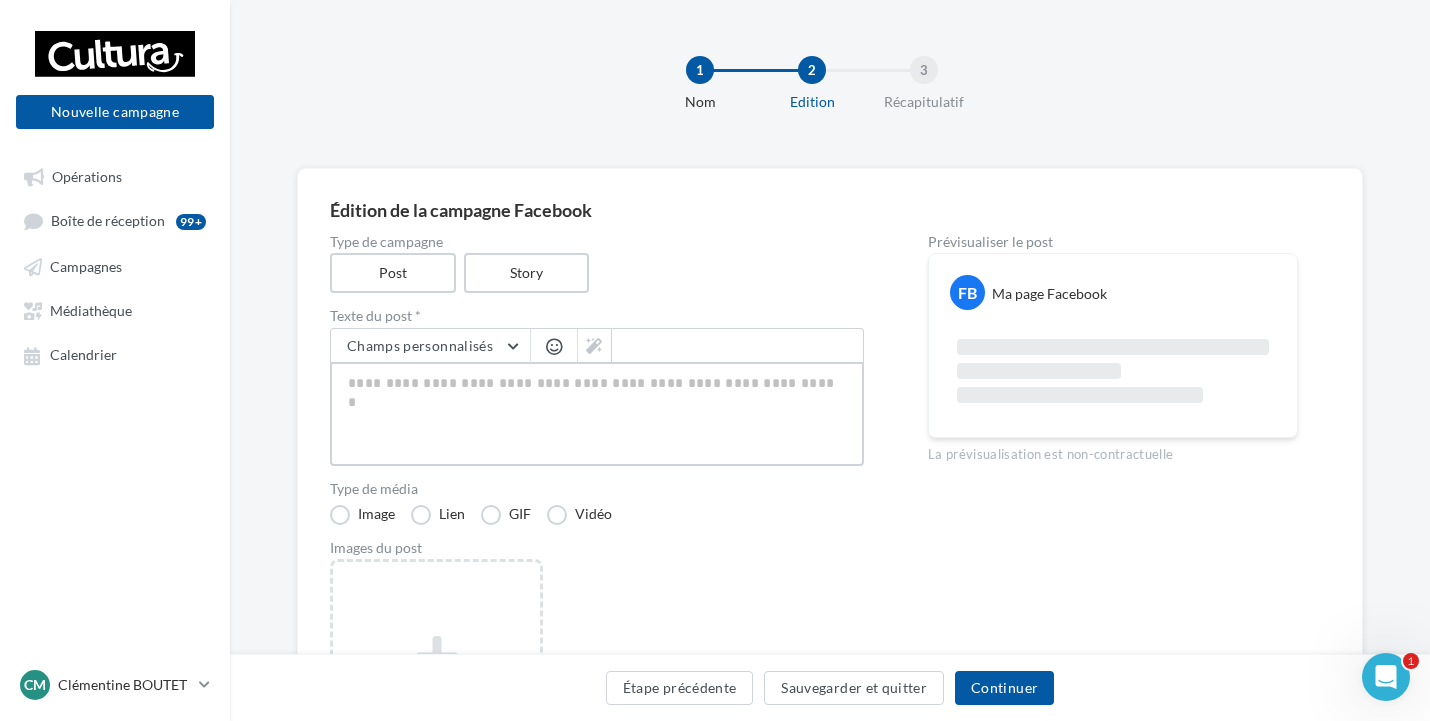 click at bounding box center [597, 414] 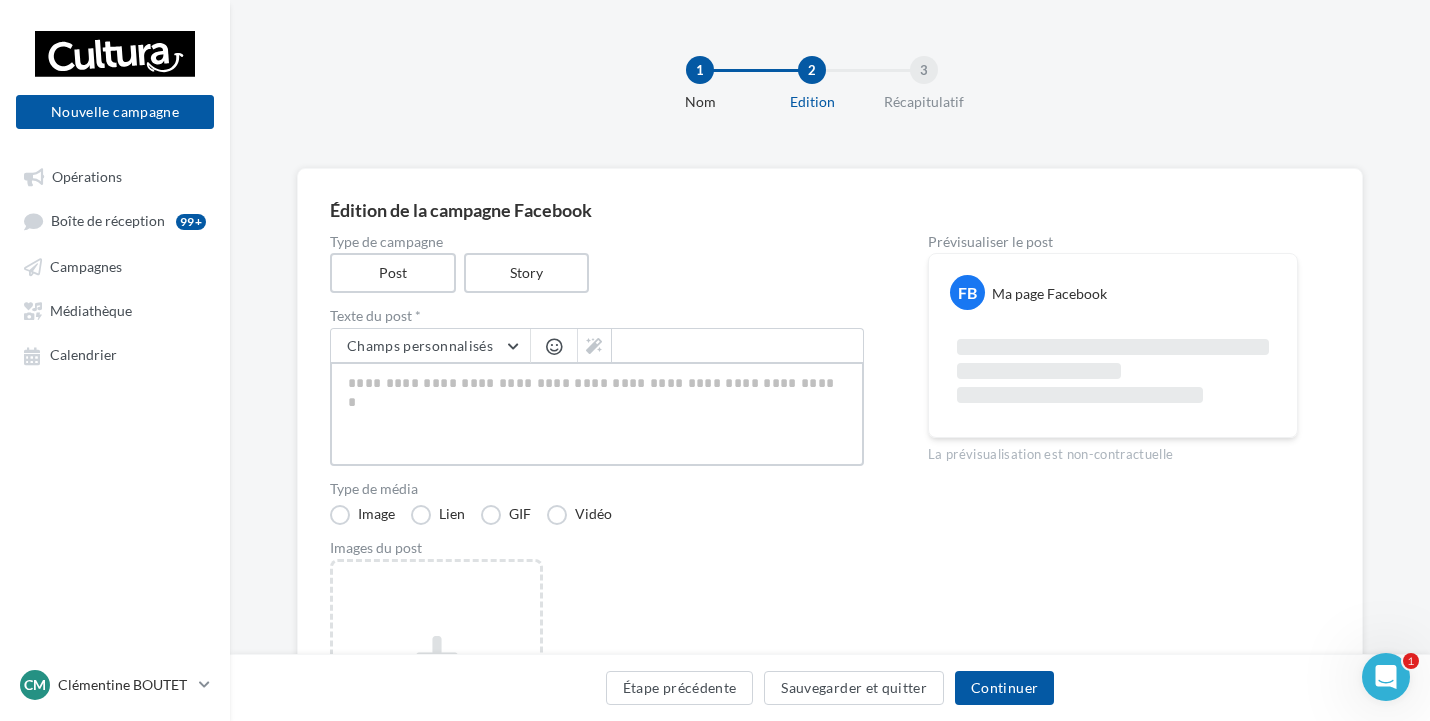 paste on "**********" 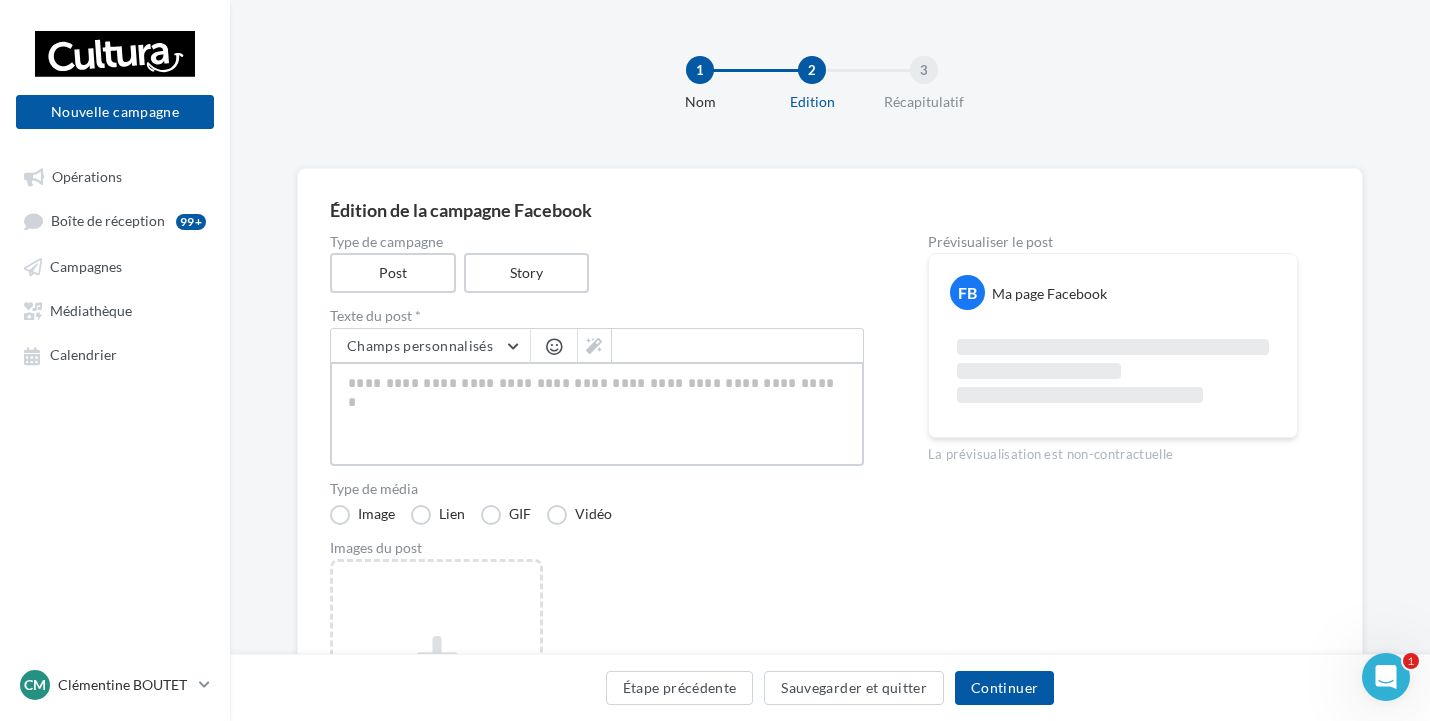 type on "**********" 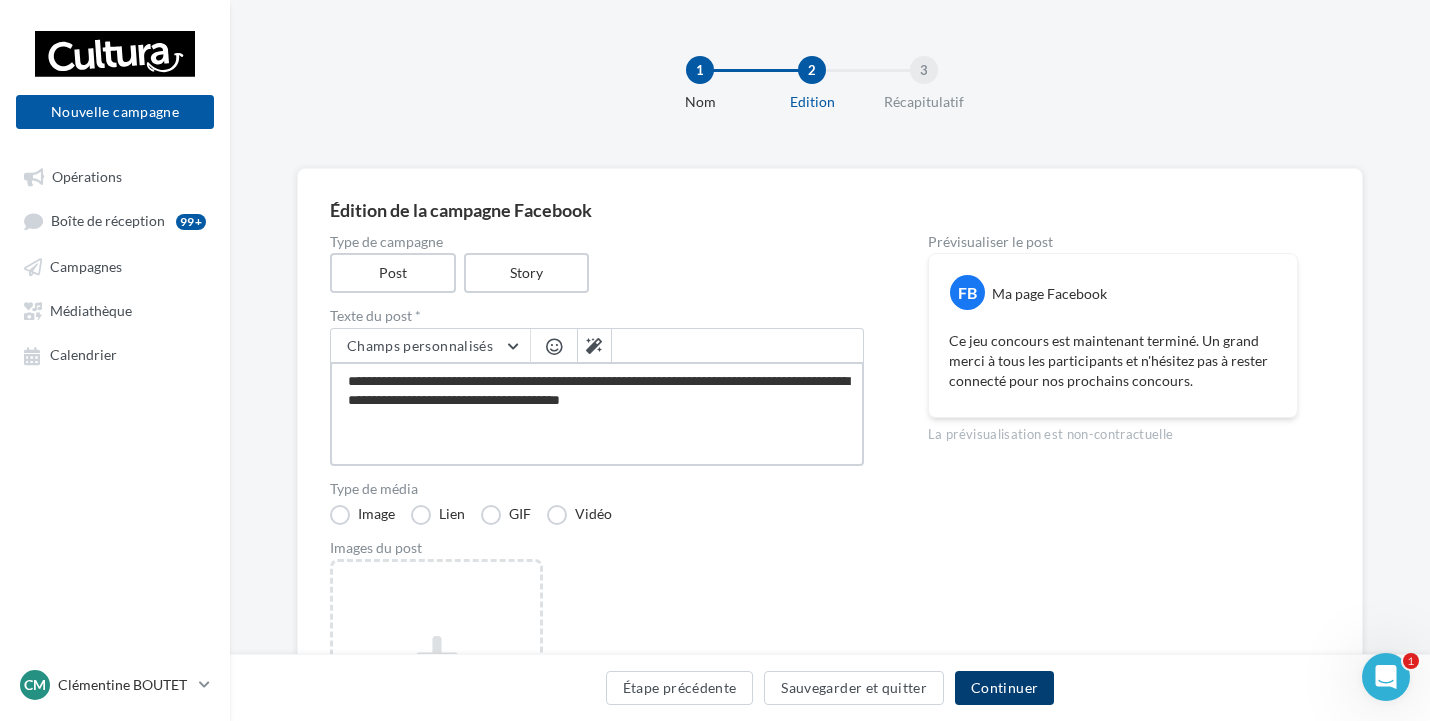 type on "**********" 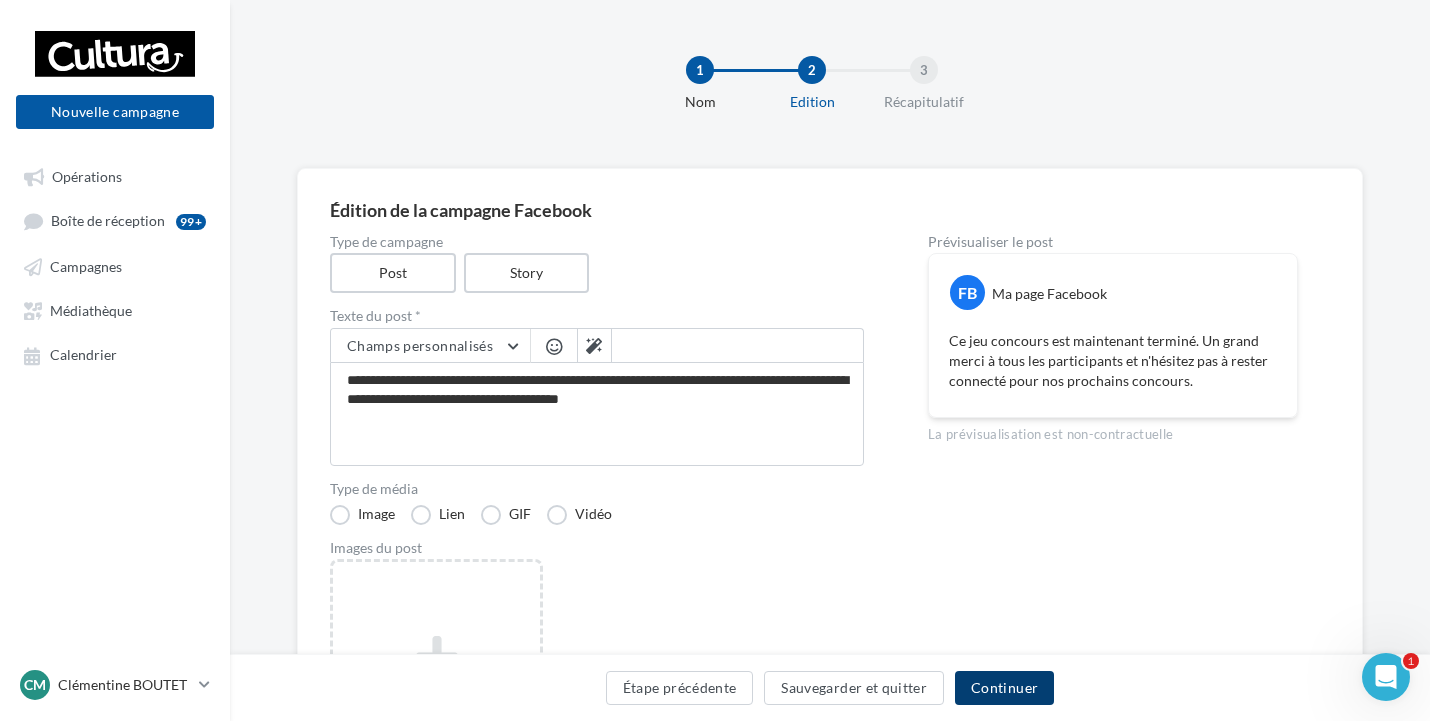 click on "Continuer" at bounding box center [1004, 688] 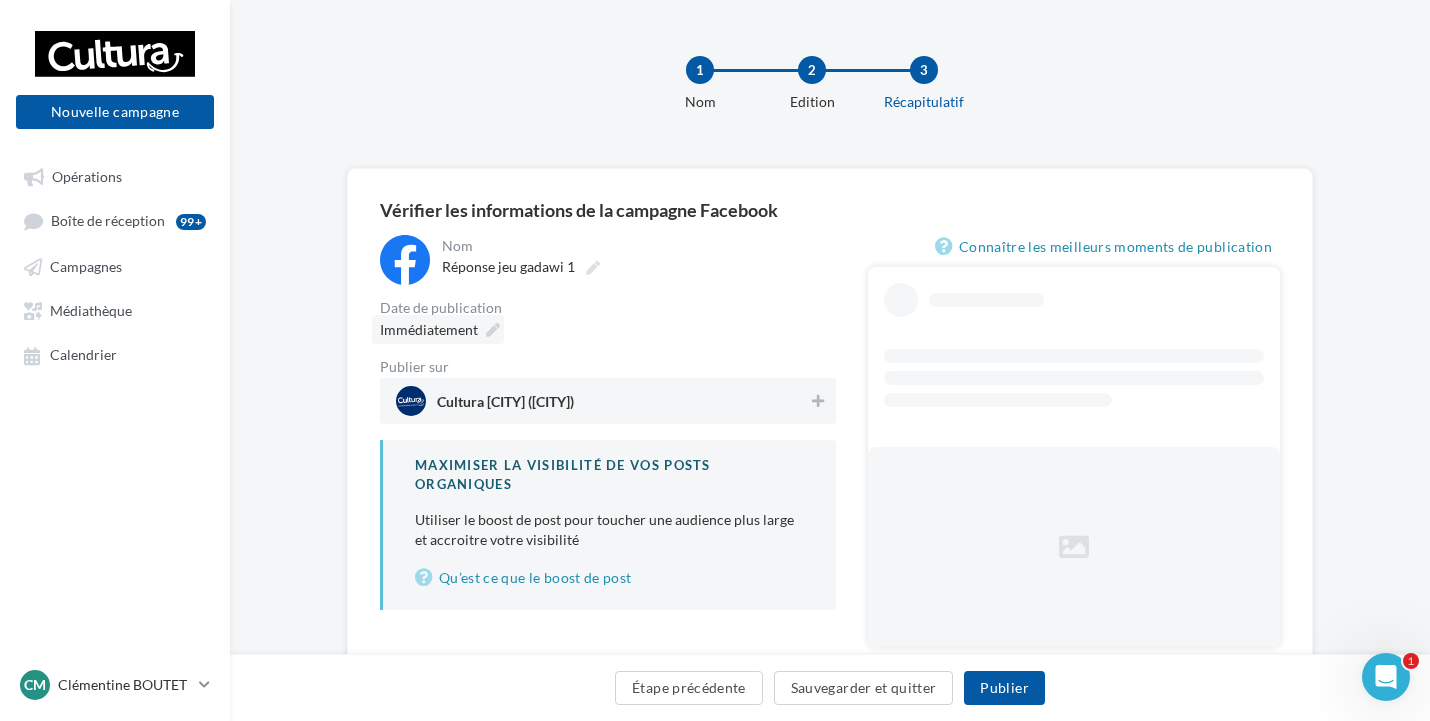 click on "Immédiatement" at bounding box center [429, 329] 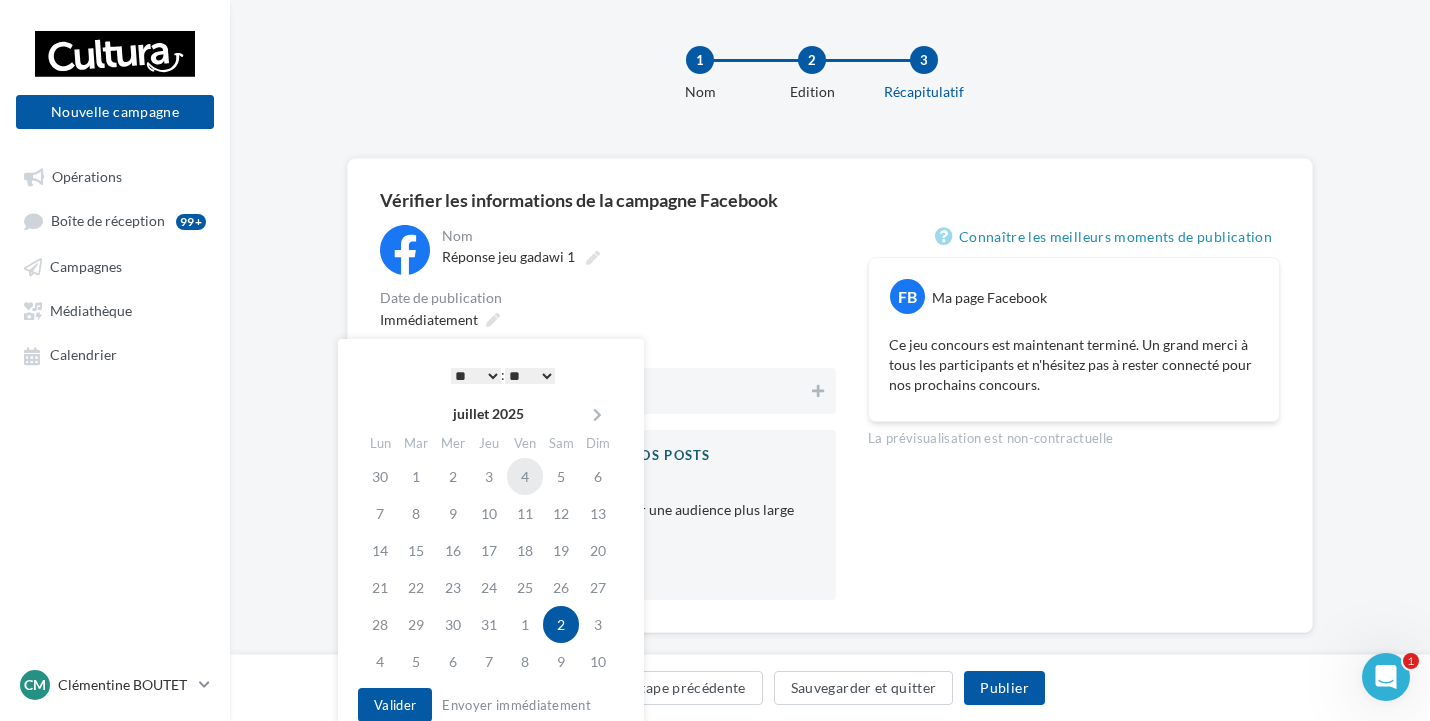 scroll, scrollTop: 40, scrollLeft: 0, axis: vertical 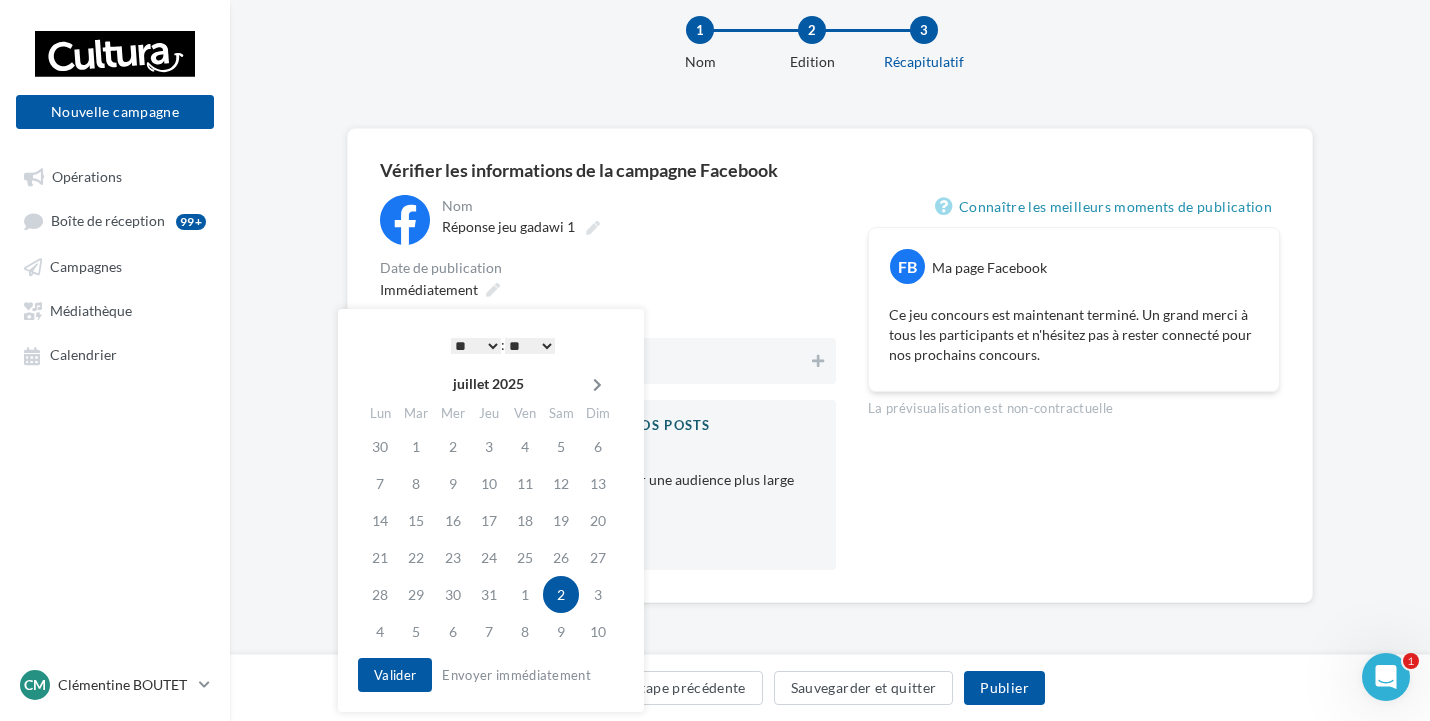click at bounding box center (597, 385) 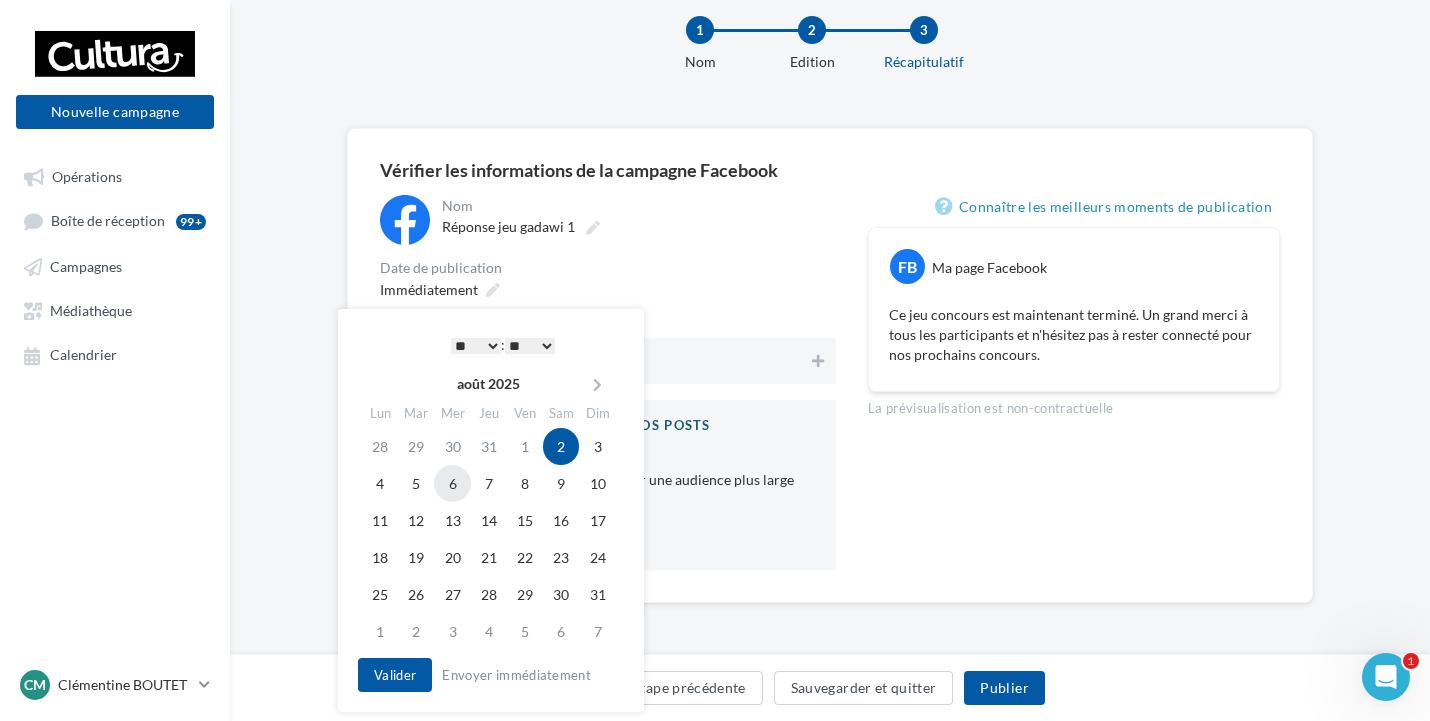 click on "6" at bounding box center [452, 483] 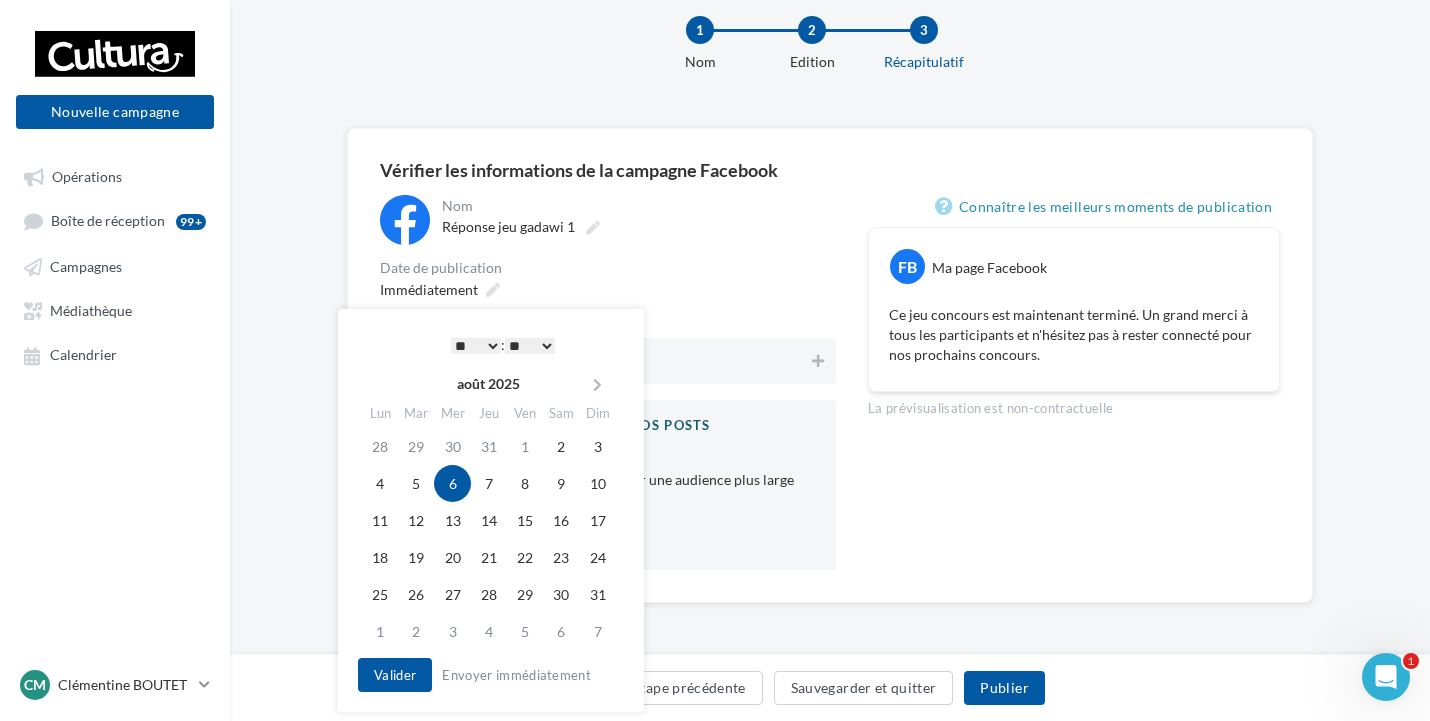 click on "Qu’est ce que le boost de post" at bounding box center (609, 538) 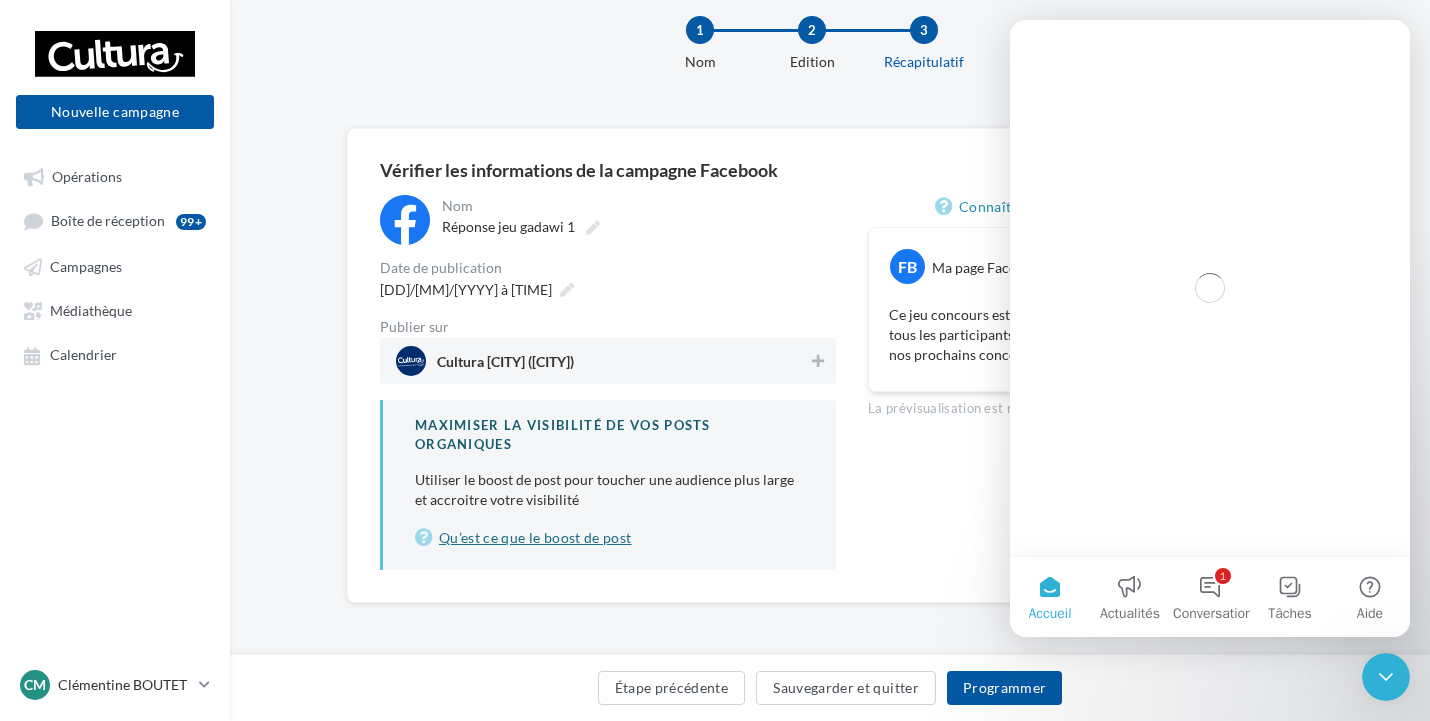 scroll, scrollTop: 0, scrollLeft: 0, axis: both 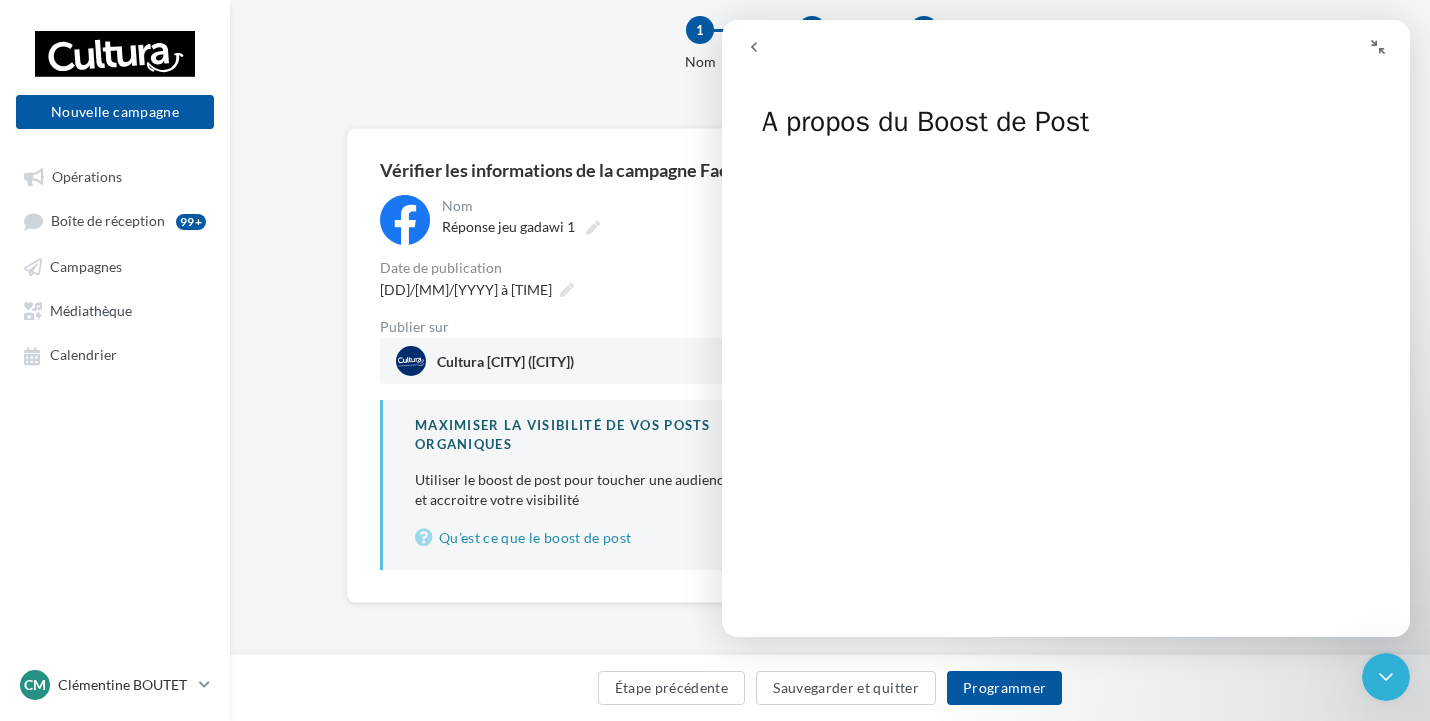 click on "1 Nom 2 Edition 3 Récapitulatif" at bounding box center (862, 52) 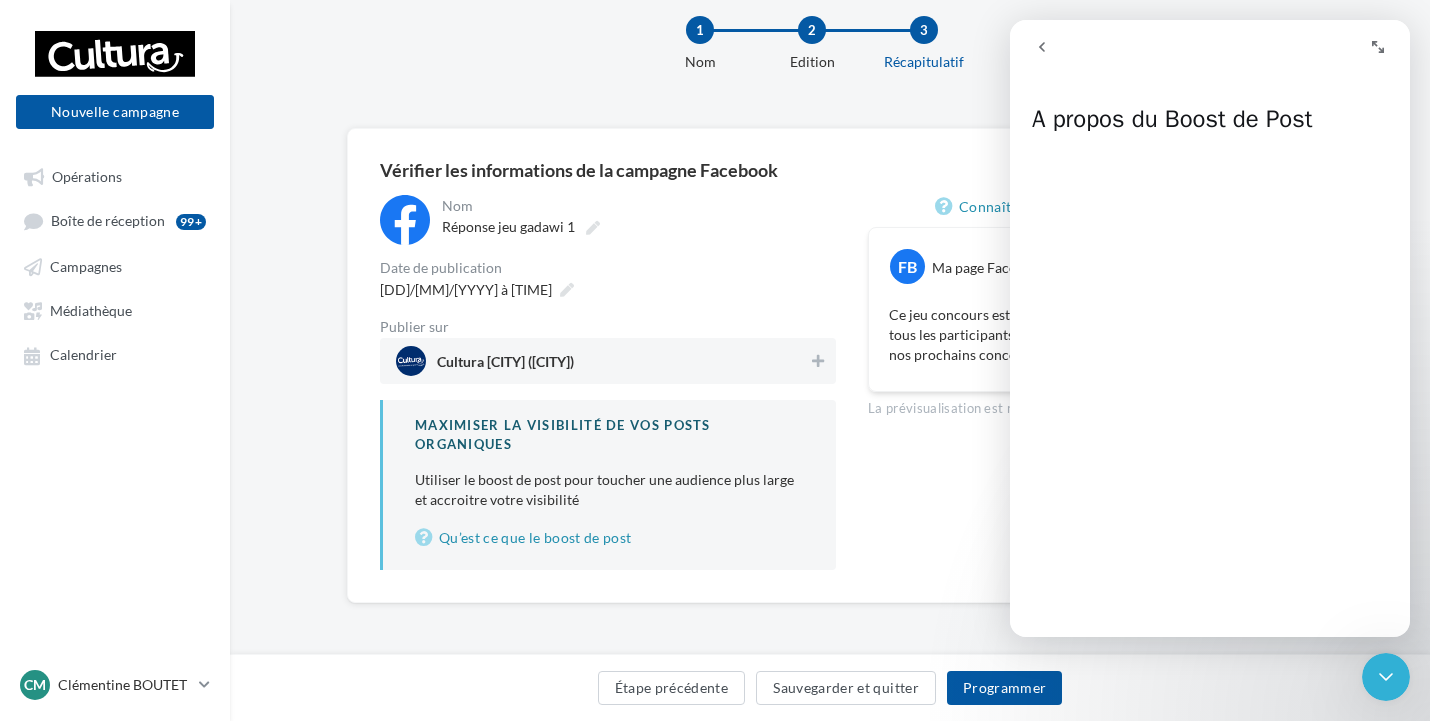 click 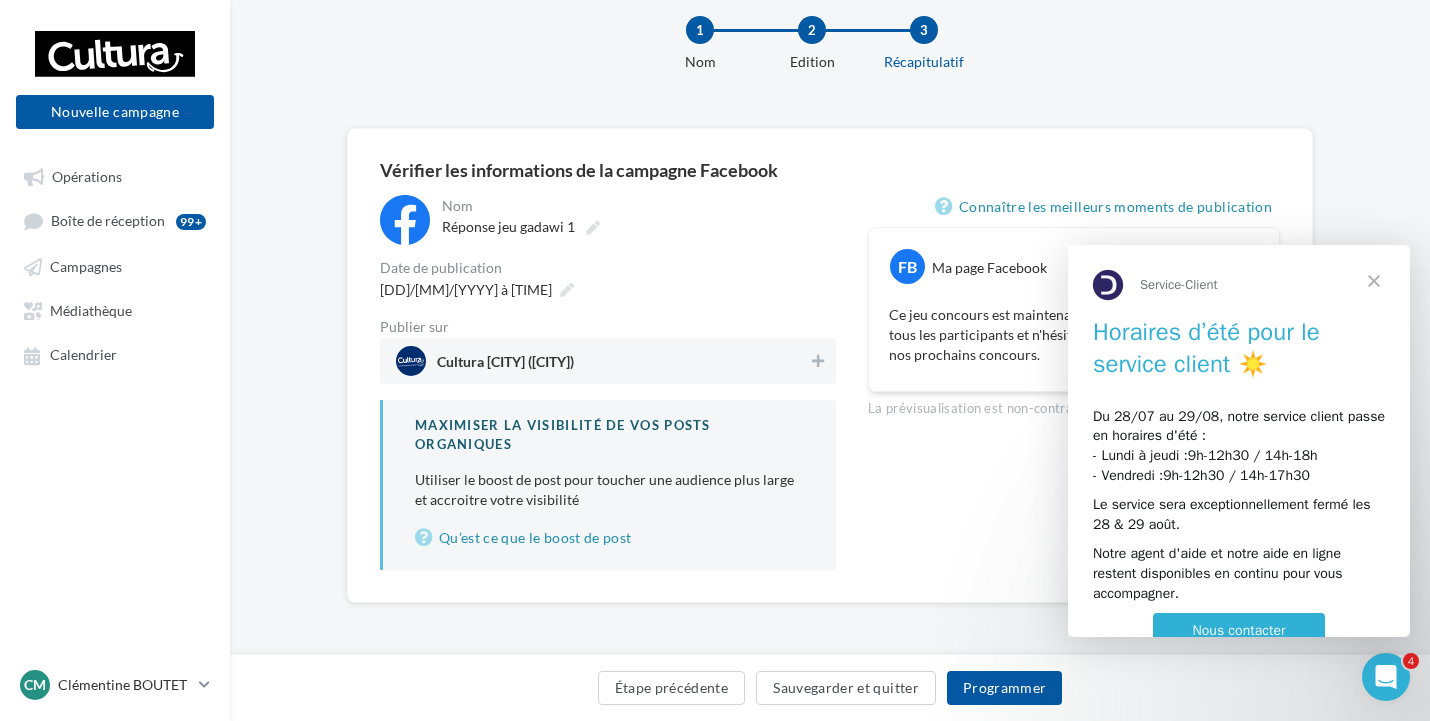 scroll, scrollTop: 0, scrollLeft: 0, axis: both 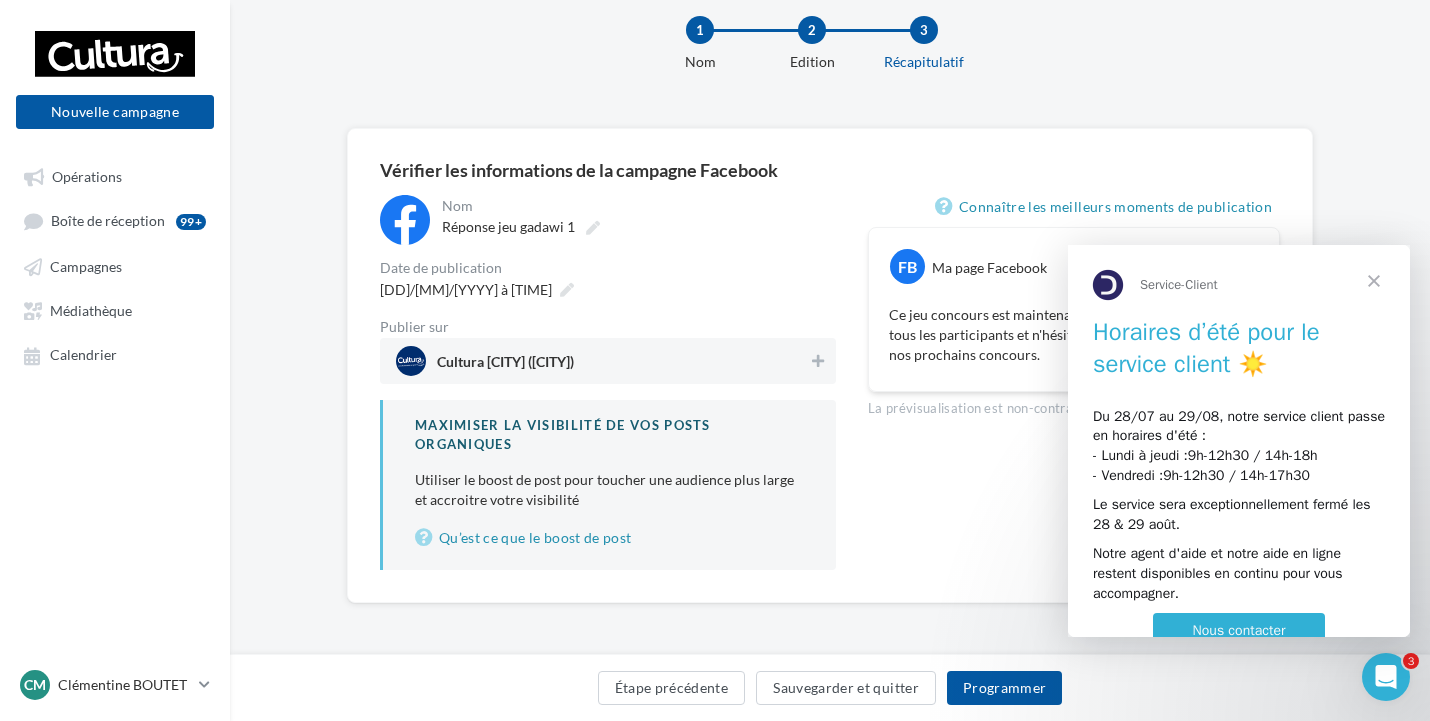 click at bounding box center (1374, 281) 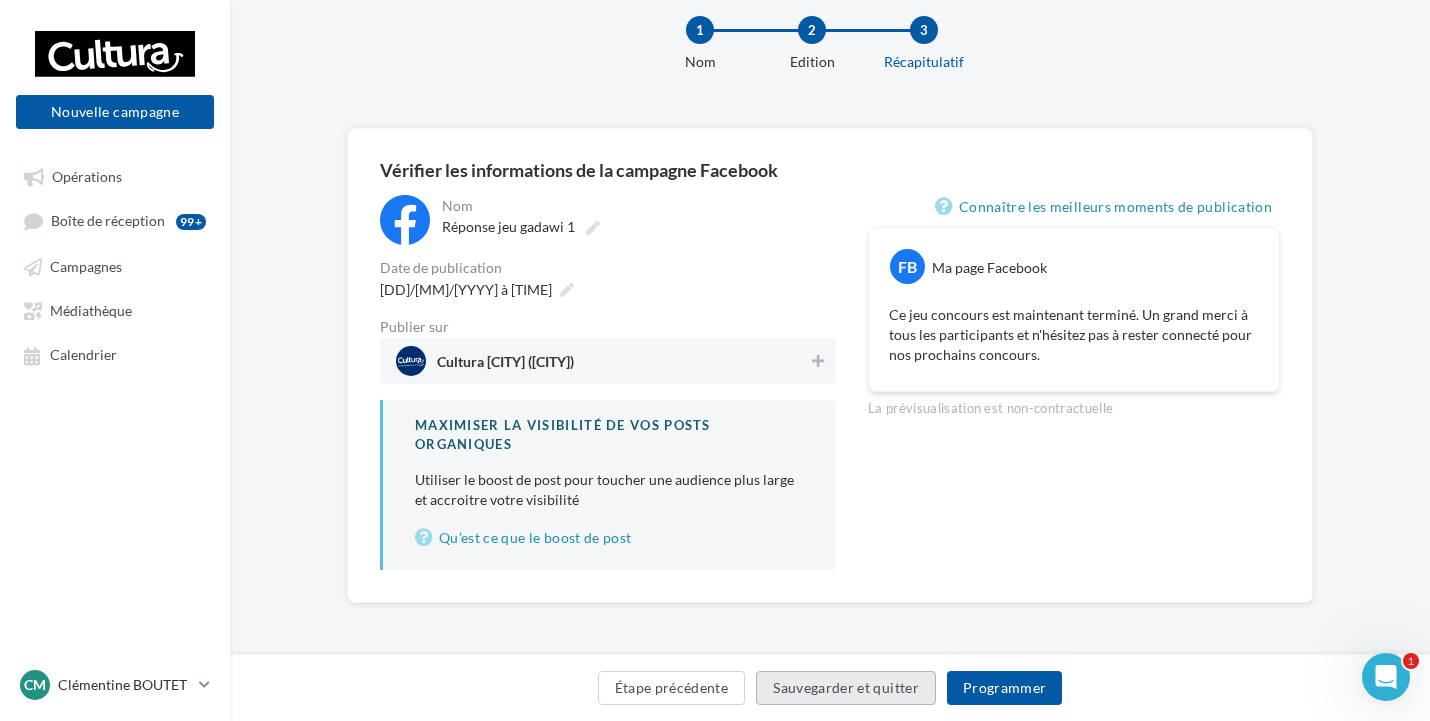click on "Sauvegarder et quitter" at bounding box center (846, 688) 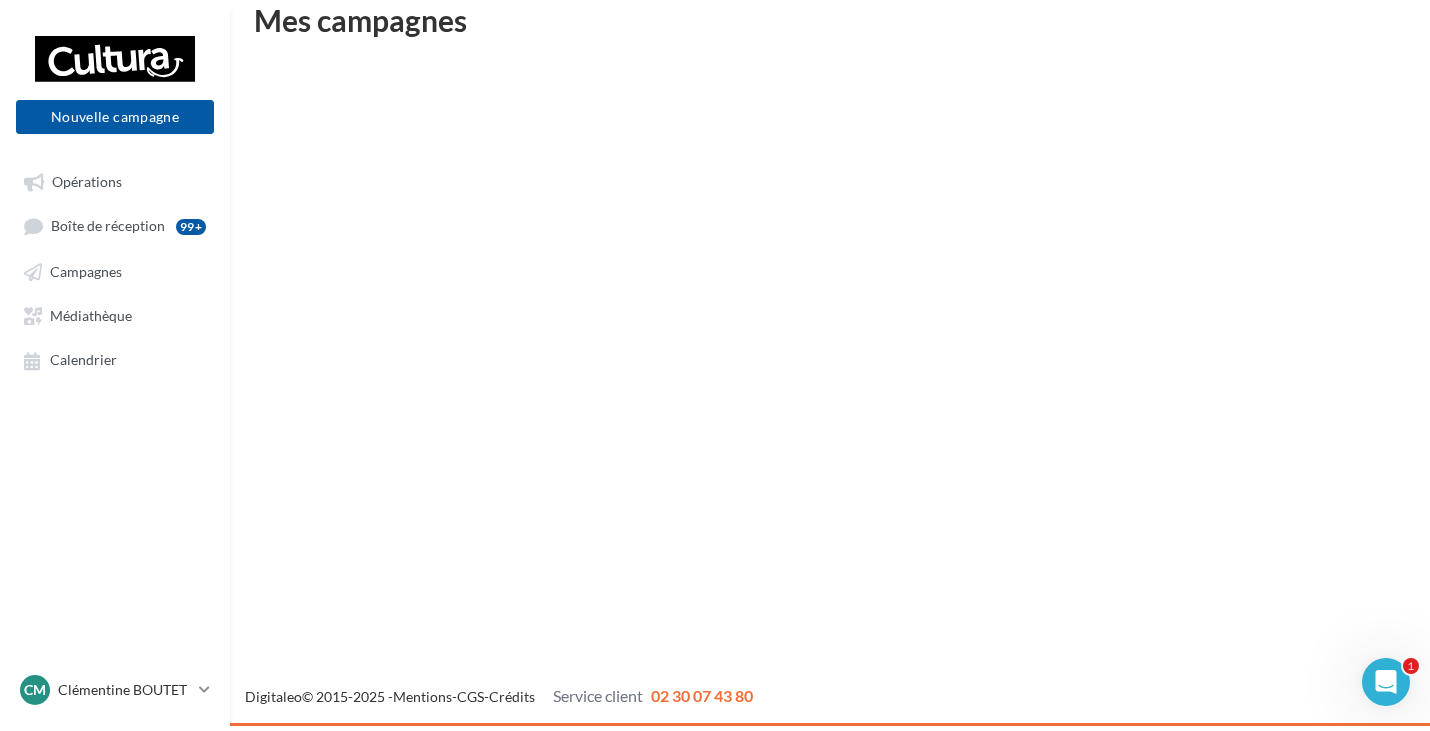 scroll, scrollTop: 32, scrollLeft: 0, axis: vertical 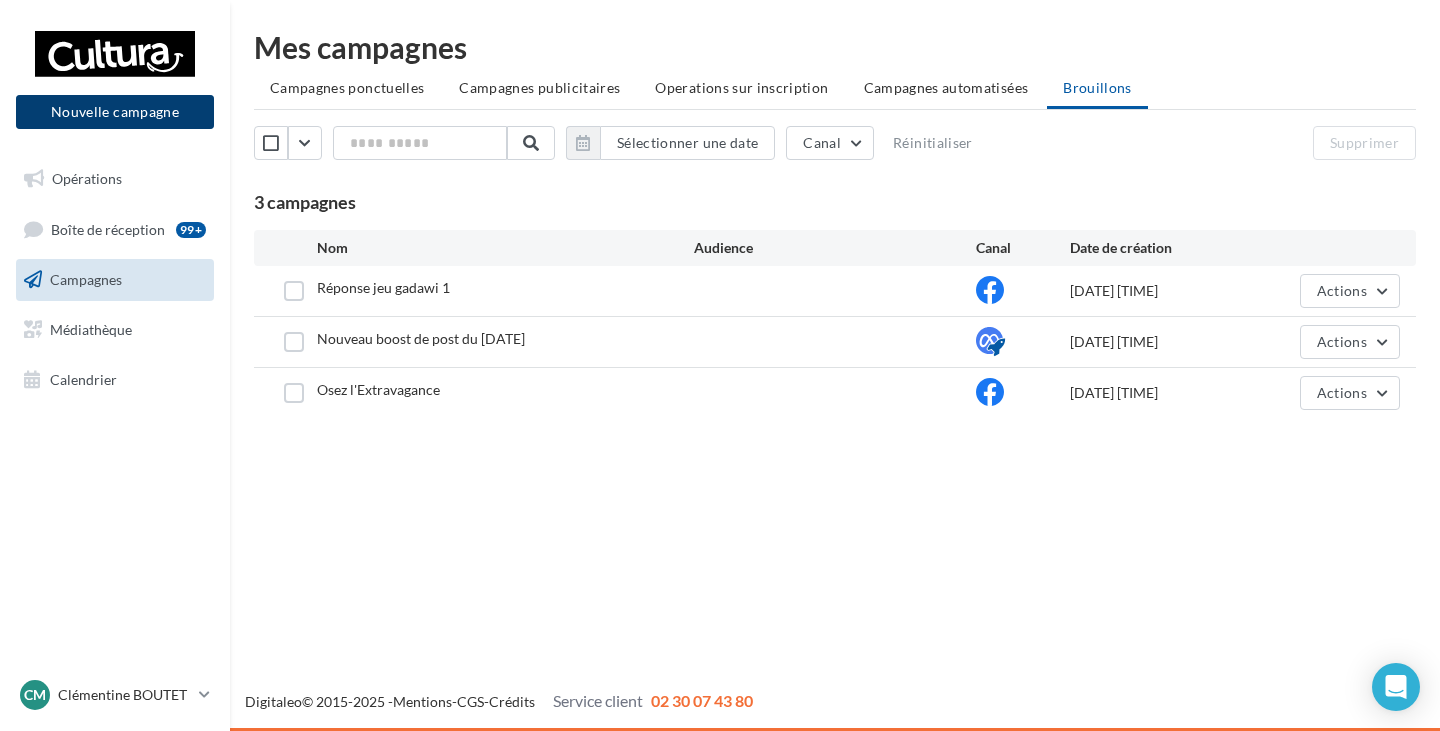 click on "Nouvelle campagne" at bounding box center (115, 112) 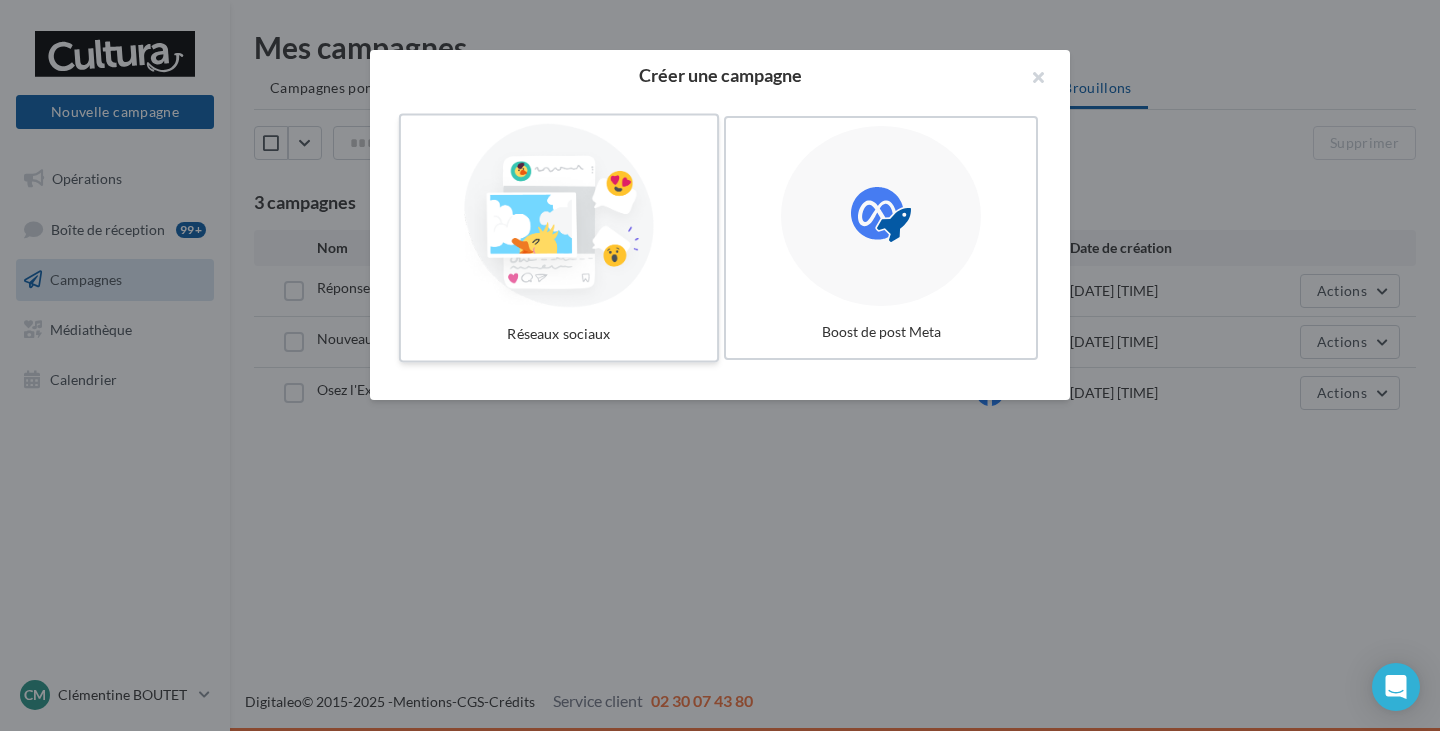 click at bounding box center (559, 216) 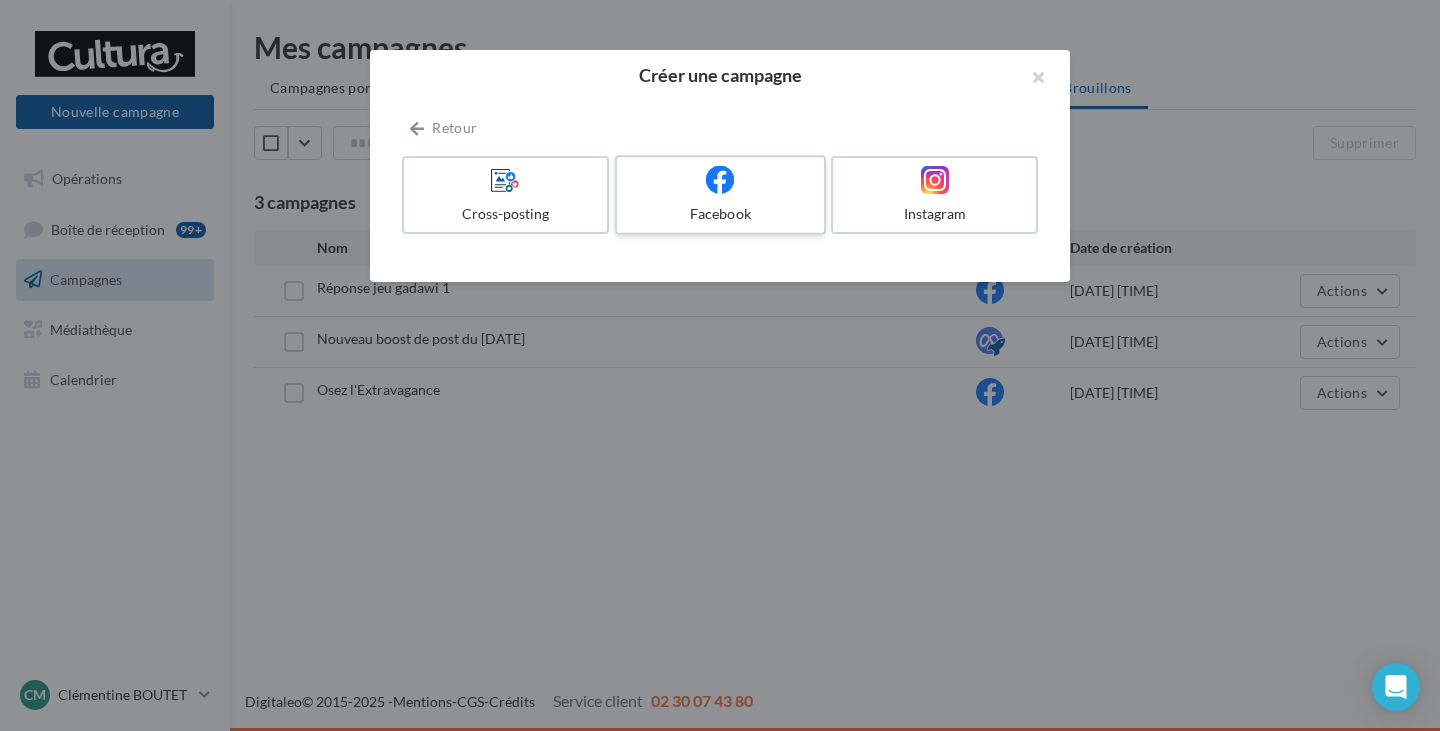 click on "Facebook" at bounding box center [720, 214] 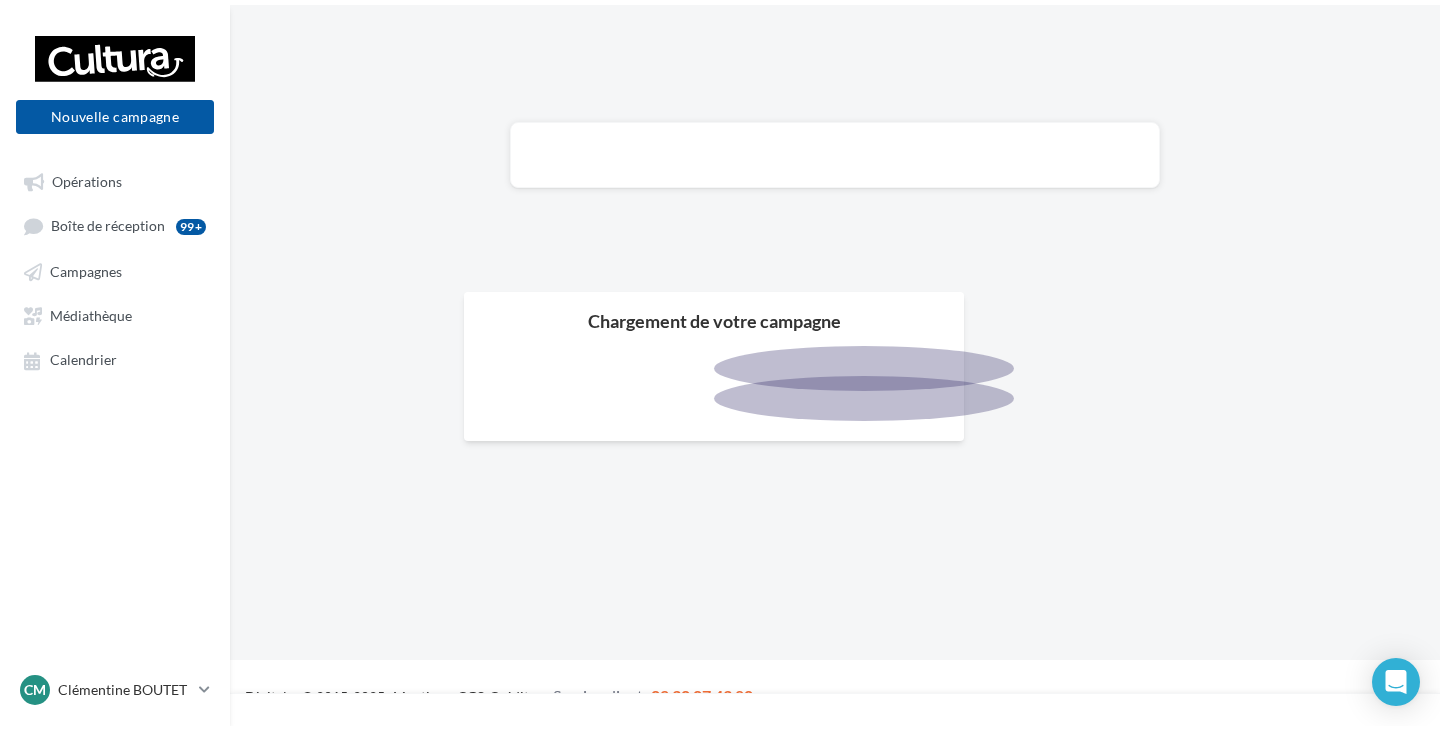scroll, scrollTop: 0, scrollLeft: 0, axis: both 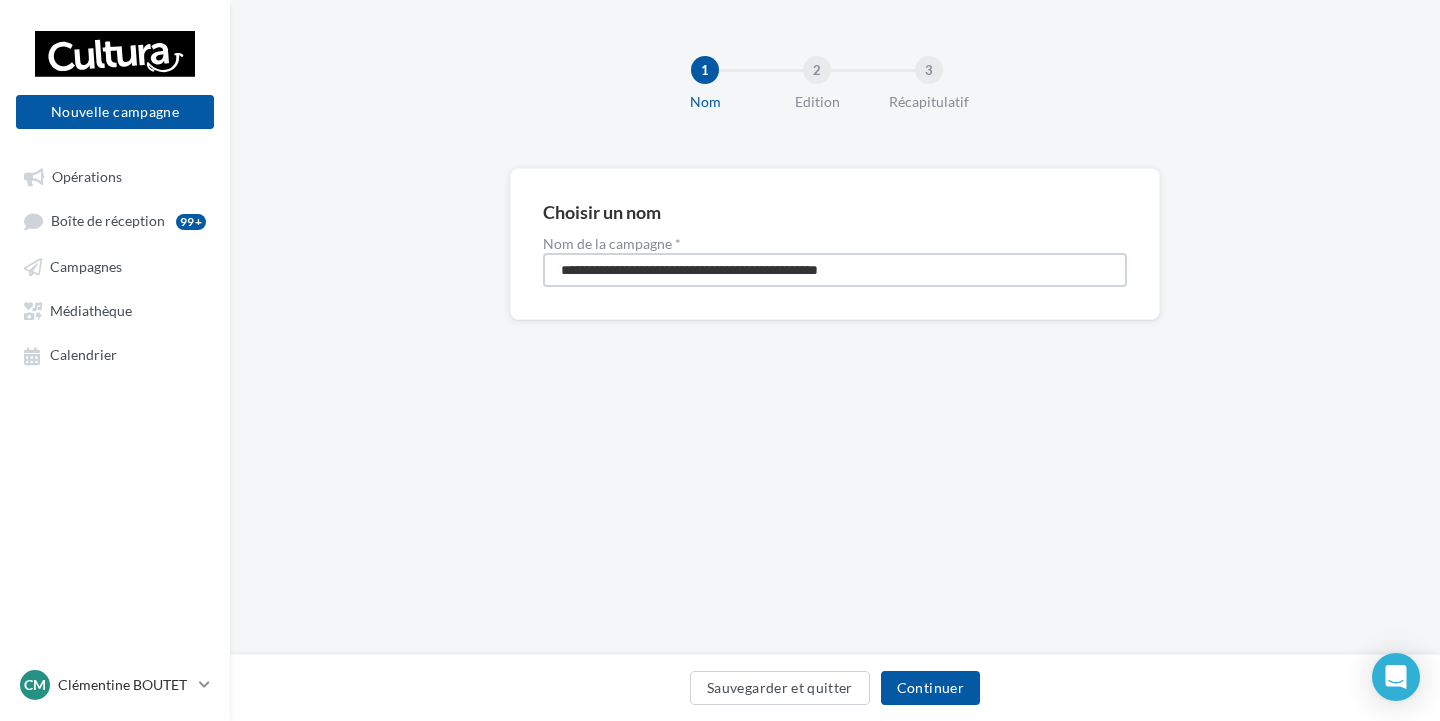 drag, startPoint x: 932, startPoint y: 268, endPoint x: 470, endPoint y: 270, distance: 462.00433 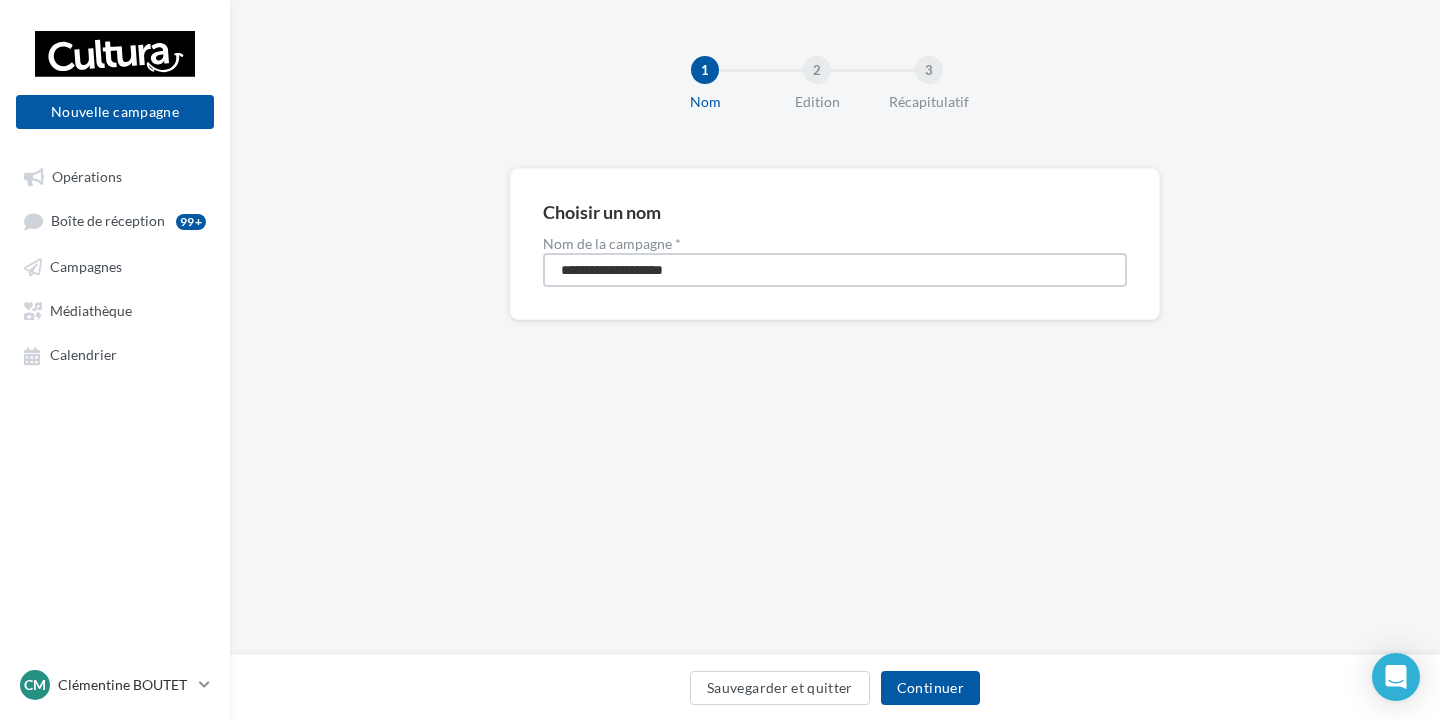 click on "**********" at bounding box center [835, 270] 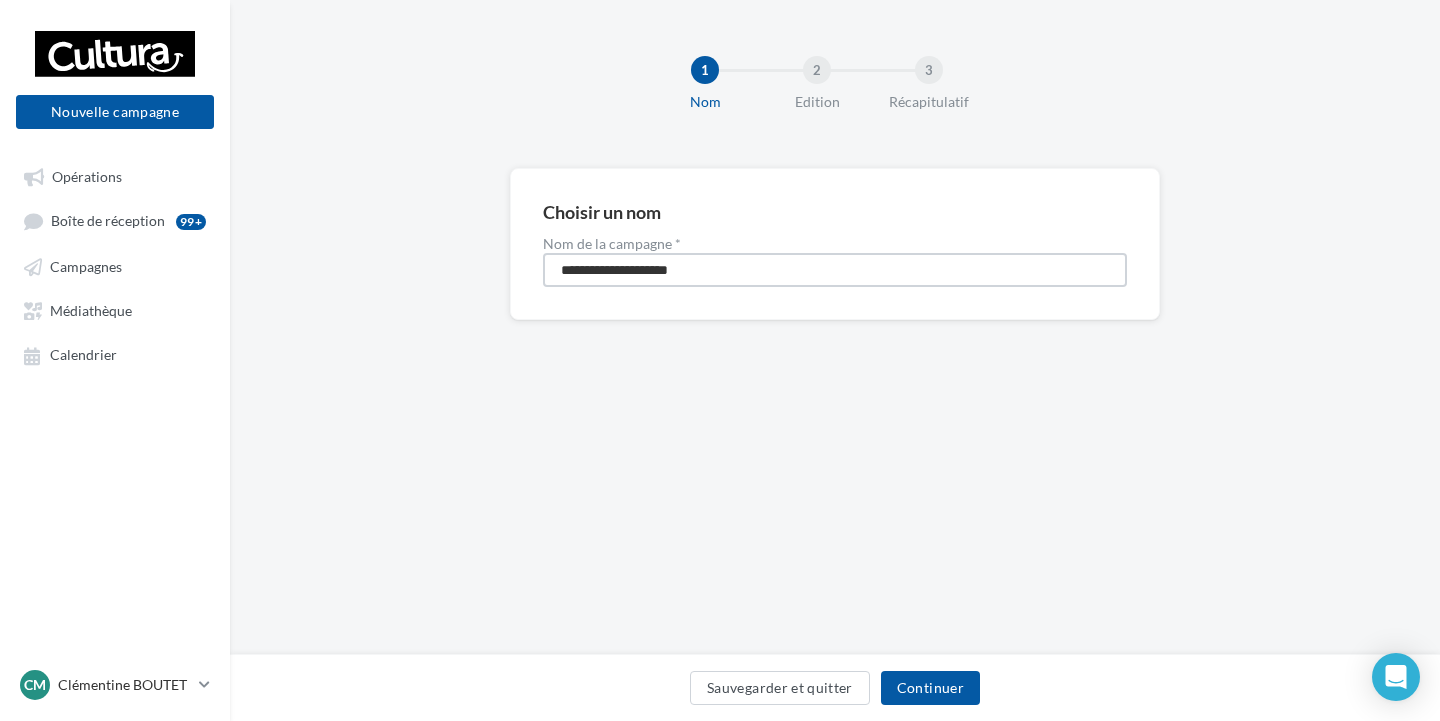 type on "**********" 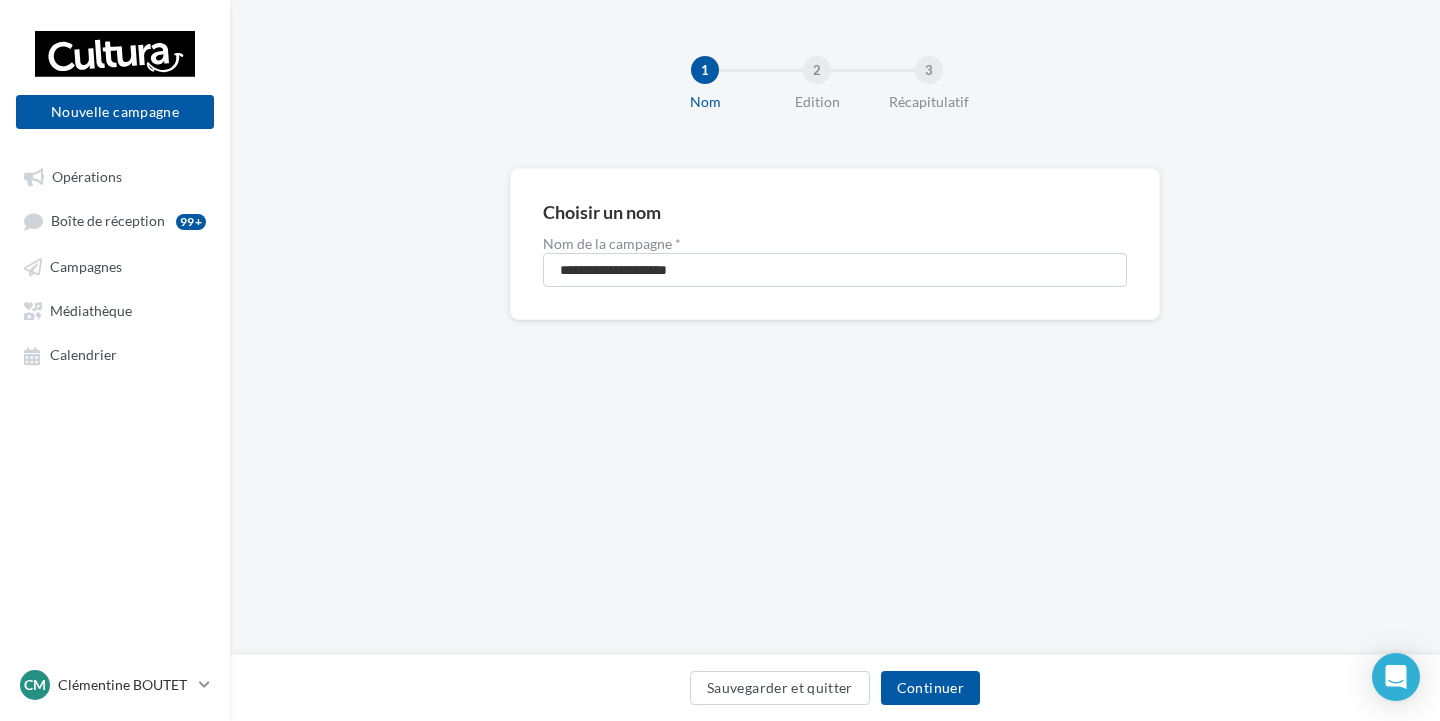 click on "Sauvegarder et quitter      Continuer" at bounding box center (835, 692) 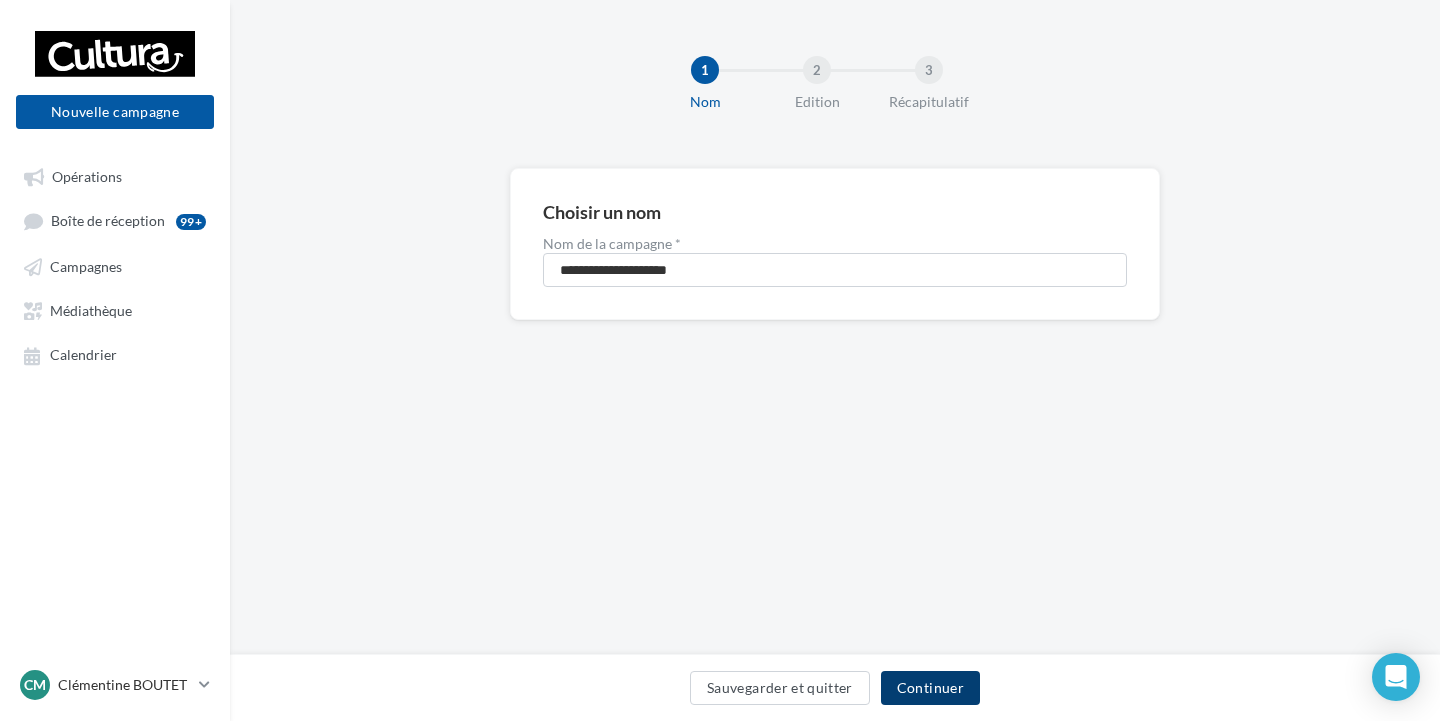 click on "Continuer" at bounding box center [930, 688] 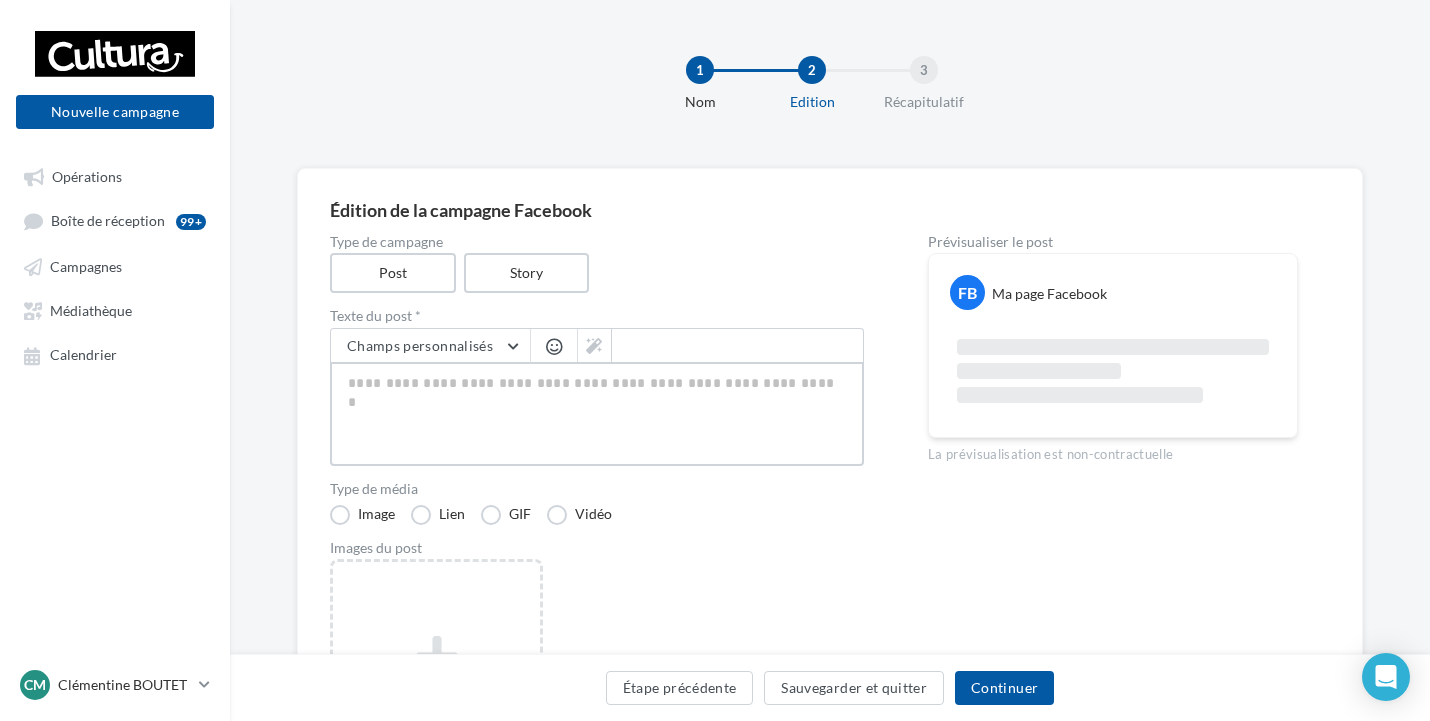 click at bounding box center (597, 414) 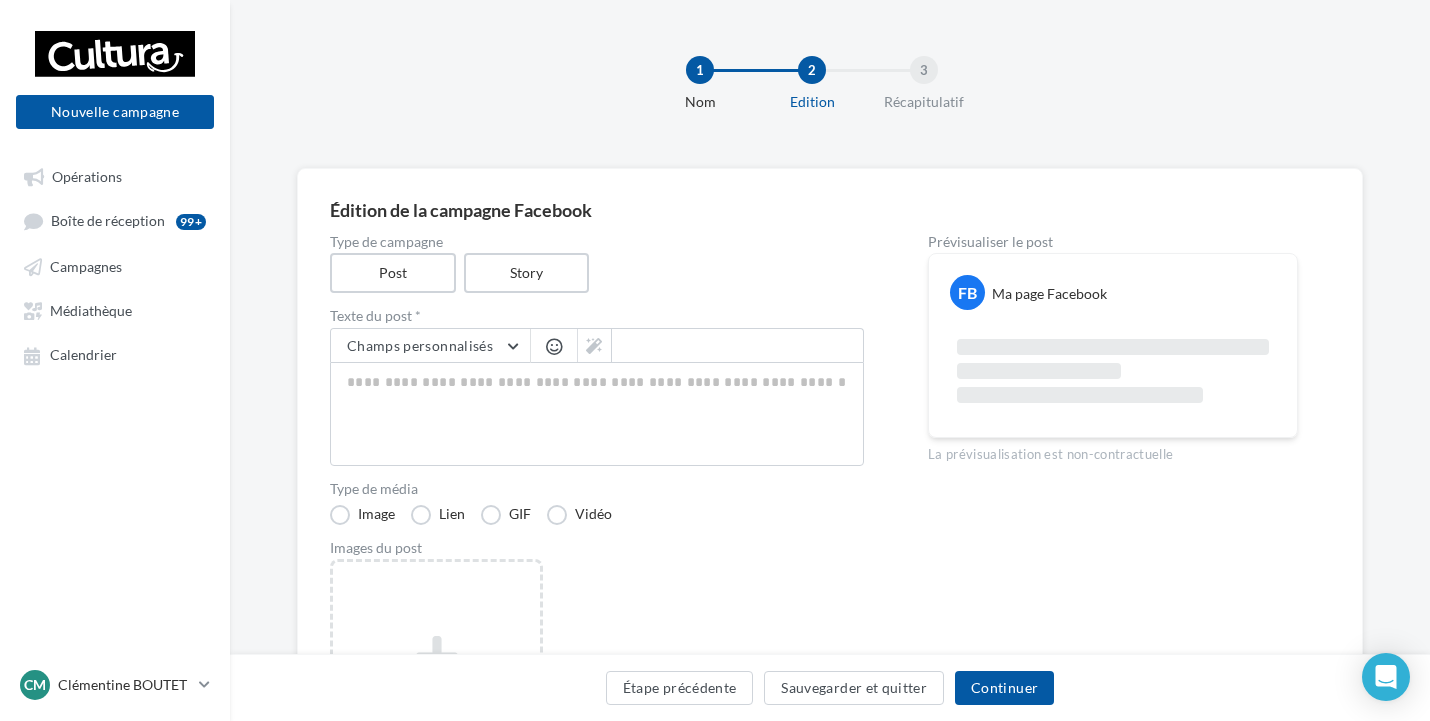 click at bounding box center [1039, 371] 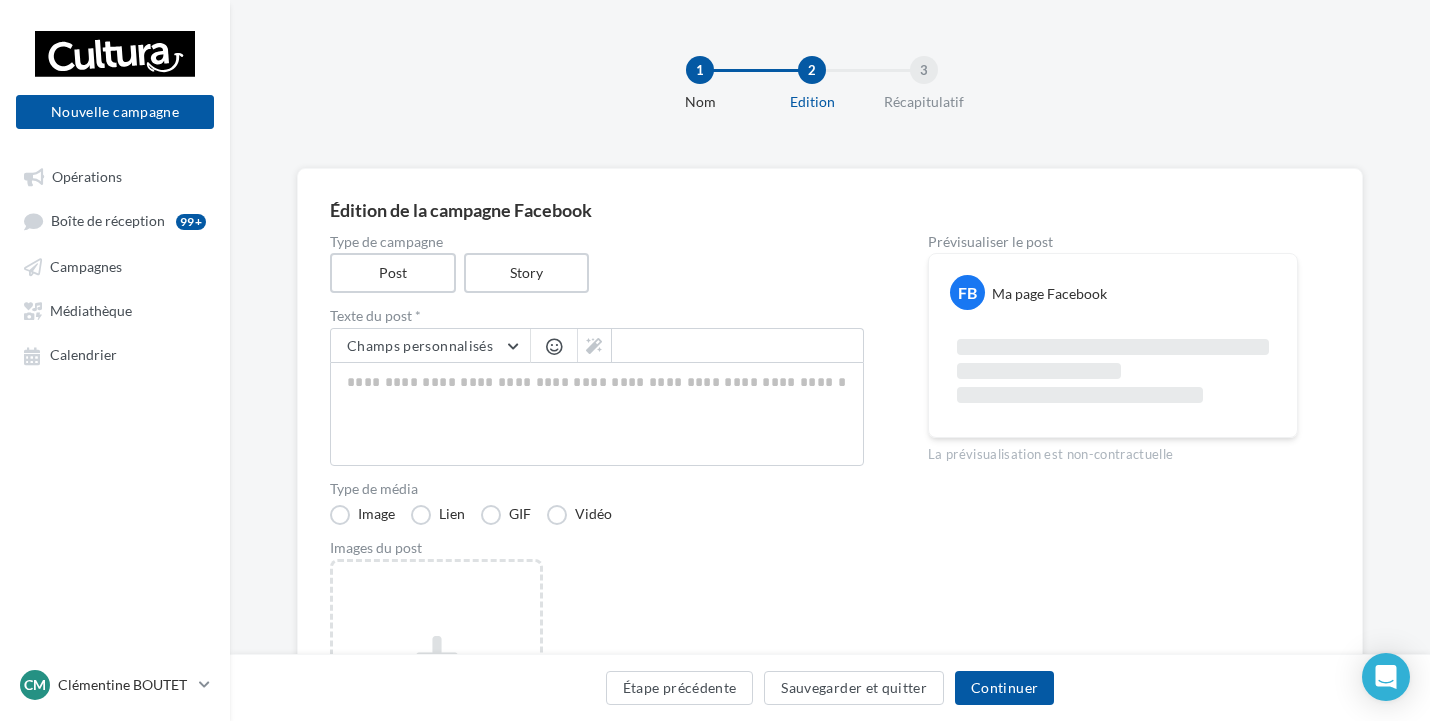 click on "La prévisualisation est non-contractuelle" at bounding box center (1113, 451) 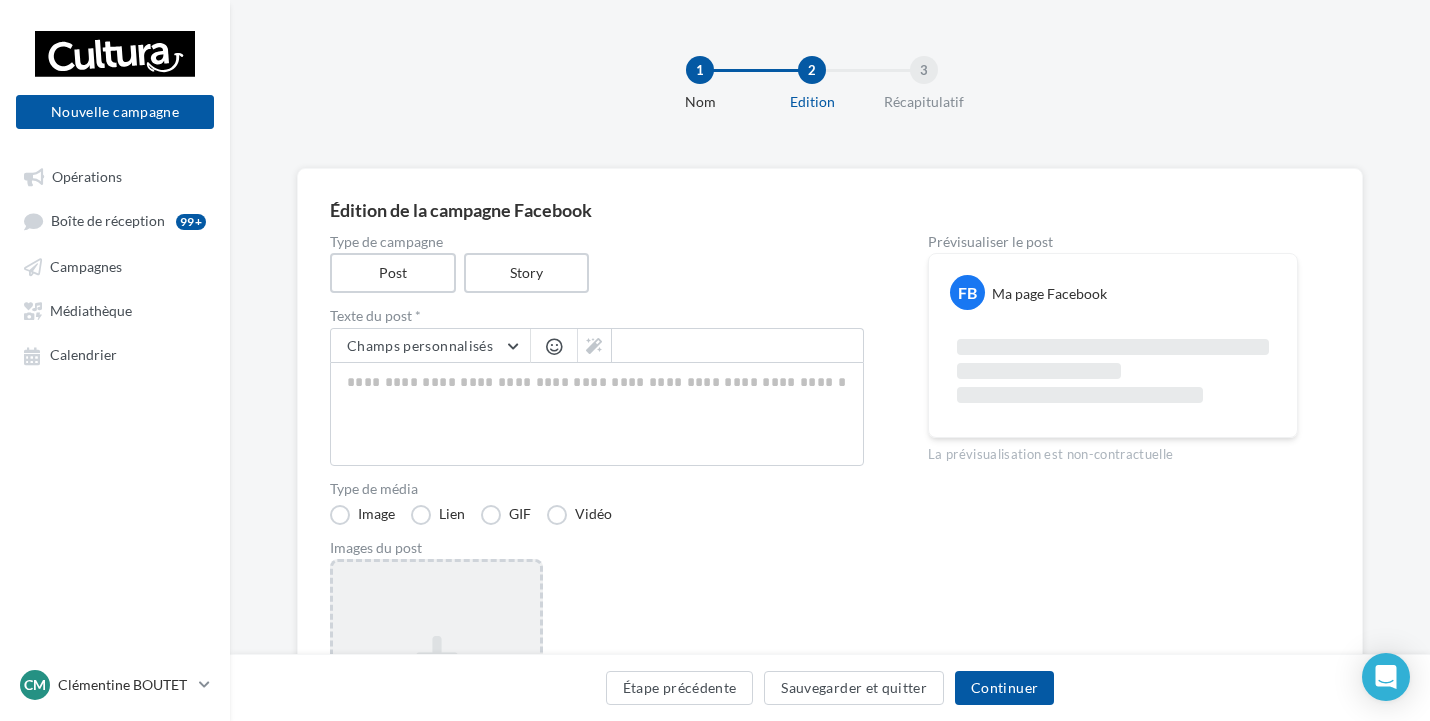 click on "Ajouter une image     Format: png, jpg" at bounding box center [436, 689] 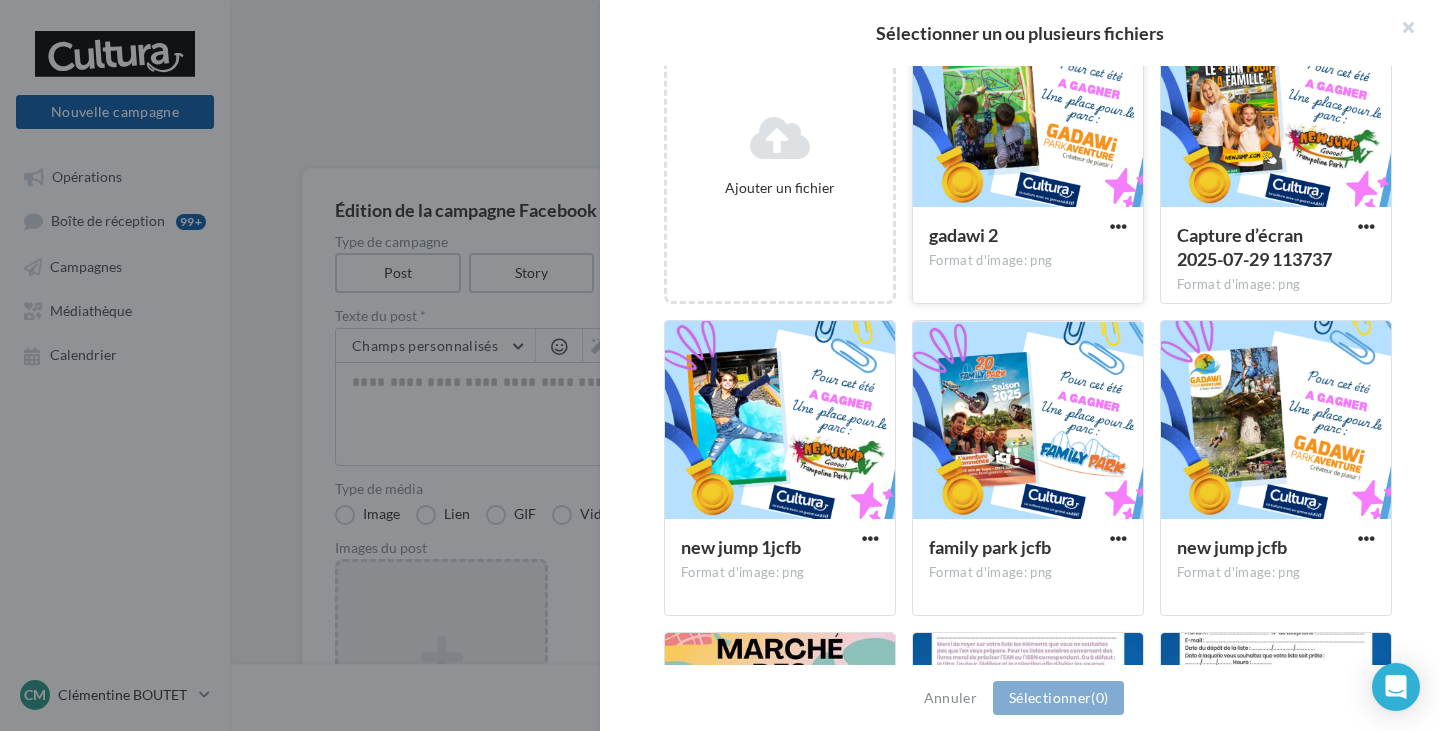 scroll, scrollTop: 0, scrollLeft: 0, axis: both 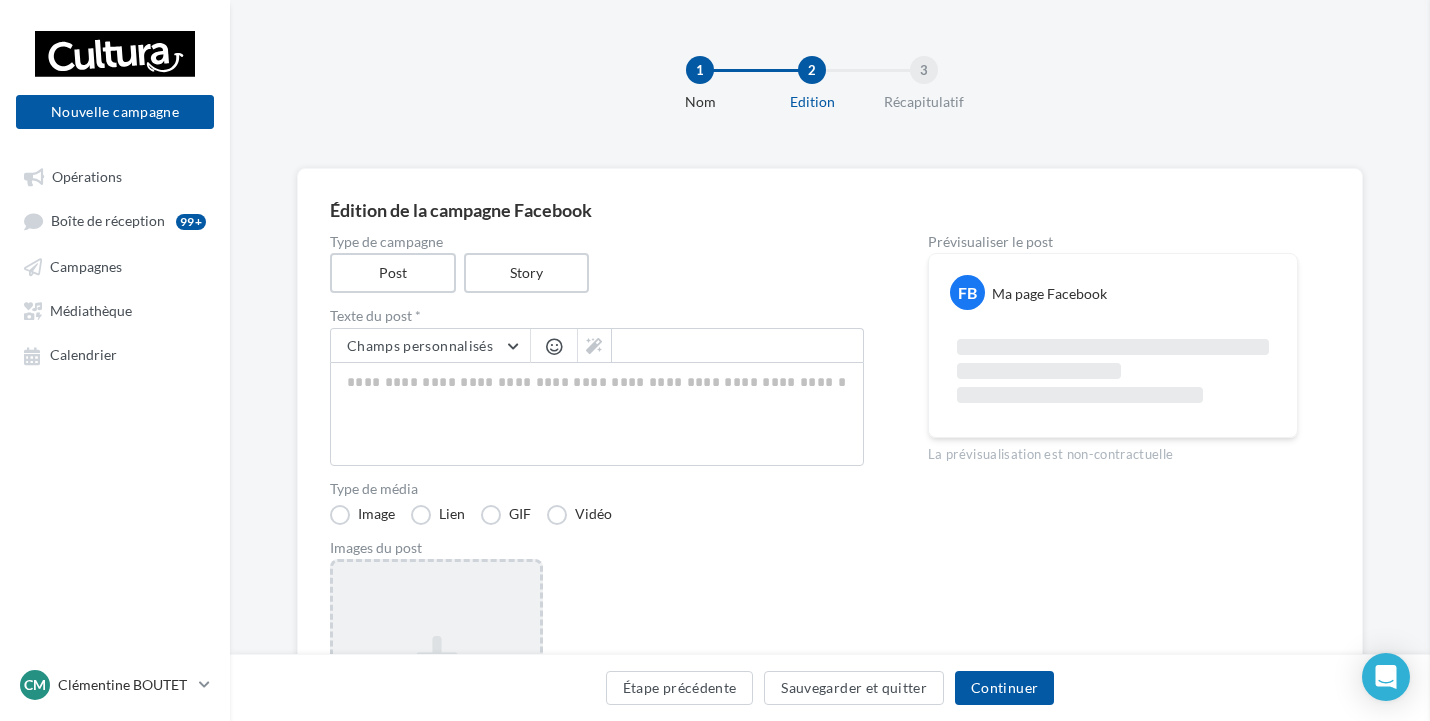 click at bounding box center [2145, 360] 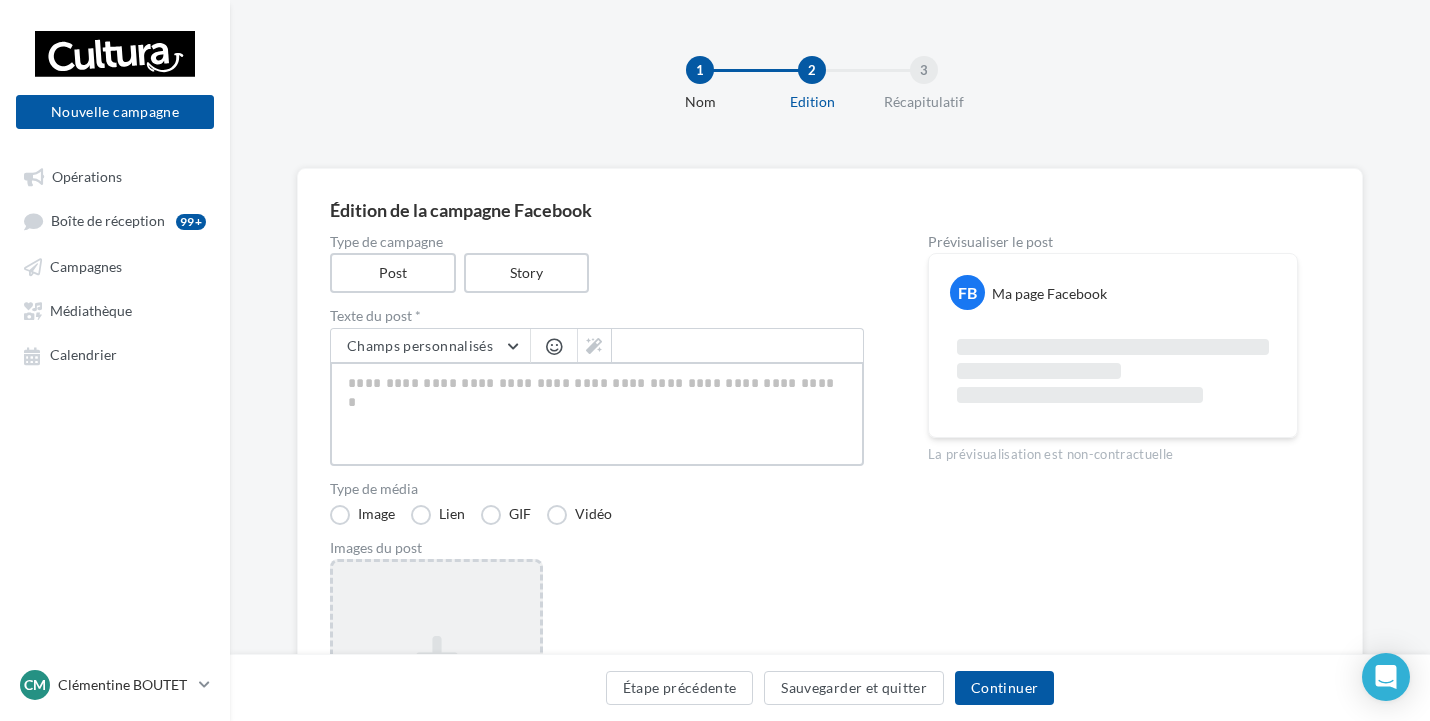 click at bounding box center [597, 414] 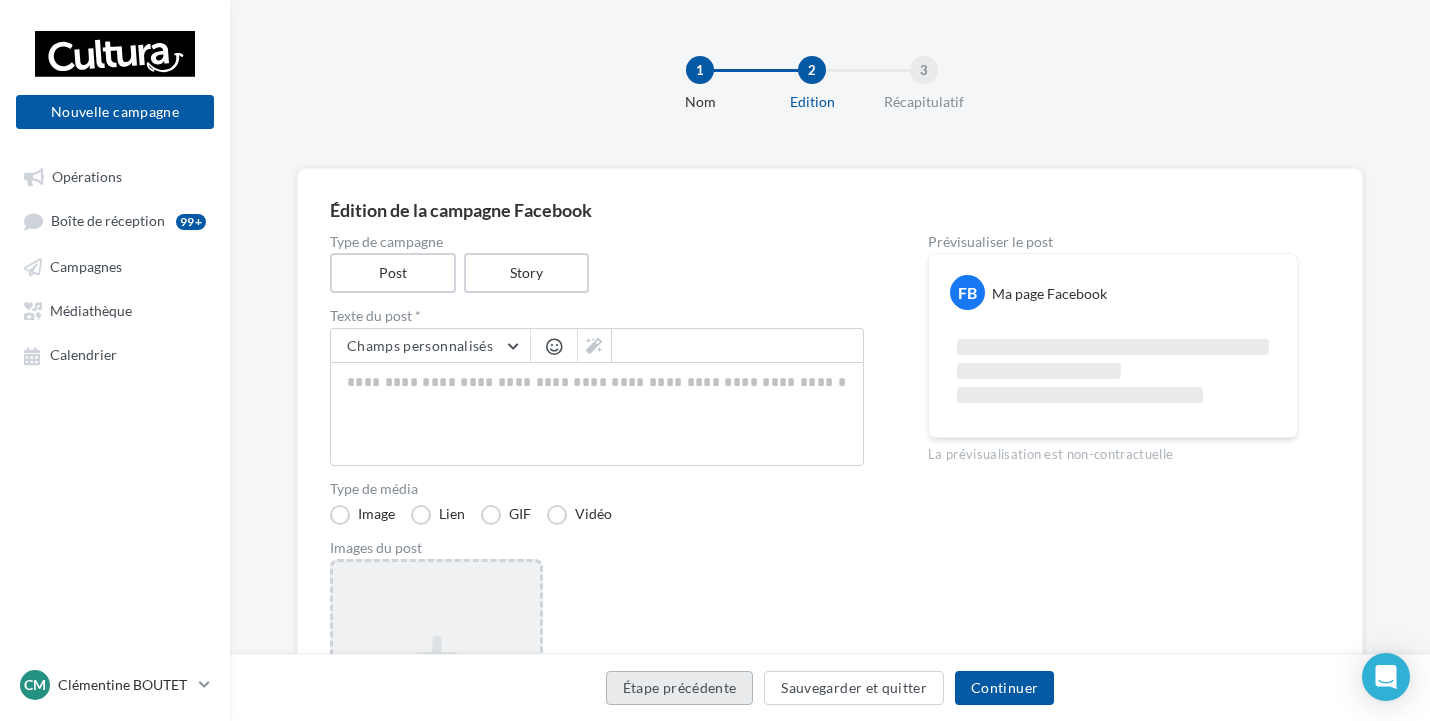 click on "Étape précédente" at bounding box center [680, 688] 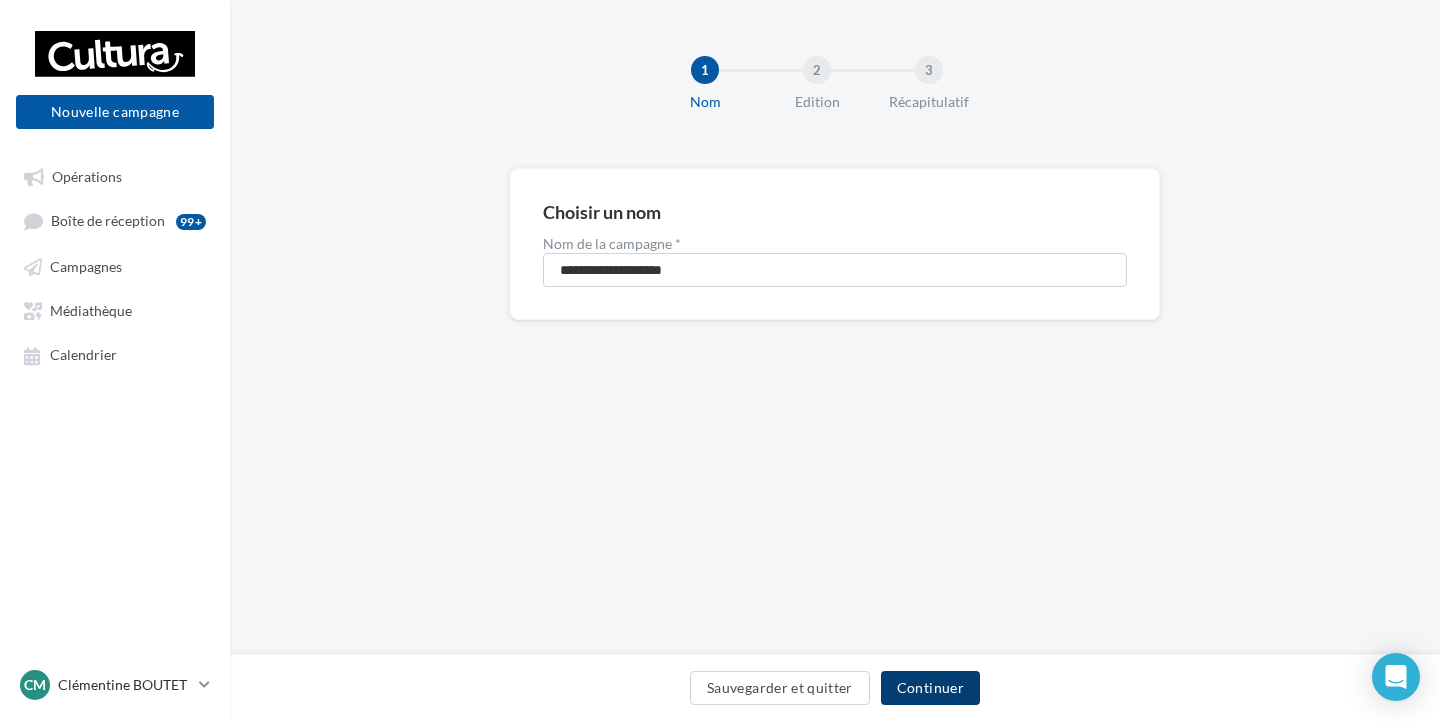 click on "Continuer" at bounding box center (930, 688) 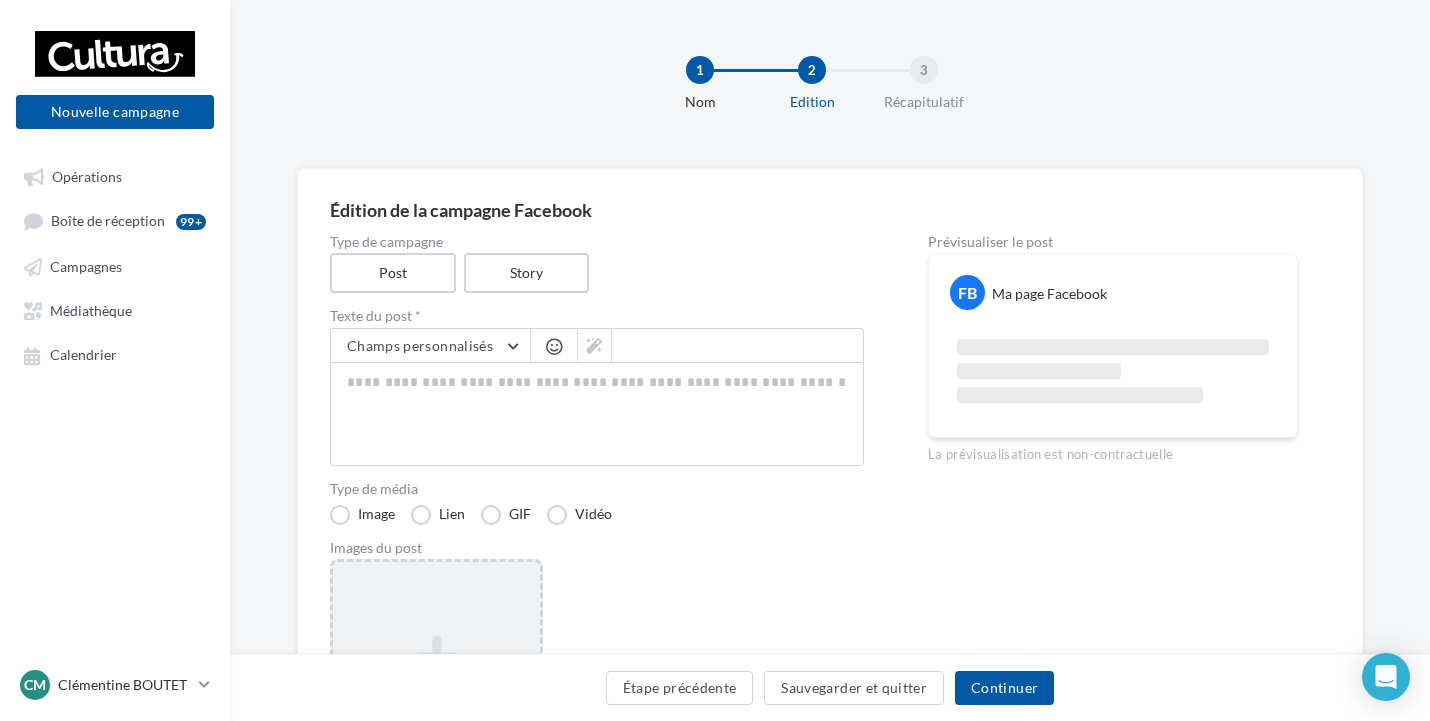 click on "Ajouter une image     Format: png, jpg" at bounding box center (436, 689) 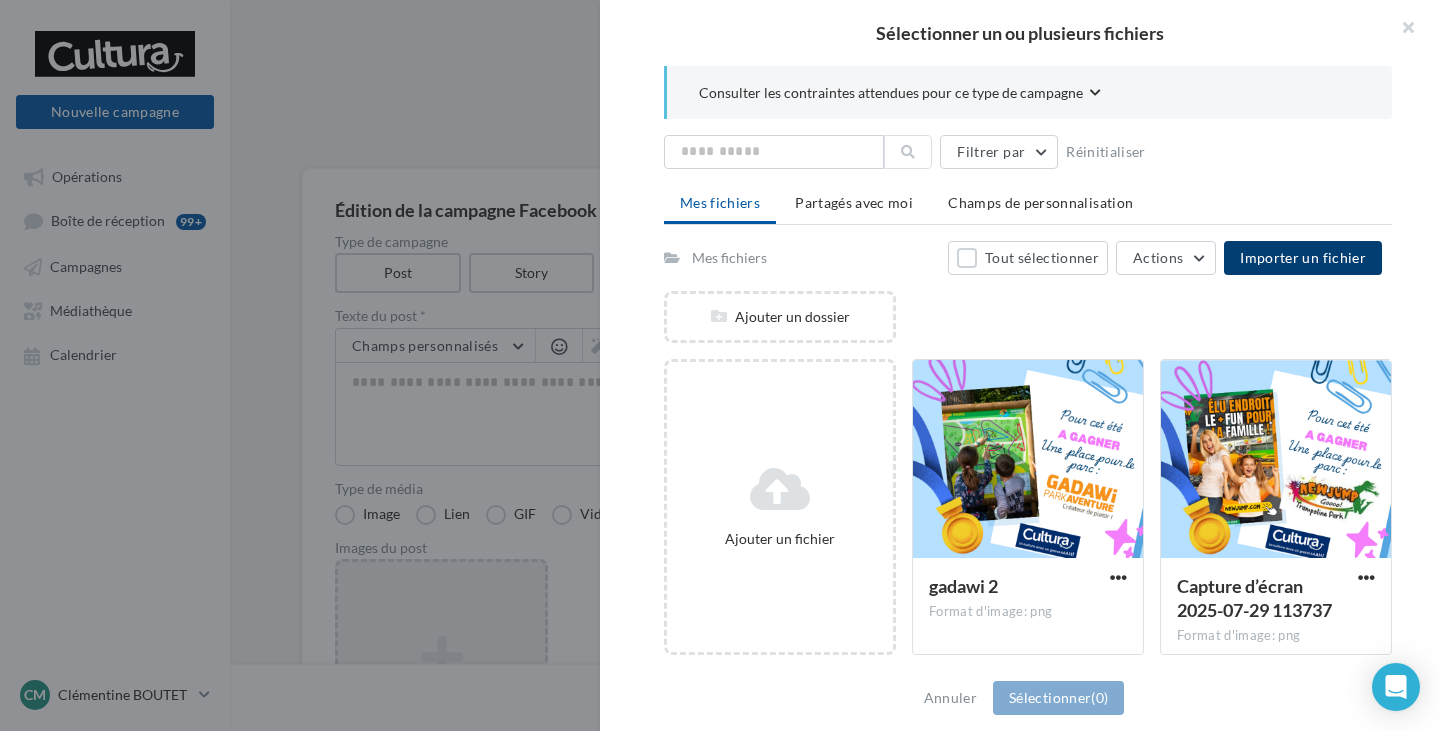 click on "Importer un fichier" at bounding box center [1303, 258] 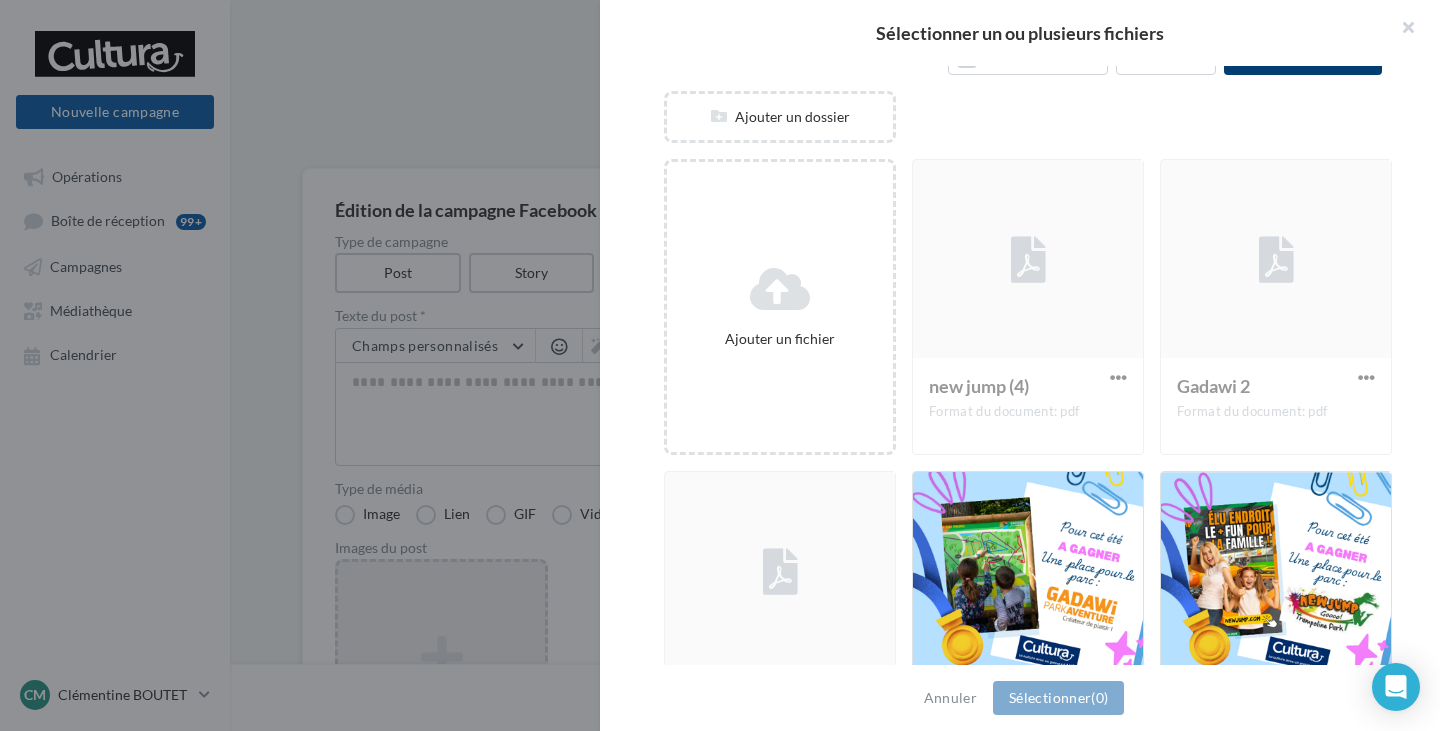 scroll, scrollTop: 0, scrollLeft: 0, axis: both 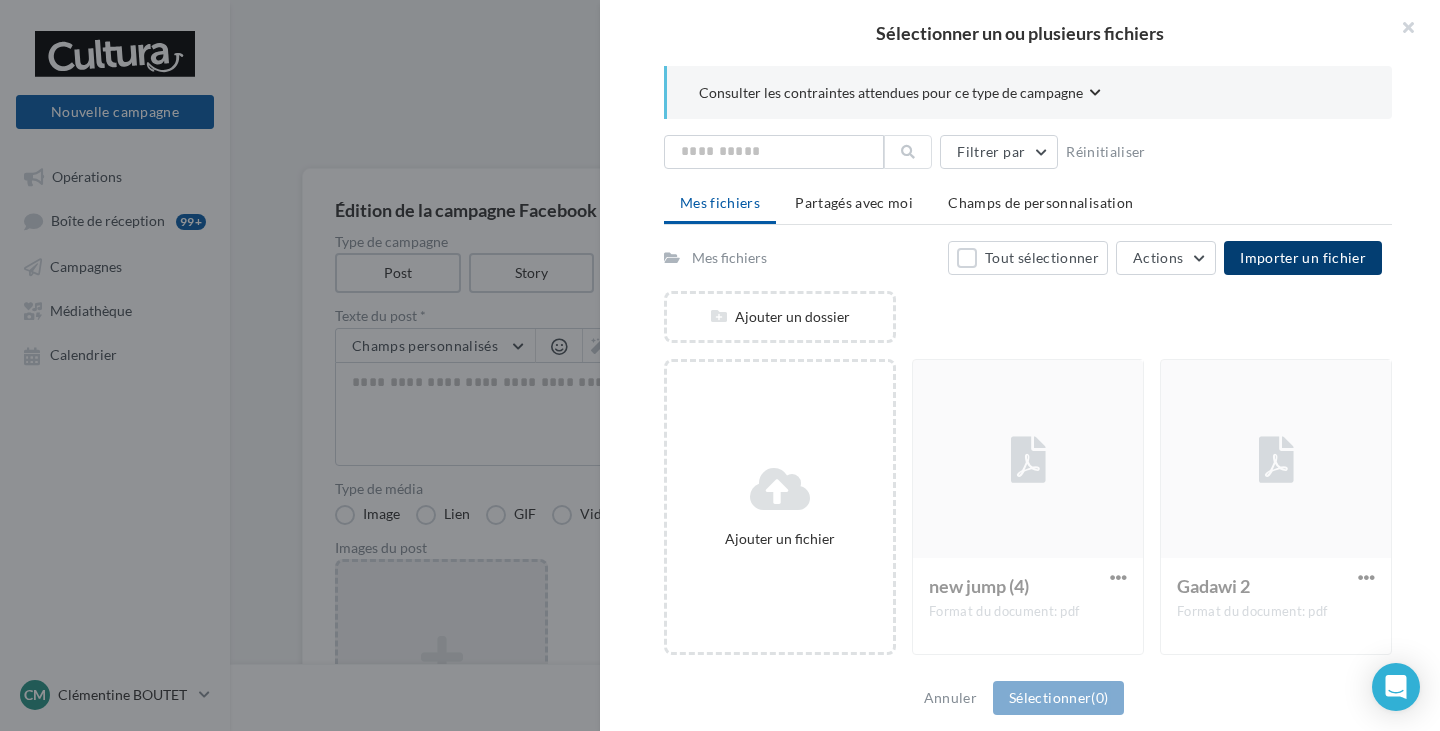 click on "Importer un fichier" at bounding box center [1303, 257] 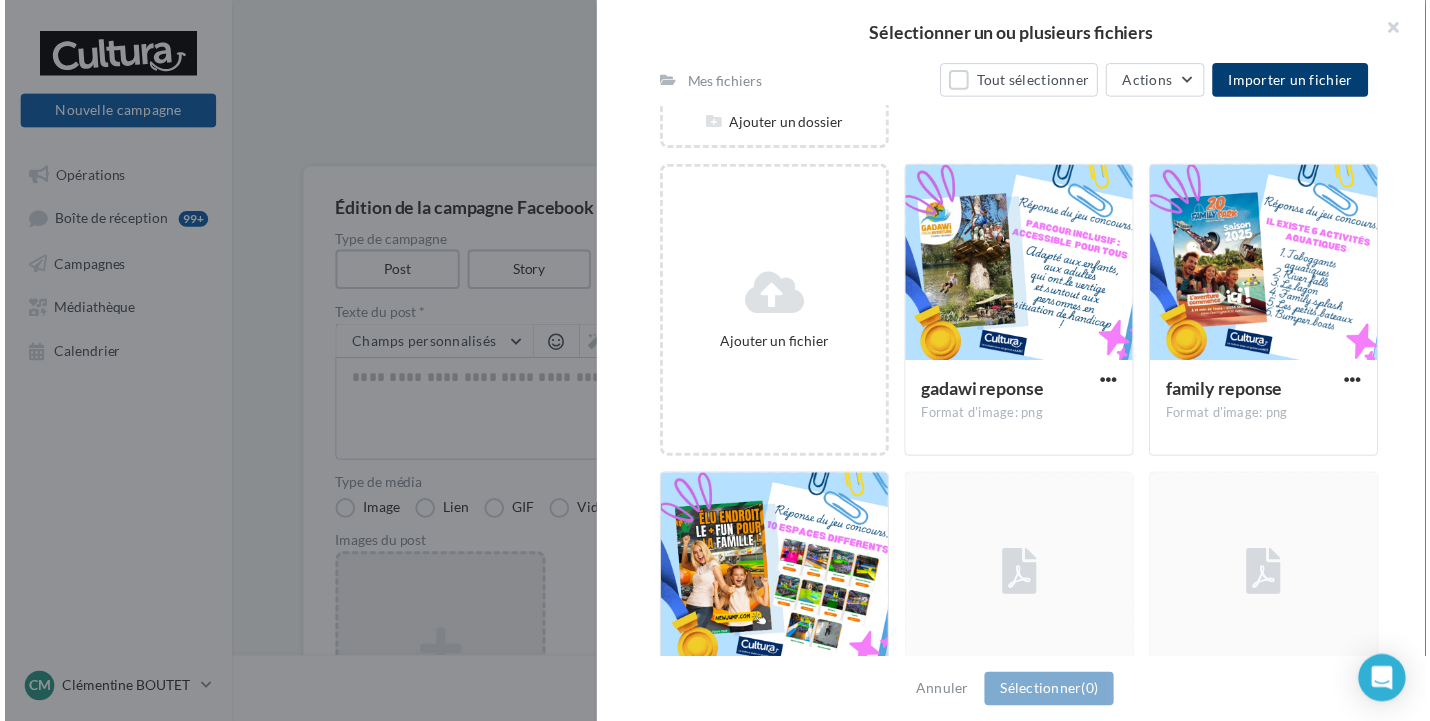 scroll, scrollTop: 300, scrollLeft: 0, axis: vertical 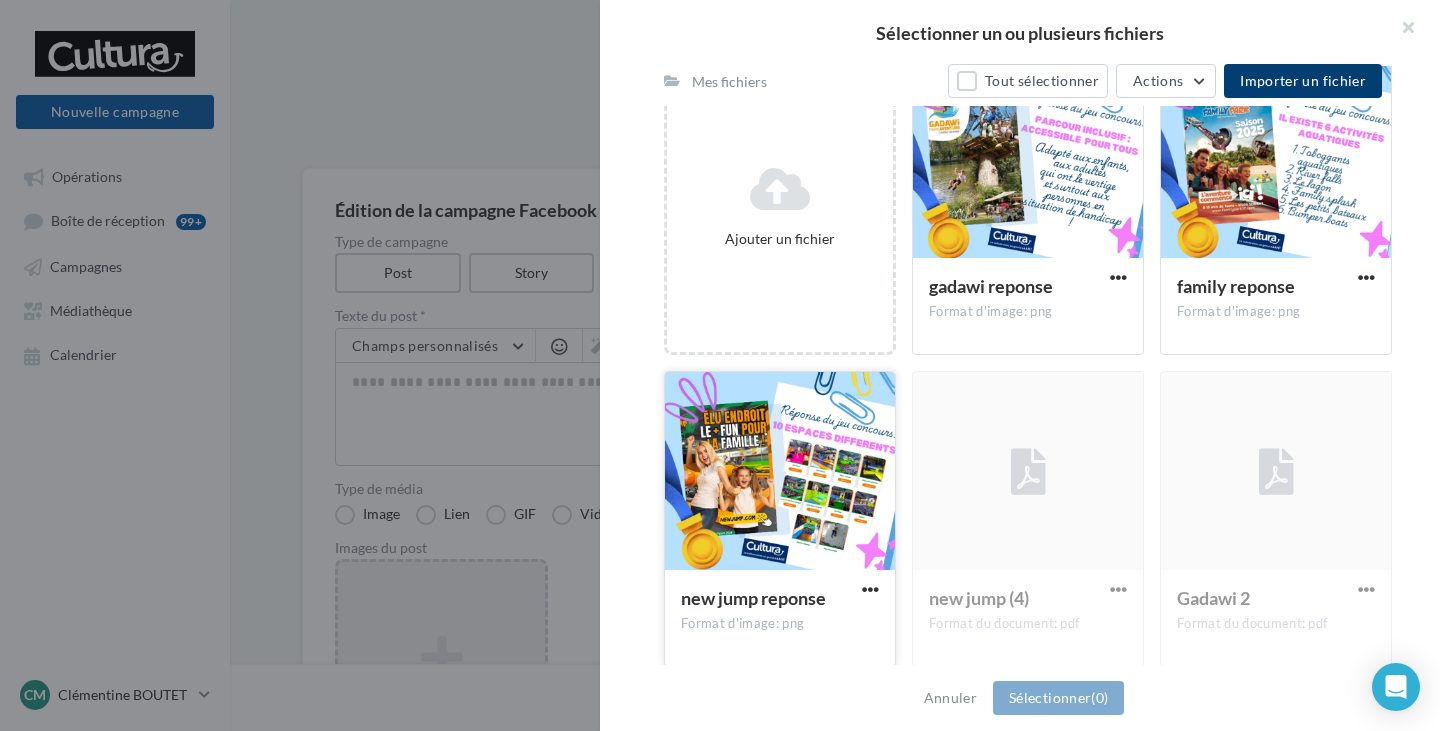 click at bounding box center (780, 472) 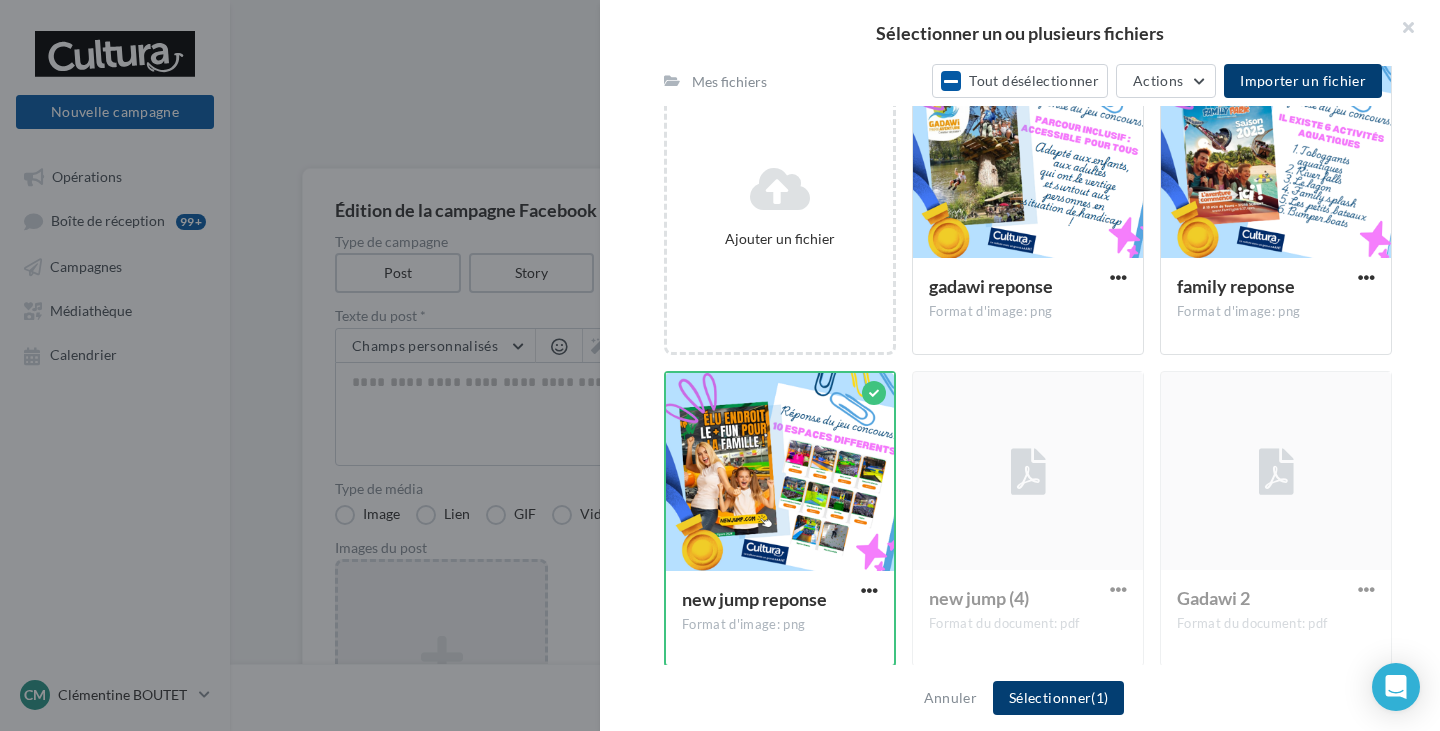 click on "Sélectionner   (1)" at bounding box center (1058, 698) 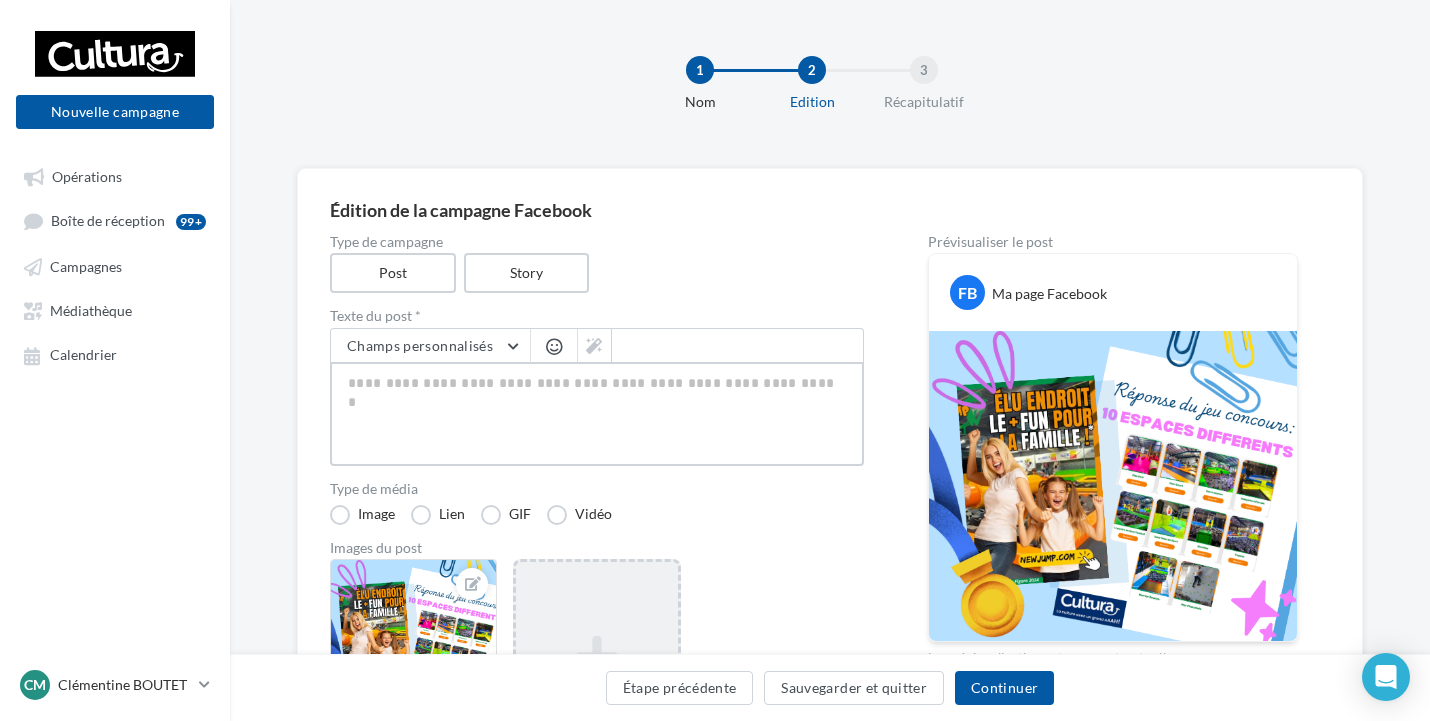 click at bounding box center (597, 414) 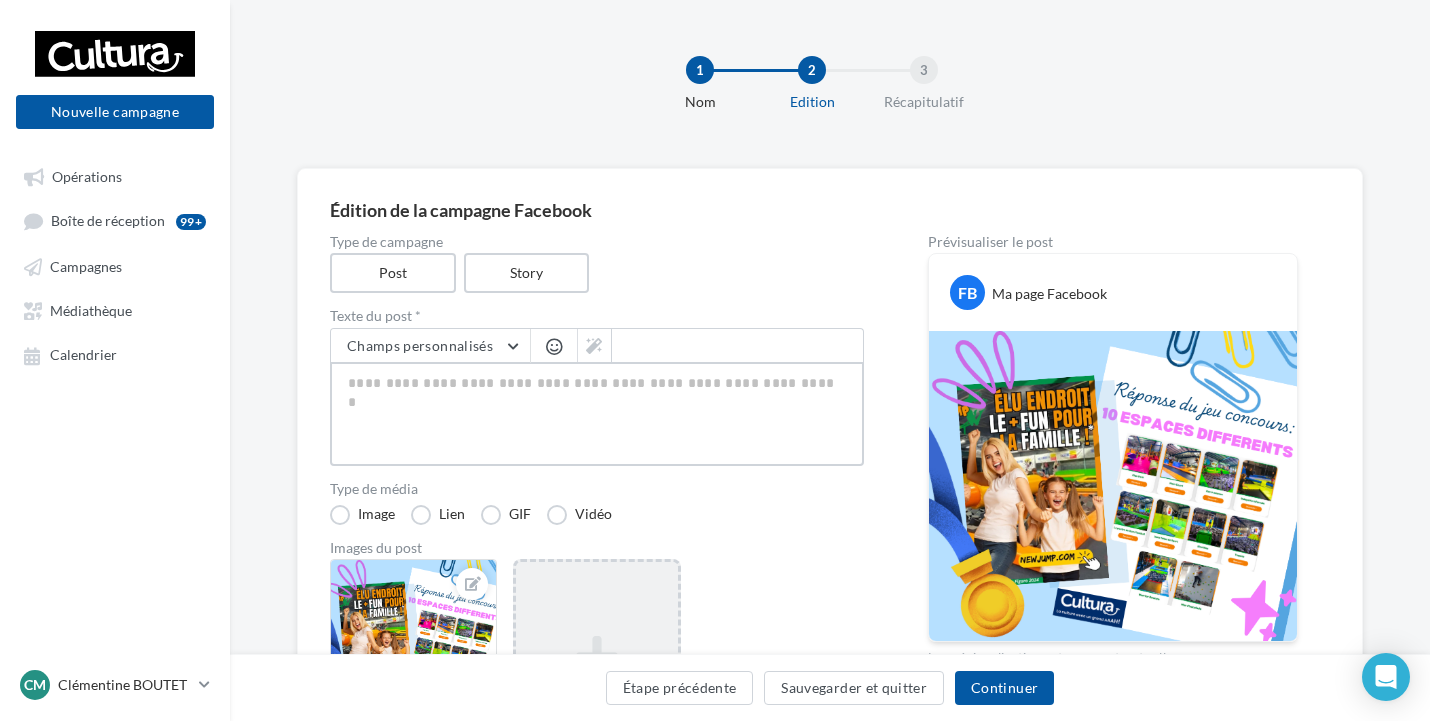 click at bounding box center (597, 414) 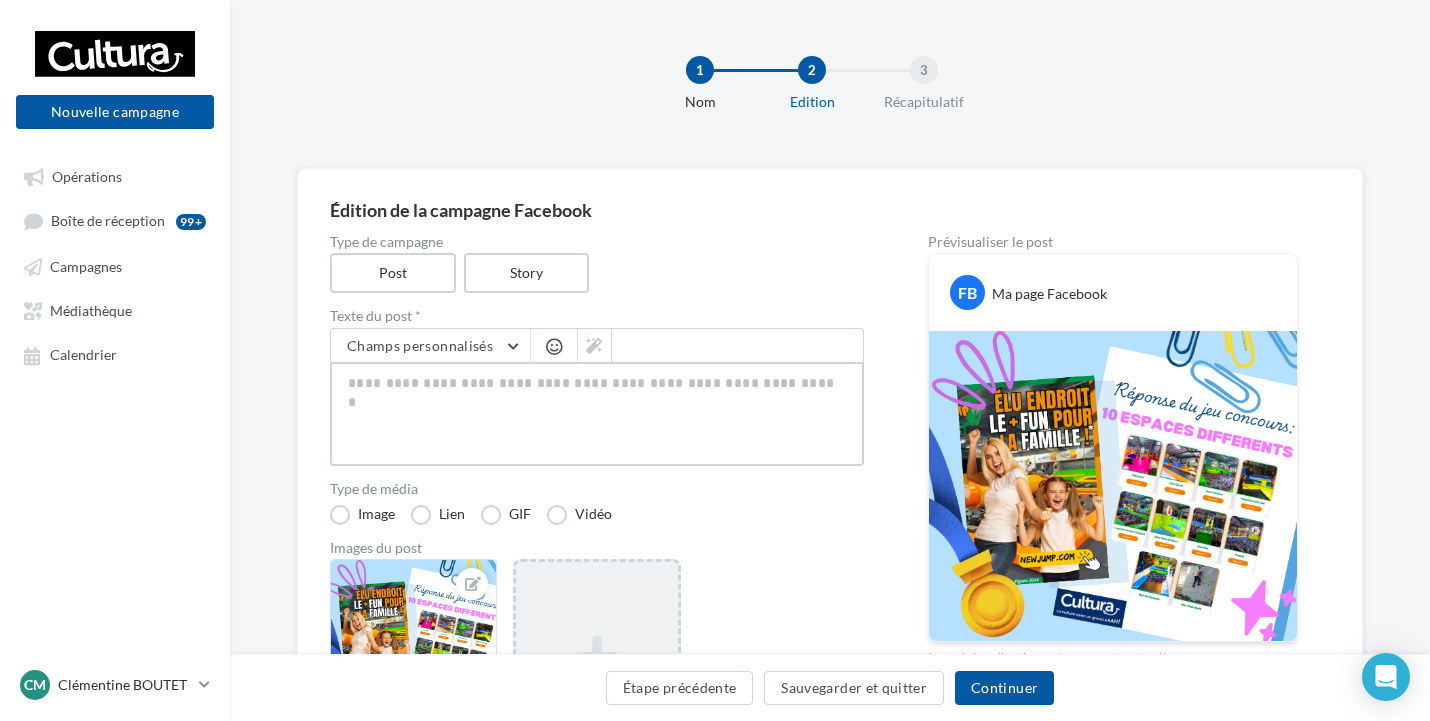 paste on "**********" 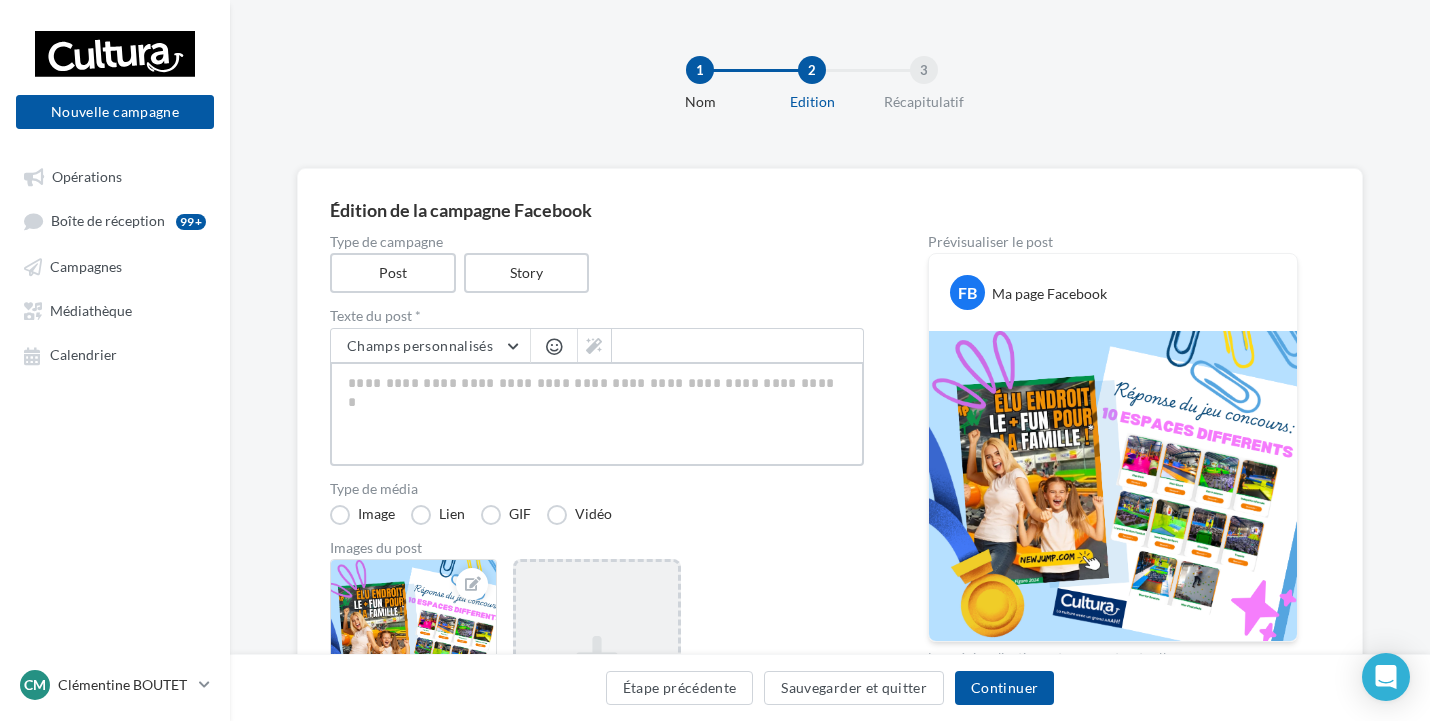 type on "**********" 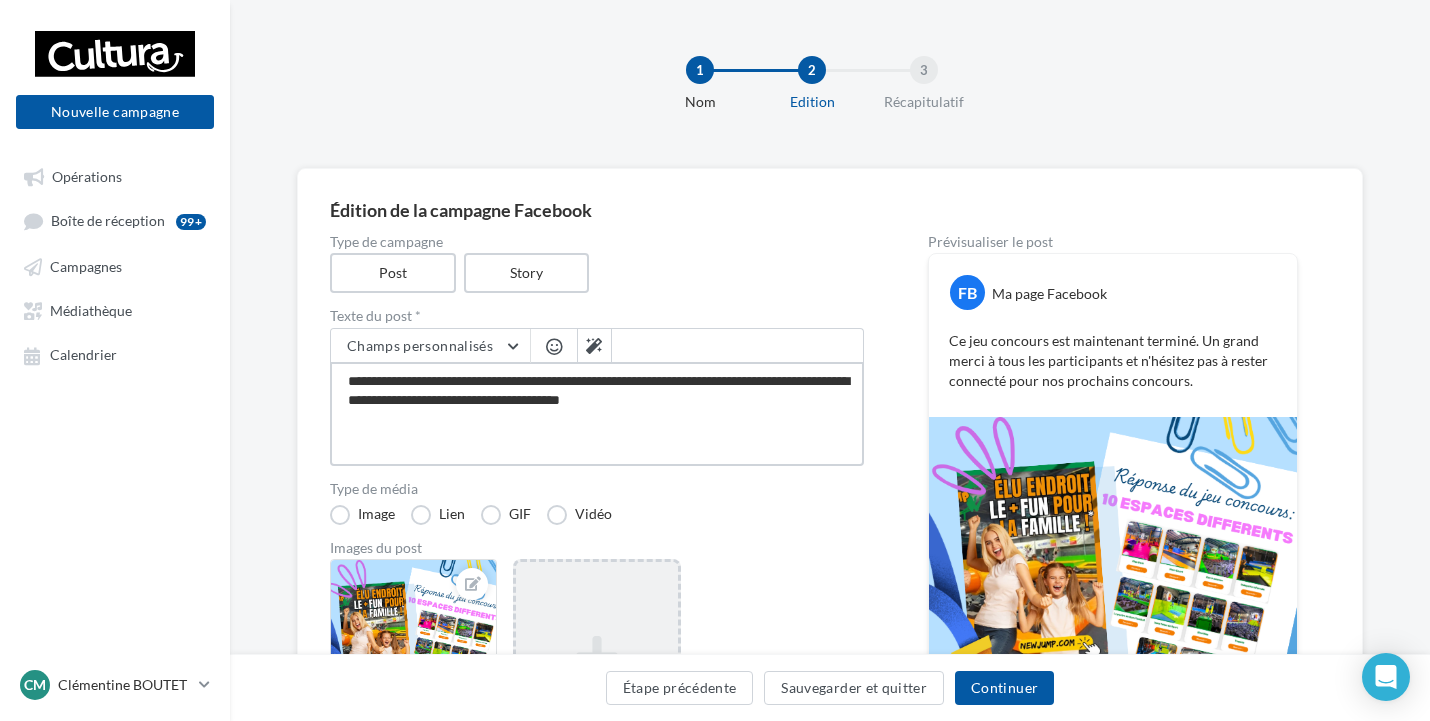click on "**********" at bounding box center [597, 414] 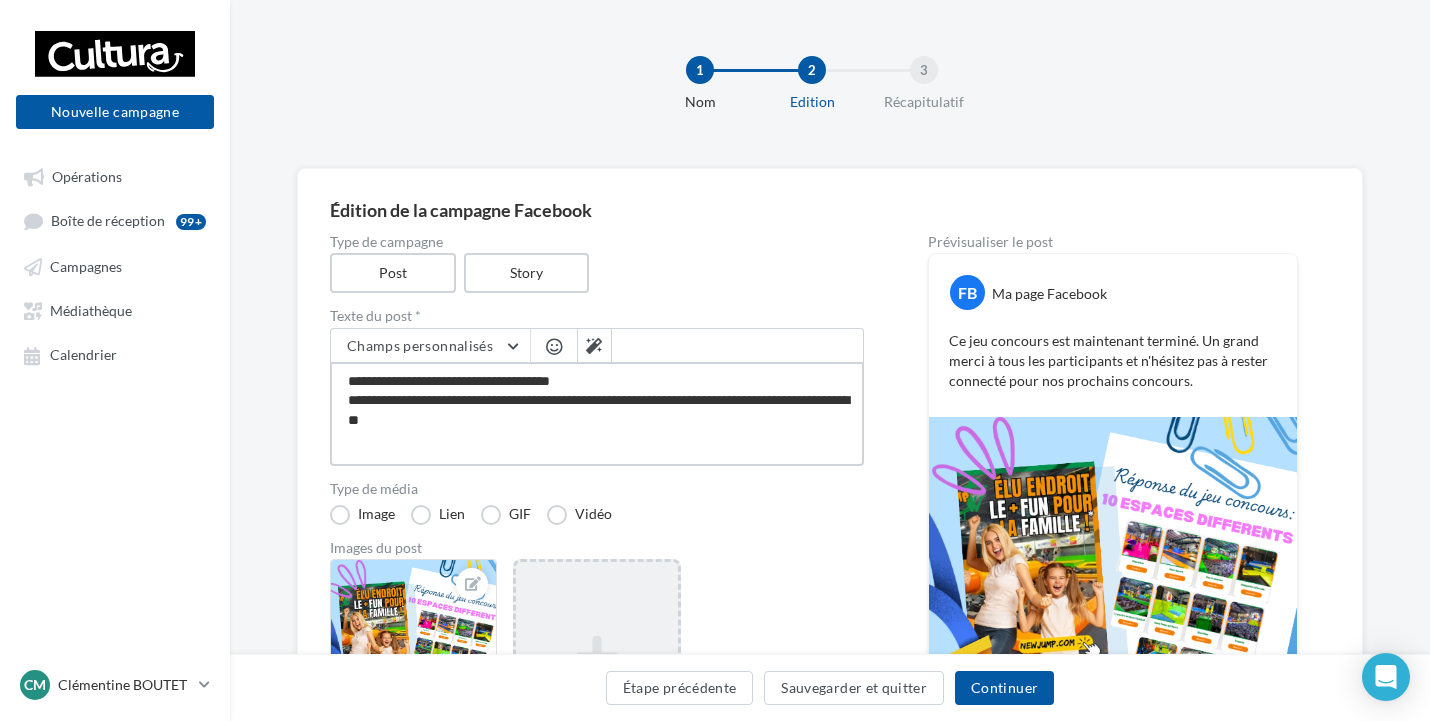 click on "**********" at bounding box center [597, 414] 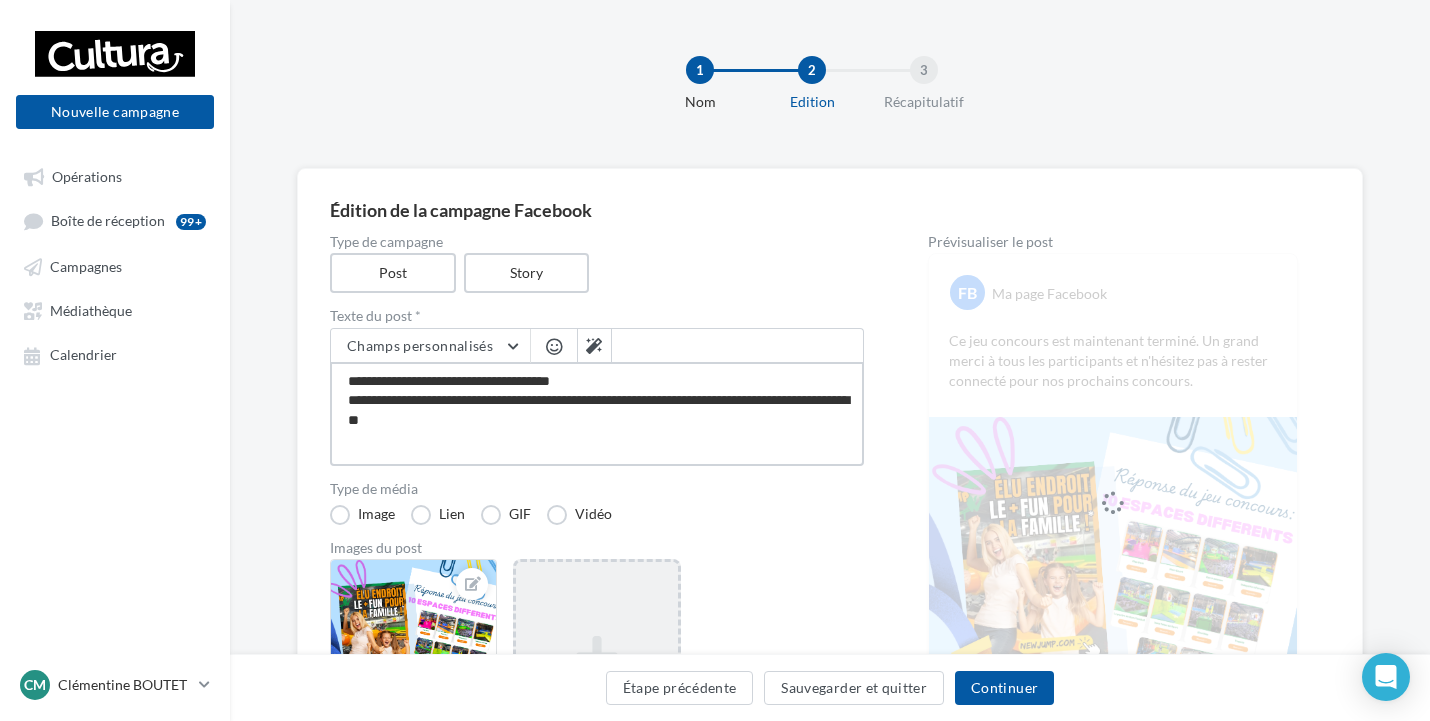 type on "**********" 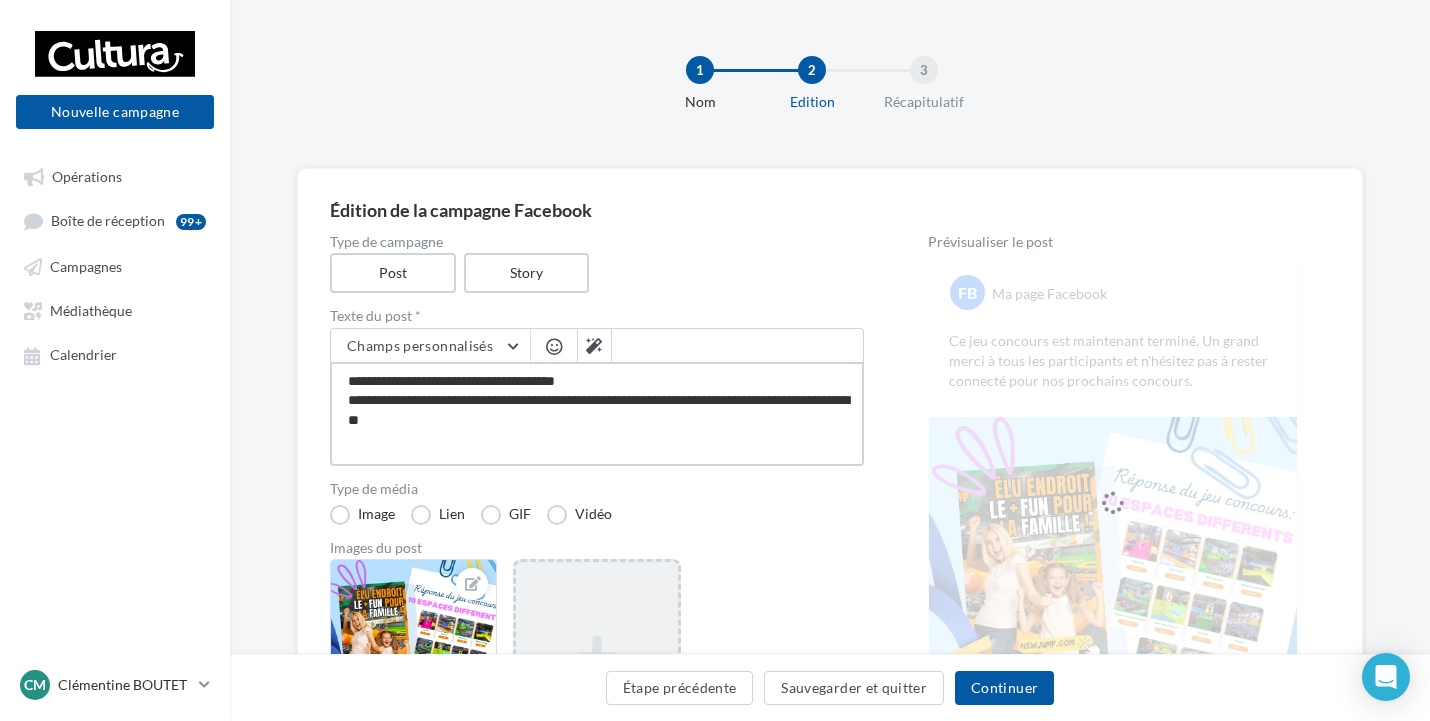 type on "**********" 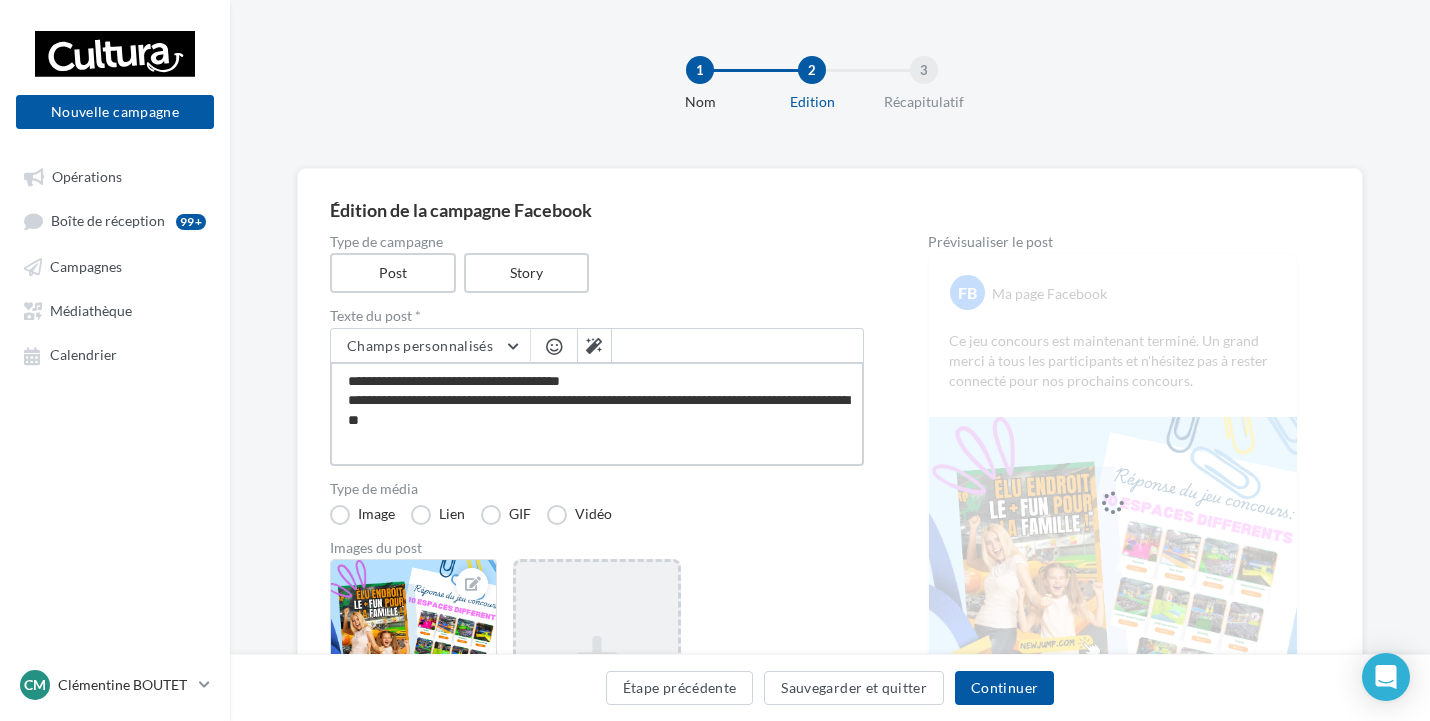 type on "**********" 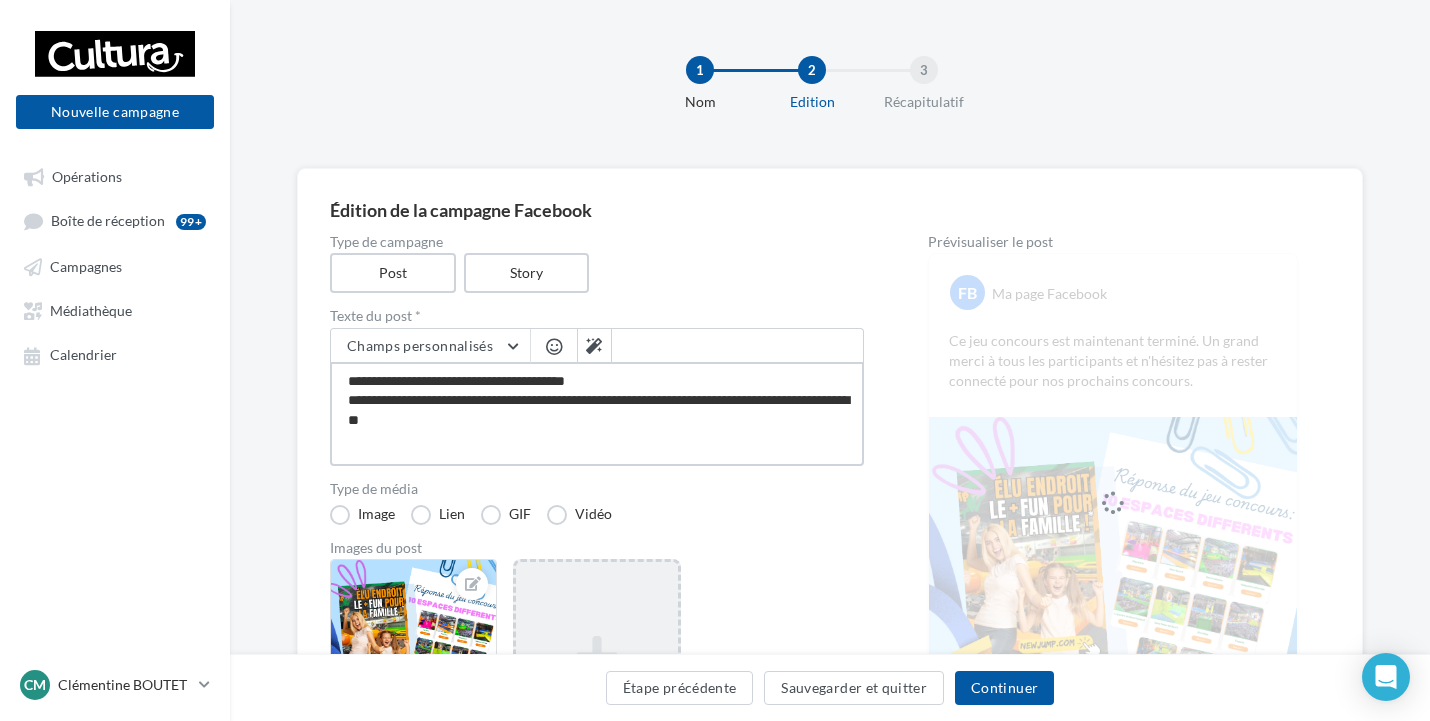 type on "**********" 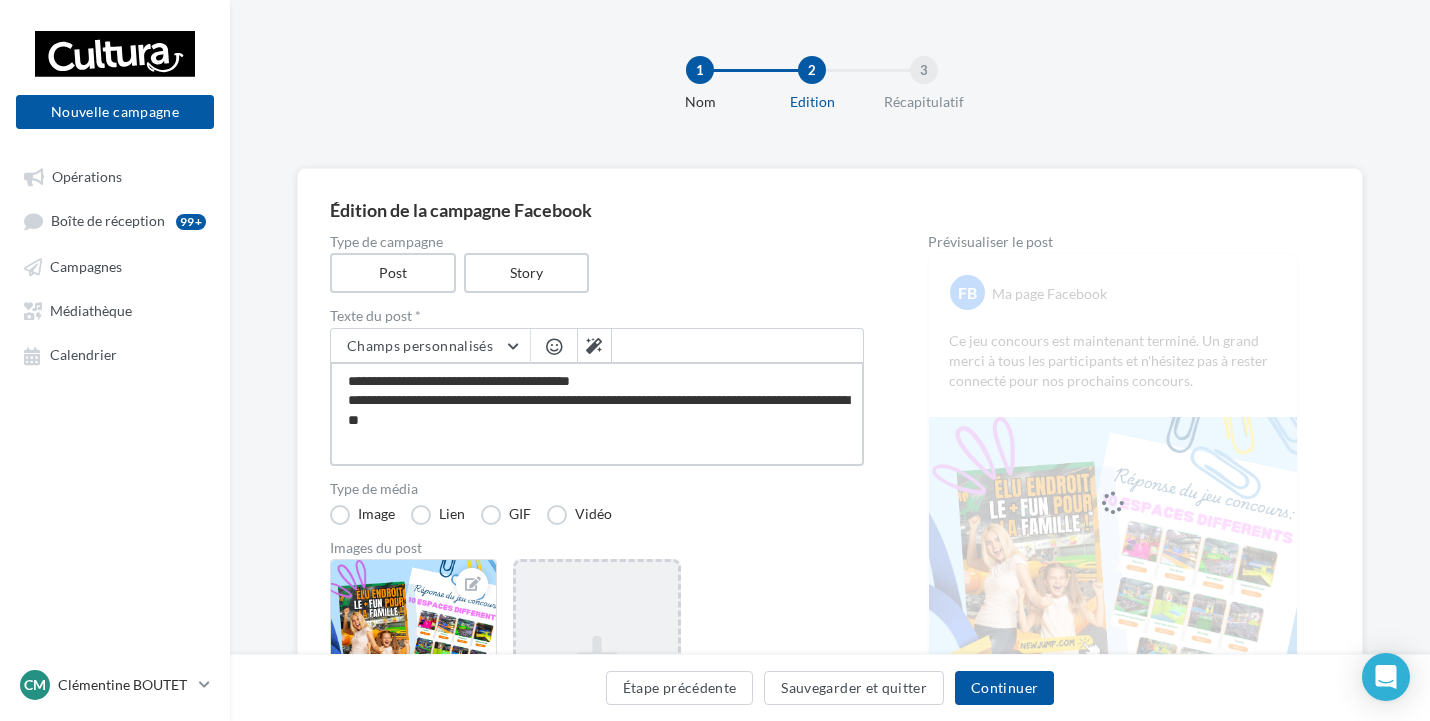 type on "**********" 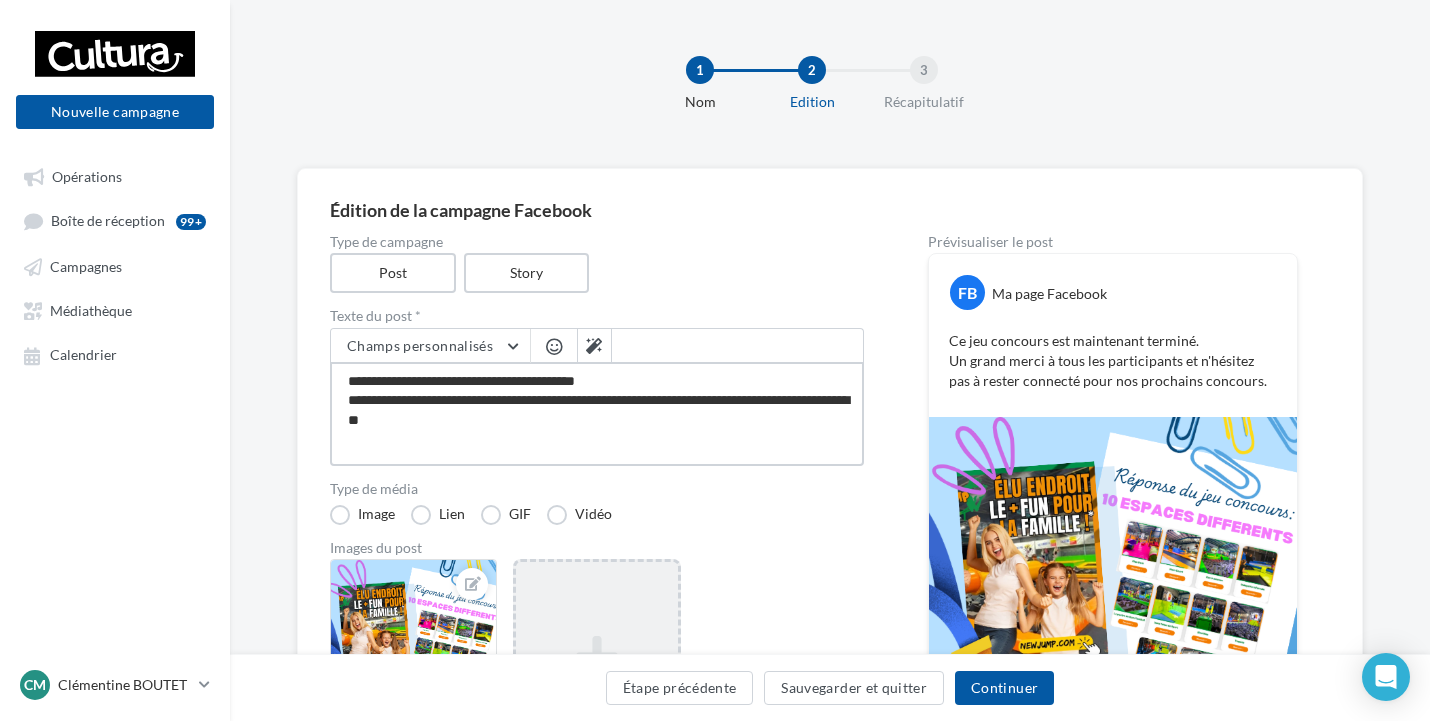 type on "**********" 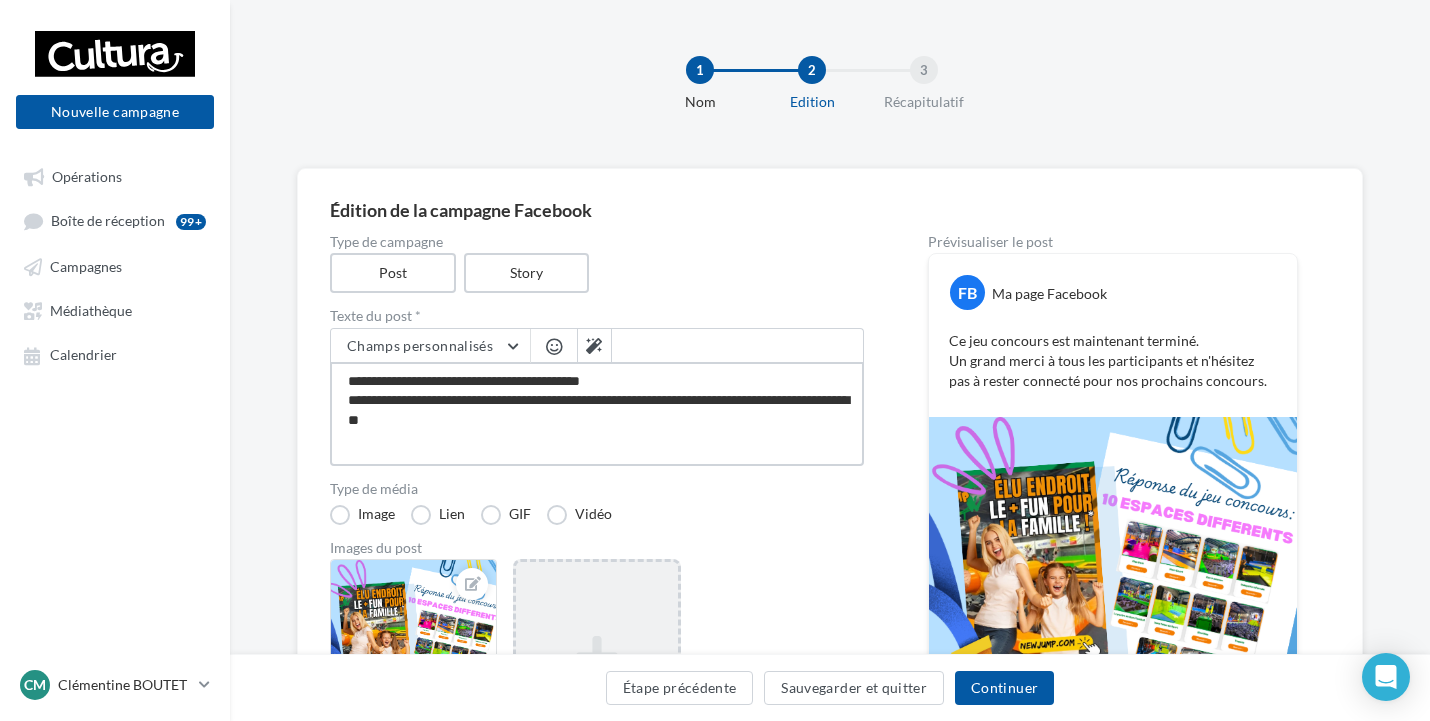 type on "**********" 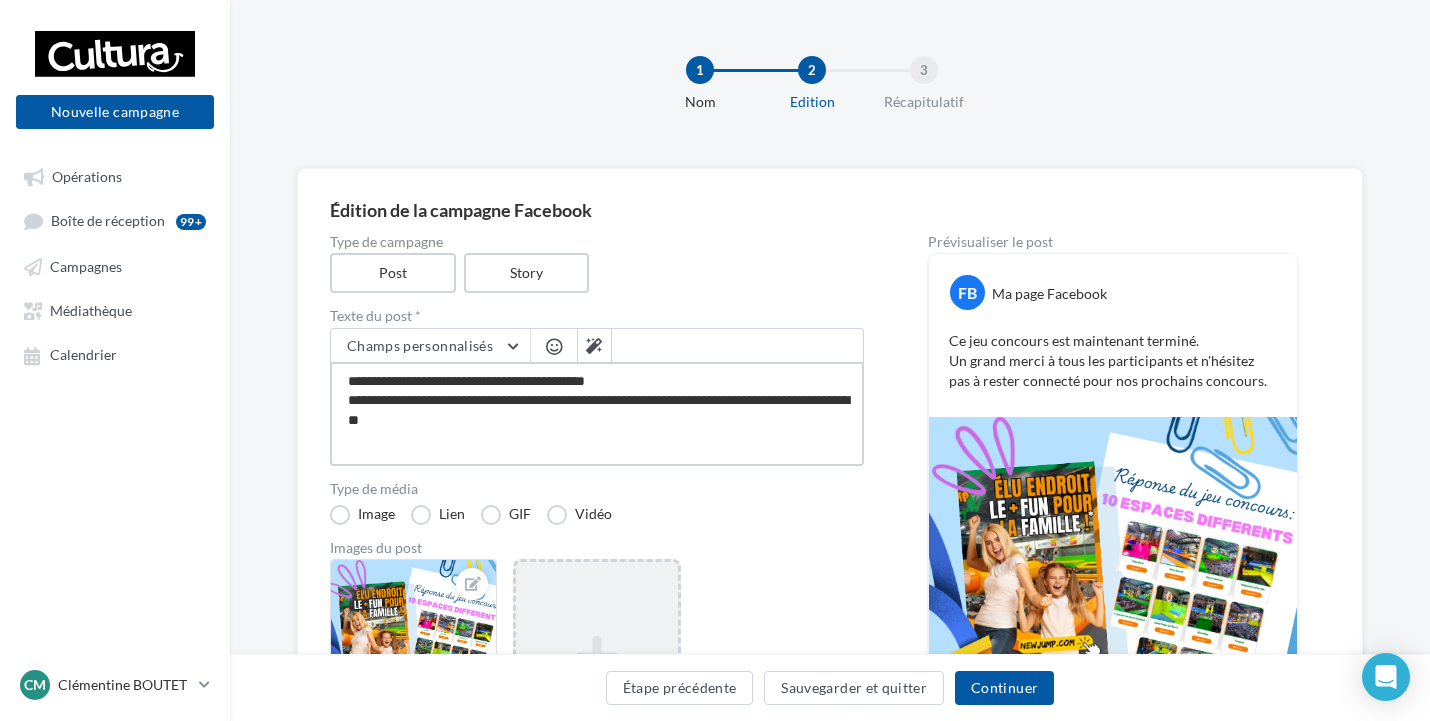 type on "**********" 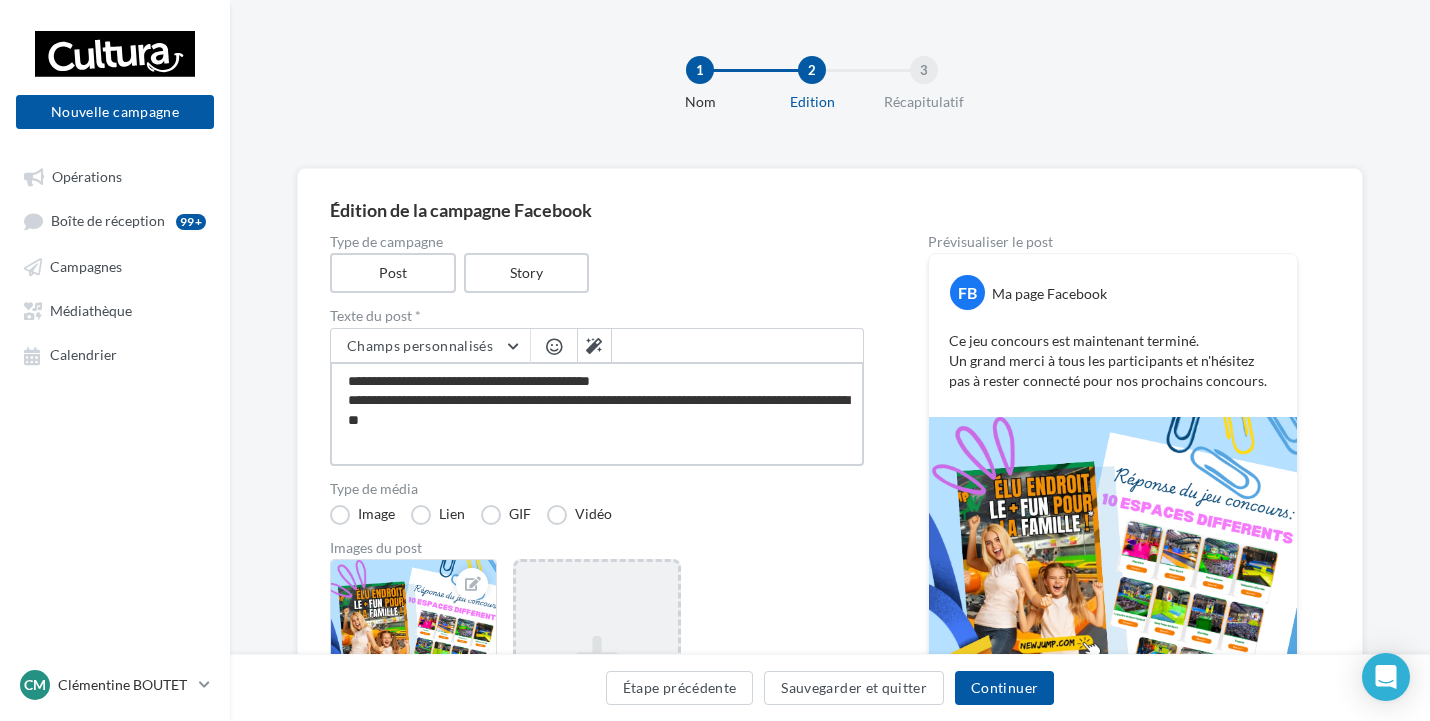 type on "**********" 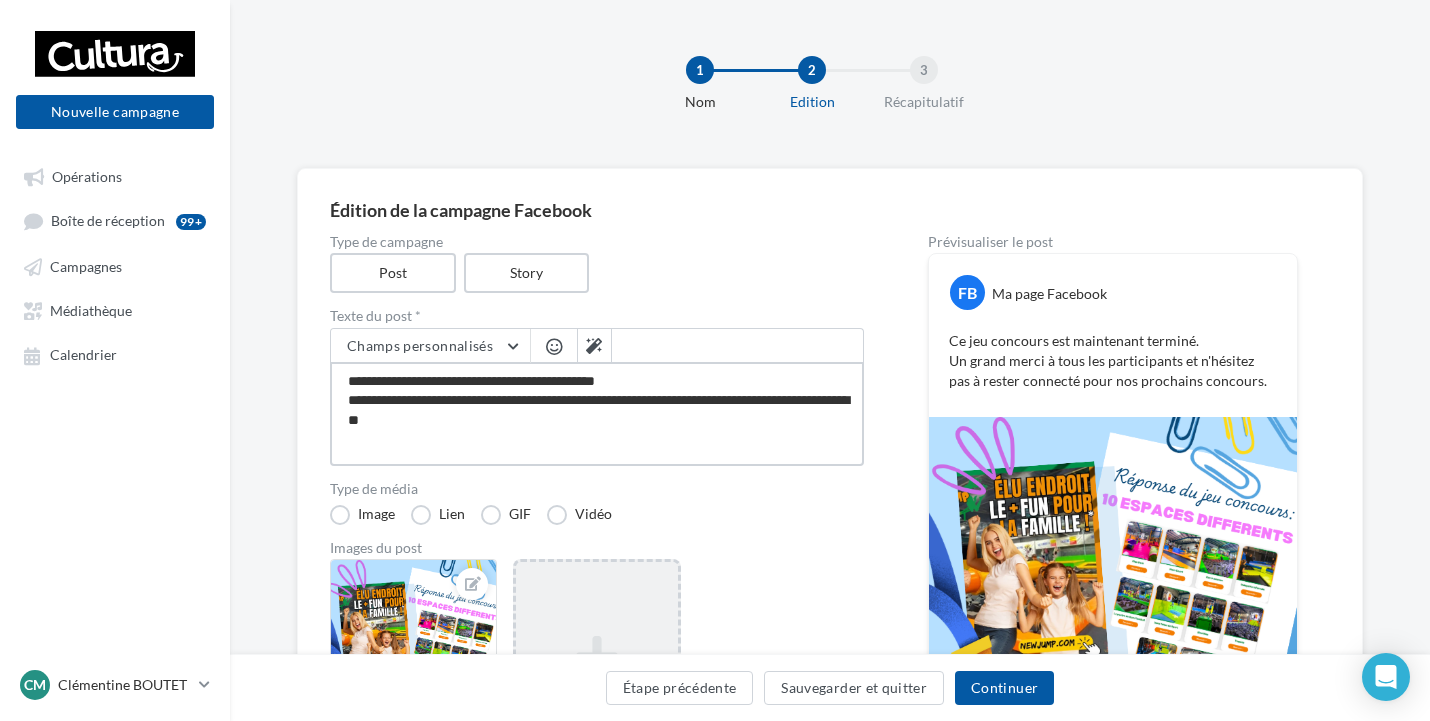 type on "**********" 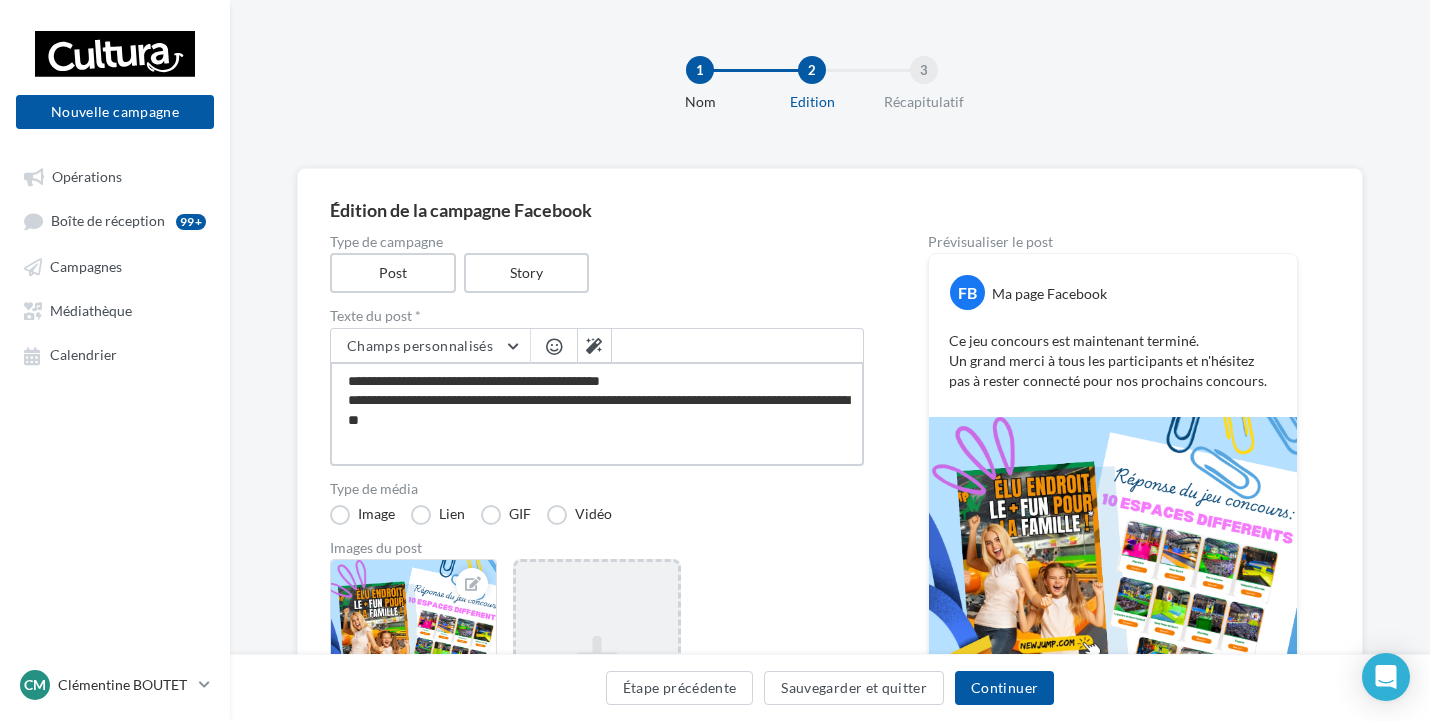 type on "**********" 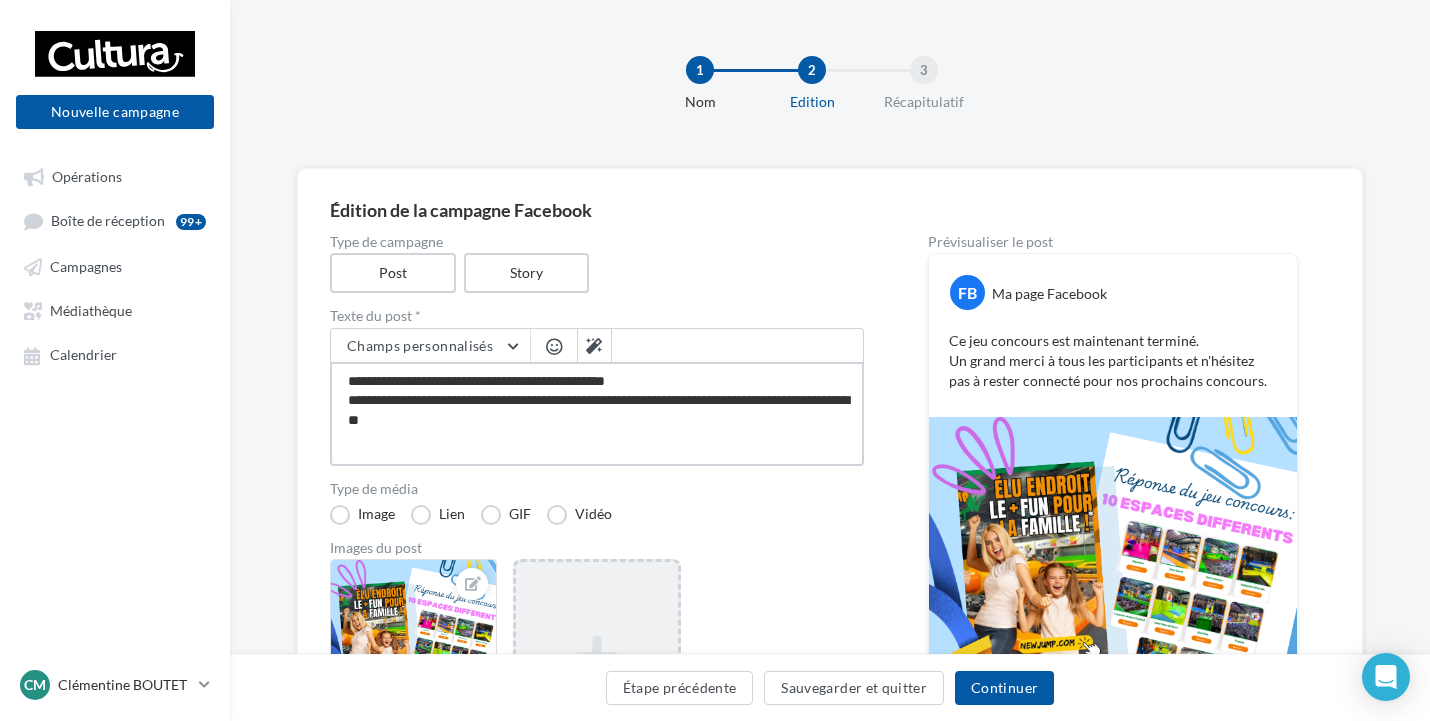 type on "**********" 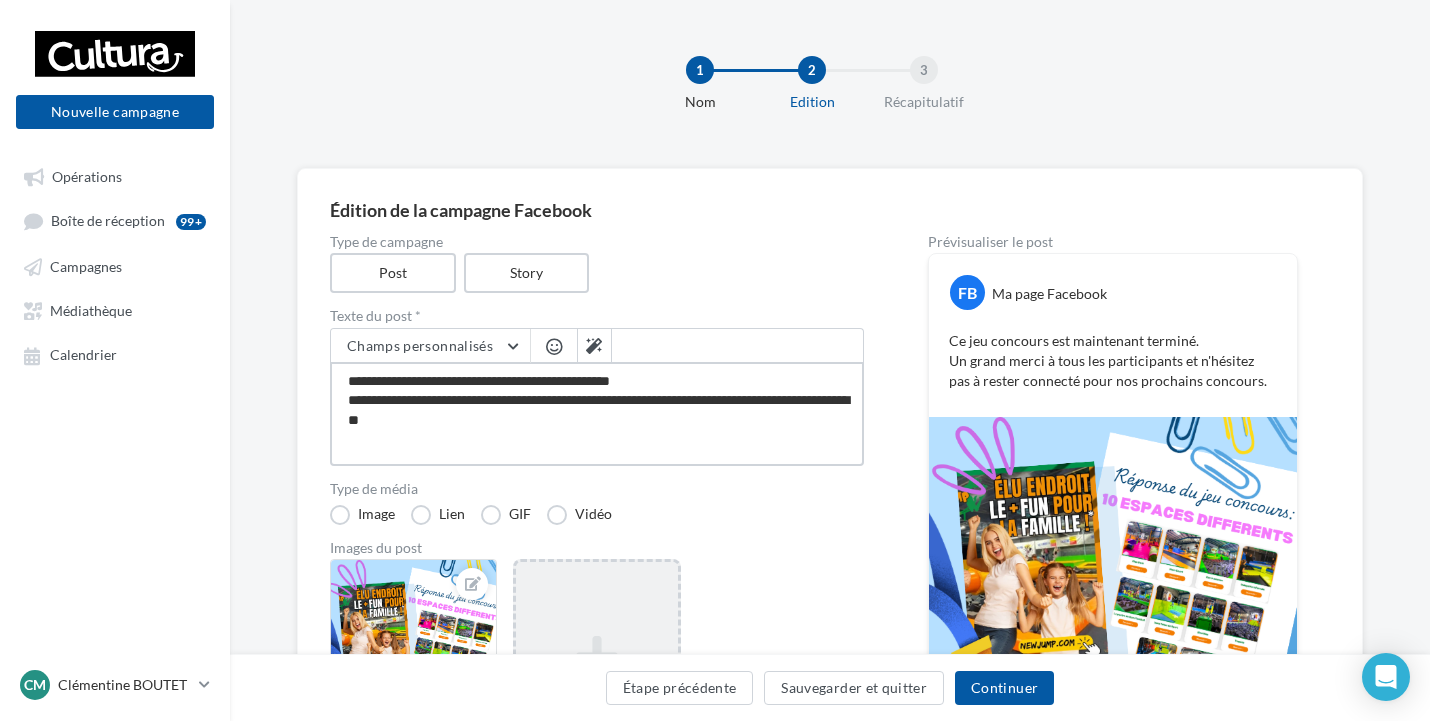 type on "**********" 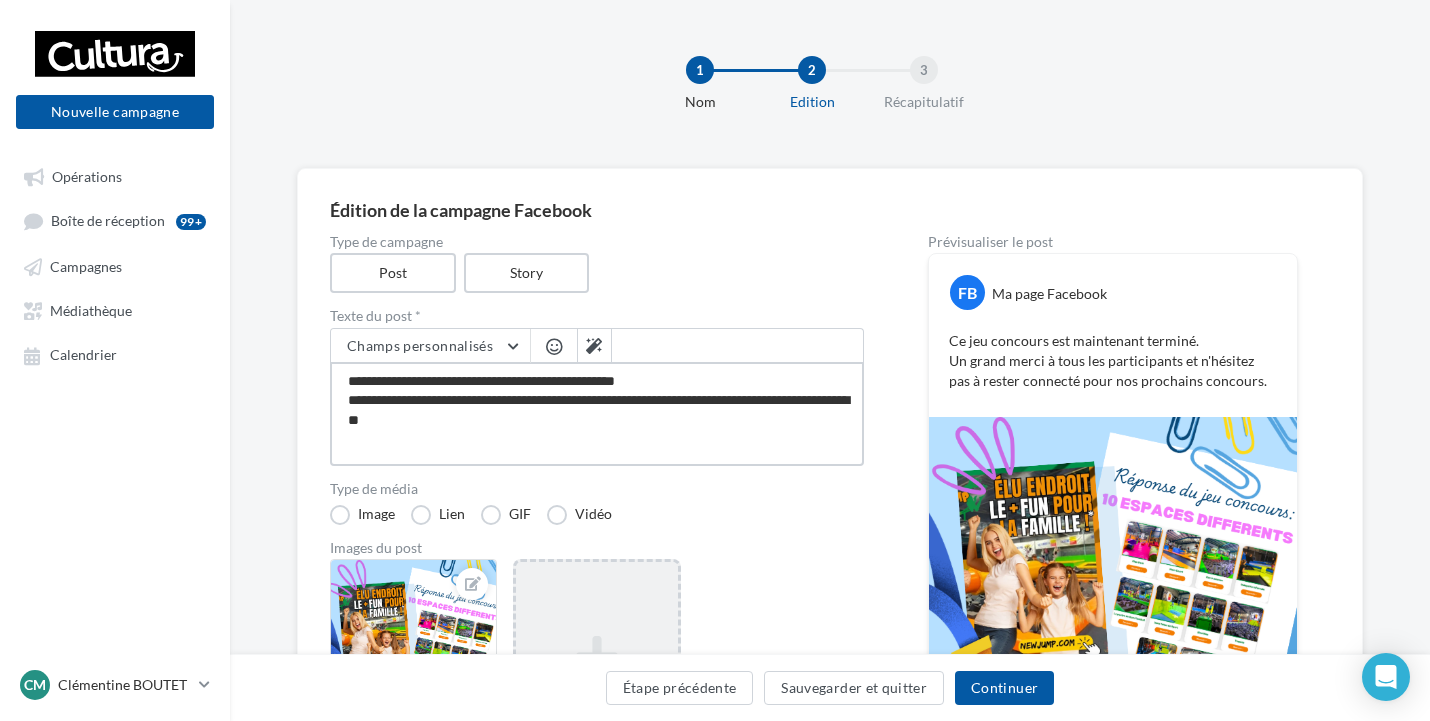 type on "**********" 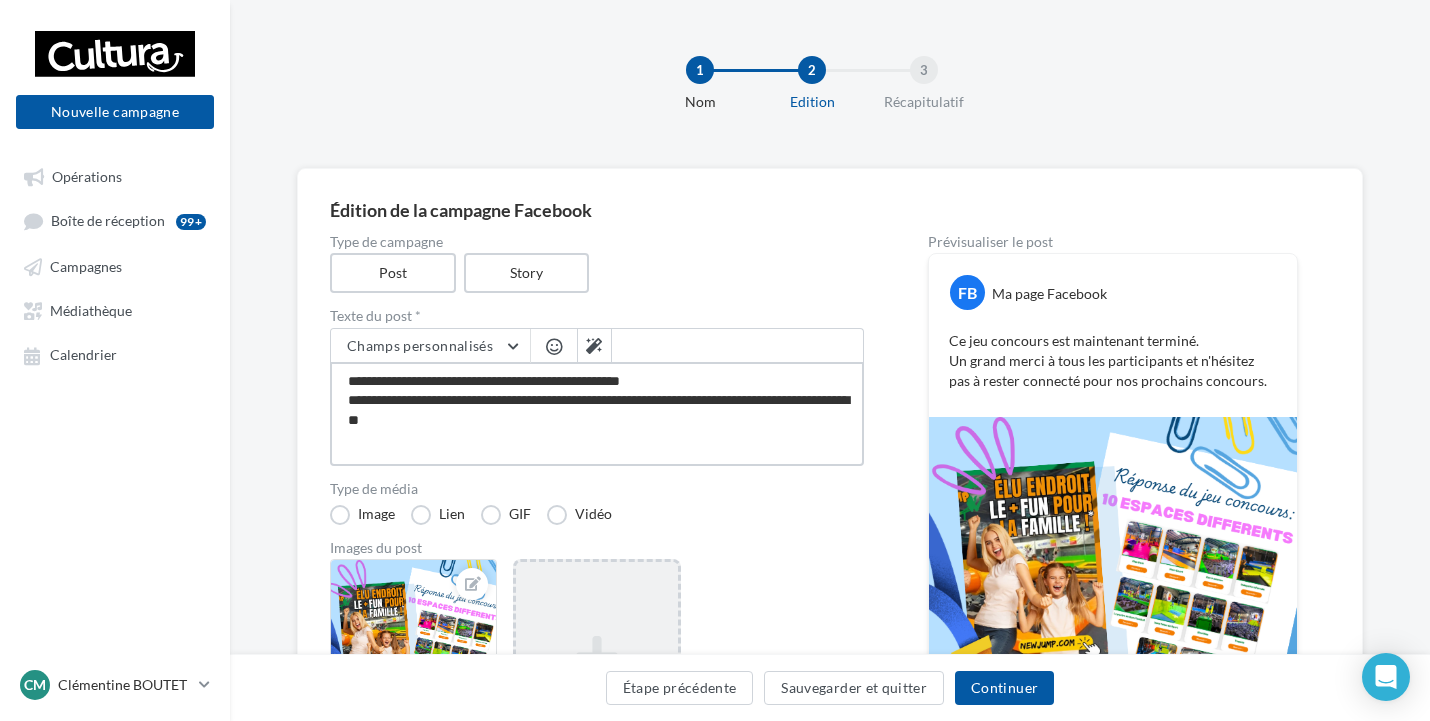 type on "**********" 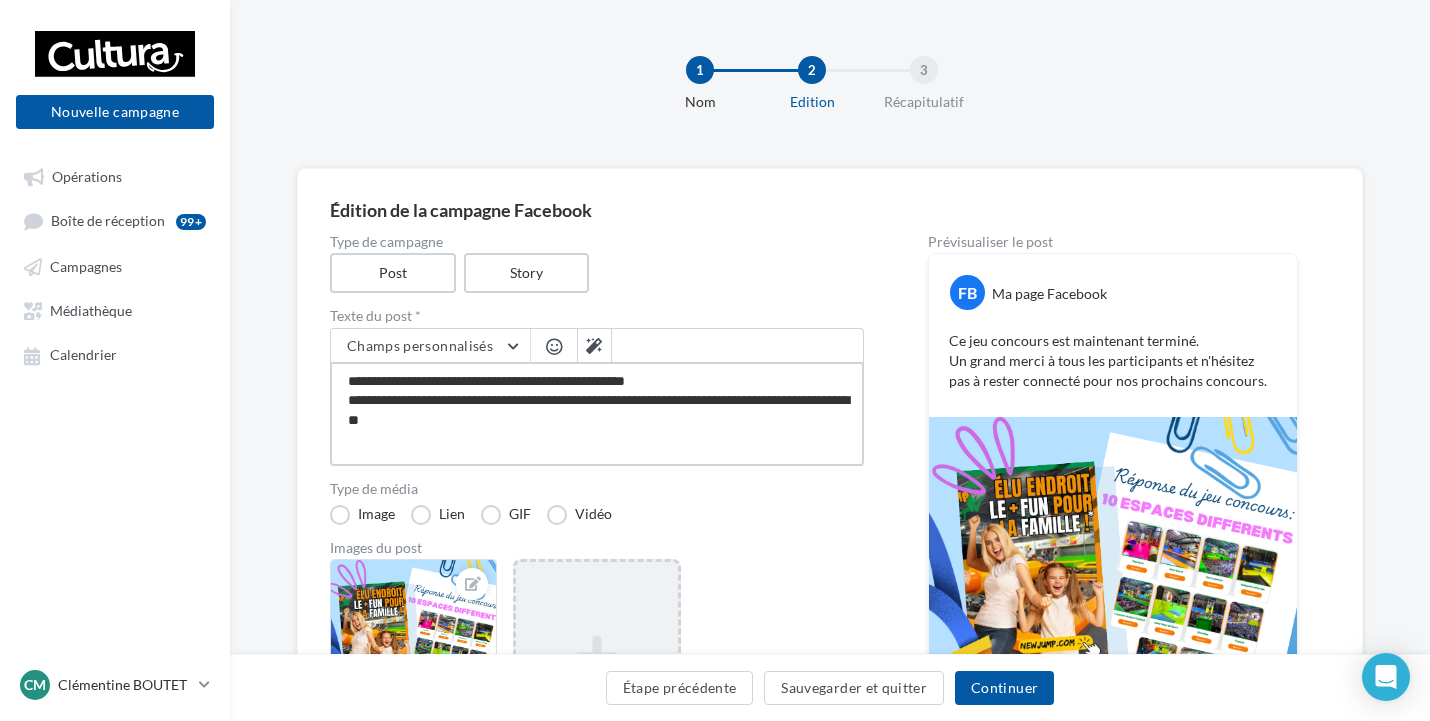 type on "**********" 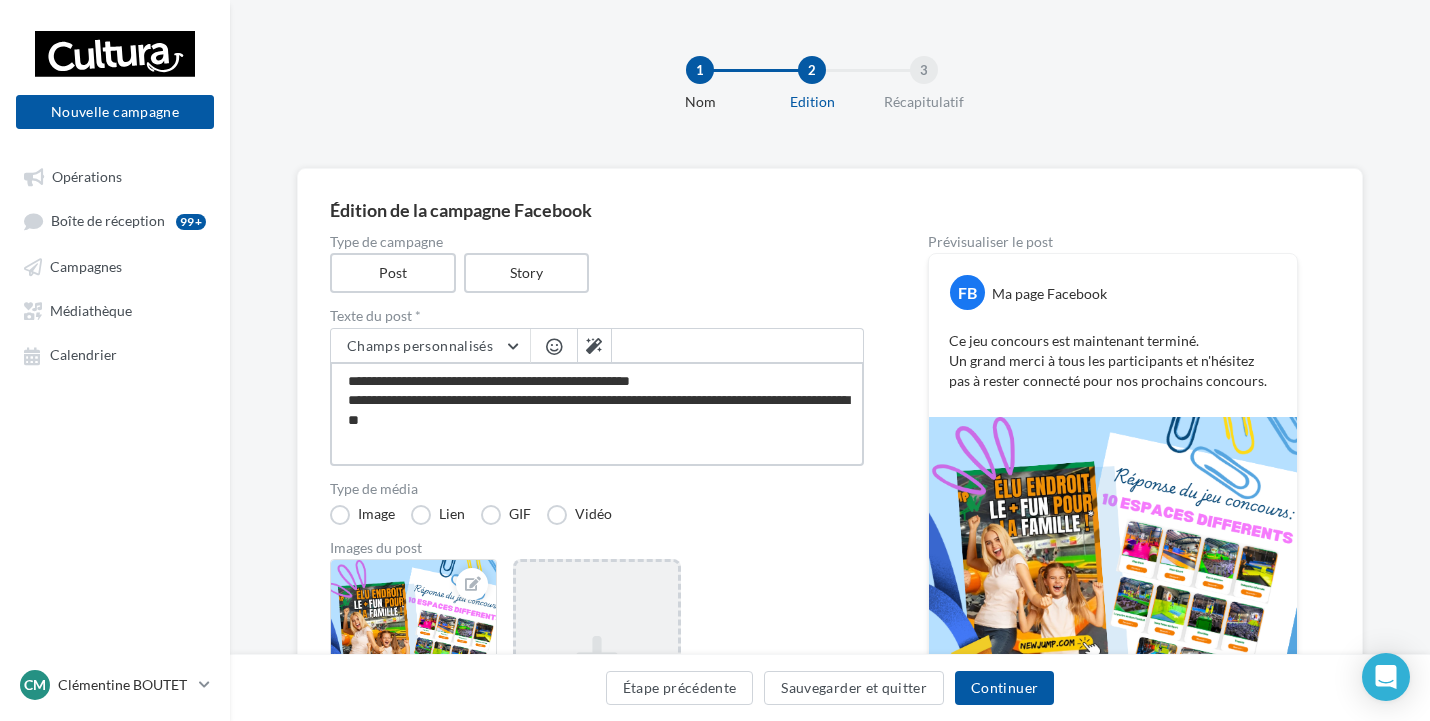 type on "**********" 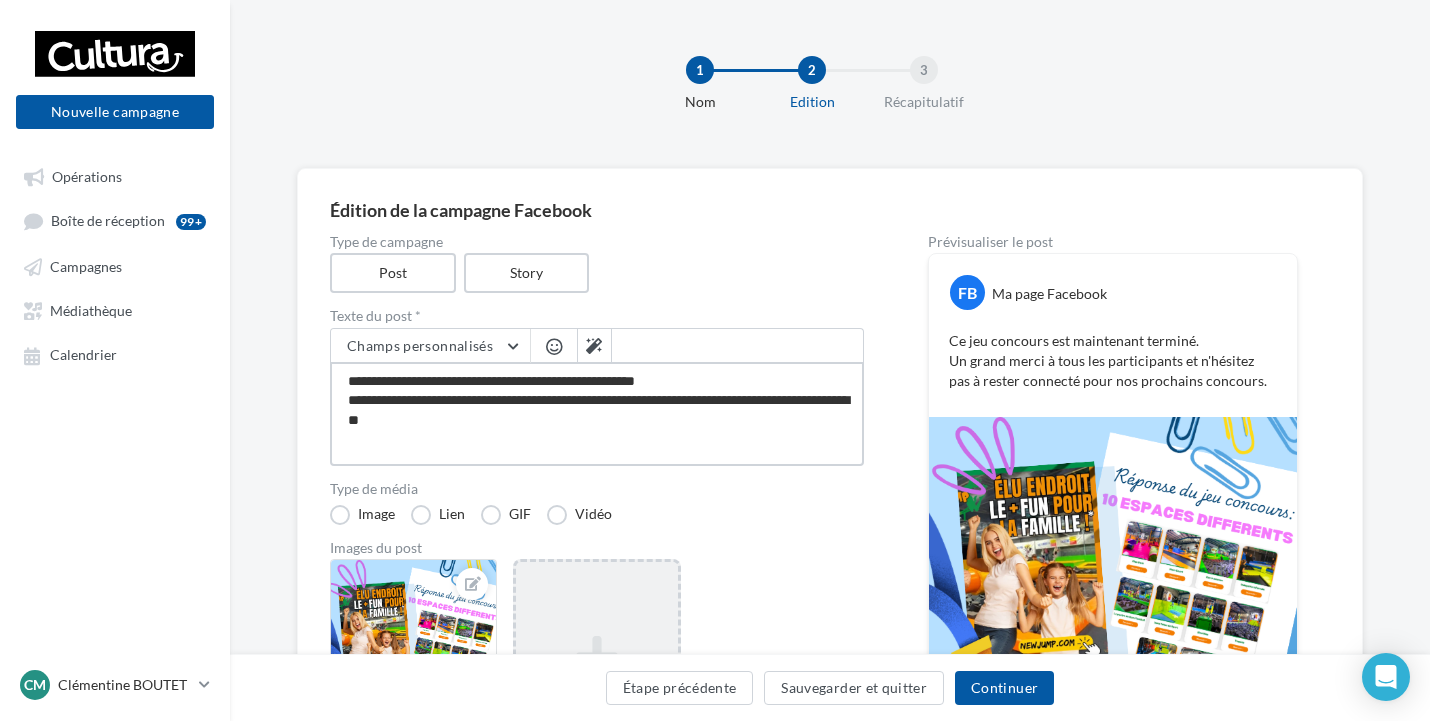 type on "**********" 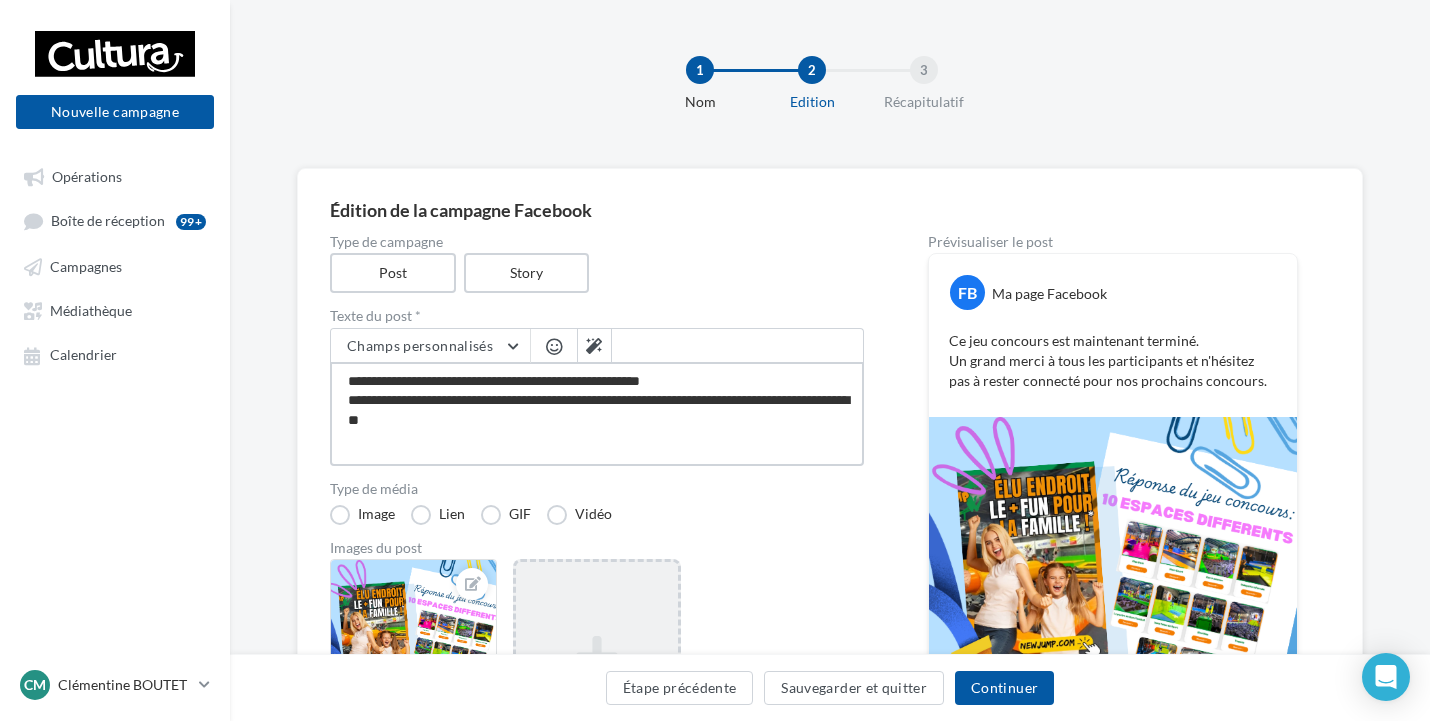 type on "**********" 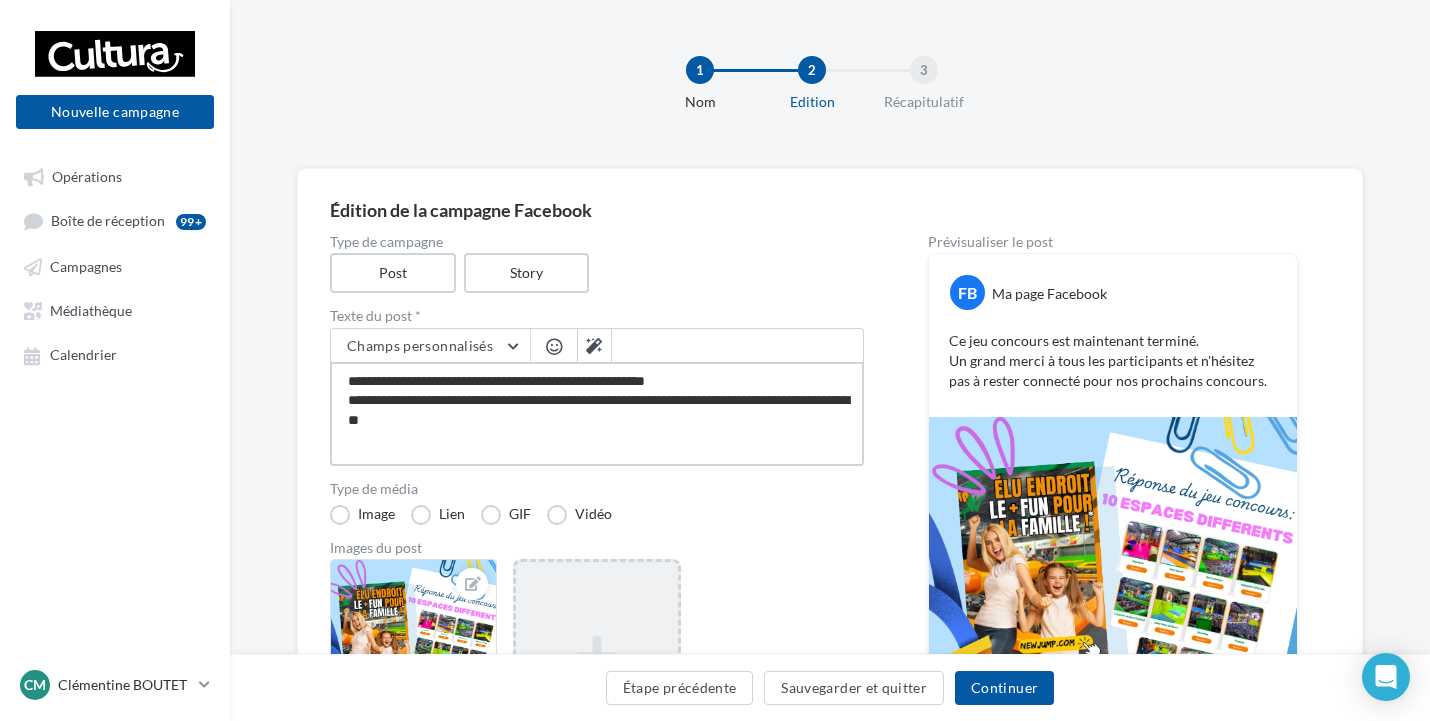 type on "**********" 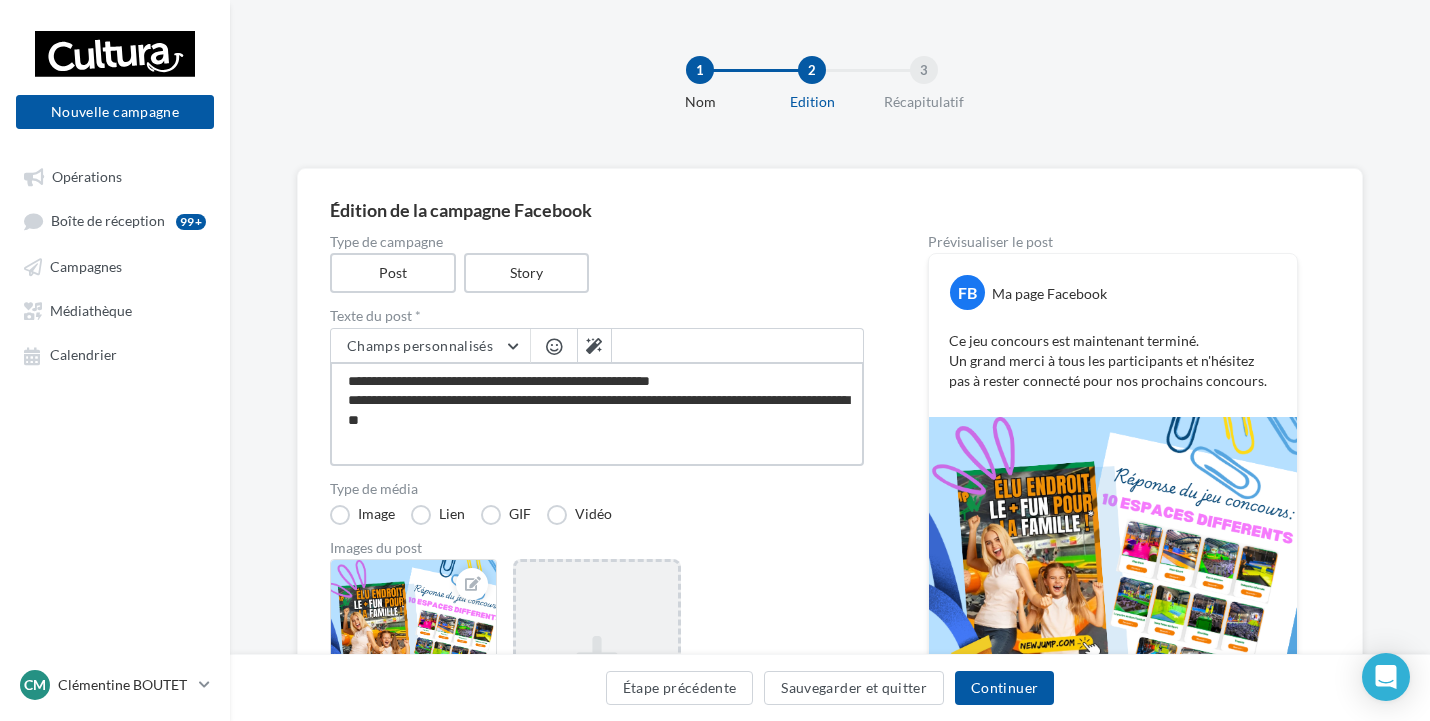 type on "**********" 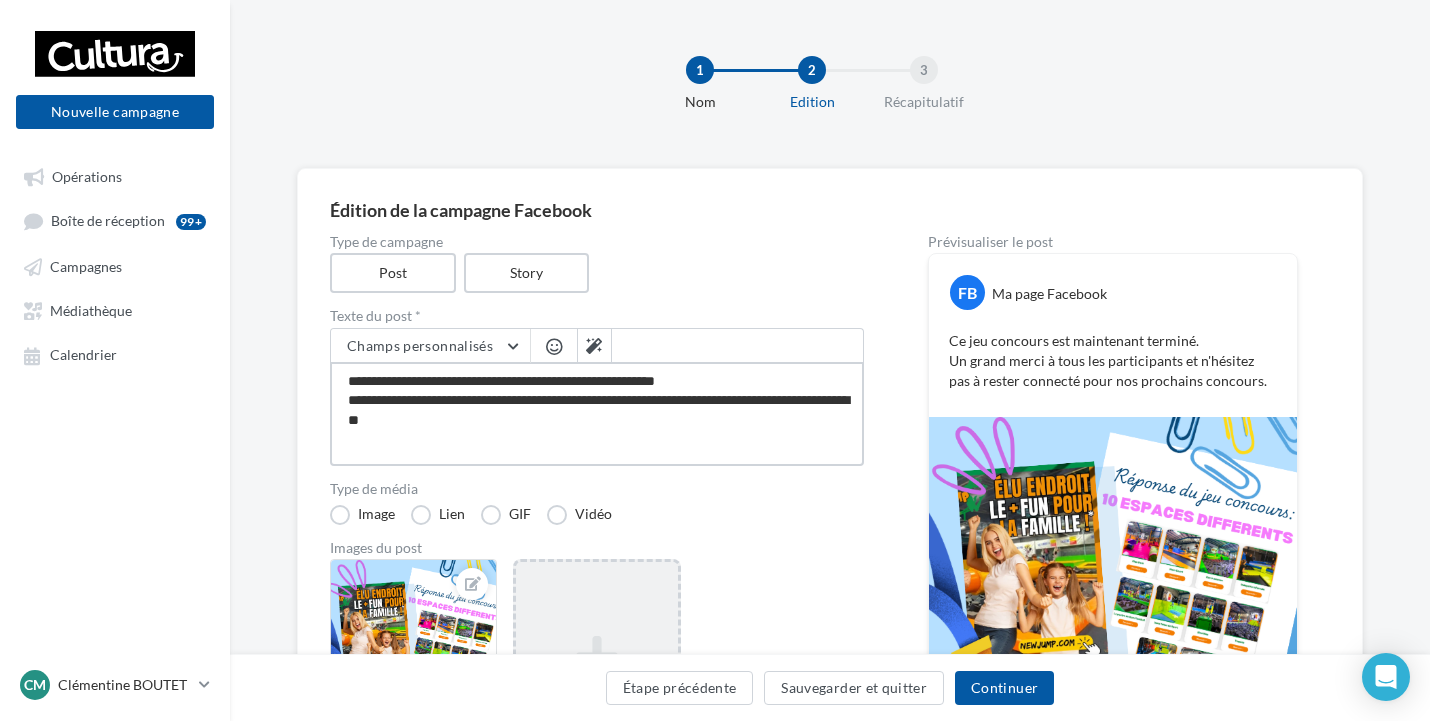 type on "**********" 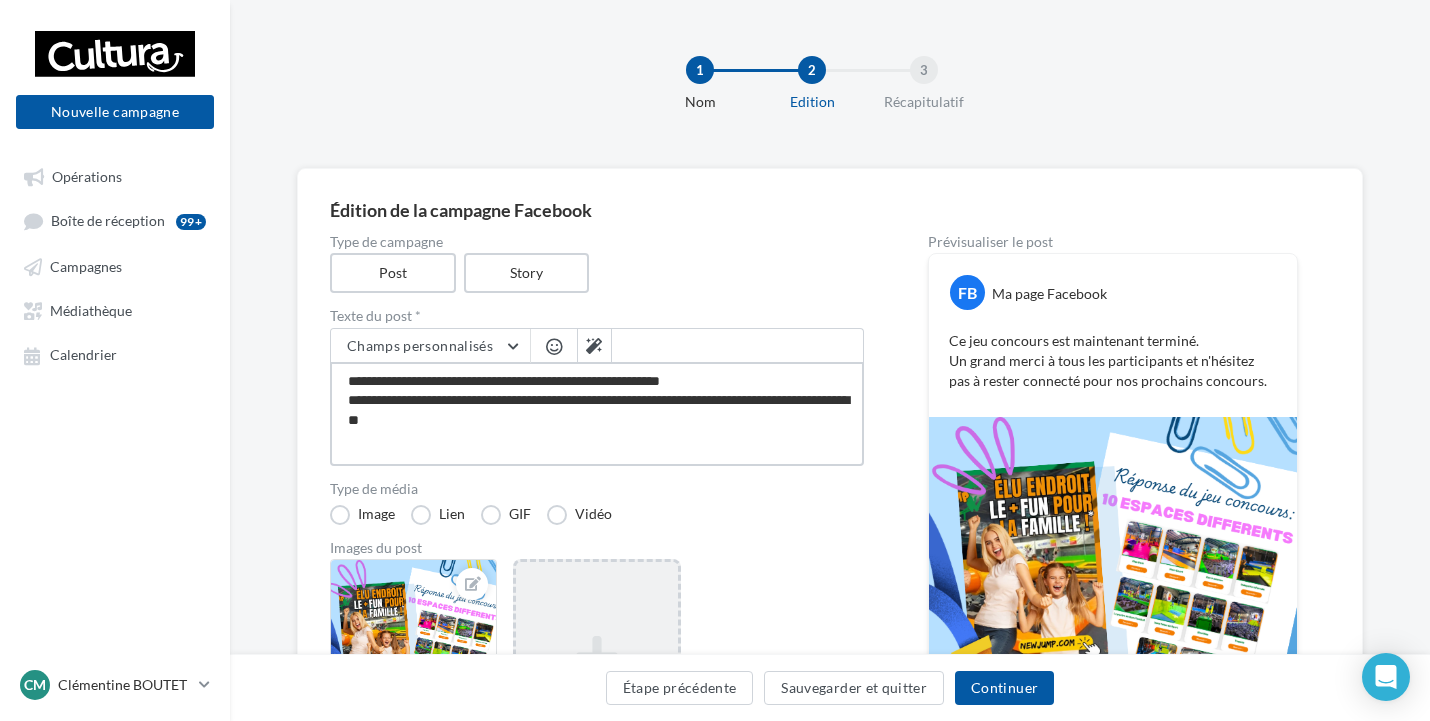 type on "**********" 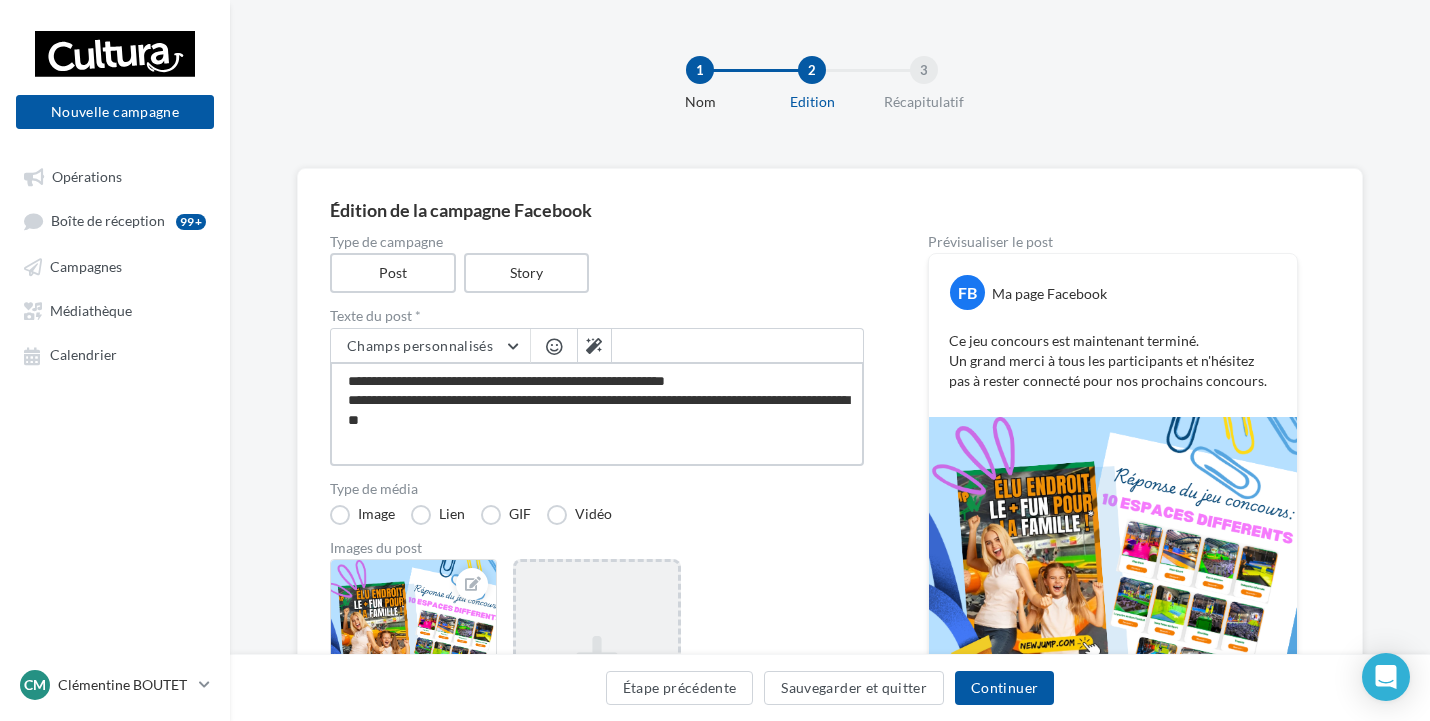 type on "**********" 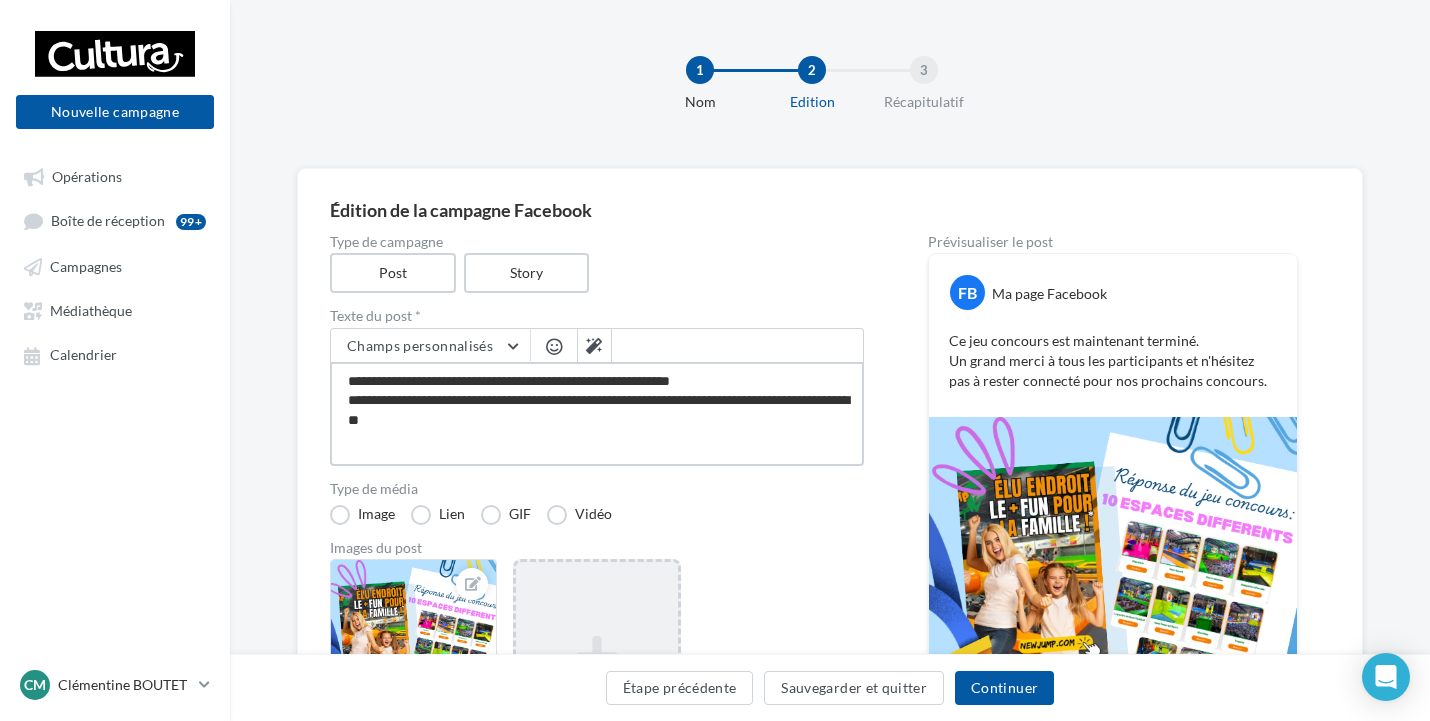 type on "**********" 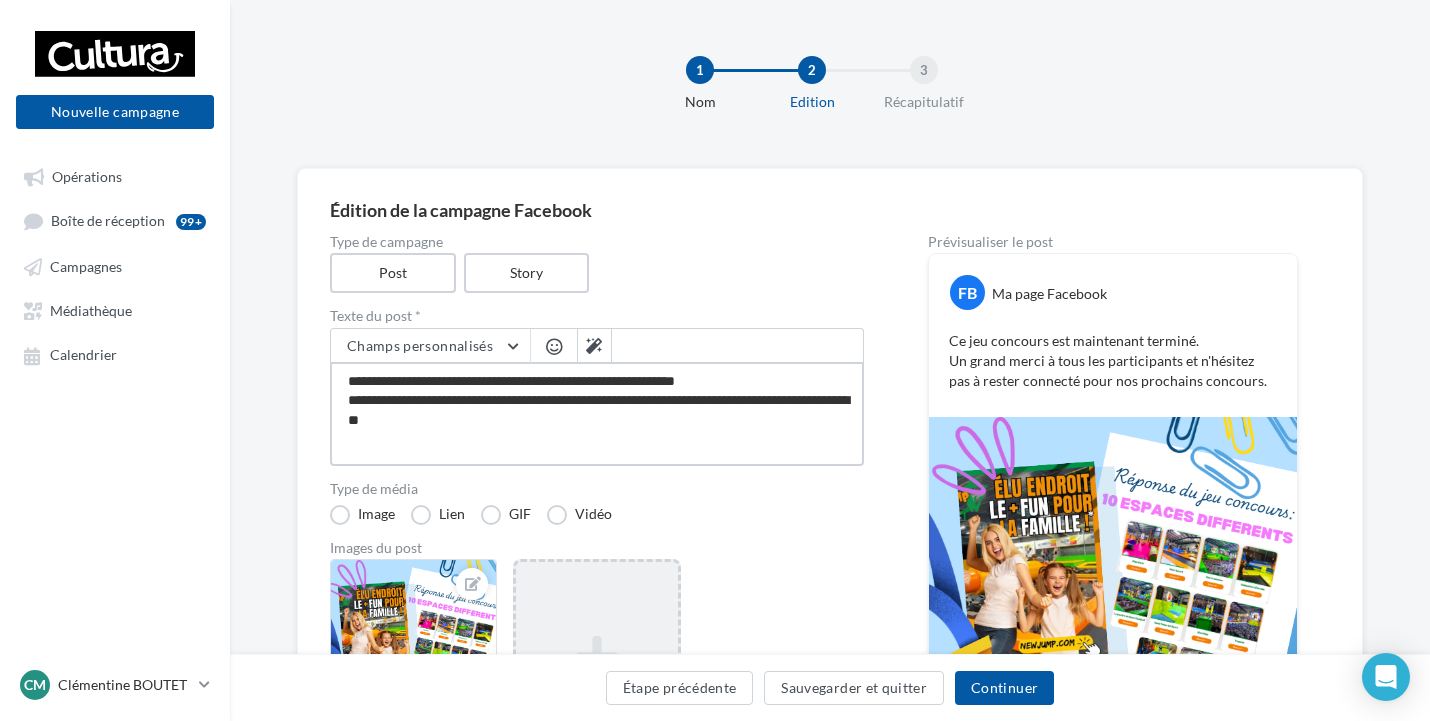 type on "**********" 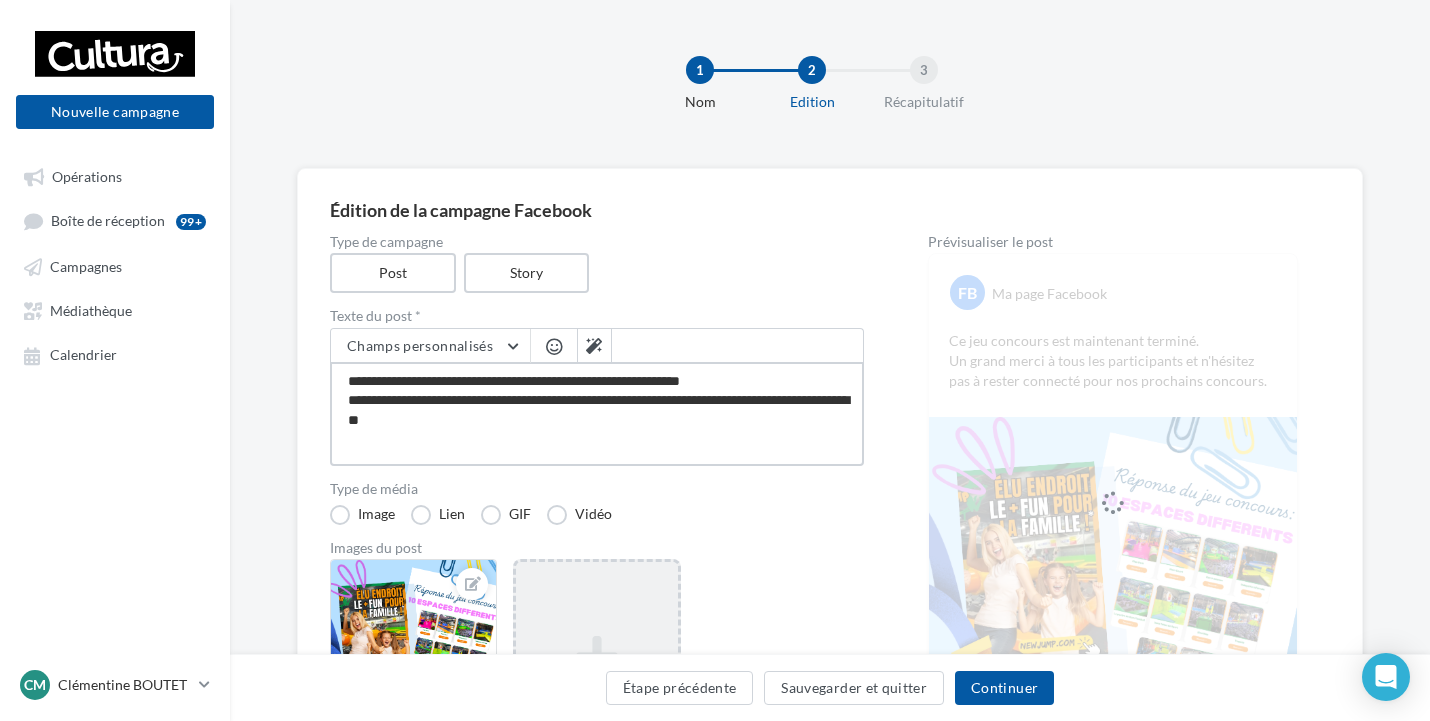 type on "**********" 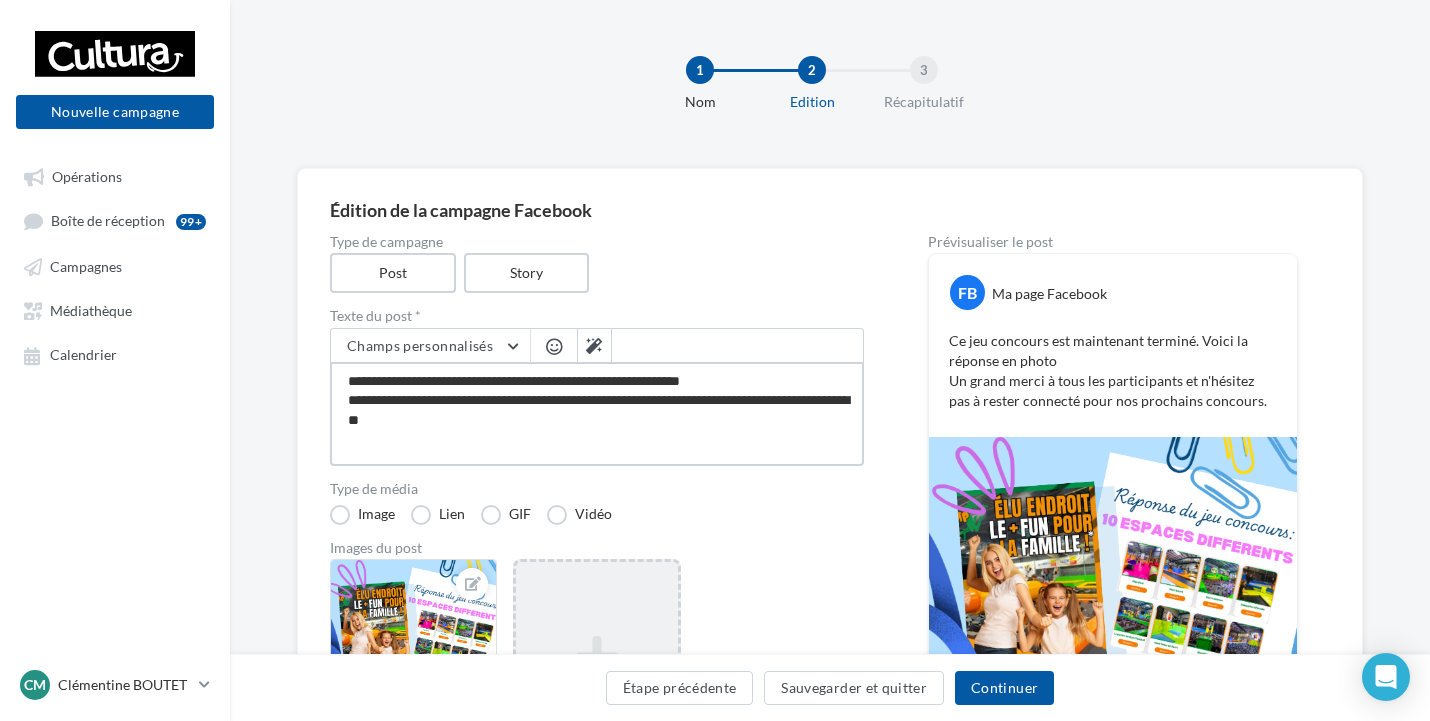 click on "**********" at bounding box center (597, 414) 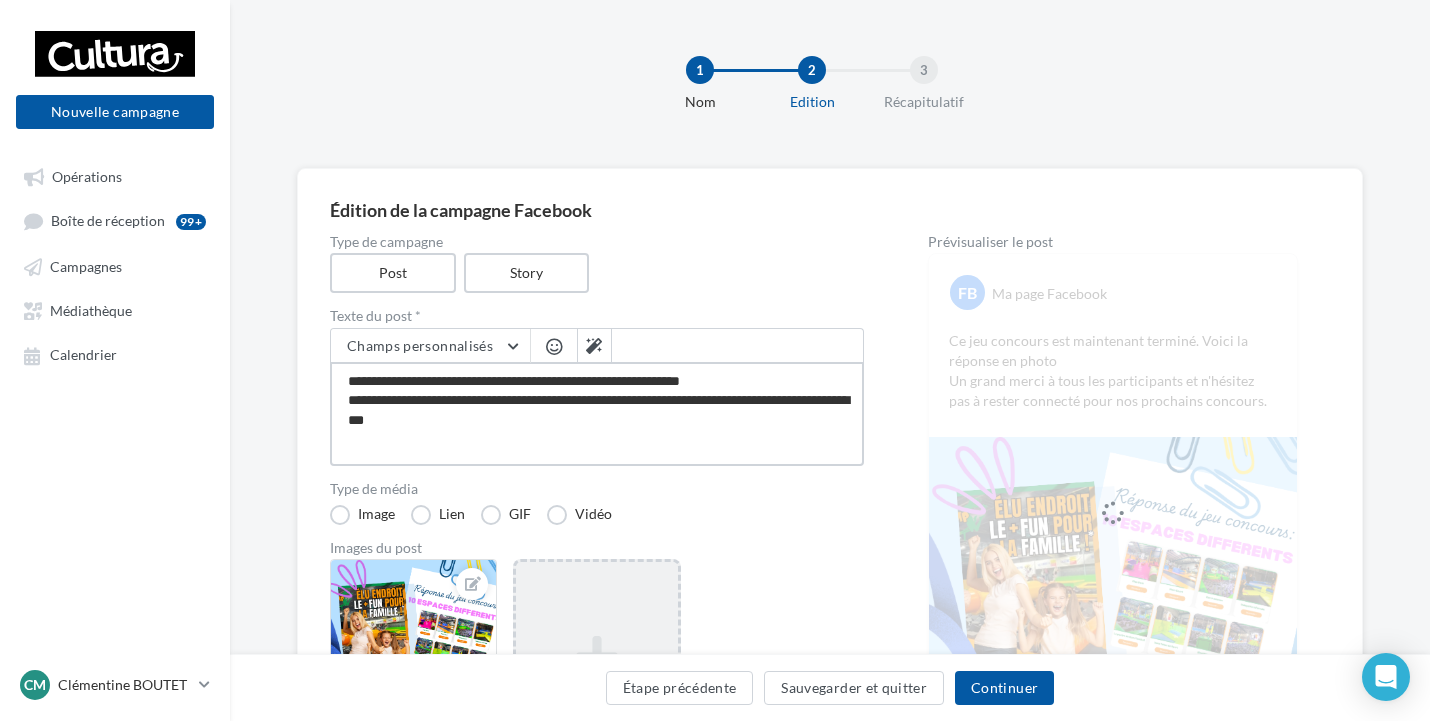 type on "**********" 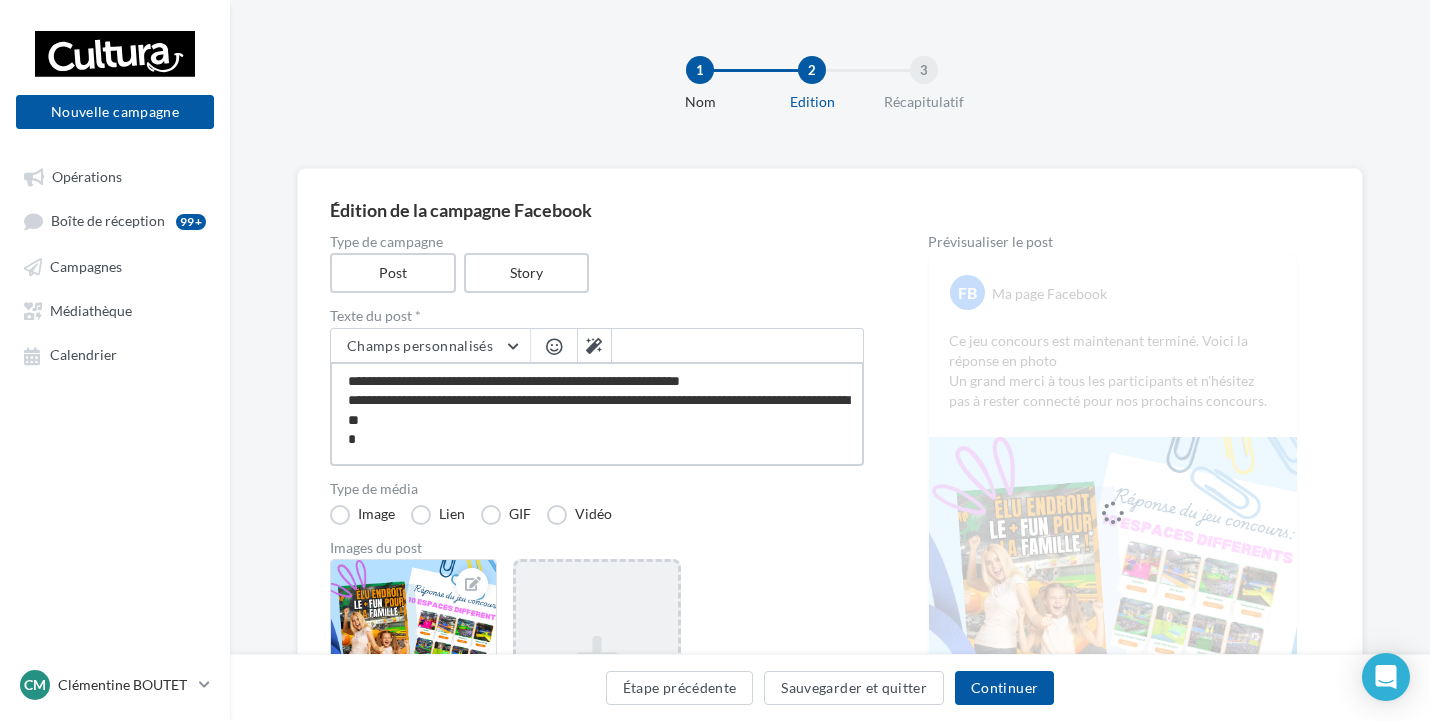 type on "**********" 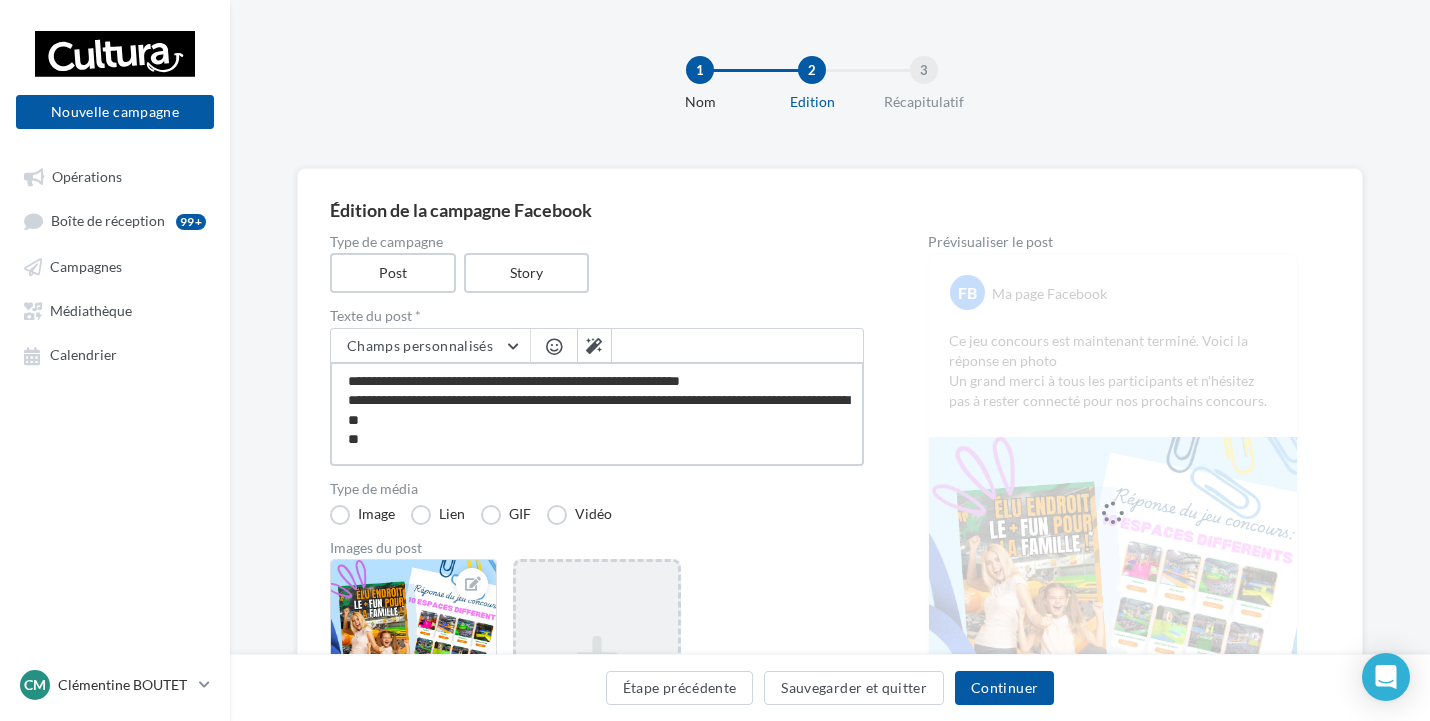 type on "**********" 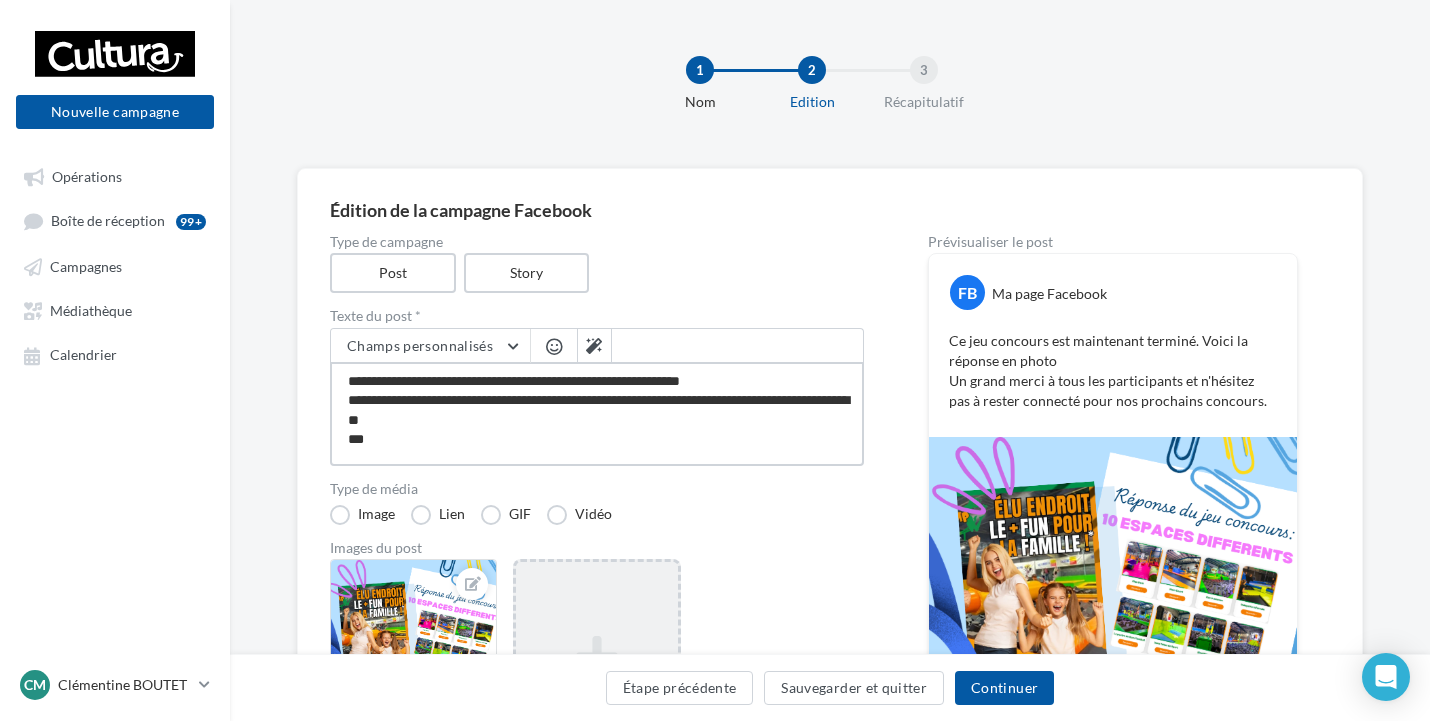 type on "**********" 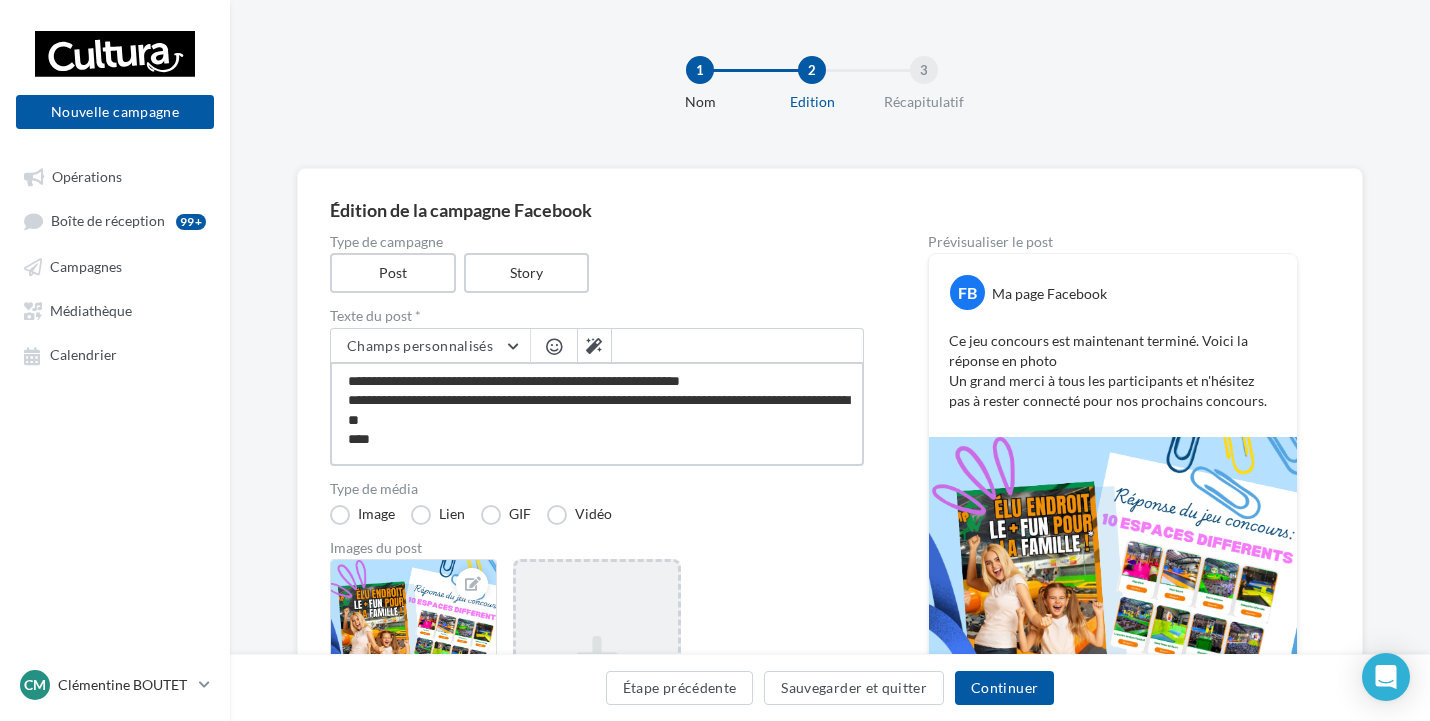 type on "**********" 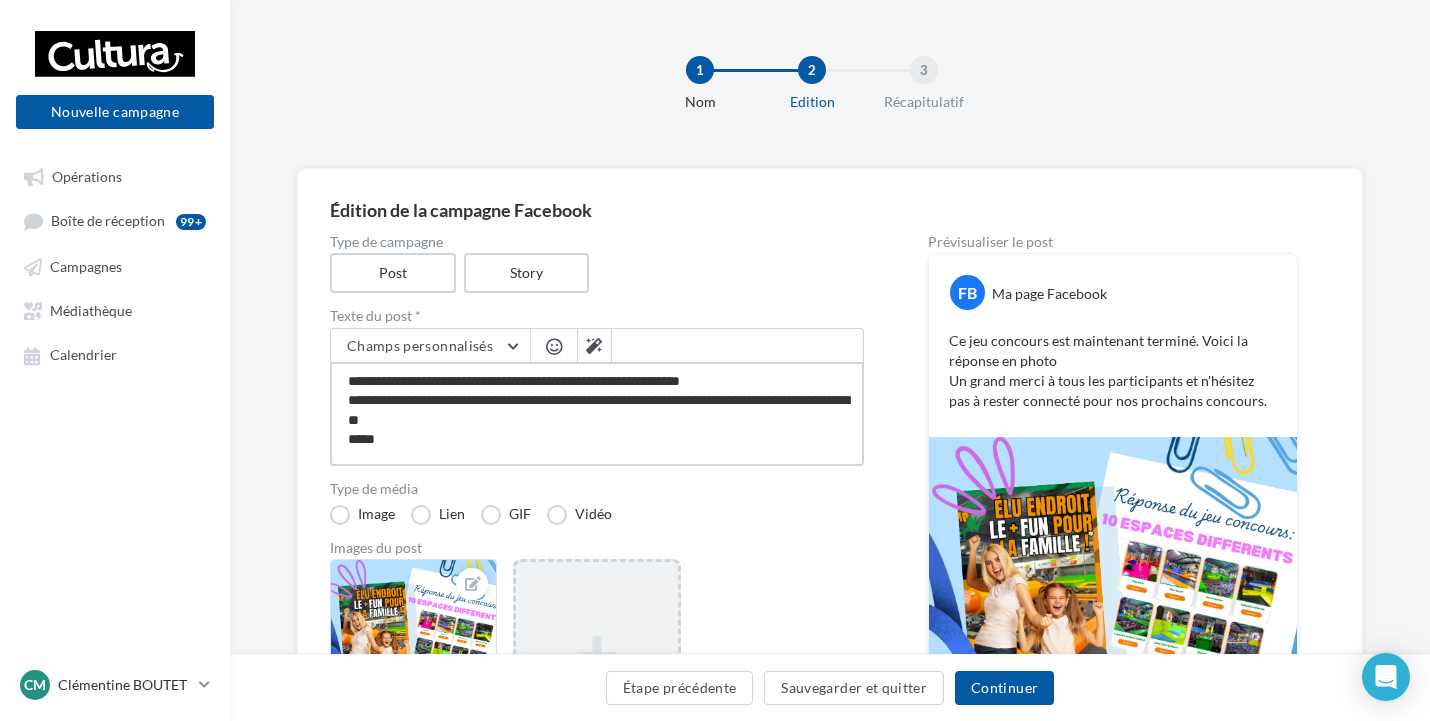 type on "**********" 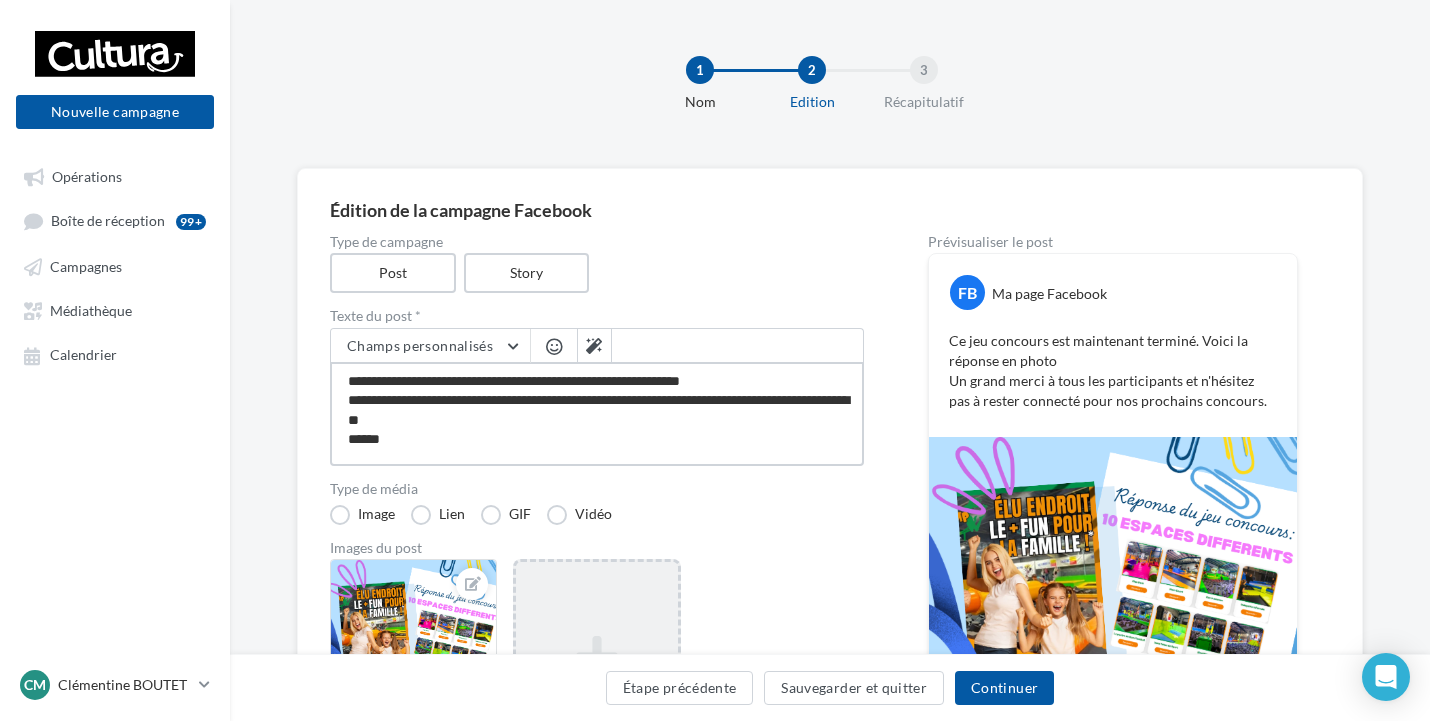 type on "**********" 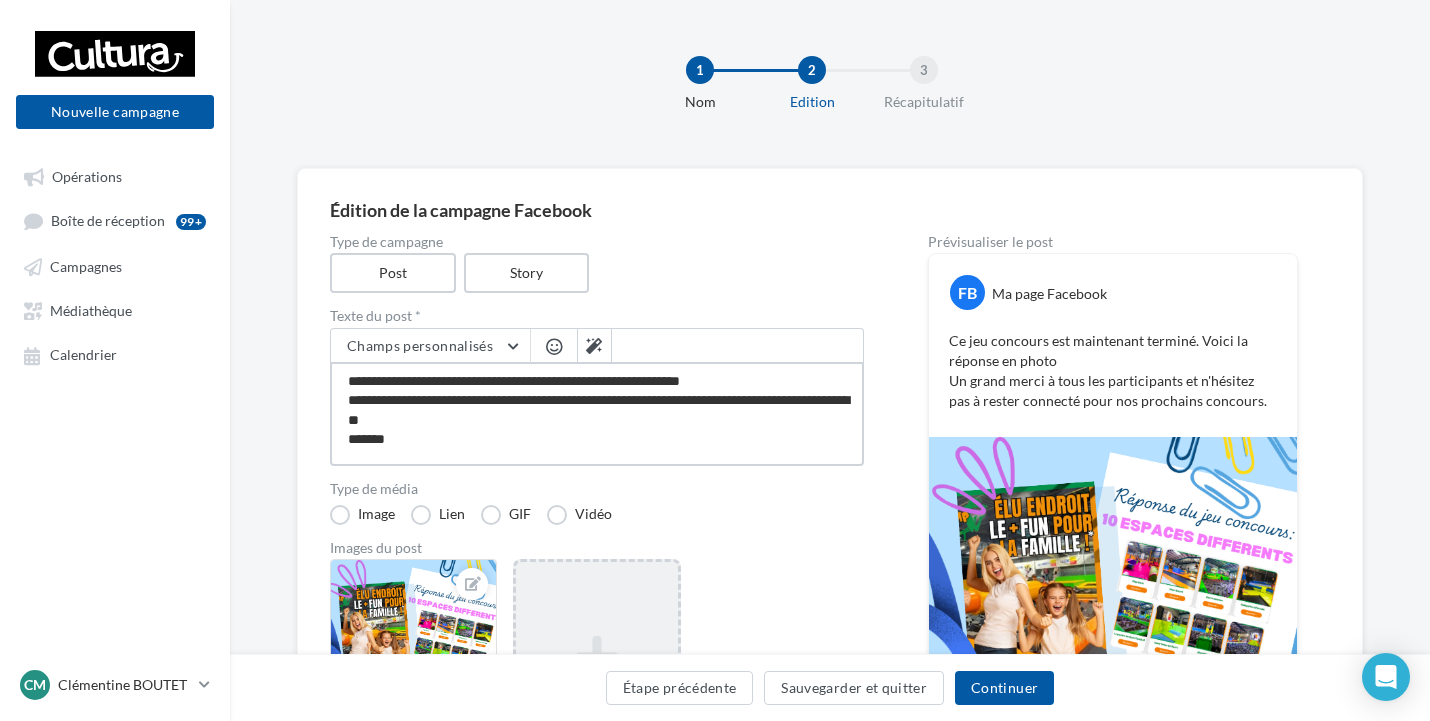 type on "**********" 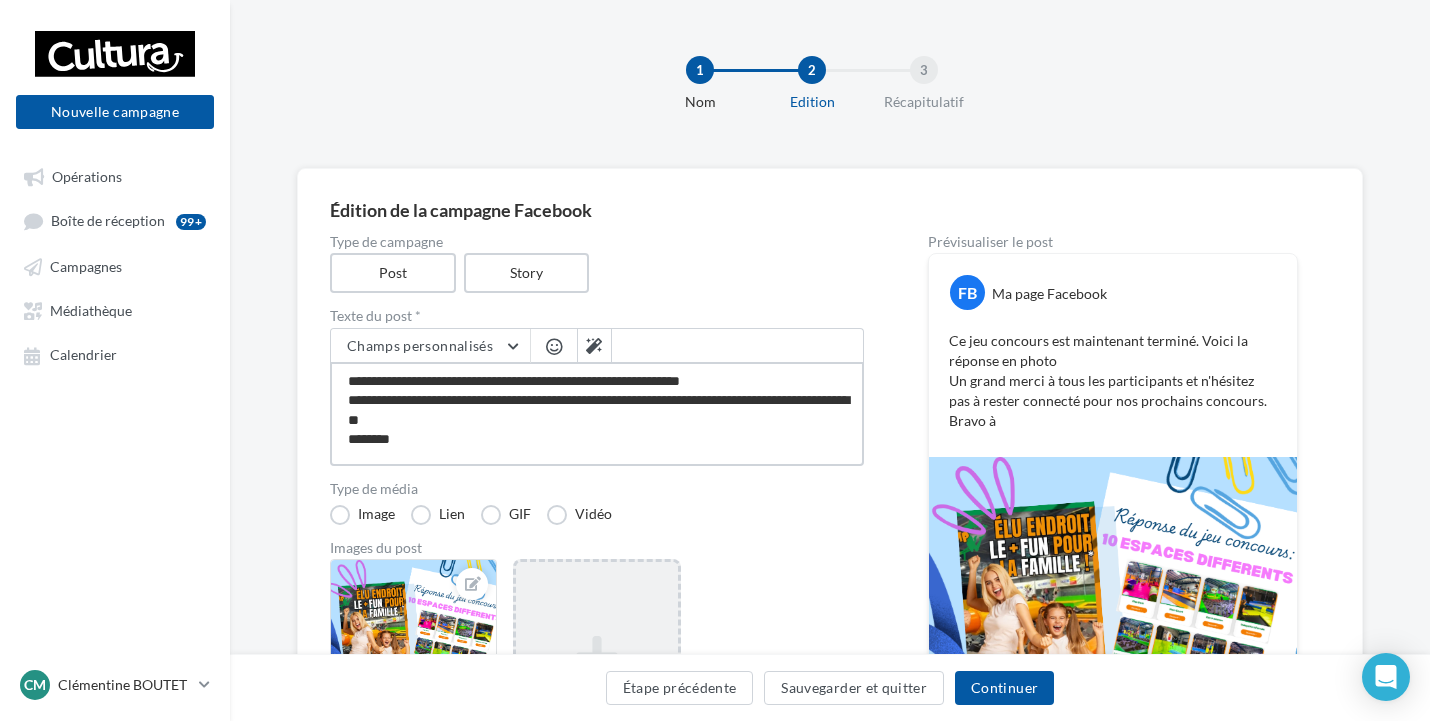 type on "**********" 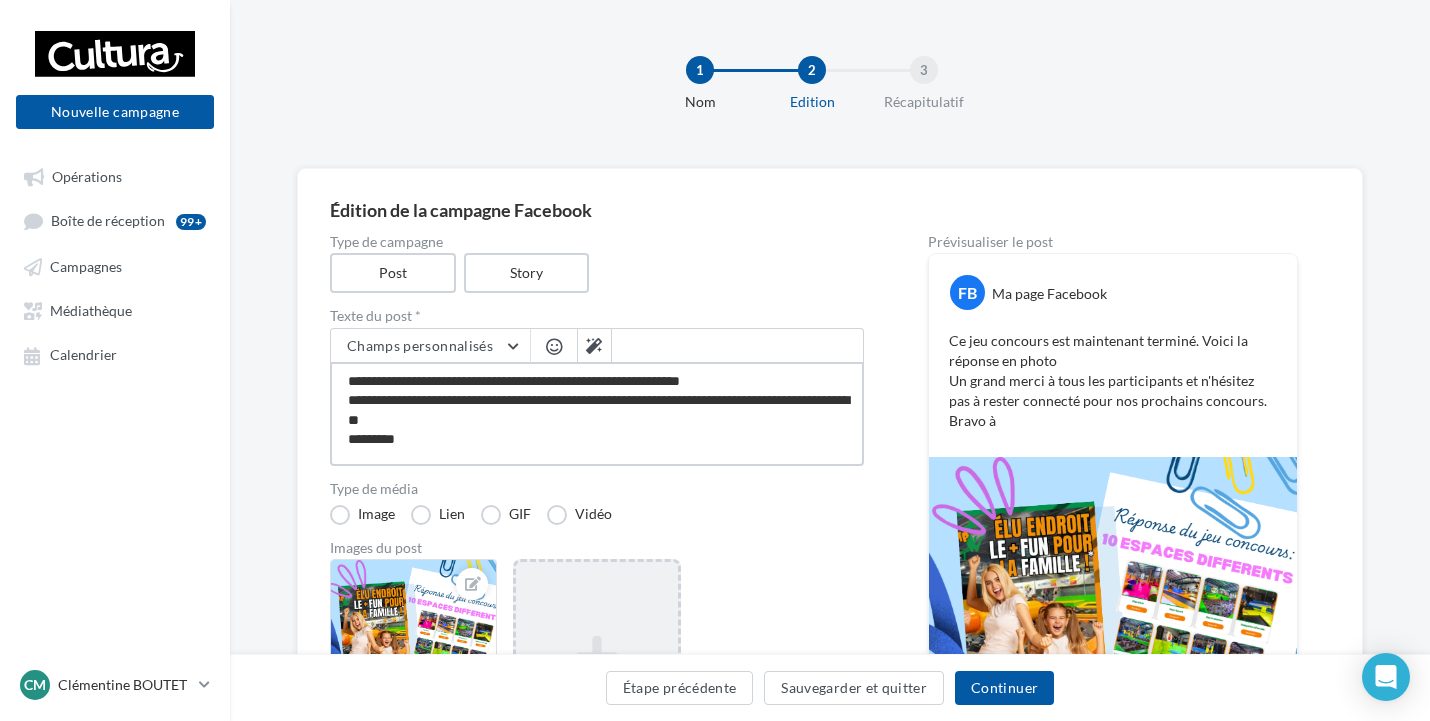 type on "**********" 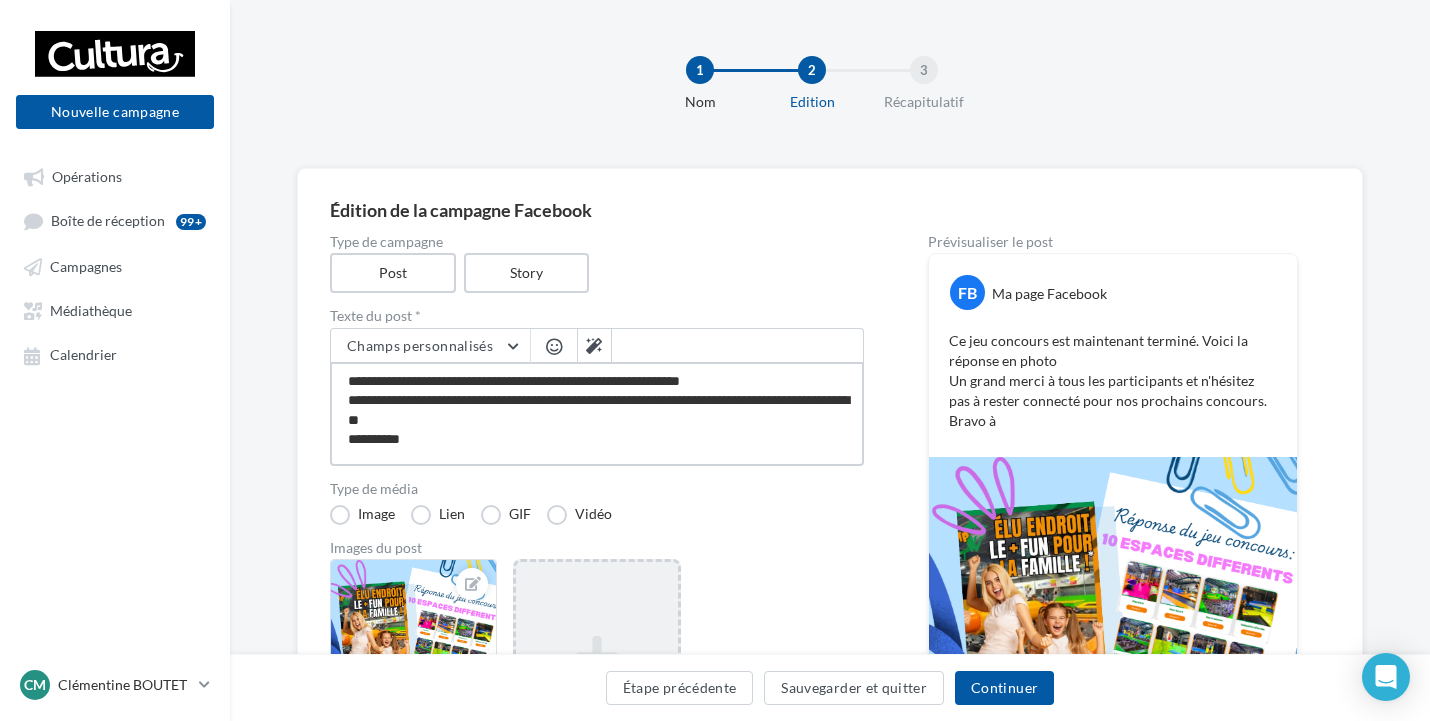 type on "**********" 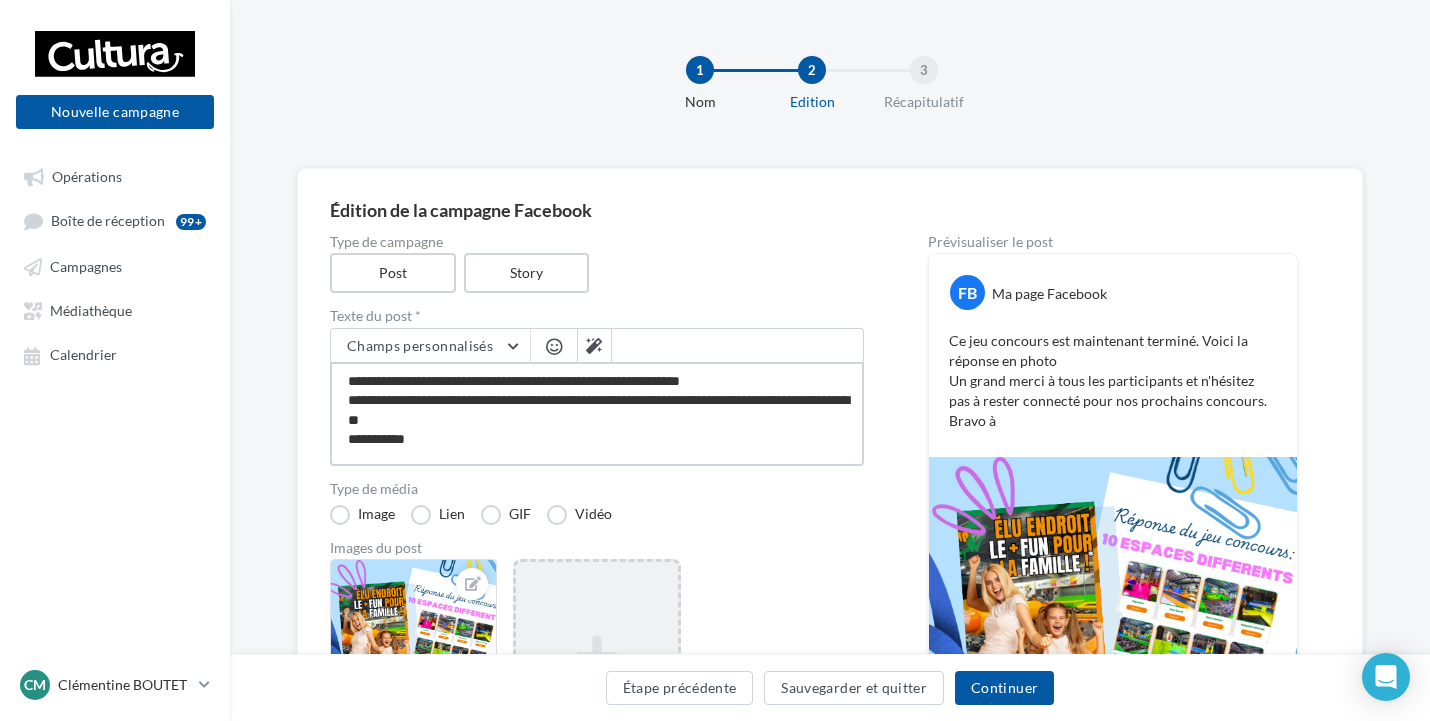 type on "**********" 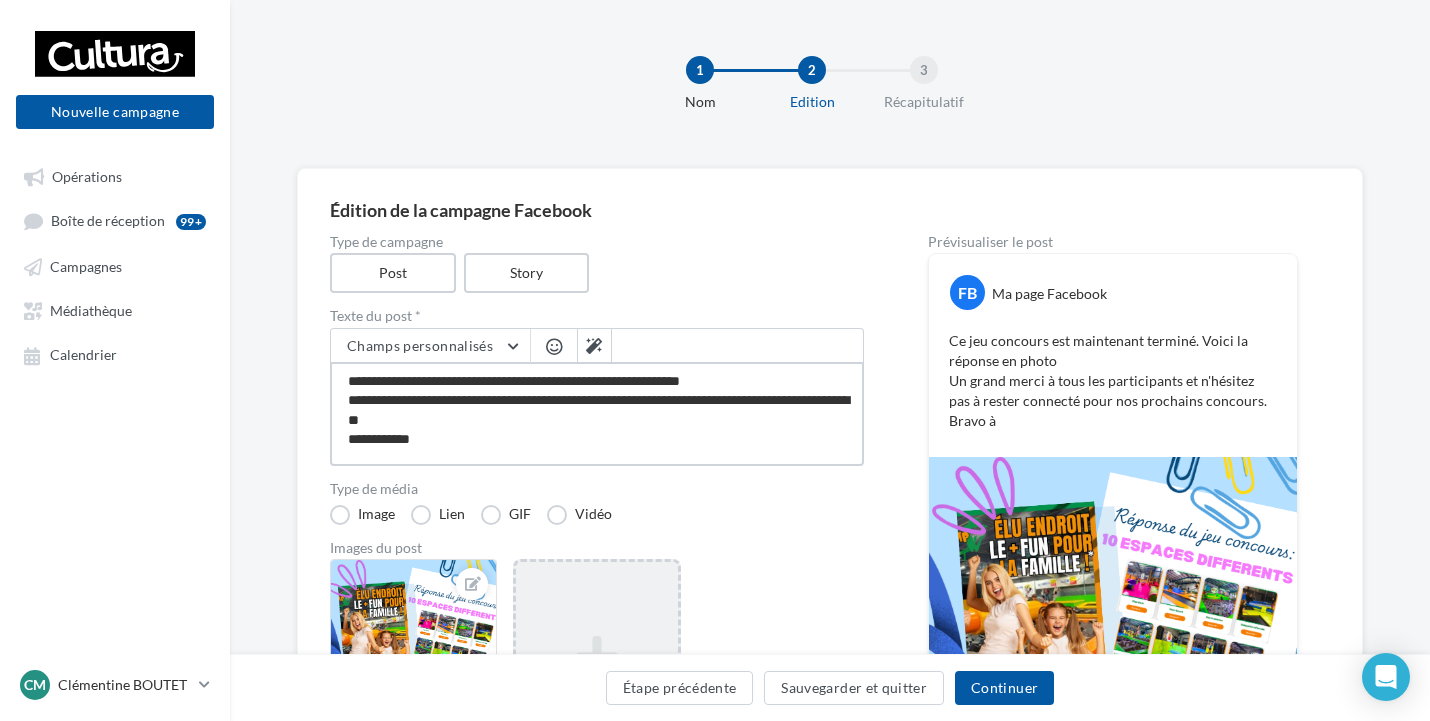 type on "**********" 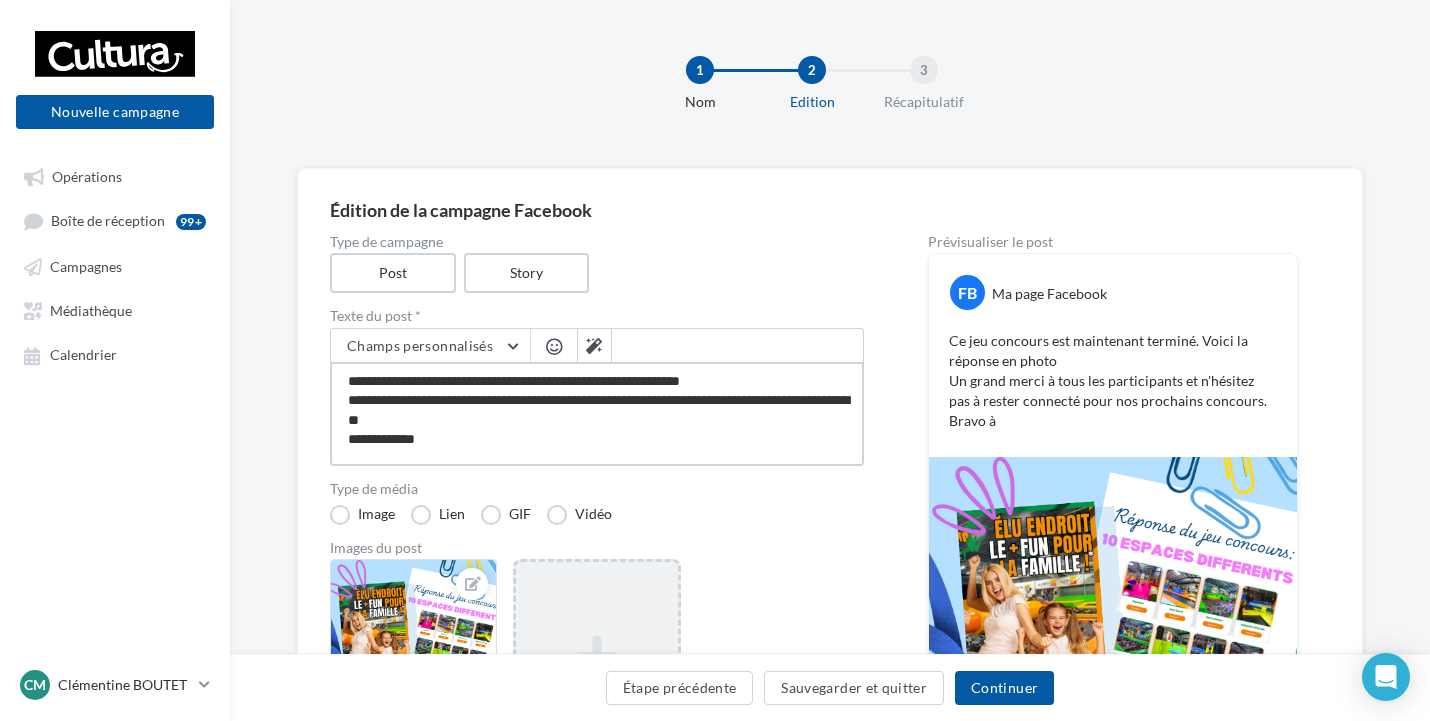 type on "**********" 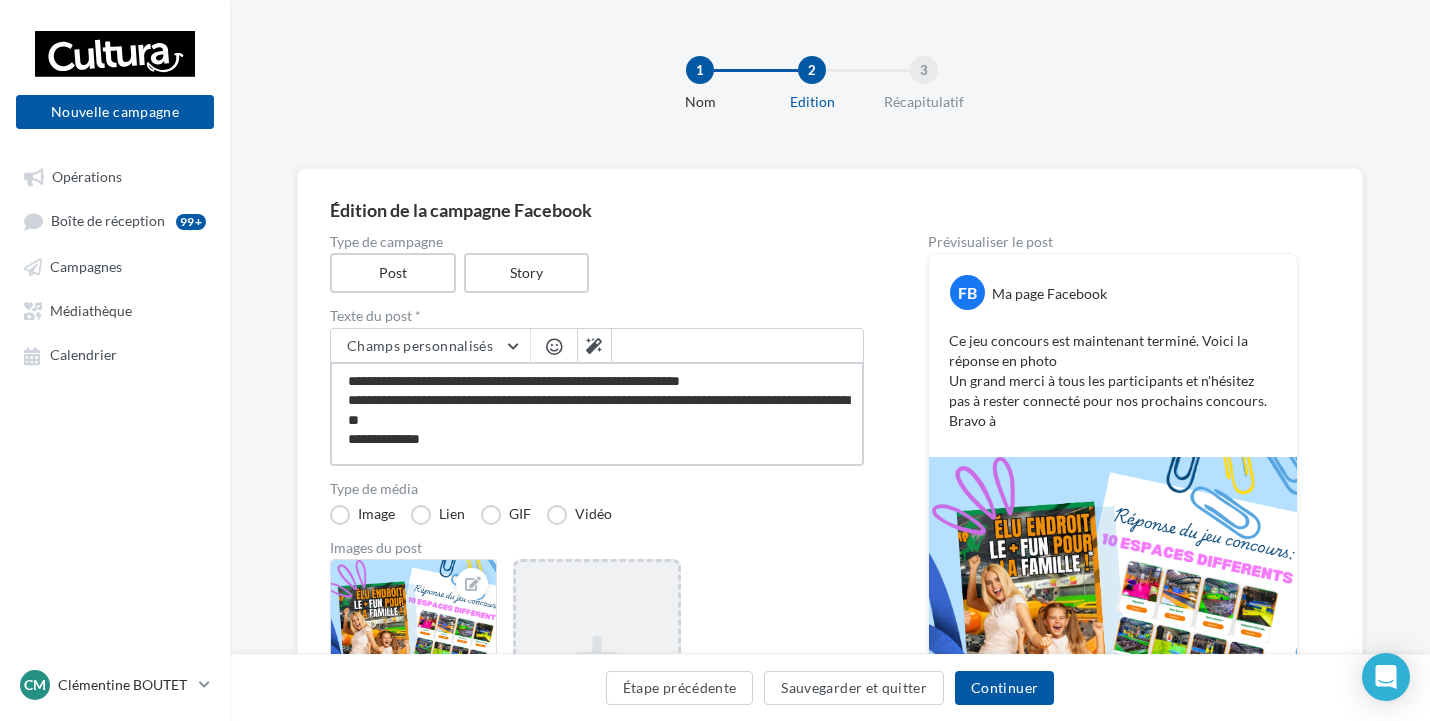 type on "**********" 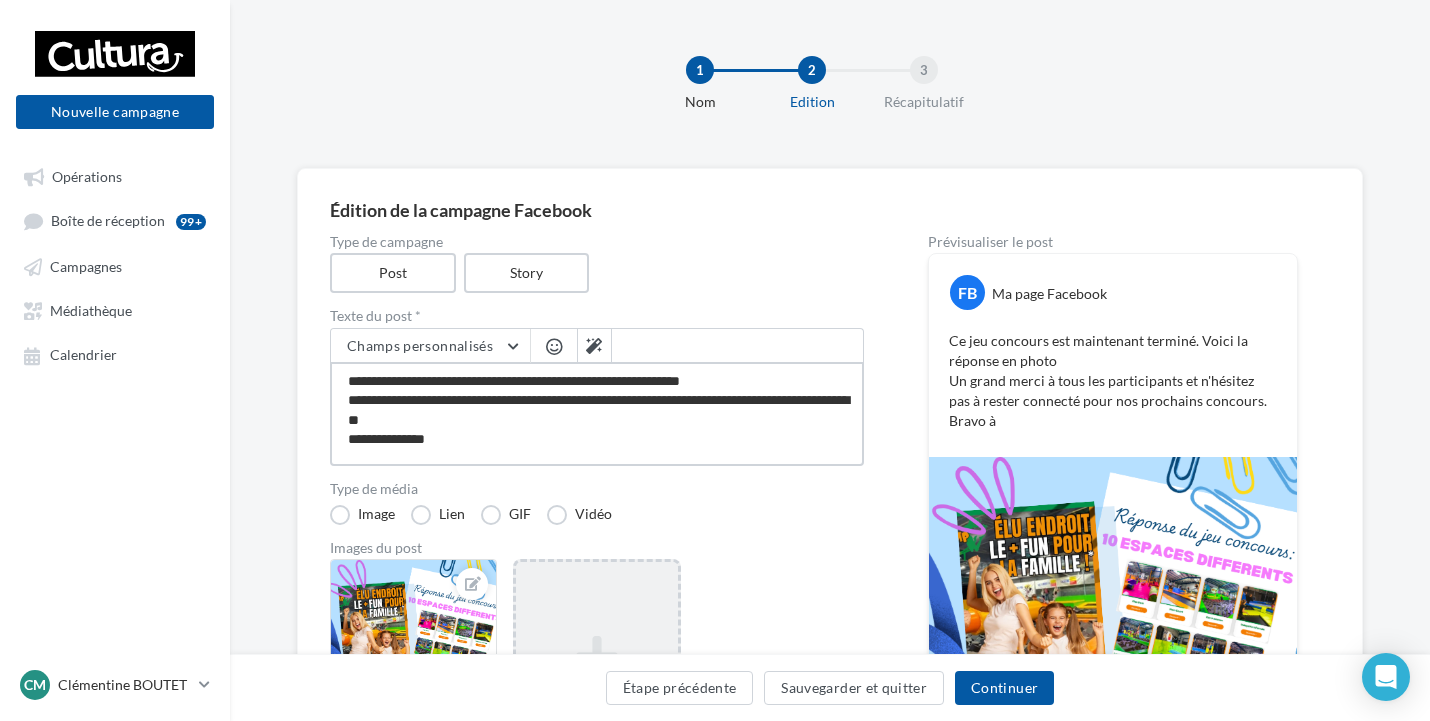 type on "**********" 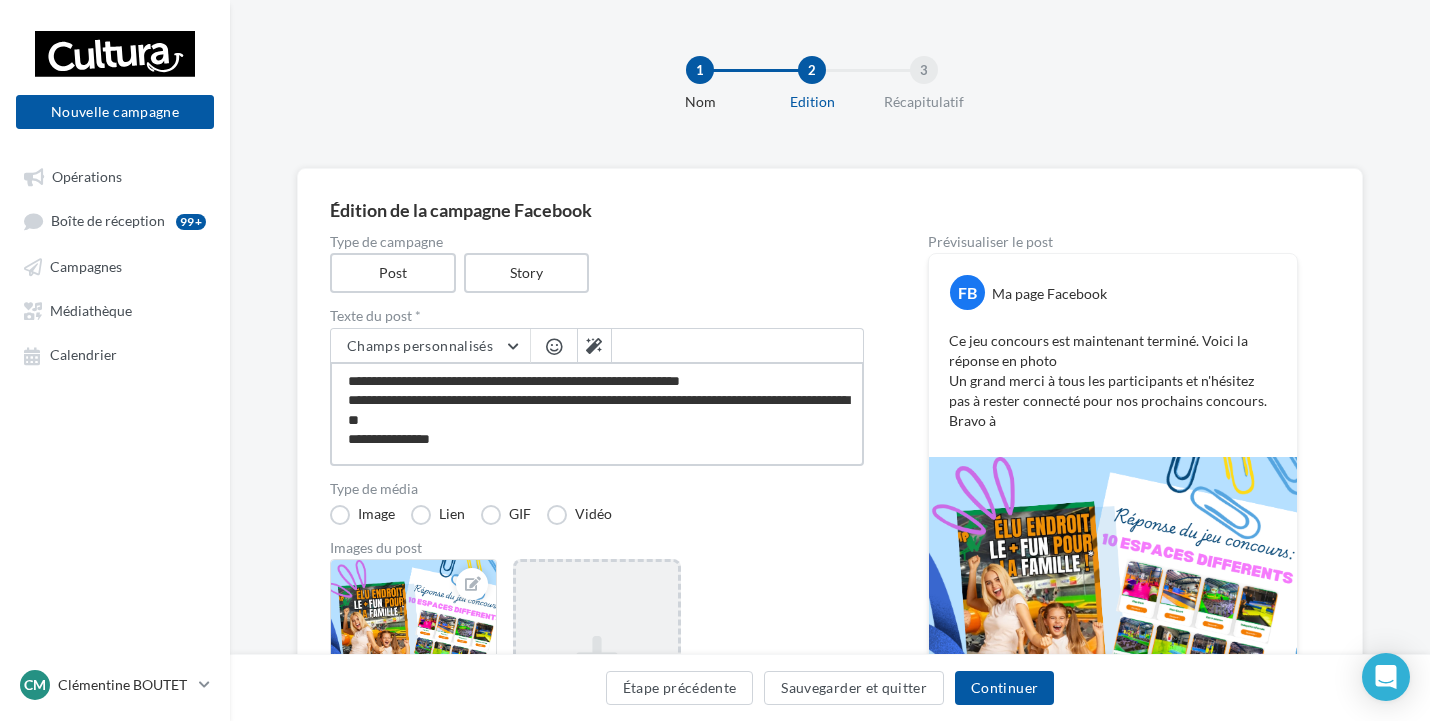 type on "**********" 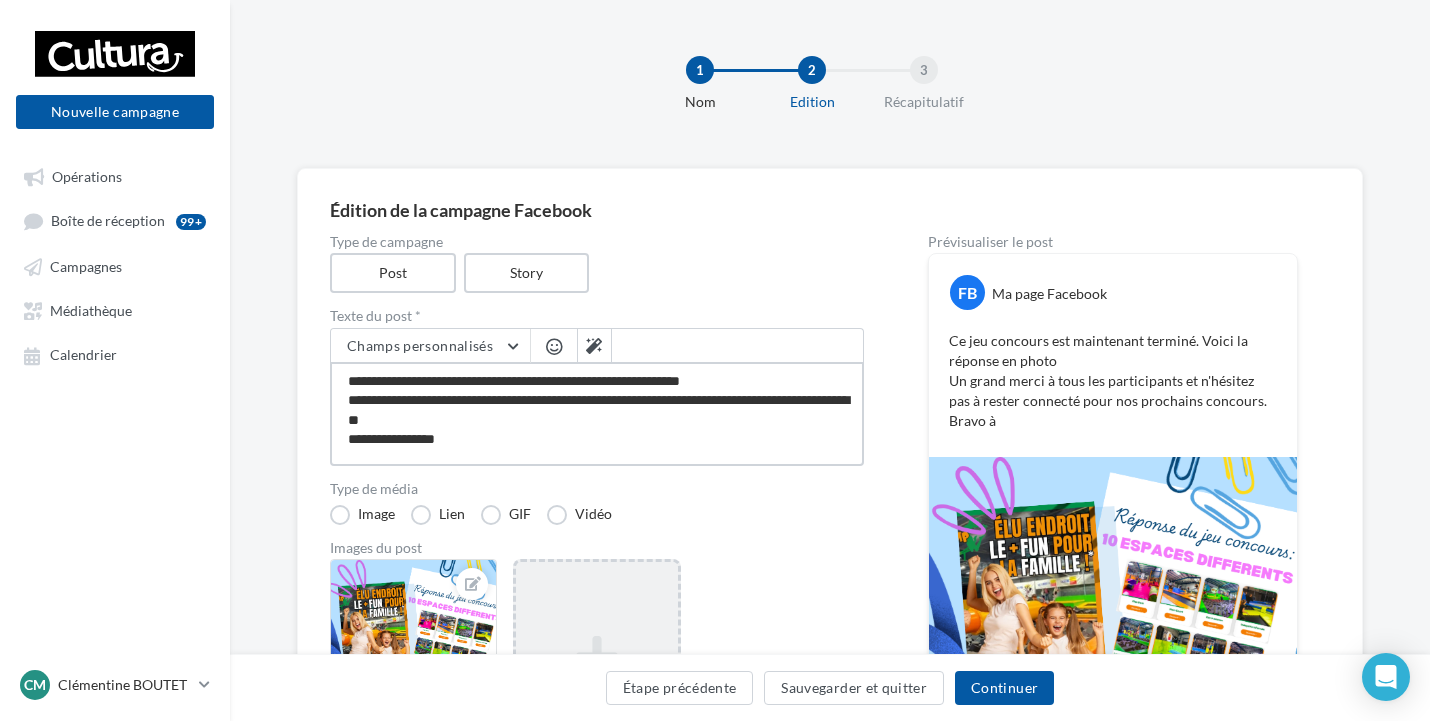 type on "**********" 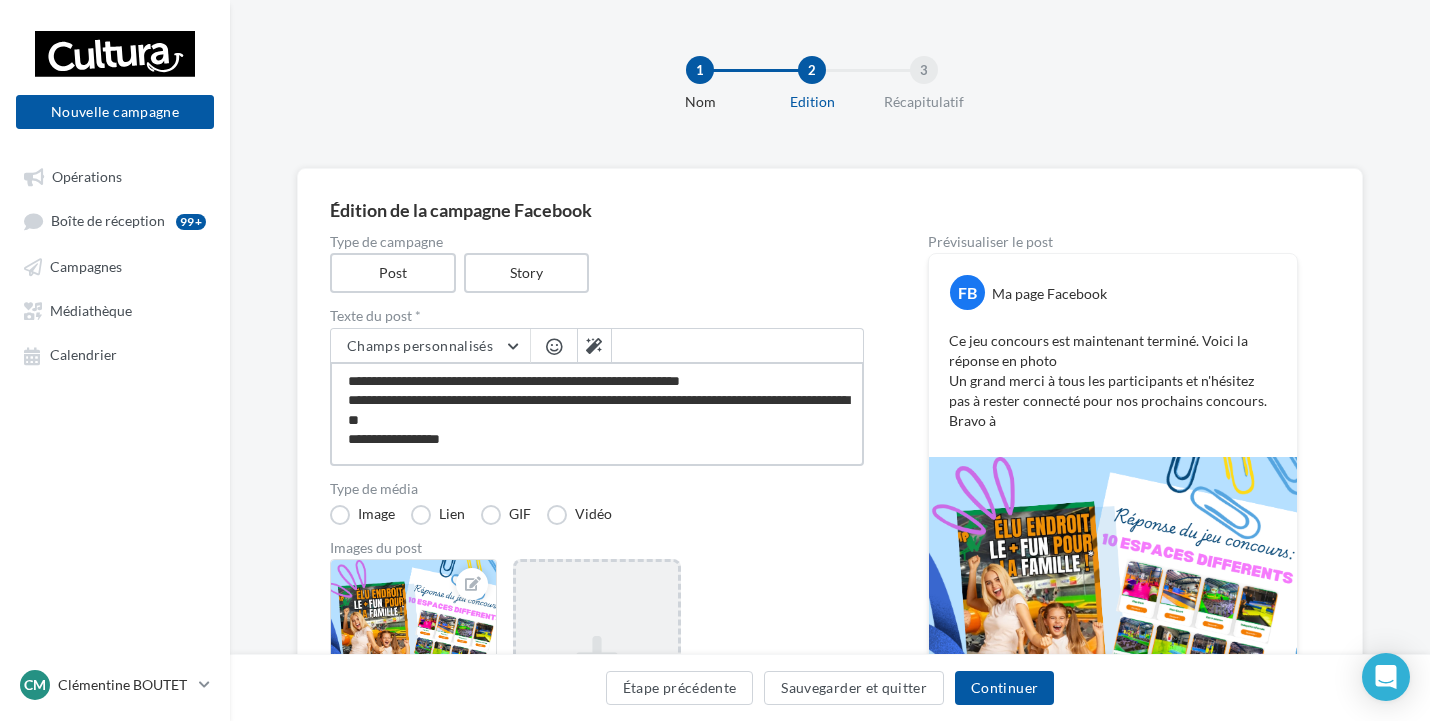 type on "**********" 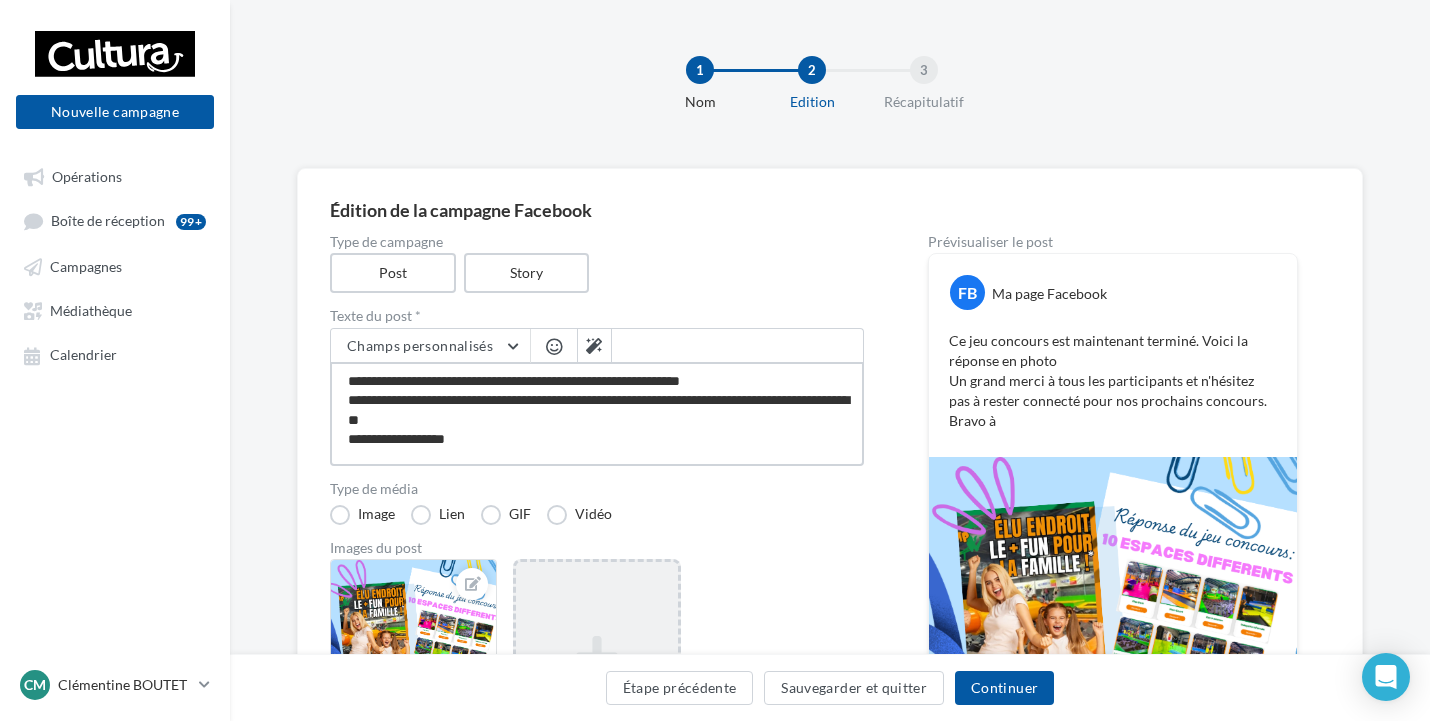 type on "**********" 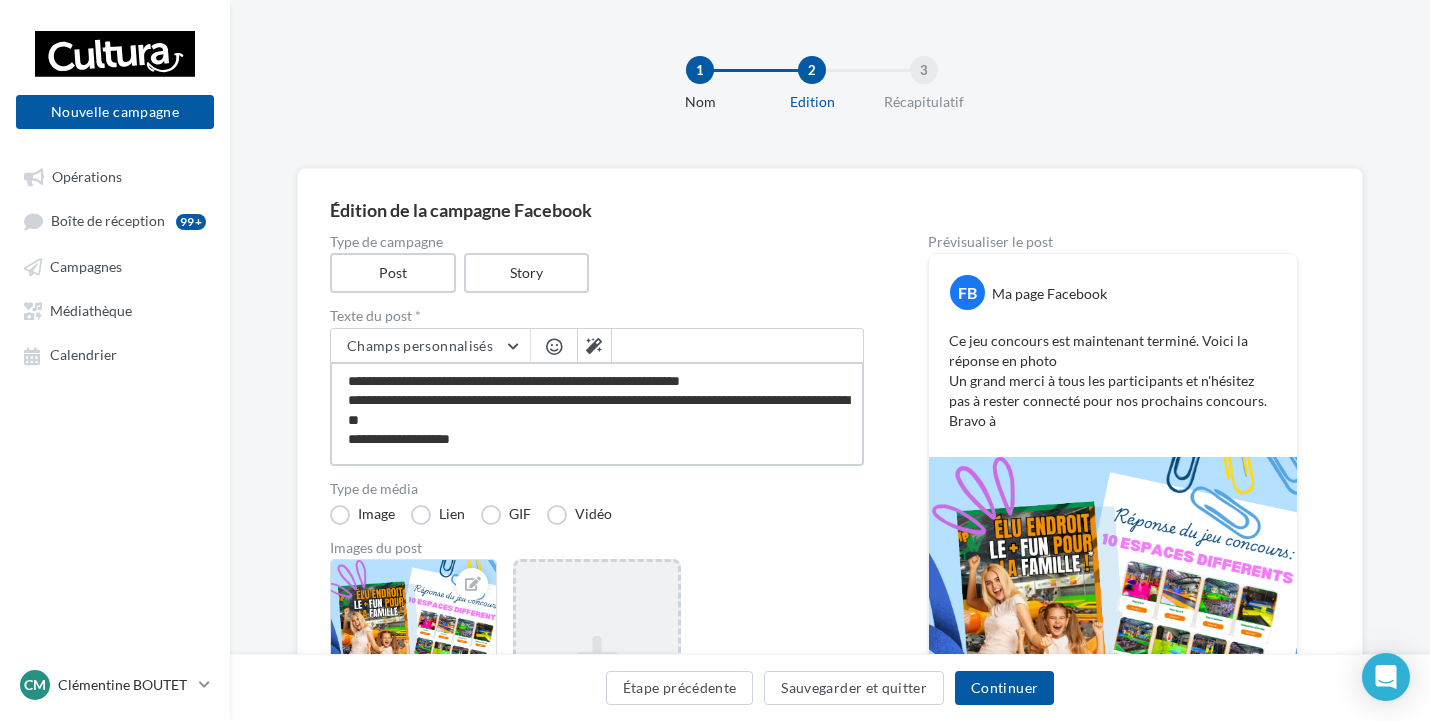 type on "**********" 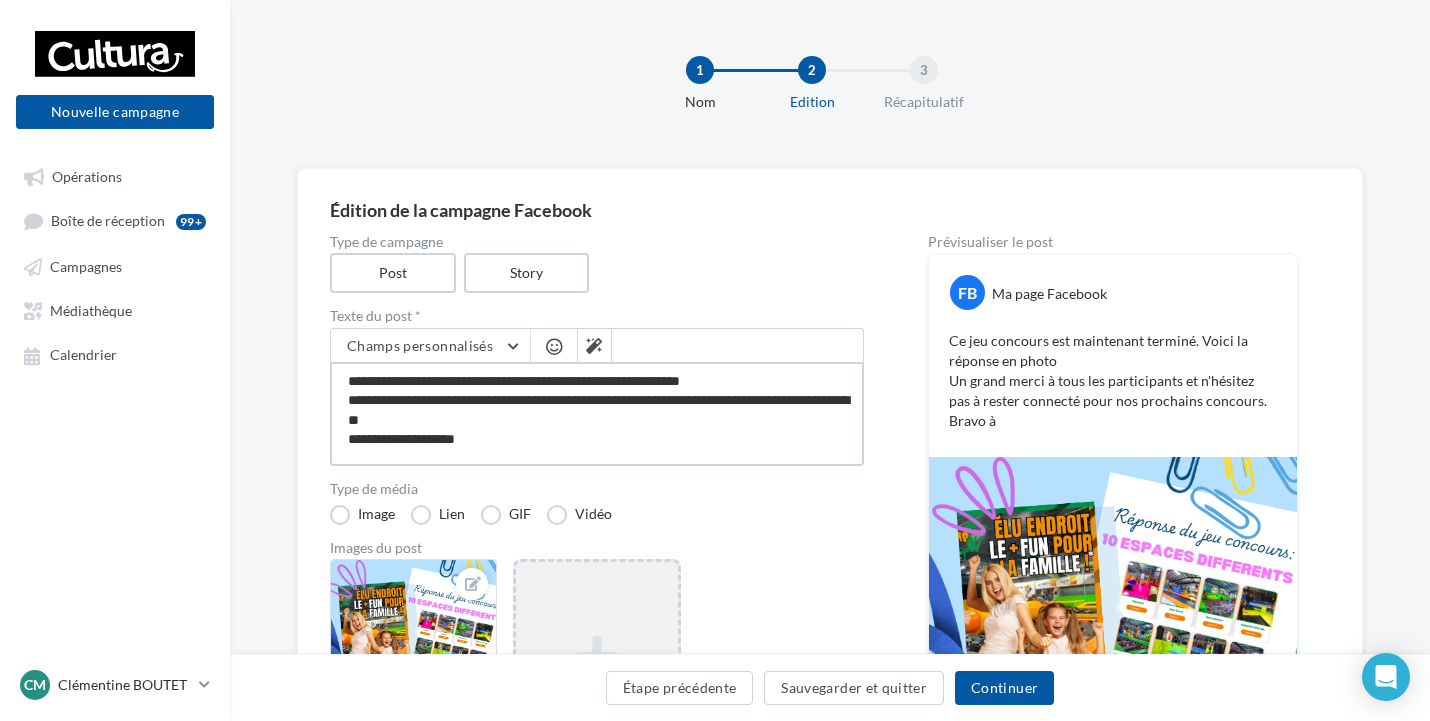 type on "**********" 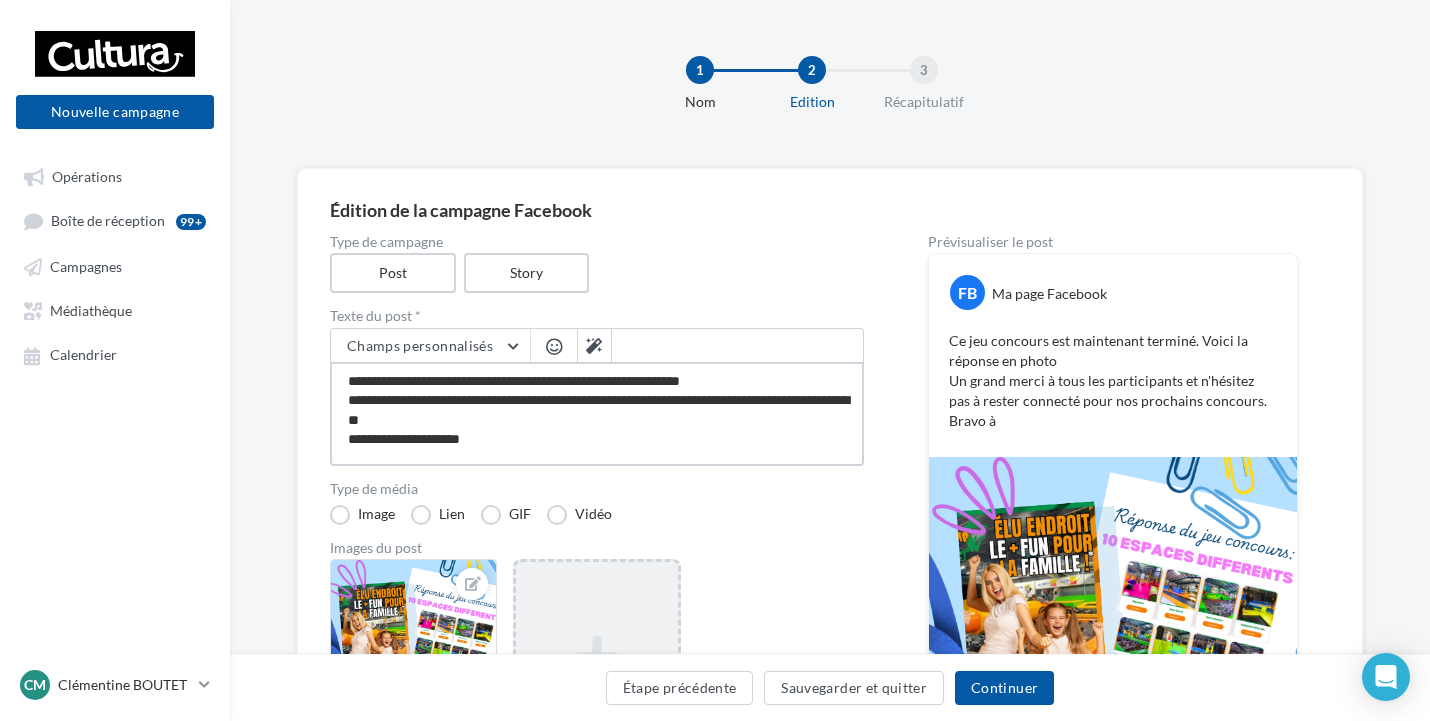 type on "**********" 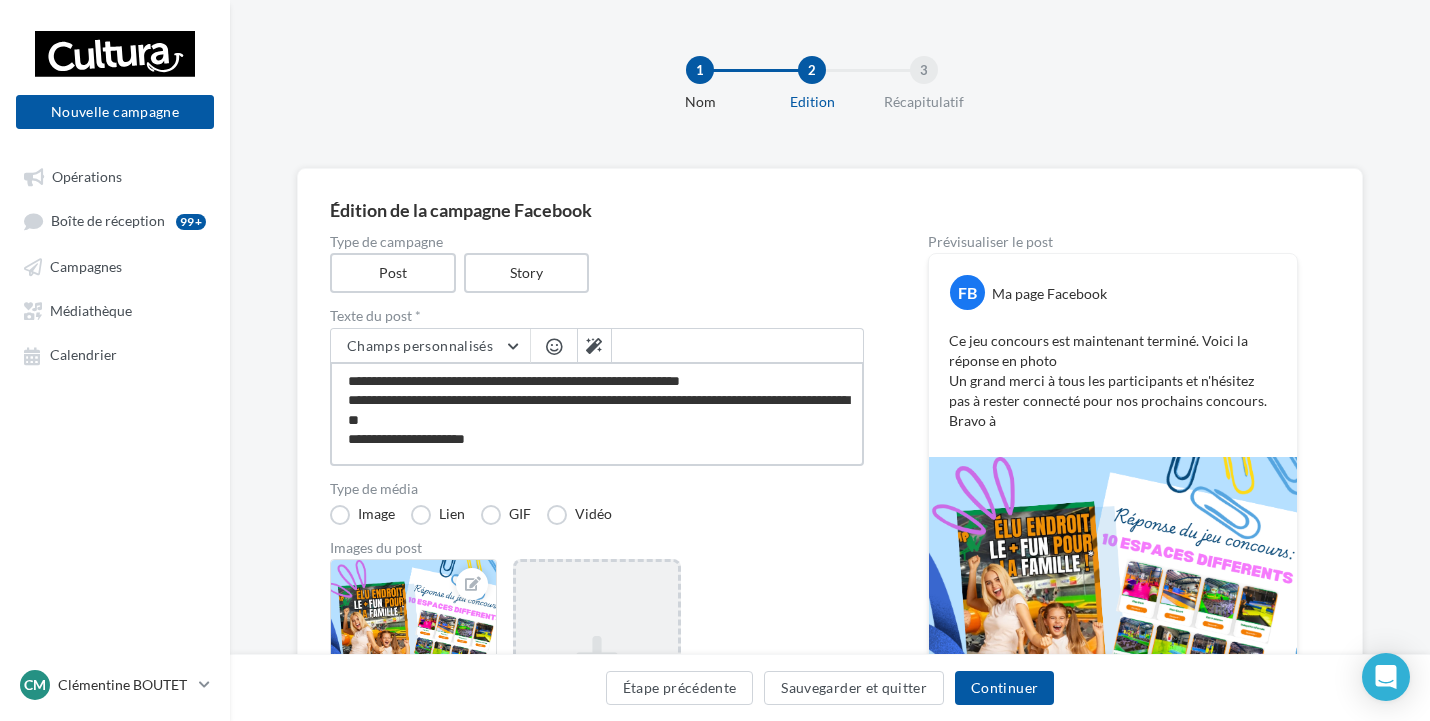 type on "**********" 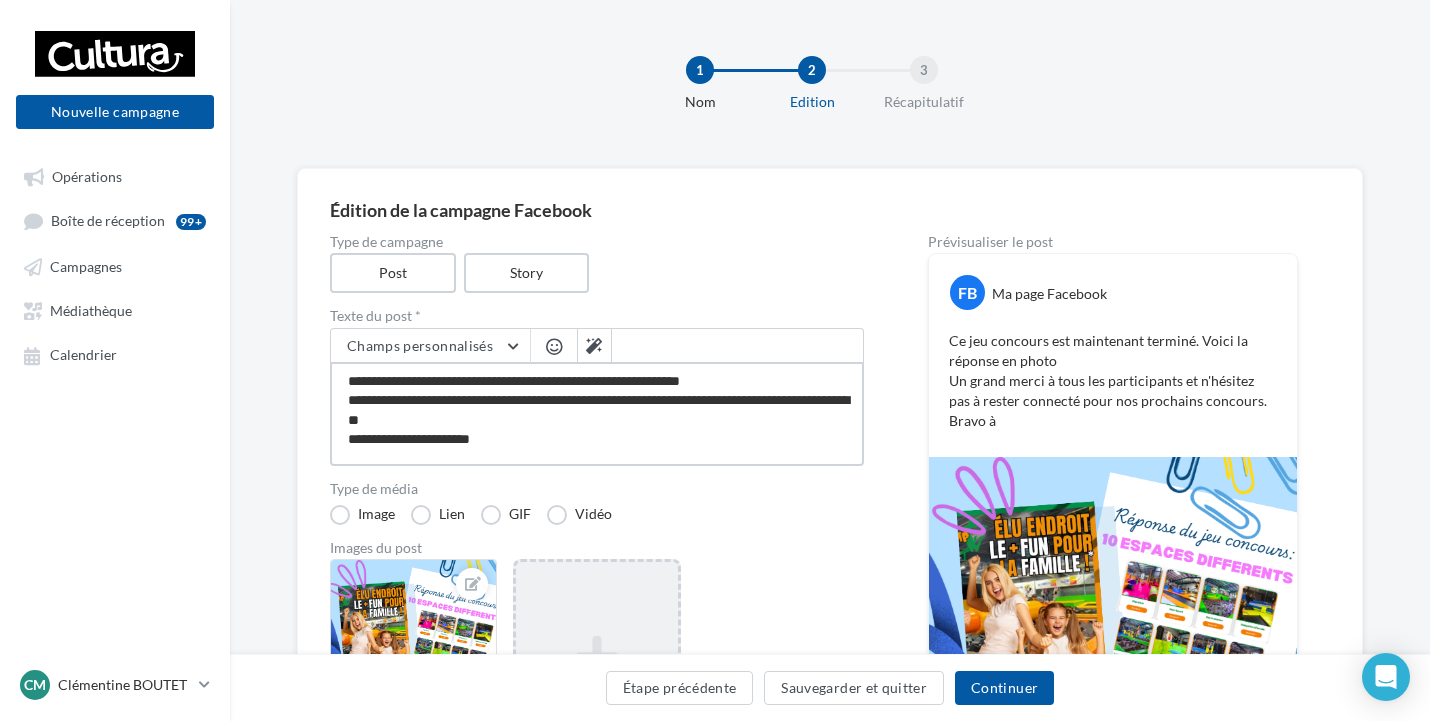 type on "**********" 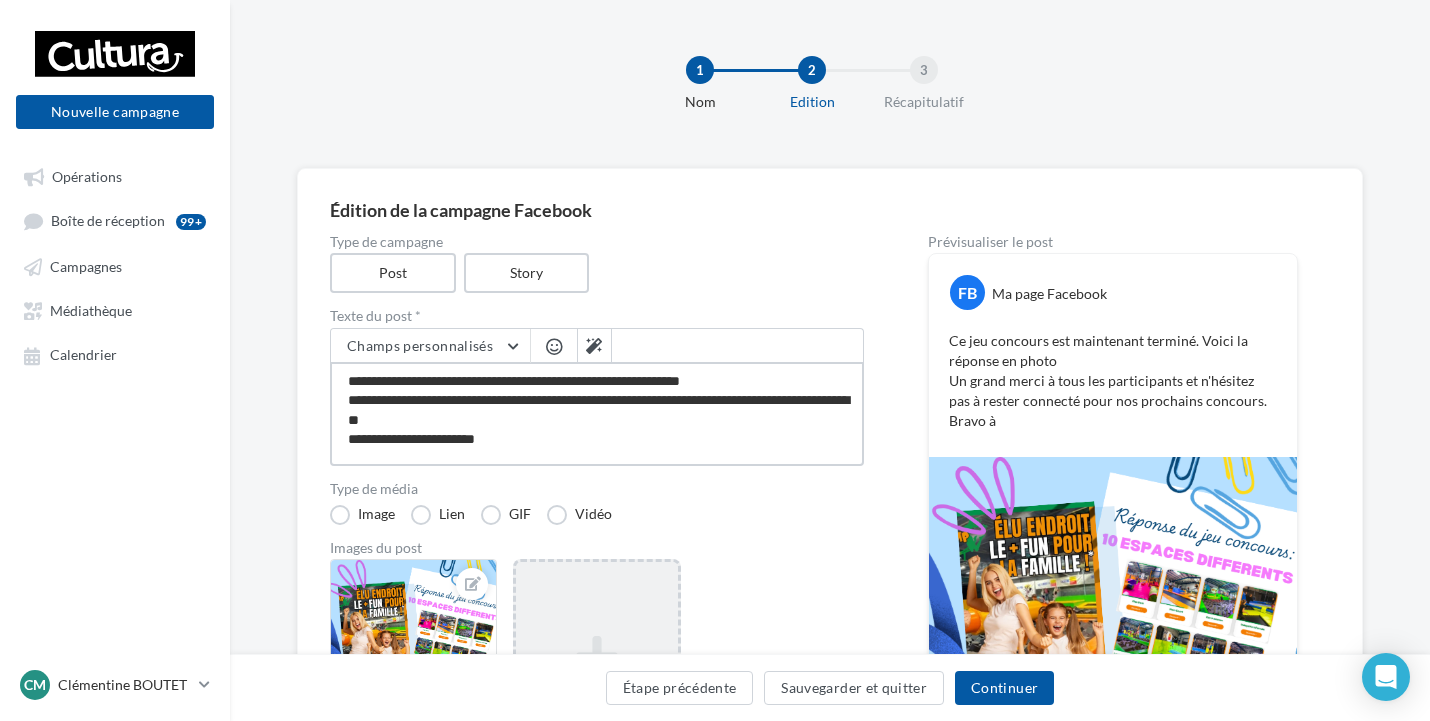 type on "**********" 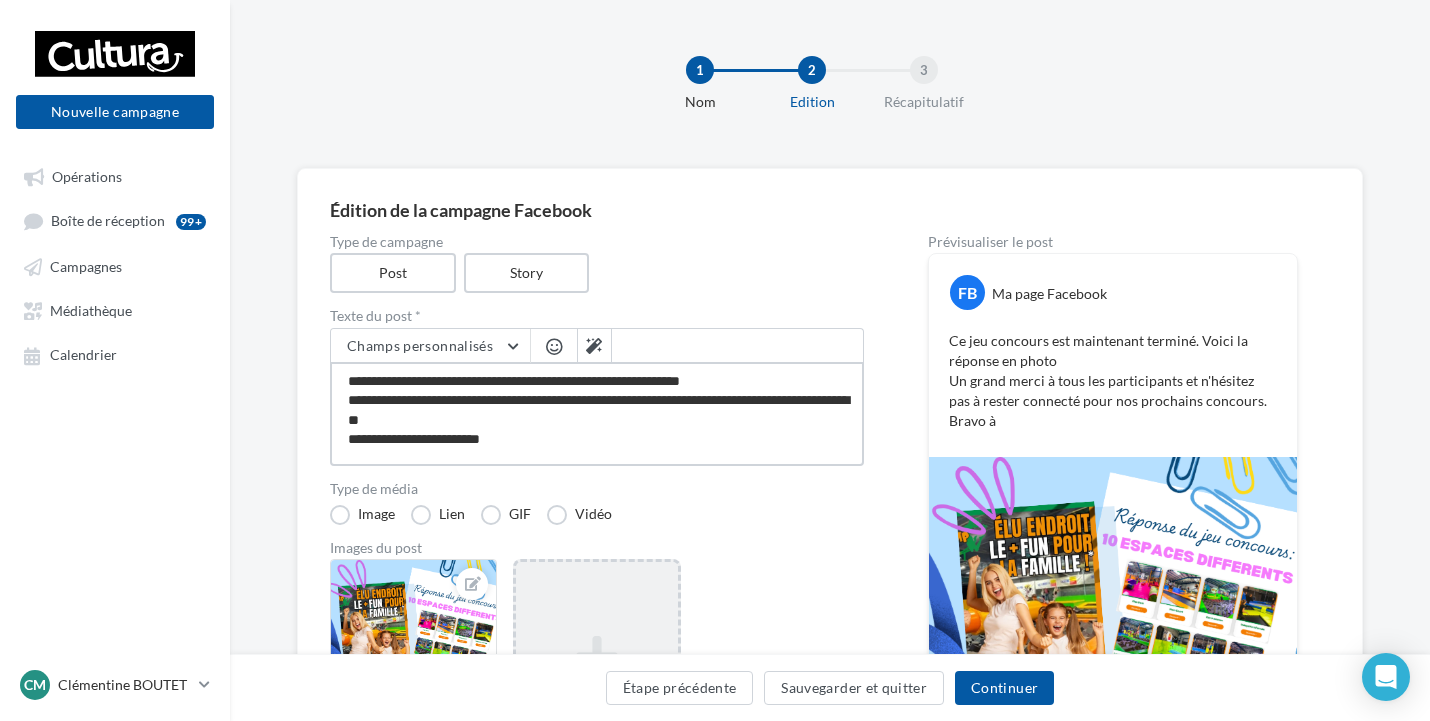 type on "**********" 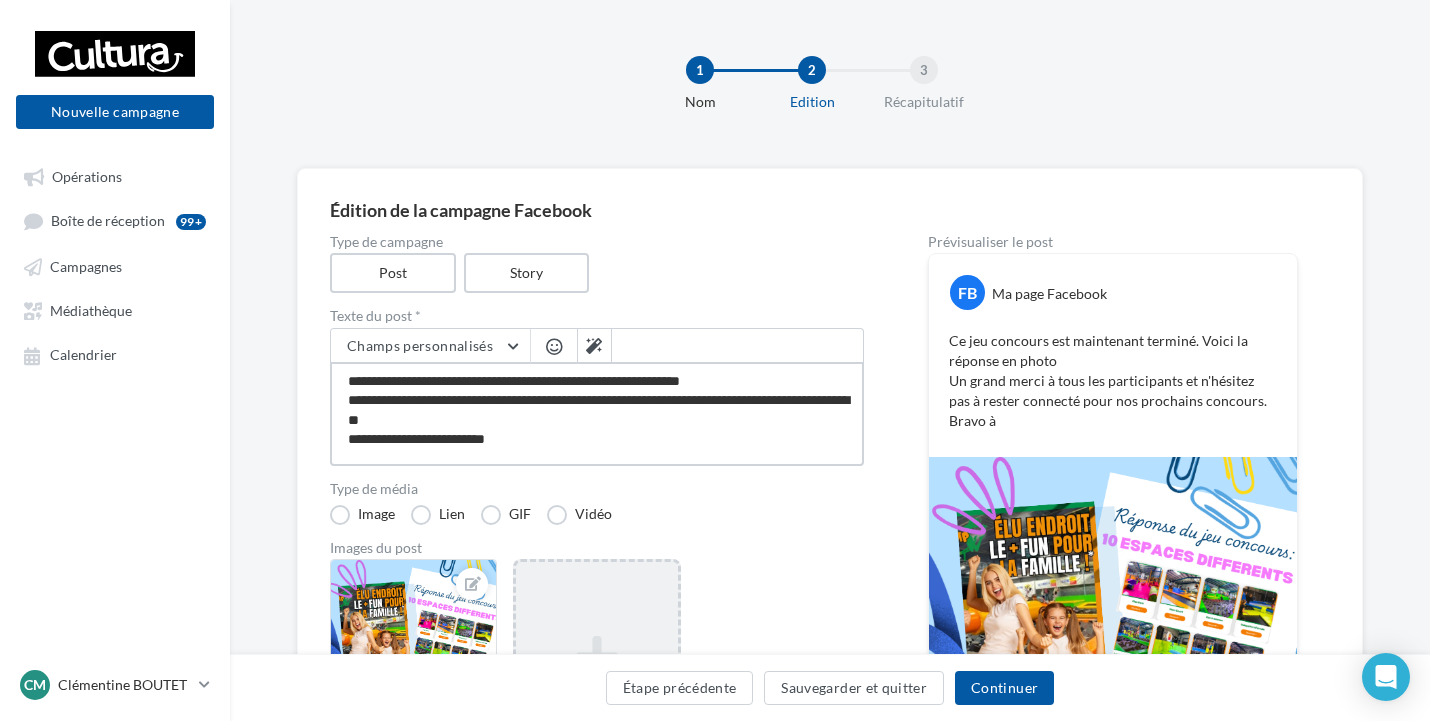 type on "**********" 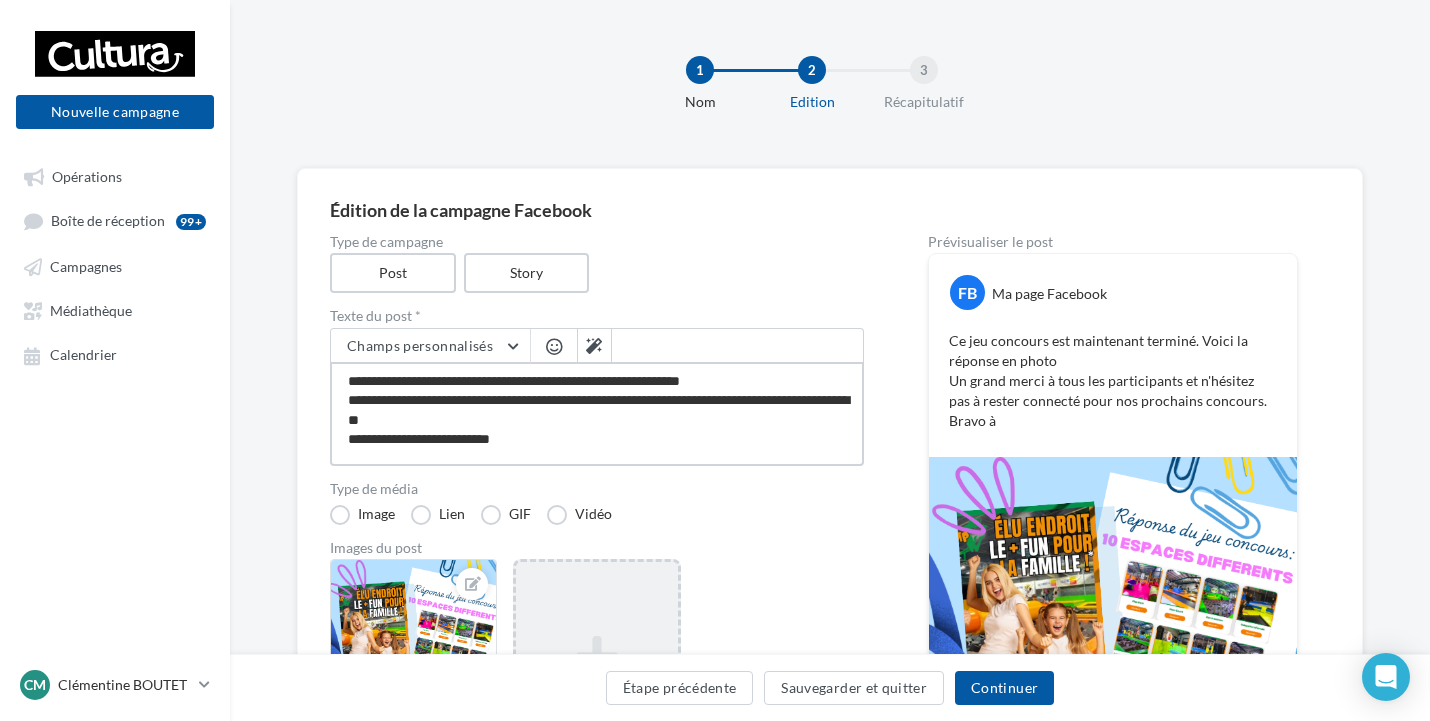 type on "**********" 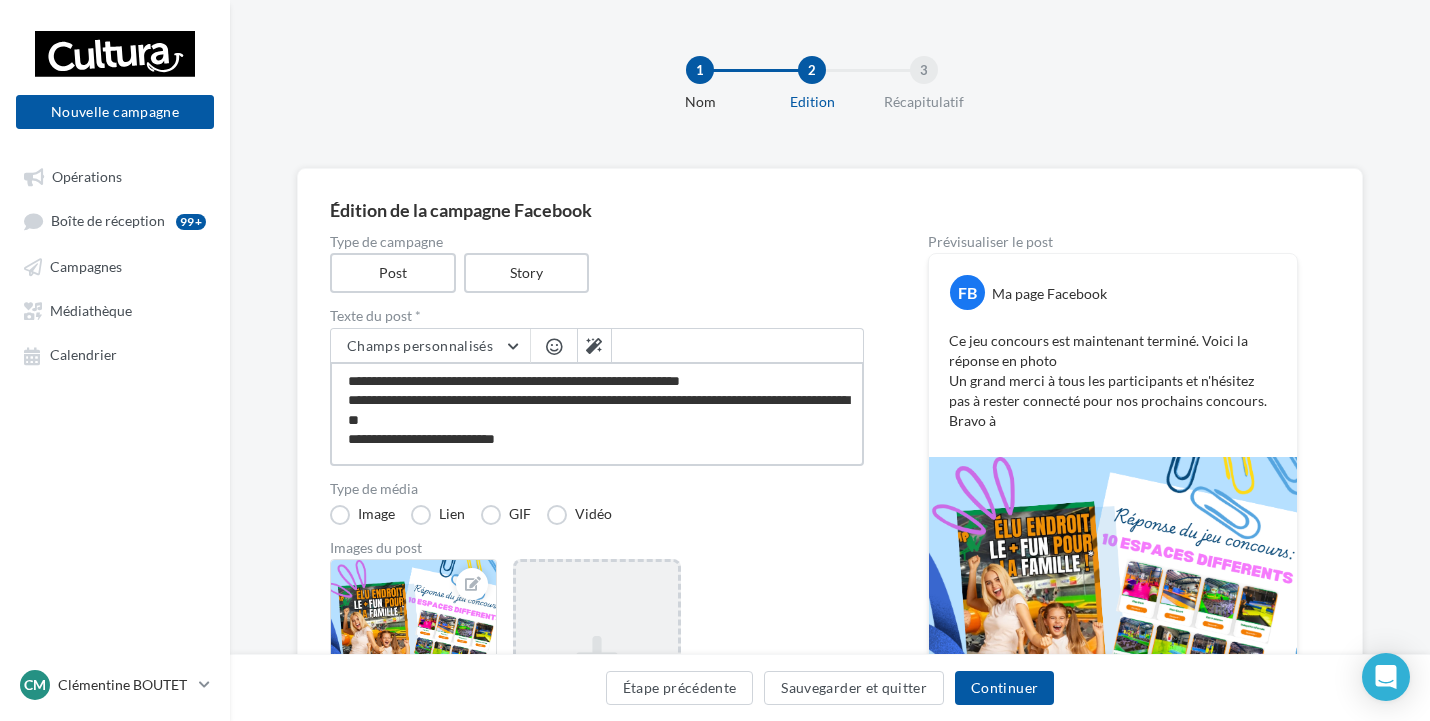 type on "**********" 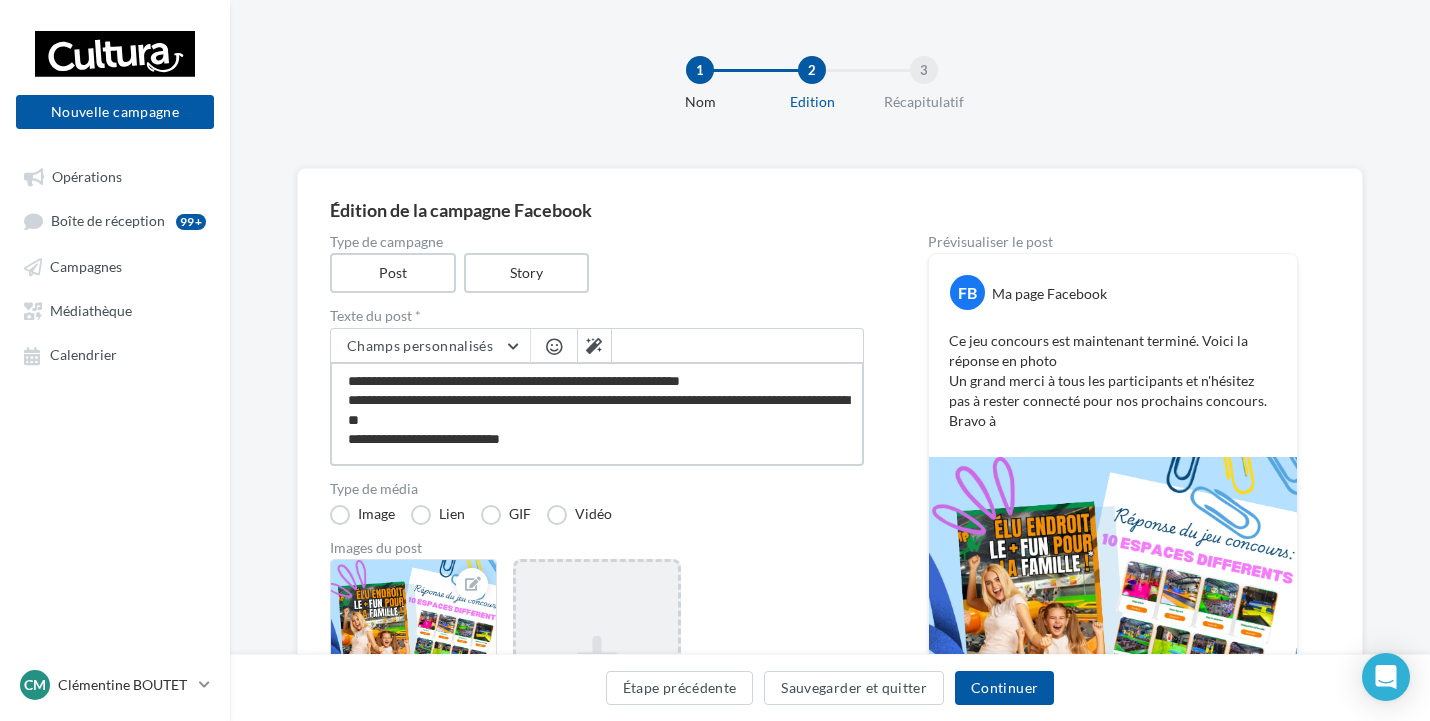 type on "**********" 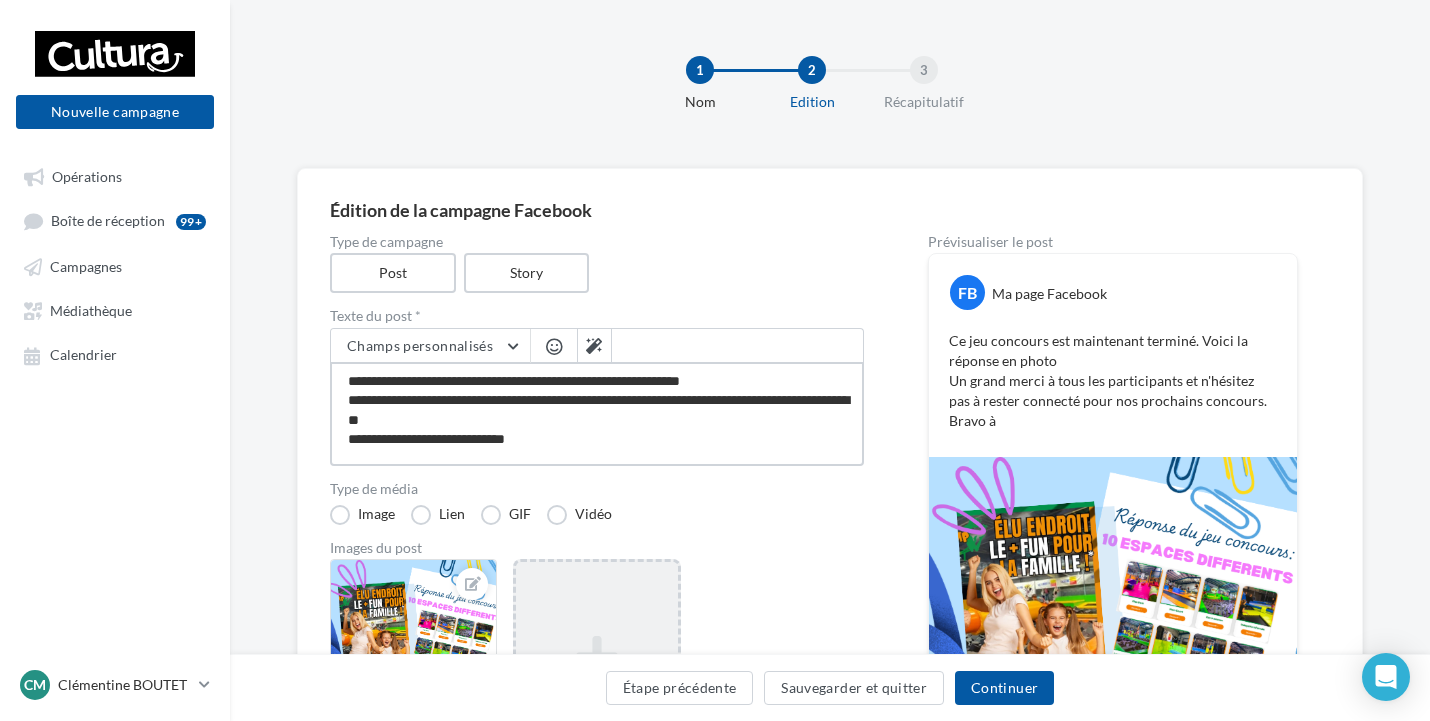 type on "**********" 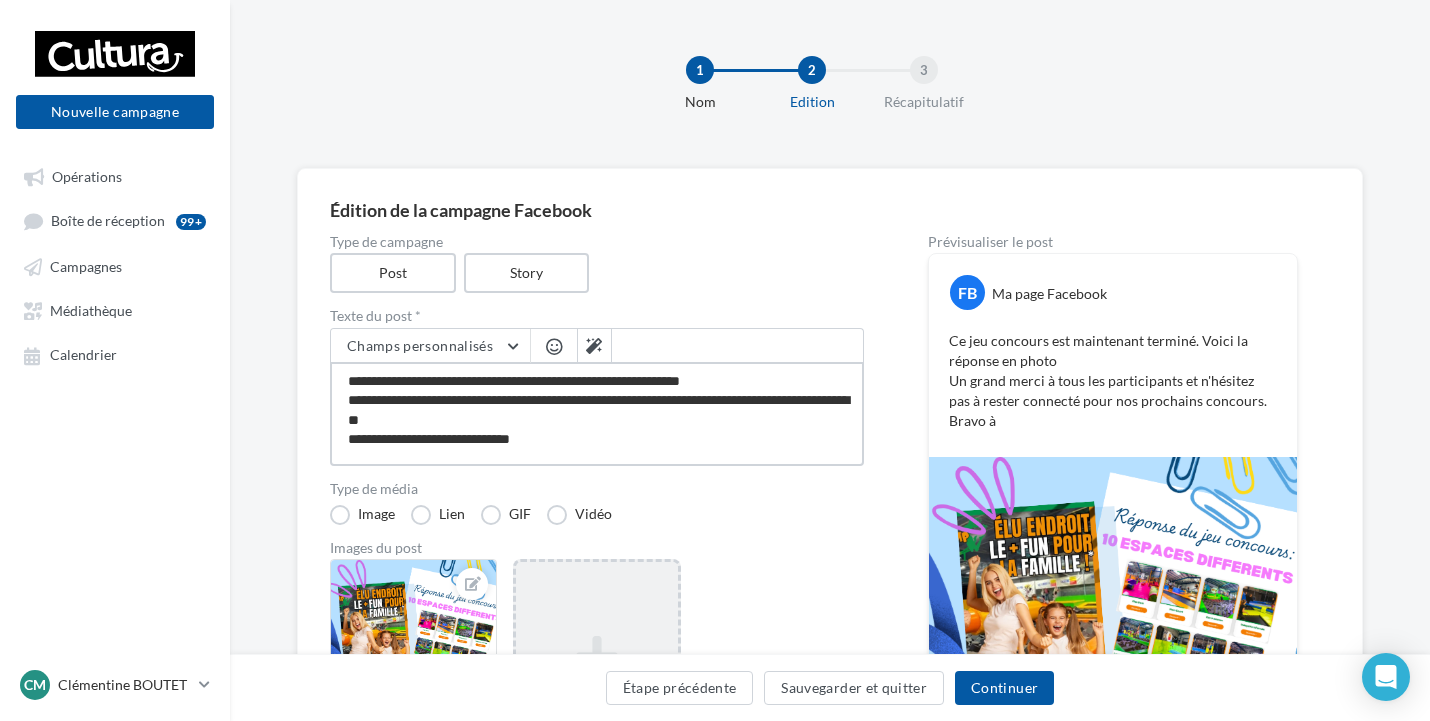 type on "**********" 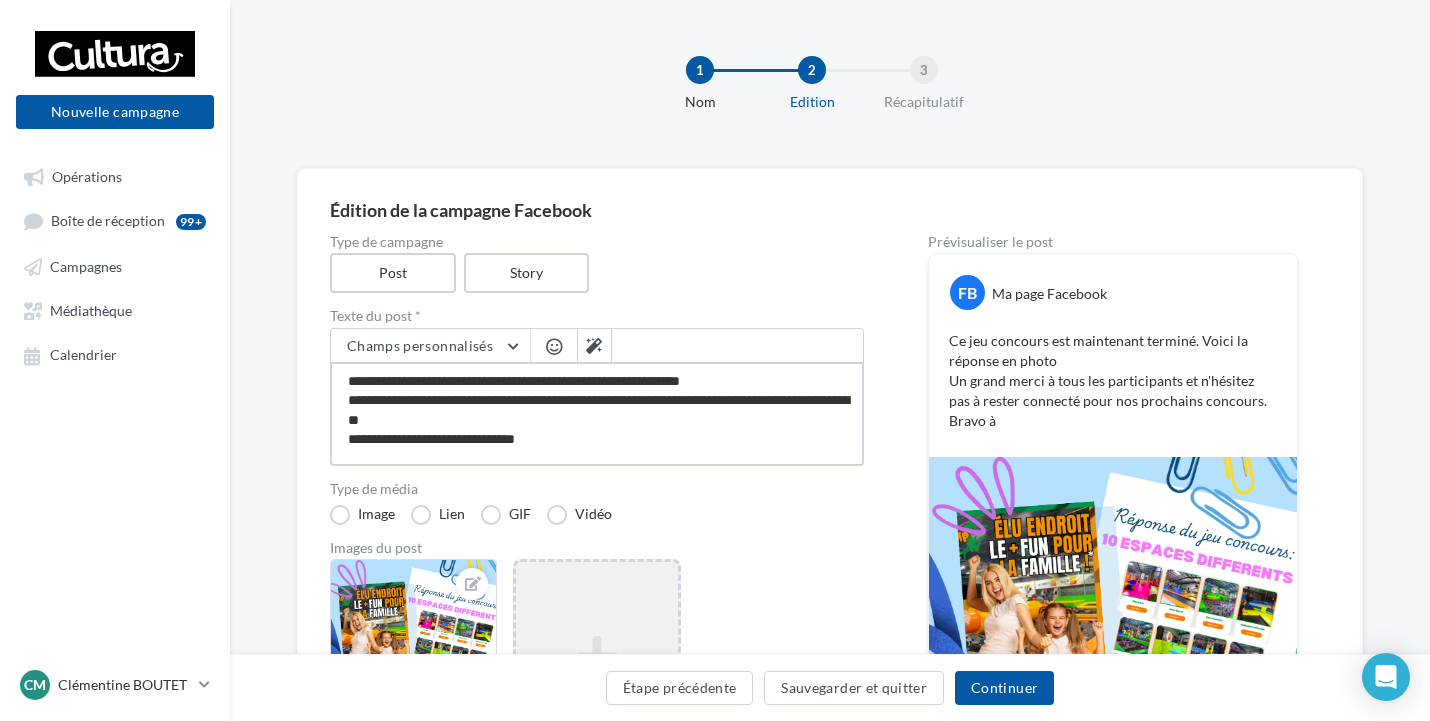 type on "**********" 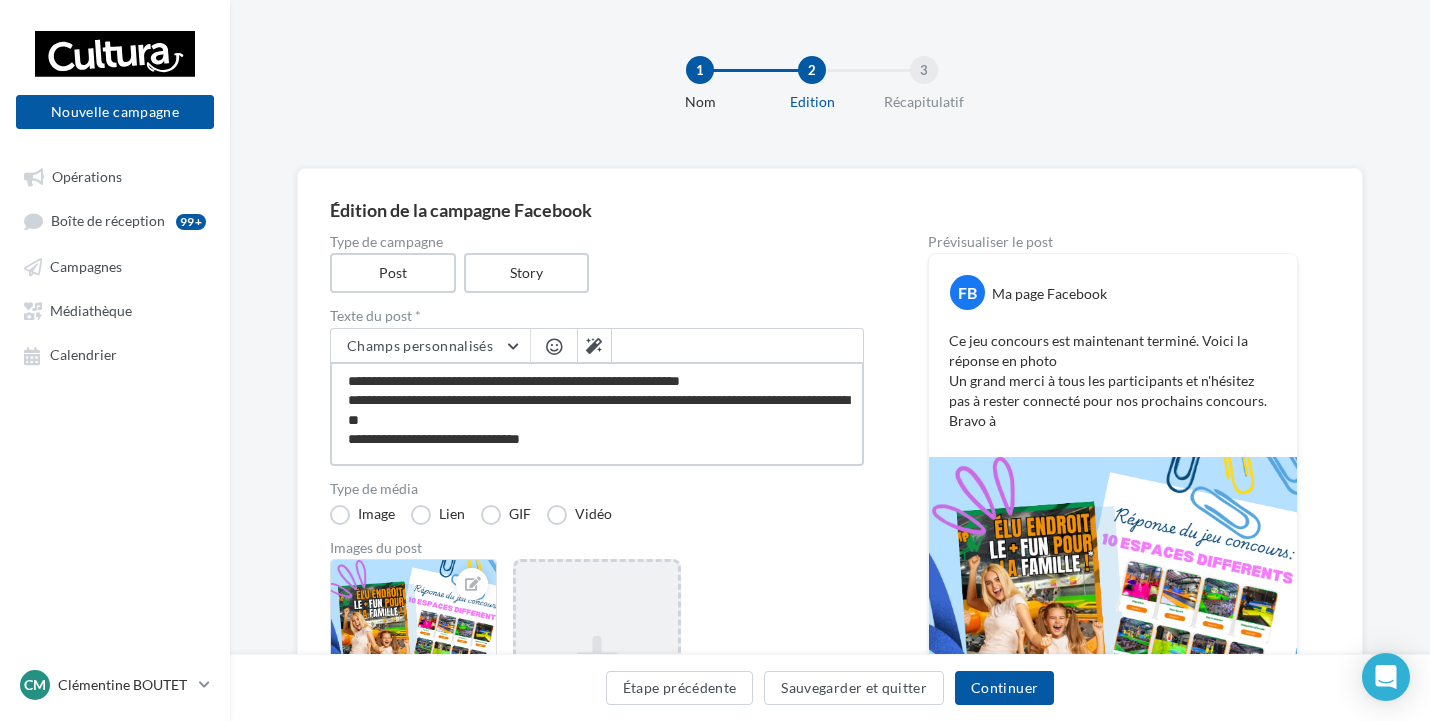 type on "**********" 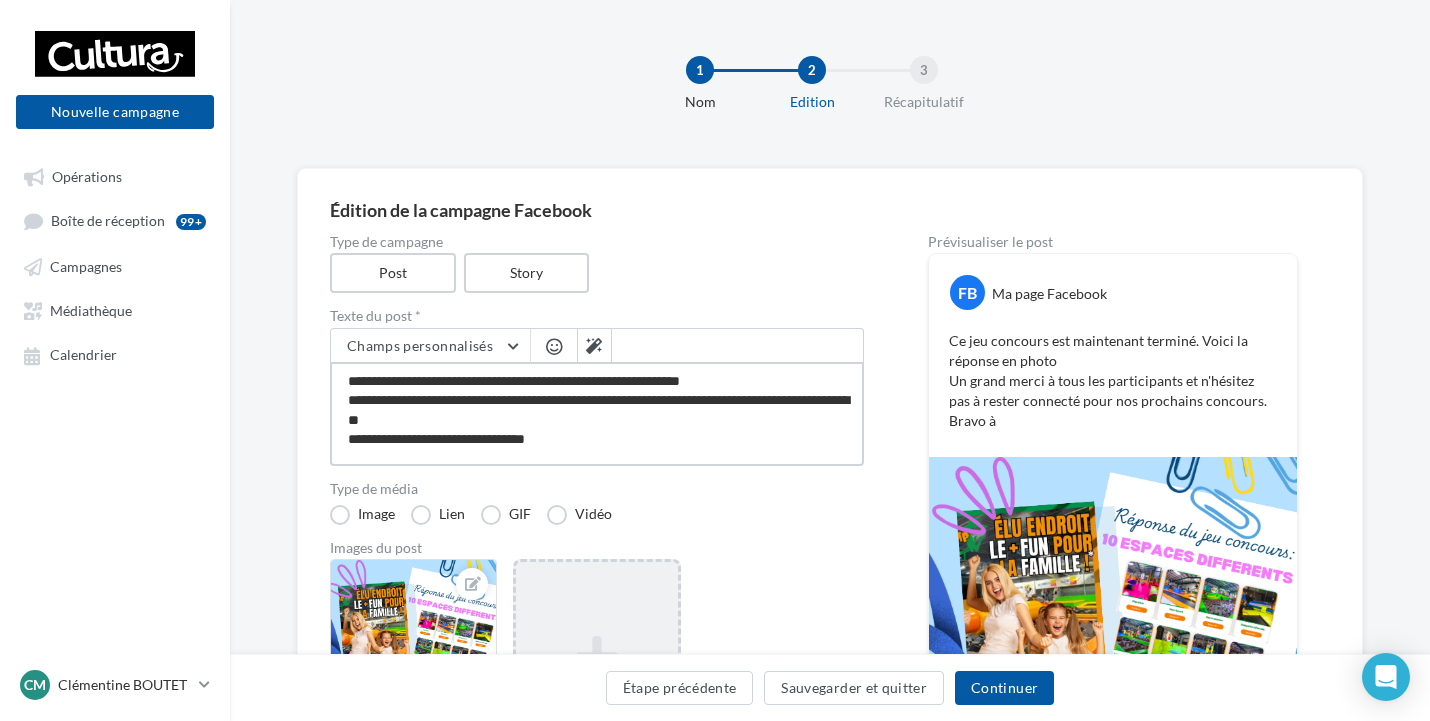 type on "**********" 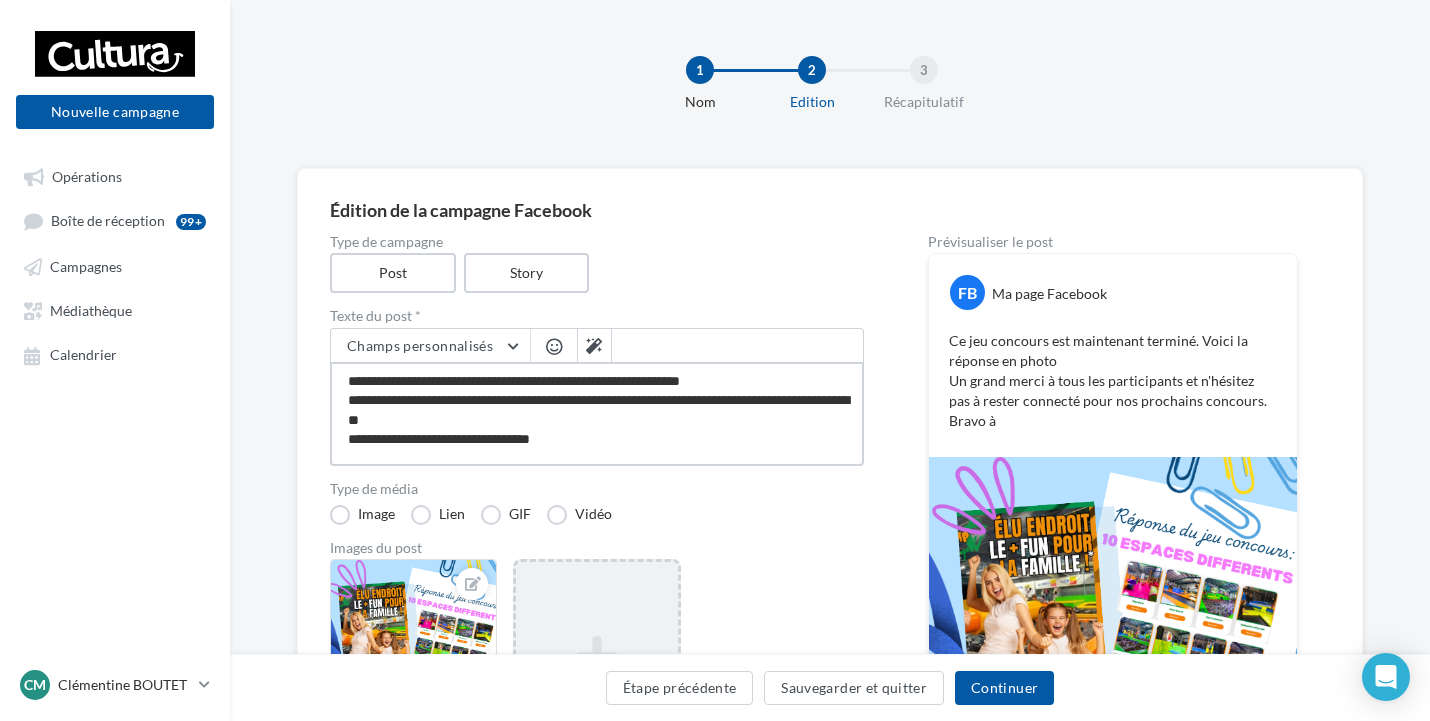 type on "**********" 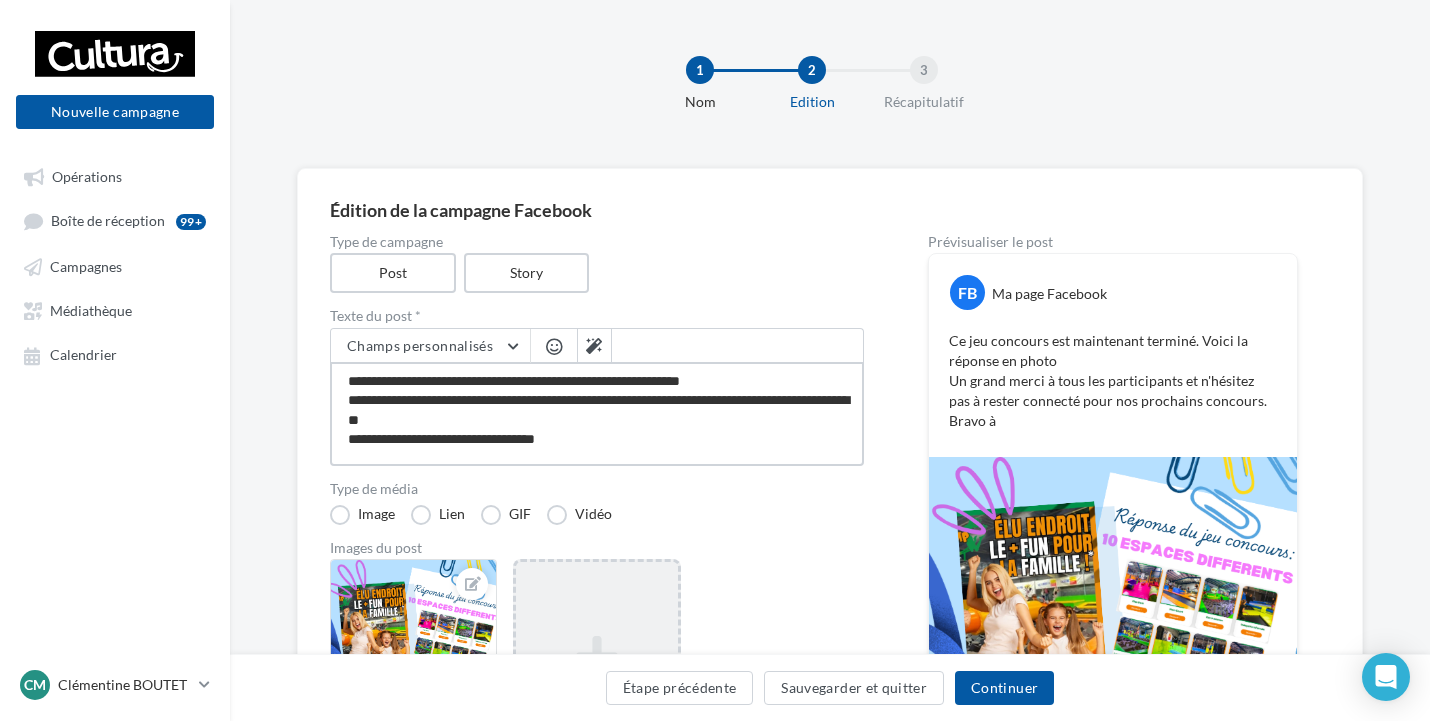 type on "**********" 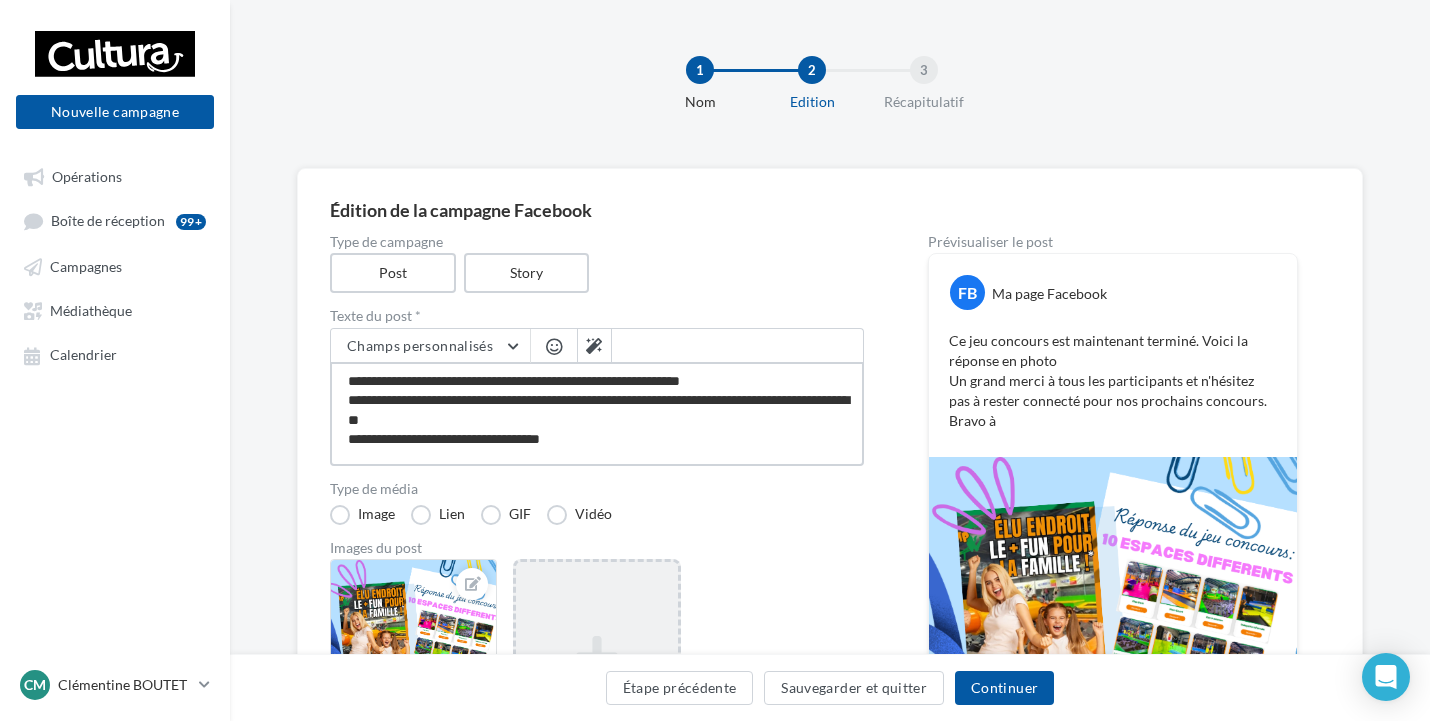 type on "**********" 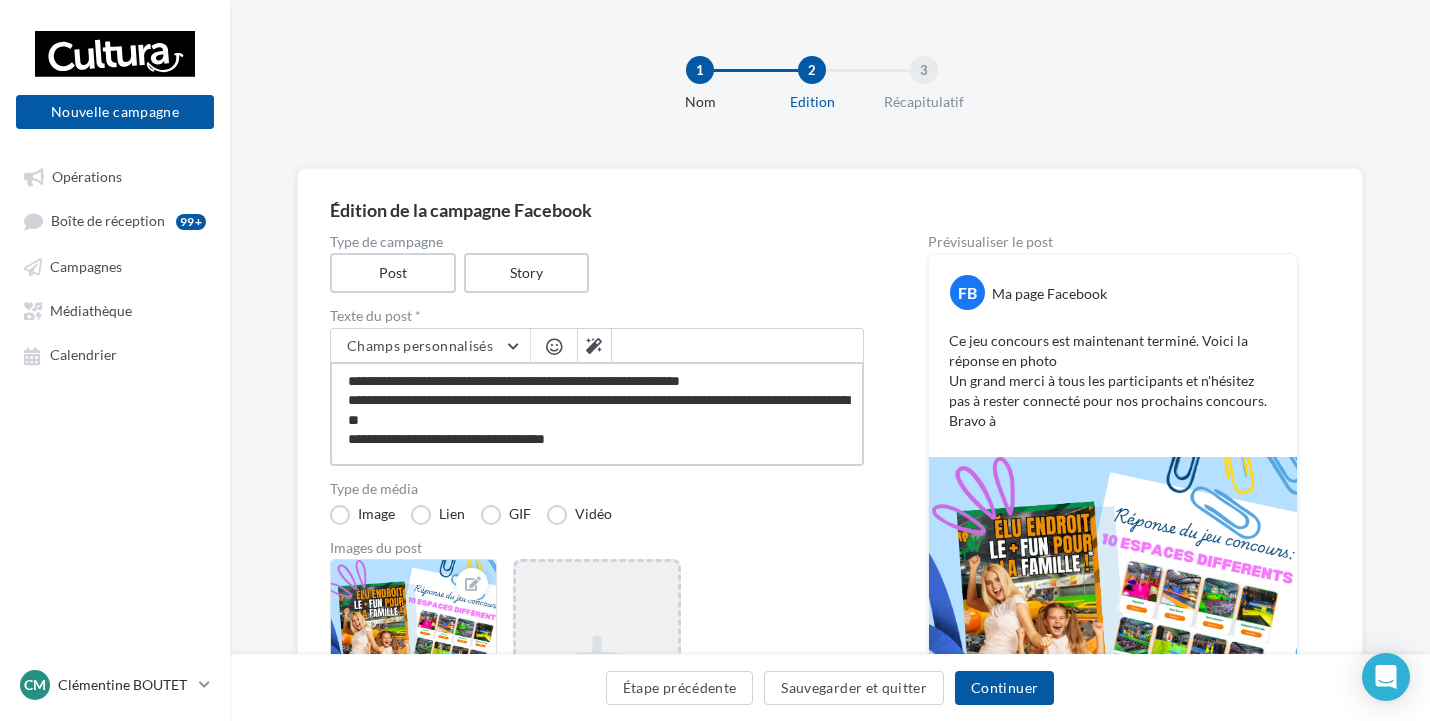 type on "**********" 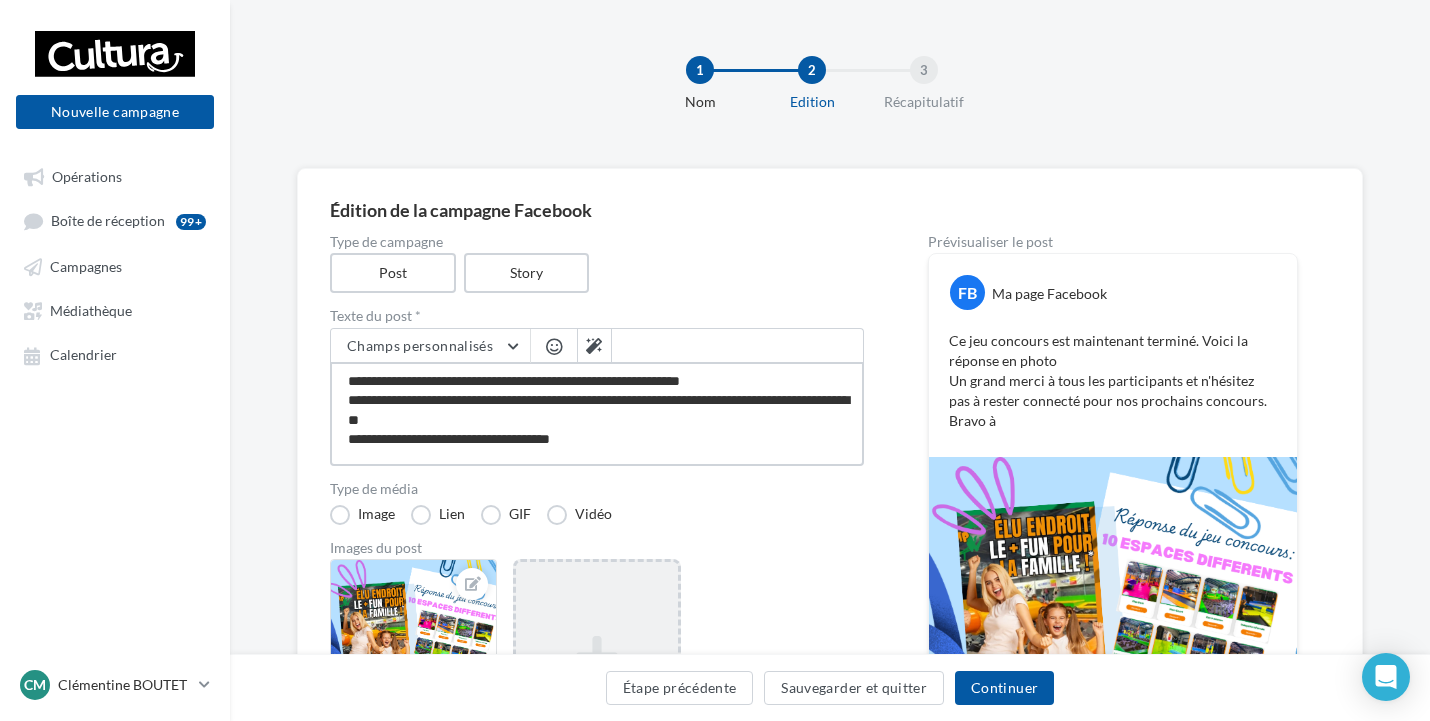 type on "**********" 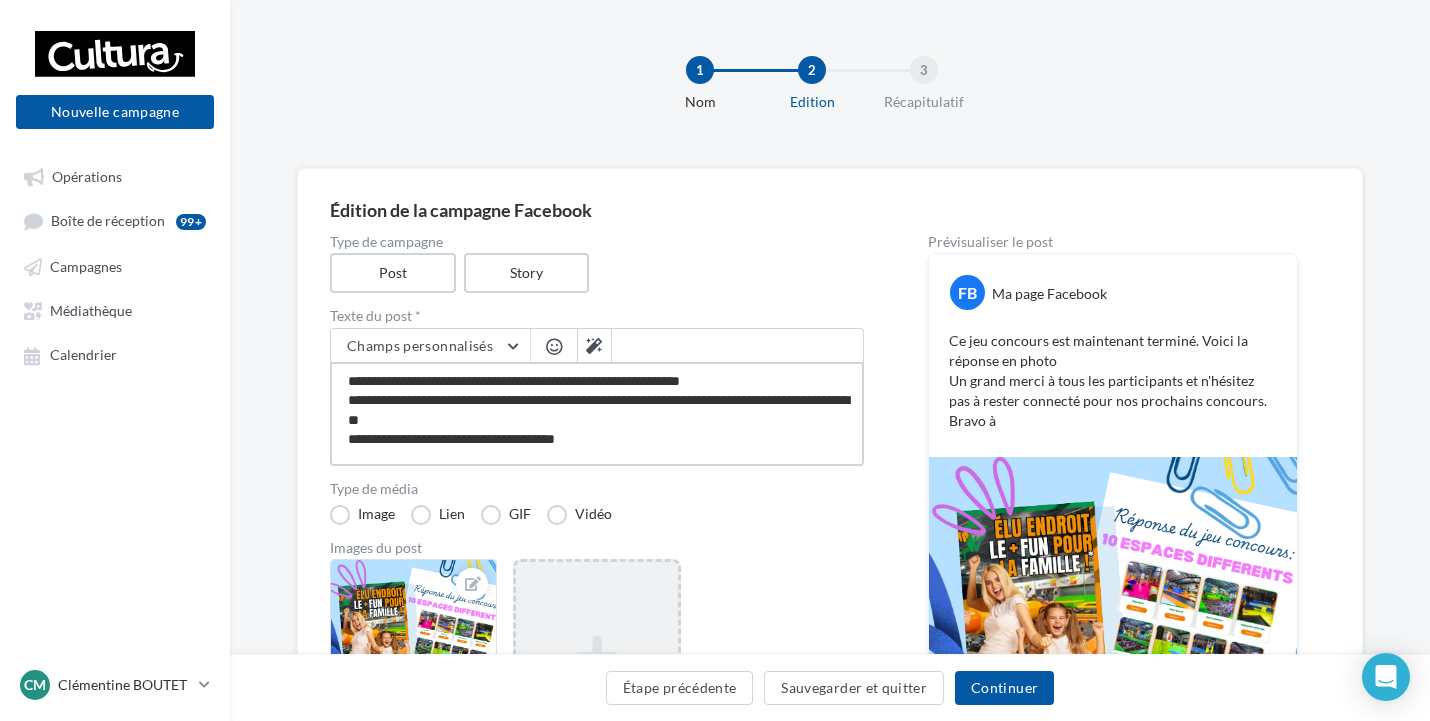 type on "**********" 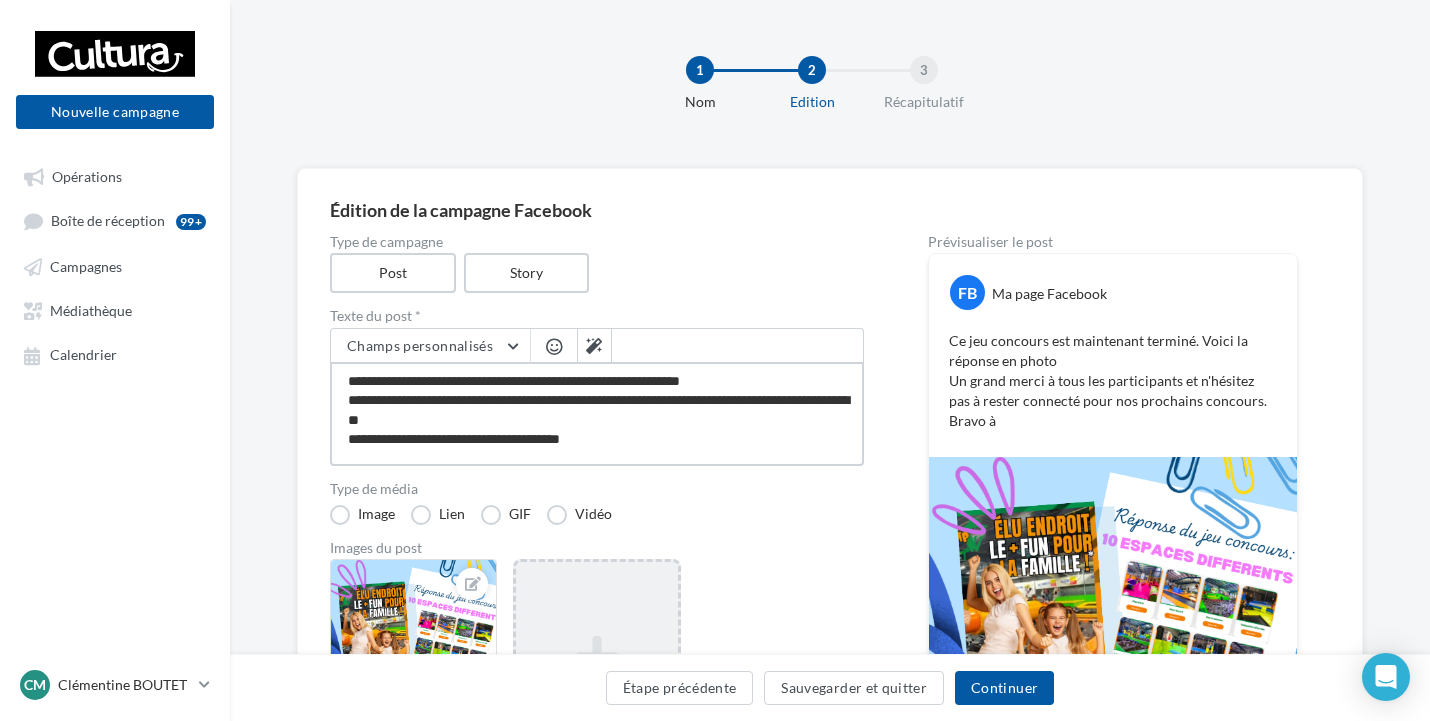 type on "**********" 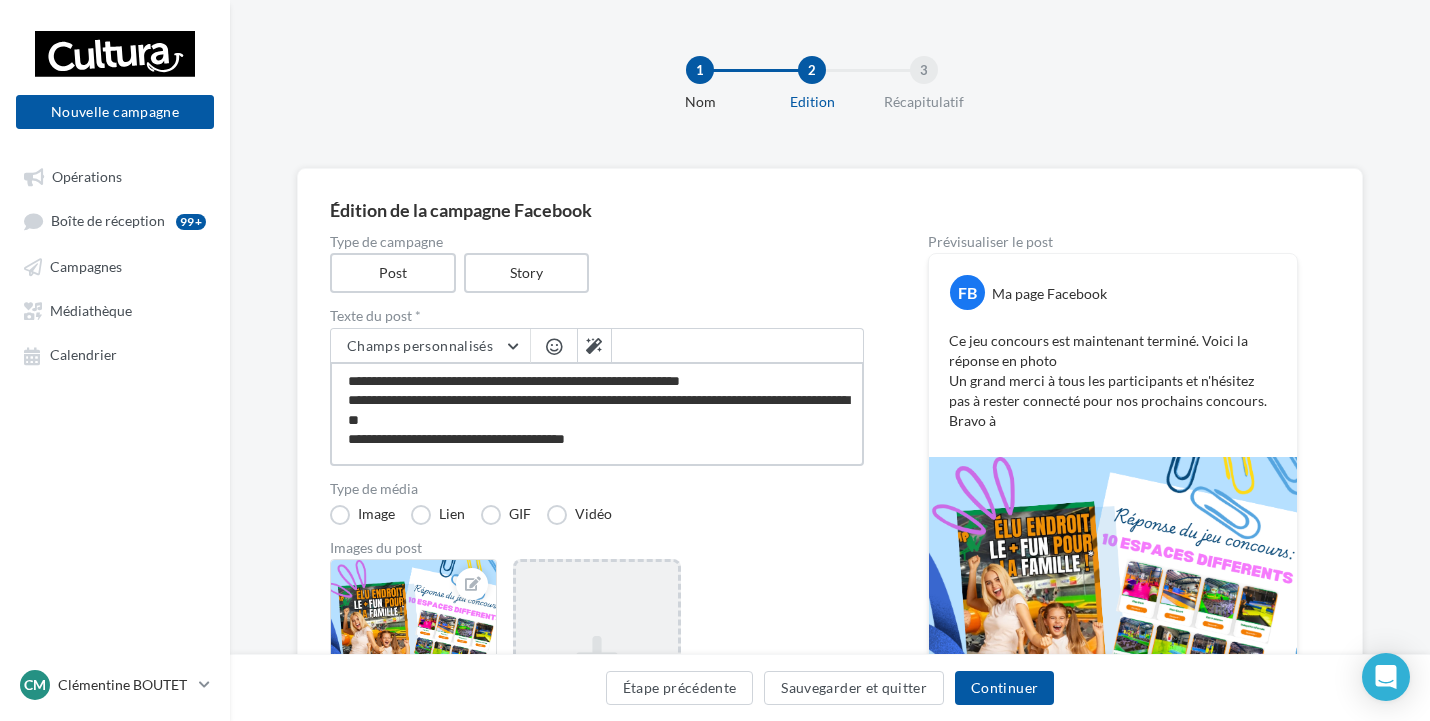 type on "**********" 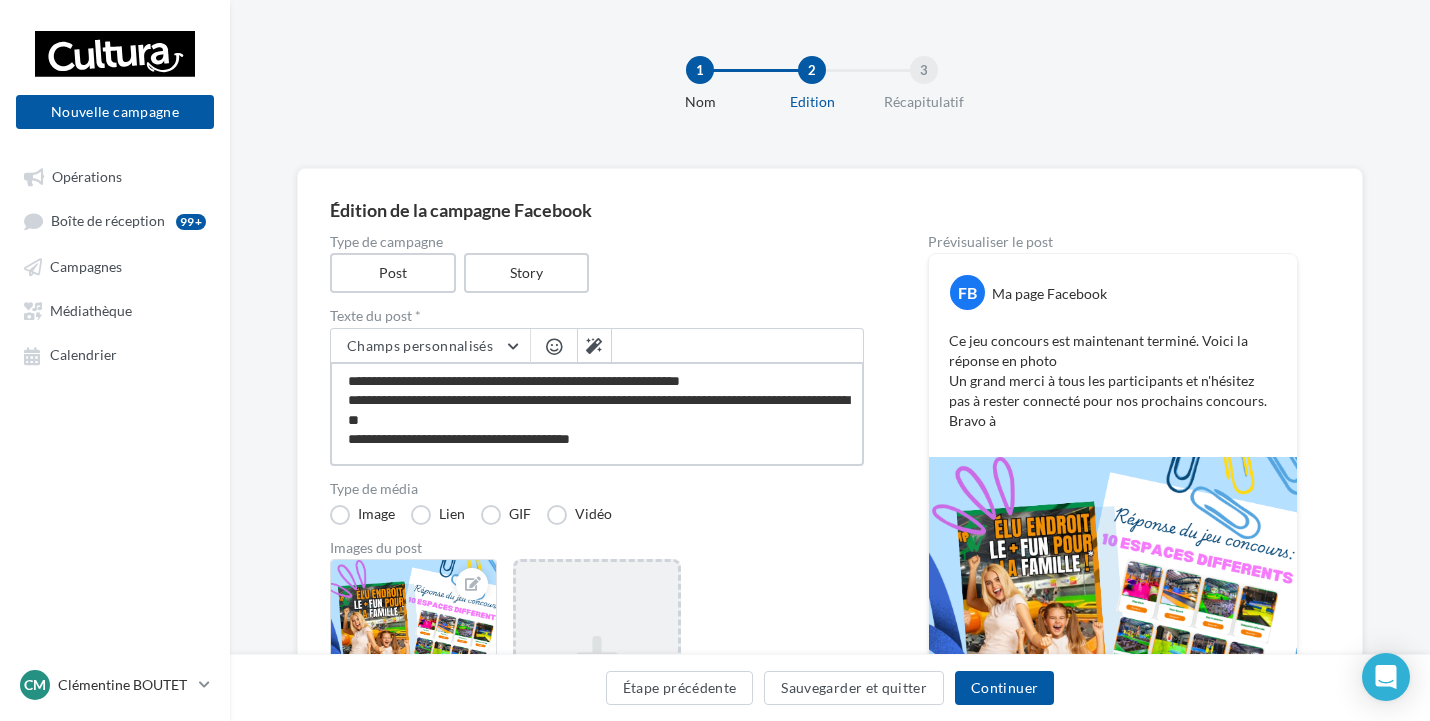 type on "**********" 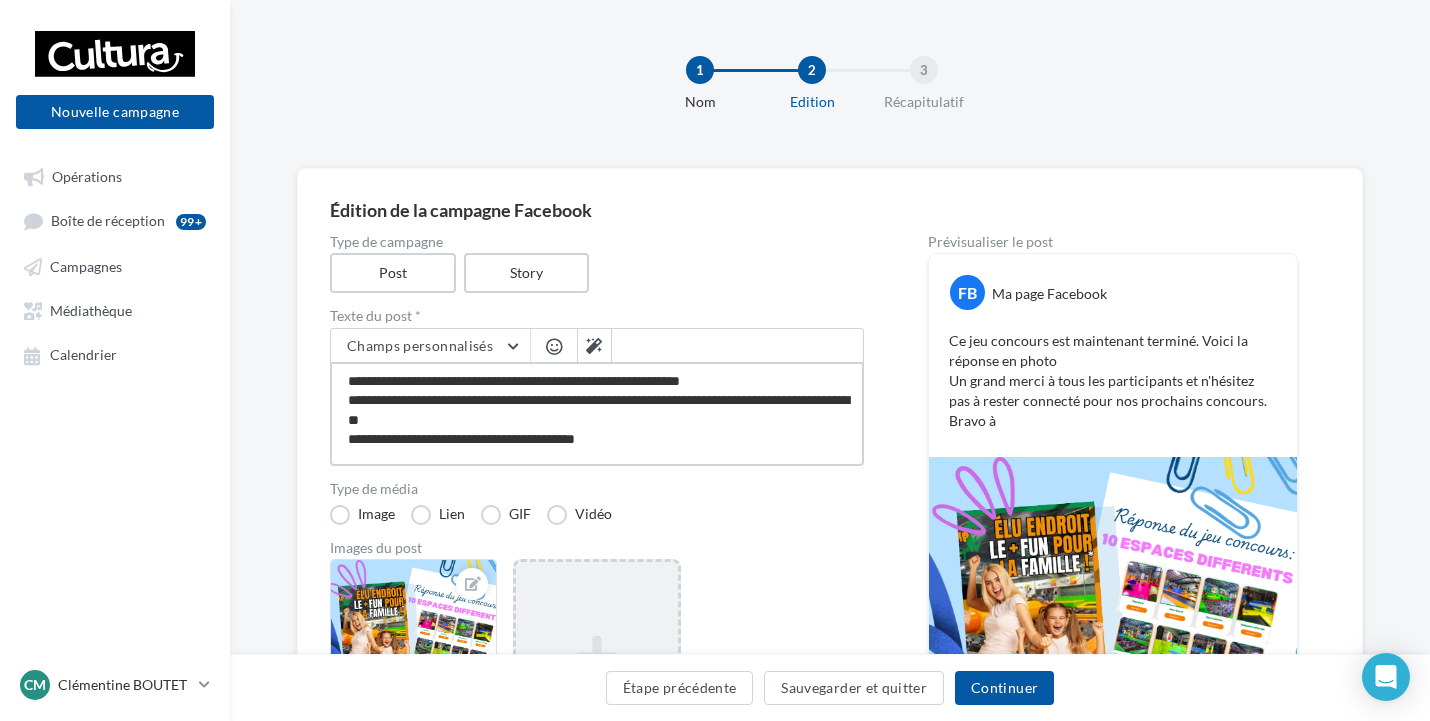 type on "**********" 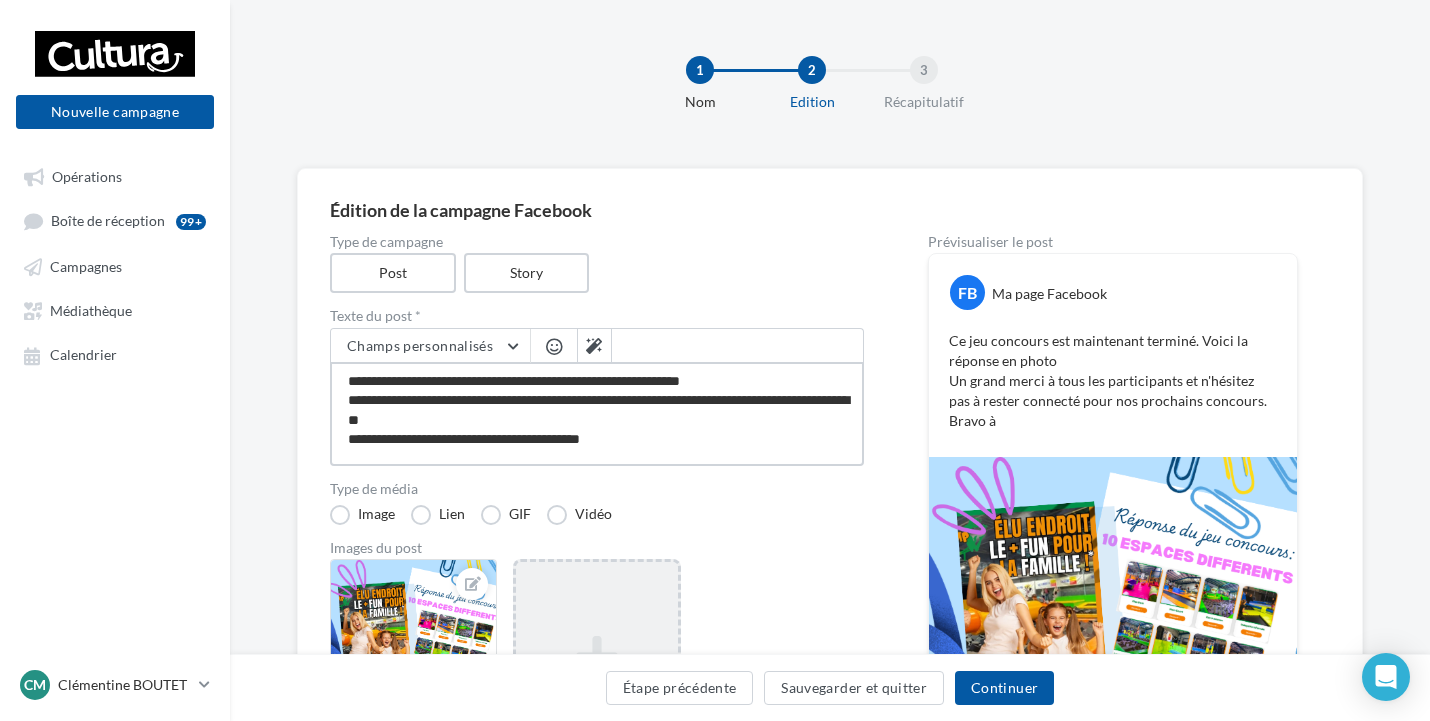 type on "**********" 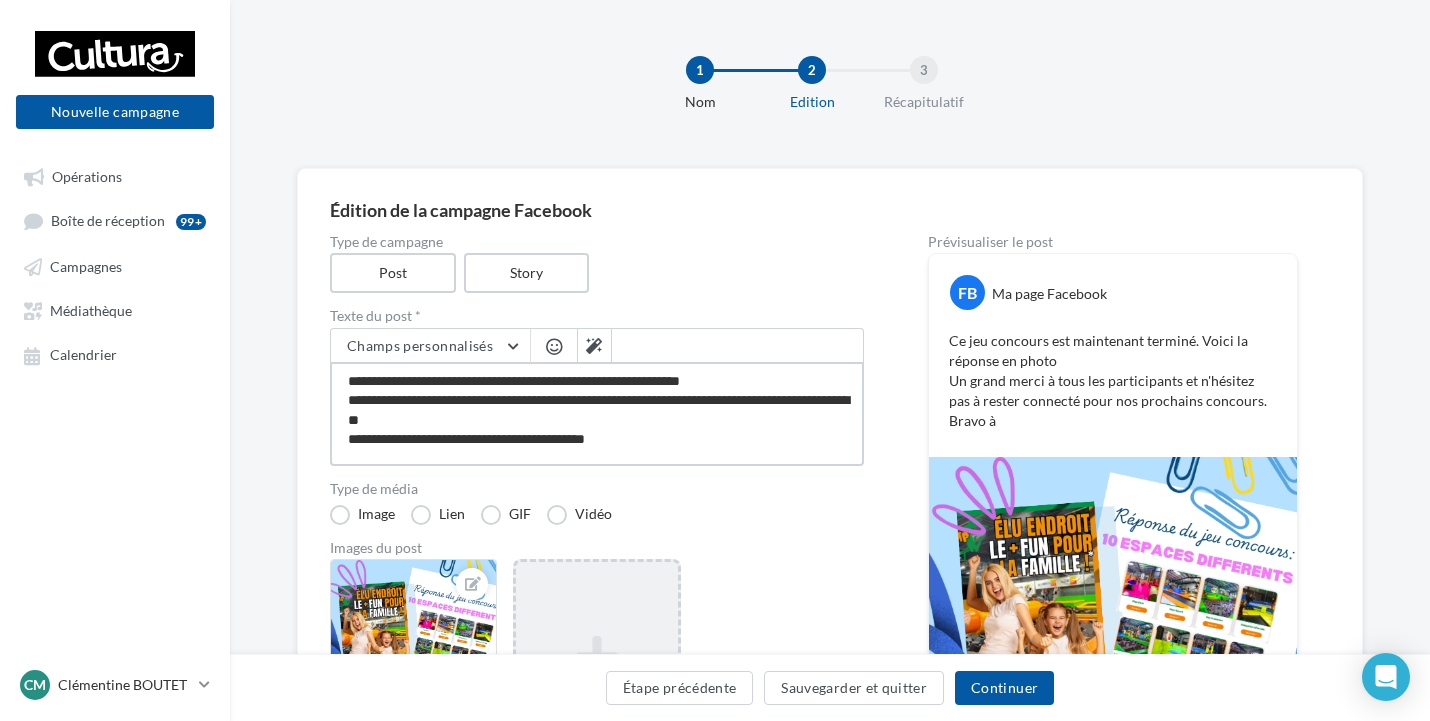 type on "**********" 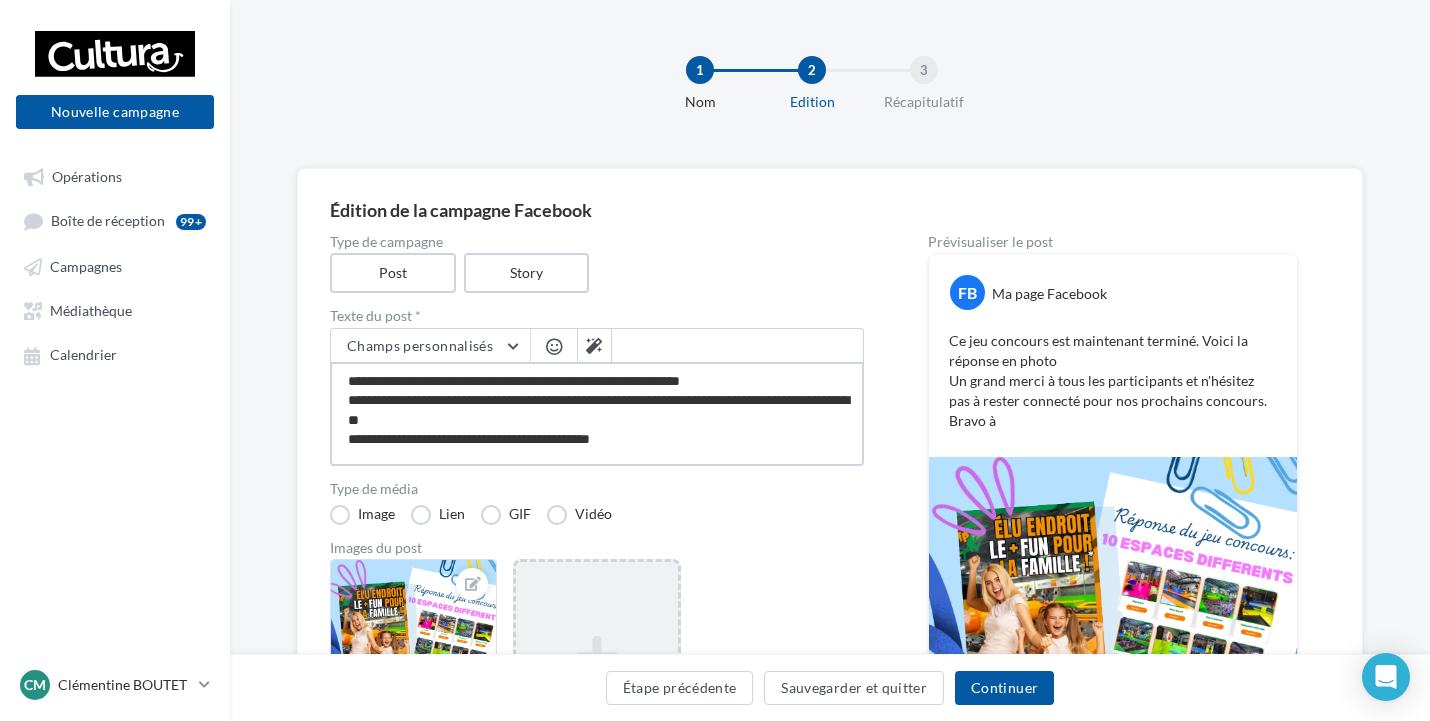type on "**********" 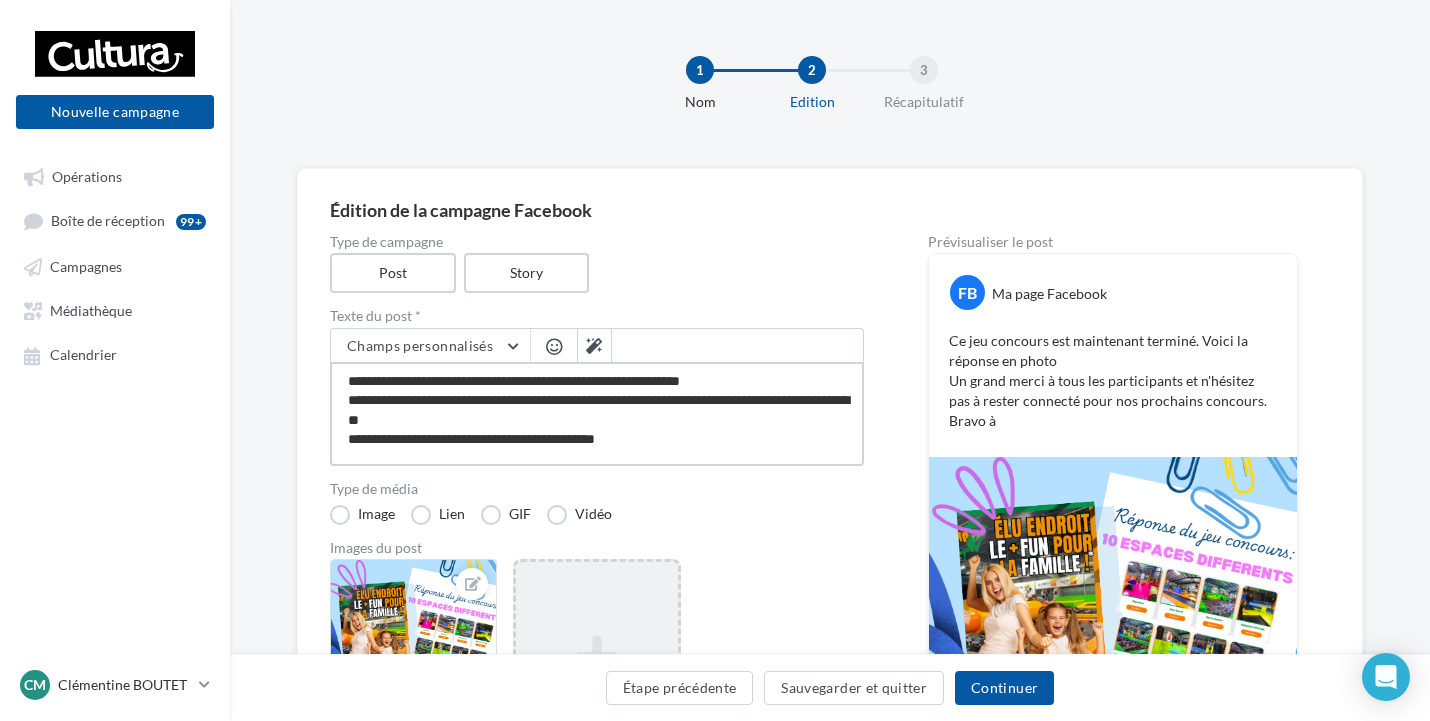 type on "**********" 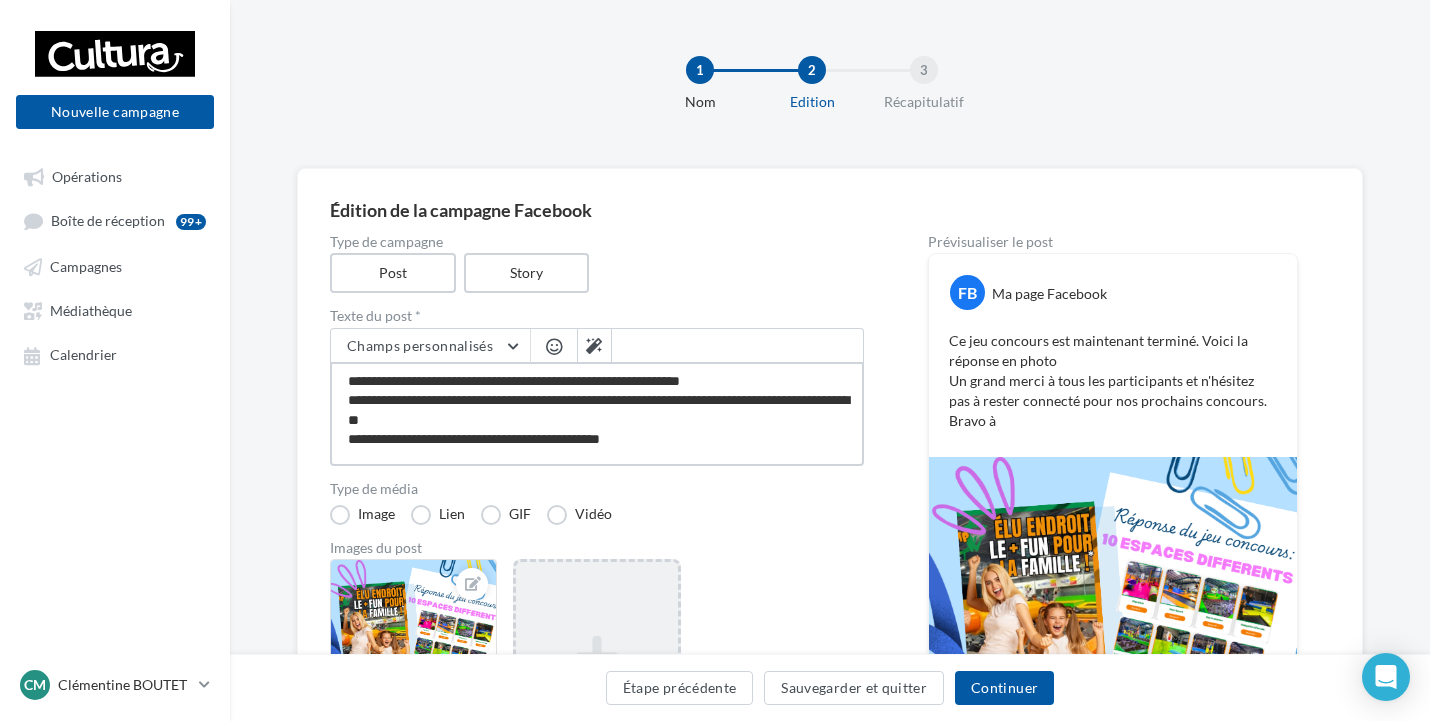 type on "**********" 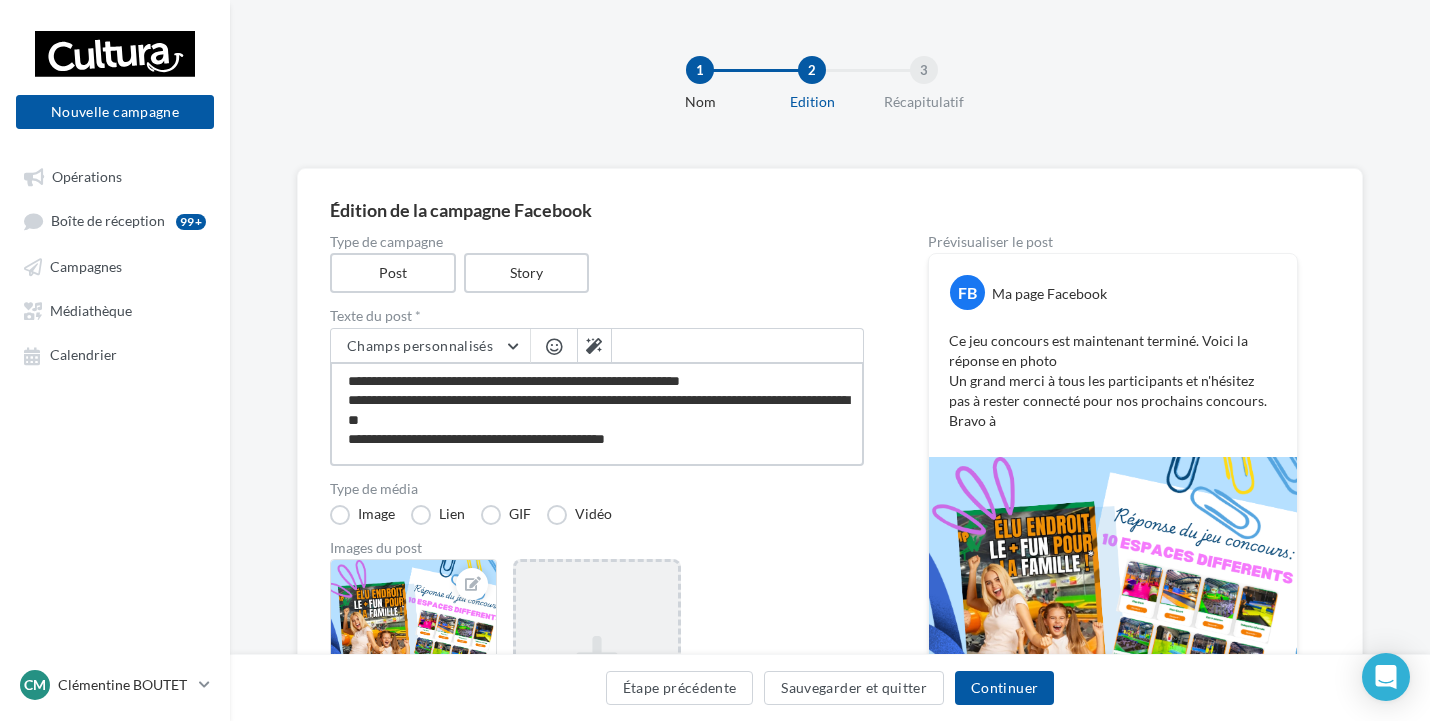 type on "**********" 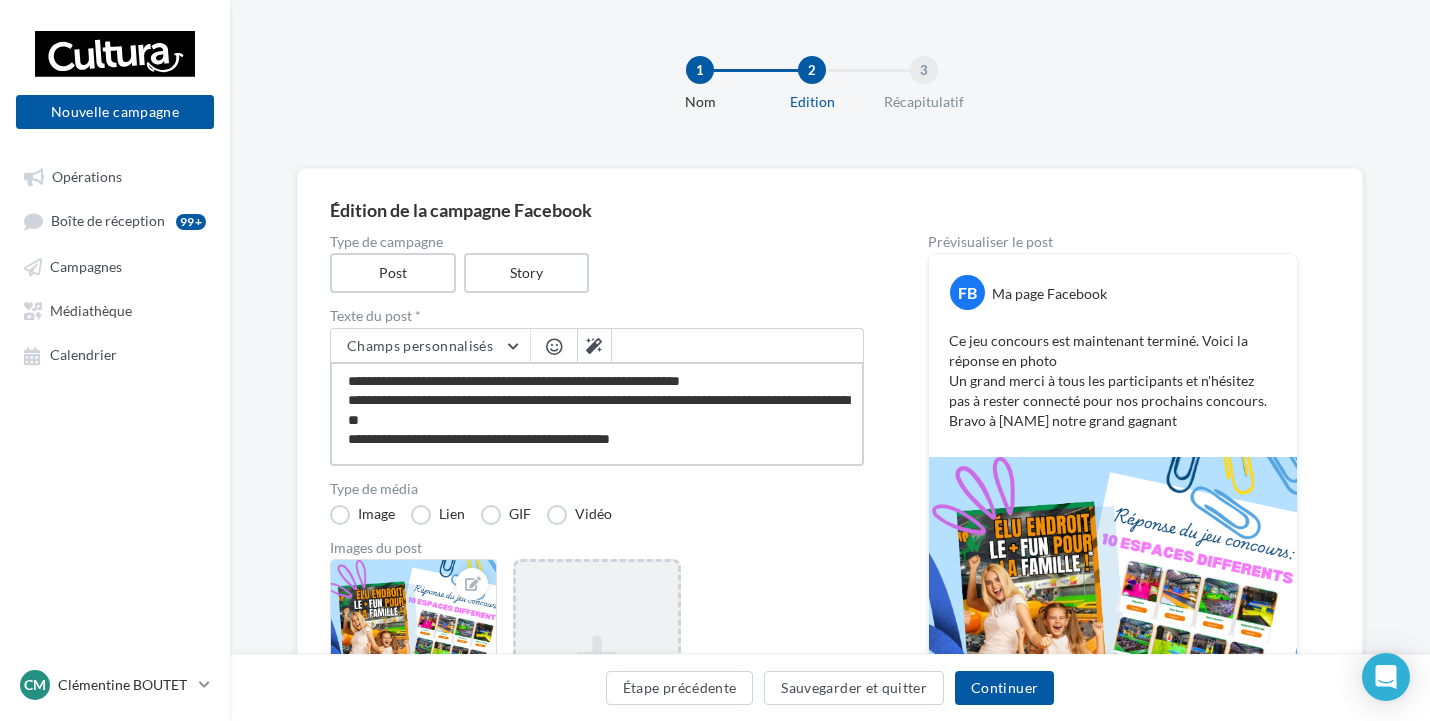 type on "**********" 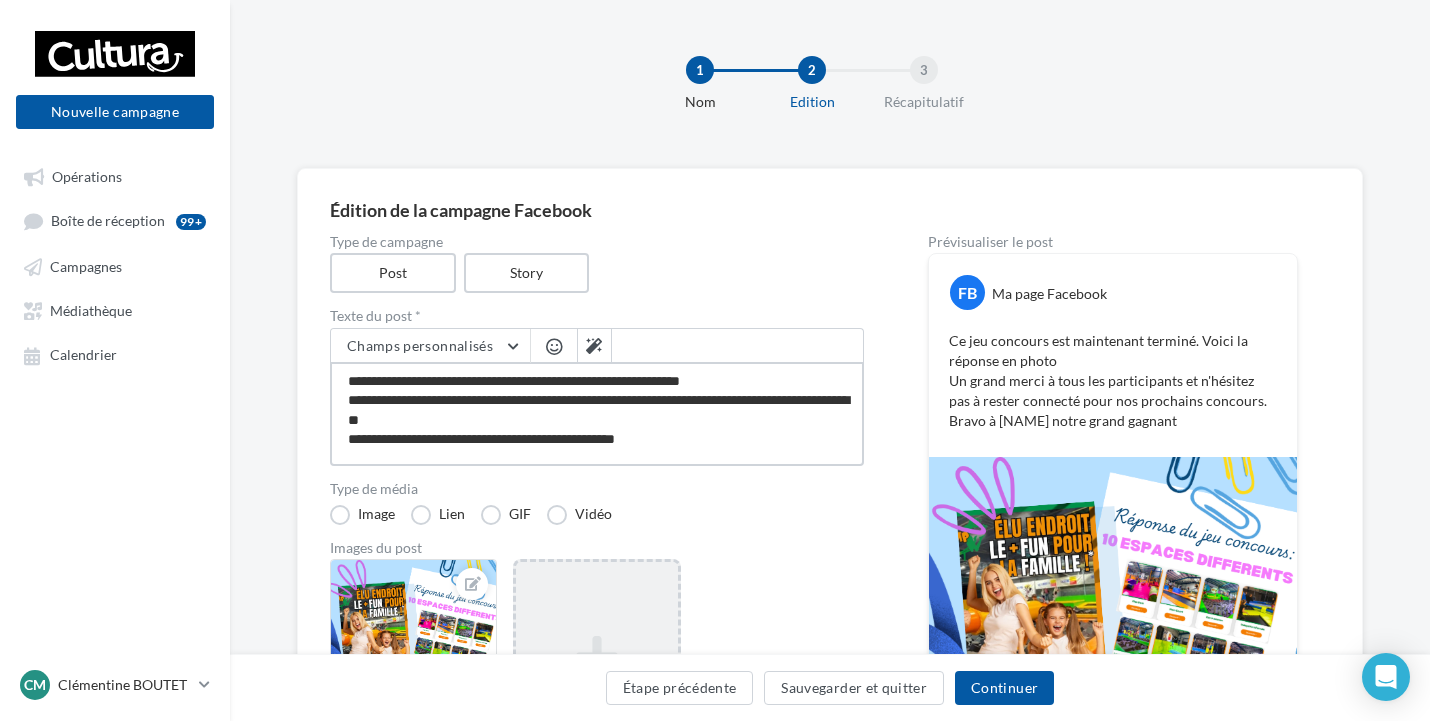 type on "**********" 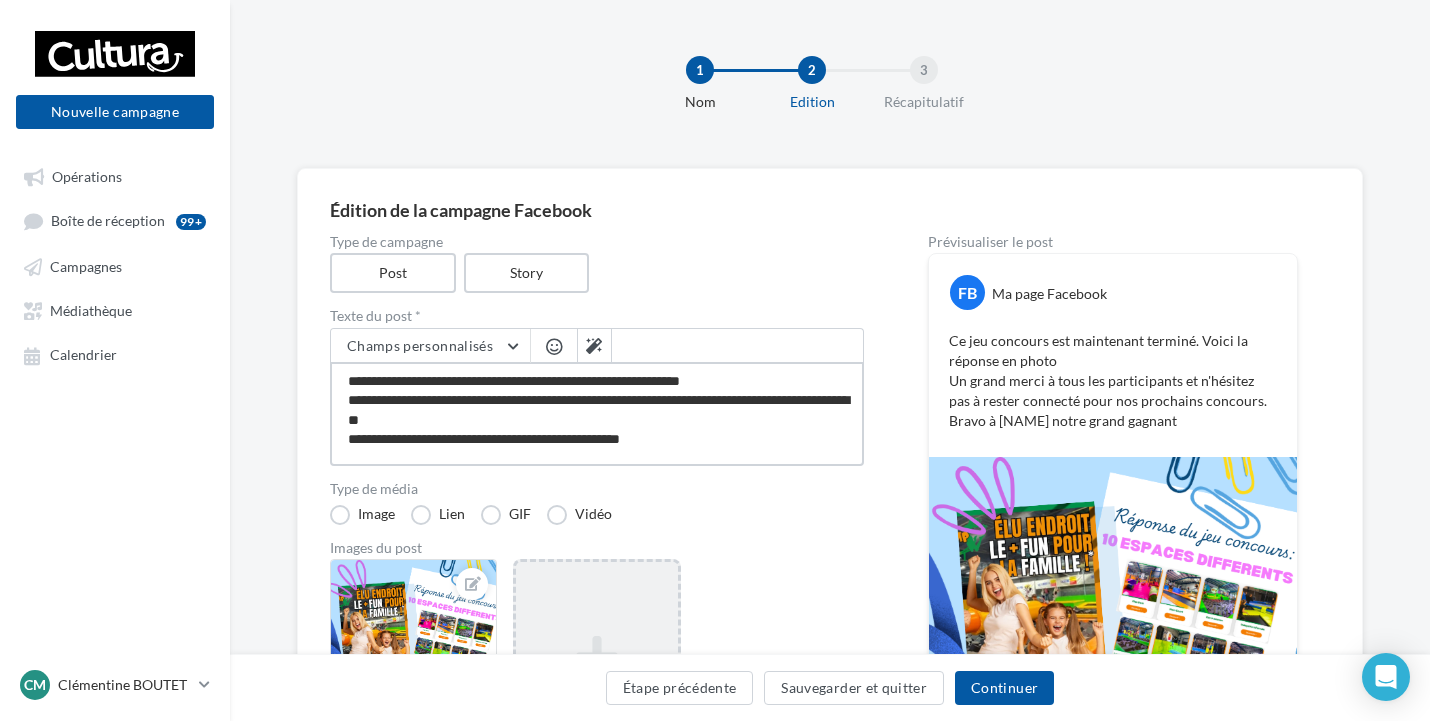type on "**********" 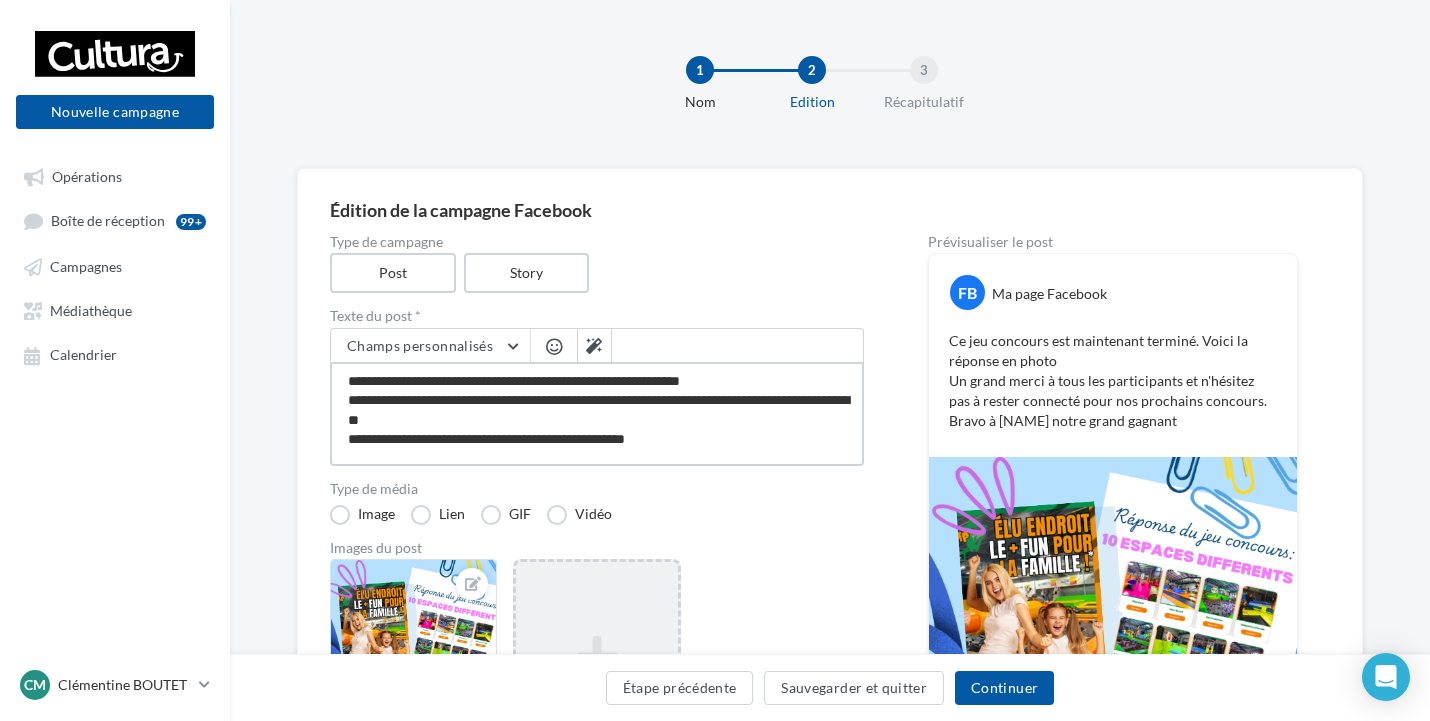 type on "**********" 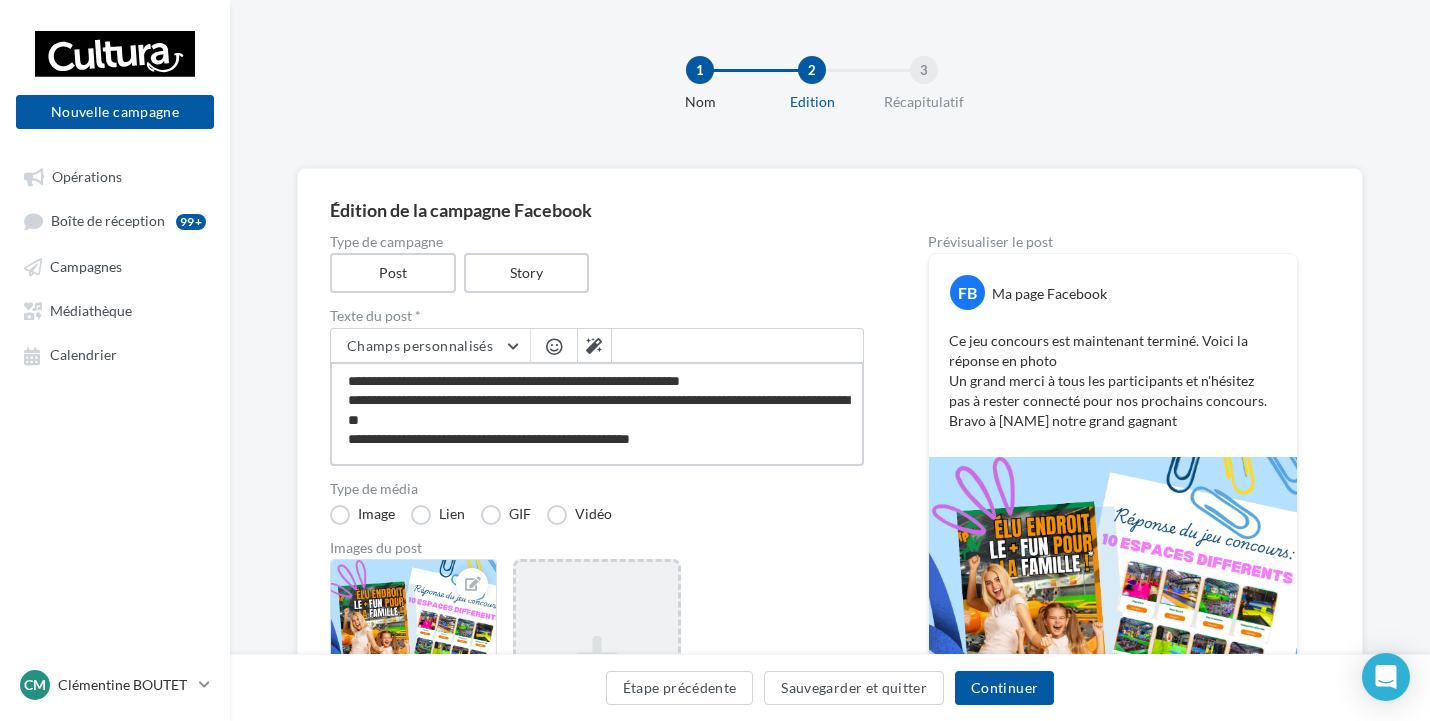 type on "**********" 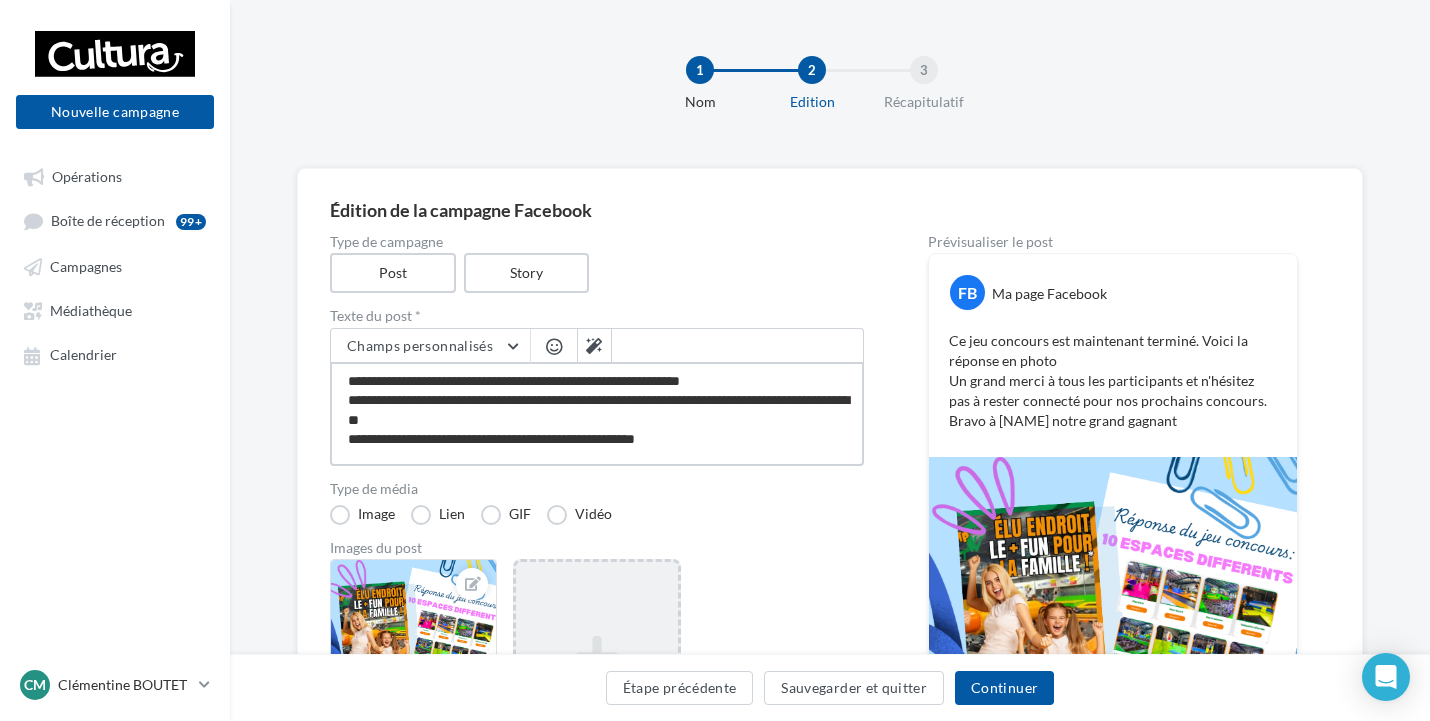 type on "**********" 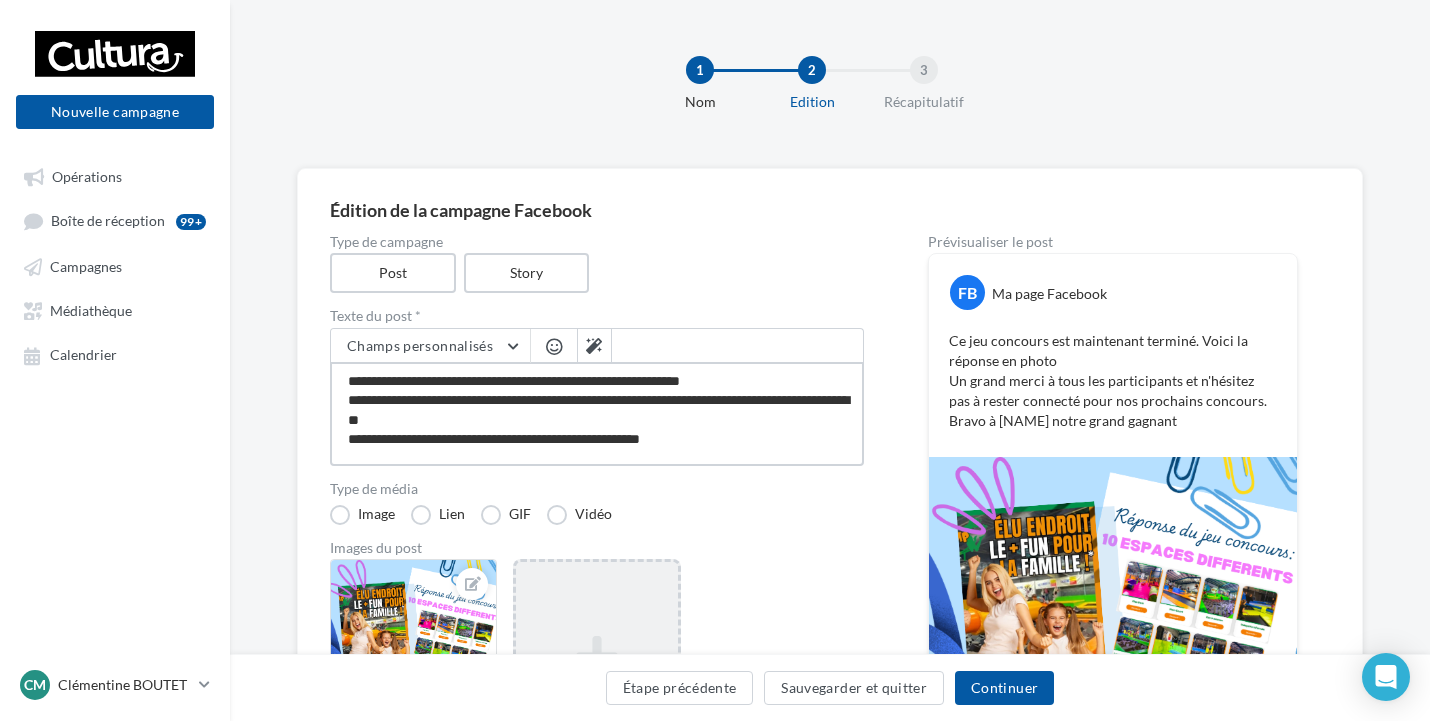 type on "**********" 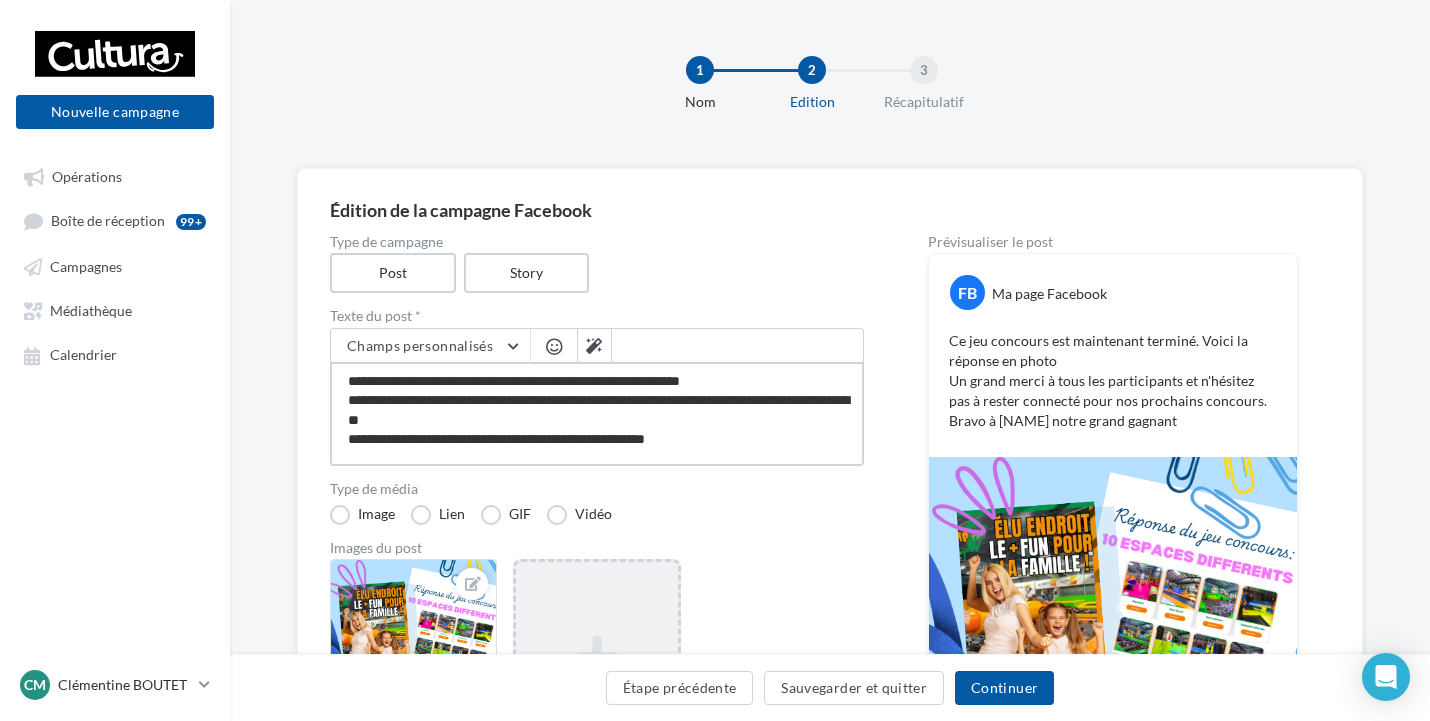type on "**********" 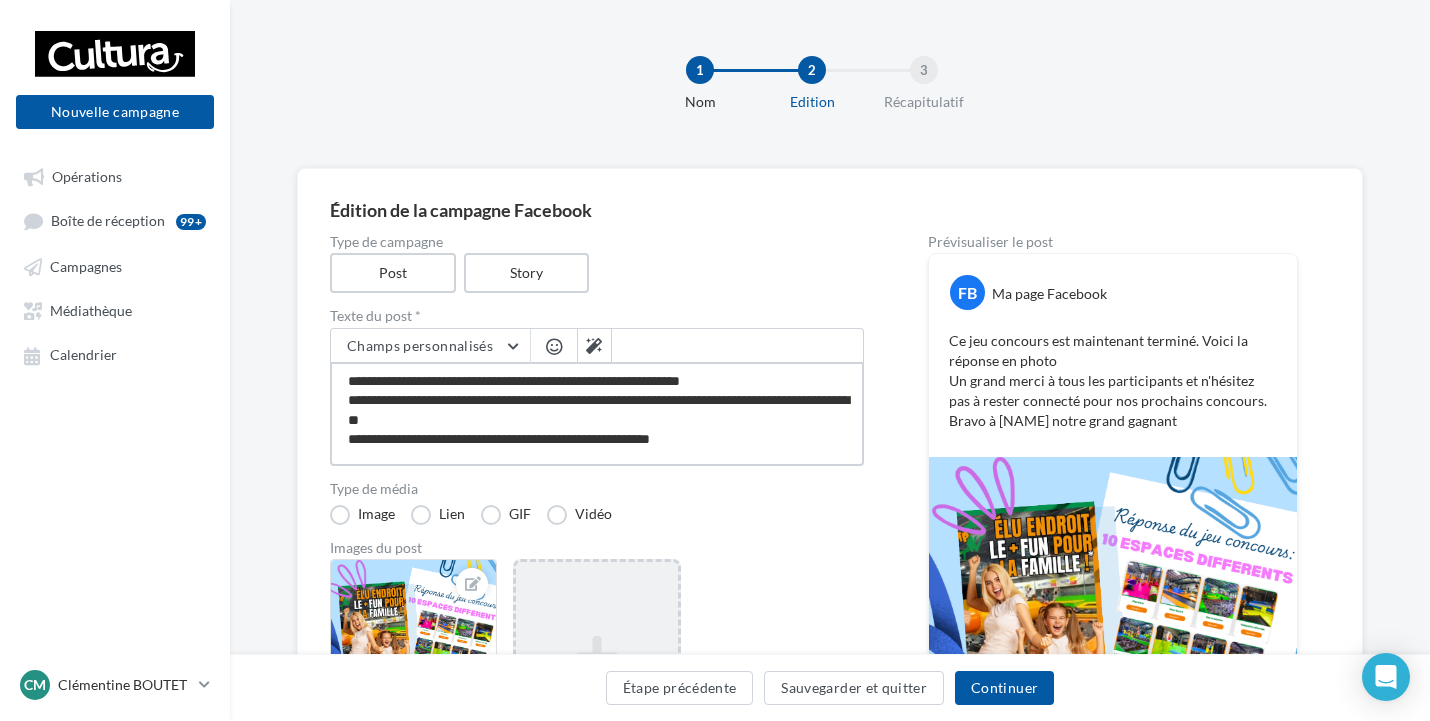 type on "**********" 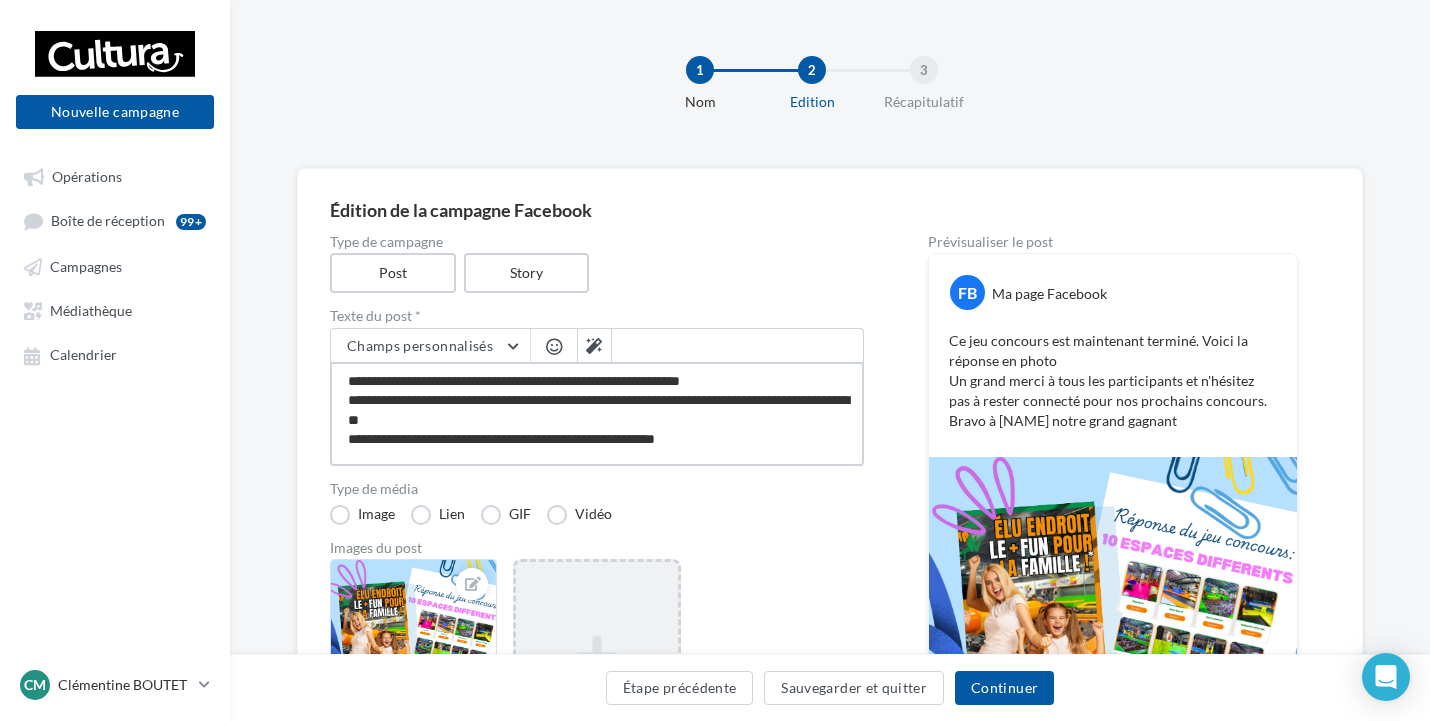 type on "**********" 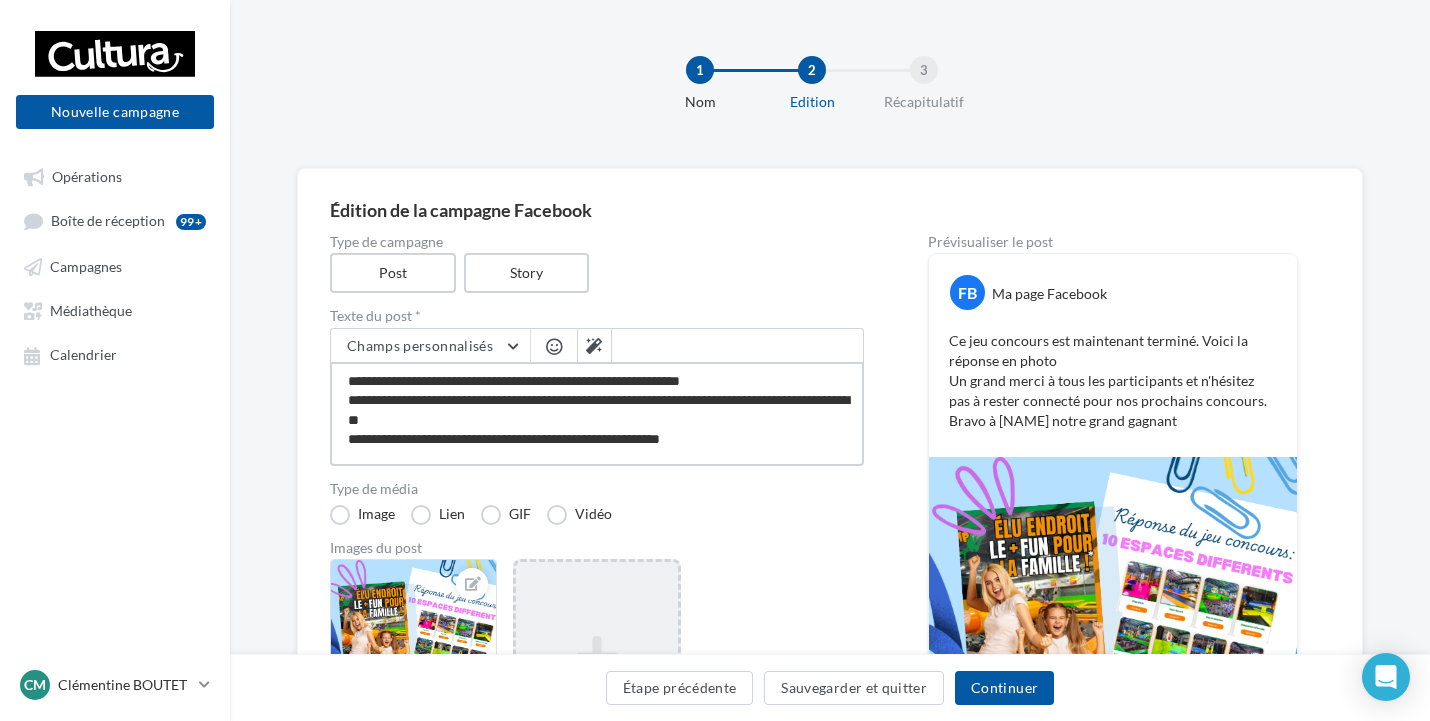 type on "**********" 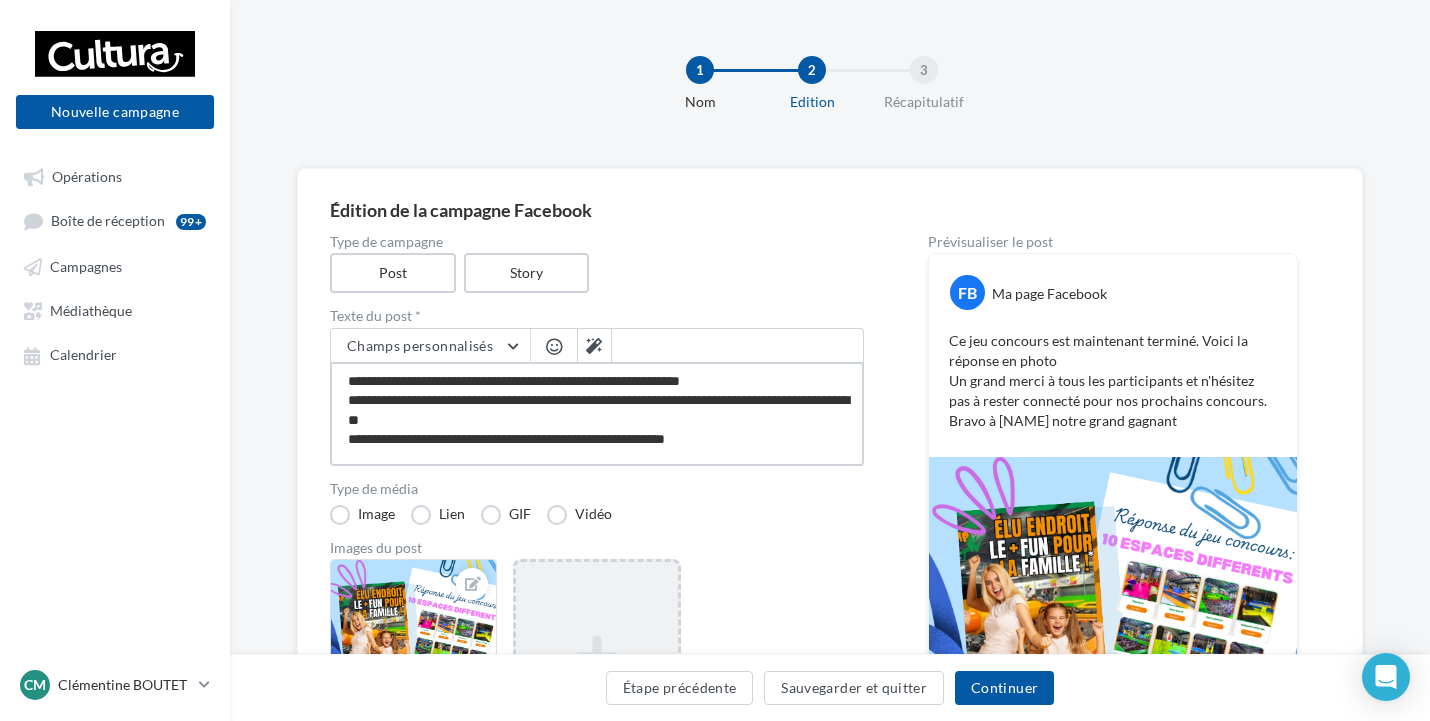 type on "**********" 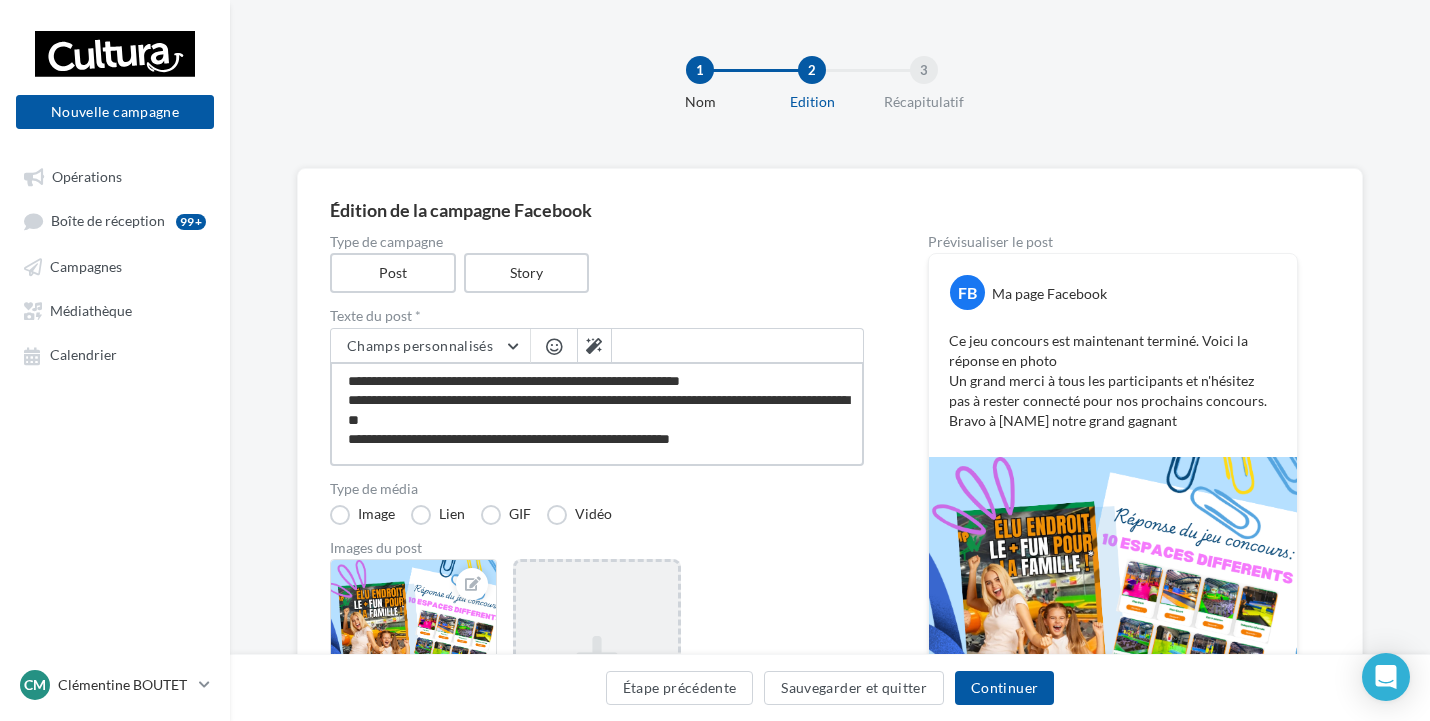 type on "**********" 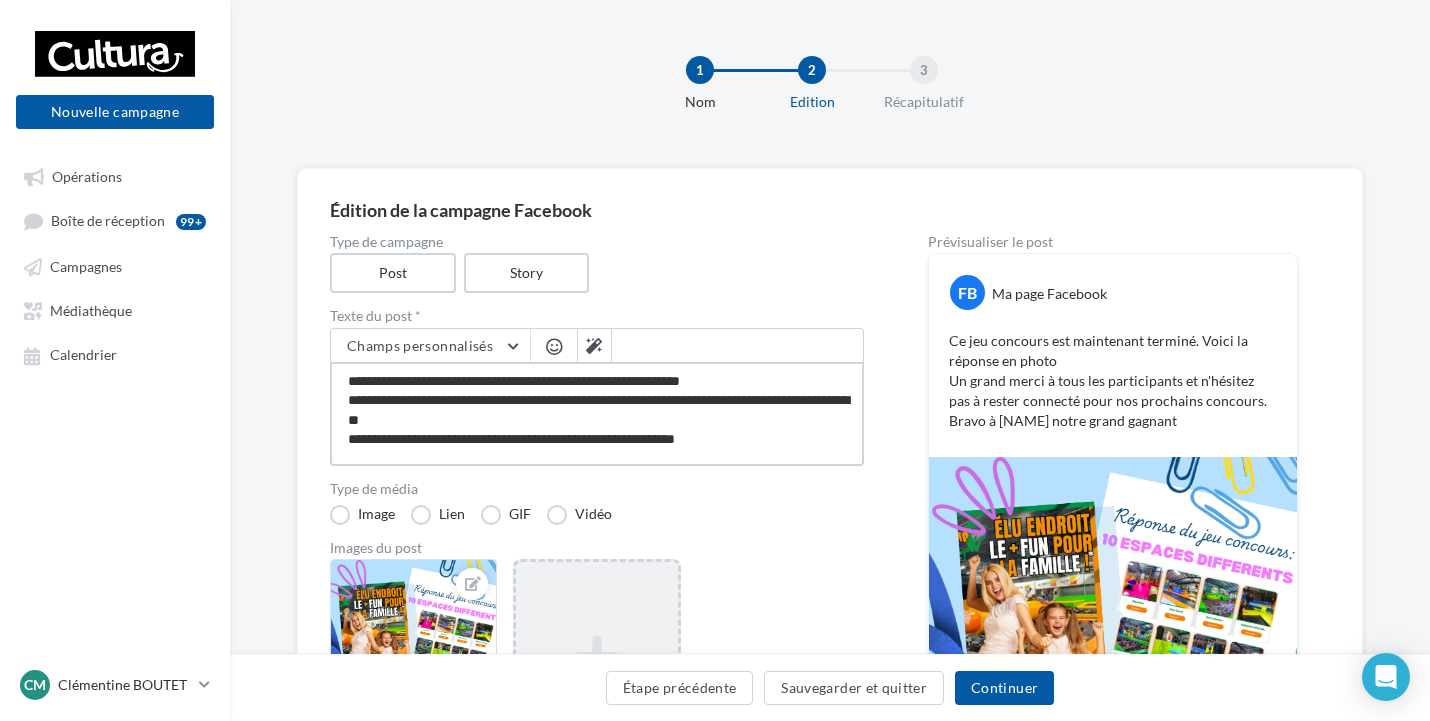 type on "**********" 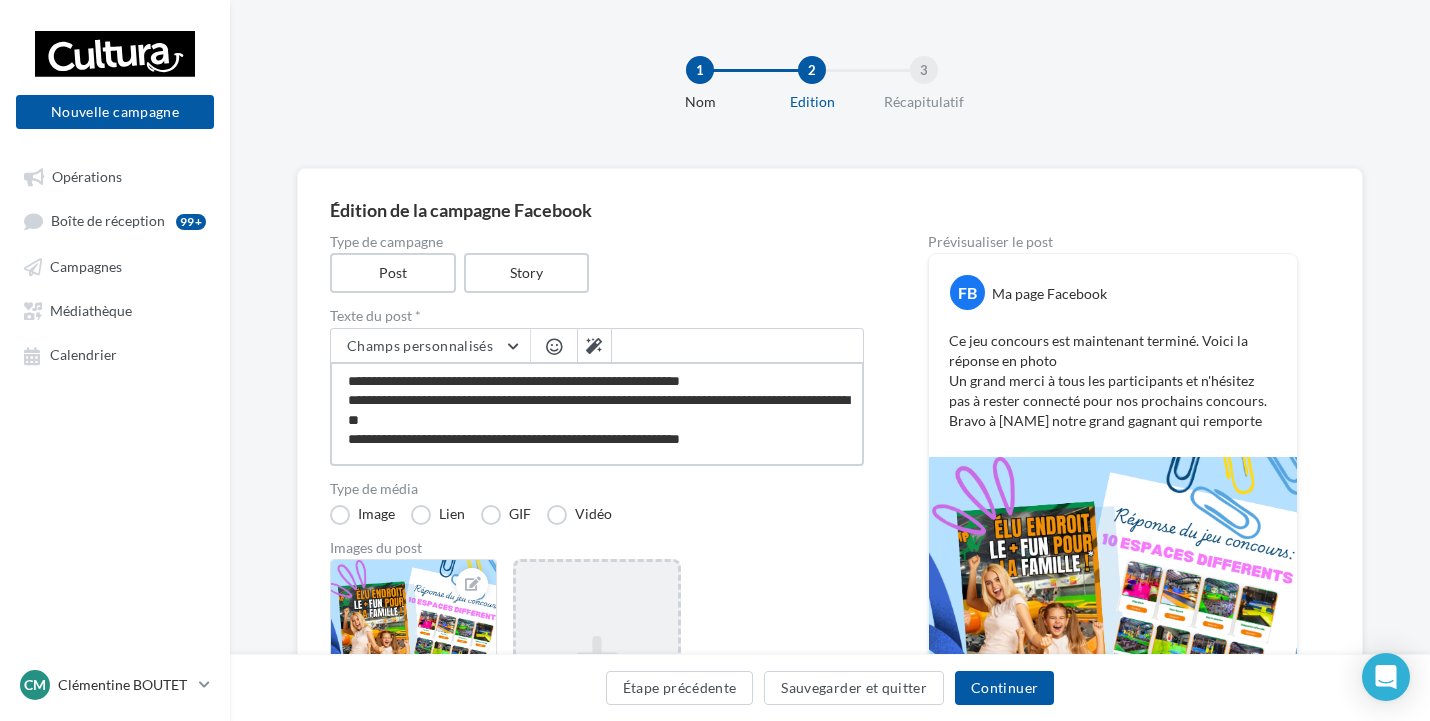 type on "**********" 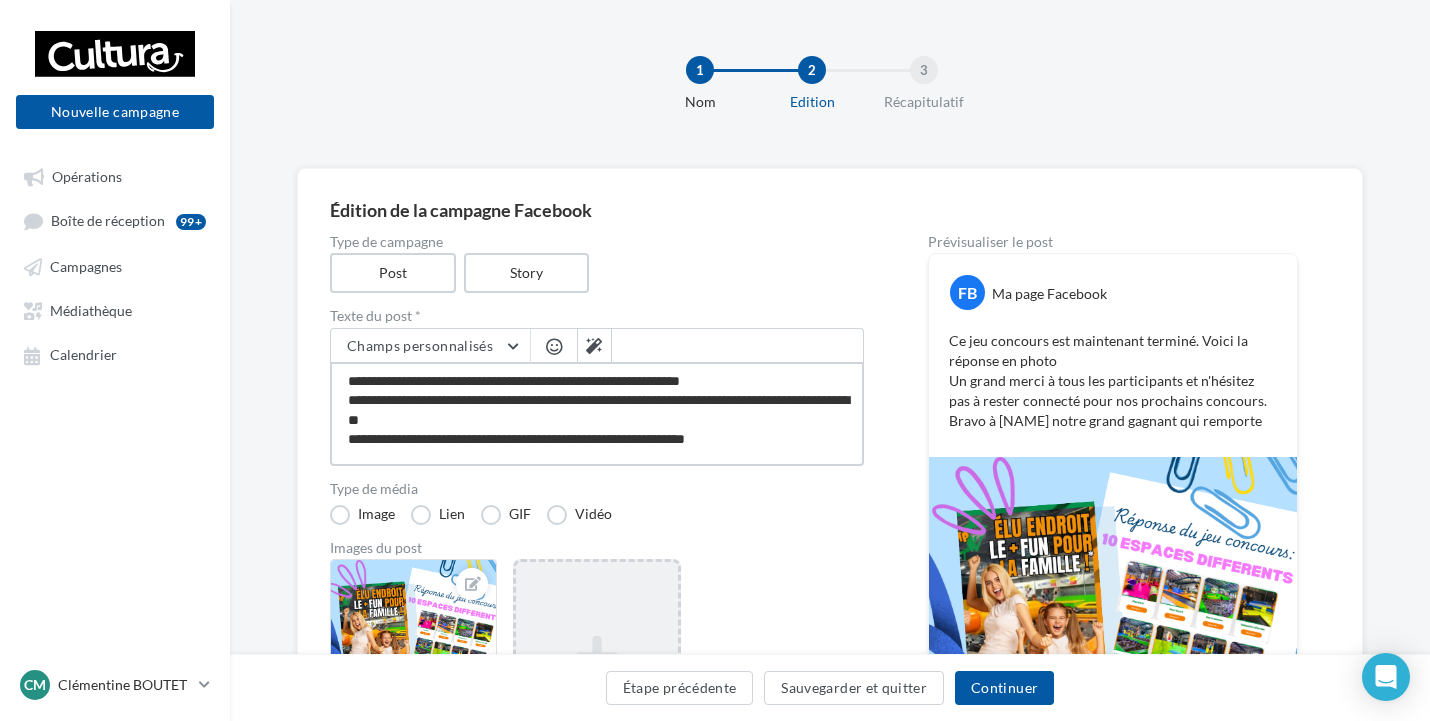 type on "**********" 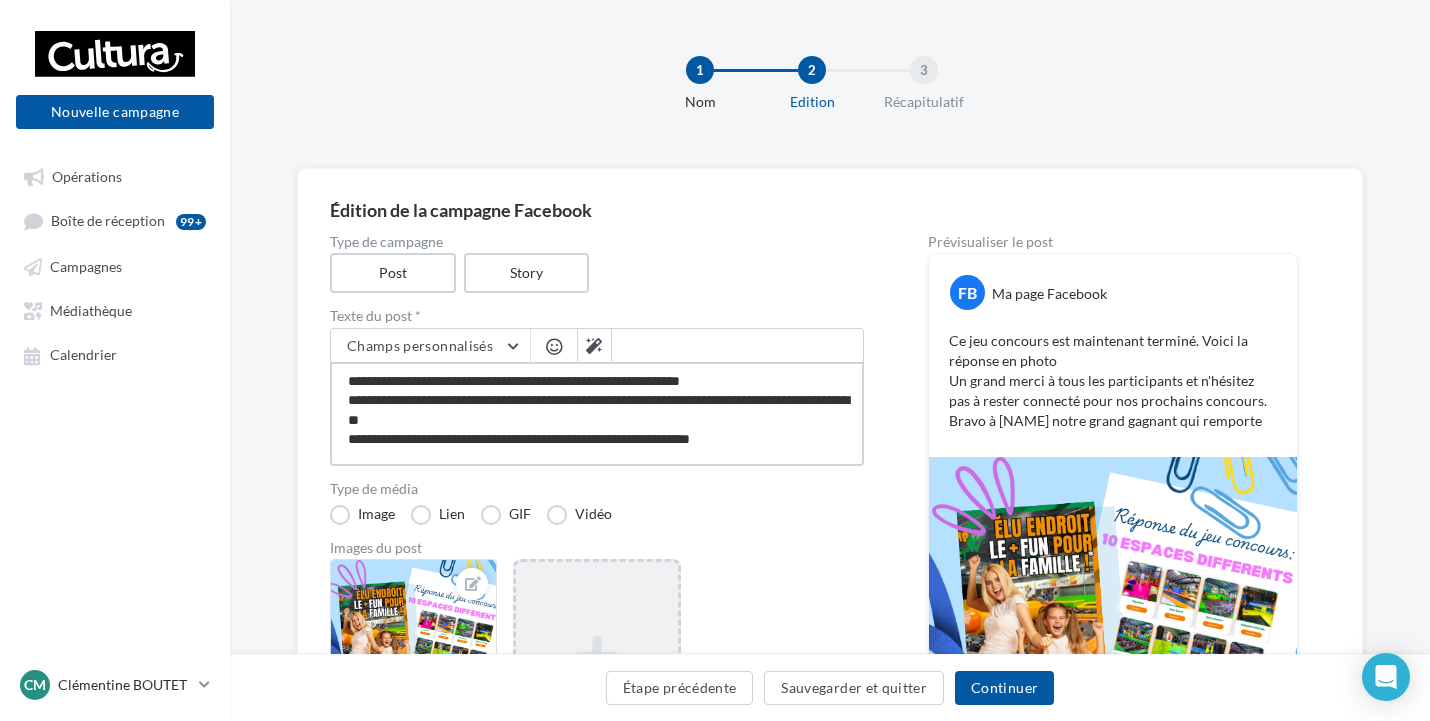 type on "**********" 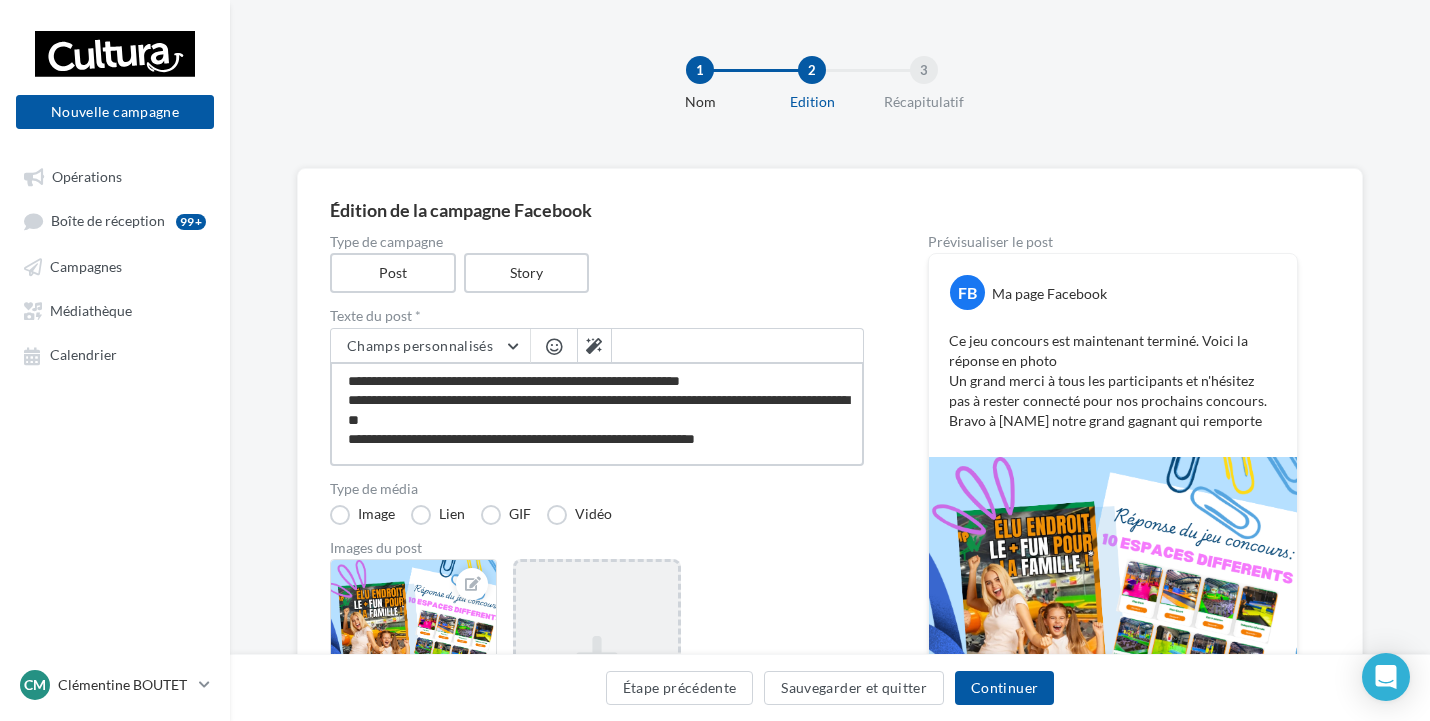 type on "**********" 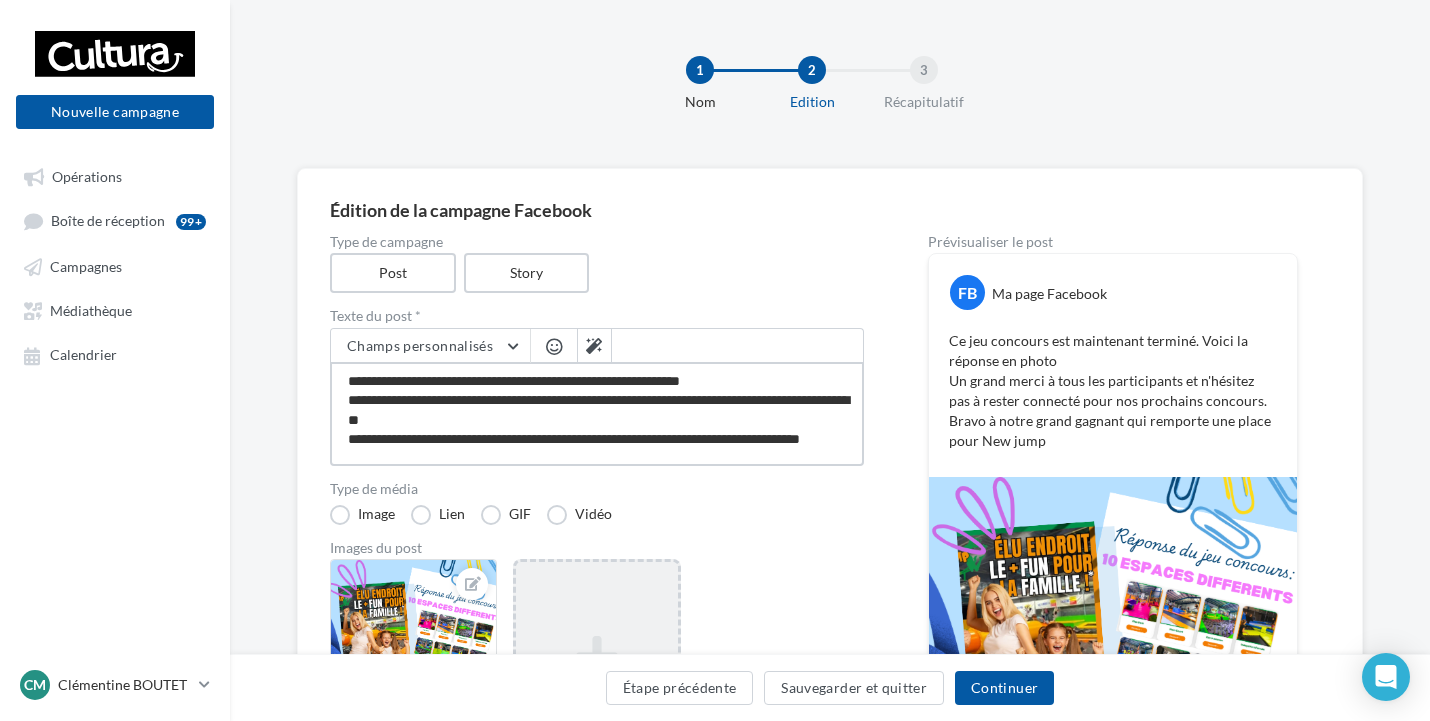 click on "**********" at bounding box center (597, 414) 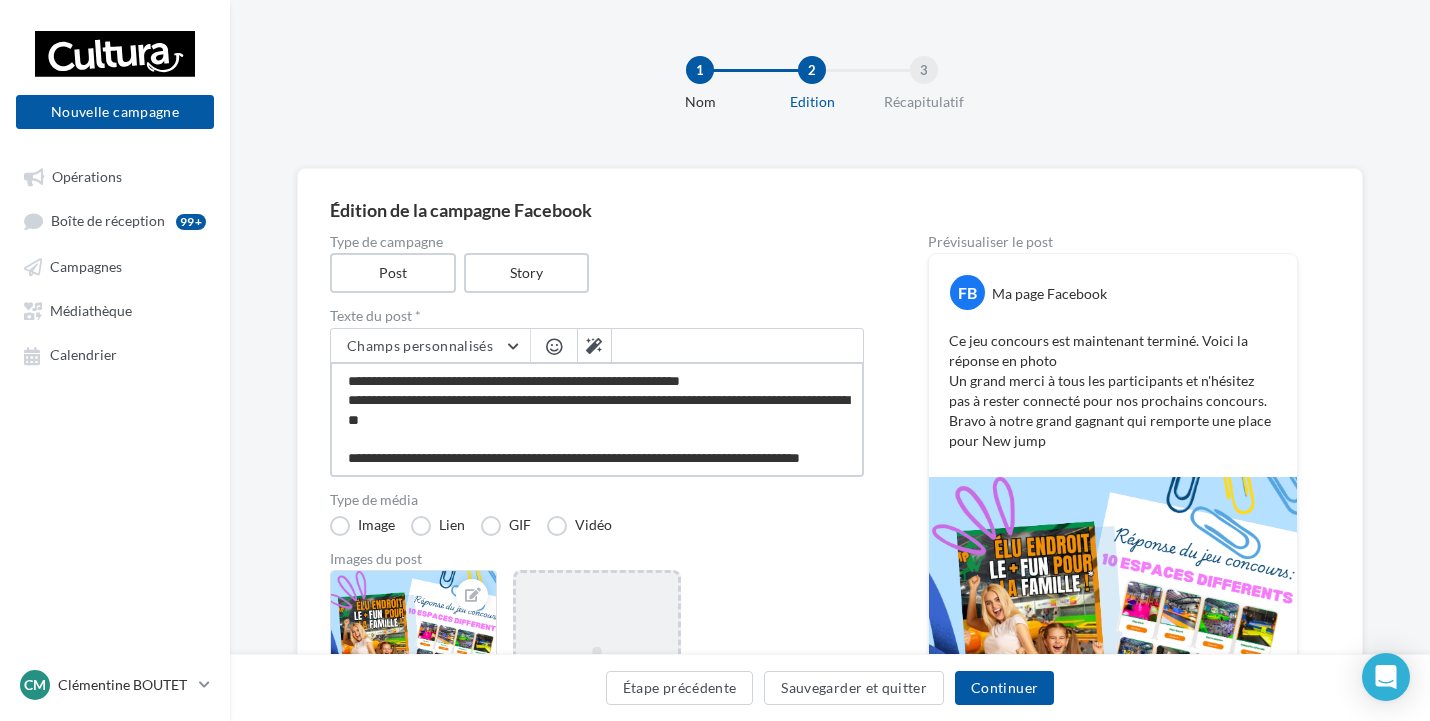 scroll, scrollTop: 1, scrollLeft: 0, axis: vertical 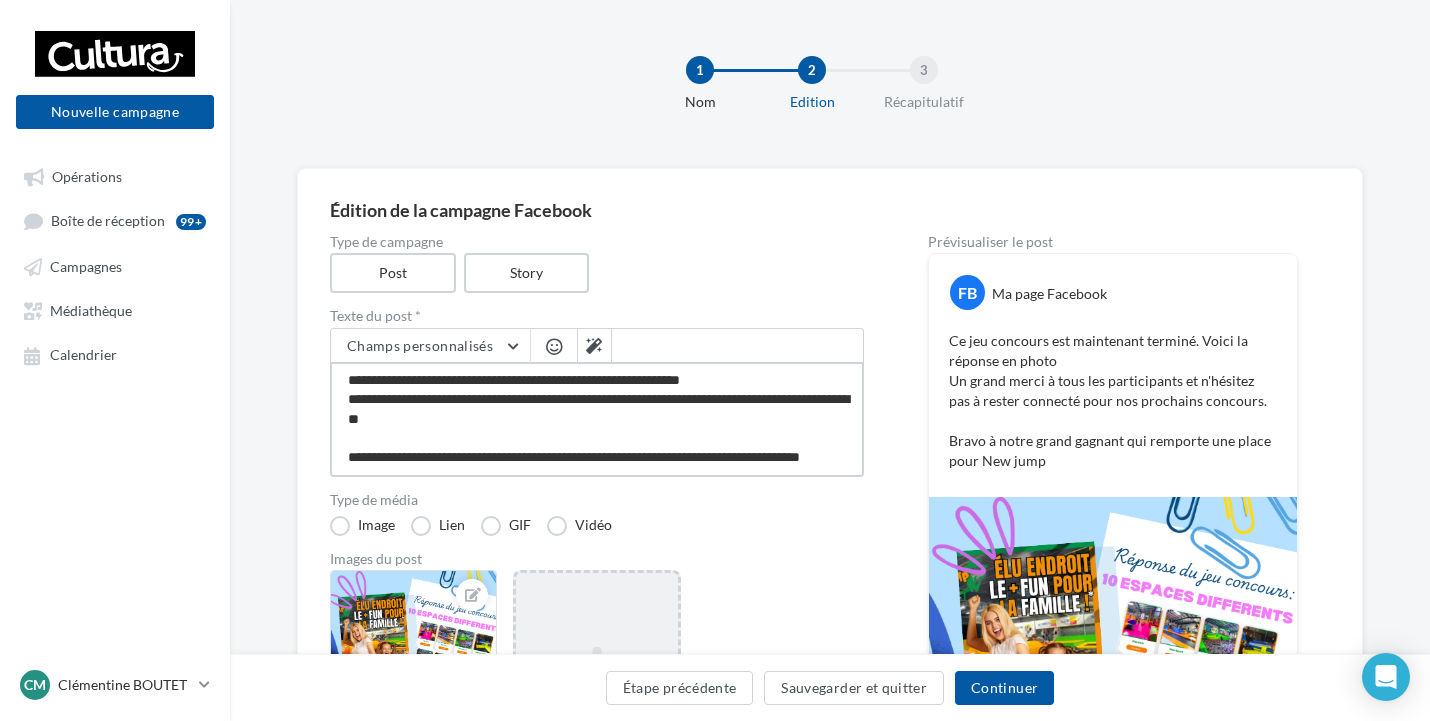click on "**********" at bounding box center [597, 419] 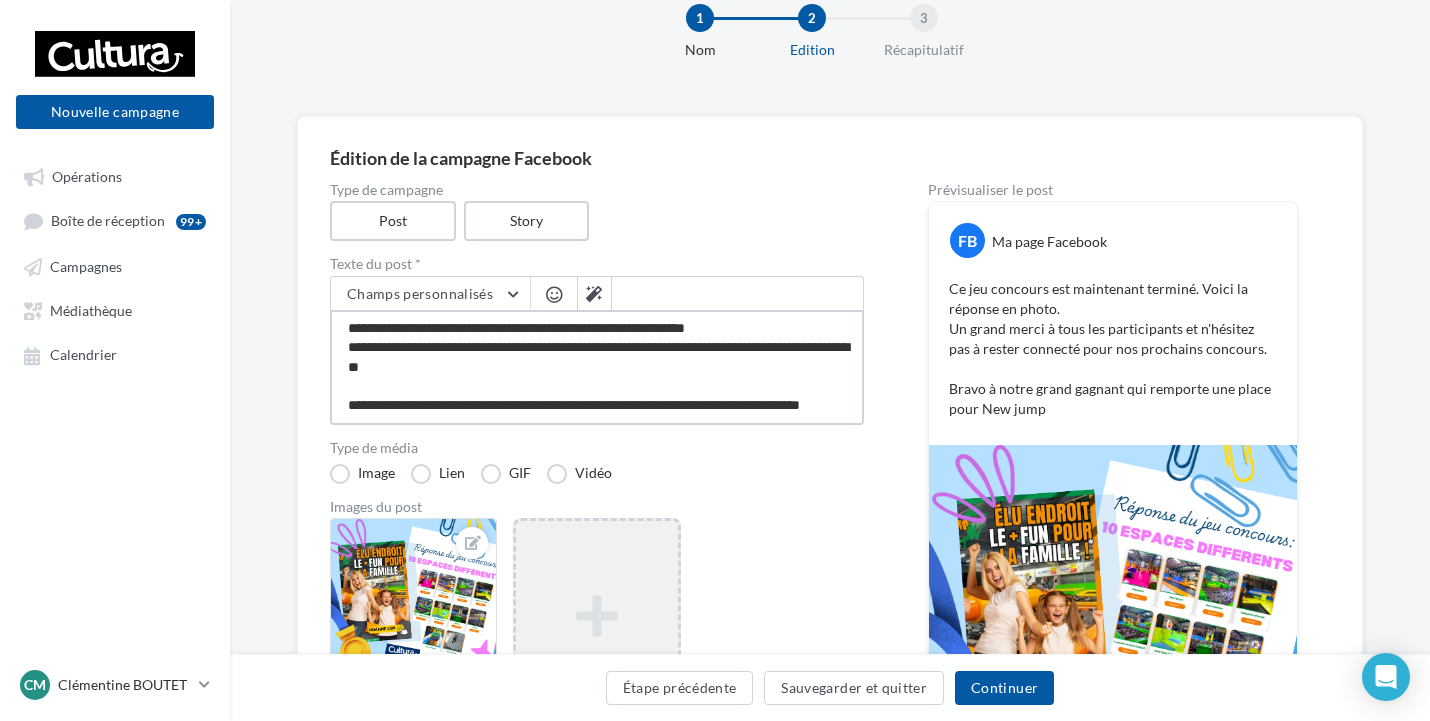 scroll, scrollTop: 100, scrollLeft: 0, axis: vertical 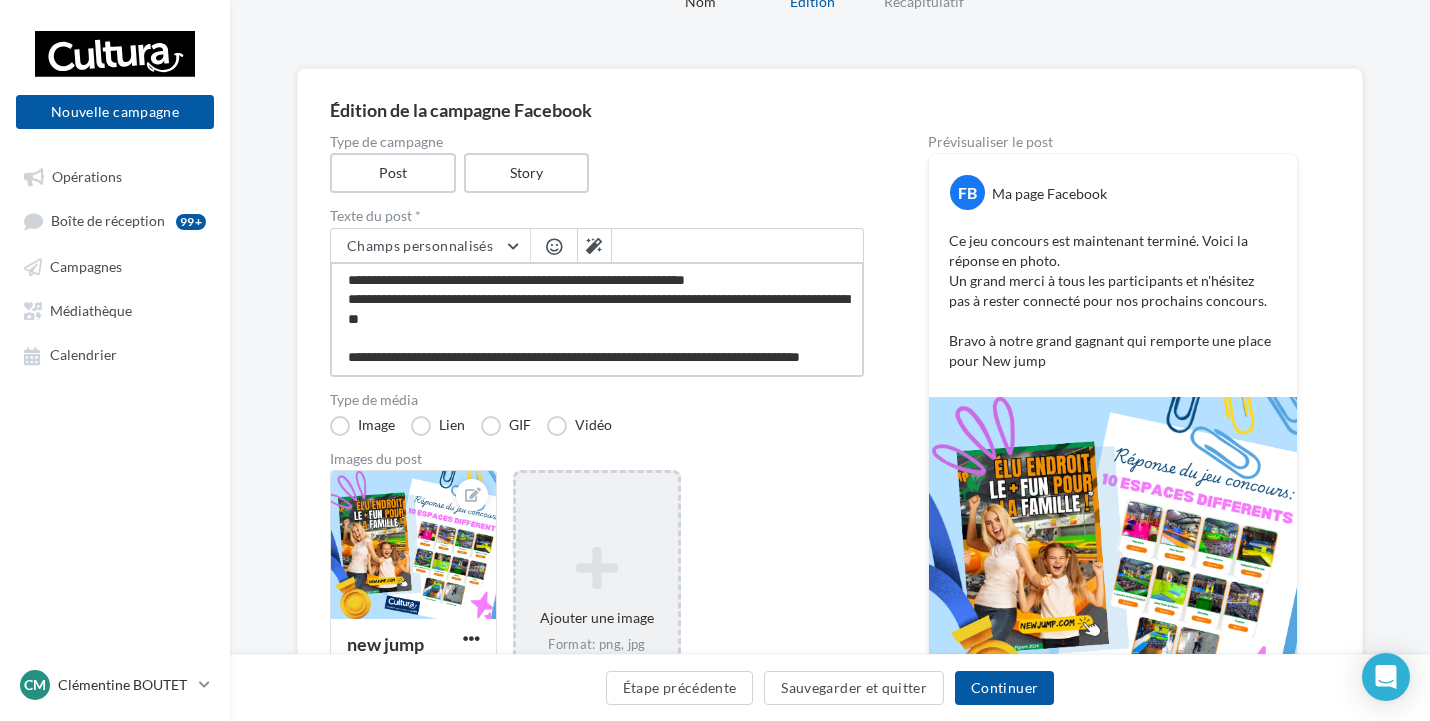click on "**********" at bounding box center [597, 319] 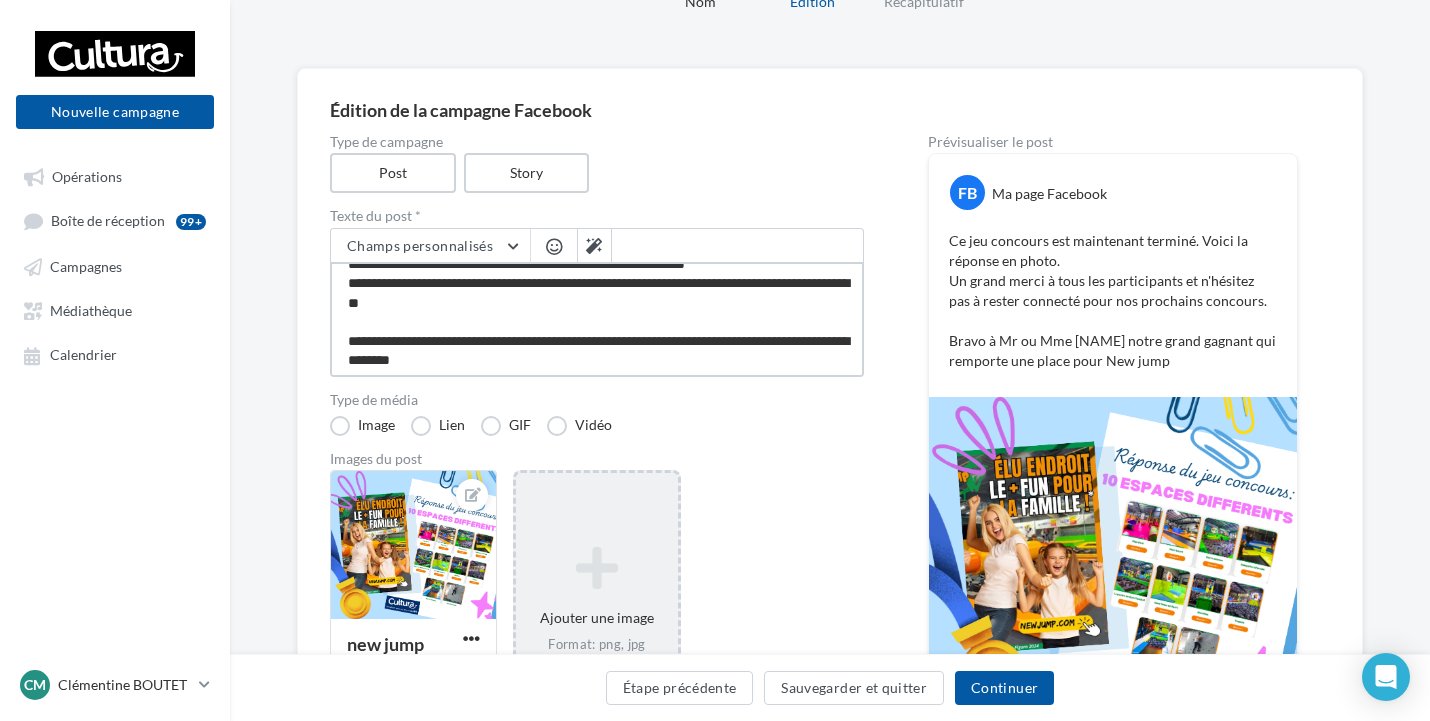 scroll, scrollTop: 21, scrollLeft: 0, axis: vertical 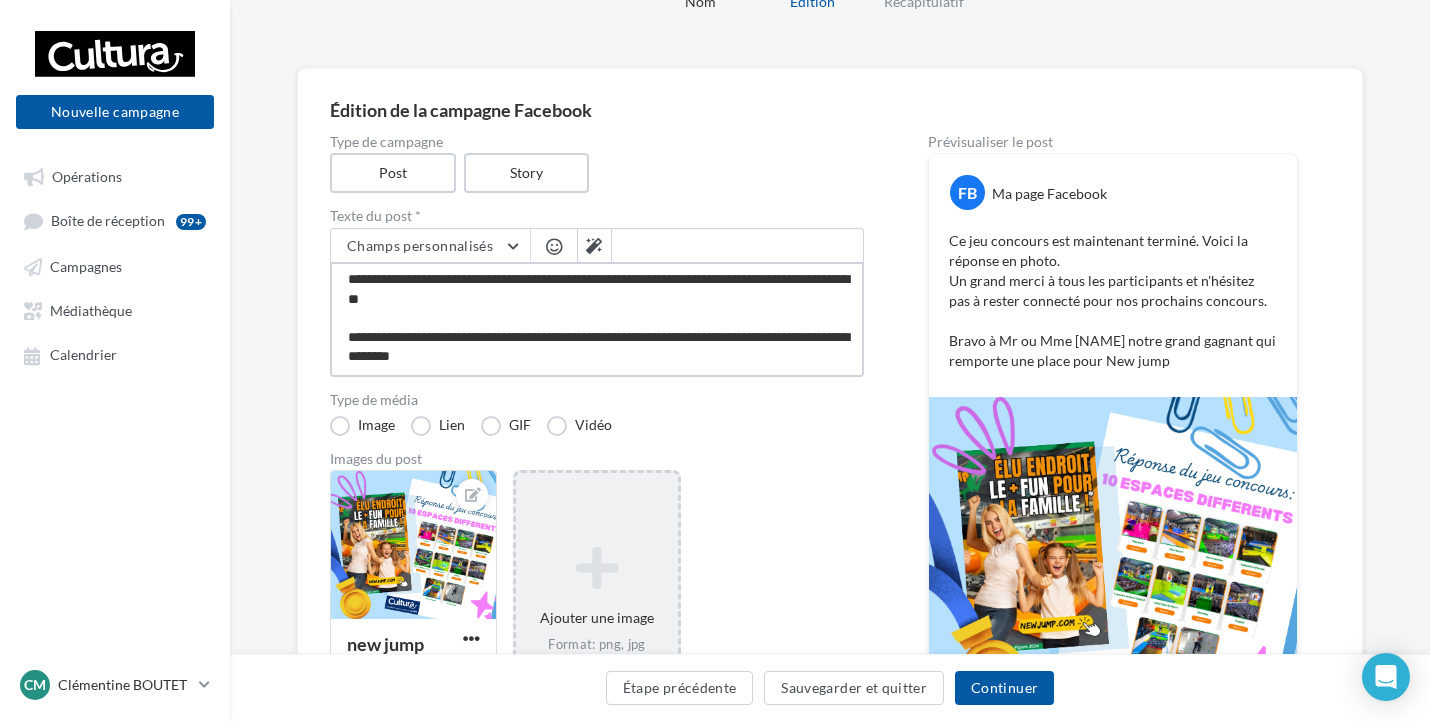 click on "**********" at bounding box center [597, 319] 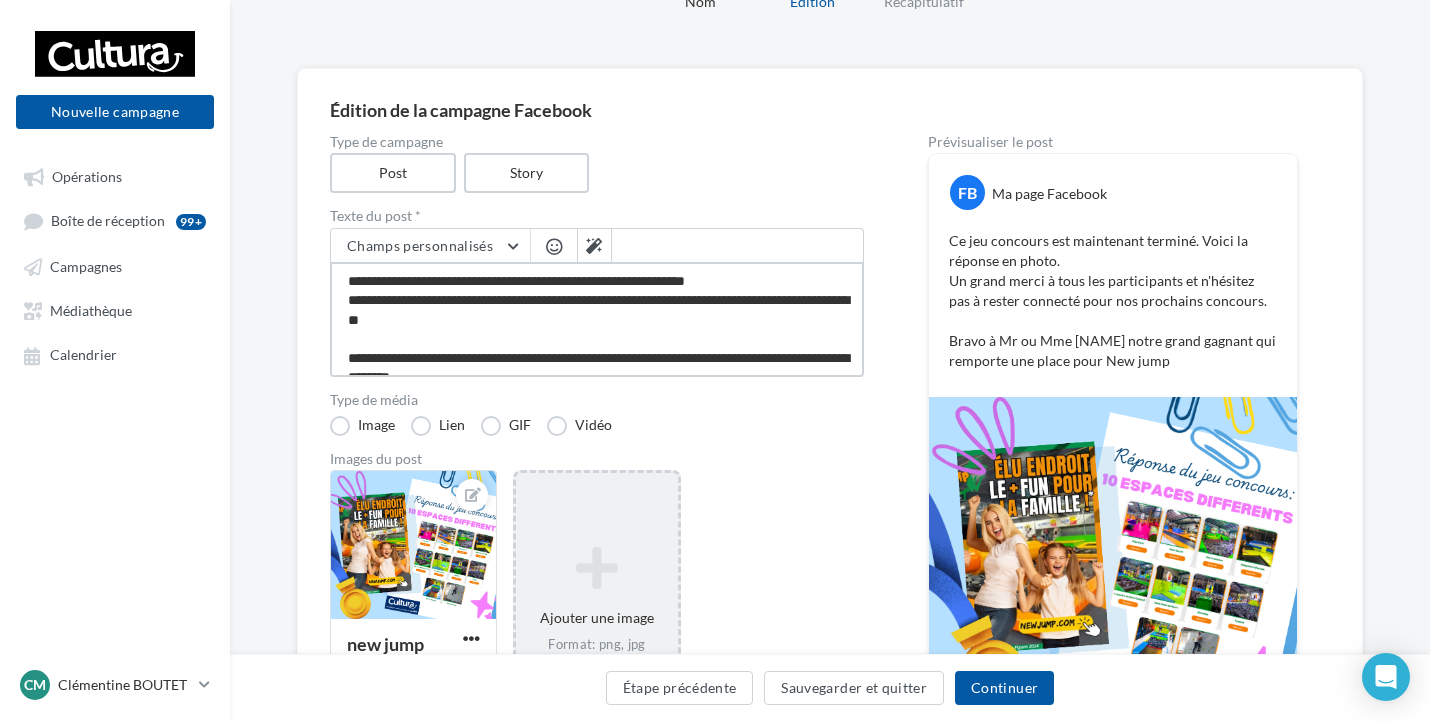 drag, startPoint x: 442, startPoint y: 280, endPoint x: 385, endPoint y: 271, distance: 57.706154 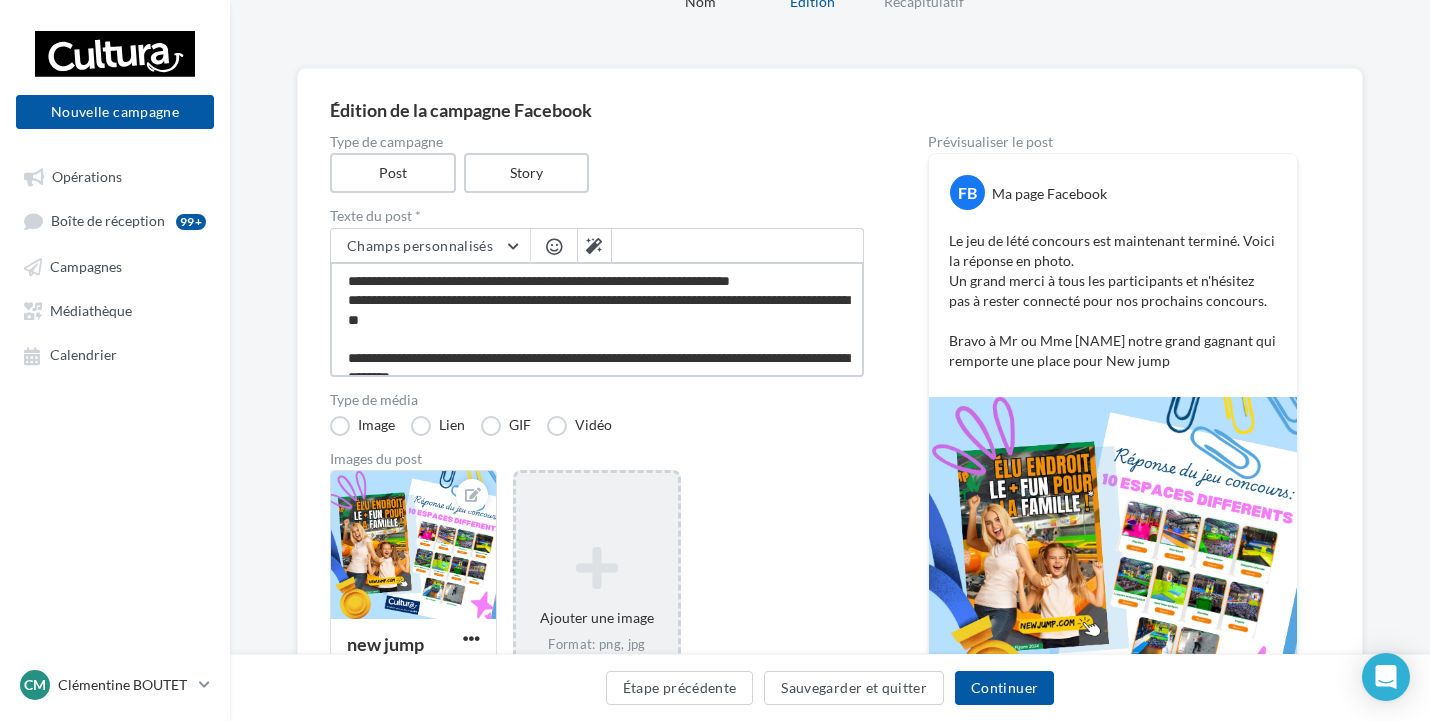 click on "**********" at bounding box center [597, 319] 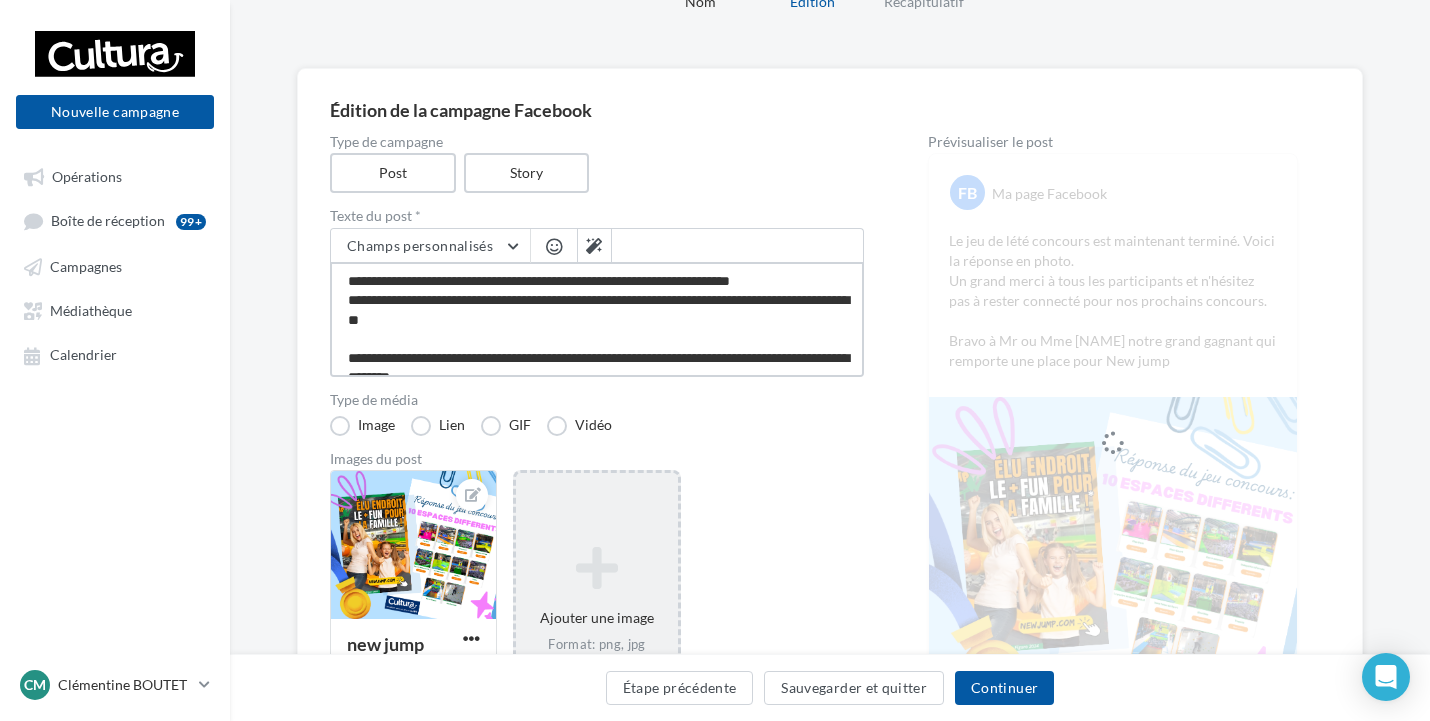 click on "**********" at bounding box center (597, 319) 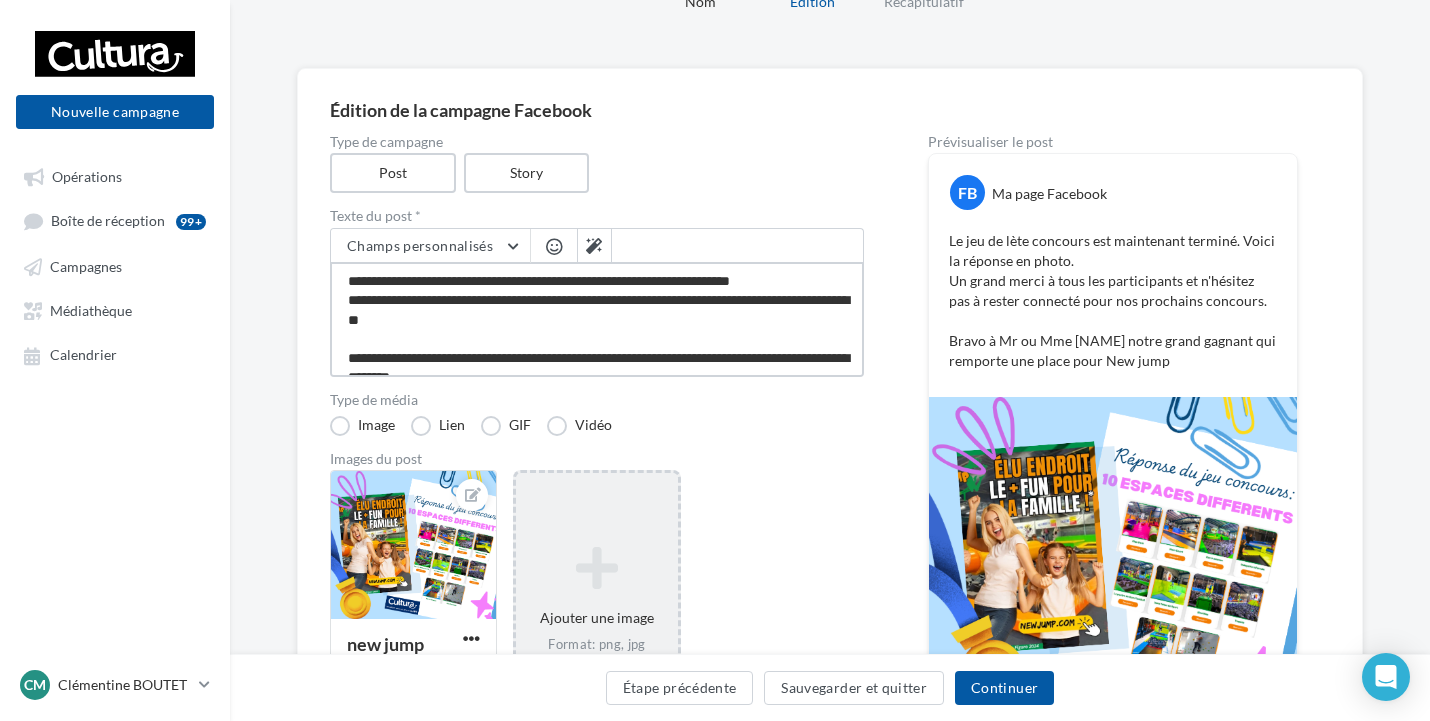click on "**********" at bounding box center [597, 319] 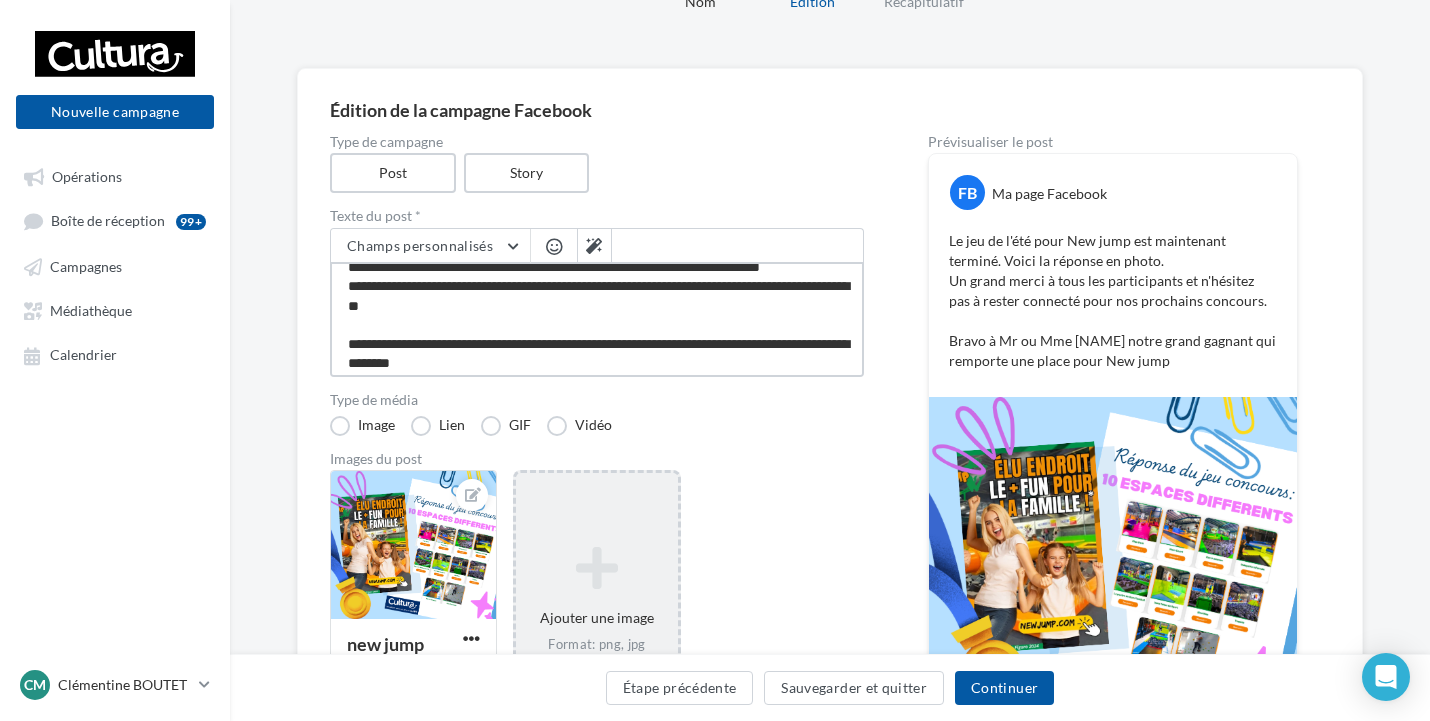 scroll, scrollTop: 0, scrollLeft: 0, axis: both 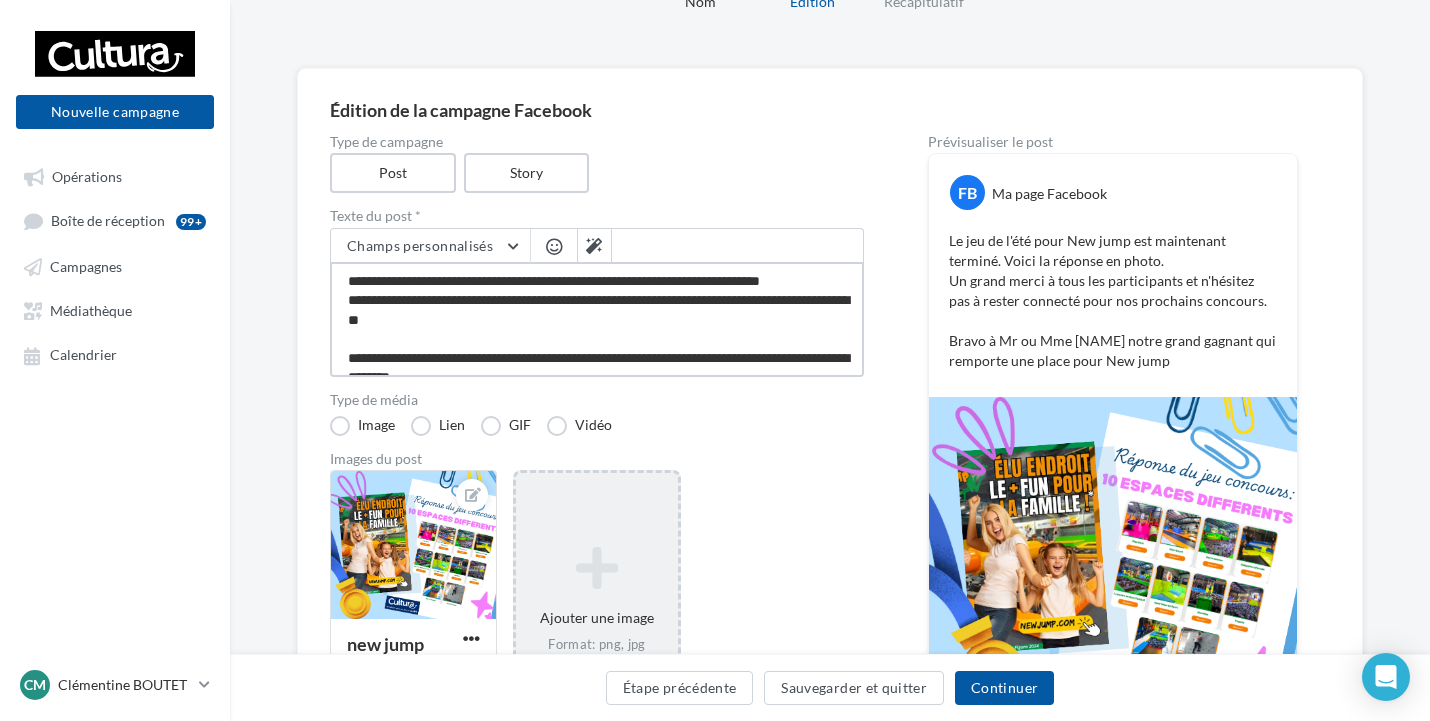 click on "**********" at bounding box center [597, 319] 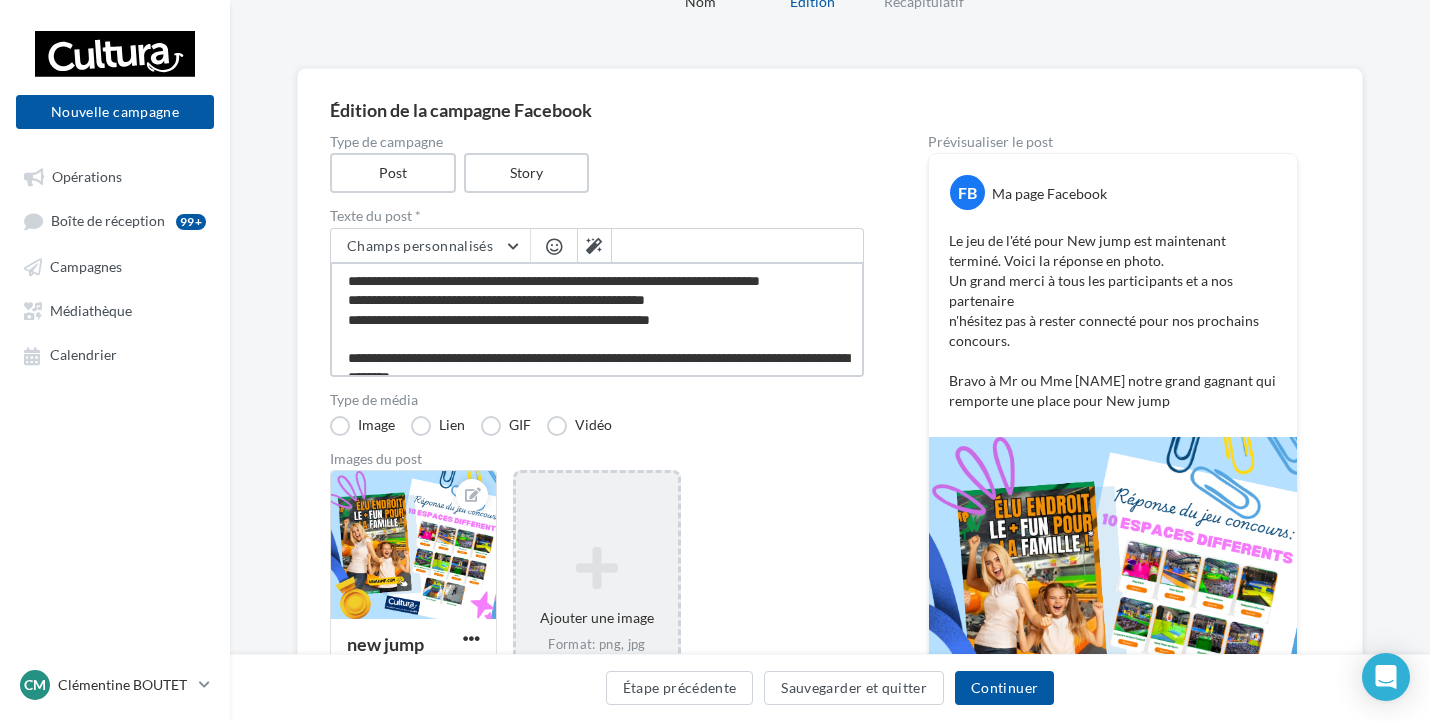click on "**********" at bounding box center [597, 319] 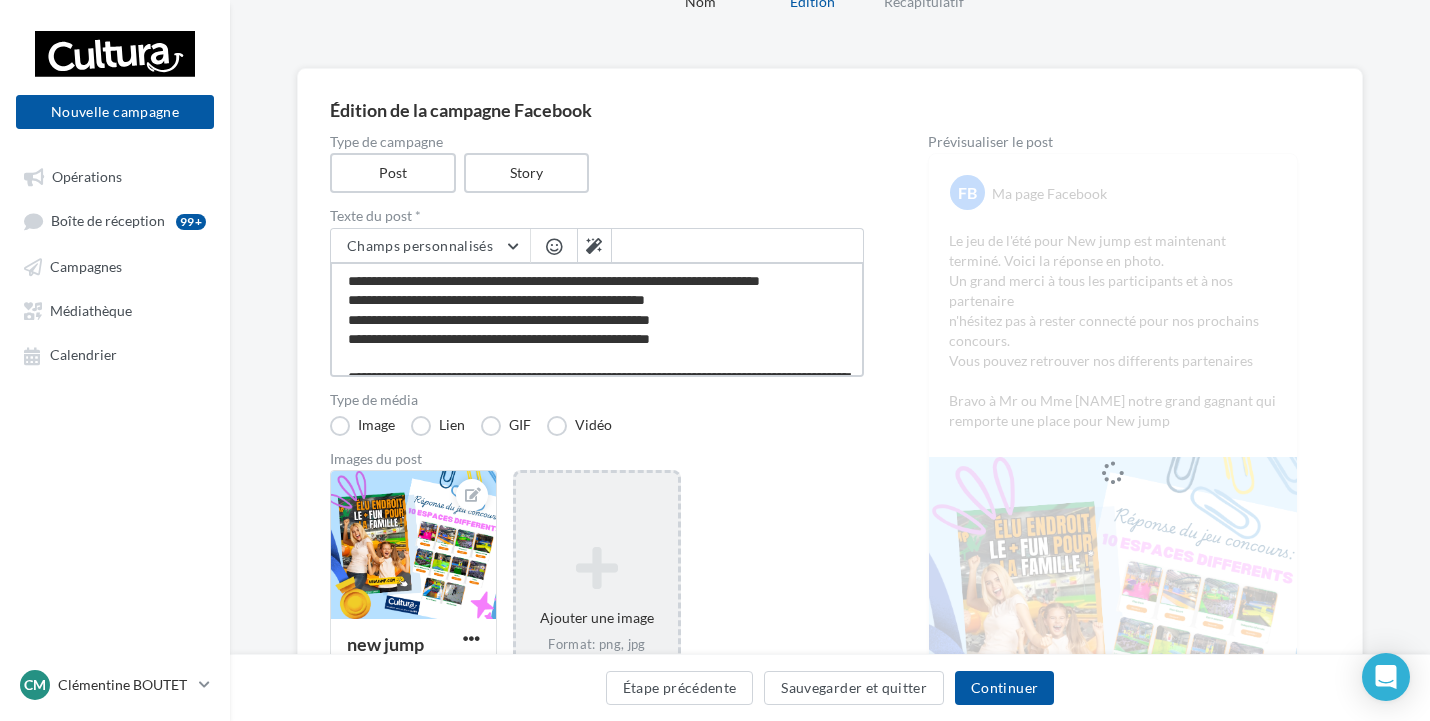 click on "**********" at bounding box center [597, 319] 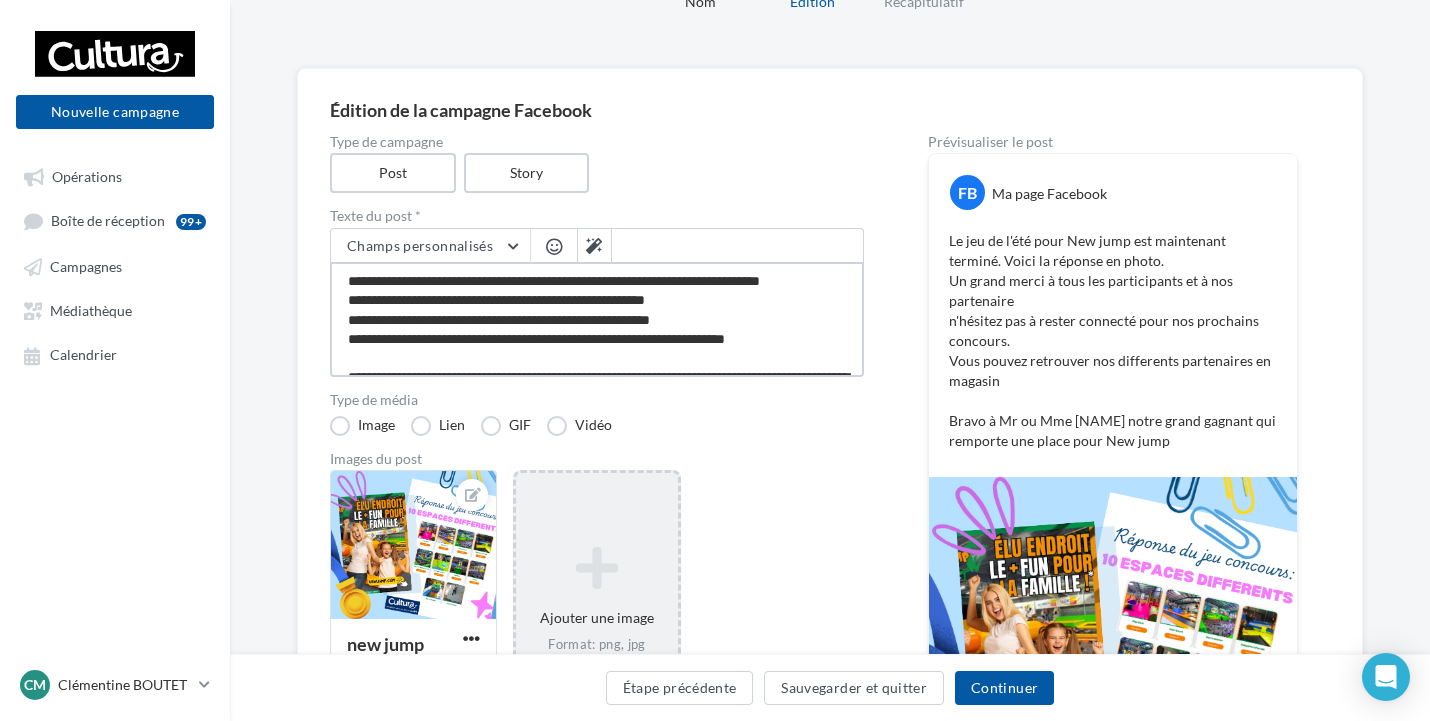 click on "**********" at bounding box center [597, 319] 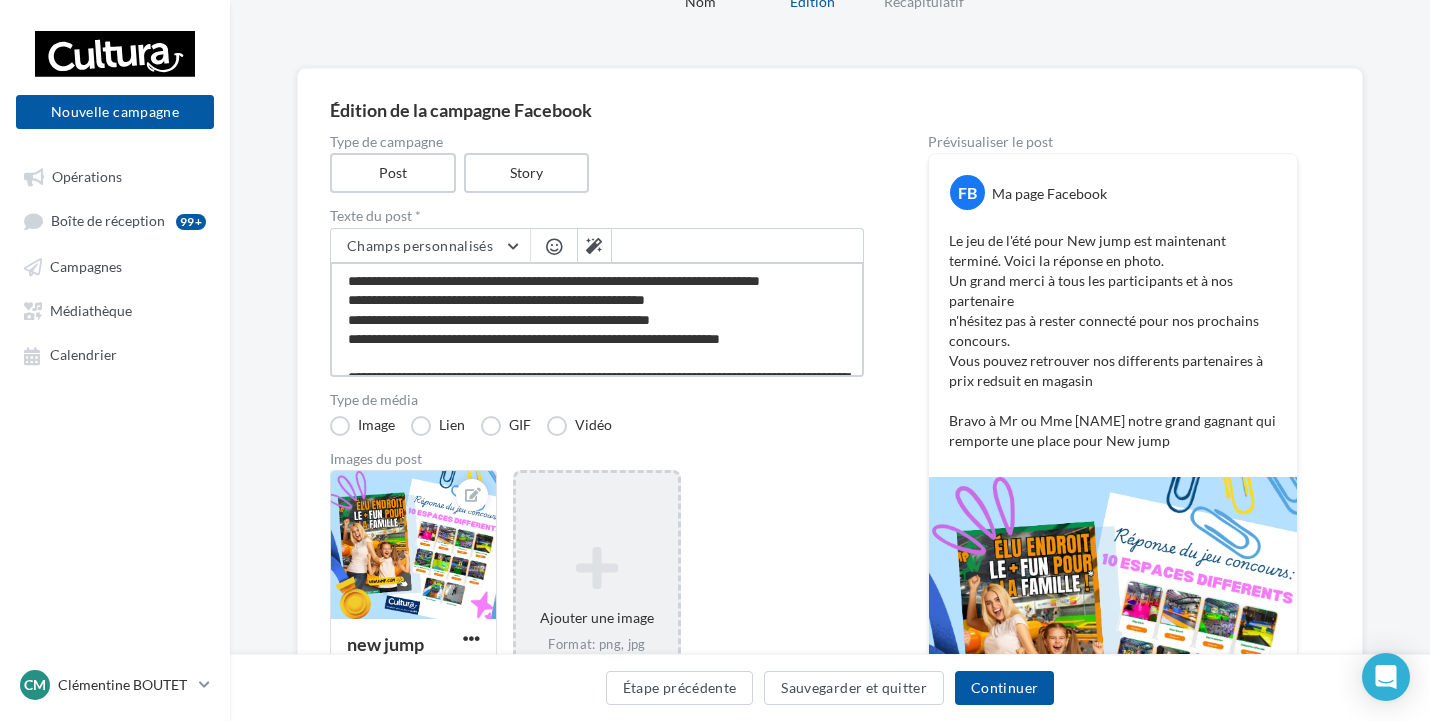 click on "**********" at bounding box center (597, 319) 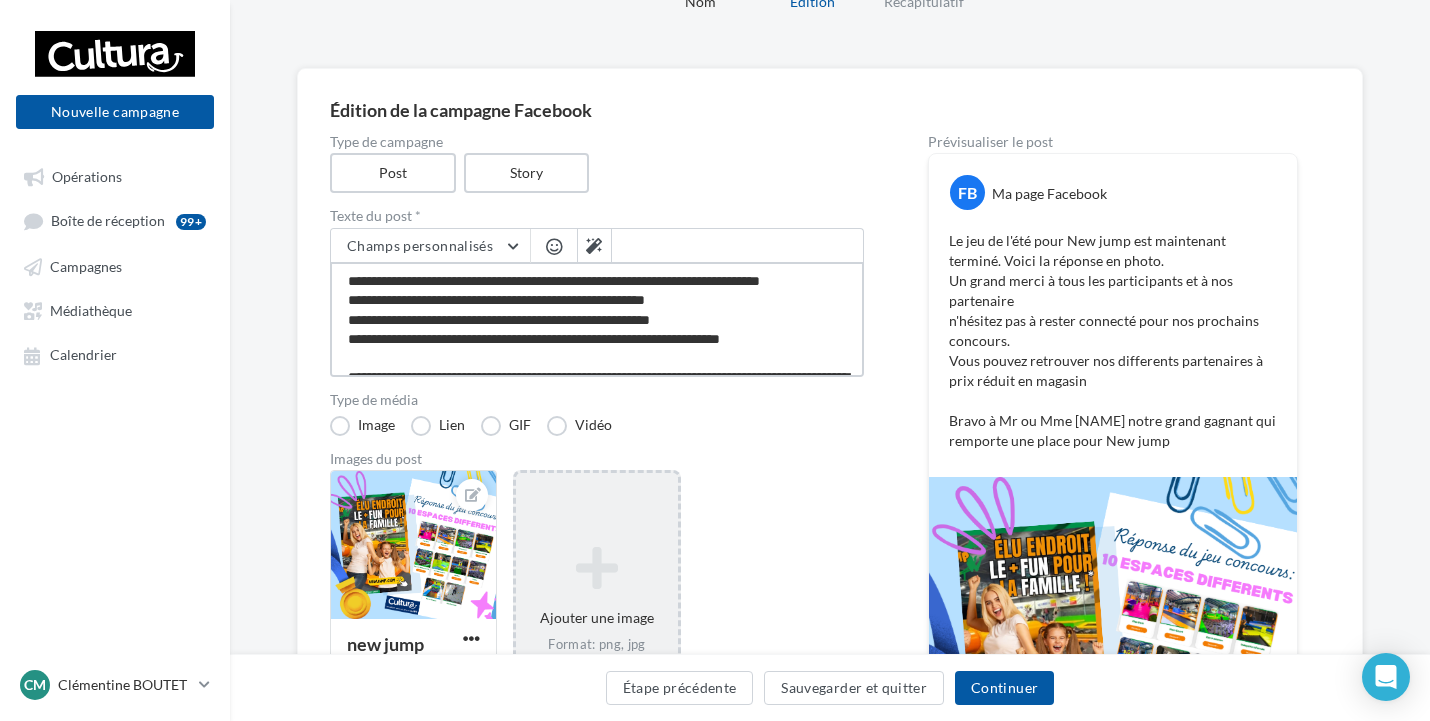 scroll, scrollTop: 59, scrollLeft: 0, axis: vertical 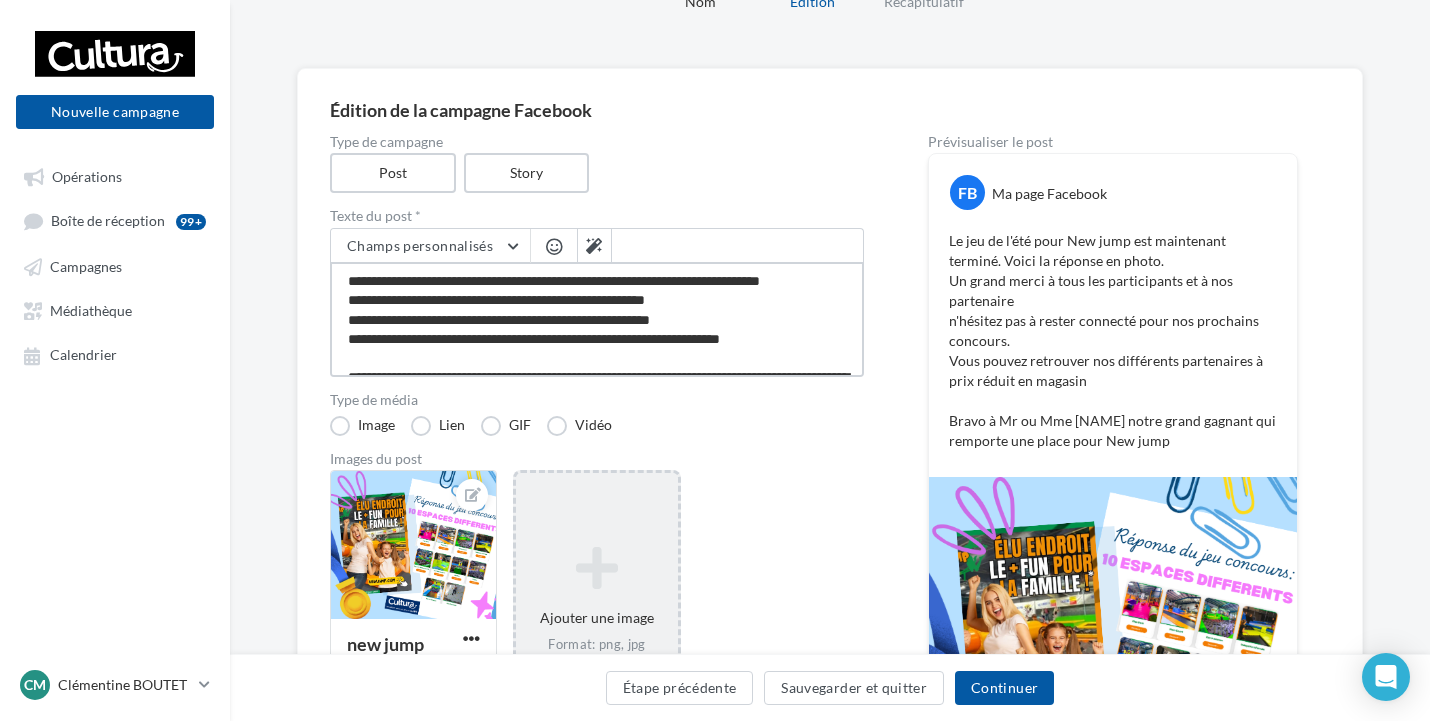 drag, startPoint x: 803, startPoint y: 298, endPoint x: 328, endPoint y: 276, distance: 475.5092 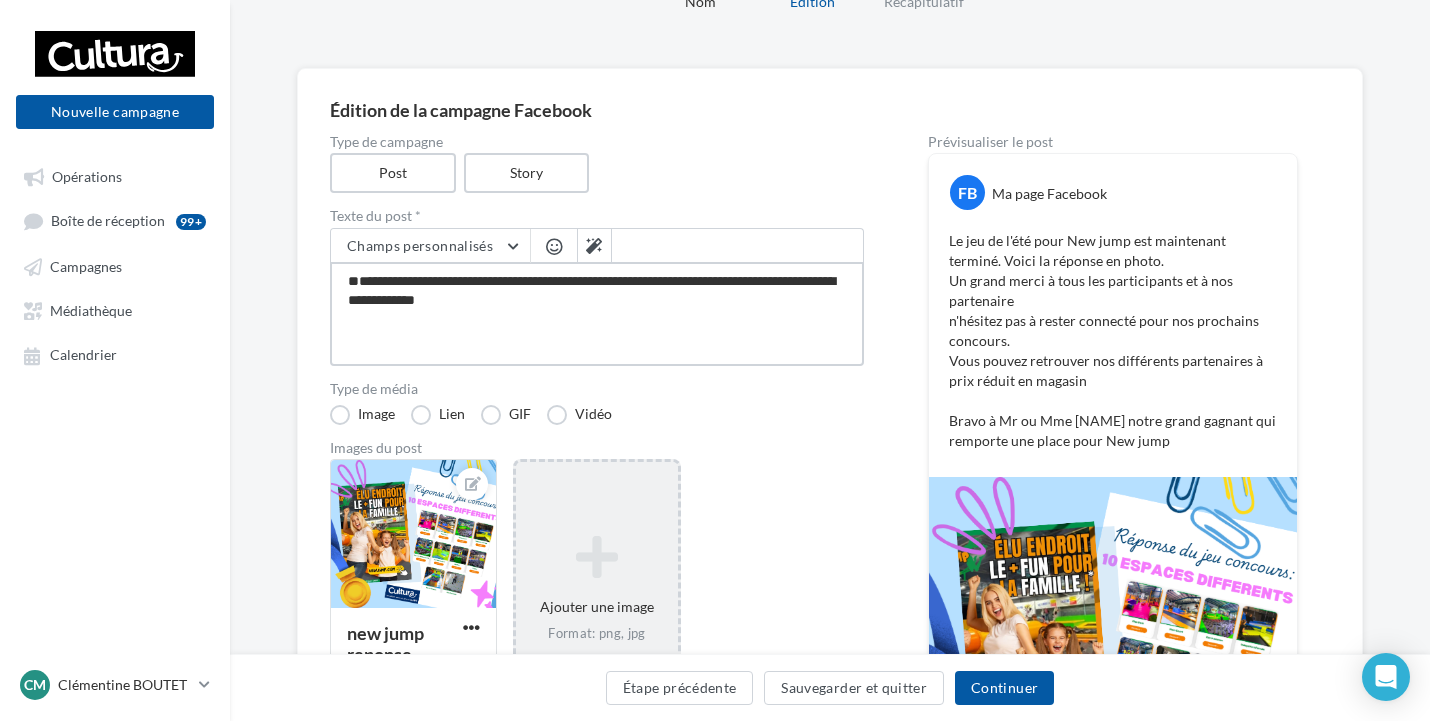 paste on "**********" 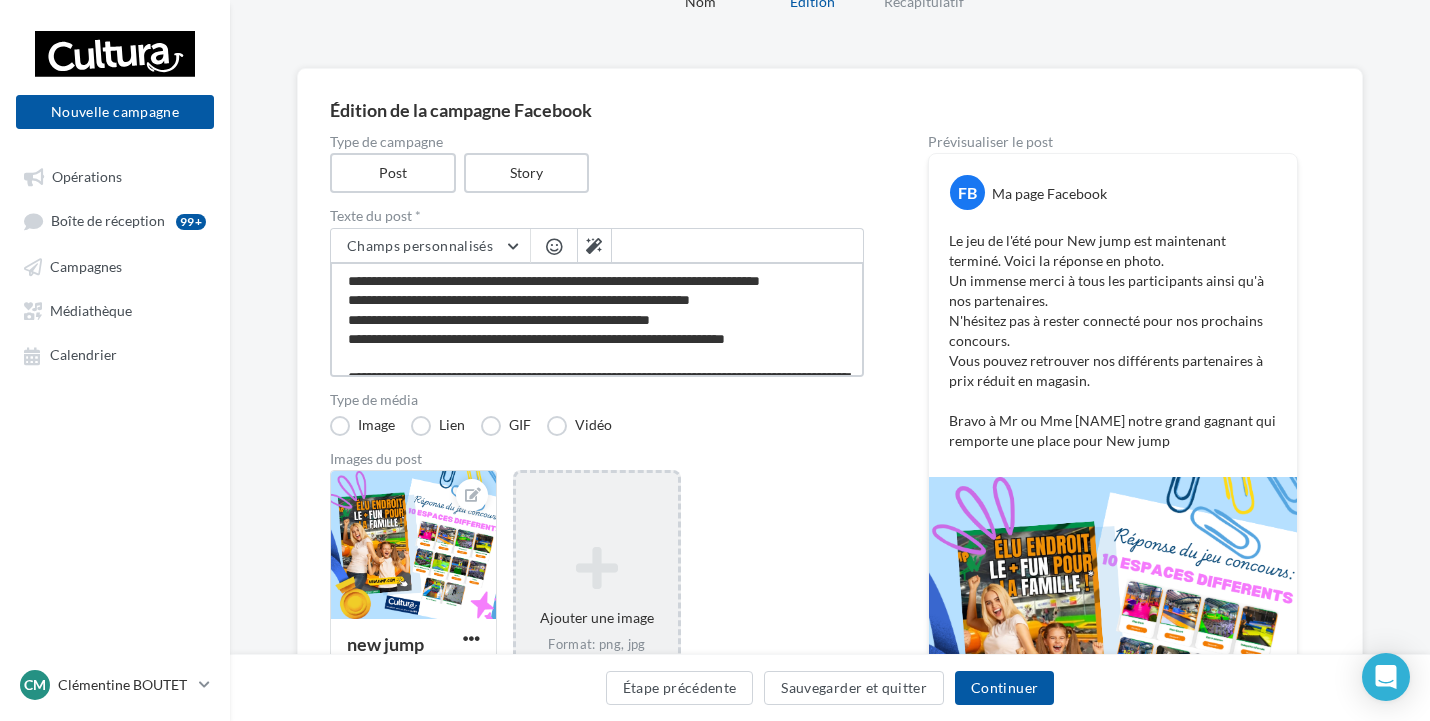 click on "**********" at bounding box center [597, 319] 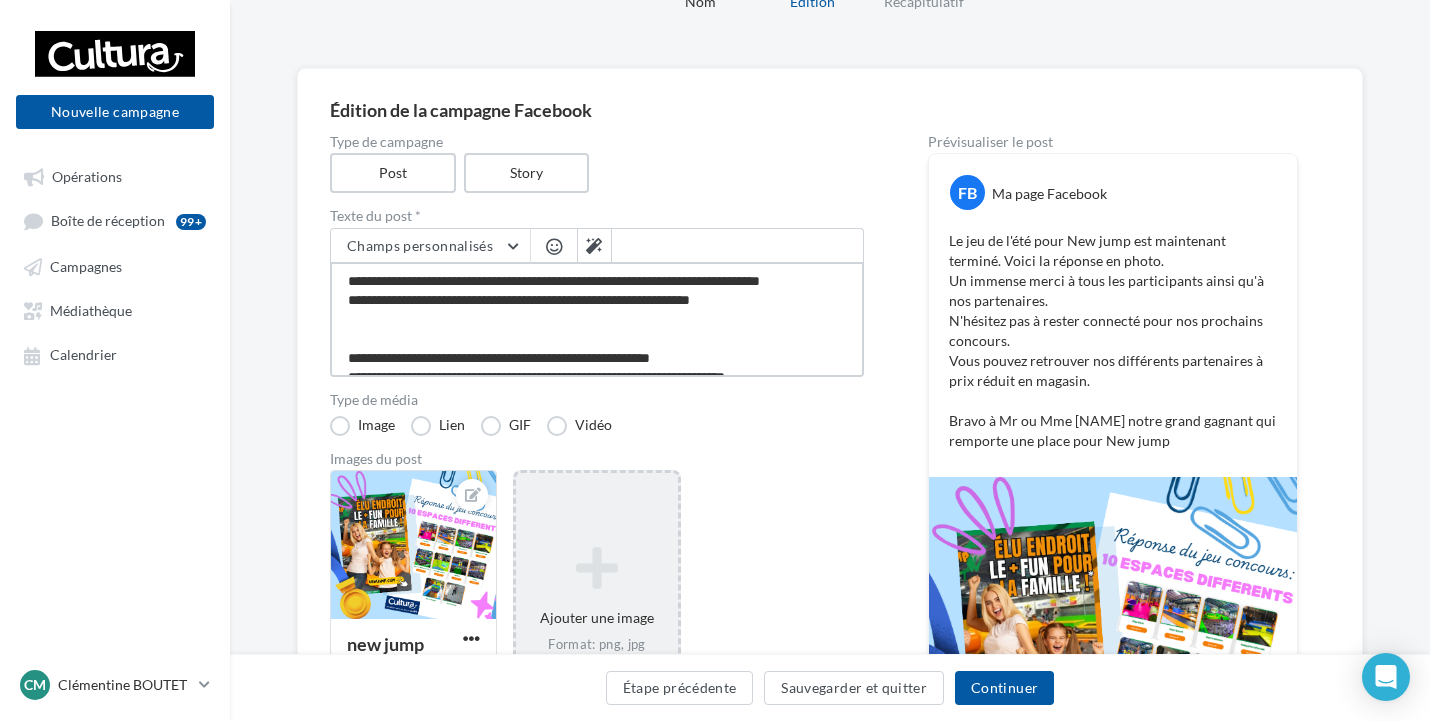 scroll, scrollTop: 98, scrollLeft: 0, axis: vertical 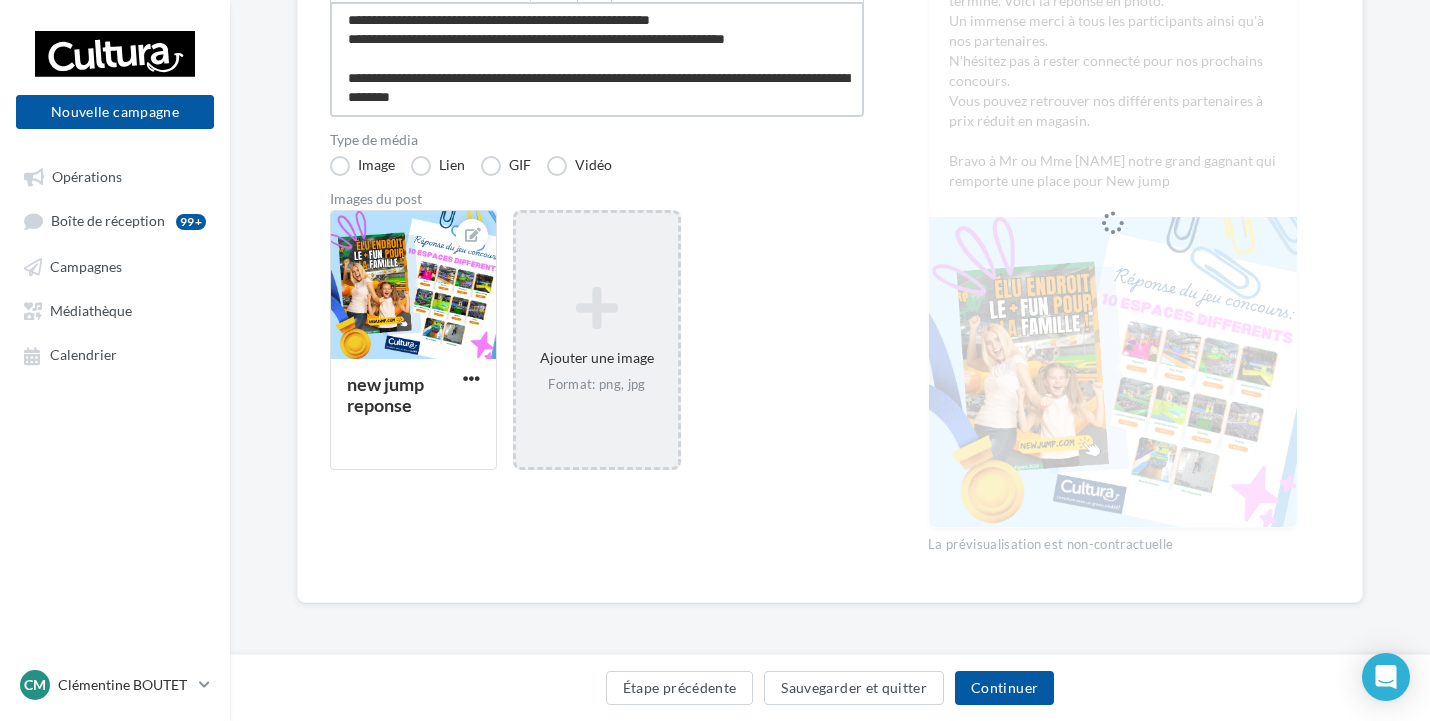drag, startPoint x: 450, startPoint y: 100, endPoint x: 348, endPoint y: 79, distance: 104.13933 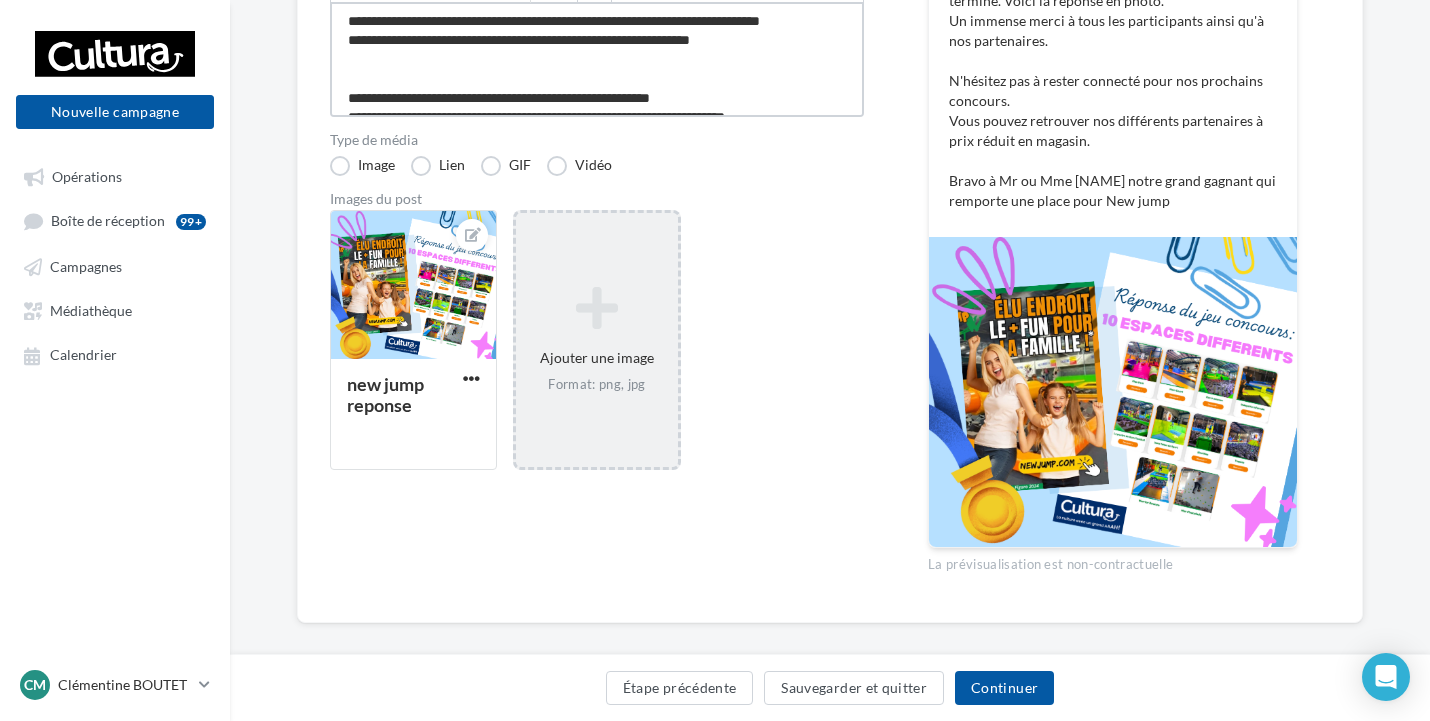 scroll, scrollTop: 98, scrollLeft: 0, axis: vertical 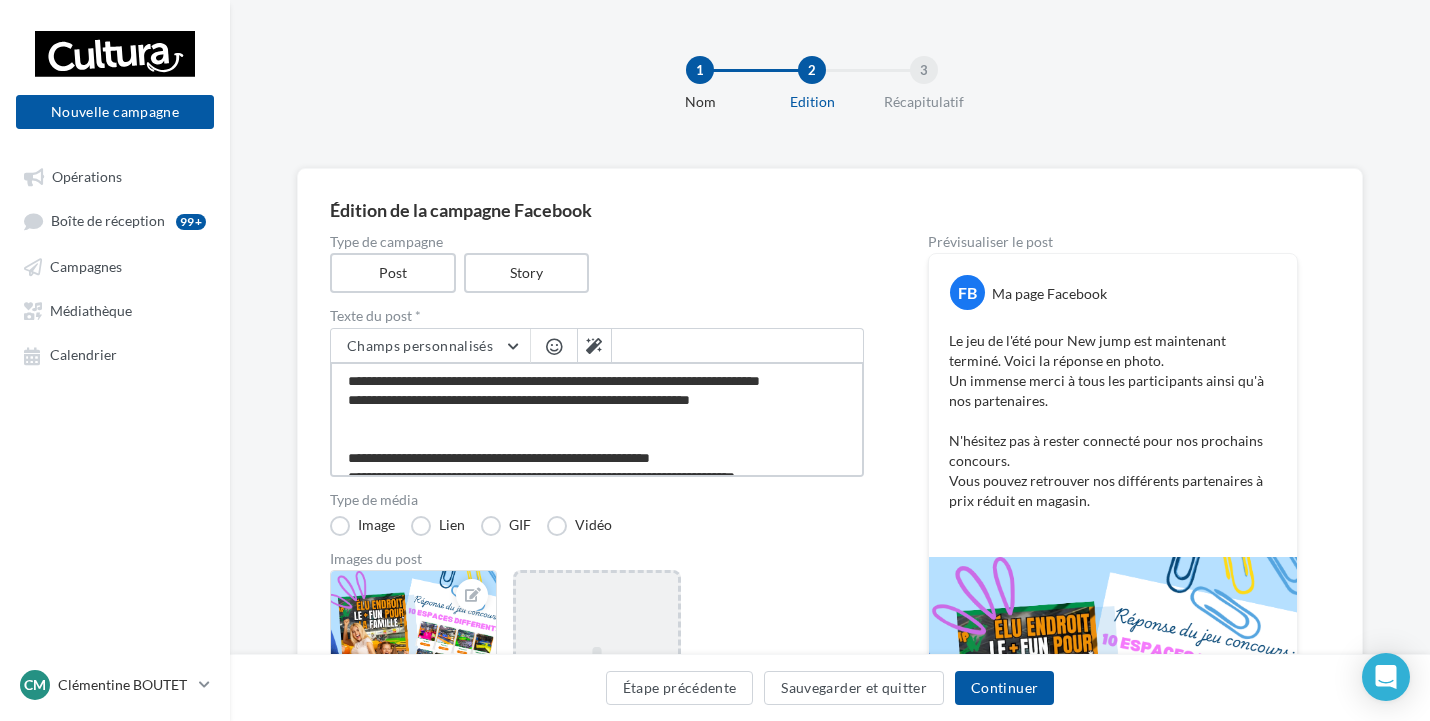 click on "**********" at bounding box center [597, 419] 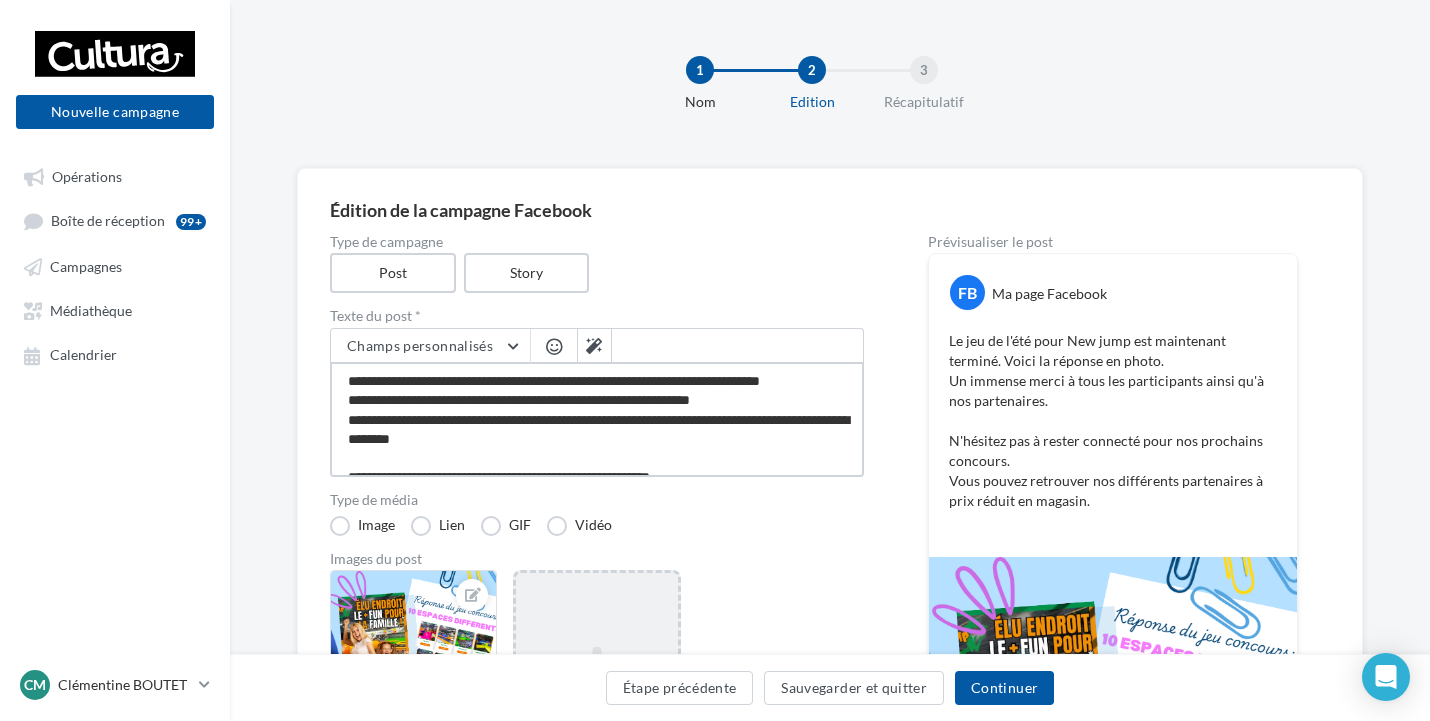 click on "**********" at bounding box center [597, 419] 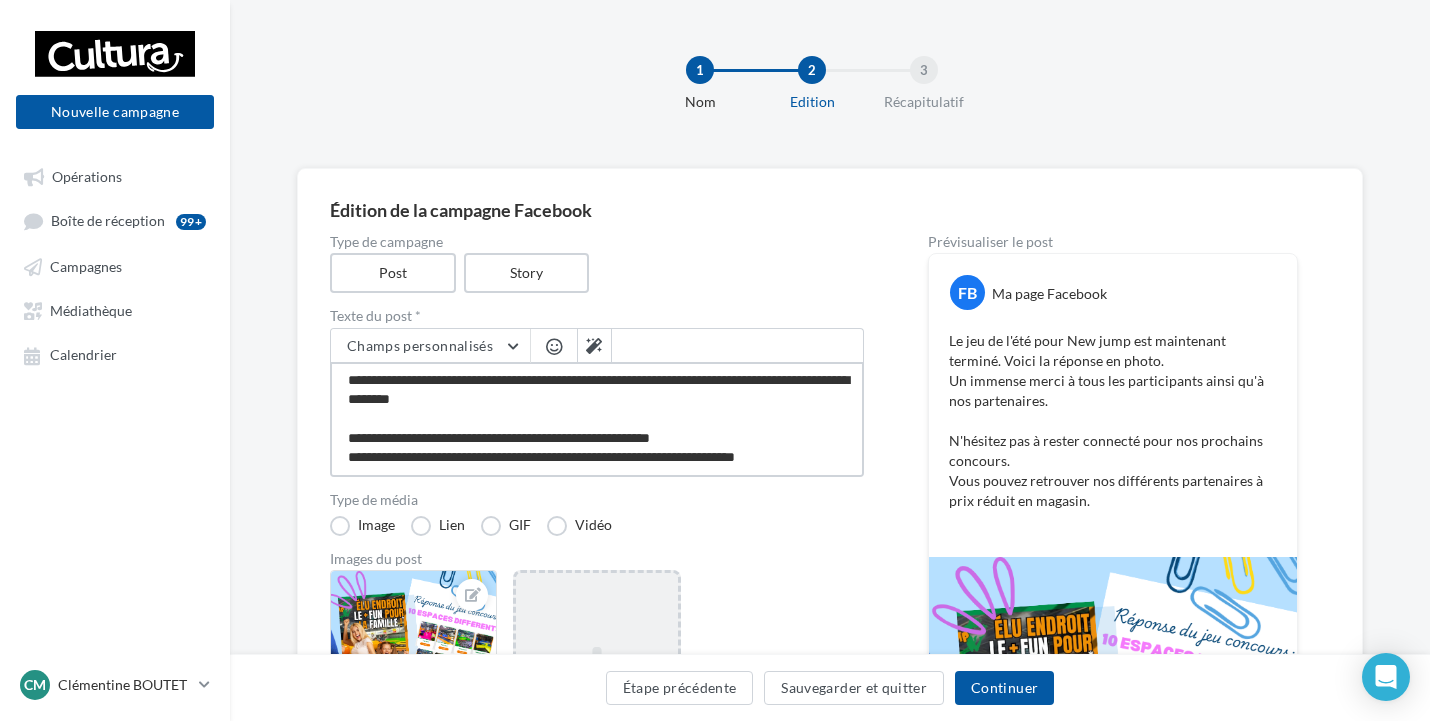 scroll, scrollTop: 100, scrollLeft: 0, axis: vertical 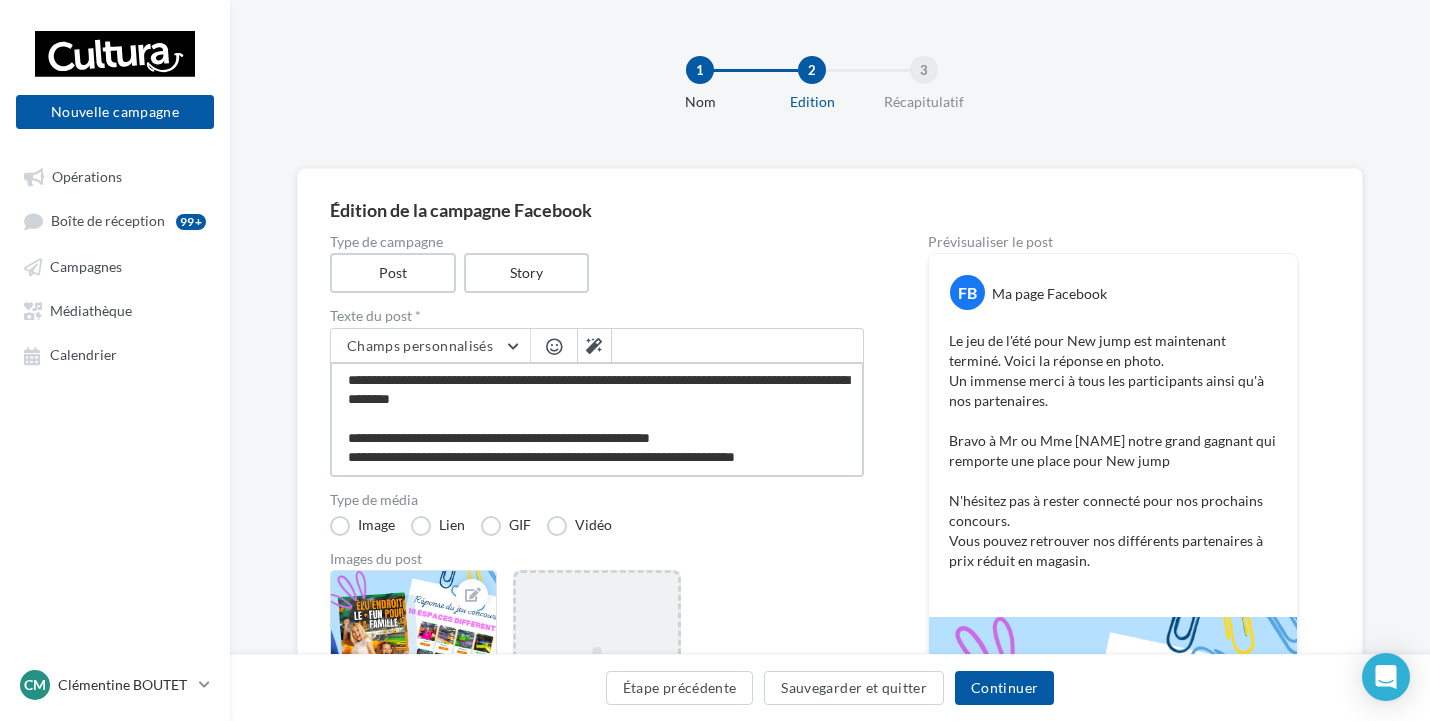 click on "**********" at bounding box center (597, 419) 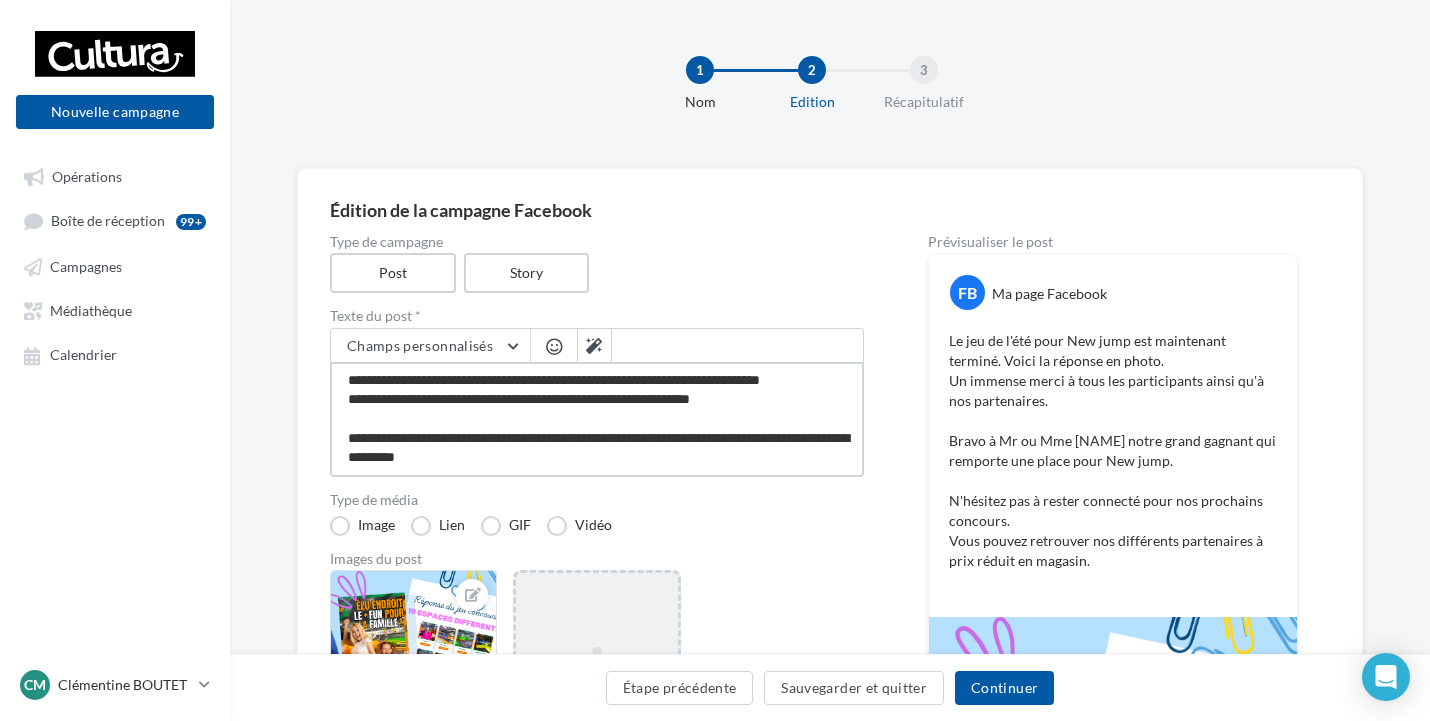 scroll, scrollTop: 0, scrollLeft: 0, axis: both 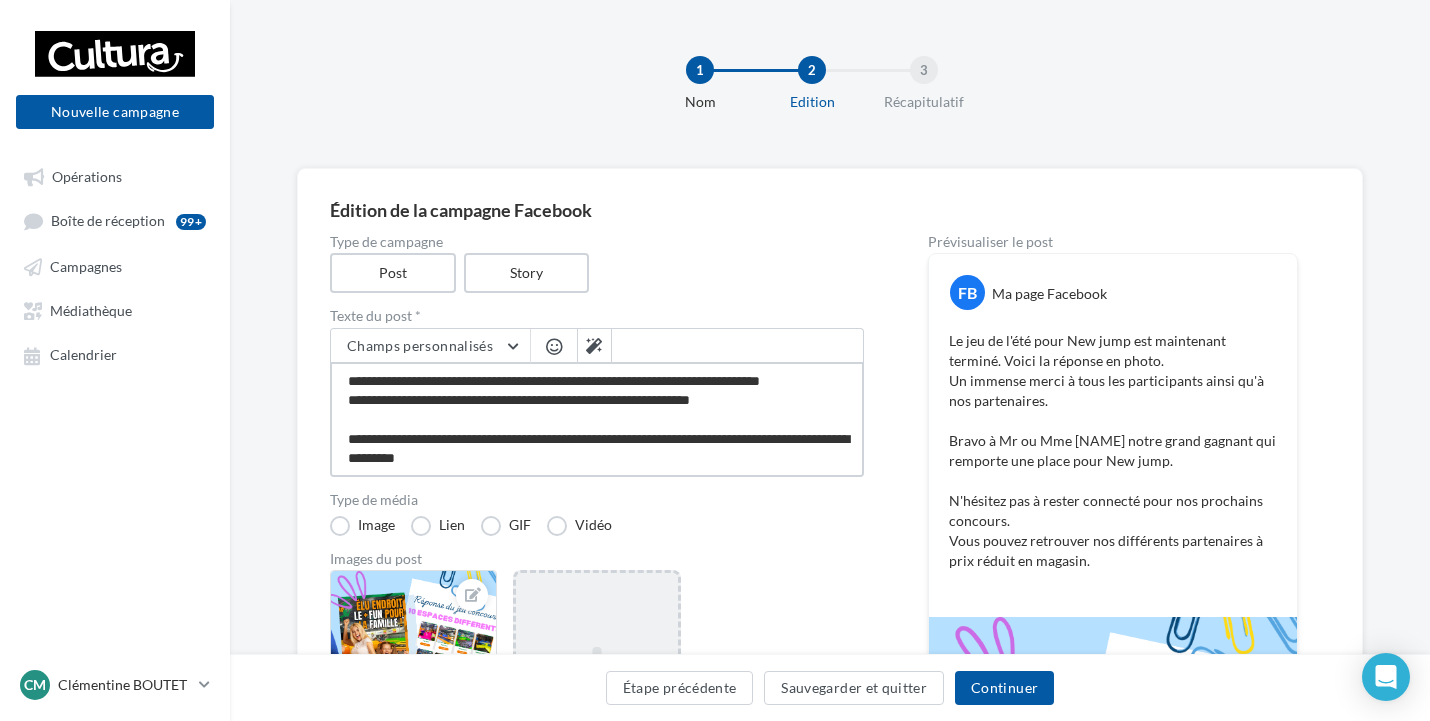 click on "**********" at bounding box center (597, 419) 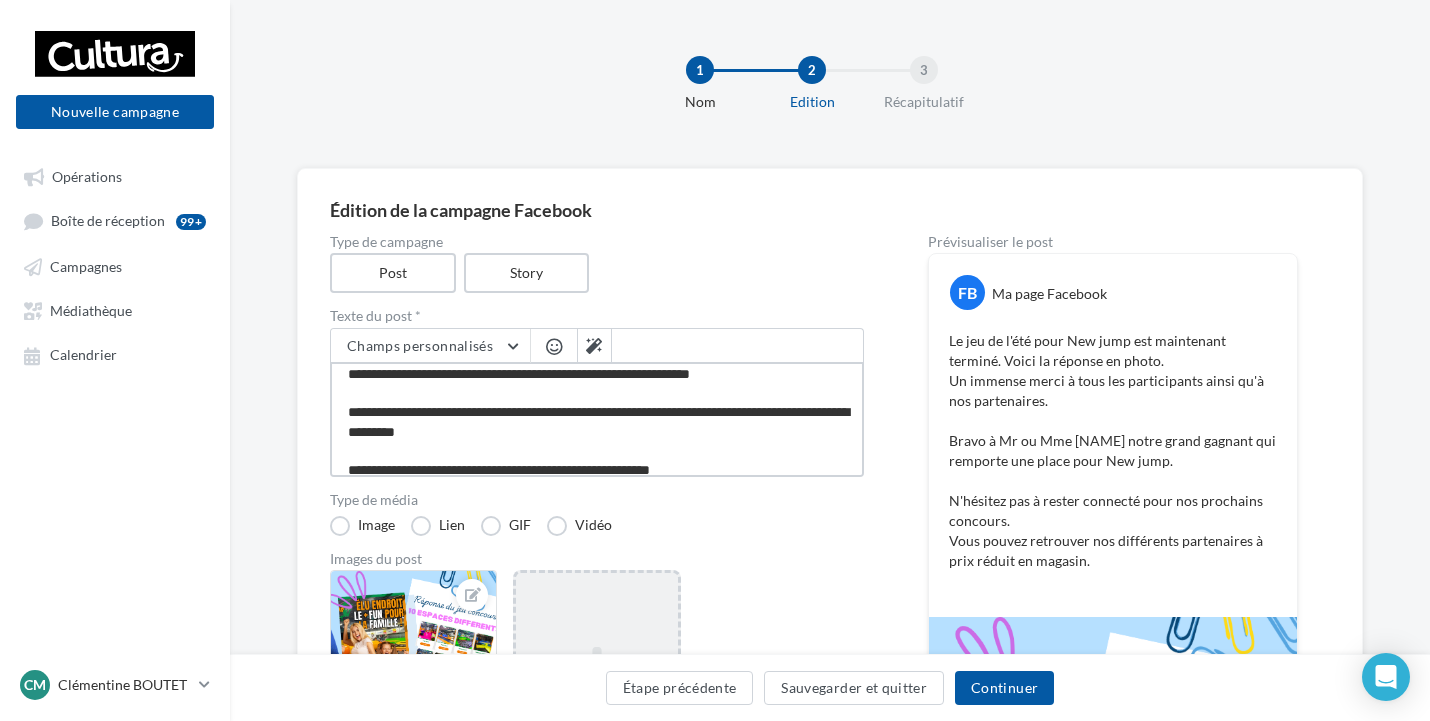 scroll, scrollTop: 100, scrollLeft: 0, axis: vertical 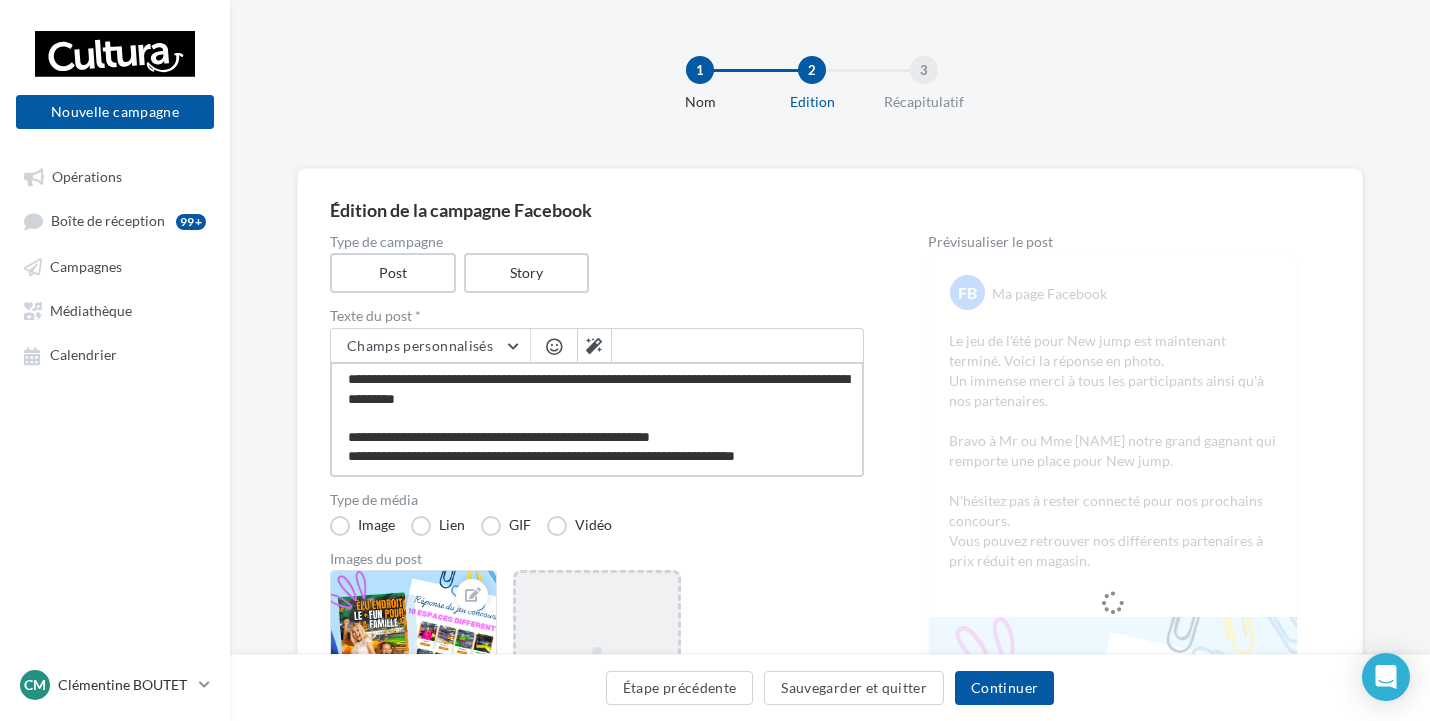 drag, startPoint x: 346, startPoint y: 393, endPoint x: 464, endPoint y: 417, distance: 120.41595 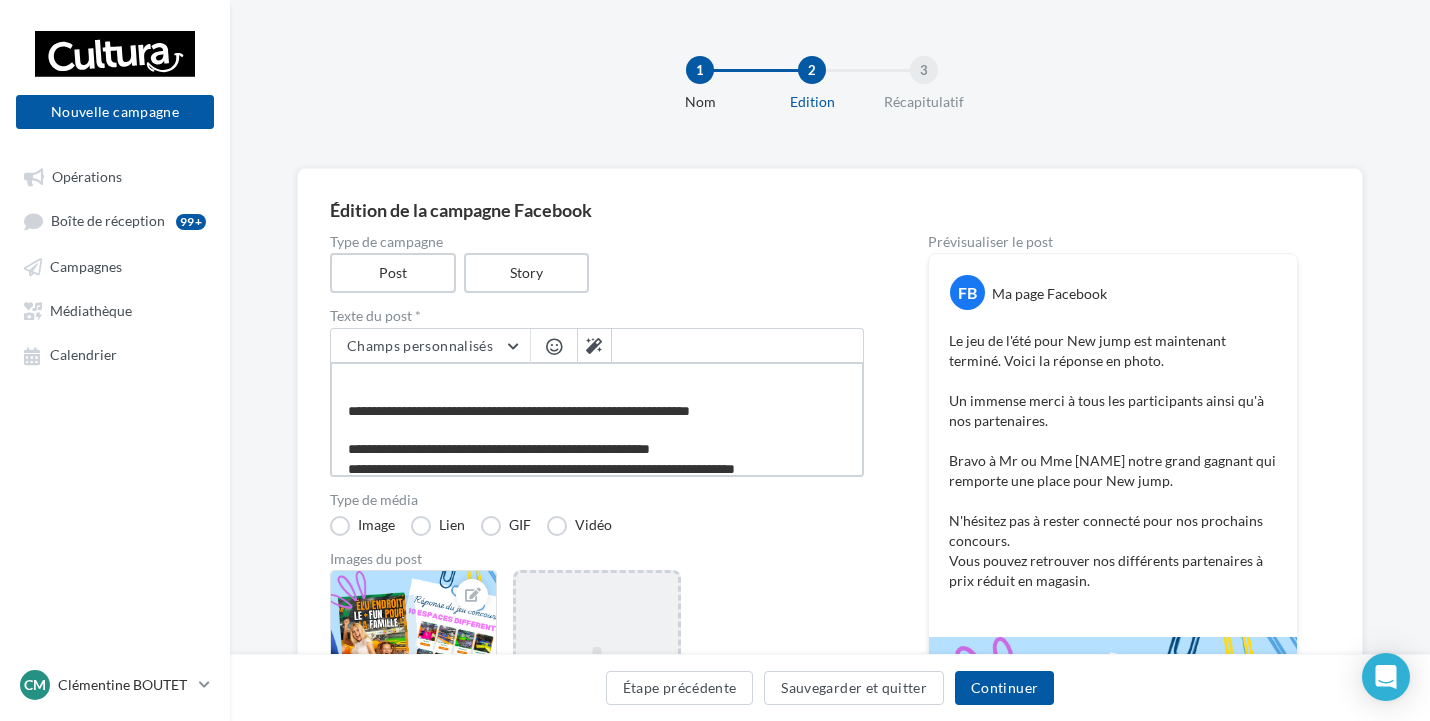 scroll, scrollTop: 0, scrollLeft: 0, axis: both 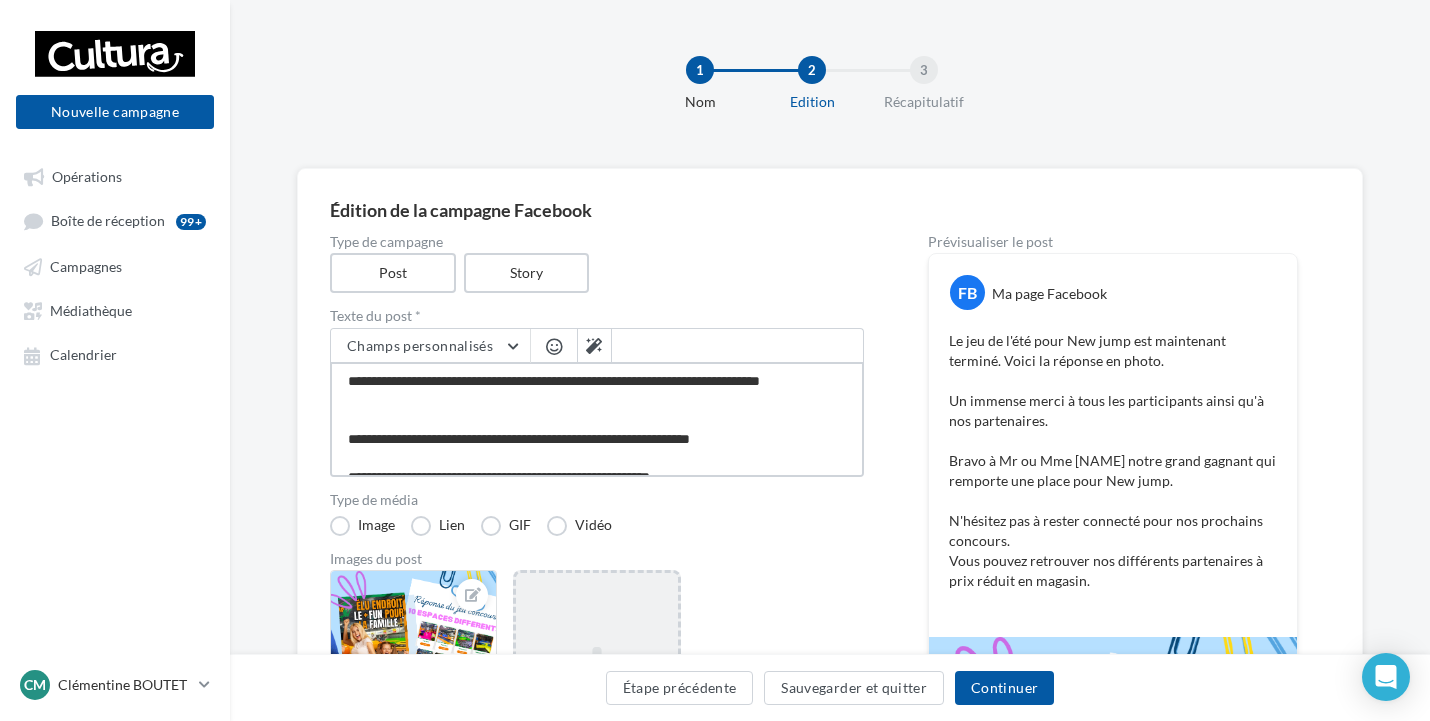 click on "**********" at bounding box center [597, 419] 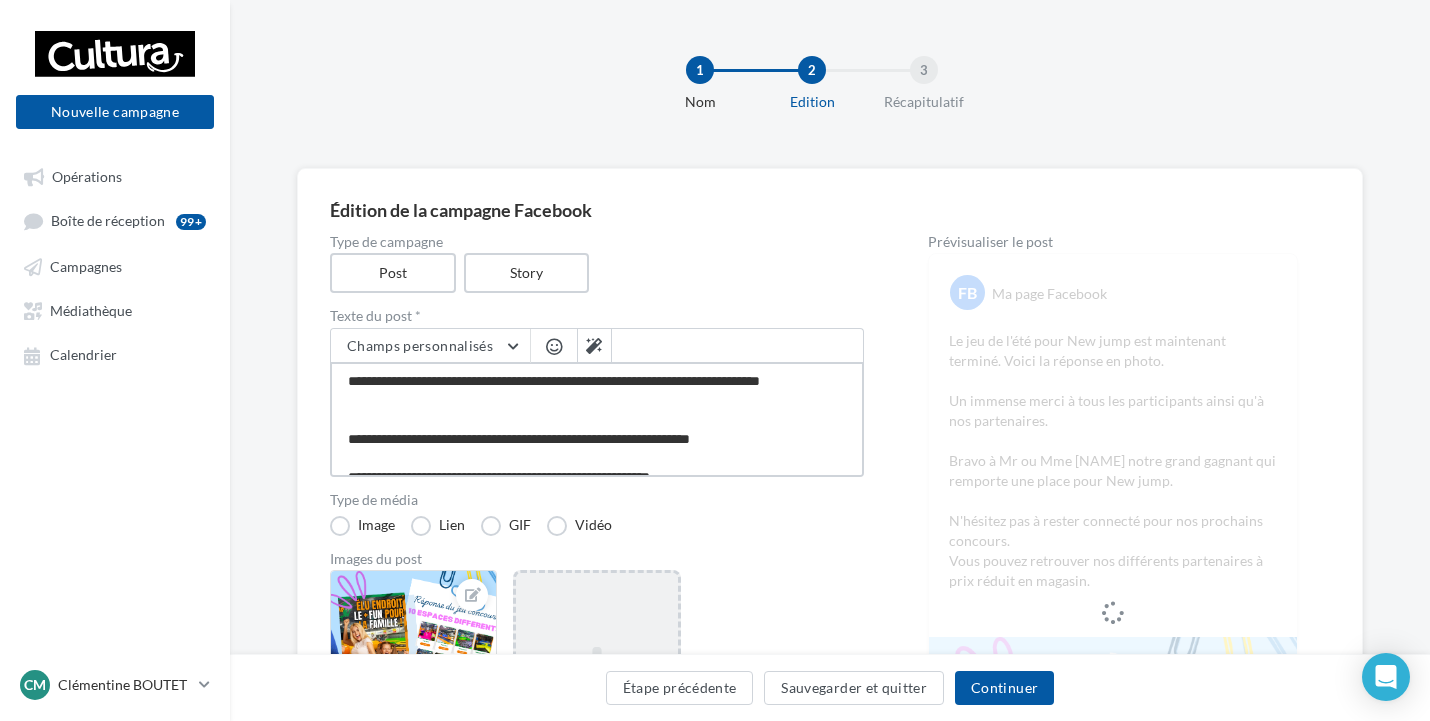 paste on "**********" 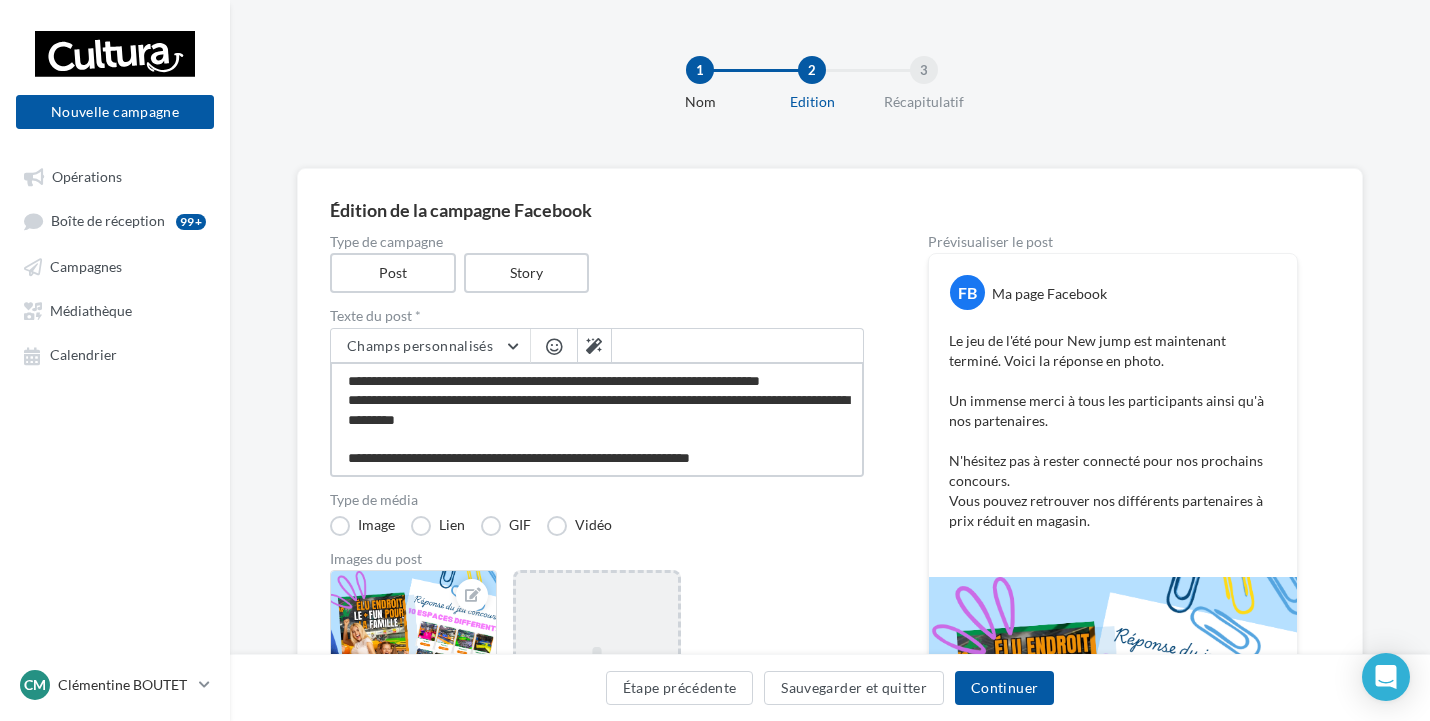 click on "**********" at bounding box center (597, 419) 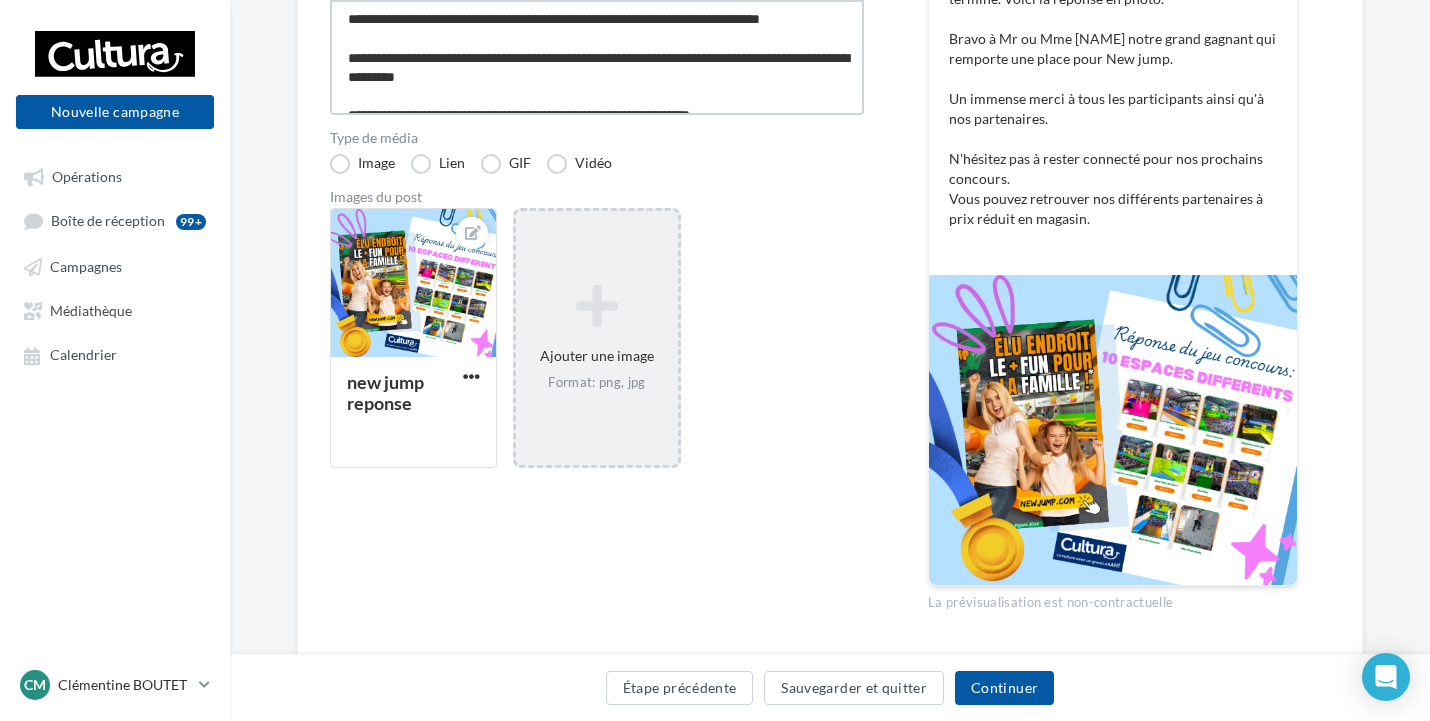 scroll, scrollTop: 420, scrollLeft: 0, axis: vertical 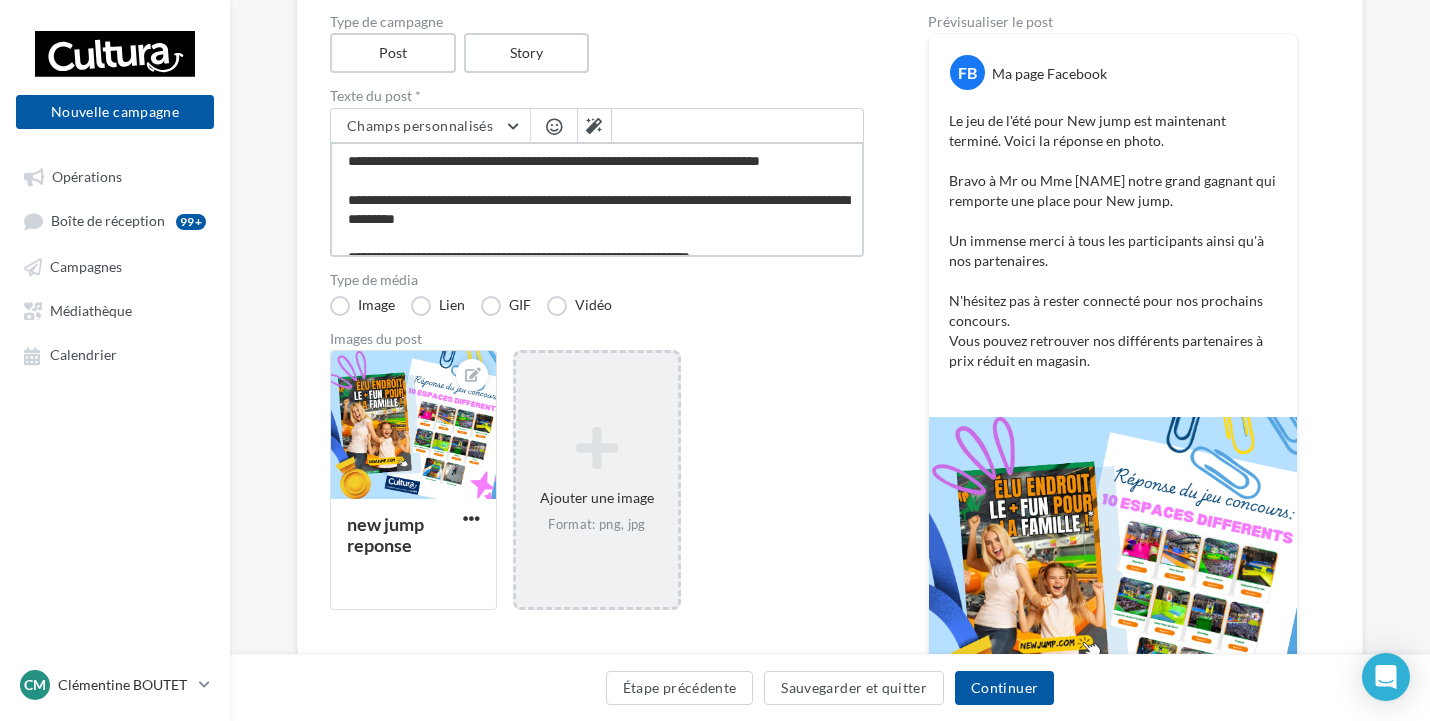 drag, startPoint x: 825, startPoint y: 211, endPoint x: 281, endPoint y: 105, distance: 554.231 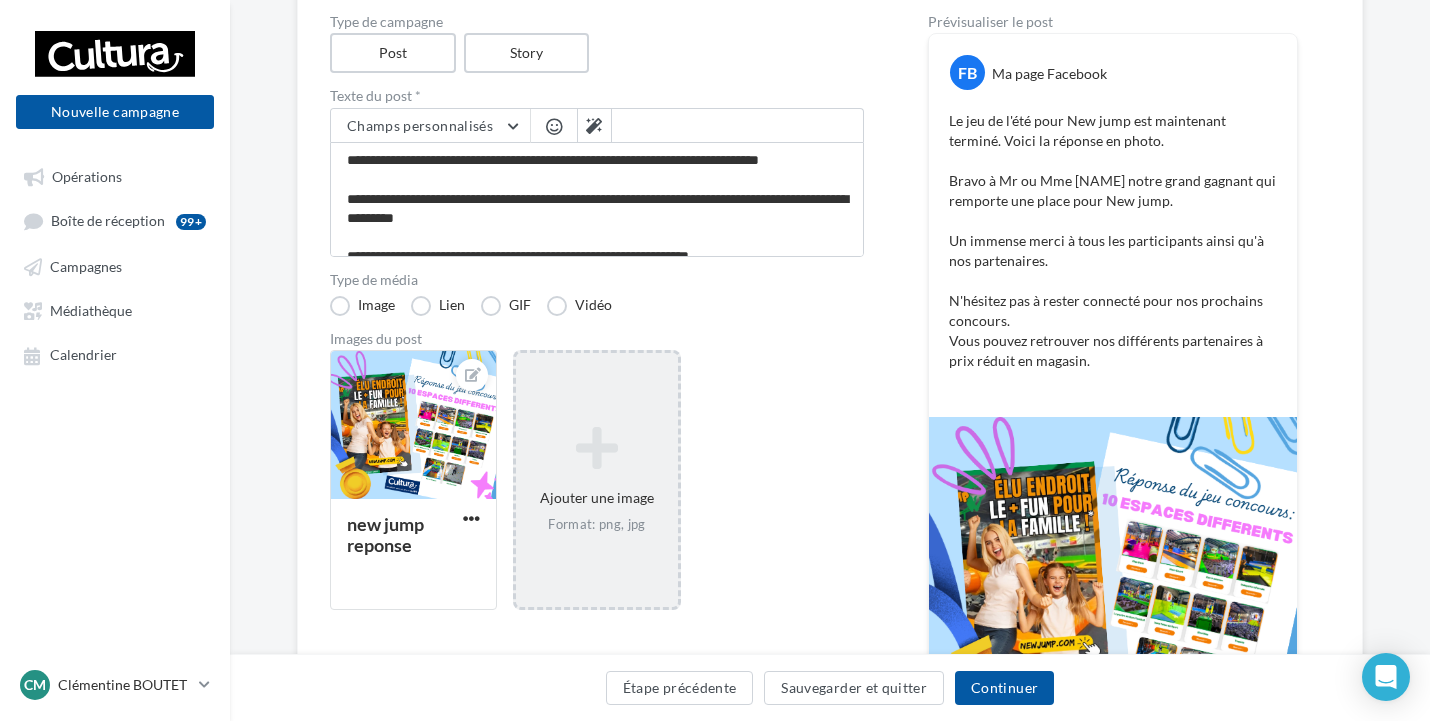 click on "new jump reponse
Ajouter une image     Format: png, jpg" at bounding box center [605, 490] 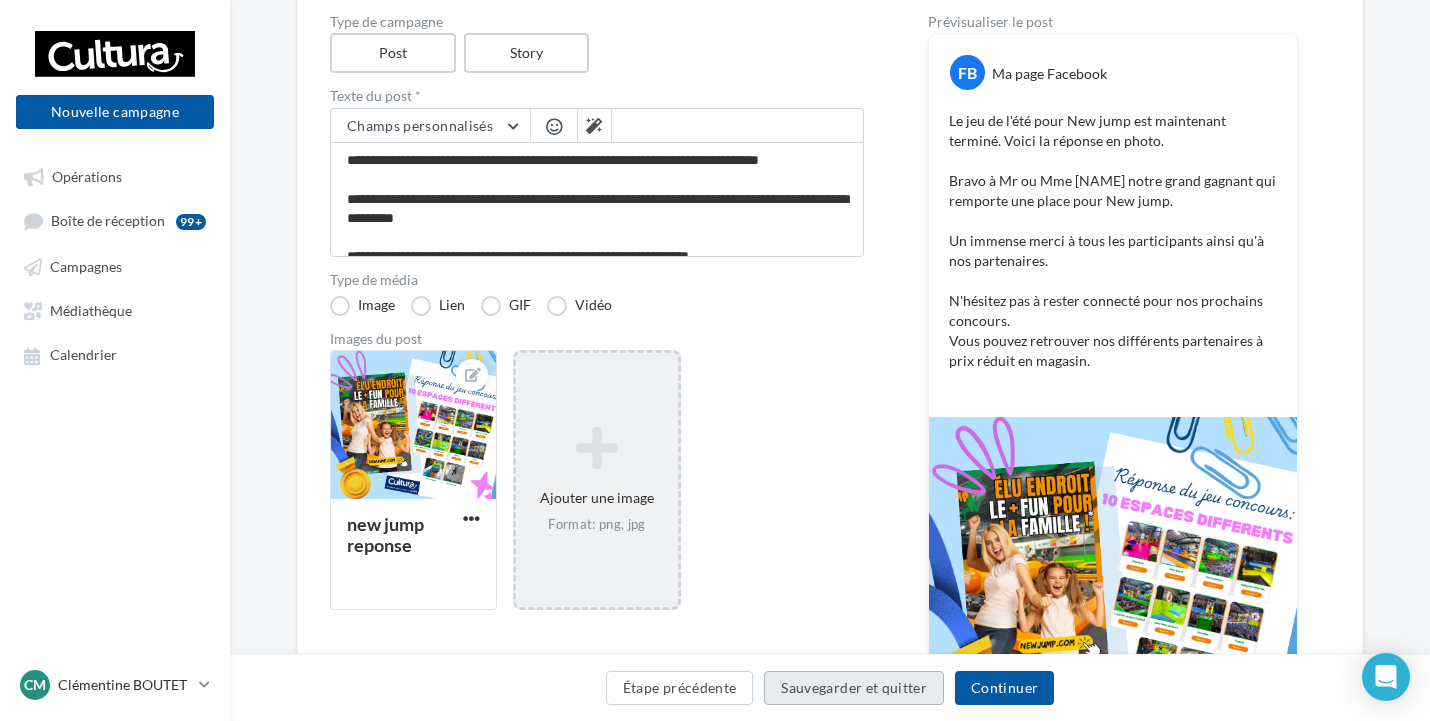 click on "Sauvegarder et quitter" at bounding box center [854, 688] 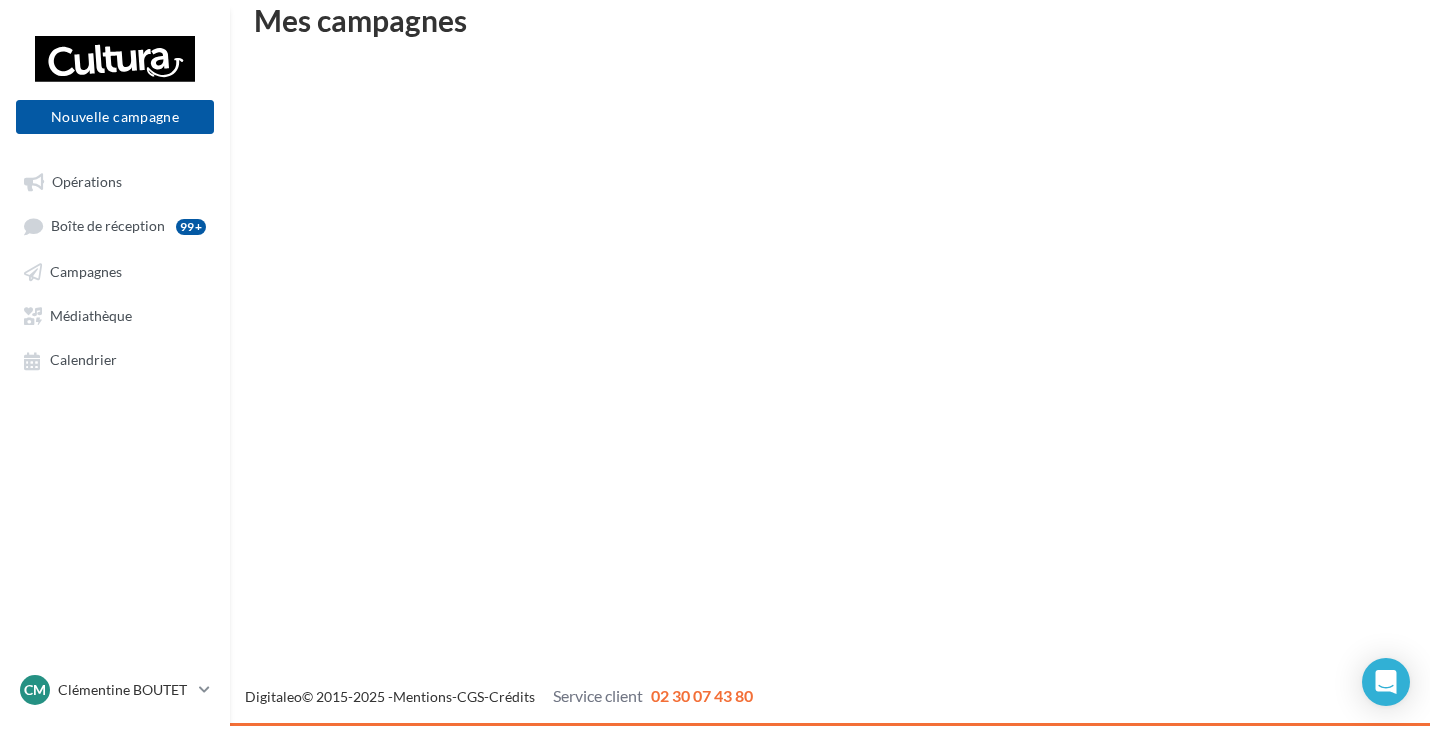 scroll, scrollTop: 32, scrollLeft: 0, axis: vertical 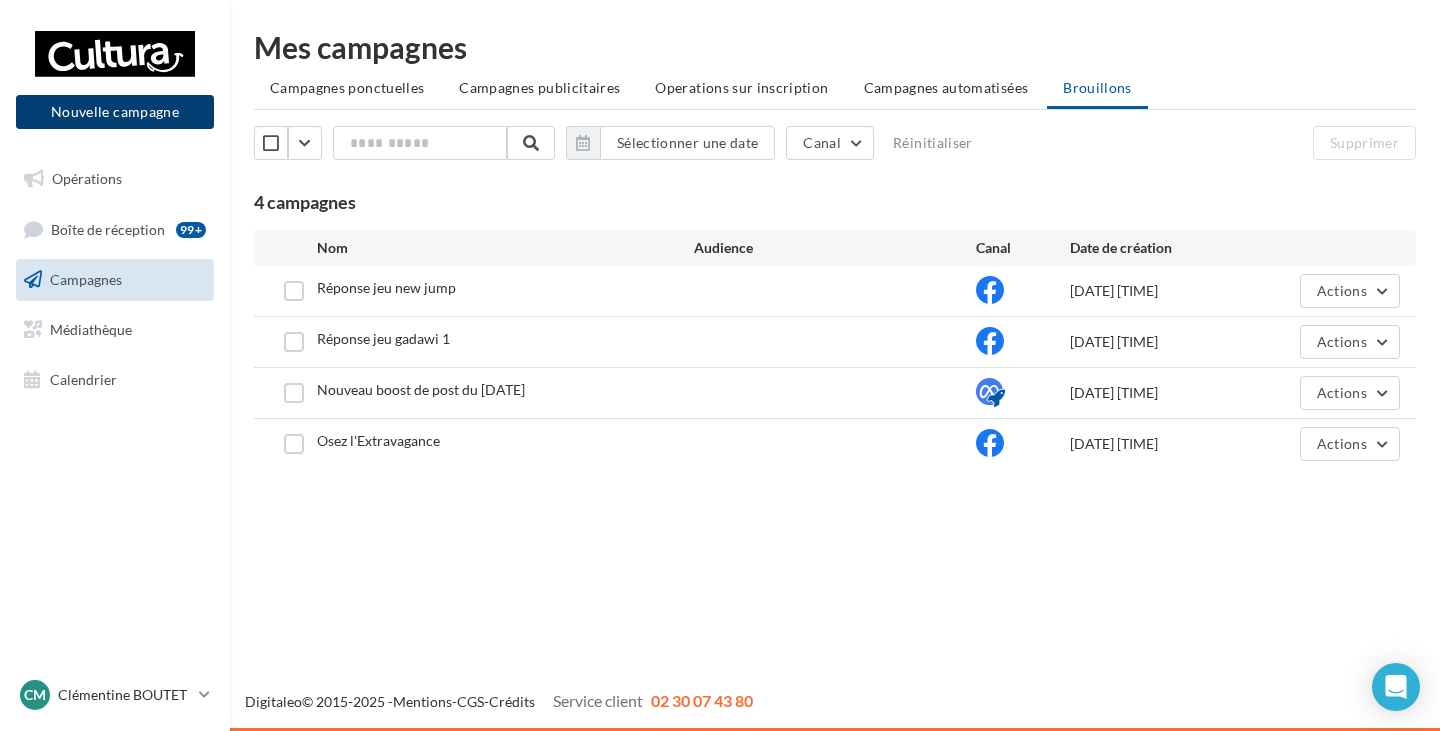 click on "Nouvelle campagne" at bounding box center (115, 112) 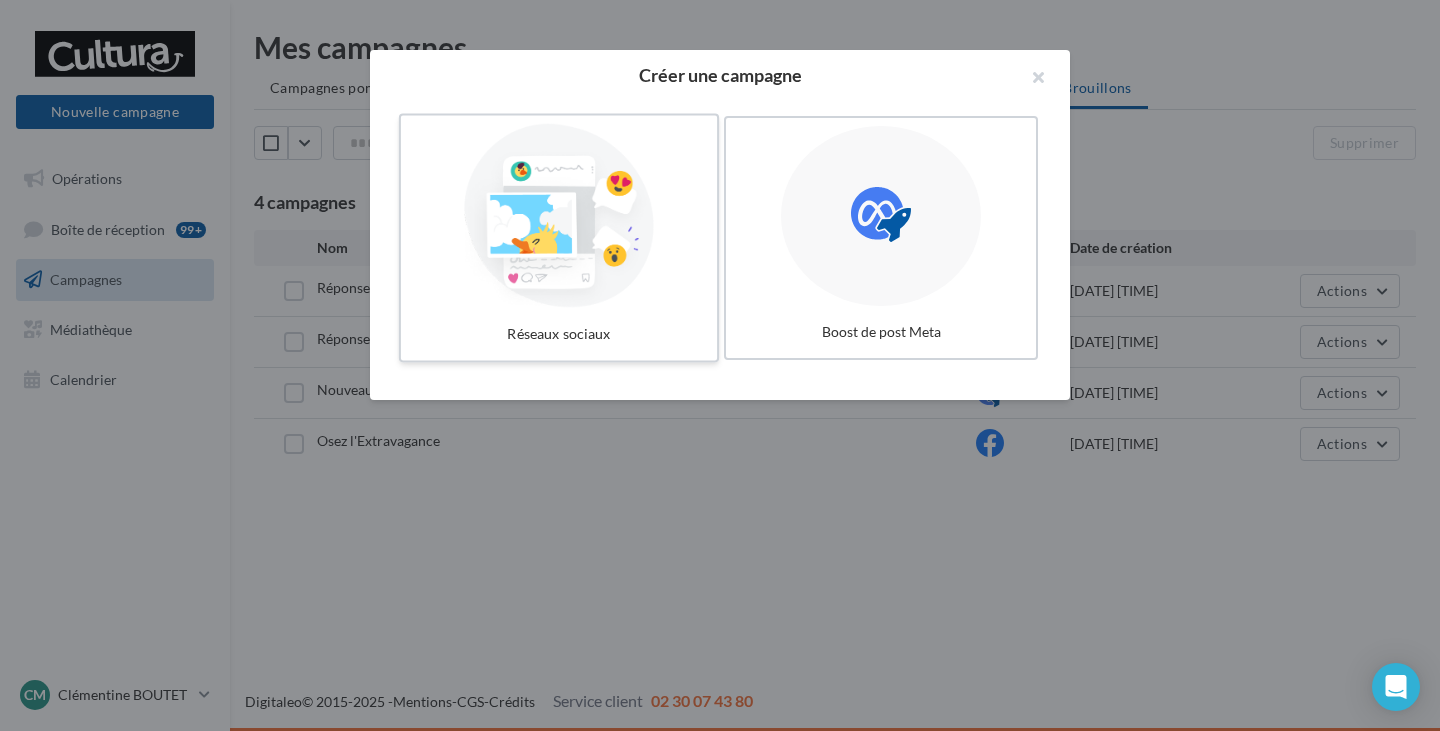 click at bounding box center [559, 216] 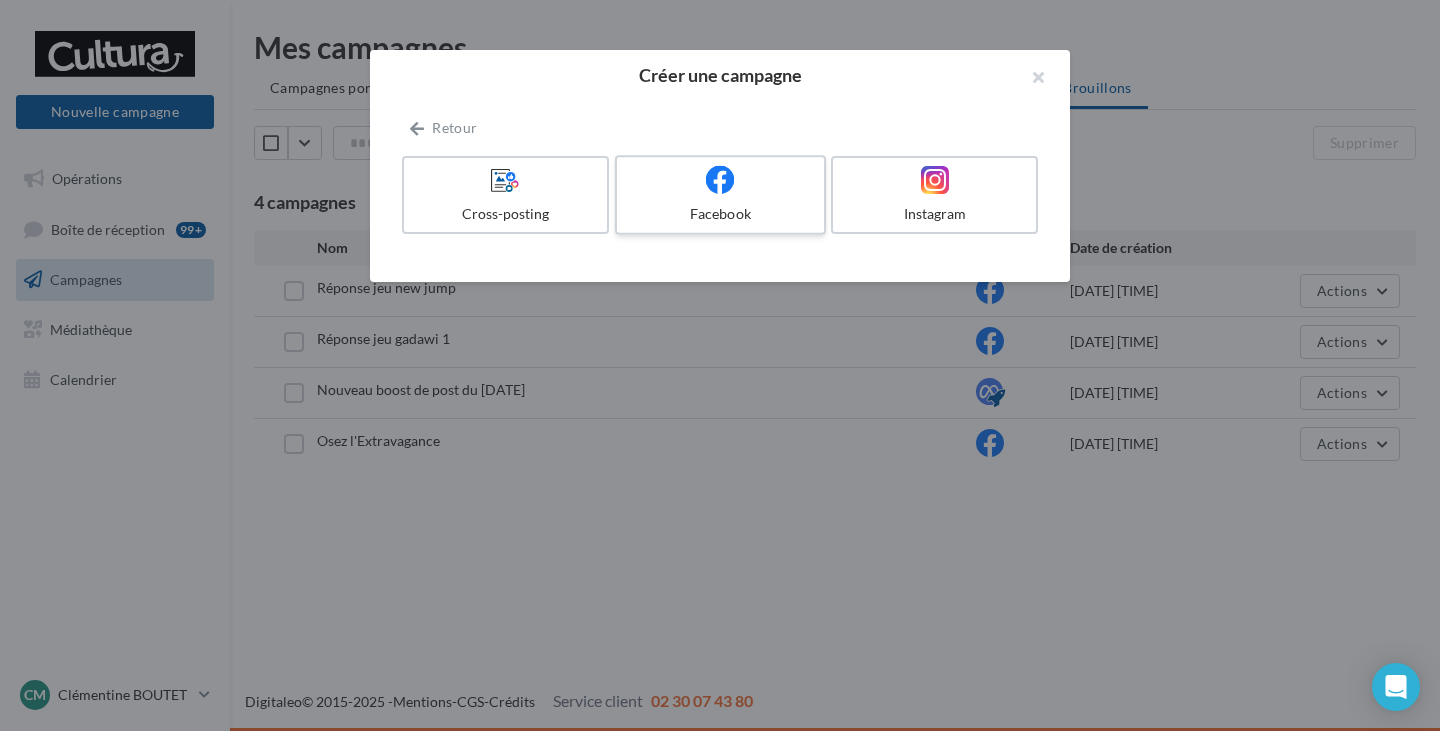 click at bounding box center [720, 180] 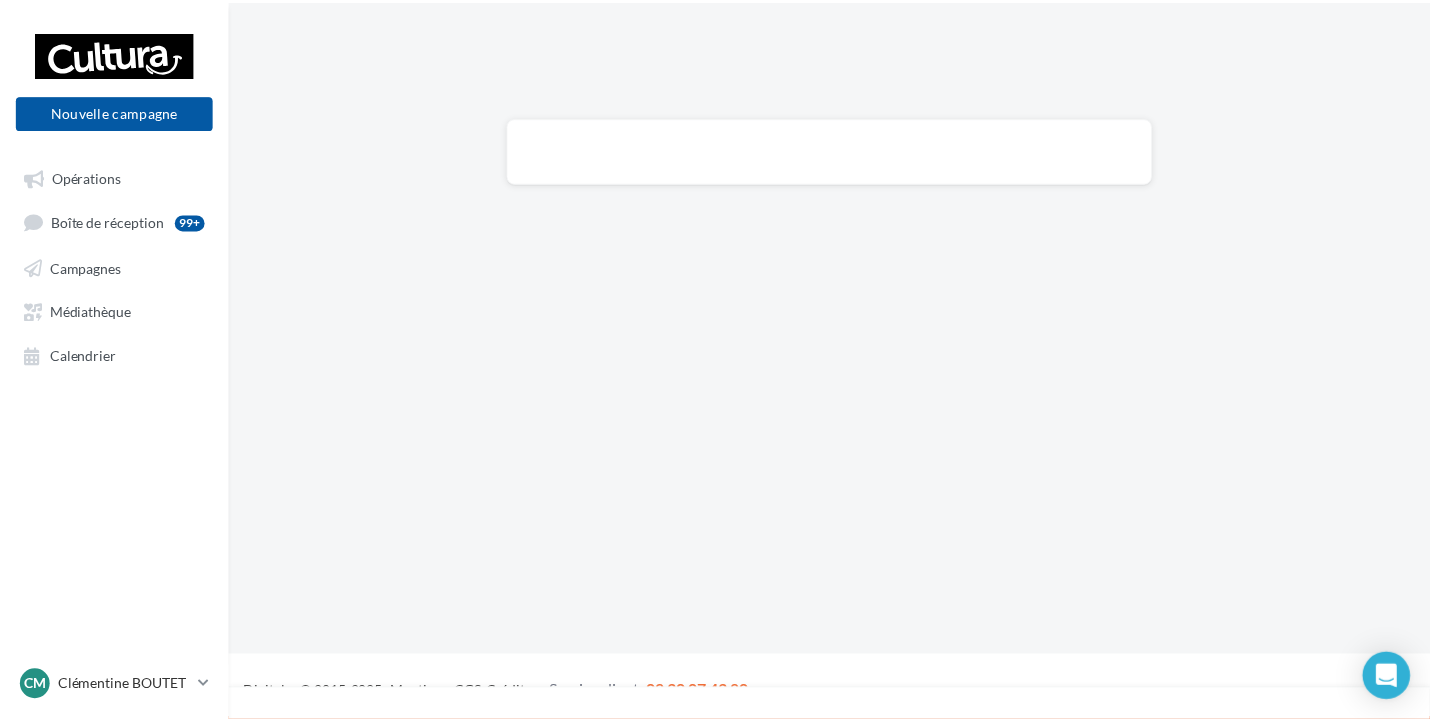scroll, scrollTop: 0, scrollLeft: 0, axis: both 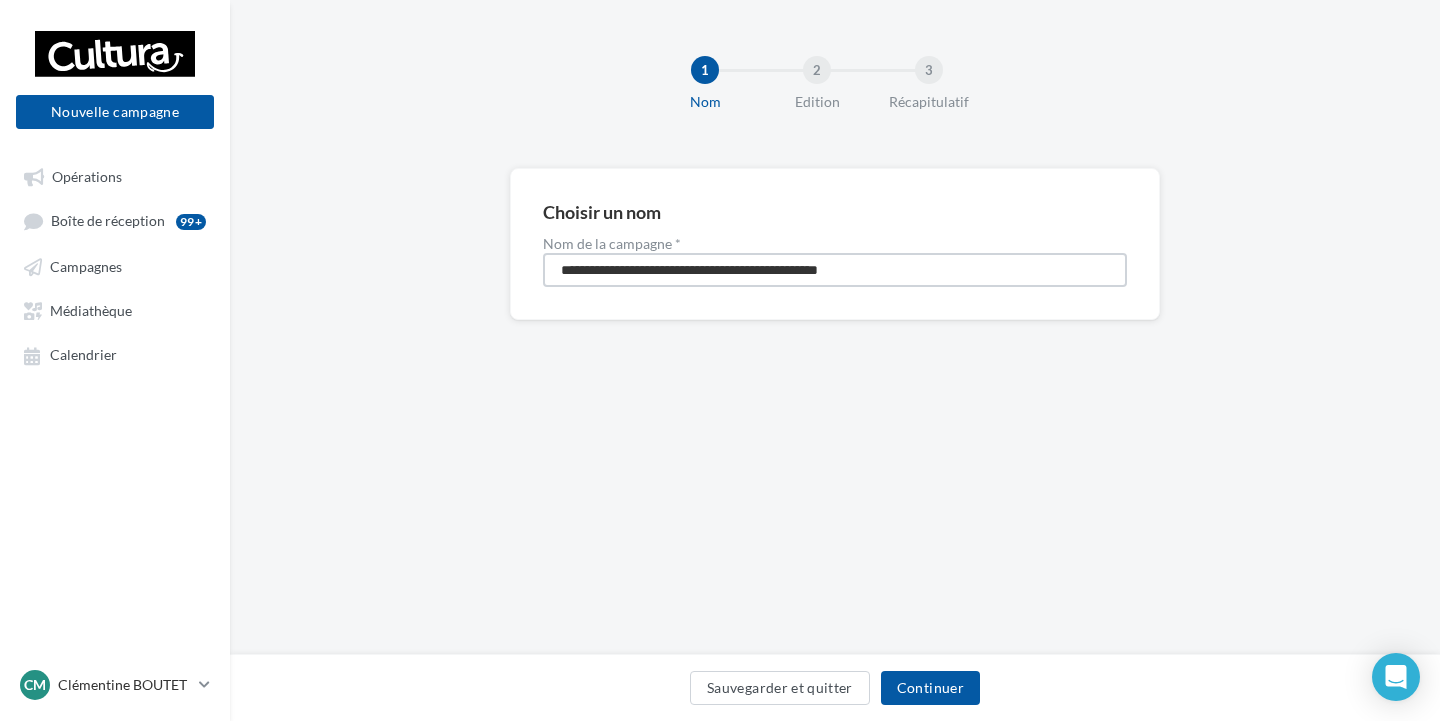 drag, startPoint x: 984, startPoint y: 268, endPoint x: 372, endPoint y: 200, distance: 615.7662 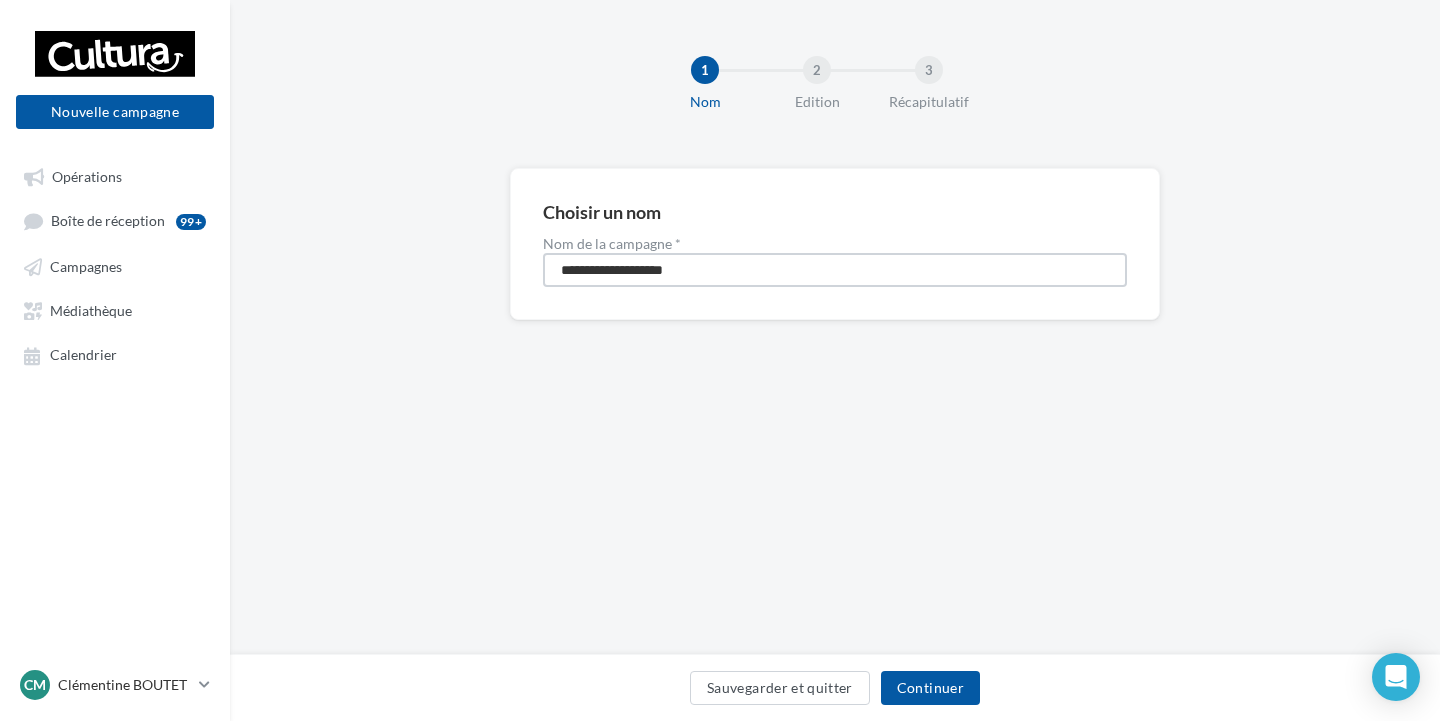type on "**********" 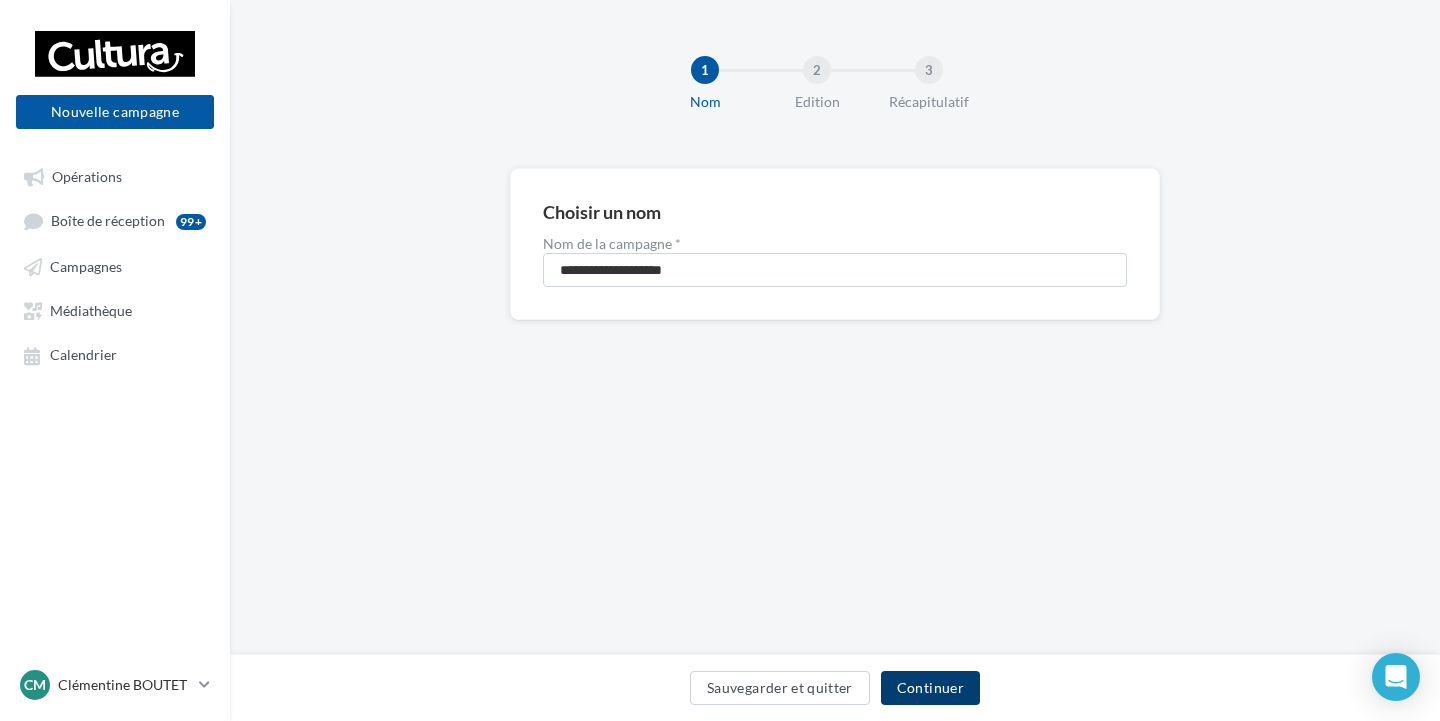 click on "Continuer" at bounding box center [930, 688] 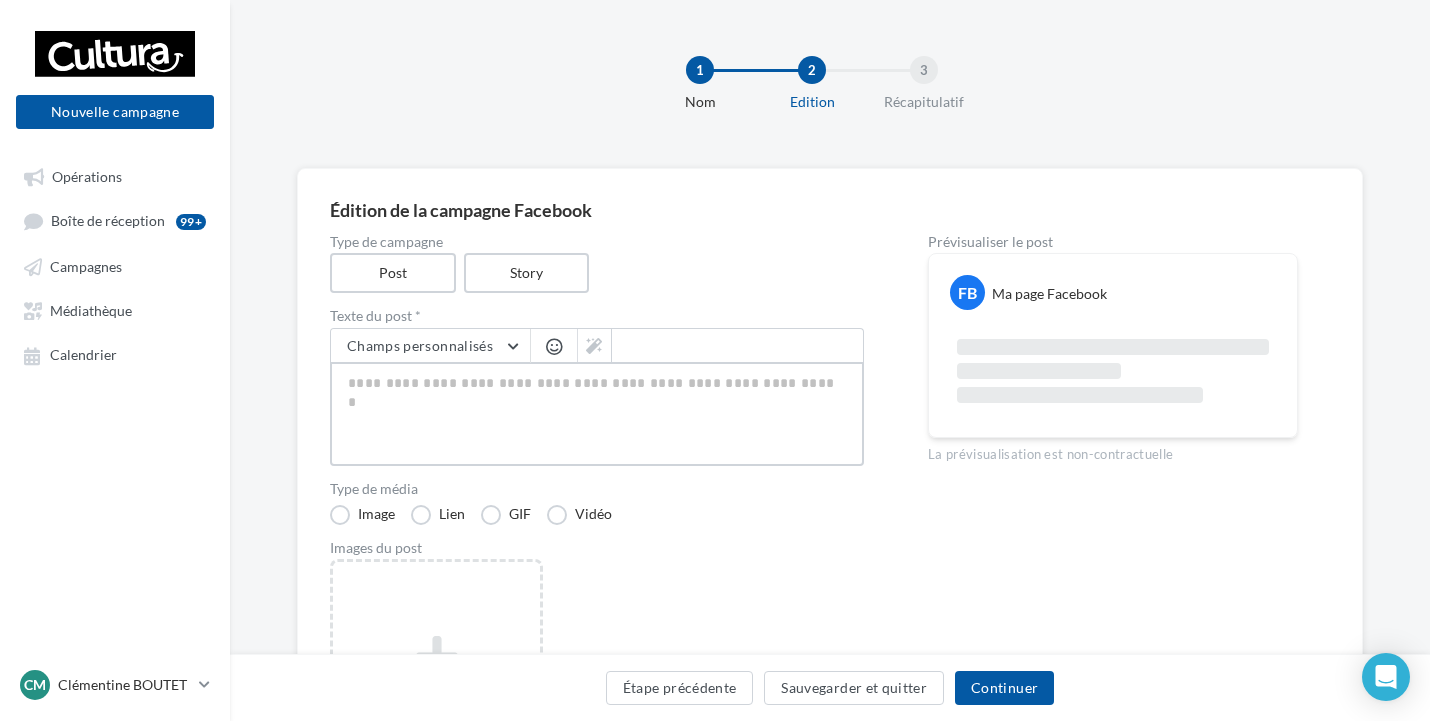 click at bounding box center [597, 414] 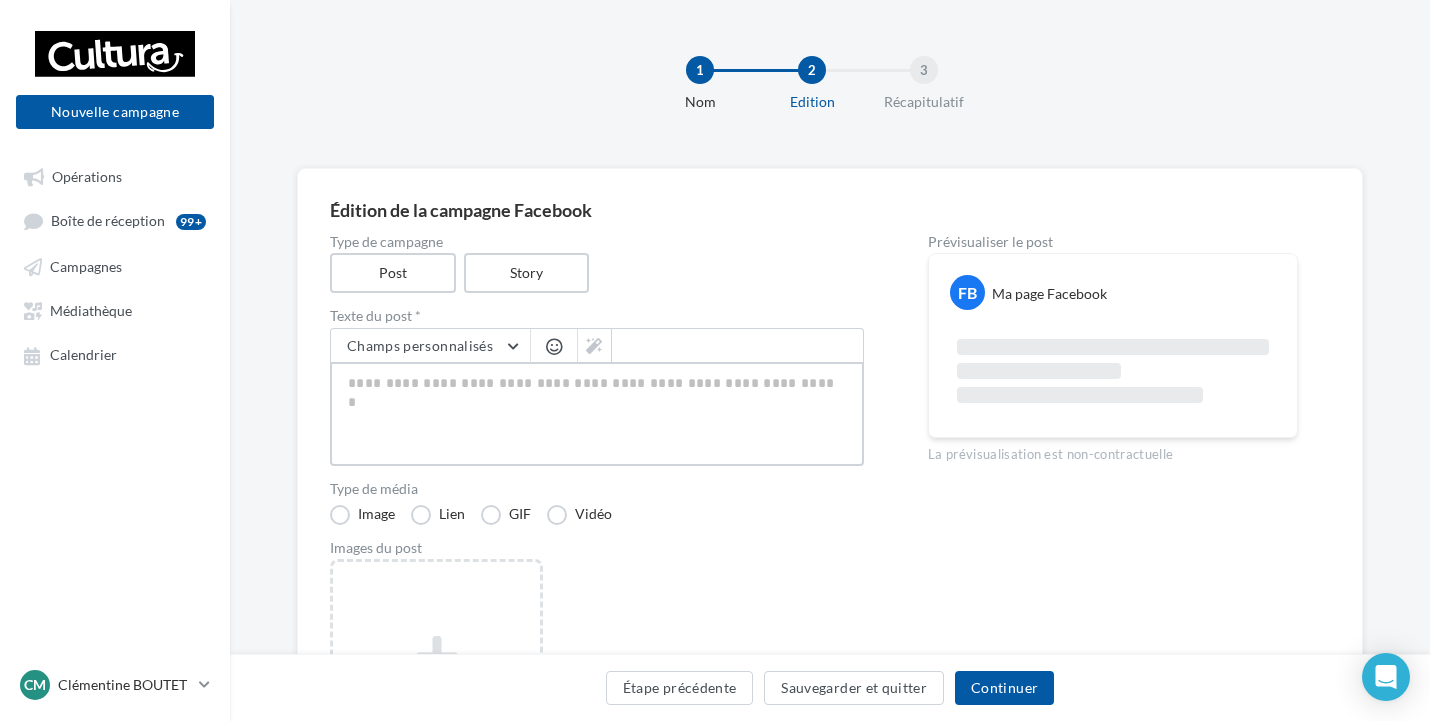 paste on "**********" 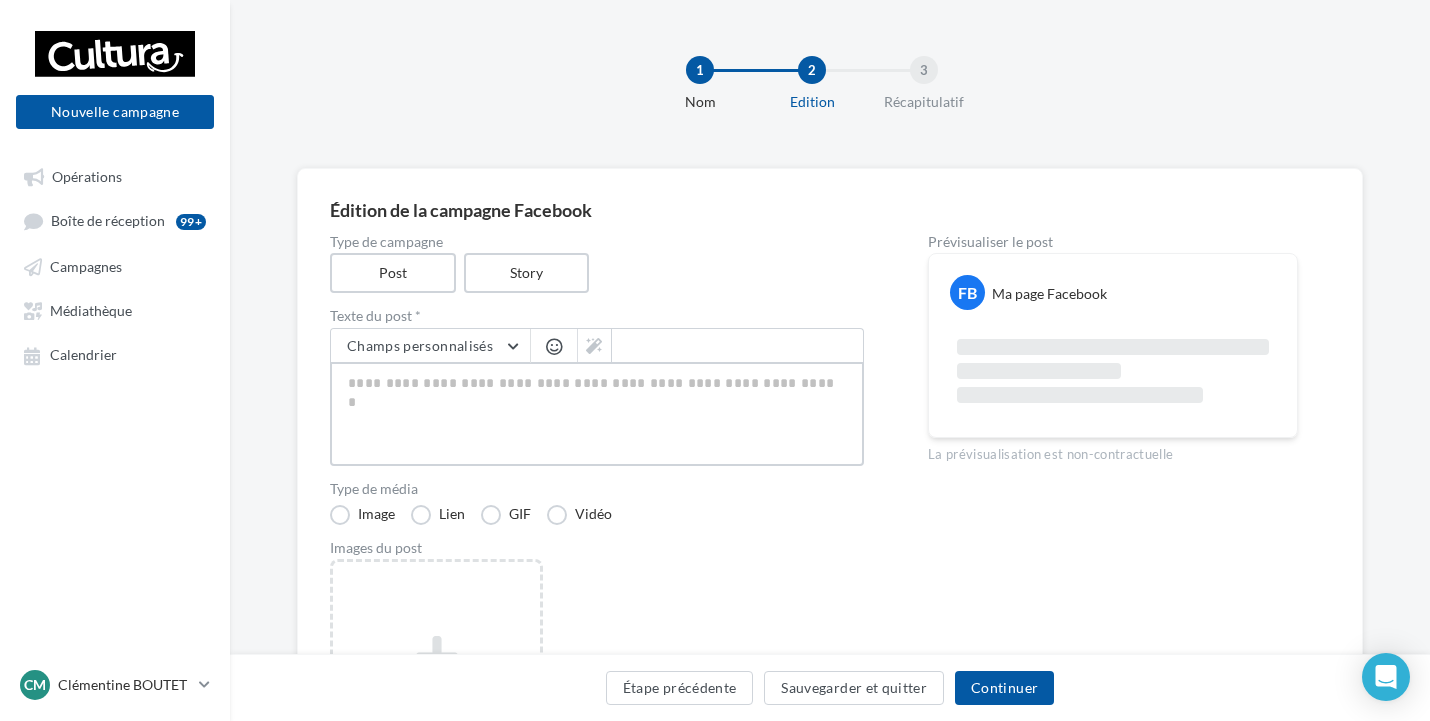 type on "**********" 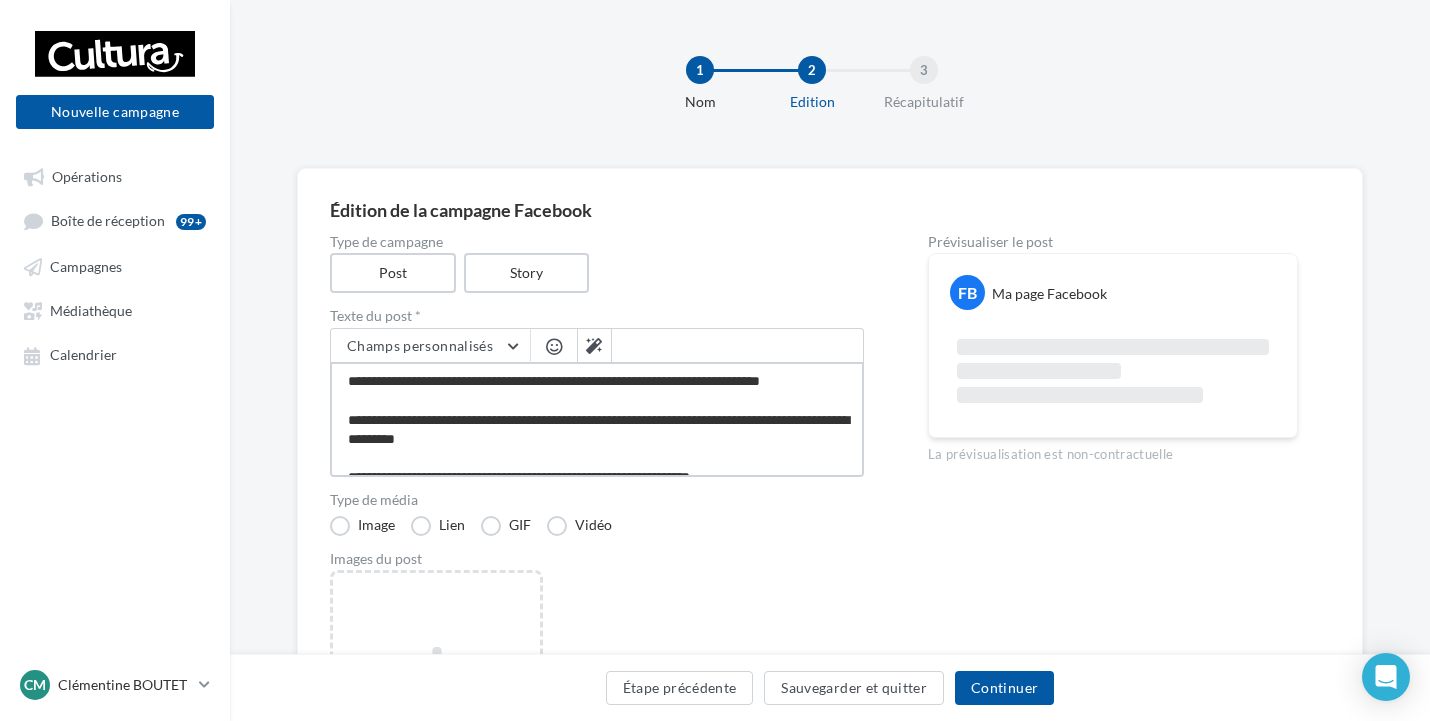 scroll, scrollTop: 108, scrollLeft: 0, axis: vertical 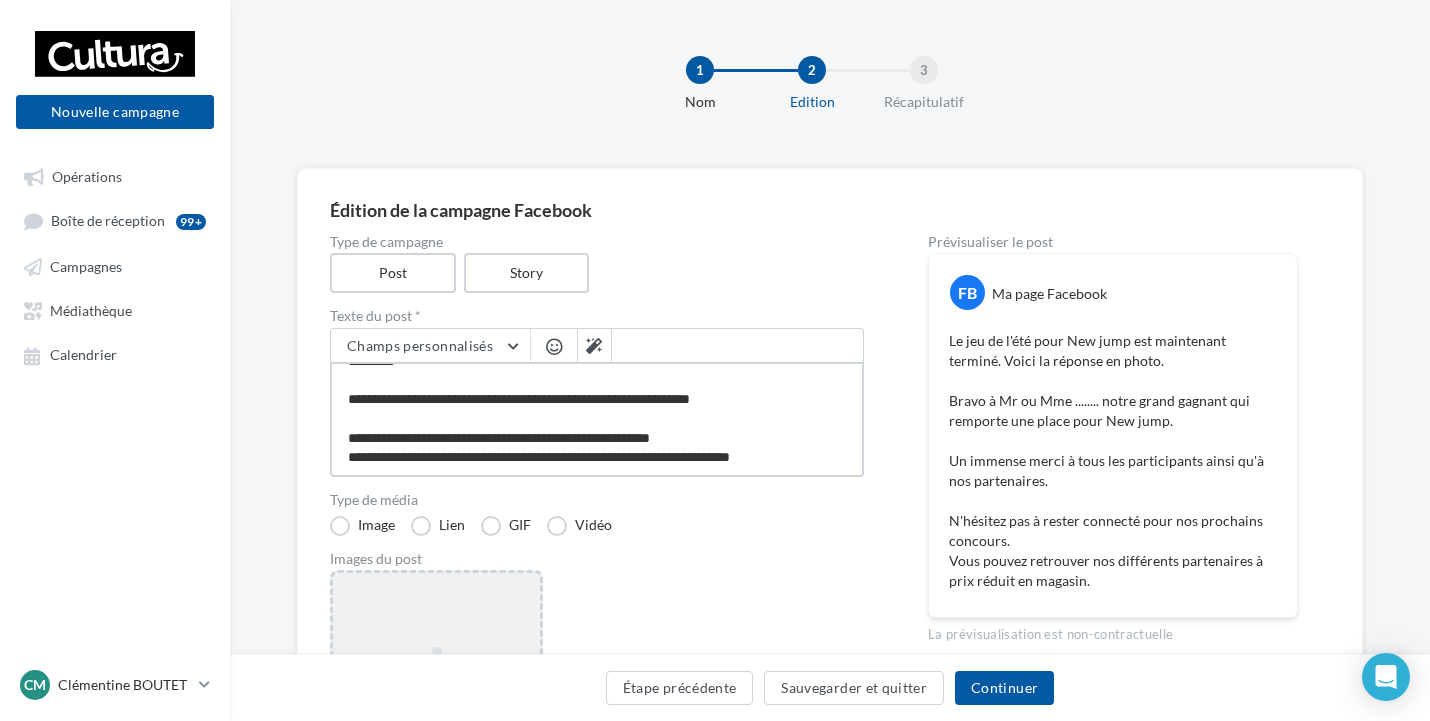 type on "**********" 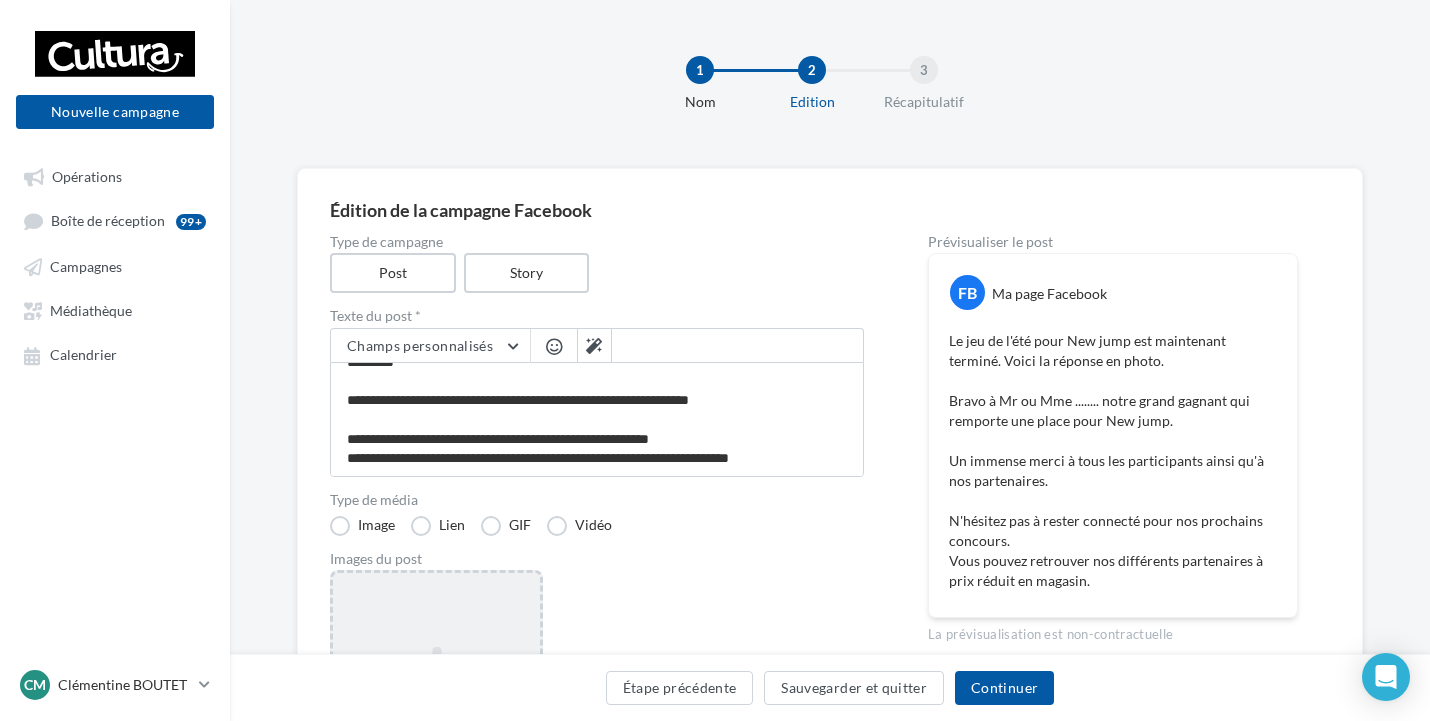 scroll, scrollTop: 87, scrollLeft: 0, axis: vertical 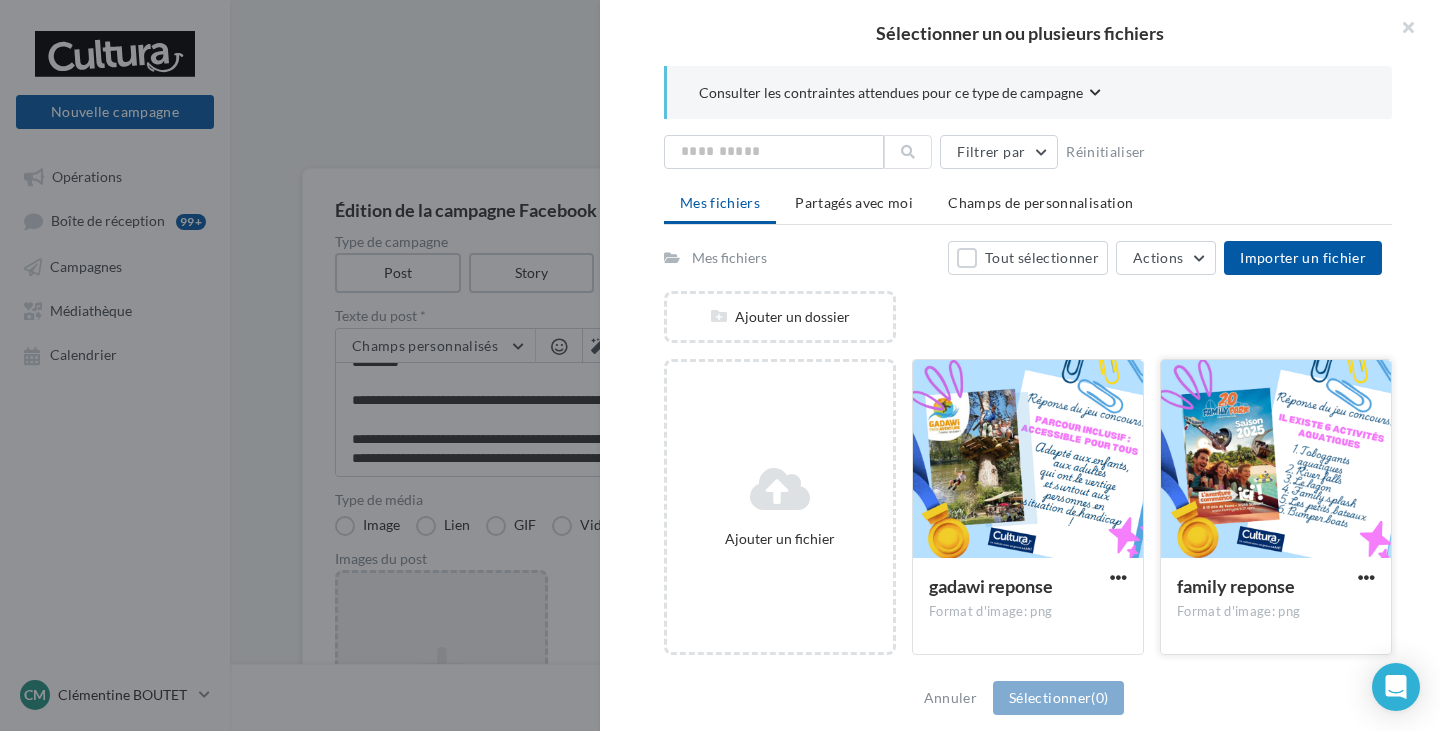 click at bounding box center [1276, 460] 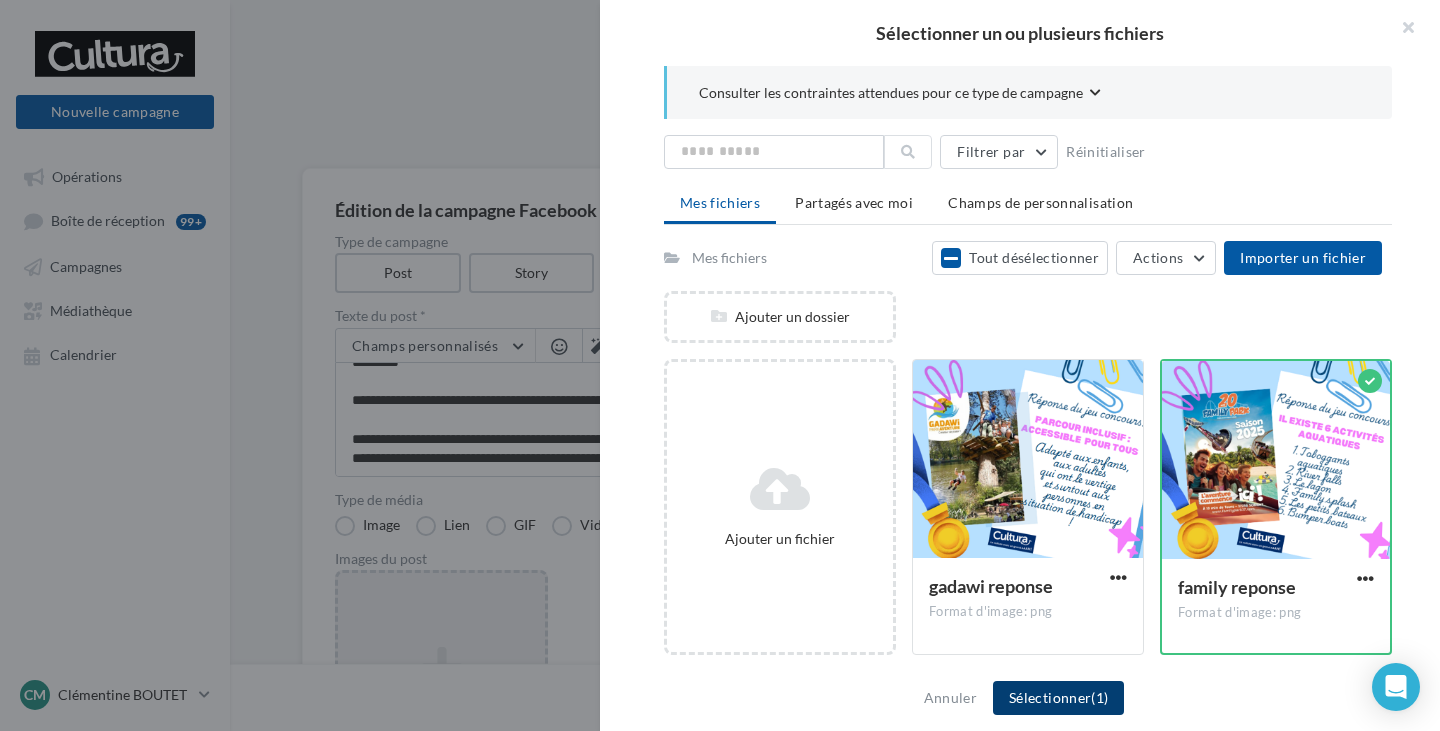 click on "(1)" at bounding box center (1099, 697) 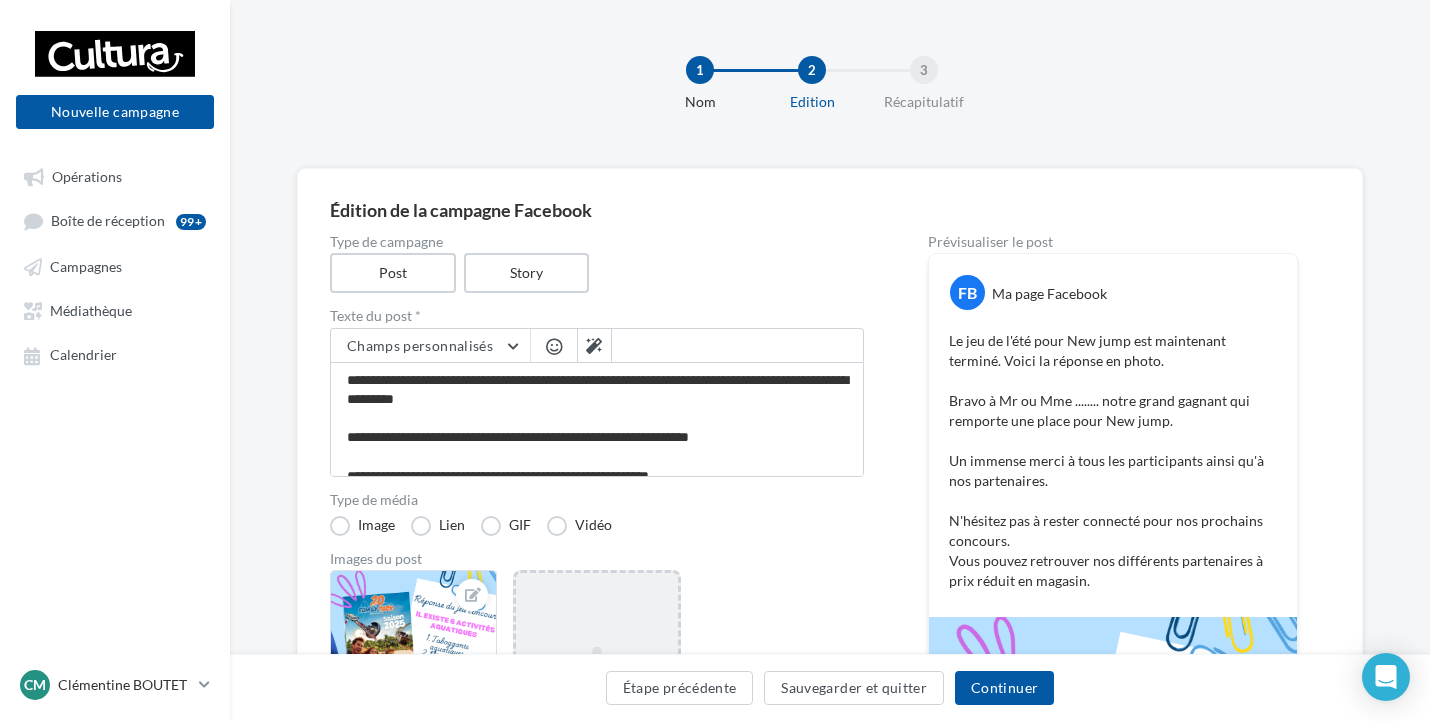 scroll, scrollTop: 0, scrollLeft: 0, axis: both 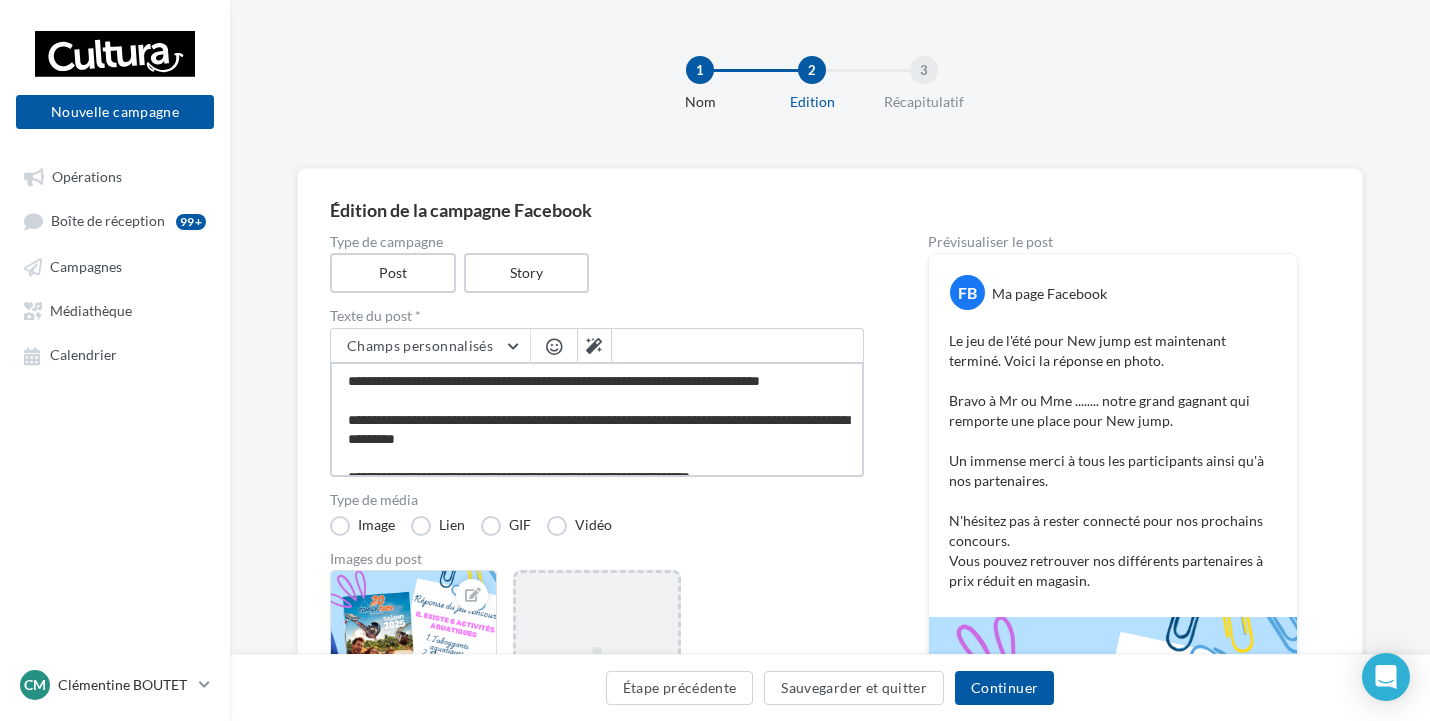 click on "**********" at bounding box center (597, 419) 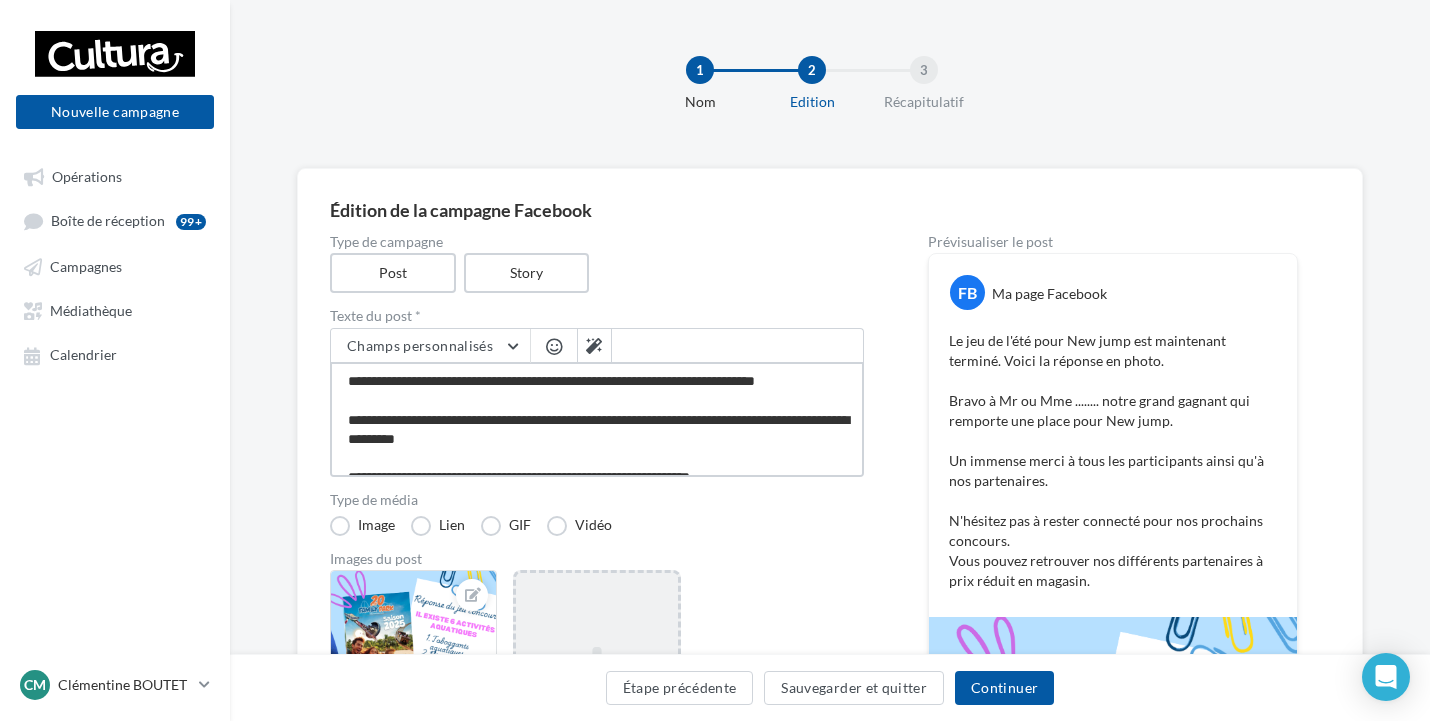 type on "**********" 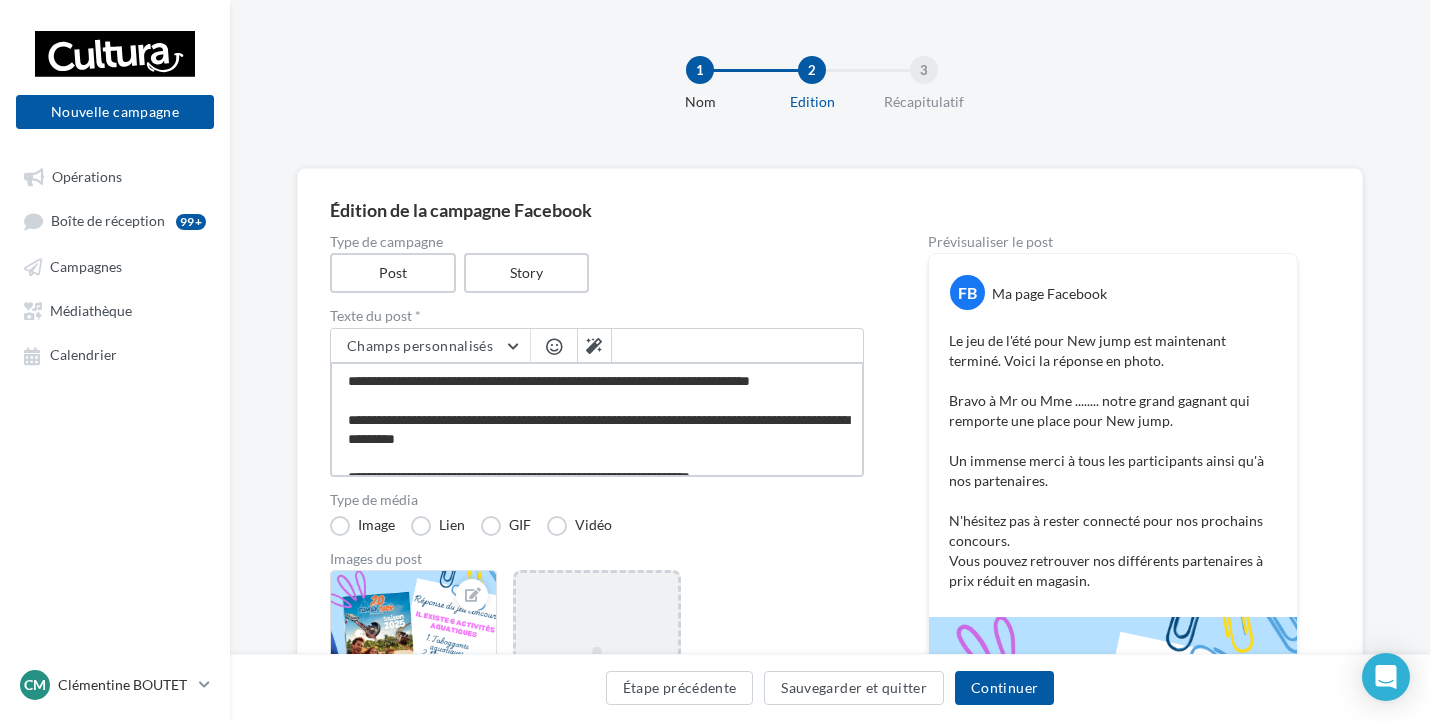 type on "**********" 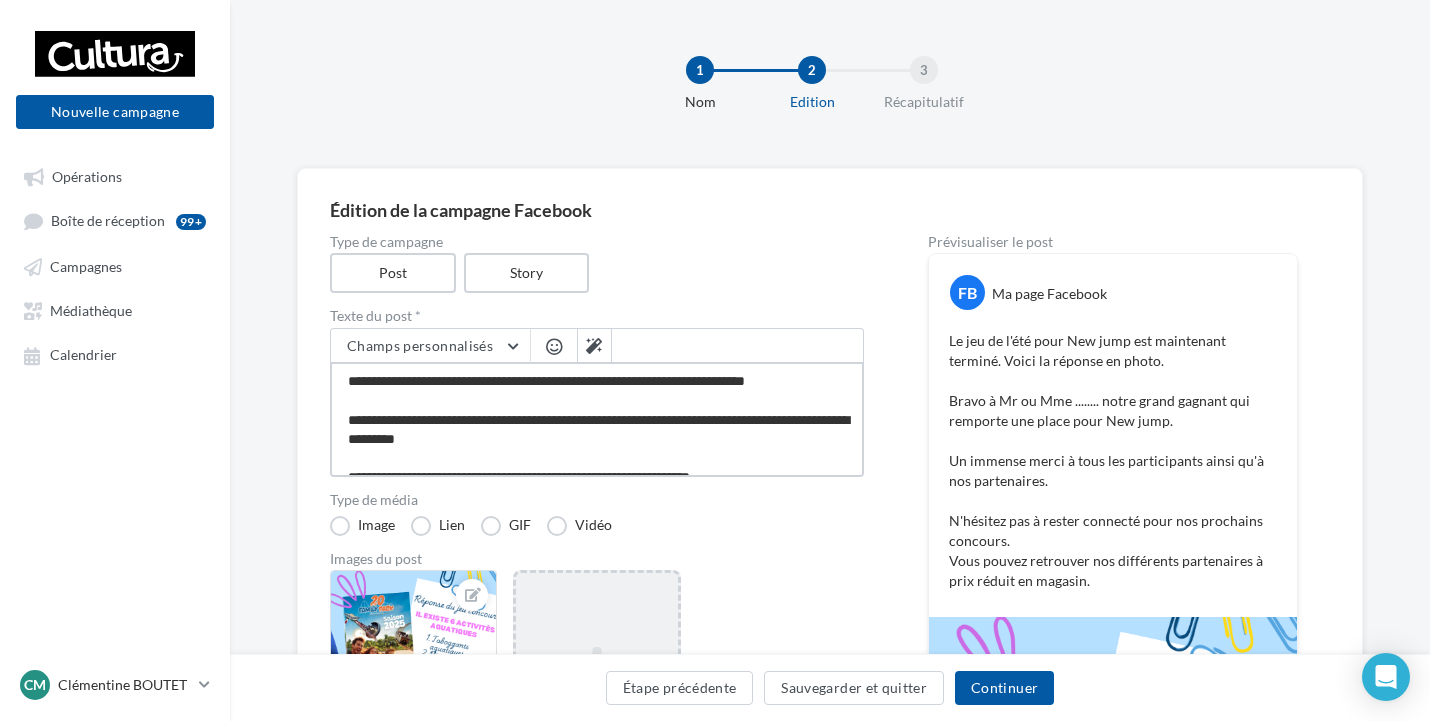 type on "**********" 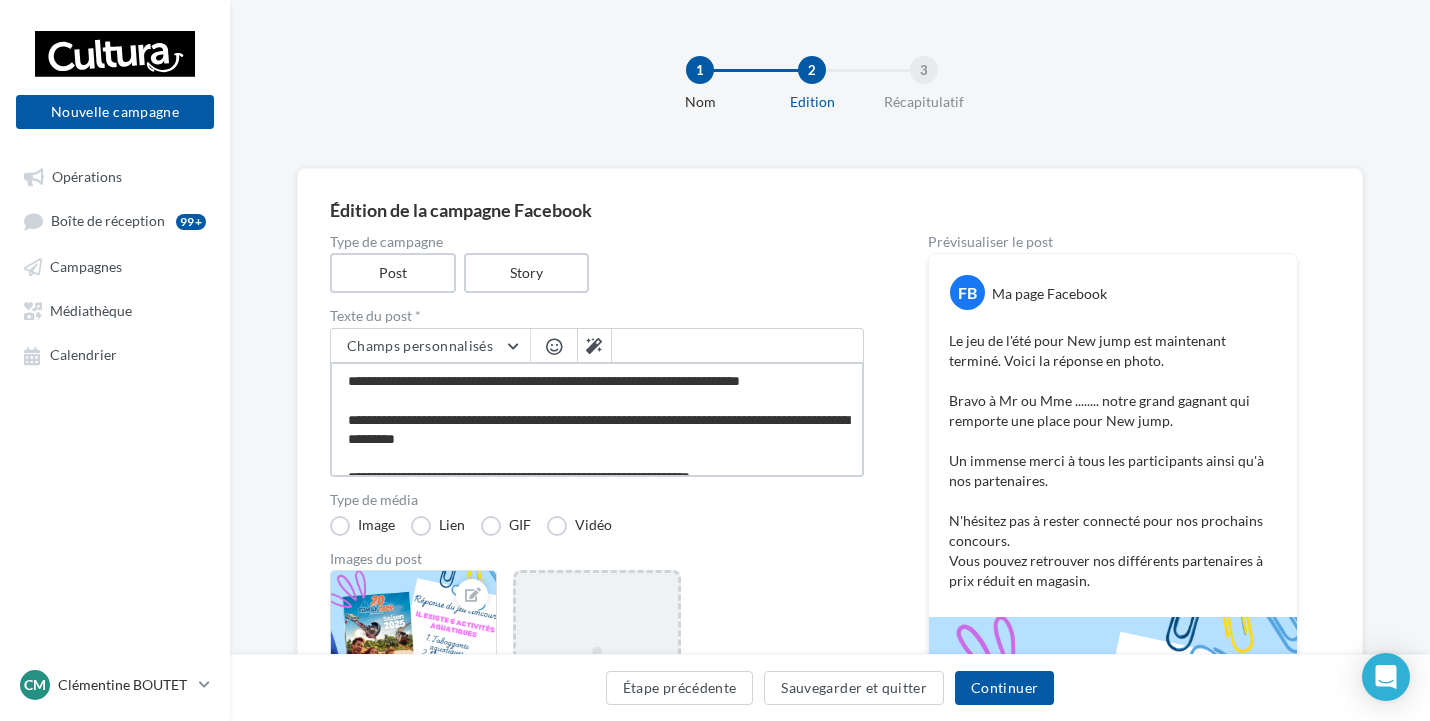 type on "**********" 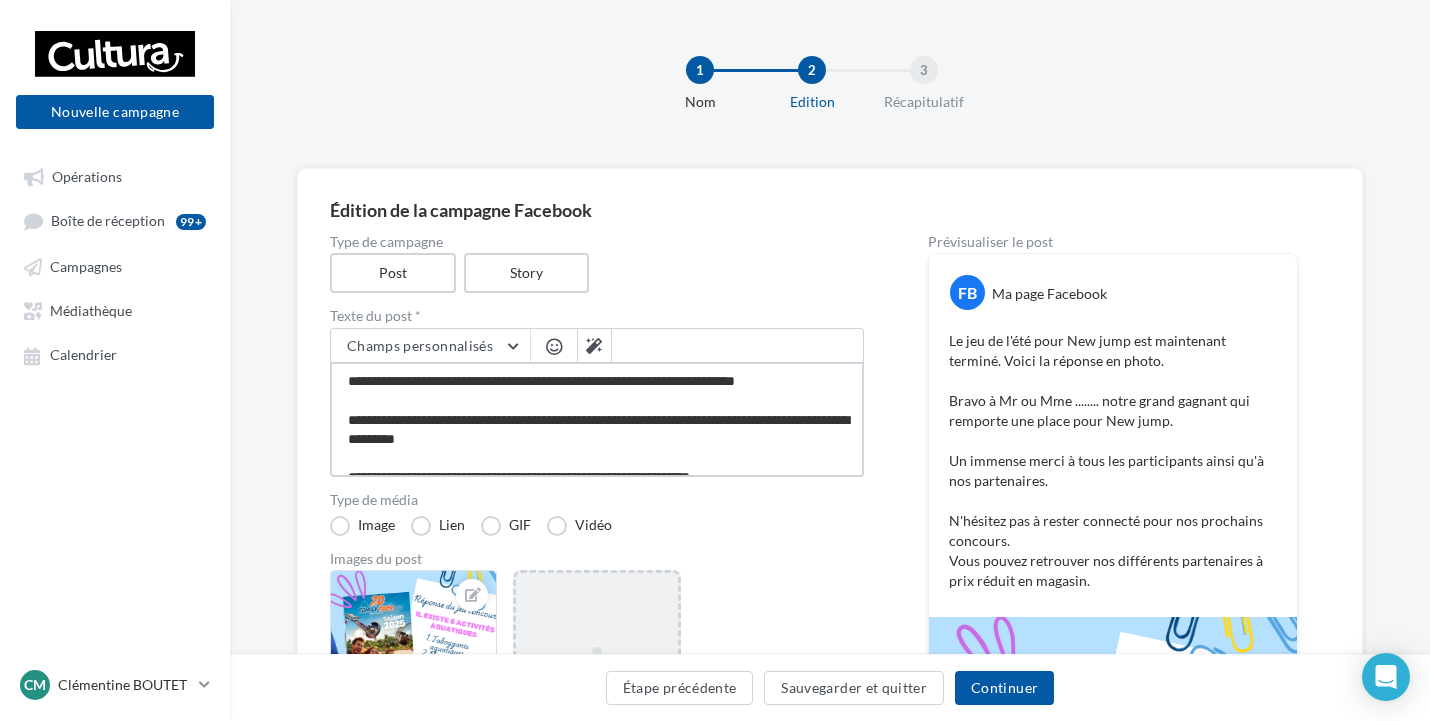 type on "**********" 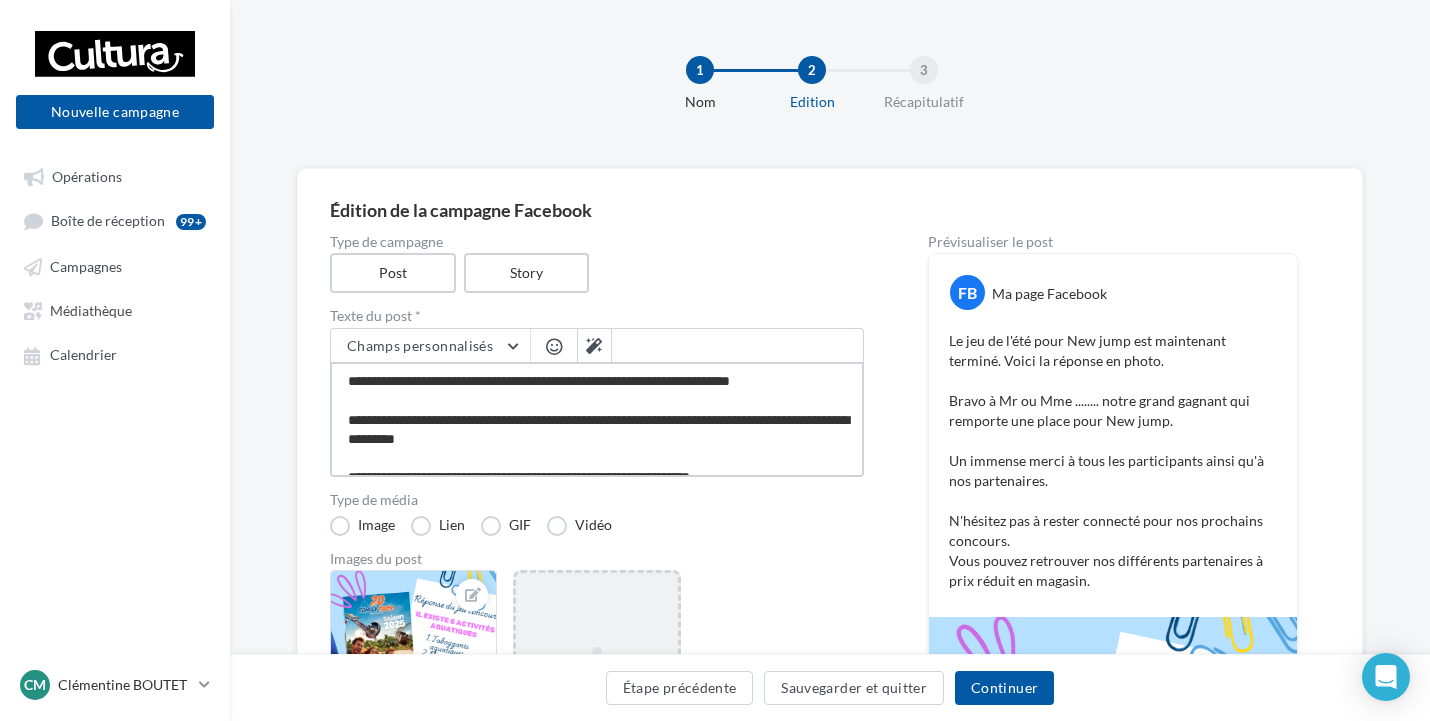 type on "**********" 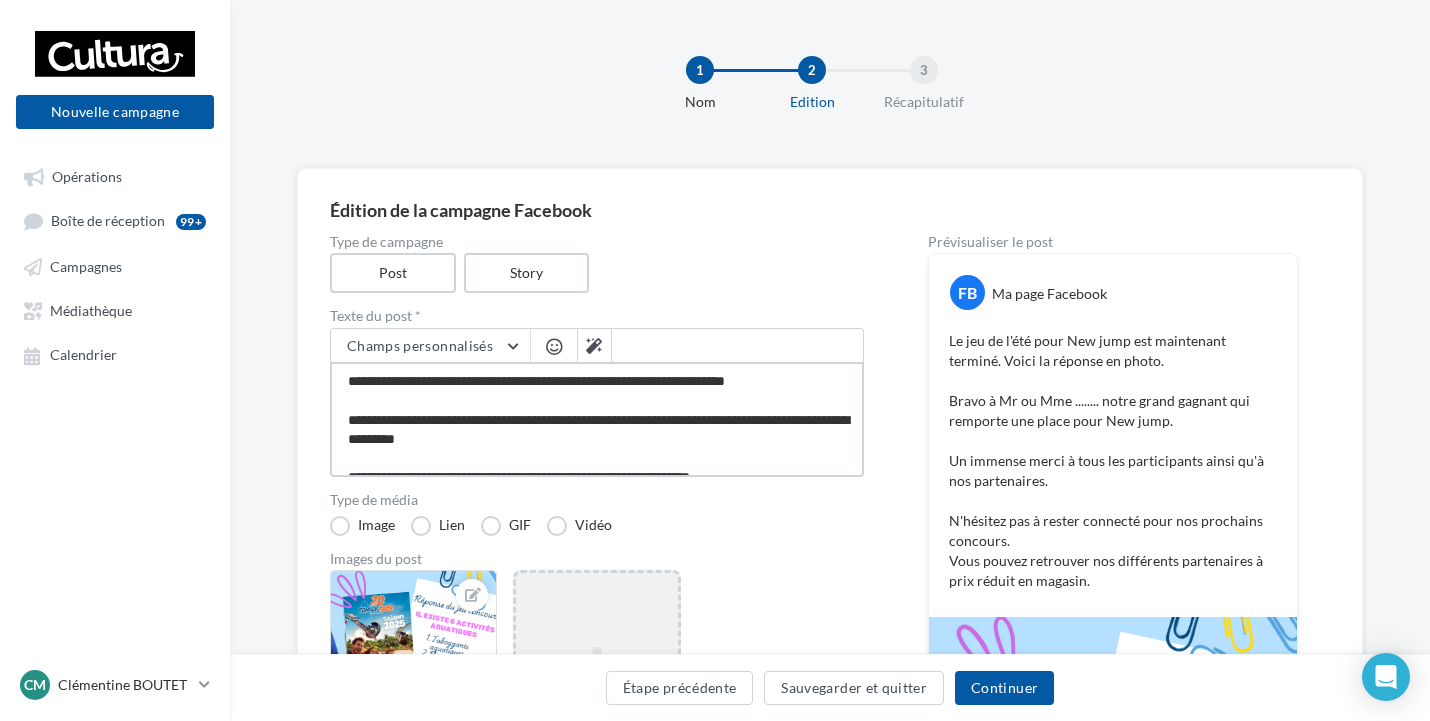 type on "**********" 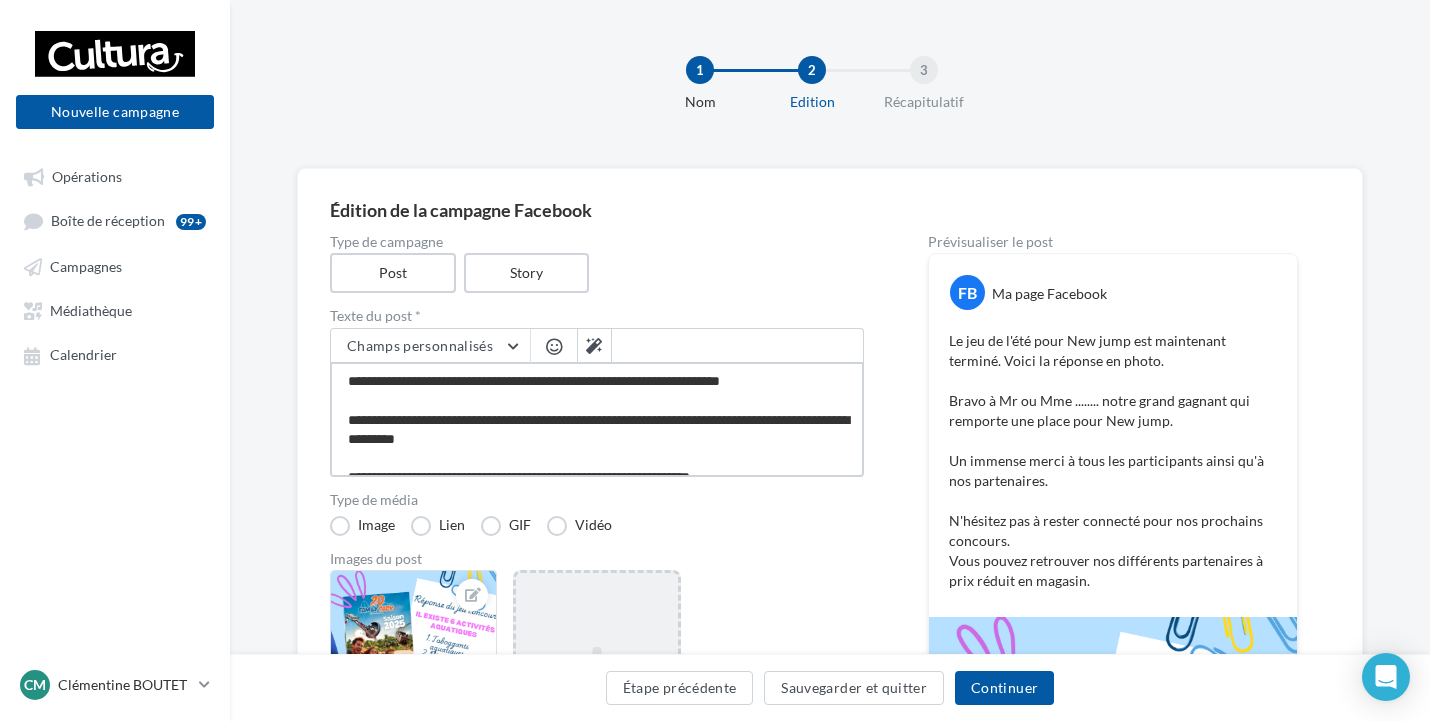 type on "**********" 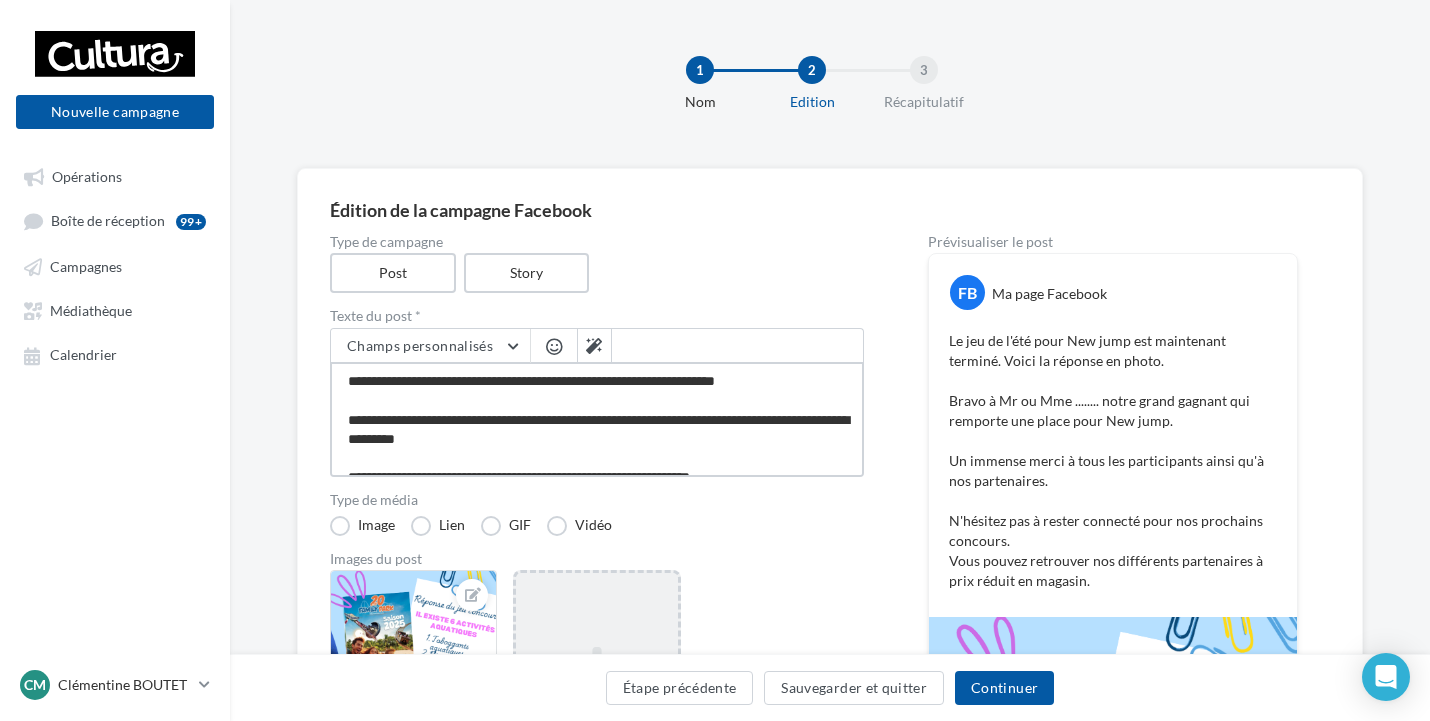 type on "**********" 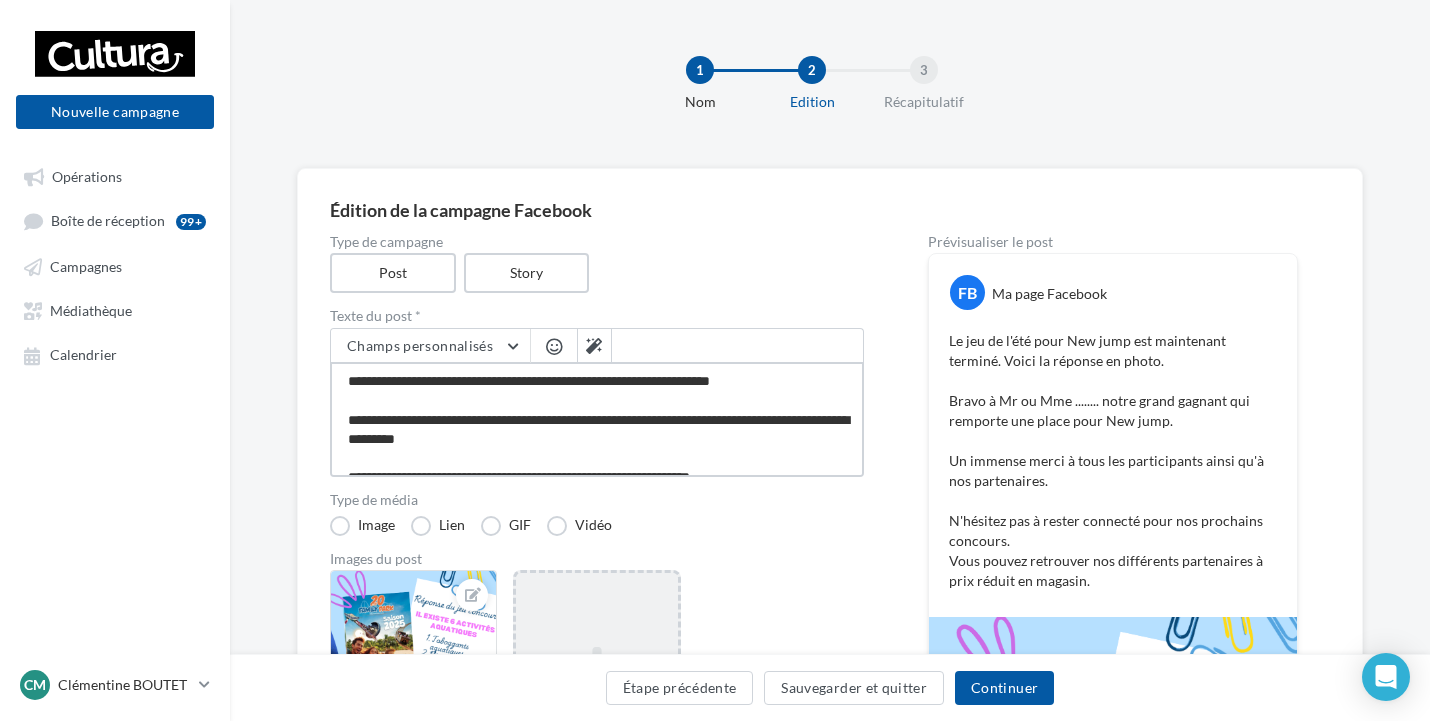type on "**********" 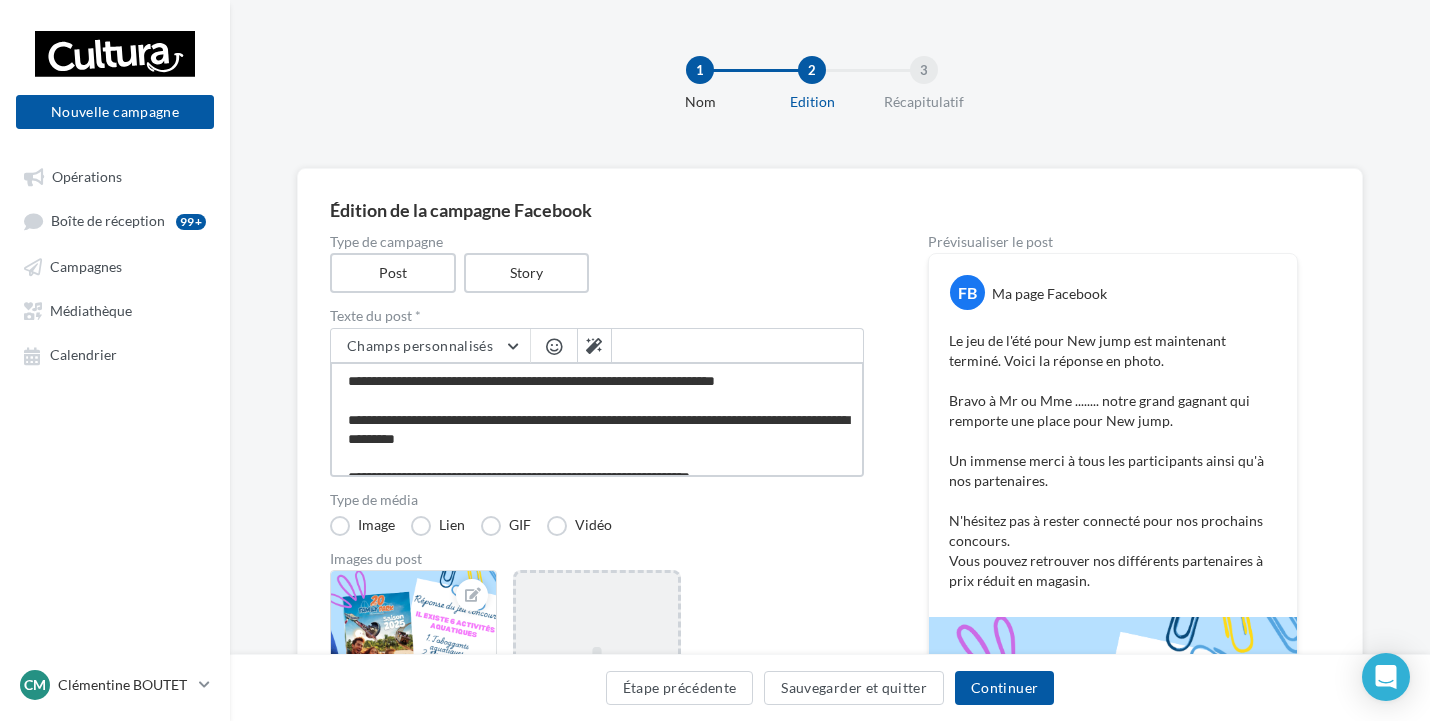 type on "**********" 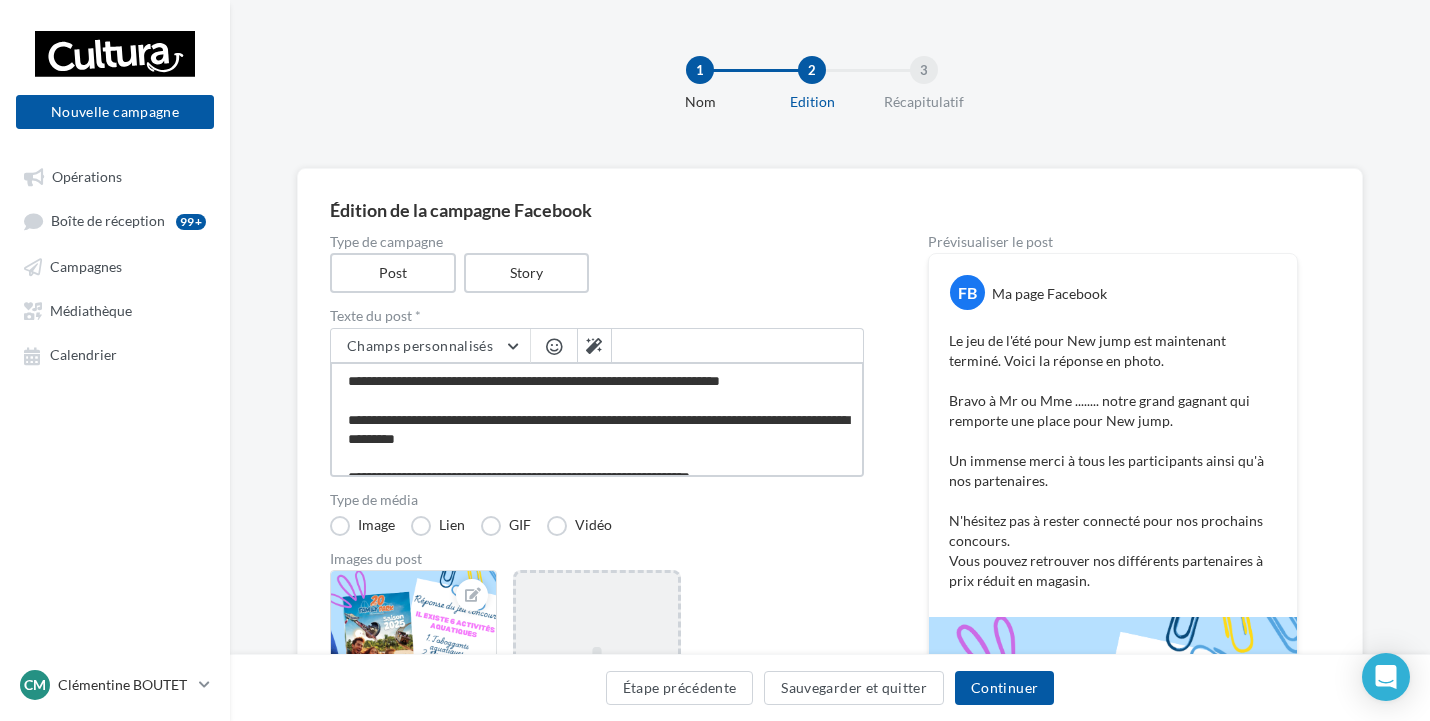 type on "**********" 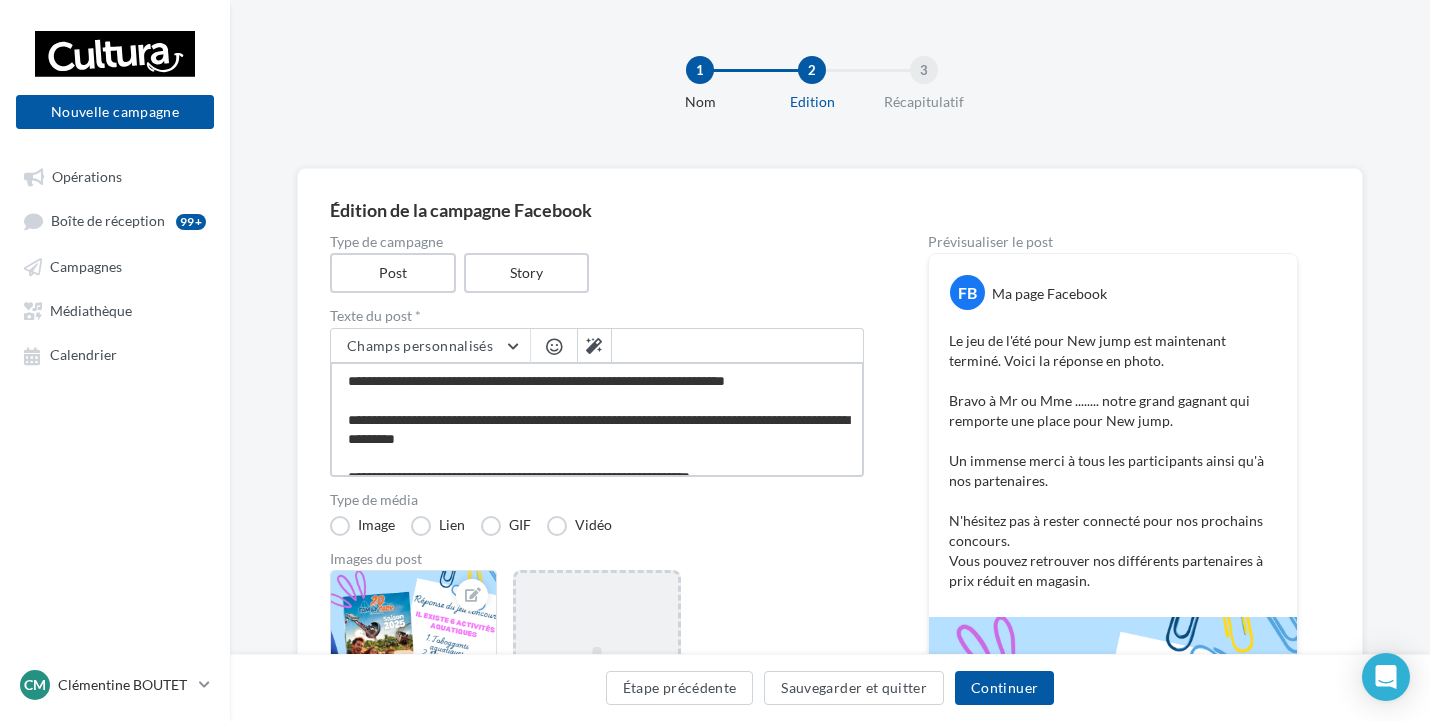 type on "**********" 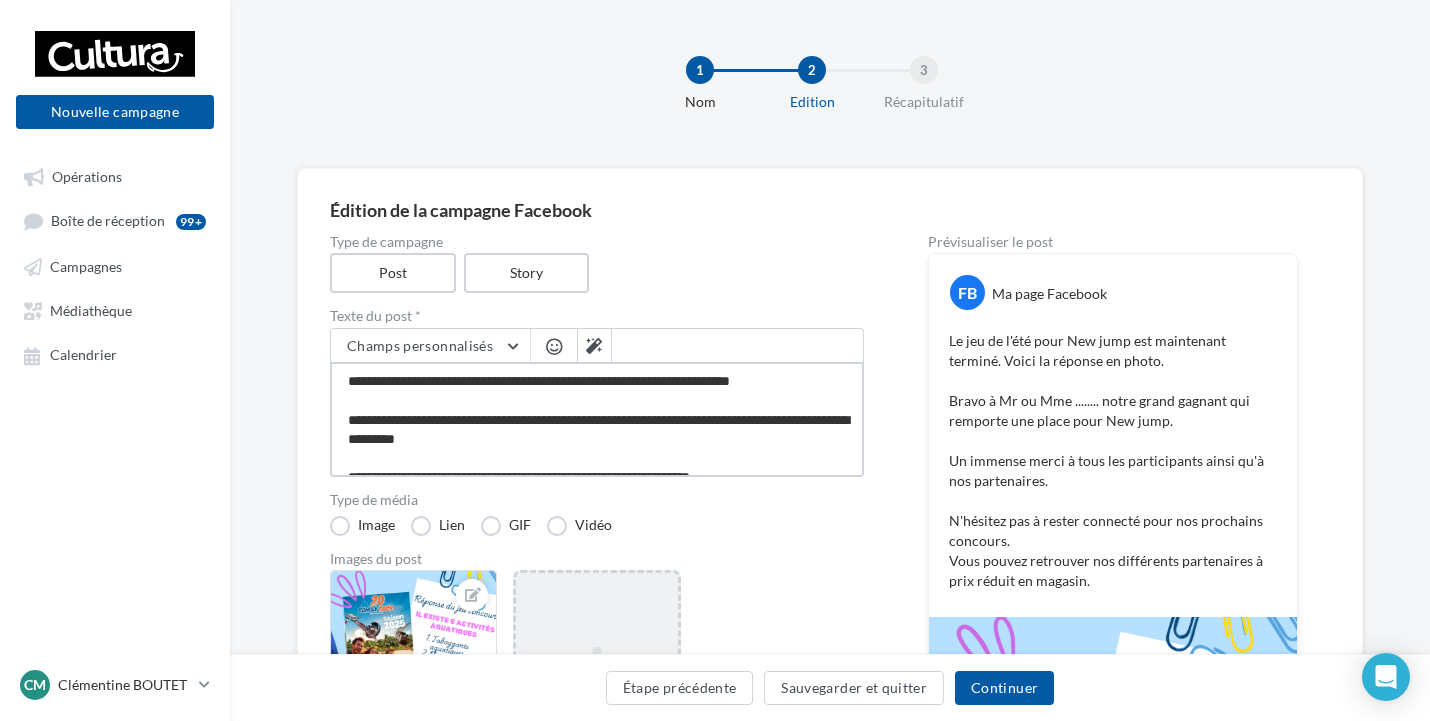 type on "**********" 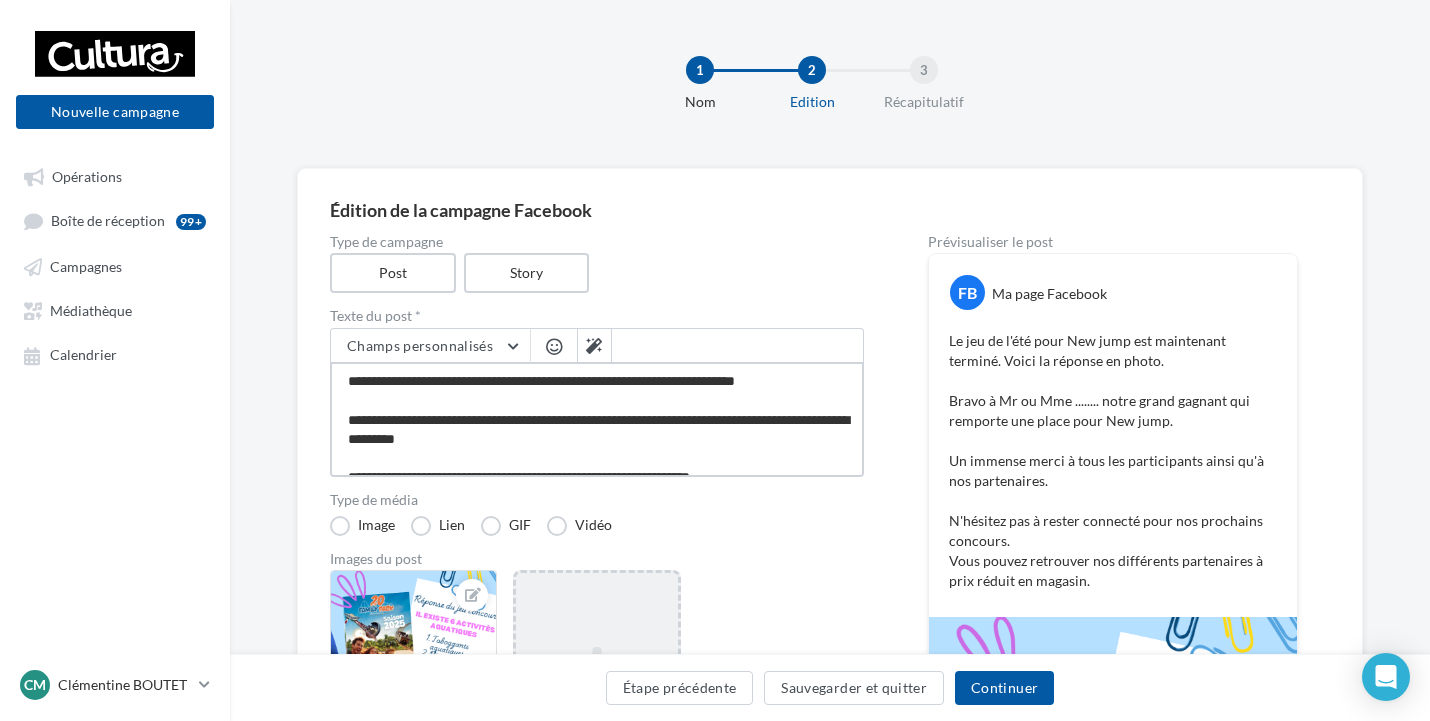 type on "**********" 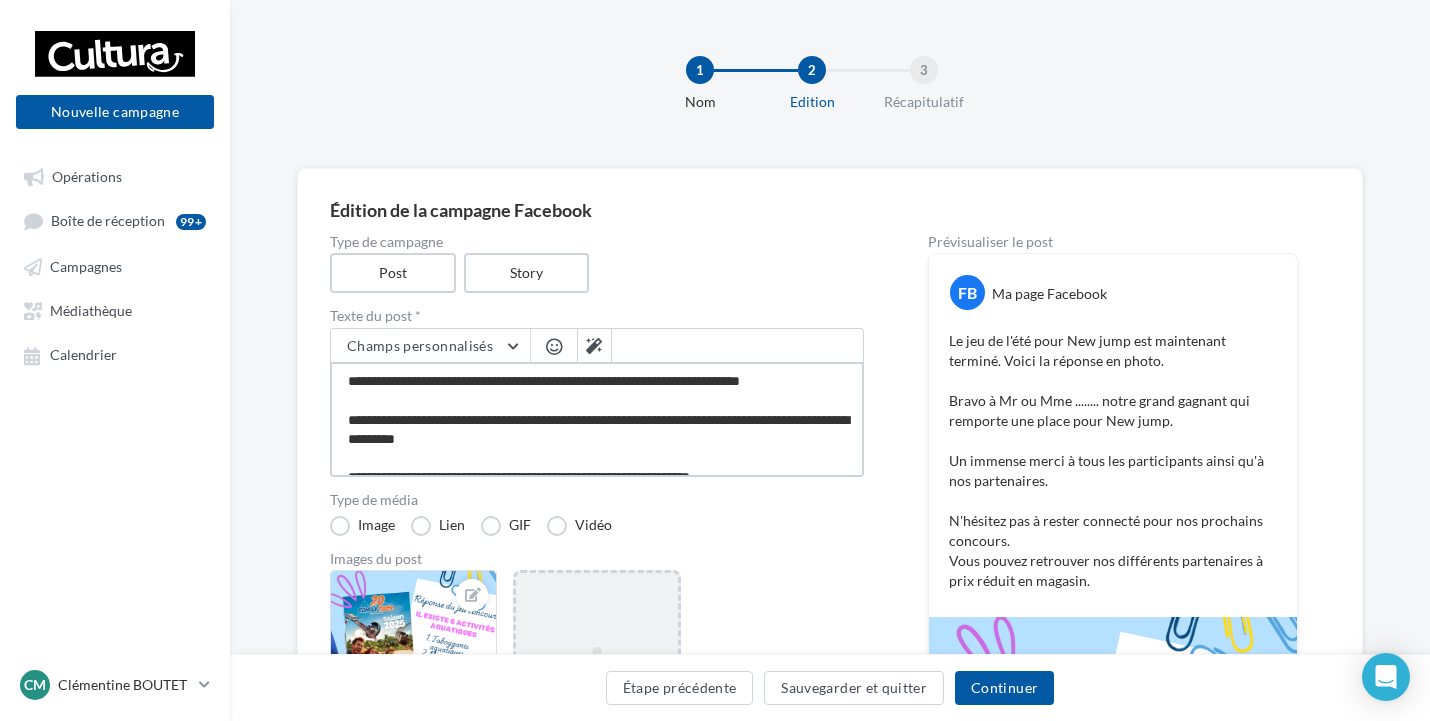 type on "**********" 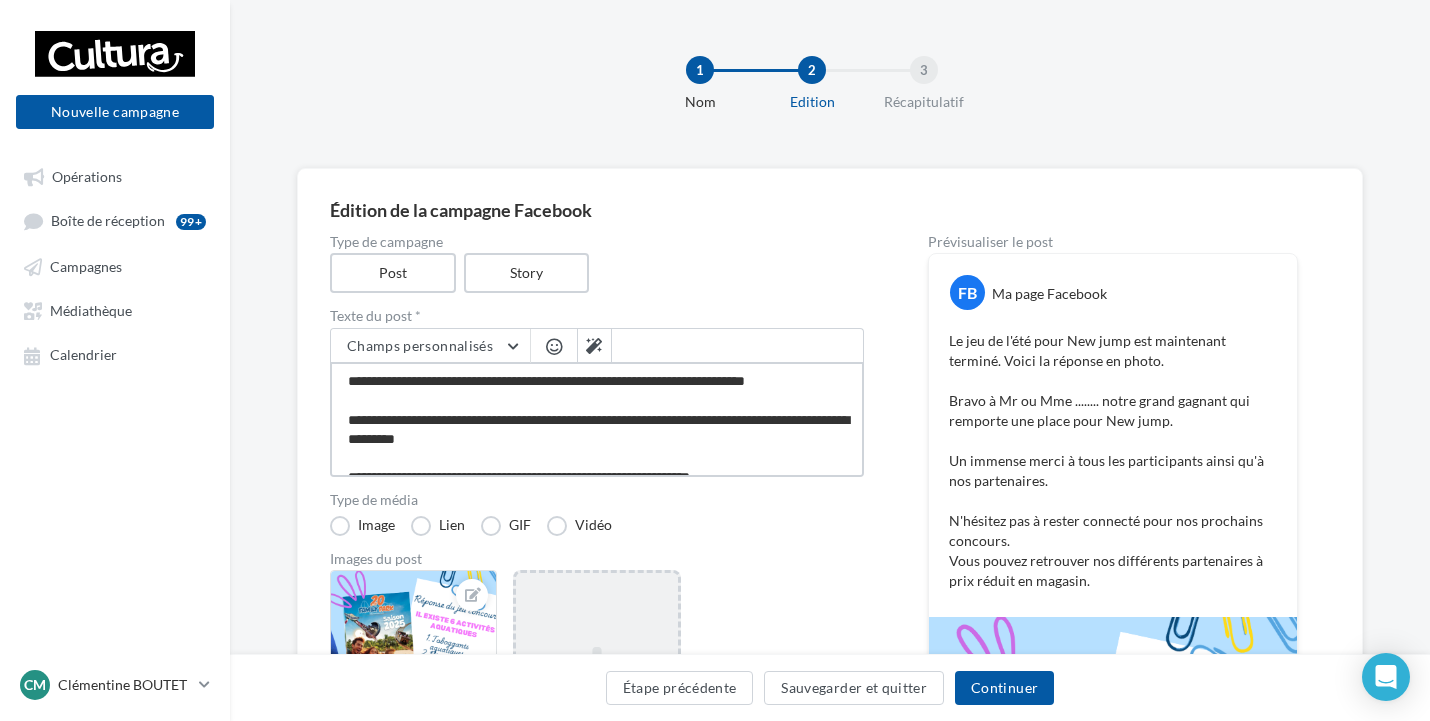 type on "**********" 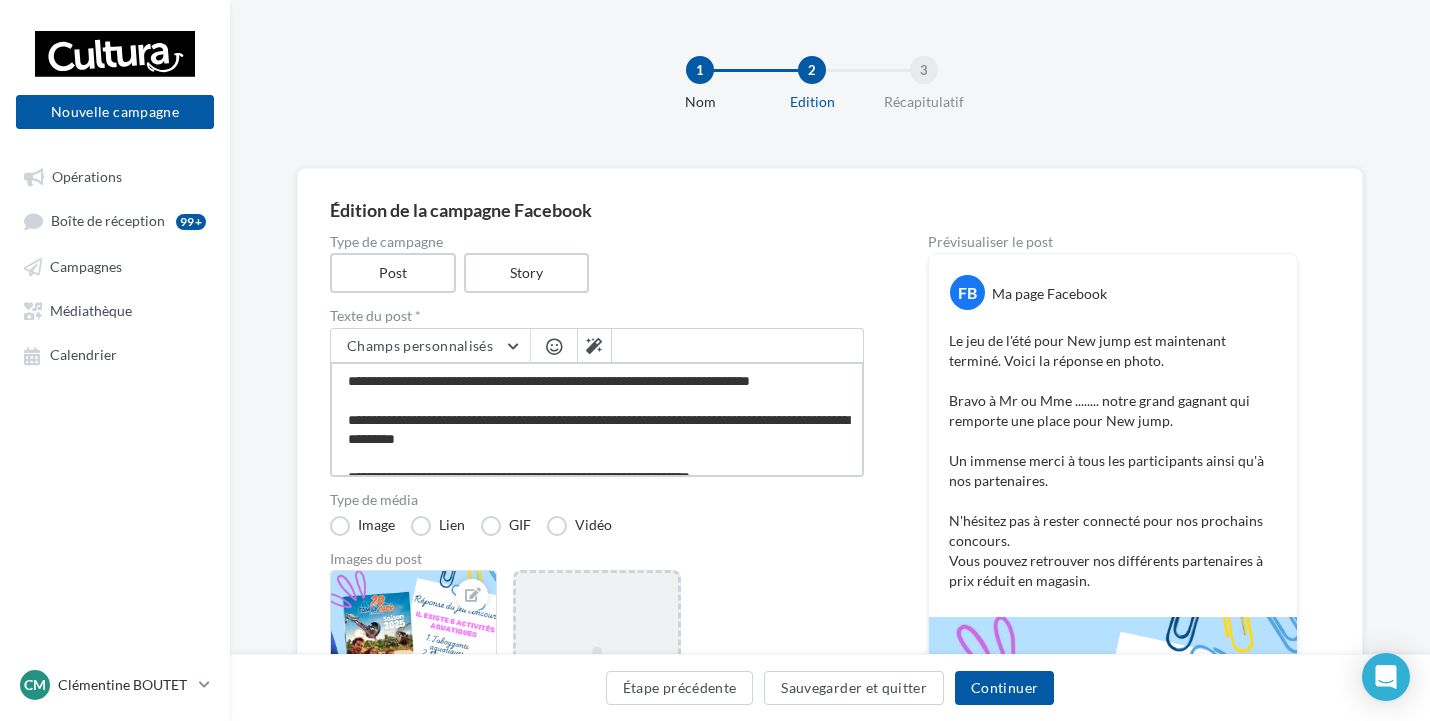type on "**********" 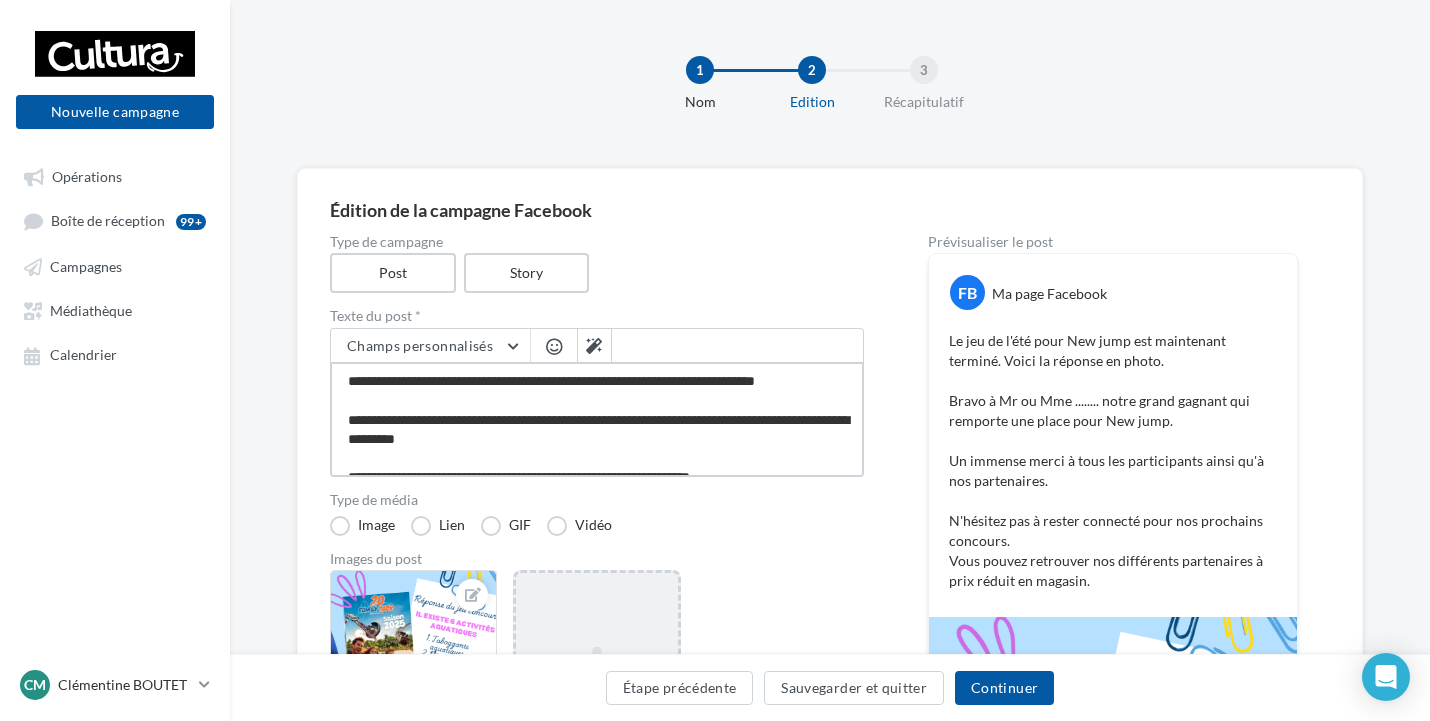 type on "**********" 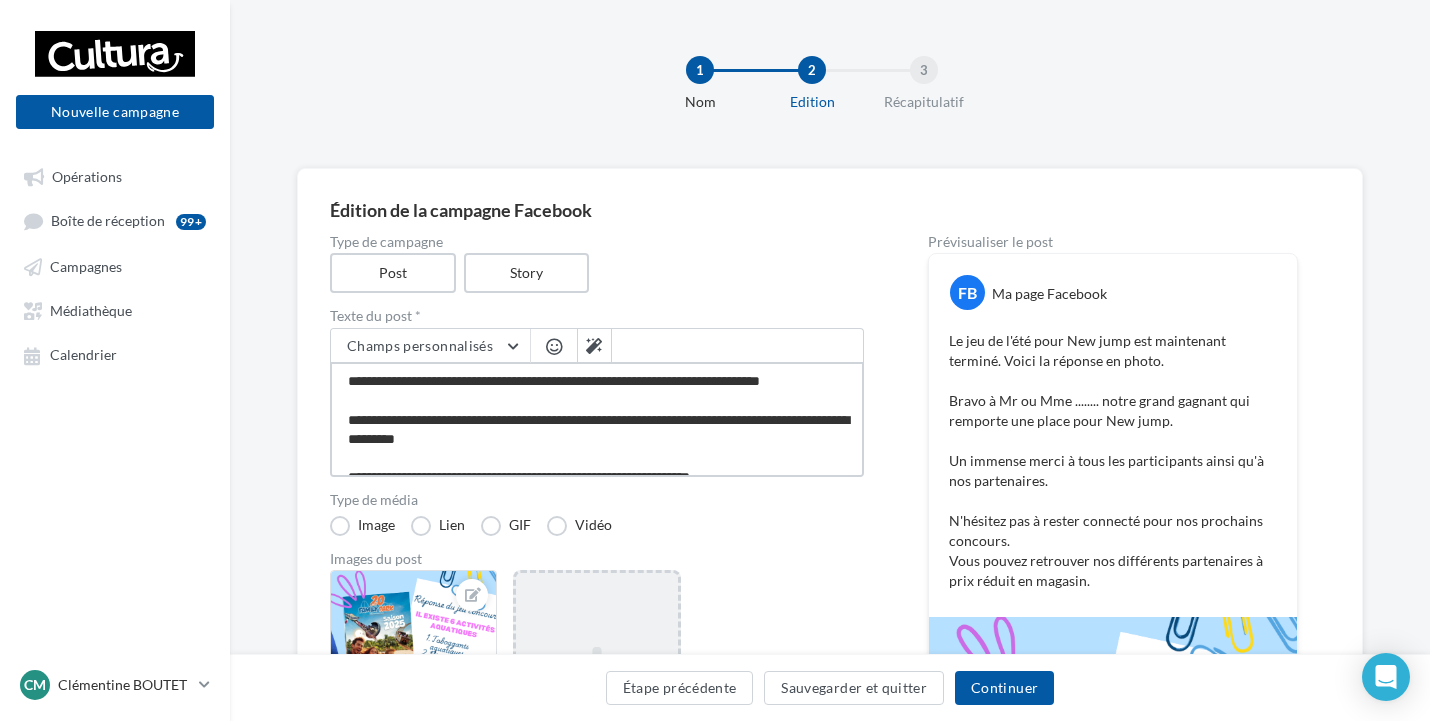 type on "**********" 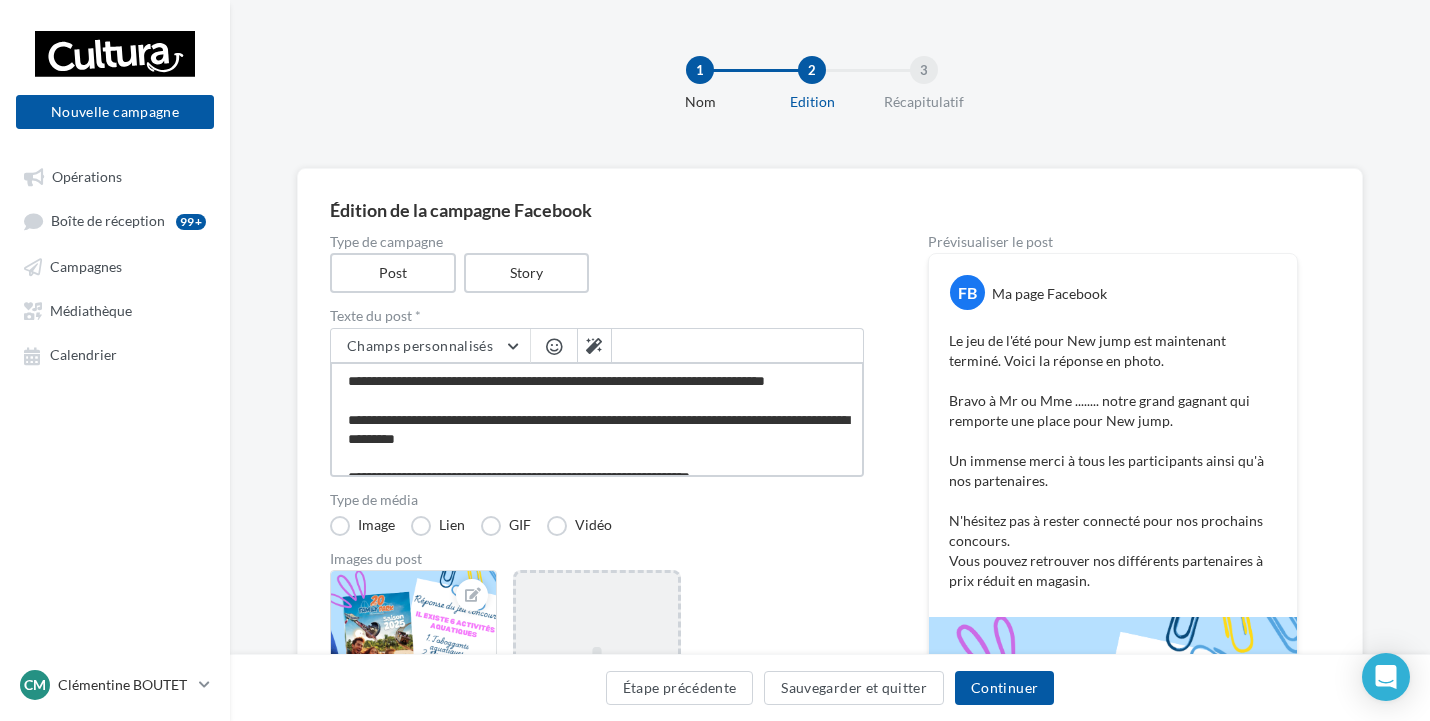 type on "**********" 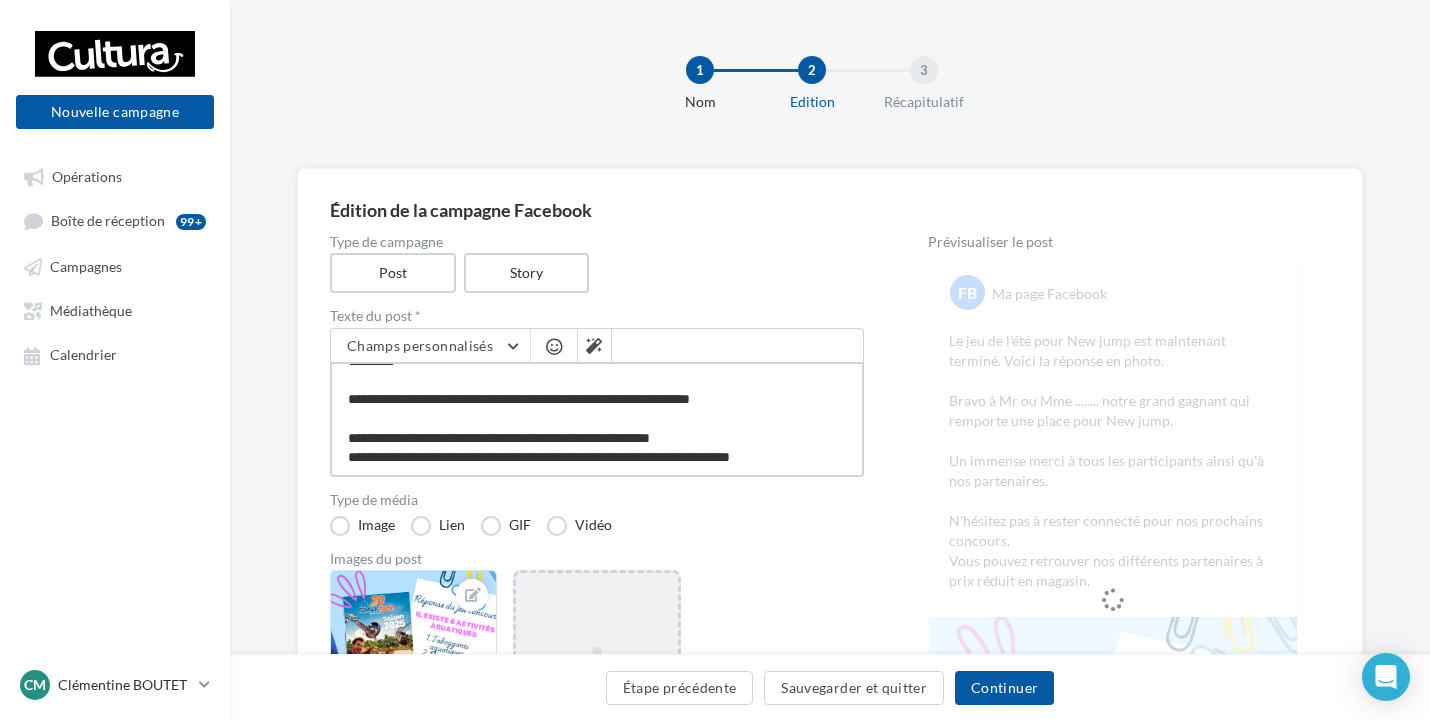 scroll, scrollTop: 0, scrollLeft: 0, axis: both 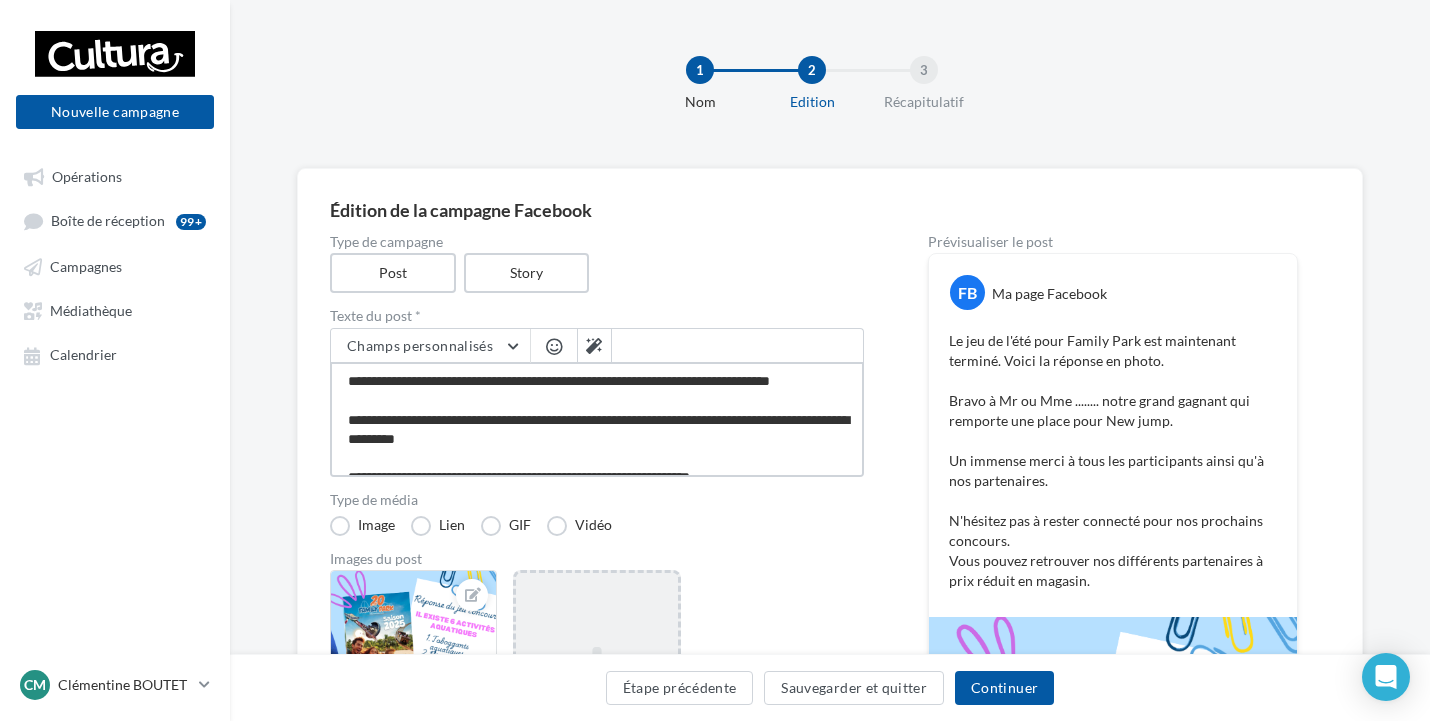click on "**********" at bounding box center [597, 419] 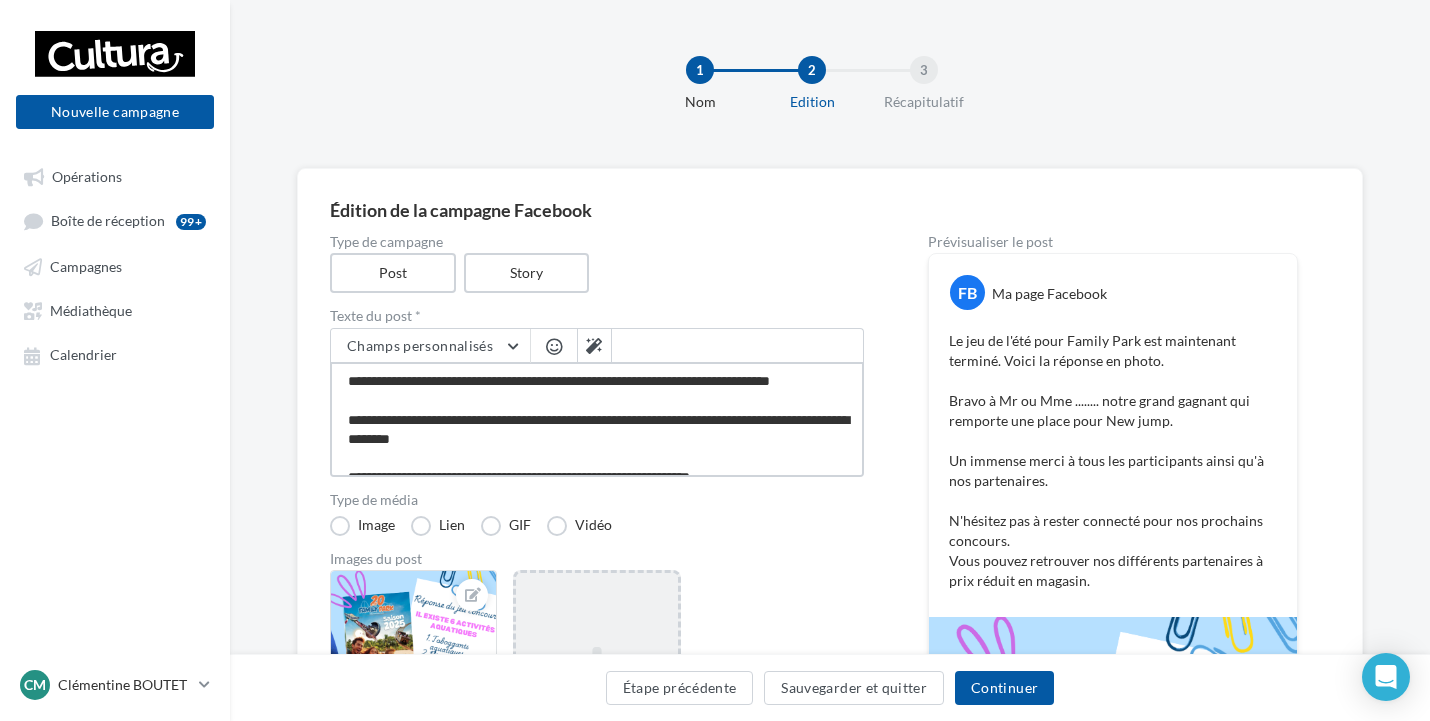 type on "**********" 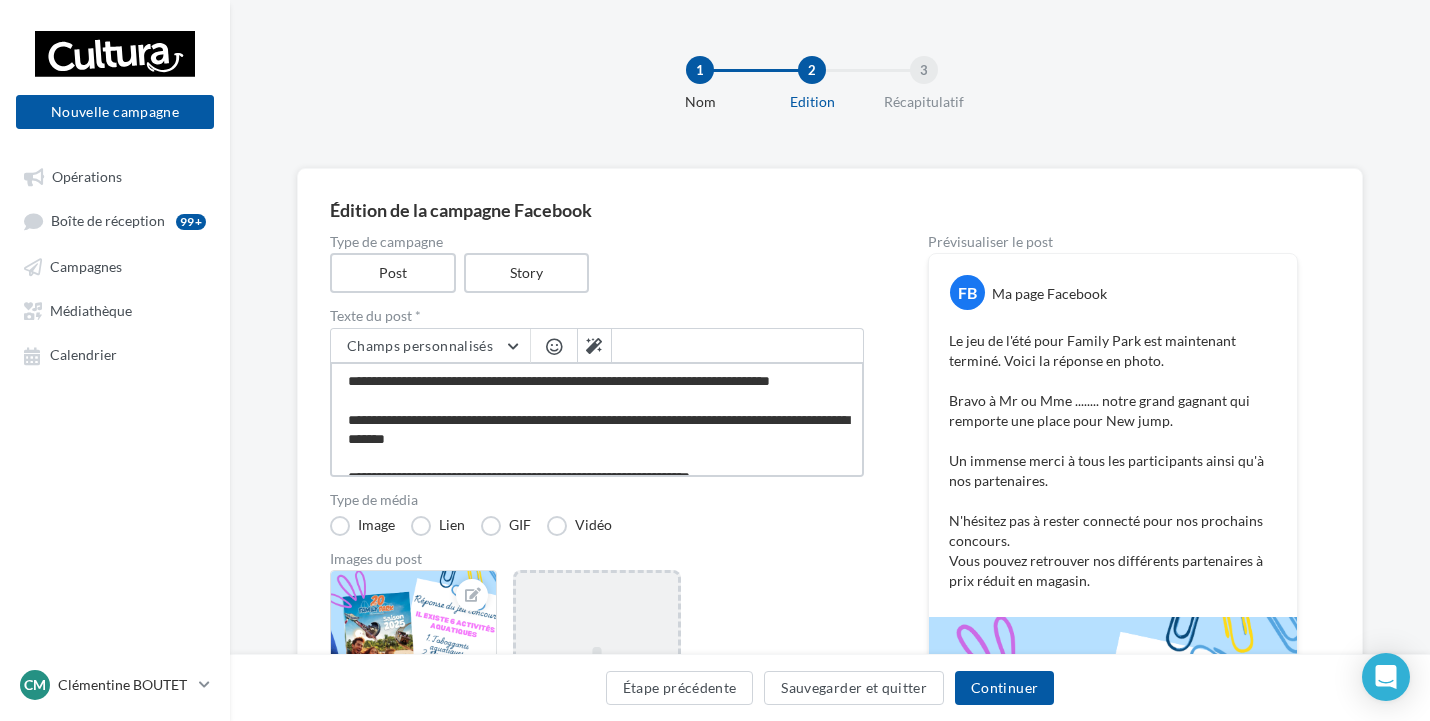 type on "**********" 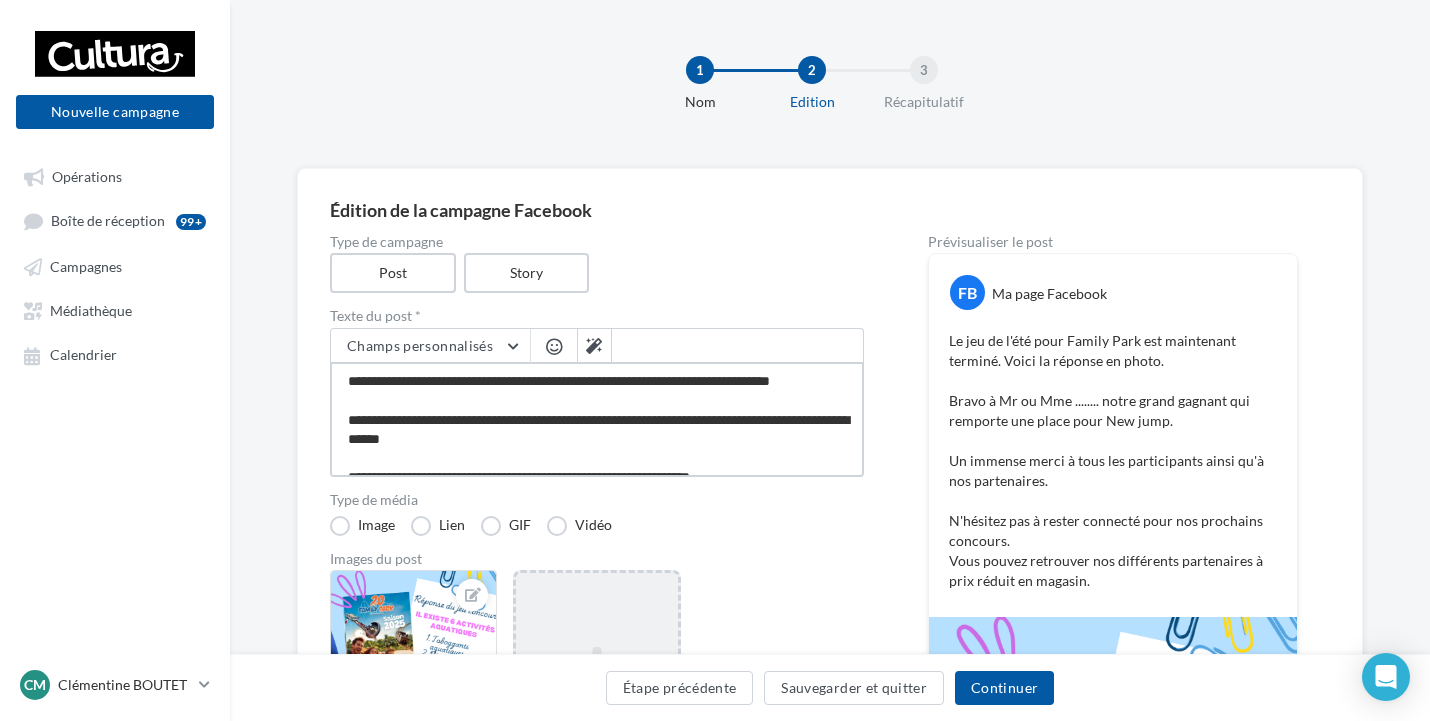 type on "**********" 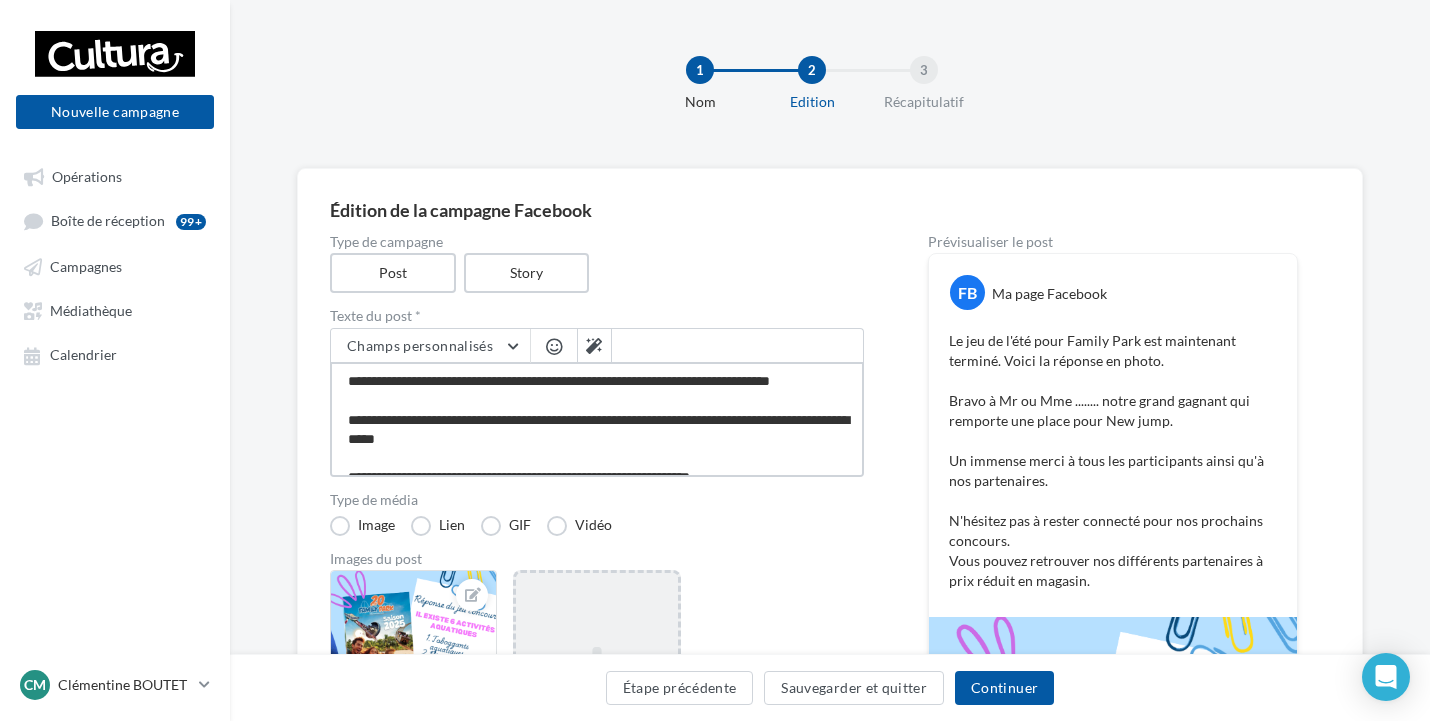 type on "**********" 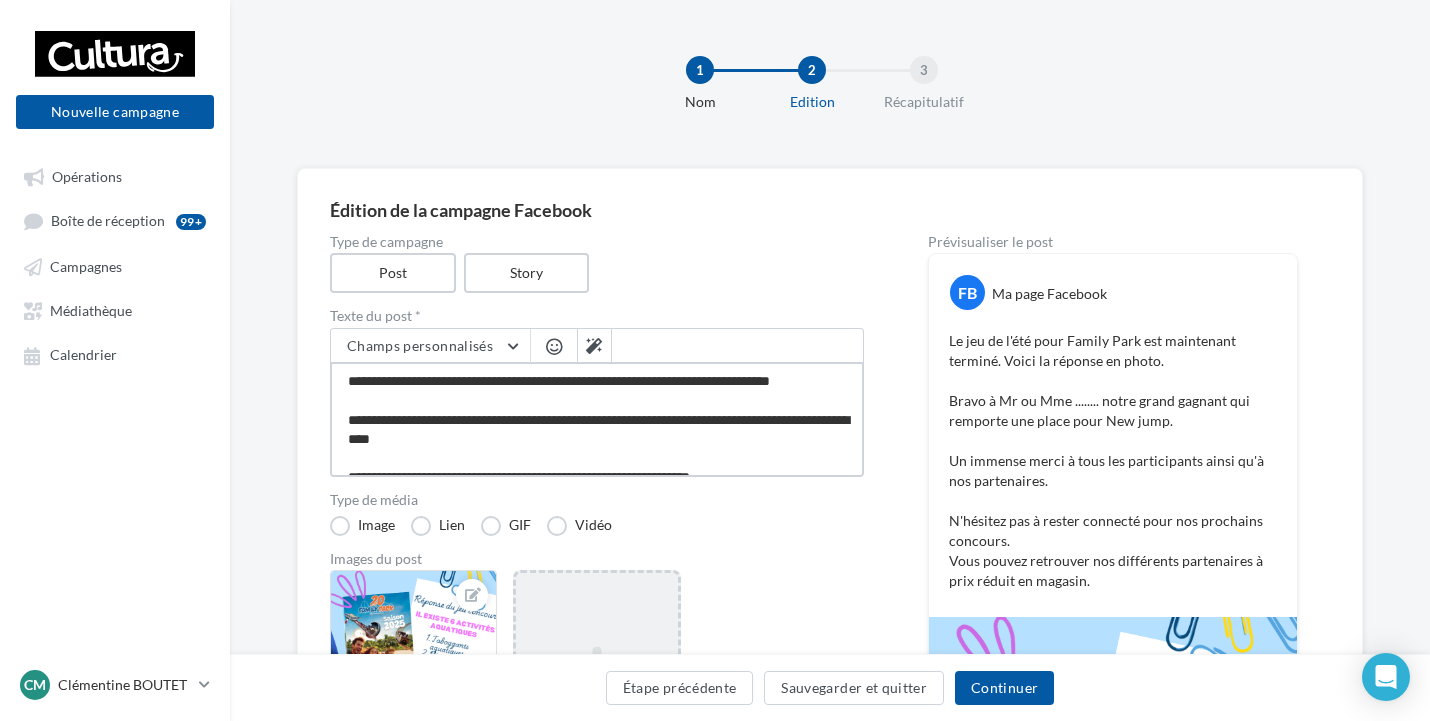 type on "**********" 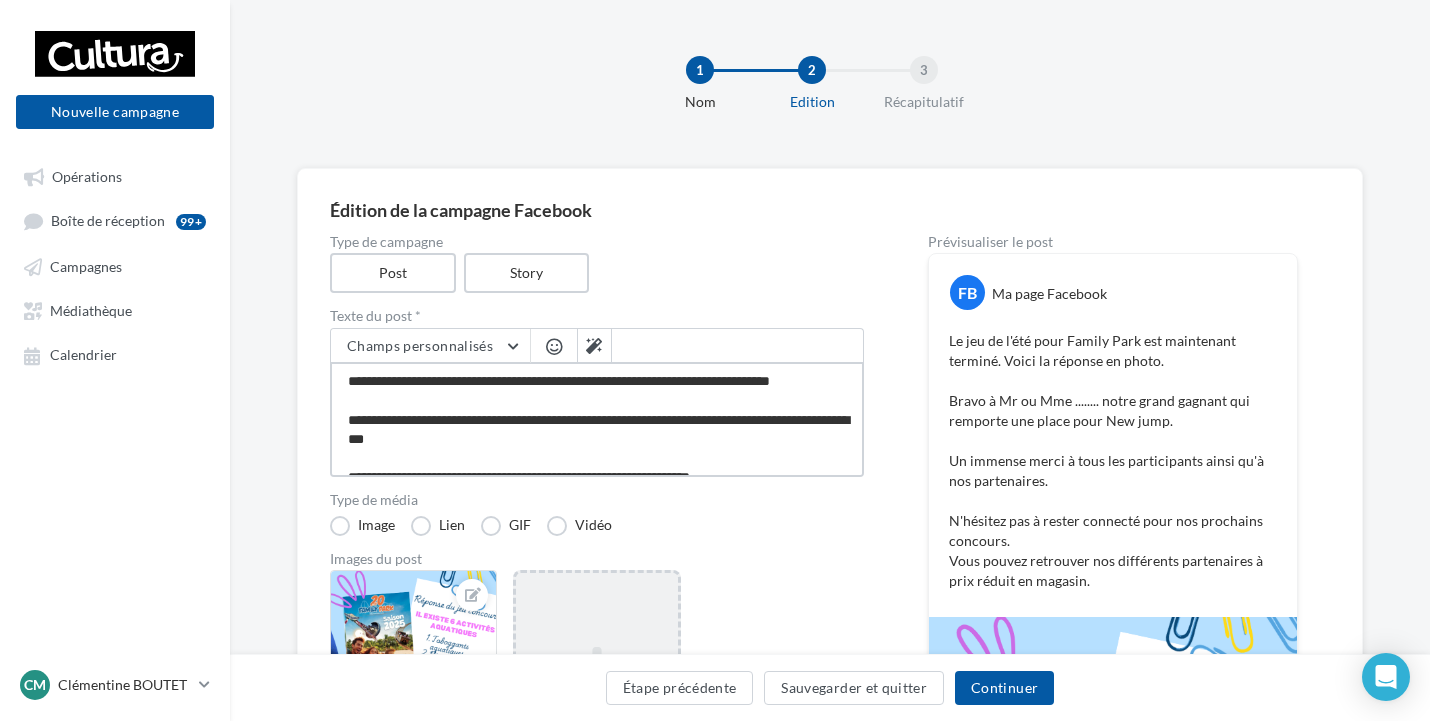 type on "**********" 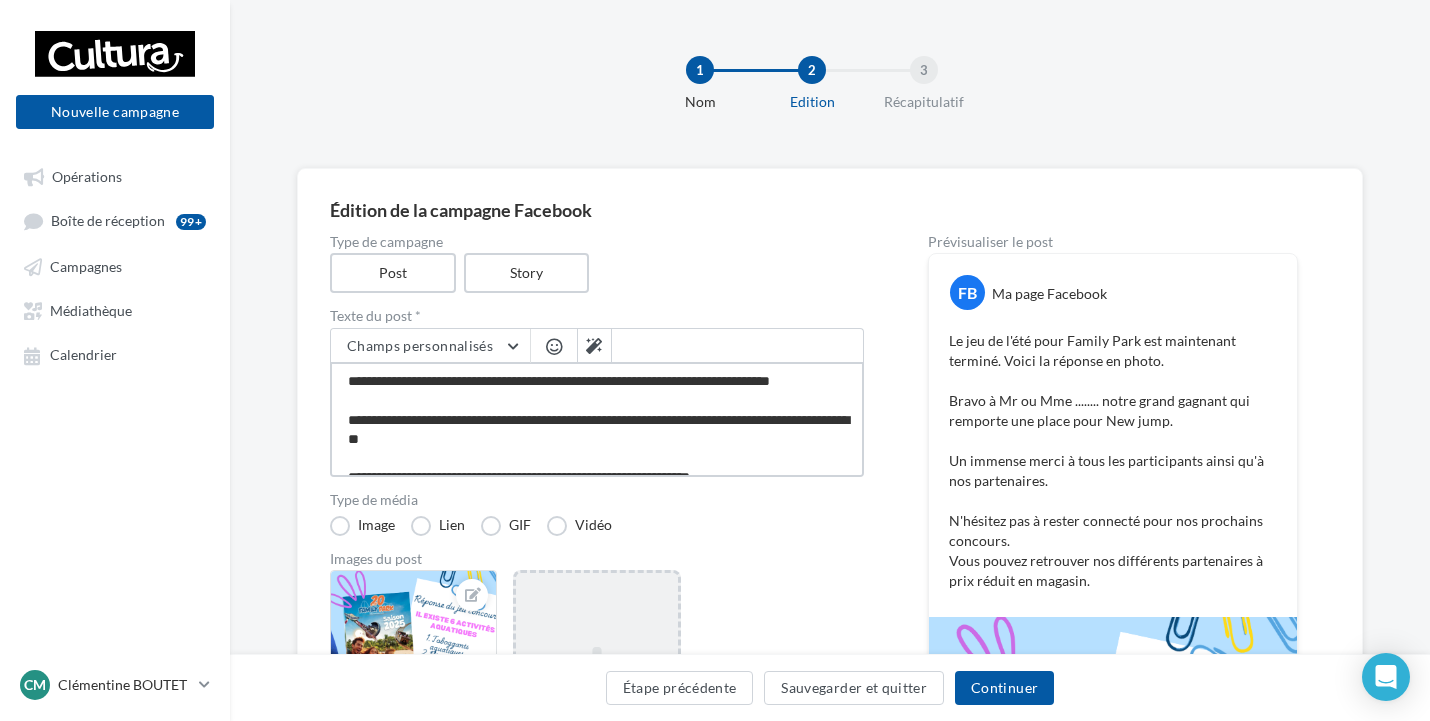 type on "**********" 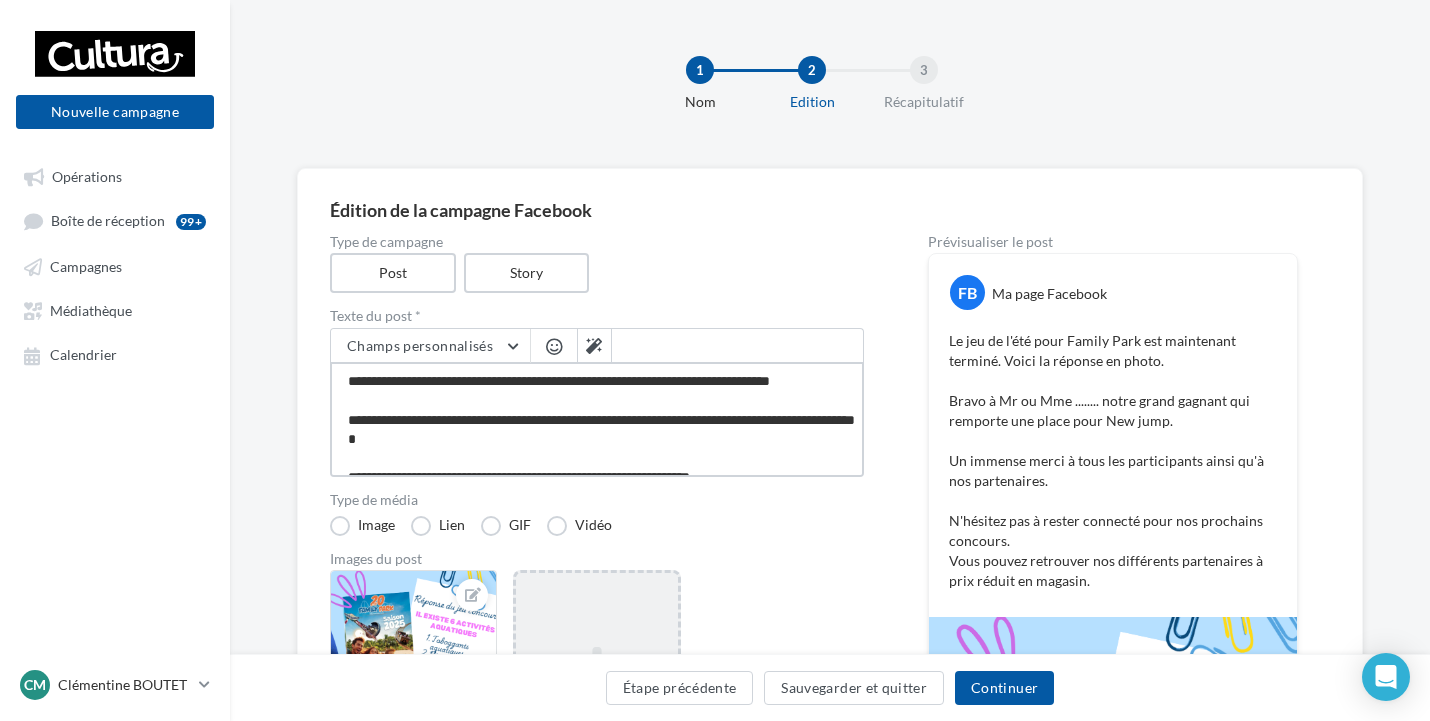 type on "**********" 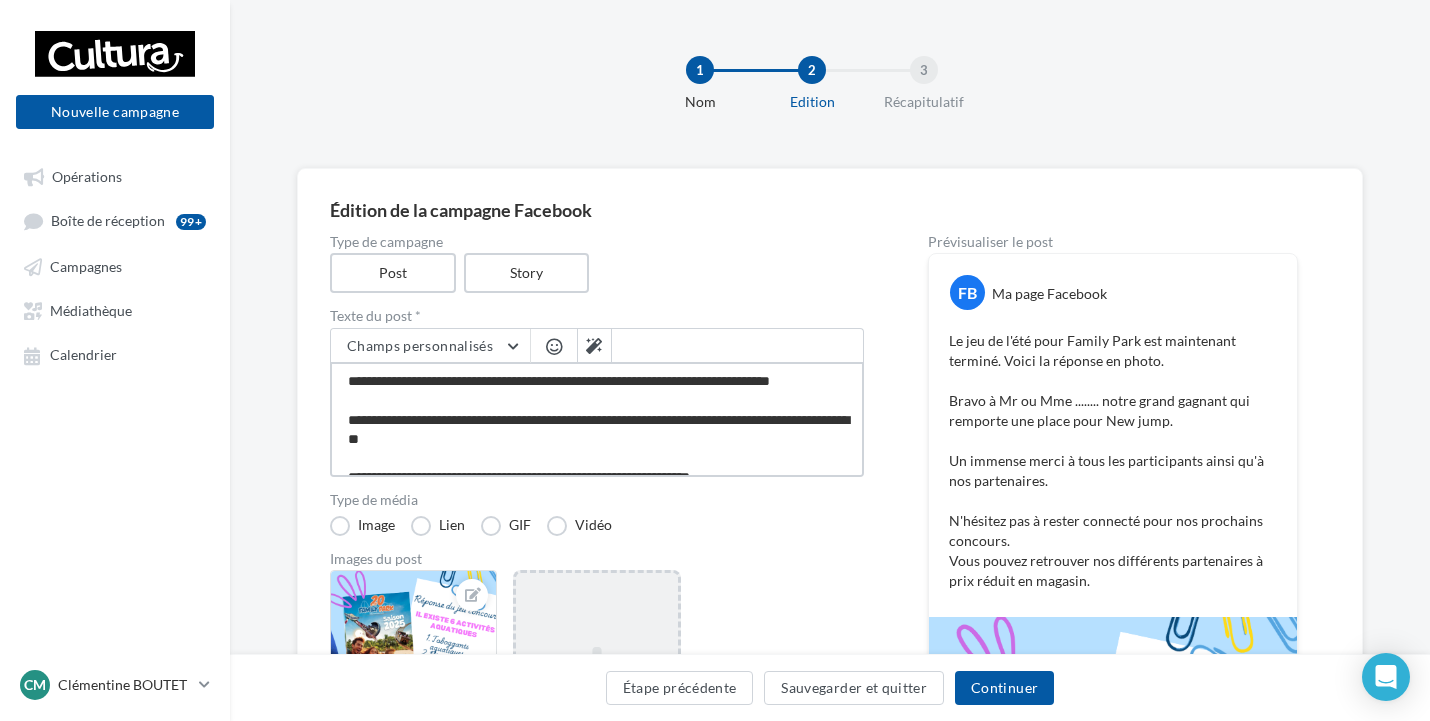 type on "**********" 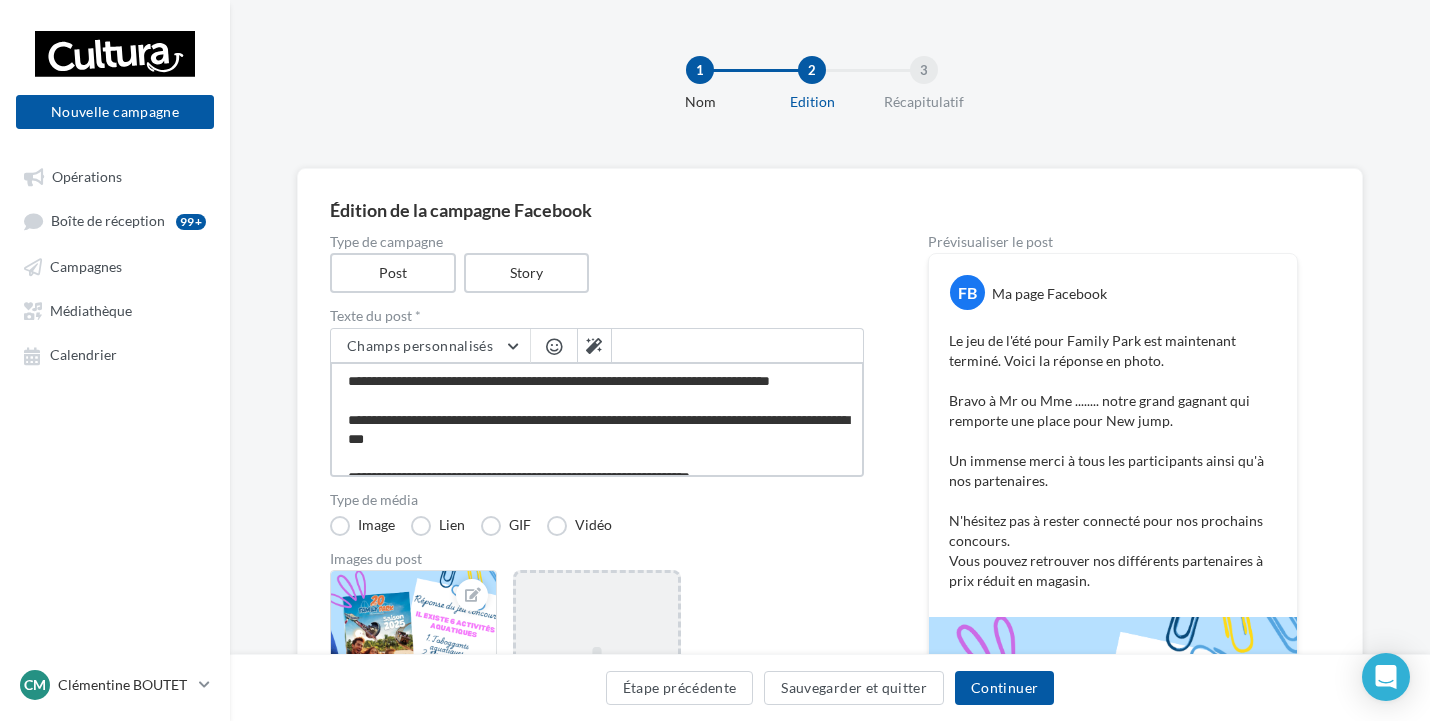 type on "**********" 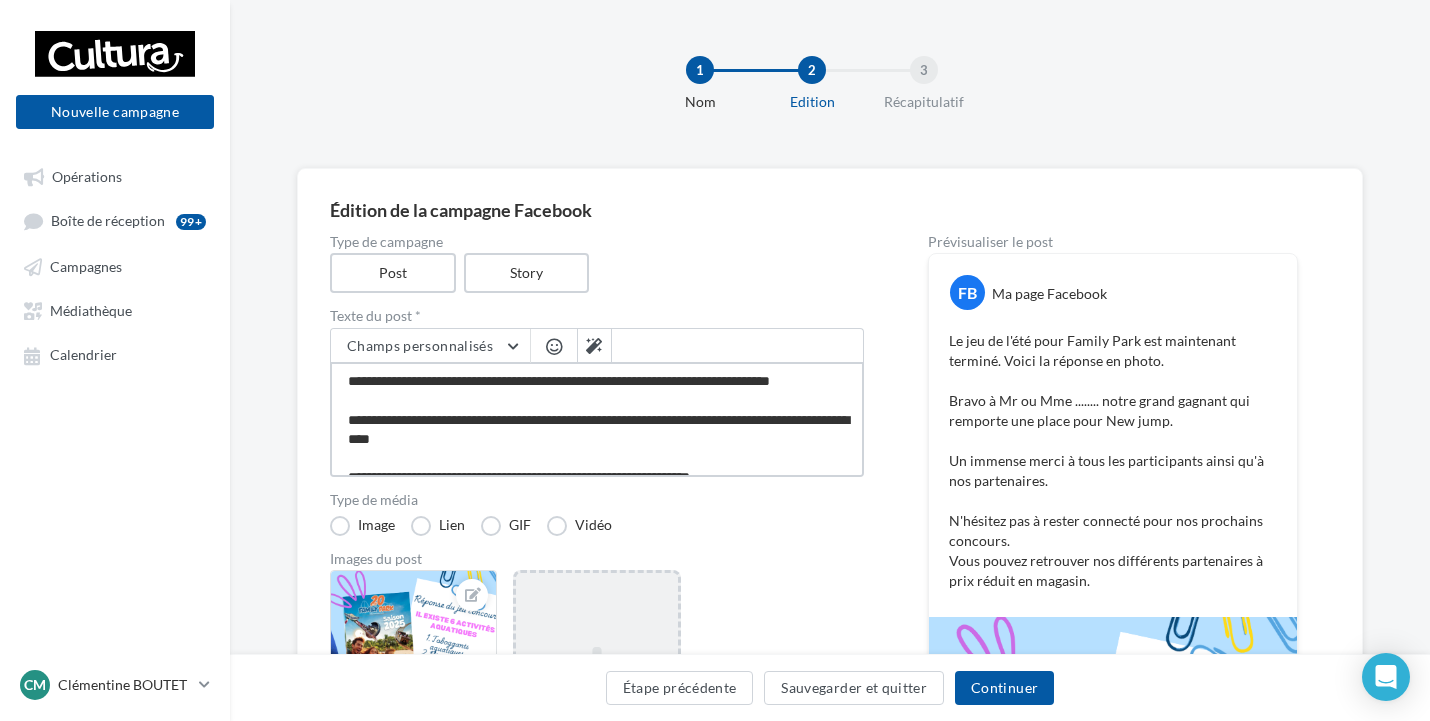 type on "**********" 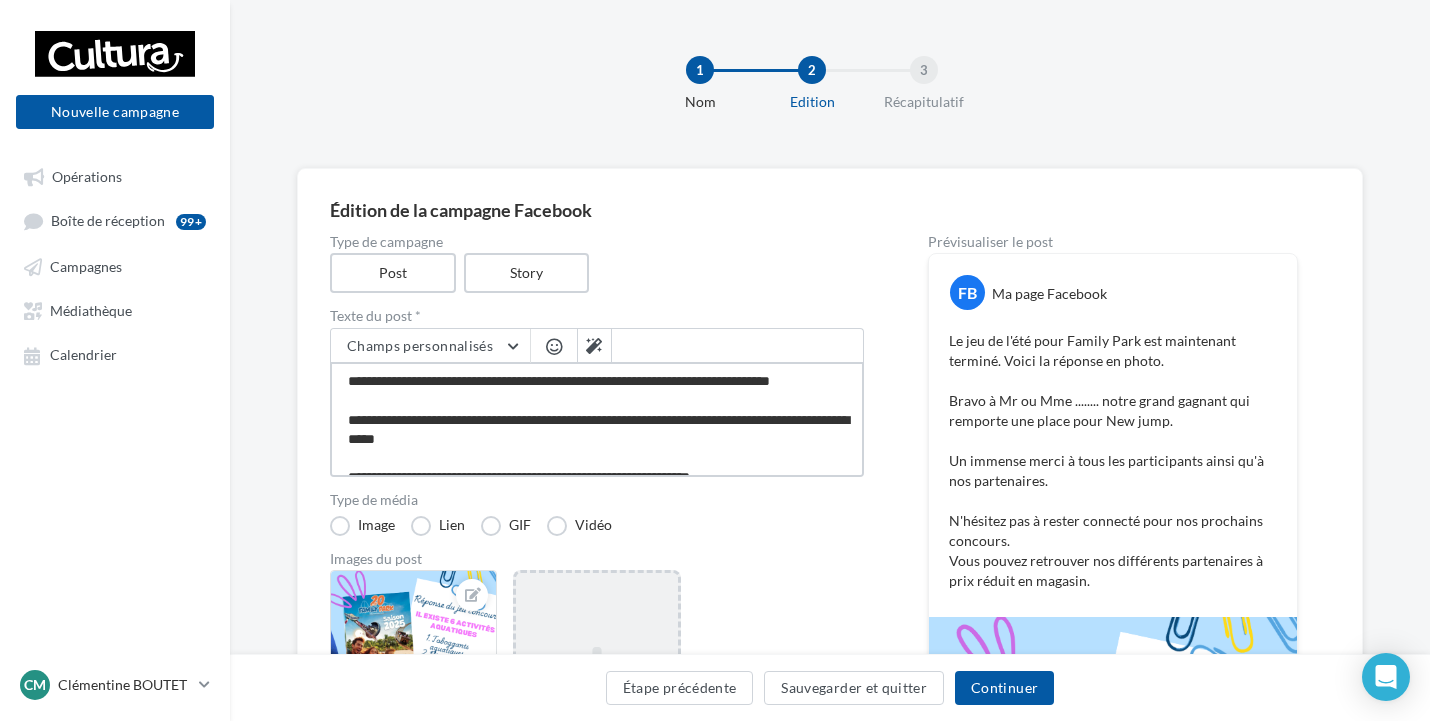 type on "**********" 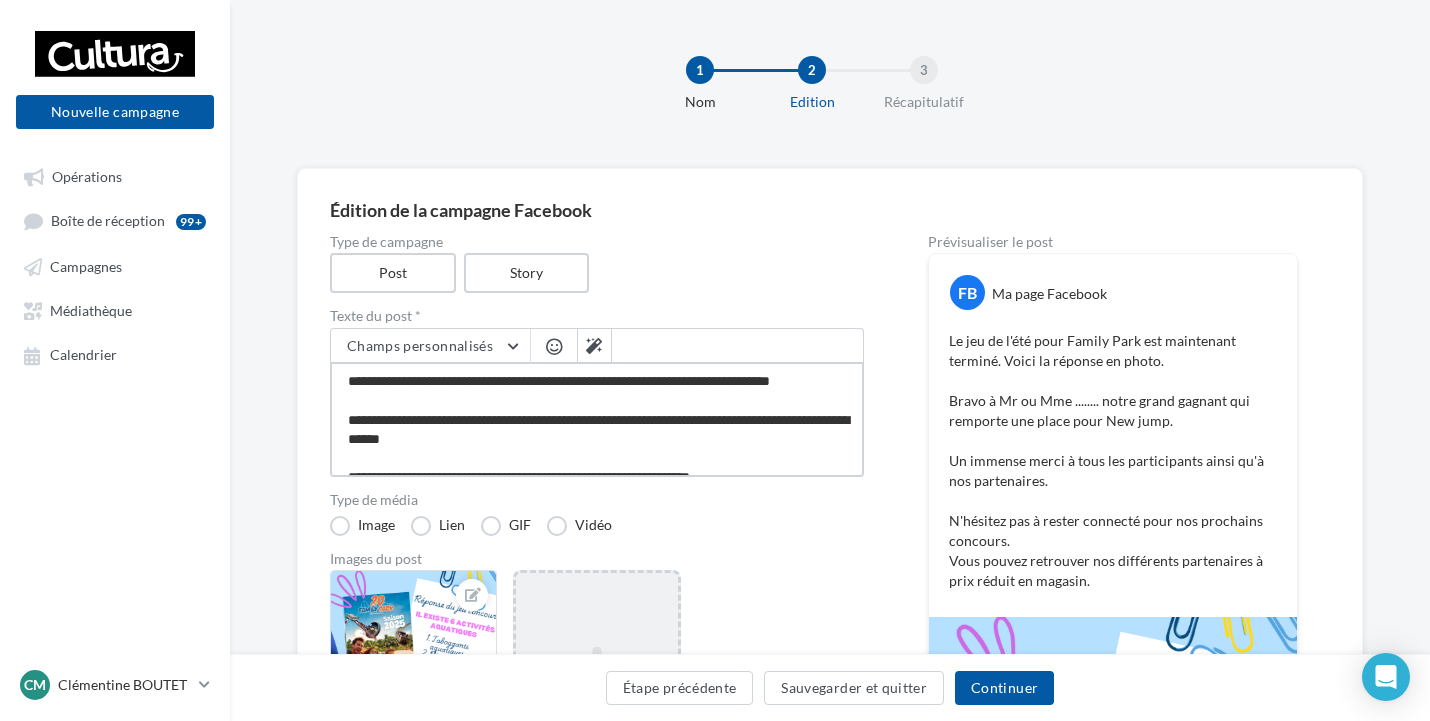 type on "**********" 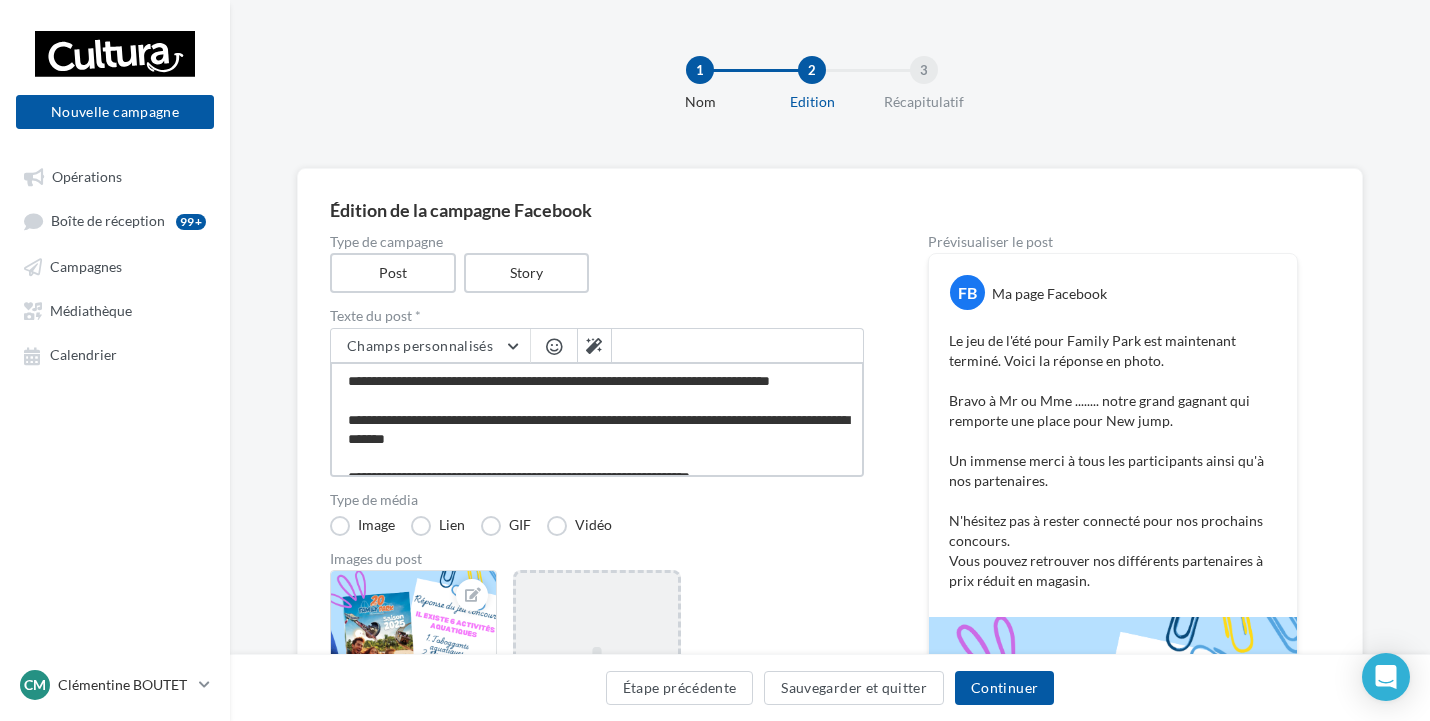 type on "**********" 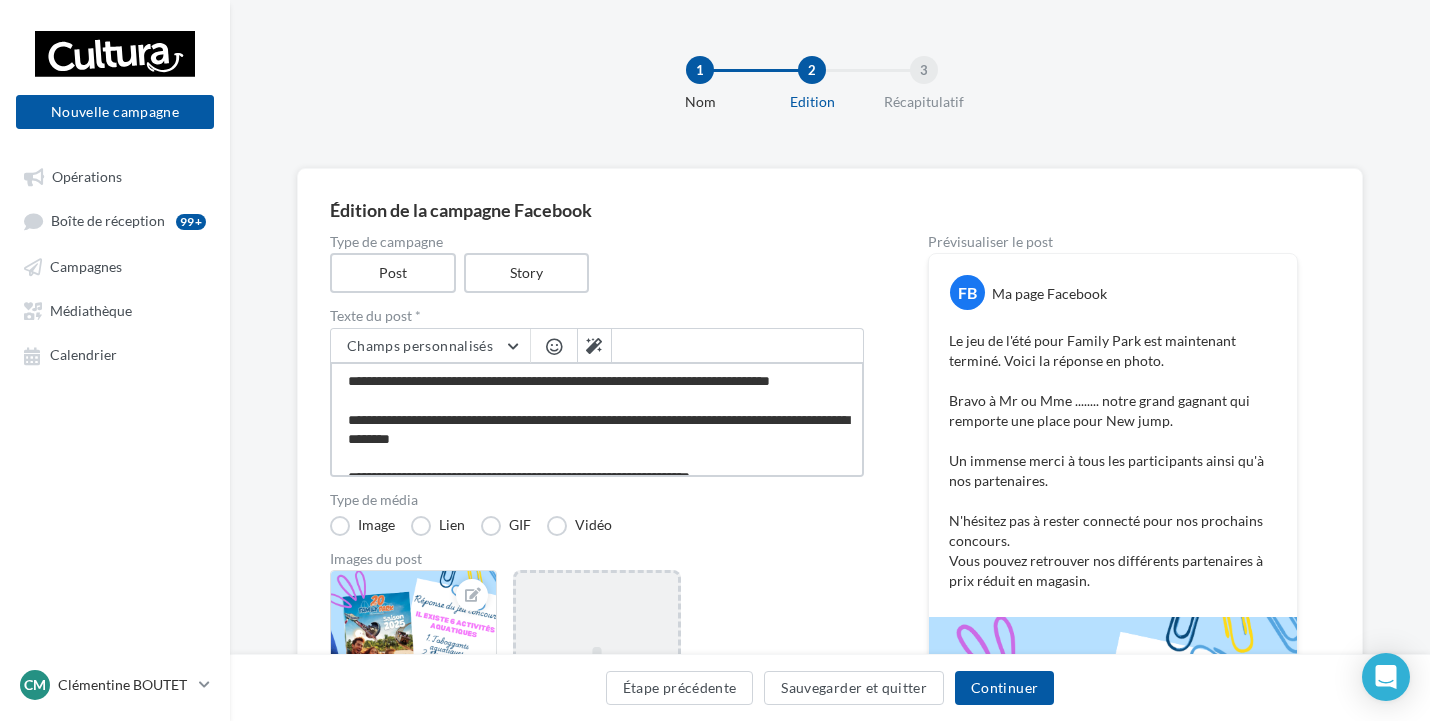 type on "**********" 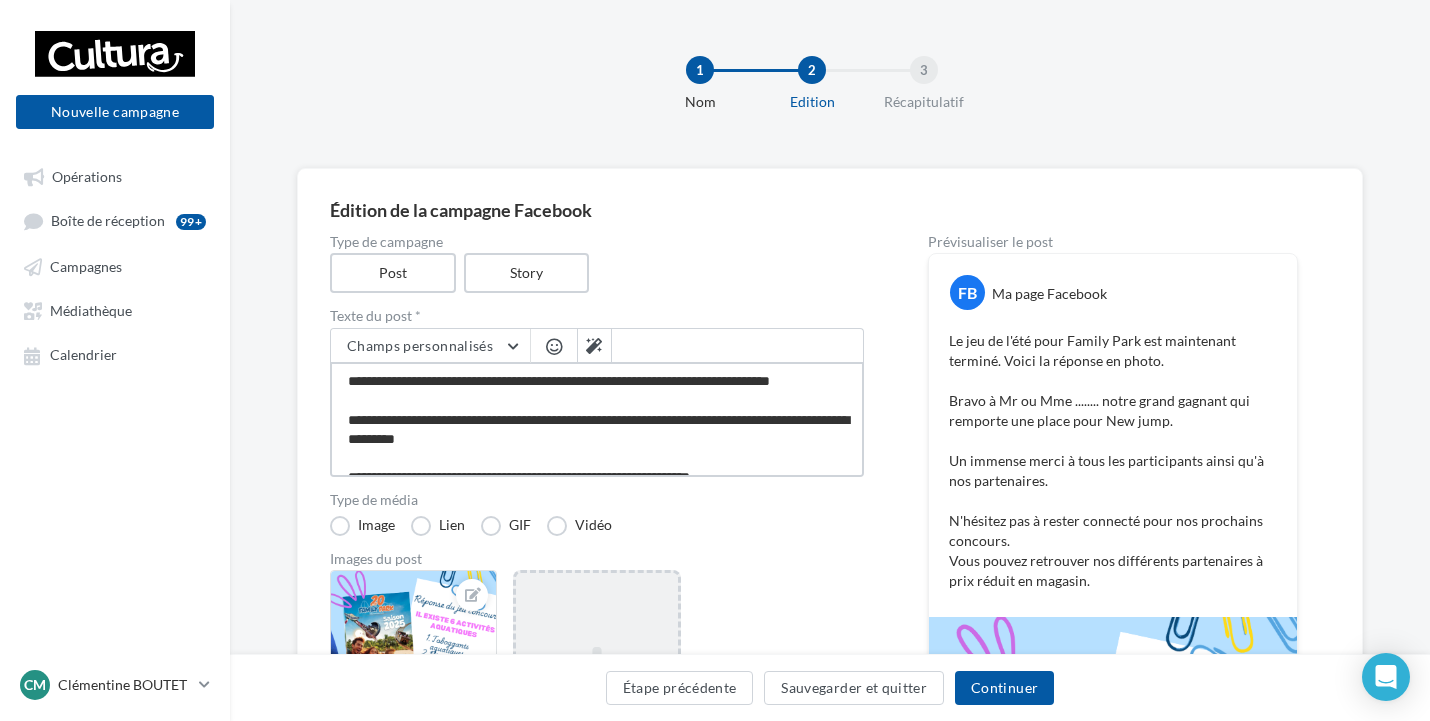 type on "**********" 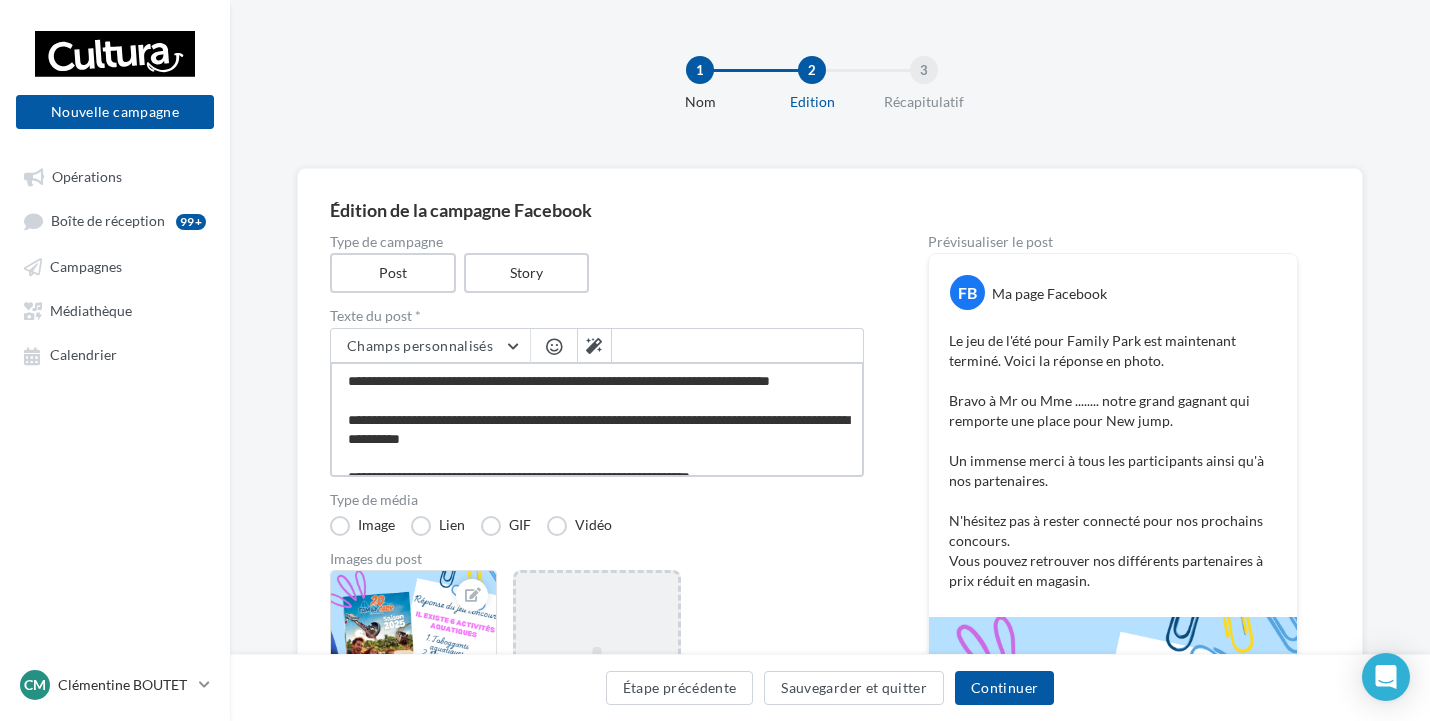 type on "**********" 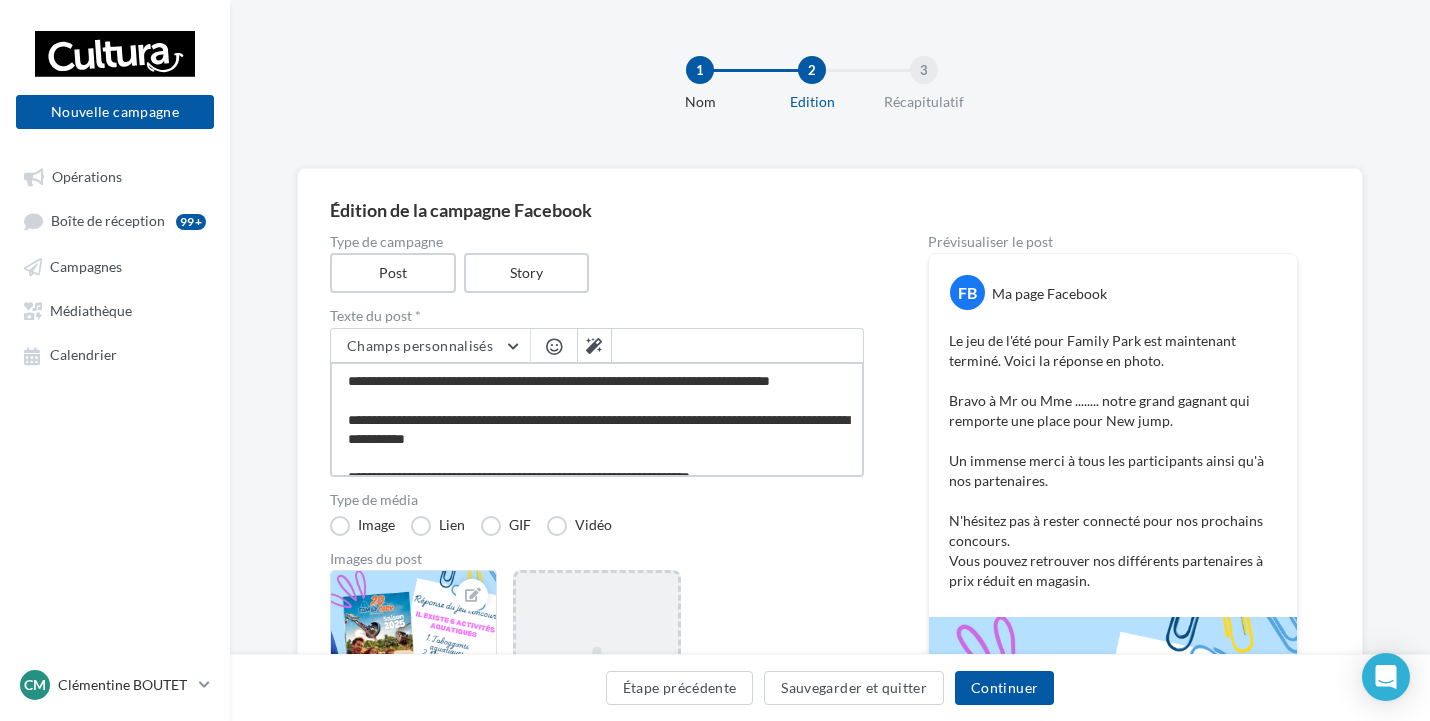 type on "**********" 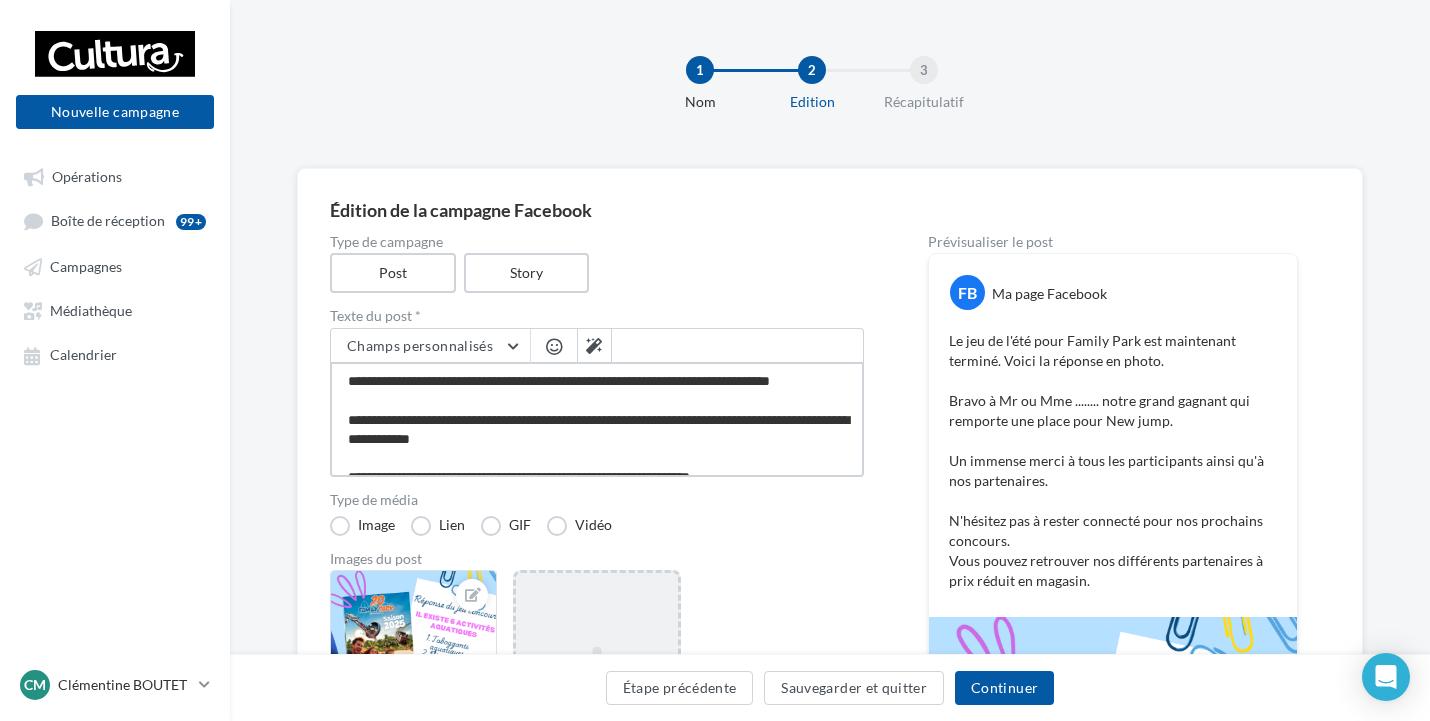 type on "**********" 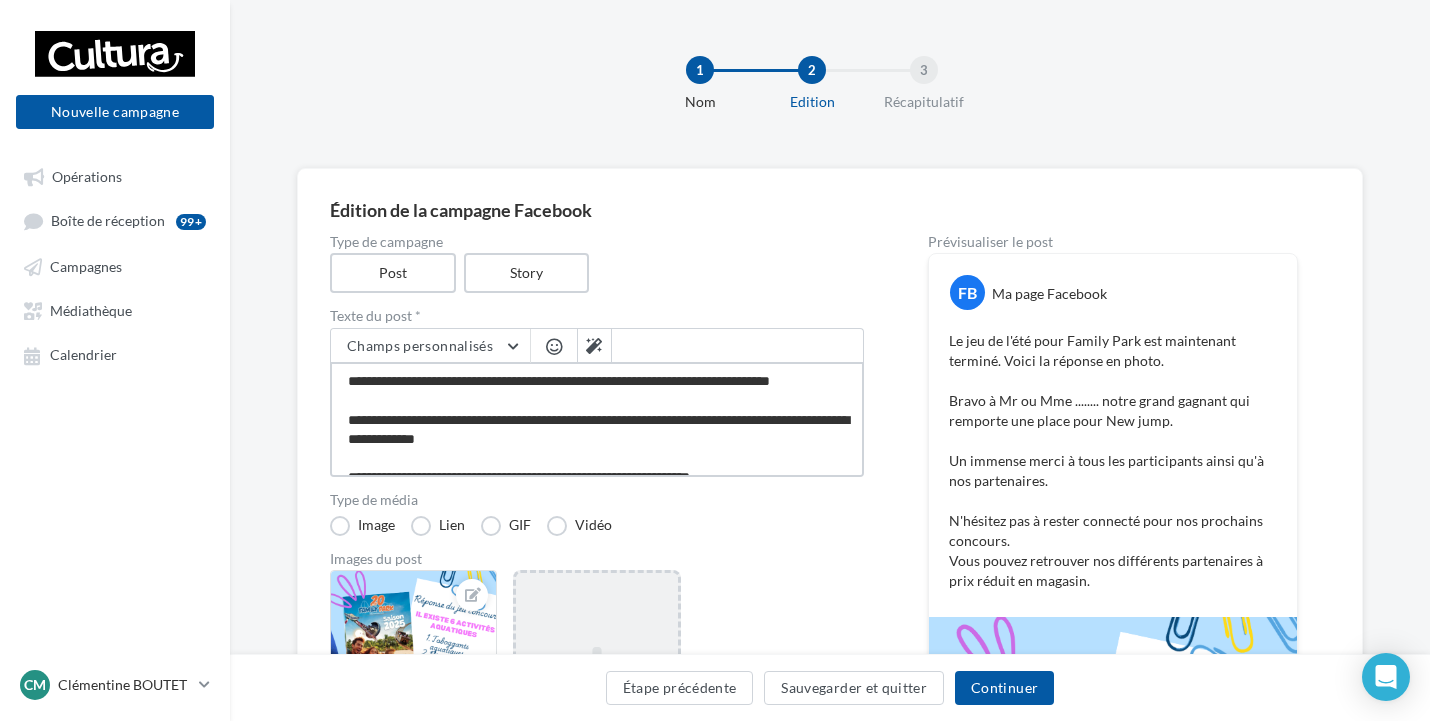type on "**********" 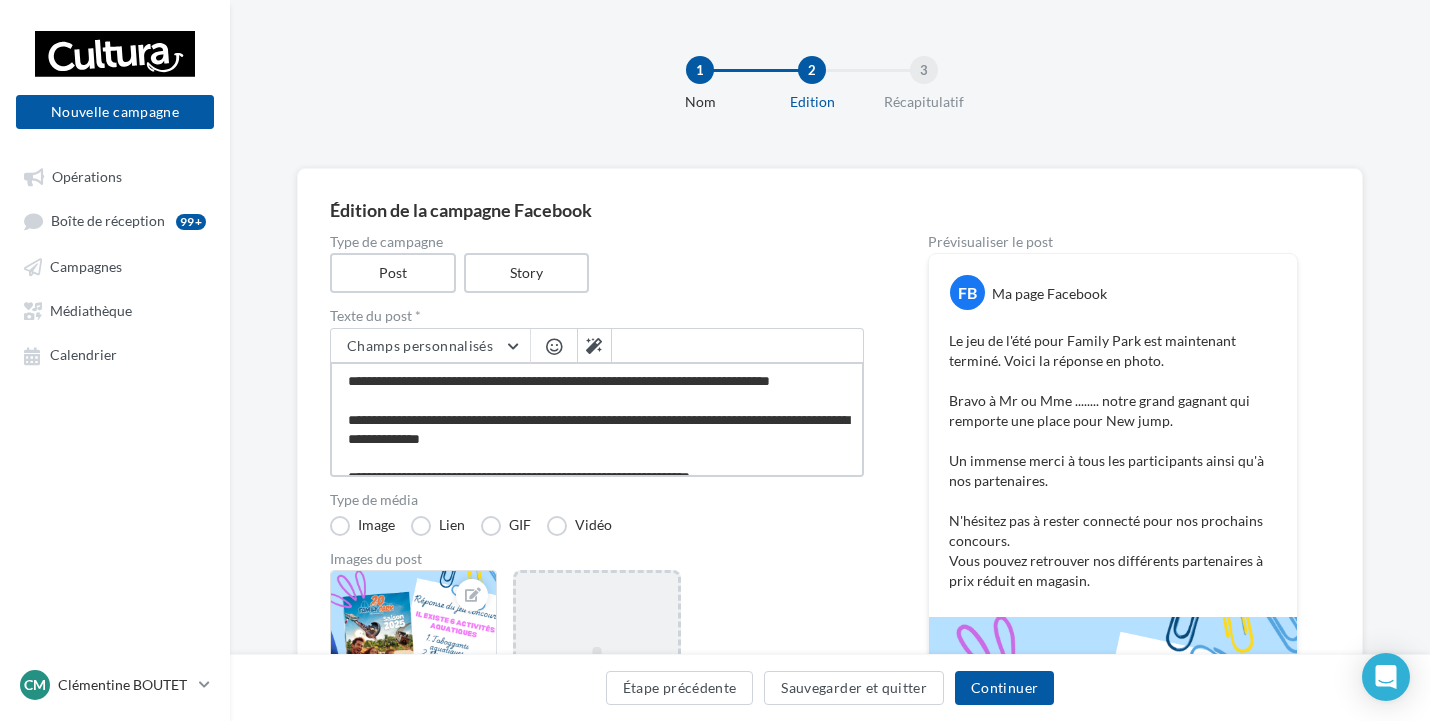 type on "**********" 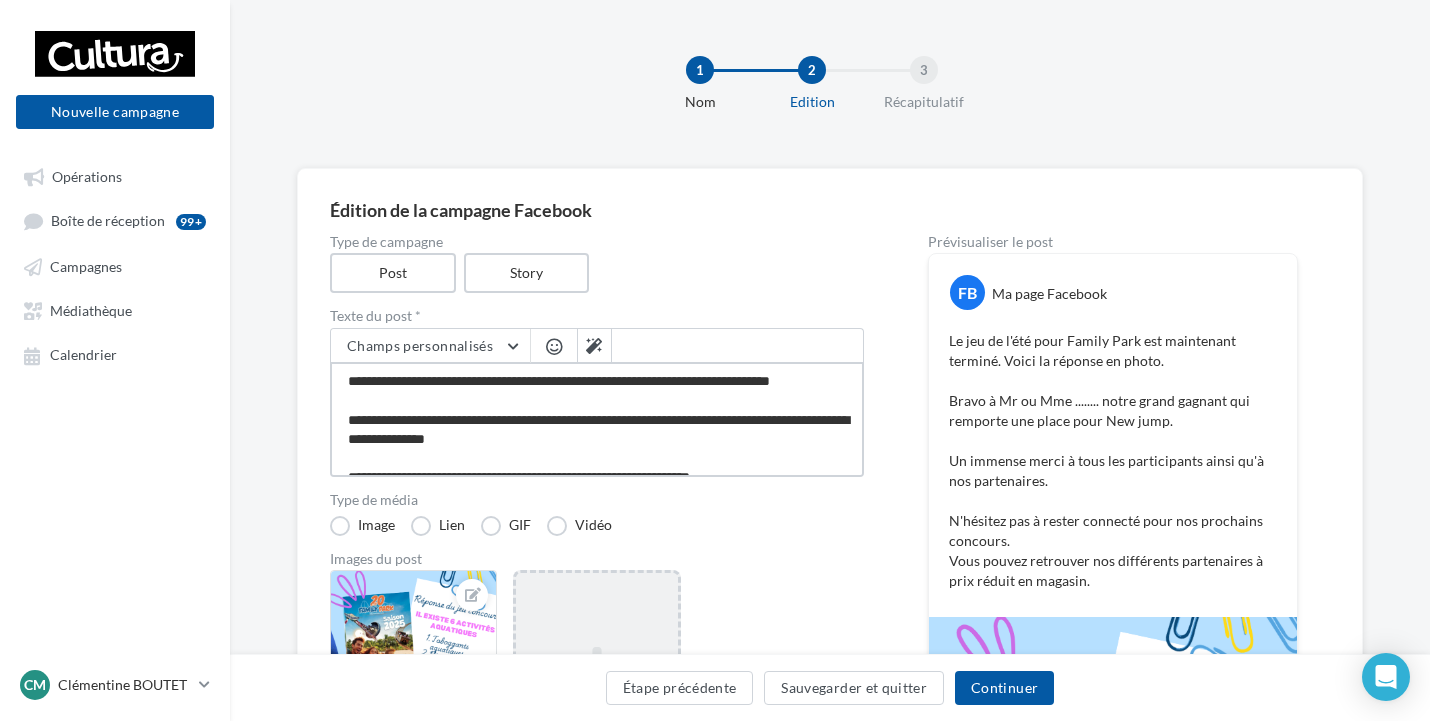 type on "**********" 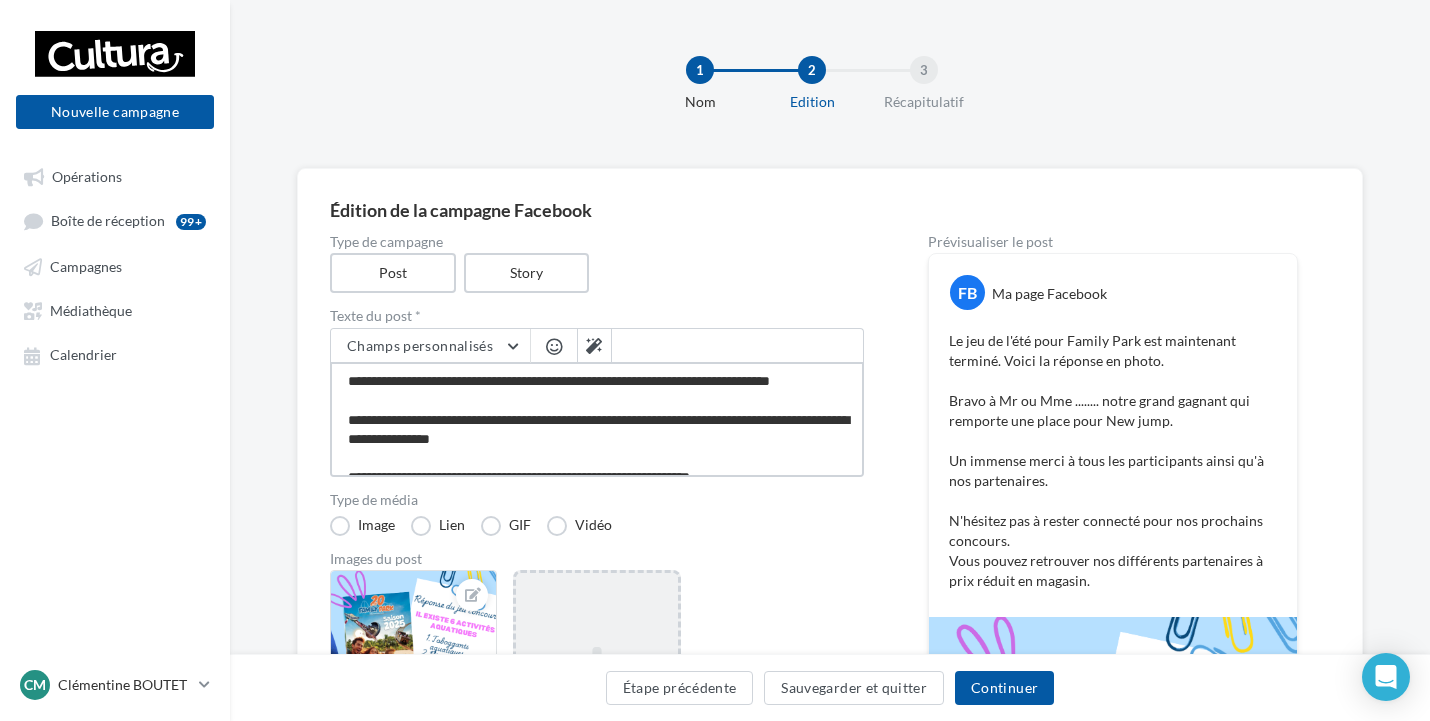 type on "**********" 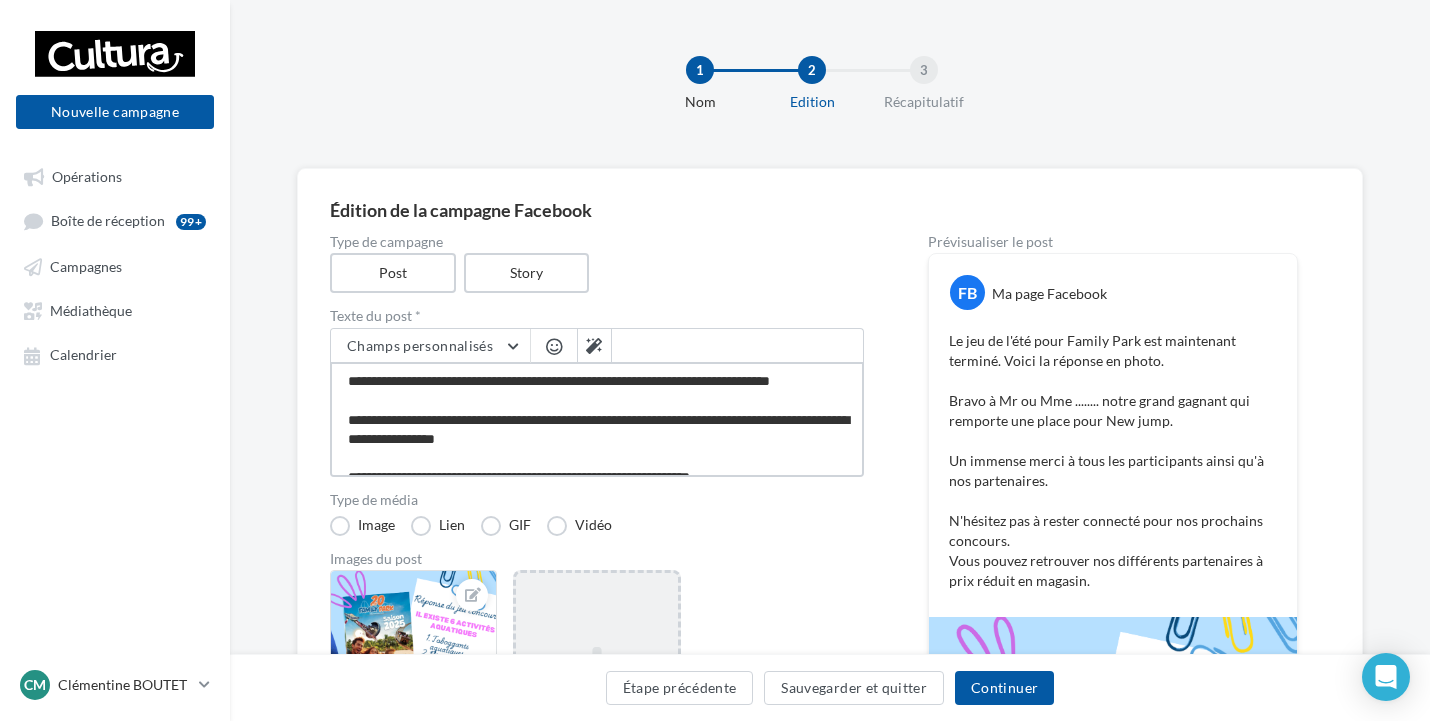 type on "**********" 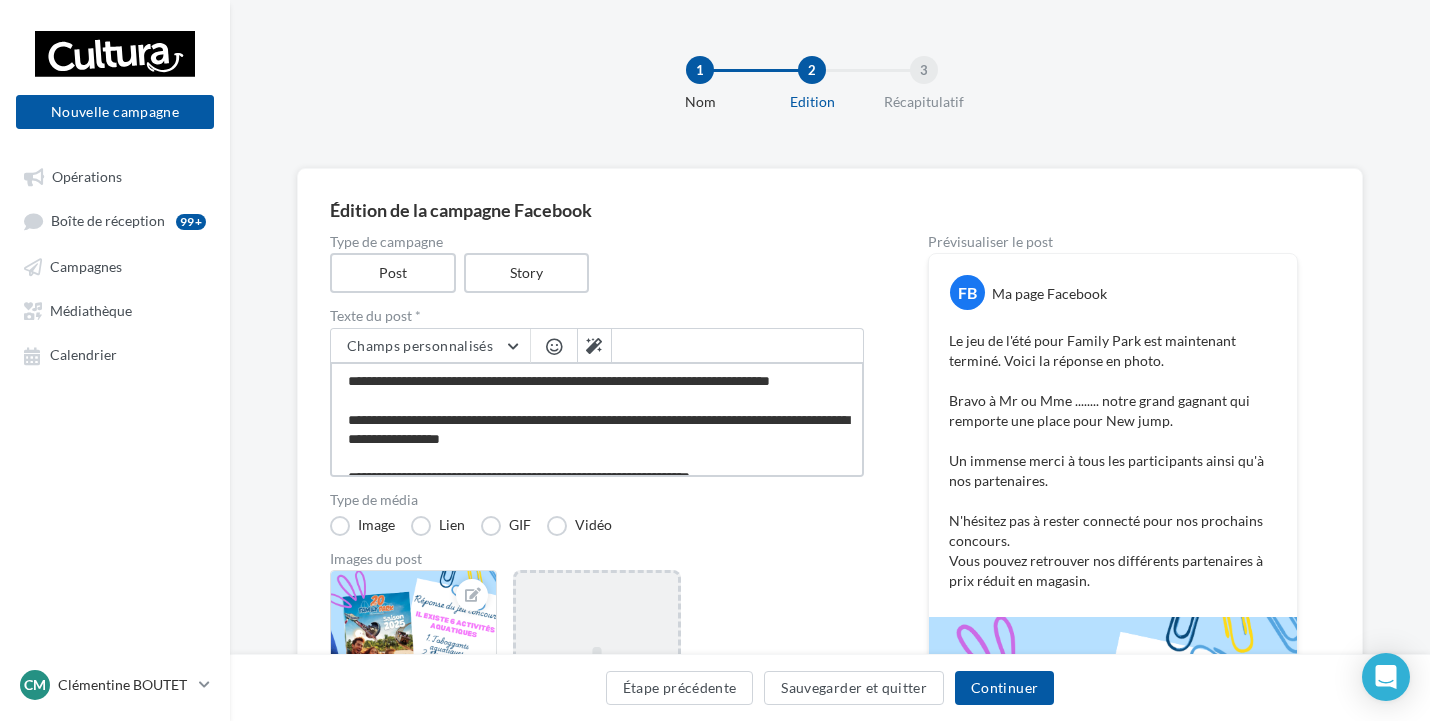 type on "**********" 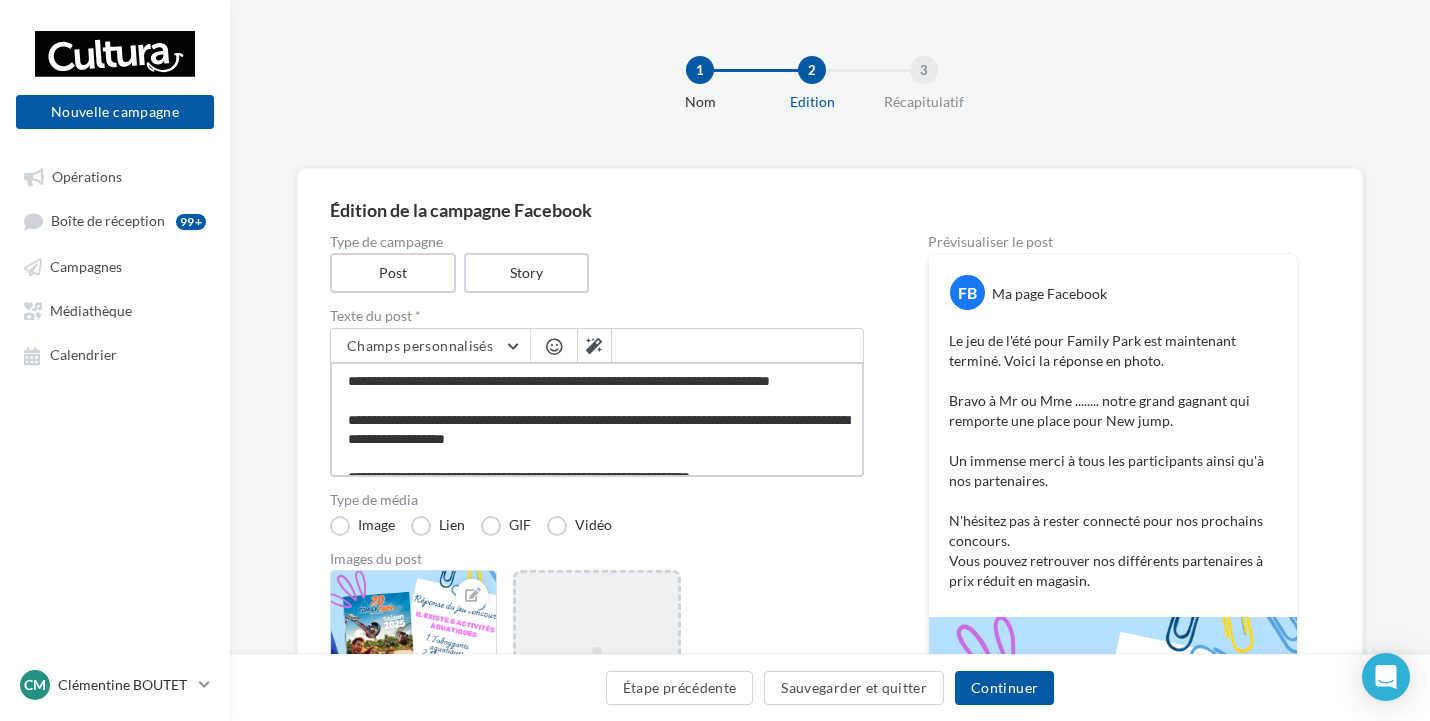 type on "**********" 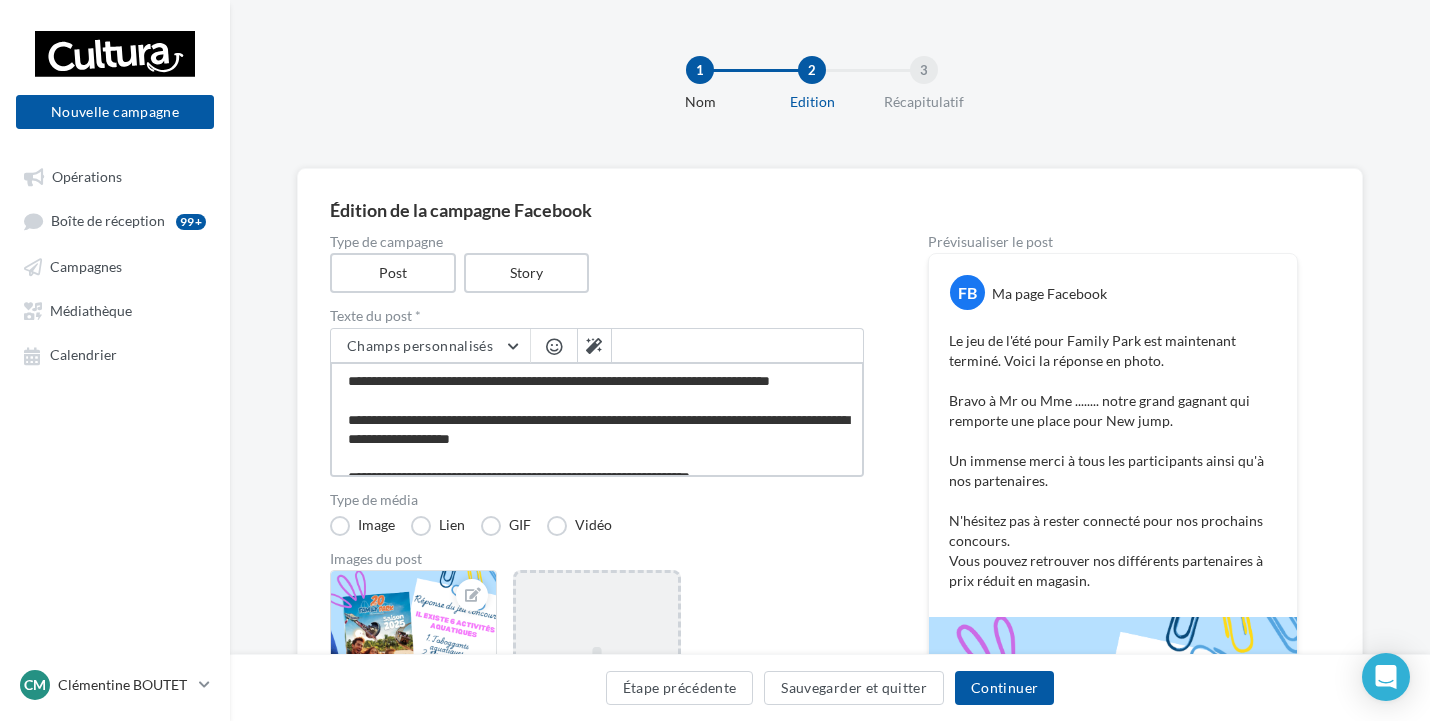 type on "**********" 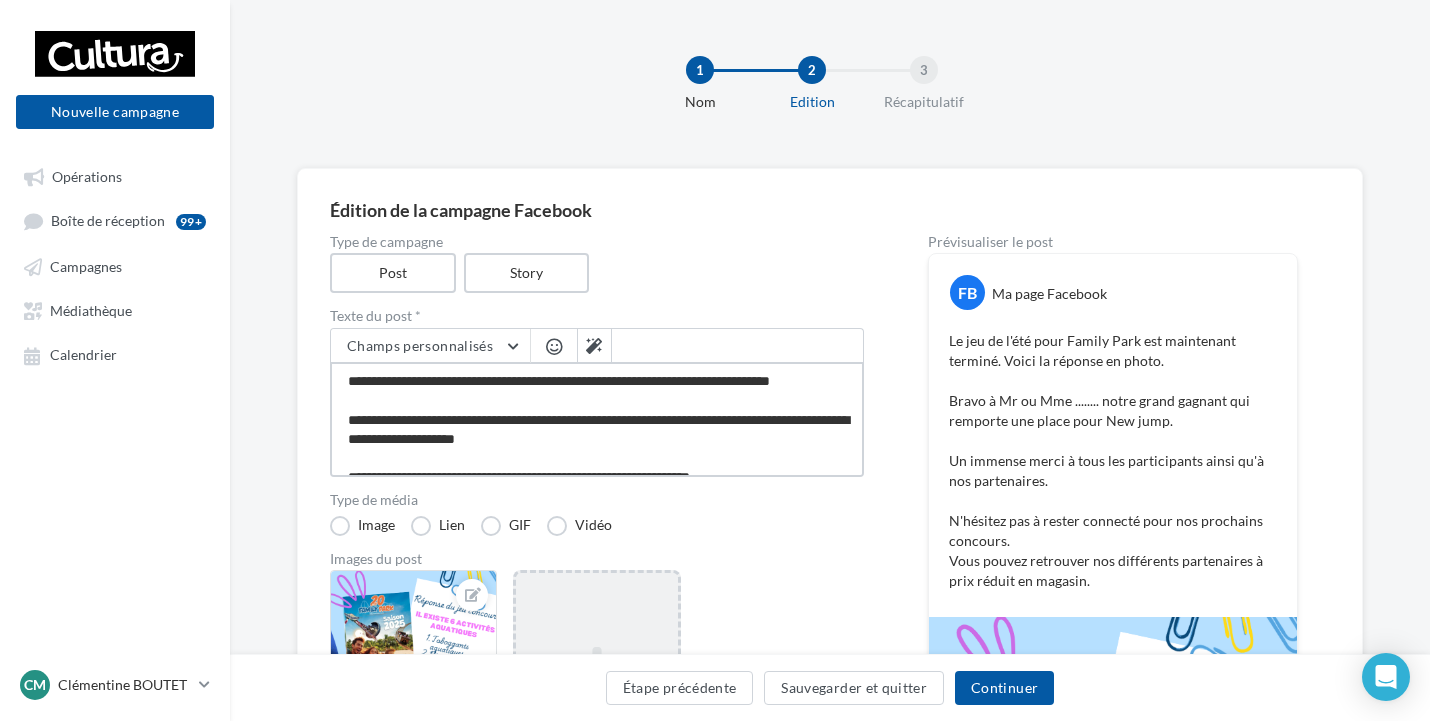 type on "**********" 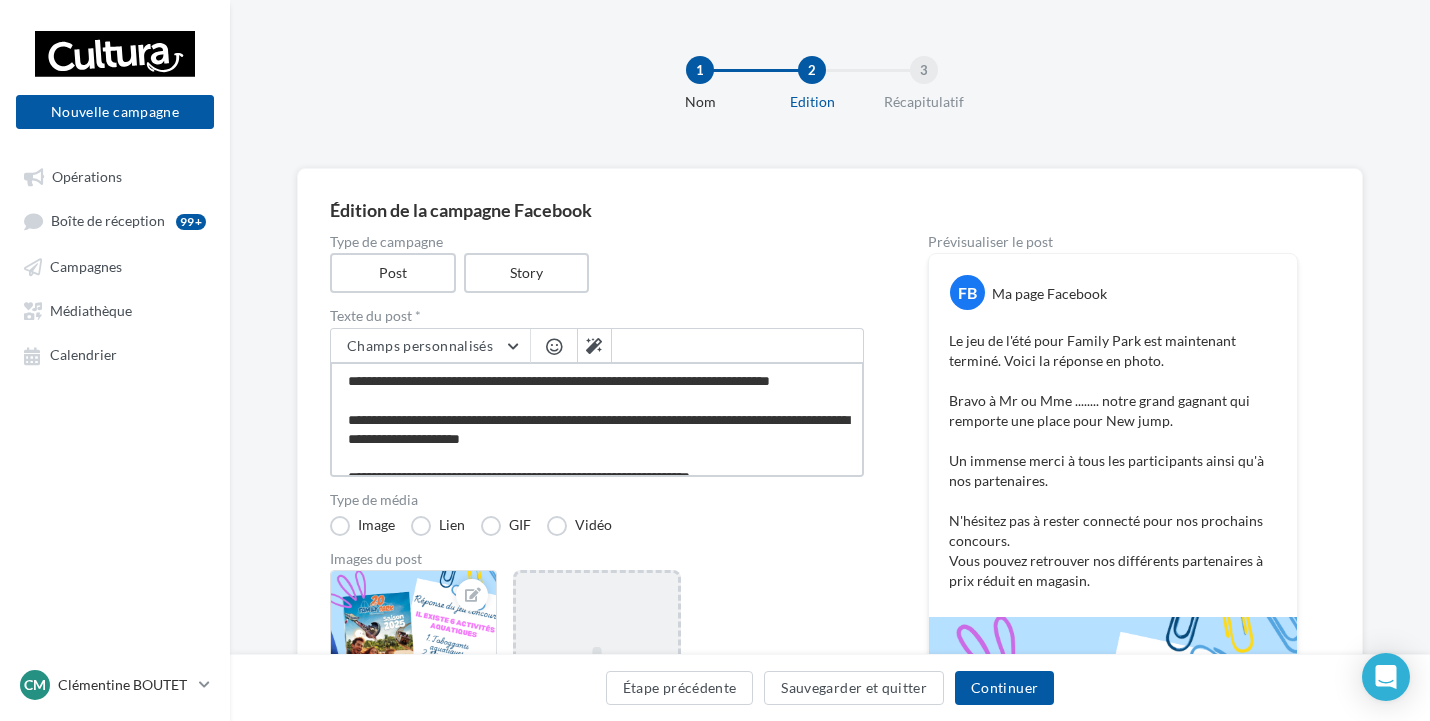 type on "**********" 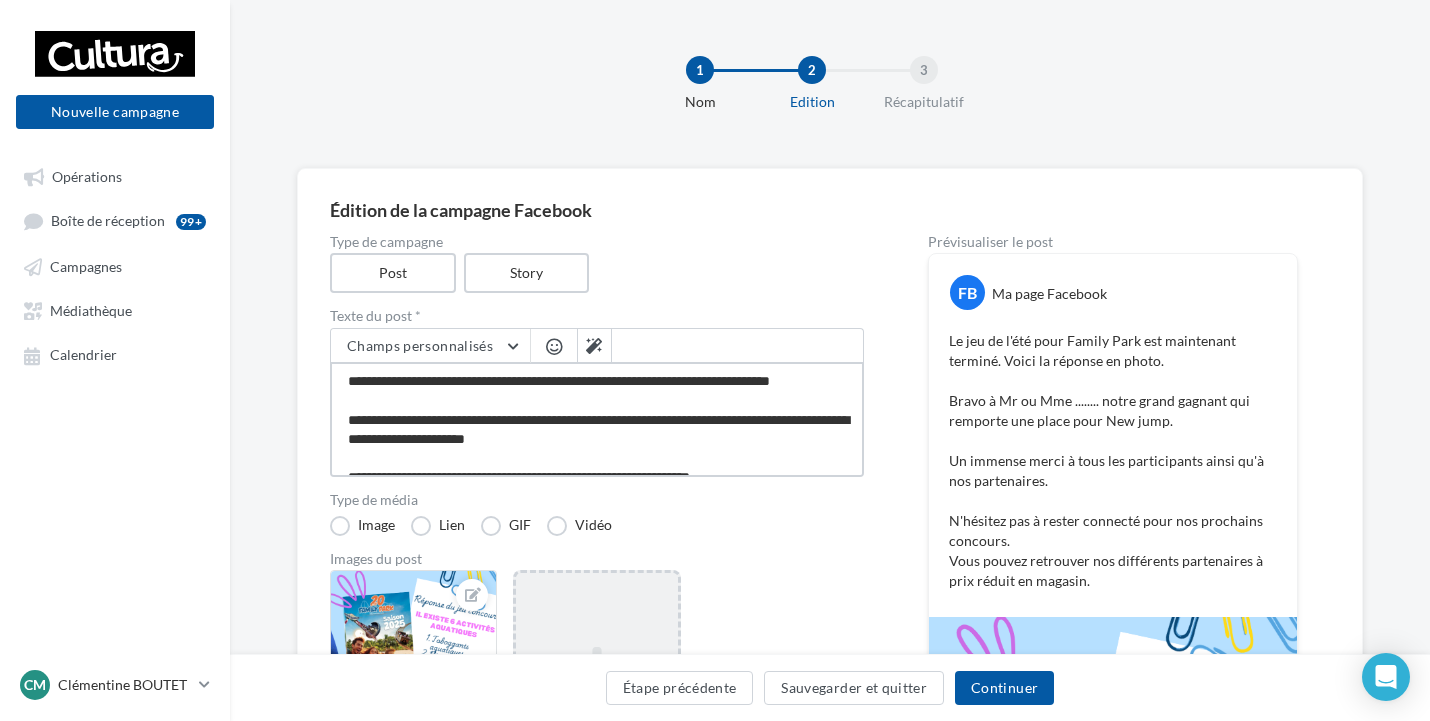 type on "**********" 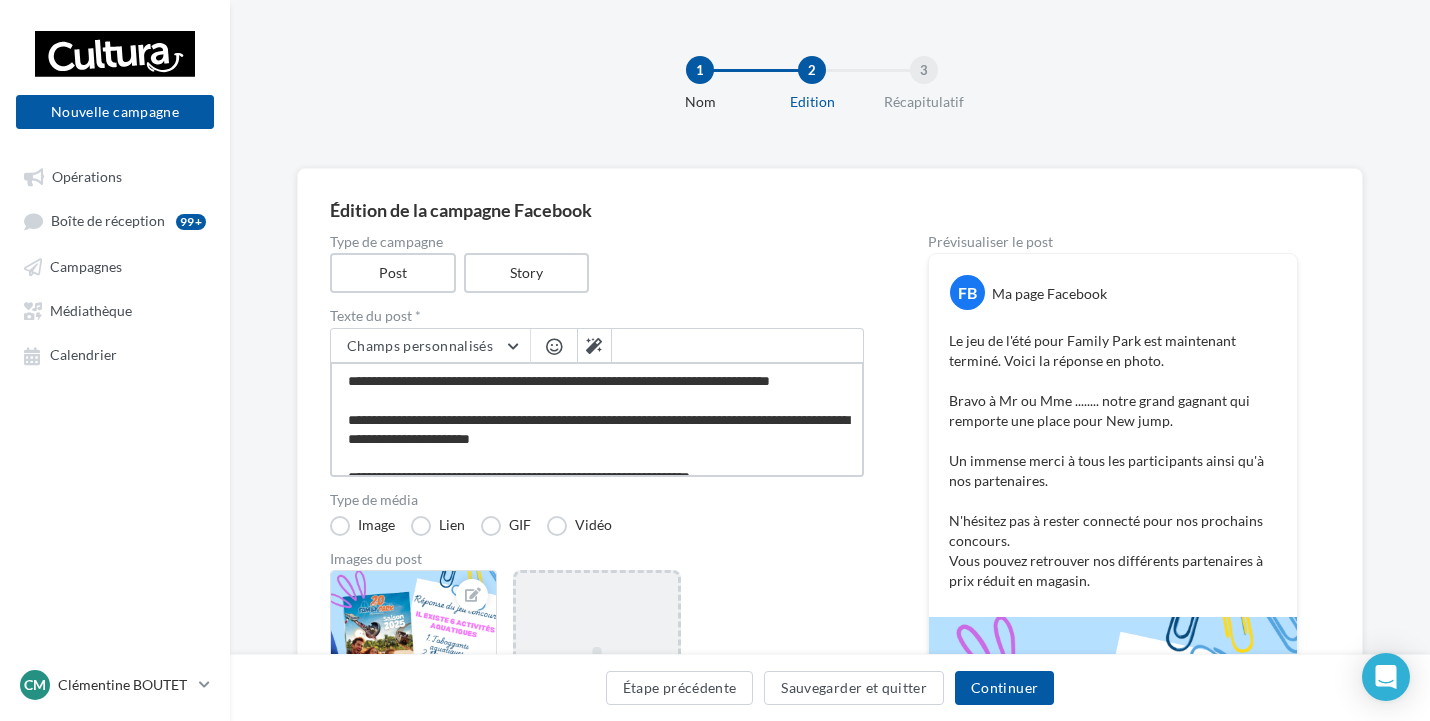 type on "**********" 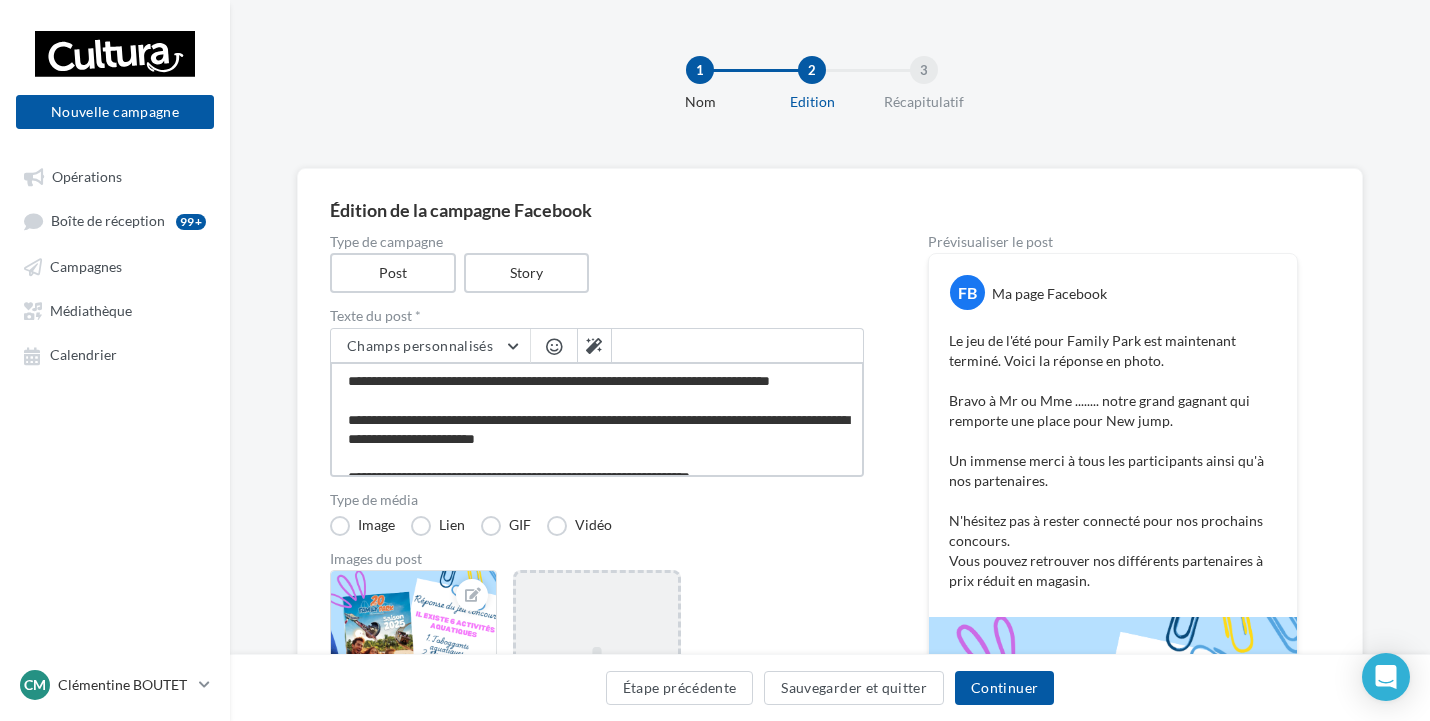 type on "**********" 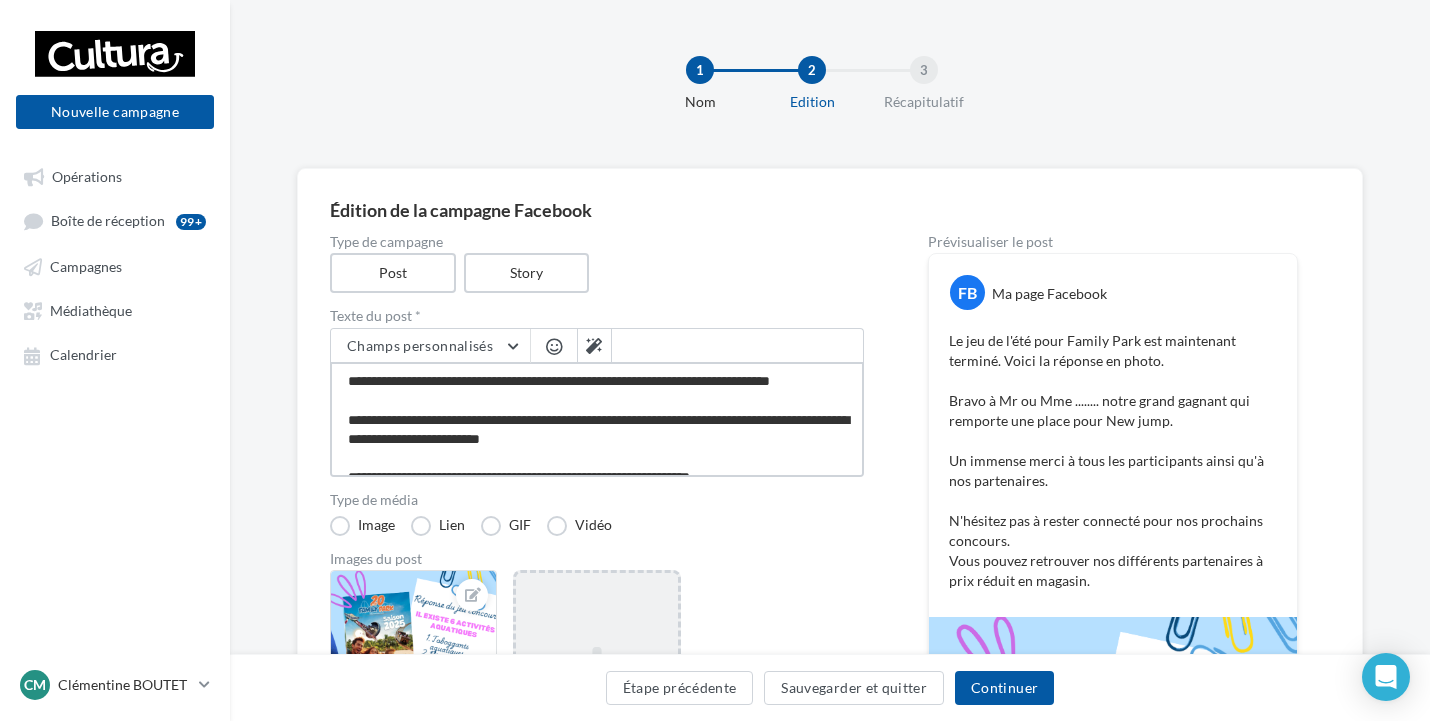 type on "**********" 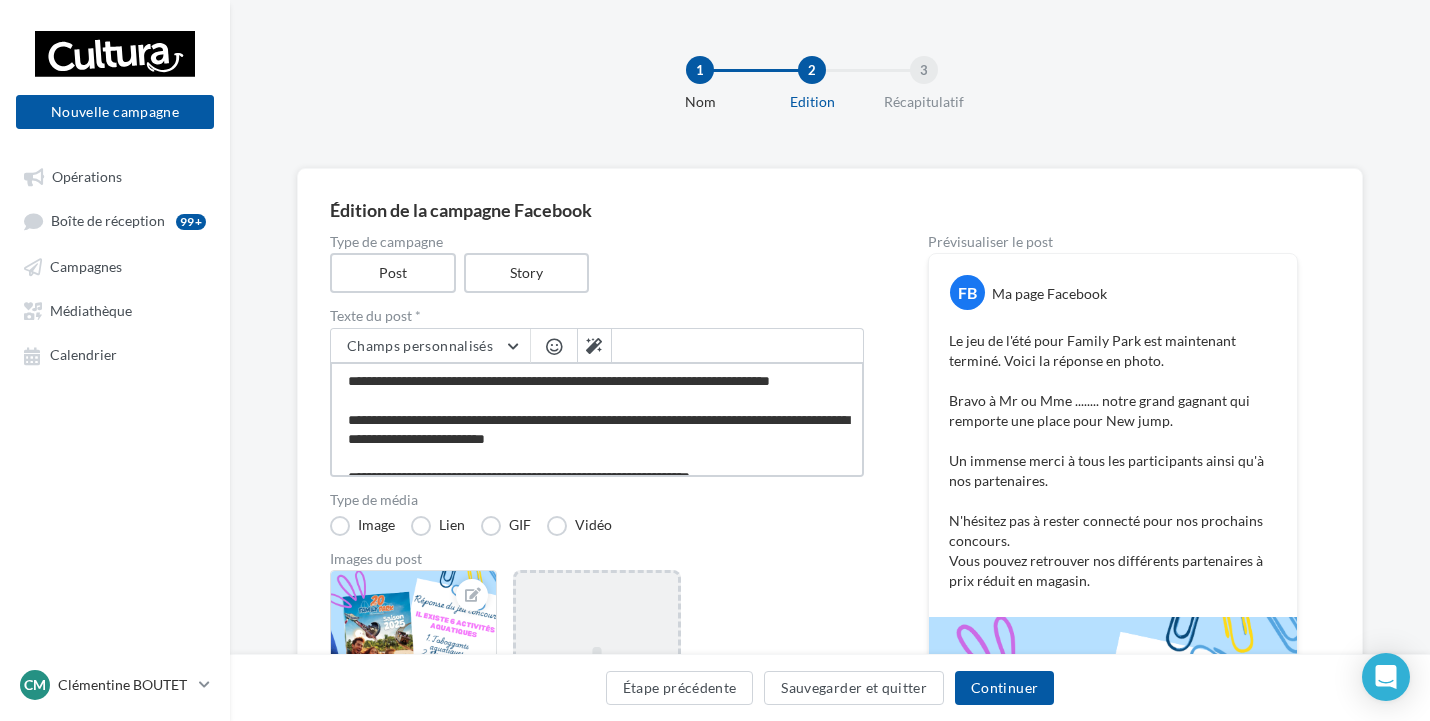 type on "**********" 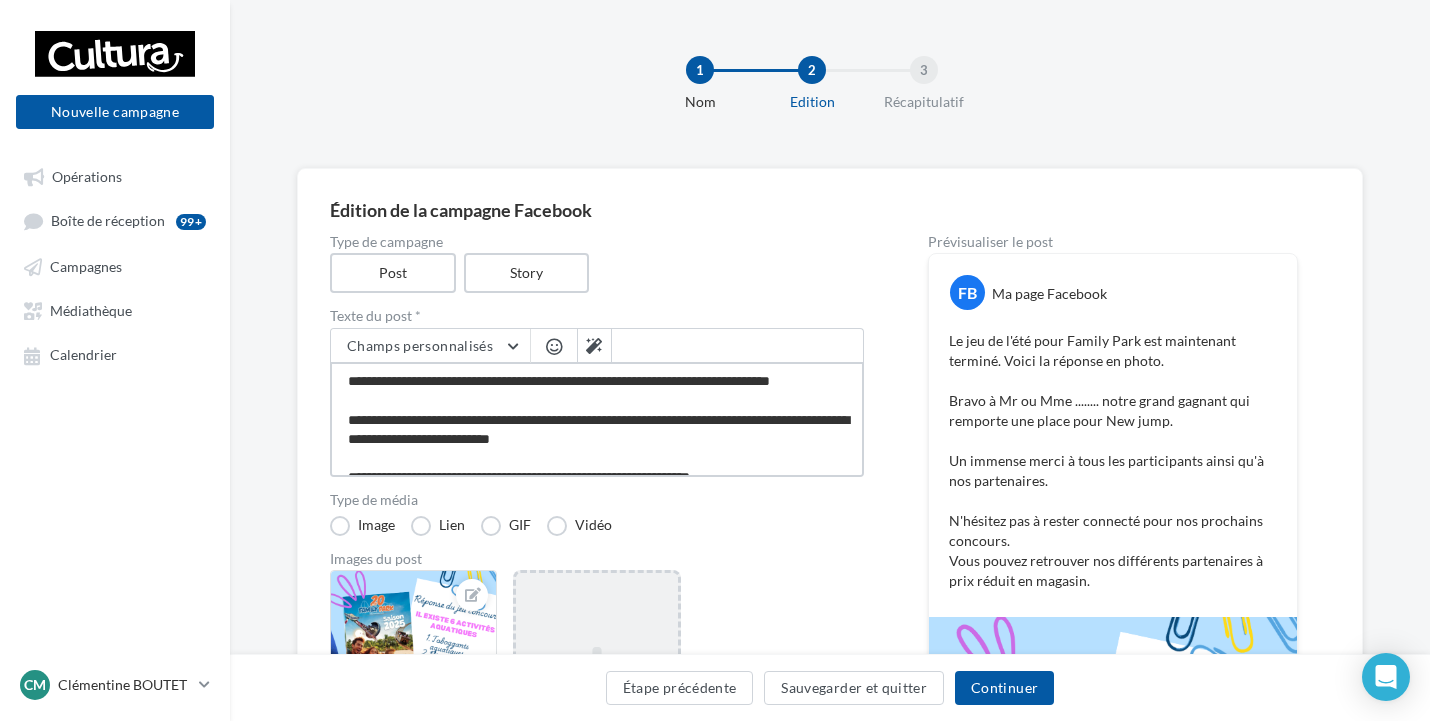 type on "**********" 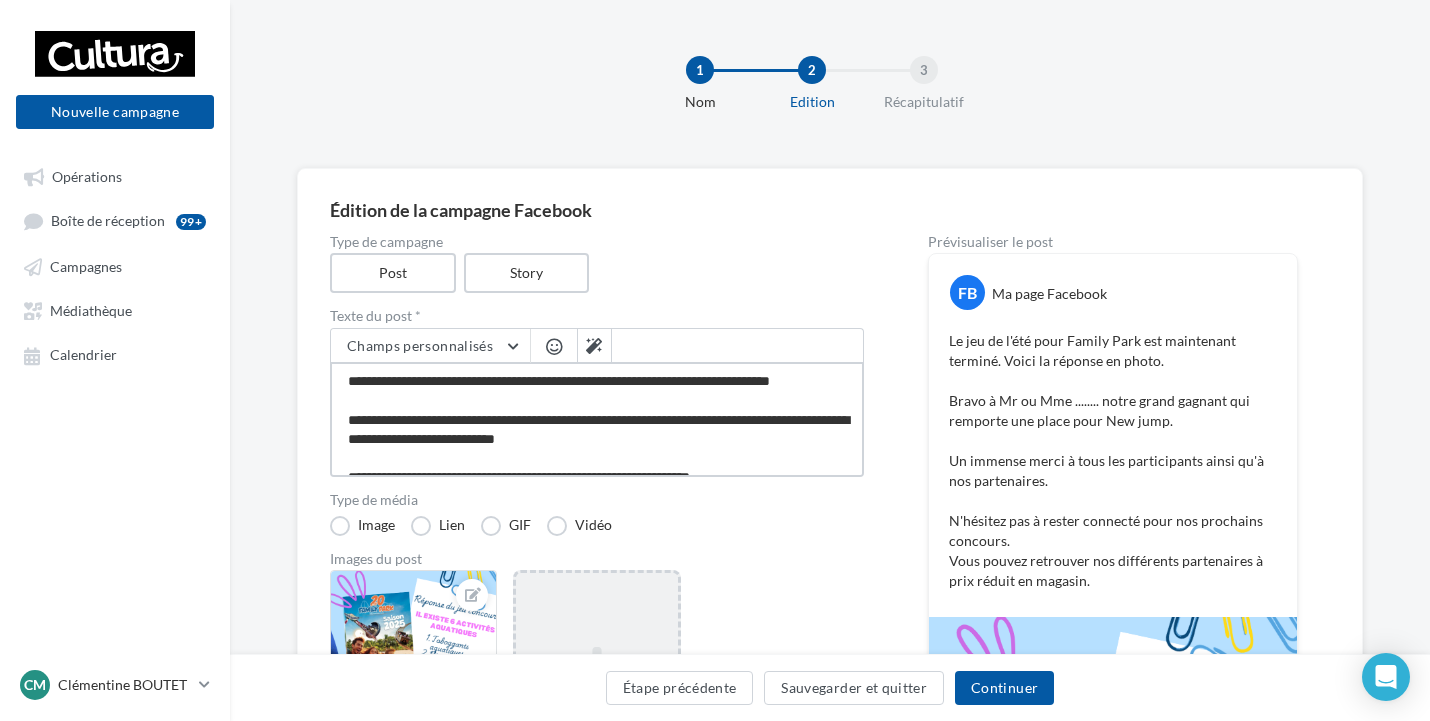 type on "**********" 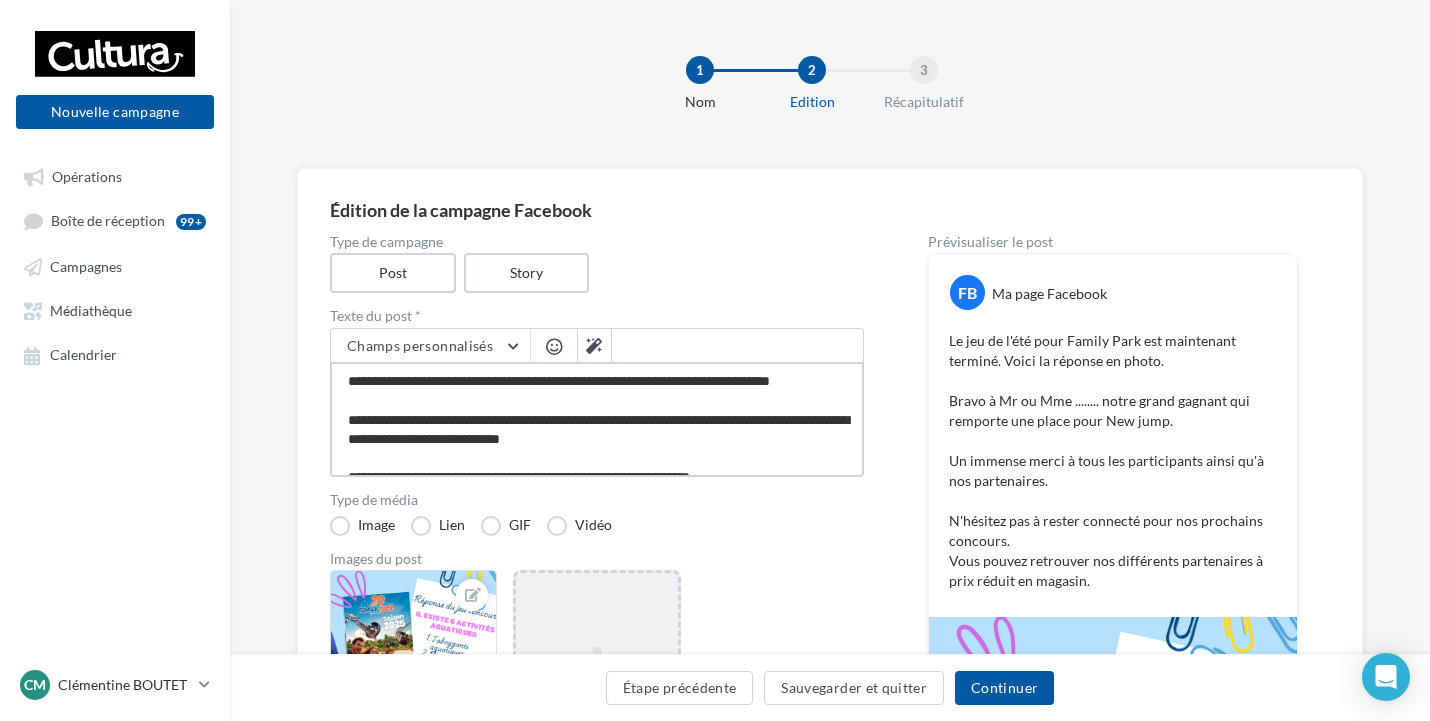type on "**********" 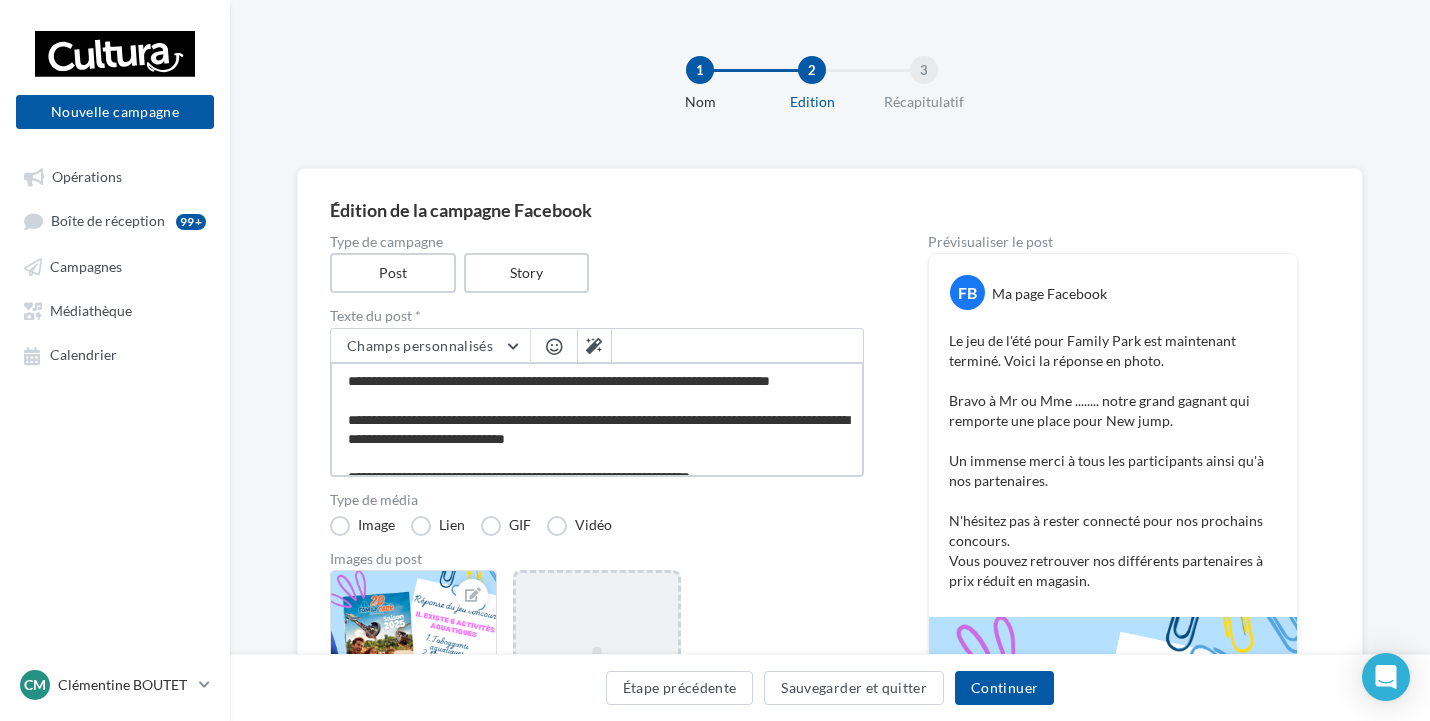 type on "**********" 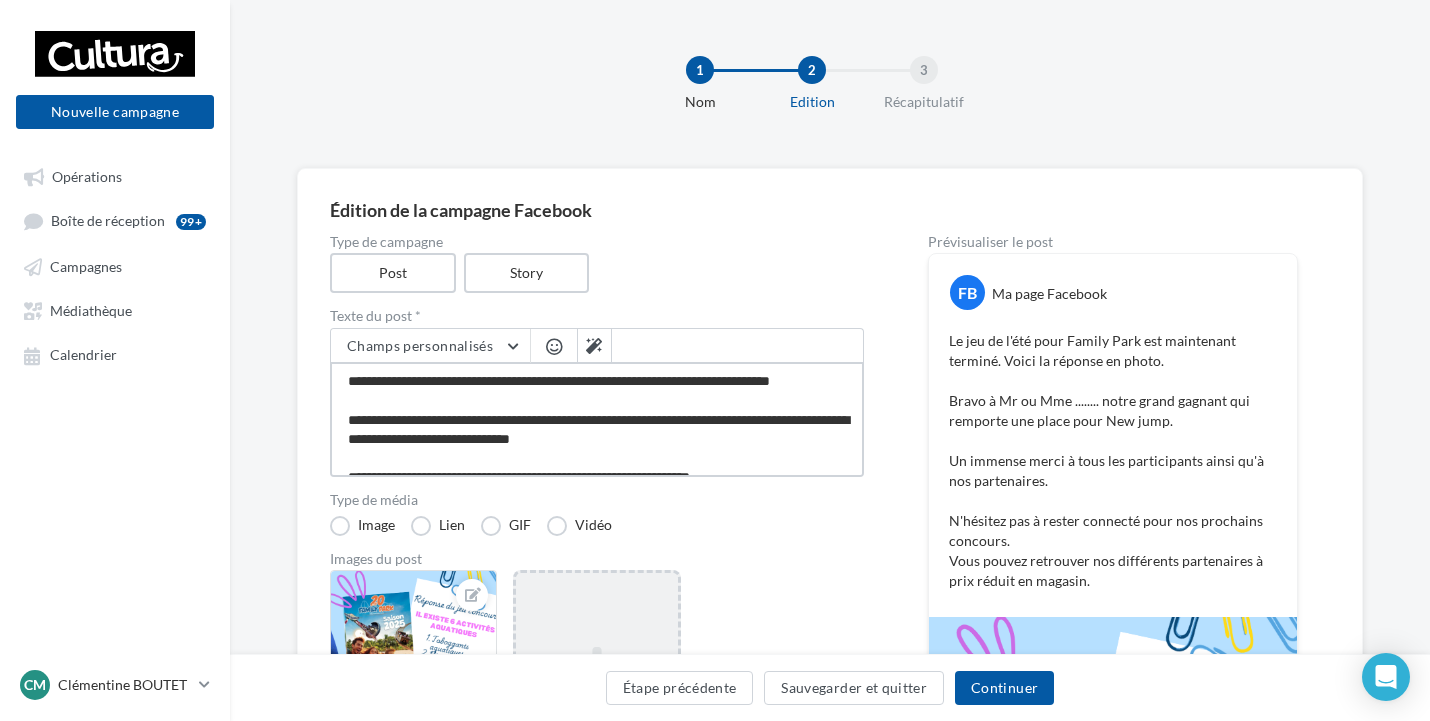type on "**********" 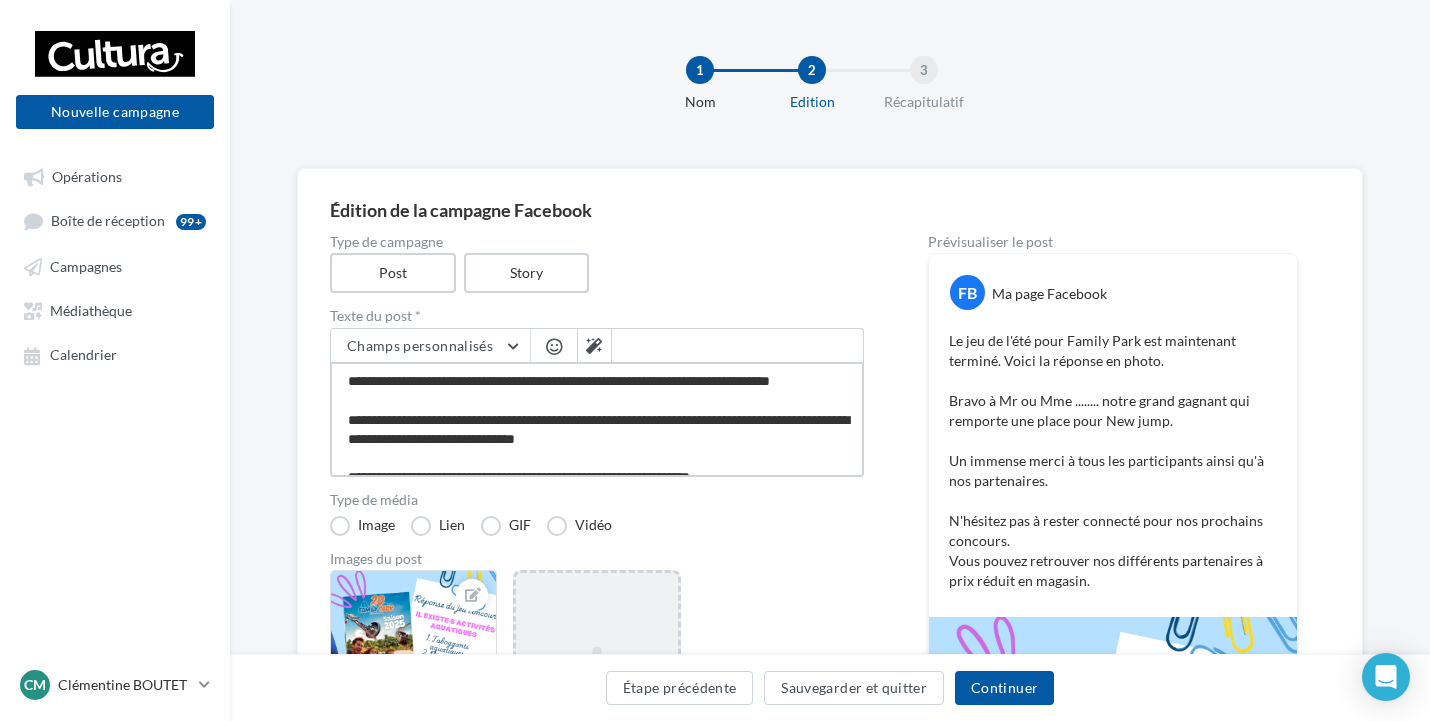 type on "**********" 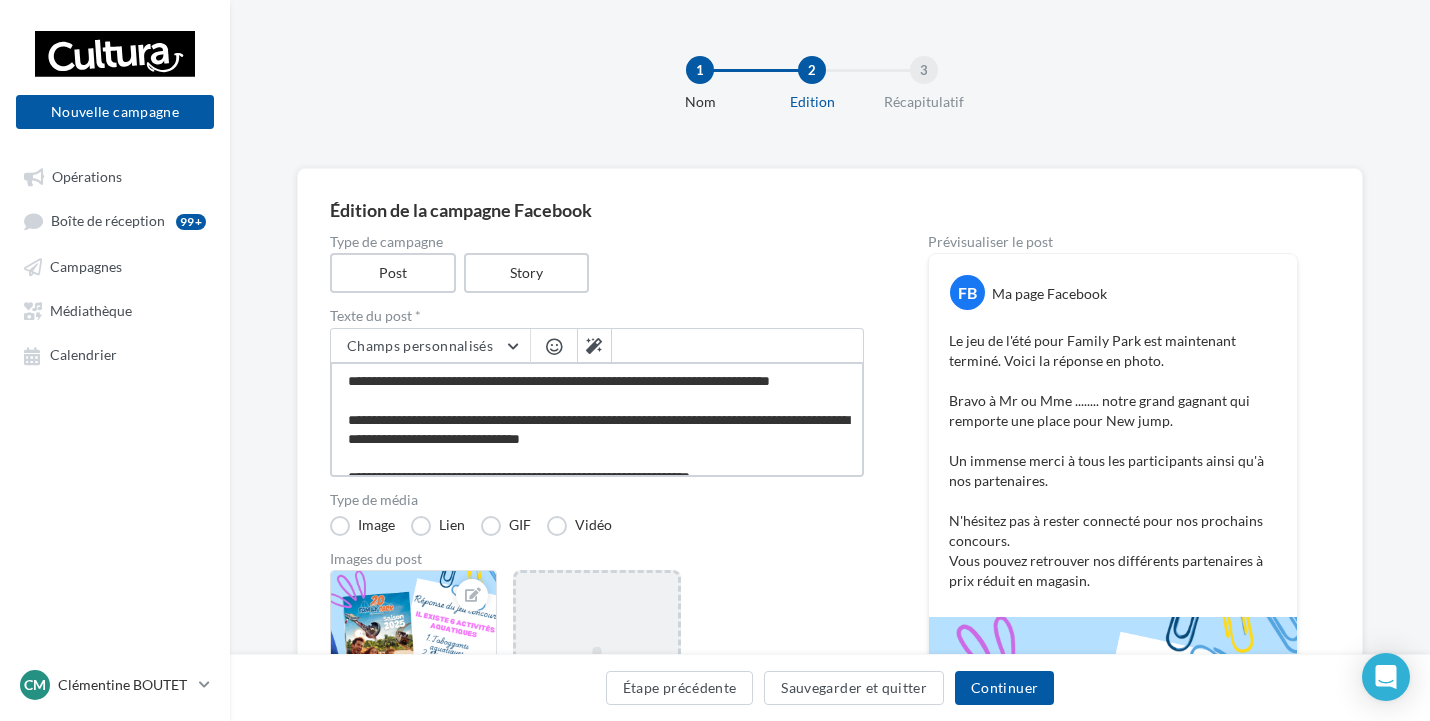 type on "**********" 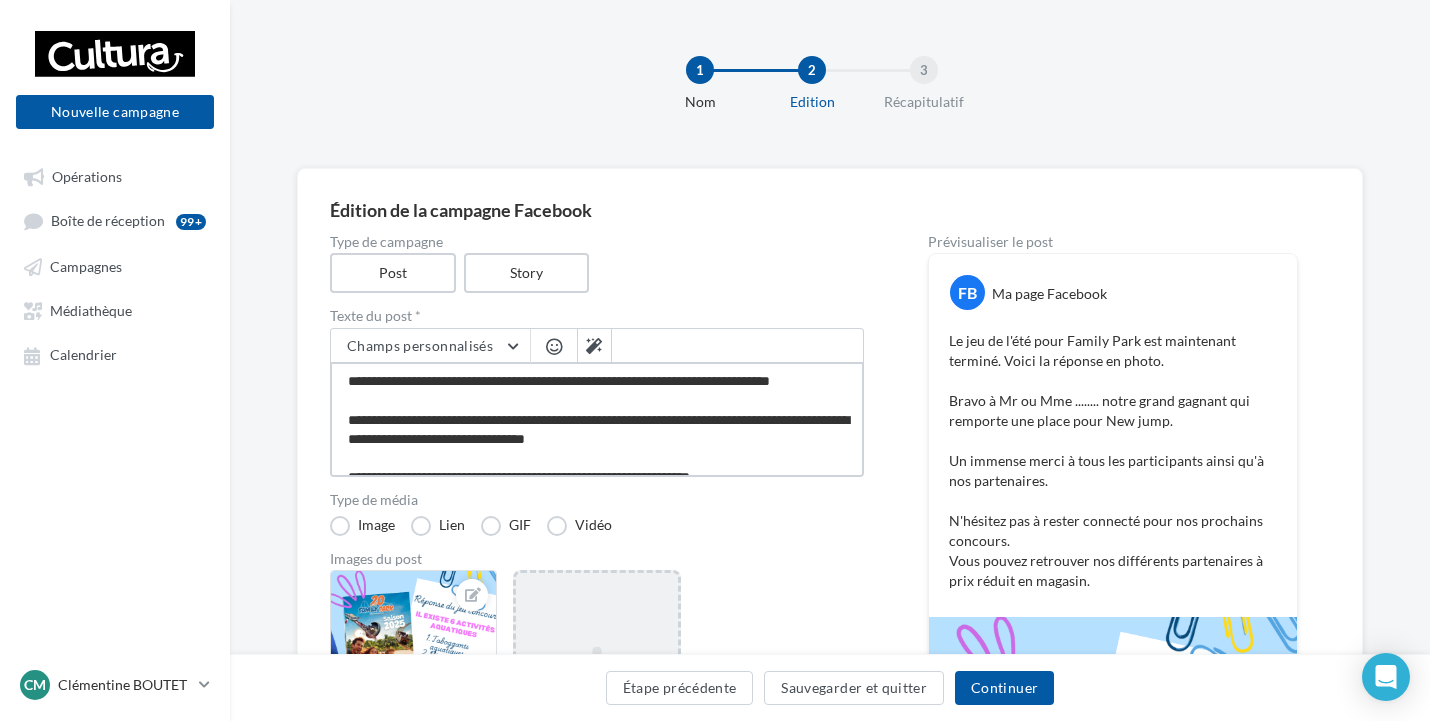 type on "**********" 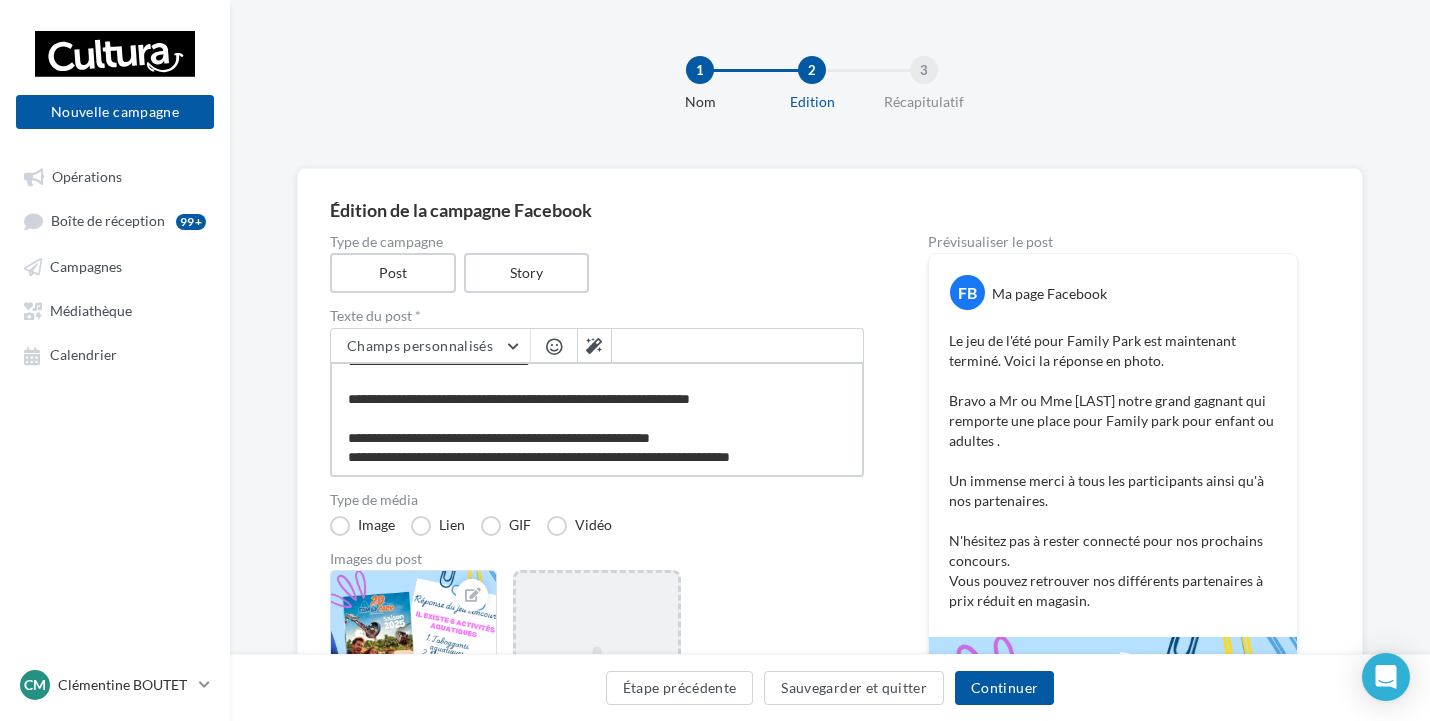 scroll, scrollTop: 117, scrollLeft: 0, axis: vertical 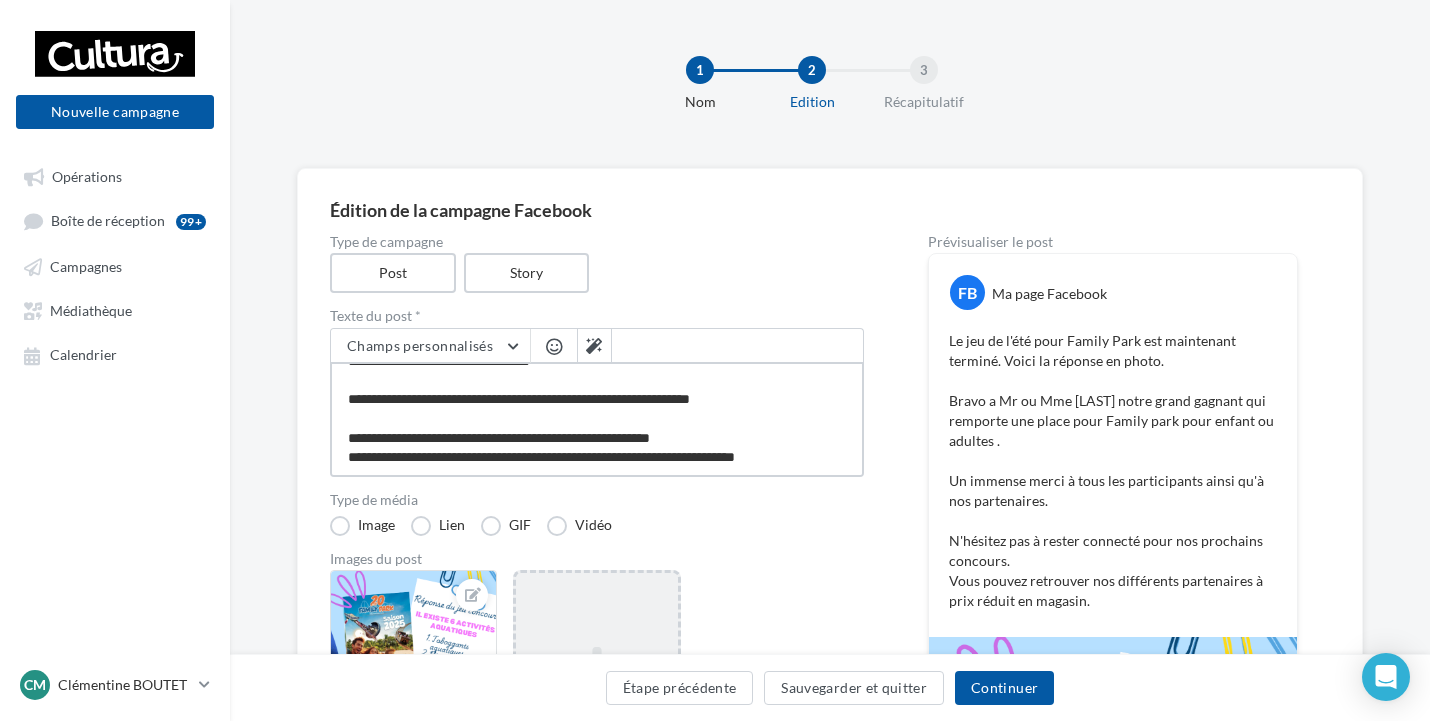 type on "**********" 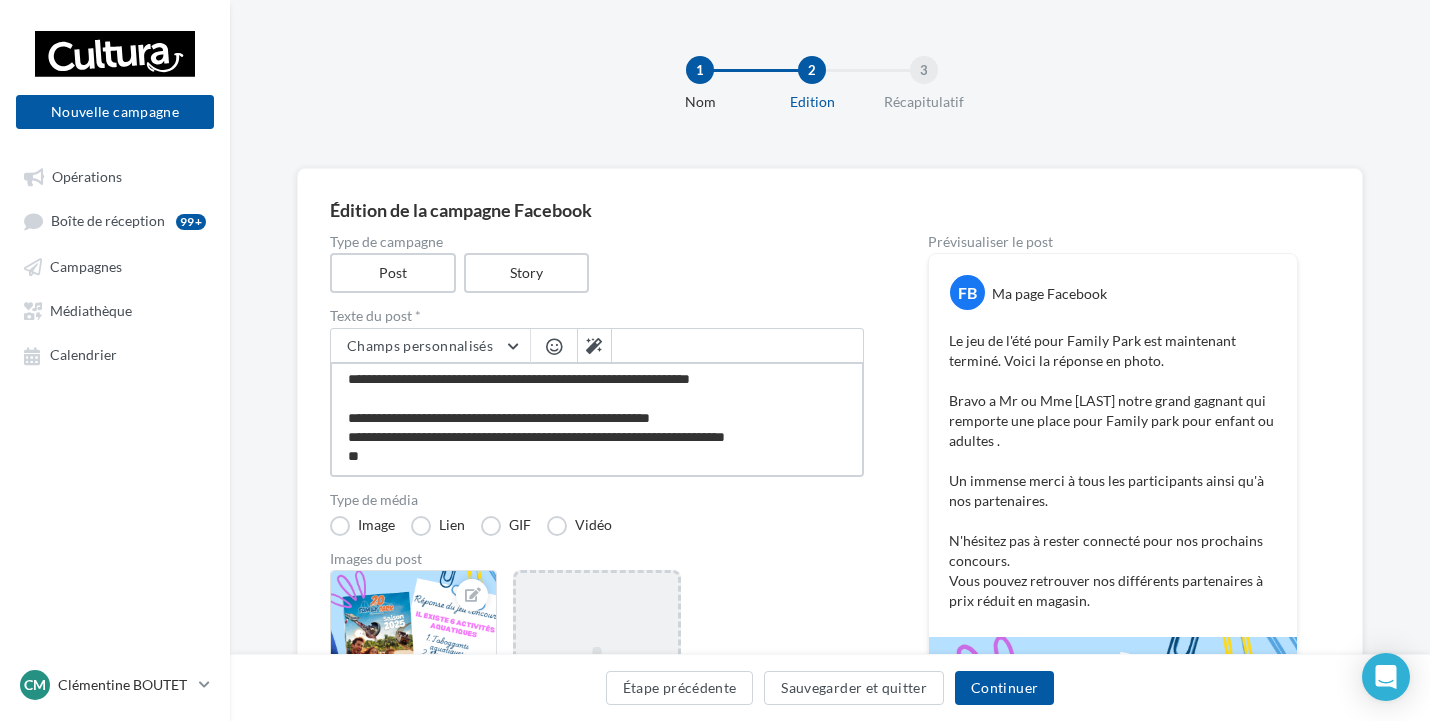 type on "**********" 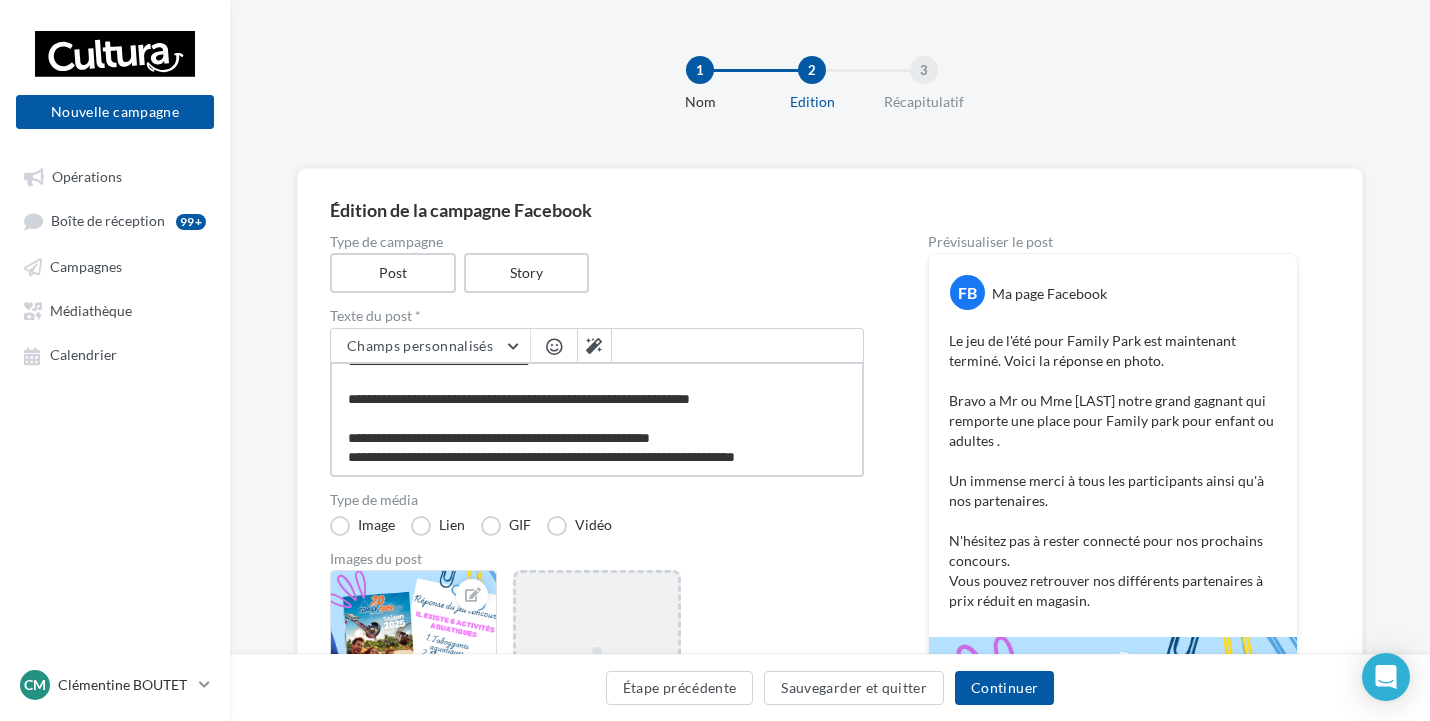 type on "**********" 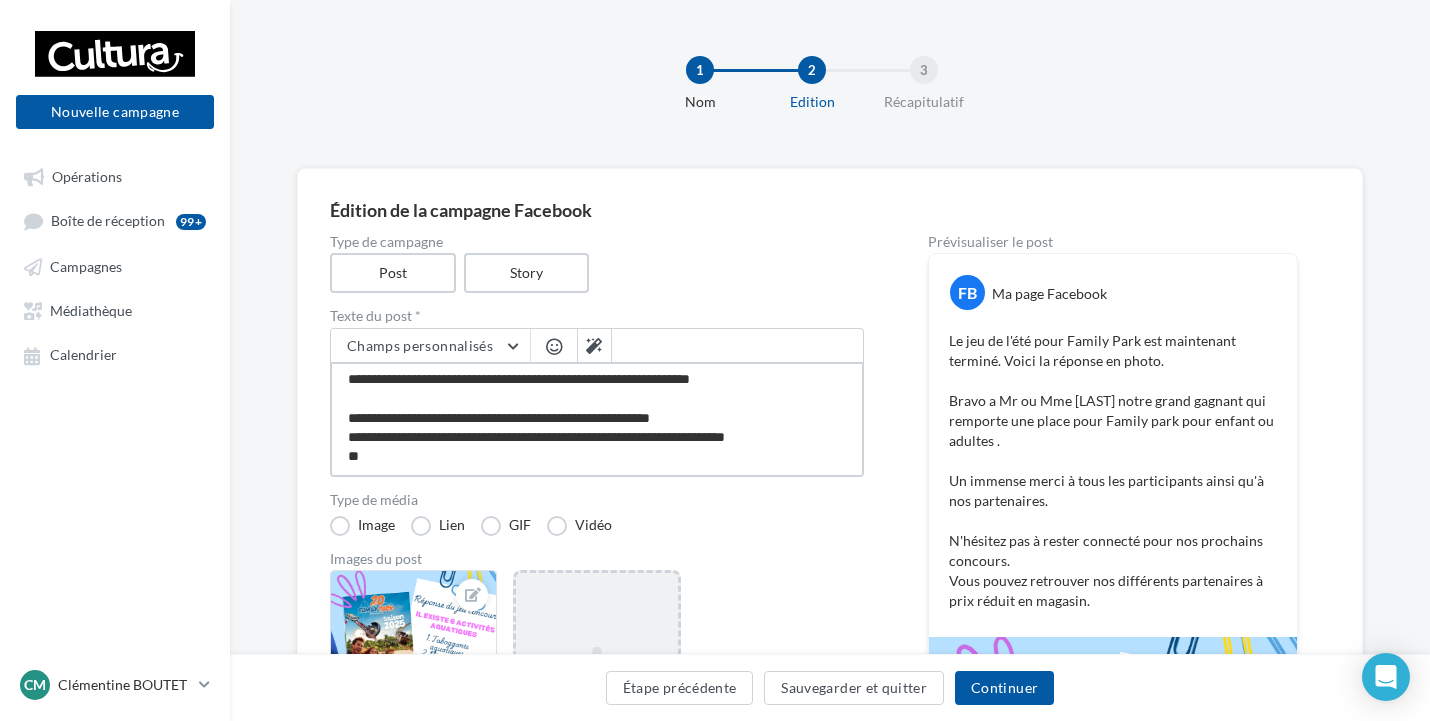 type on "**********" 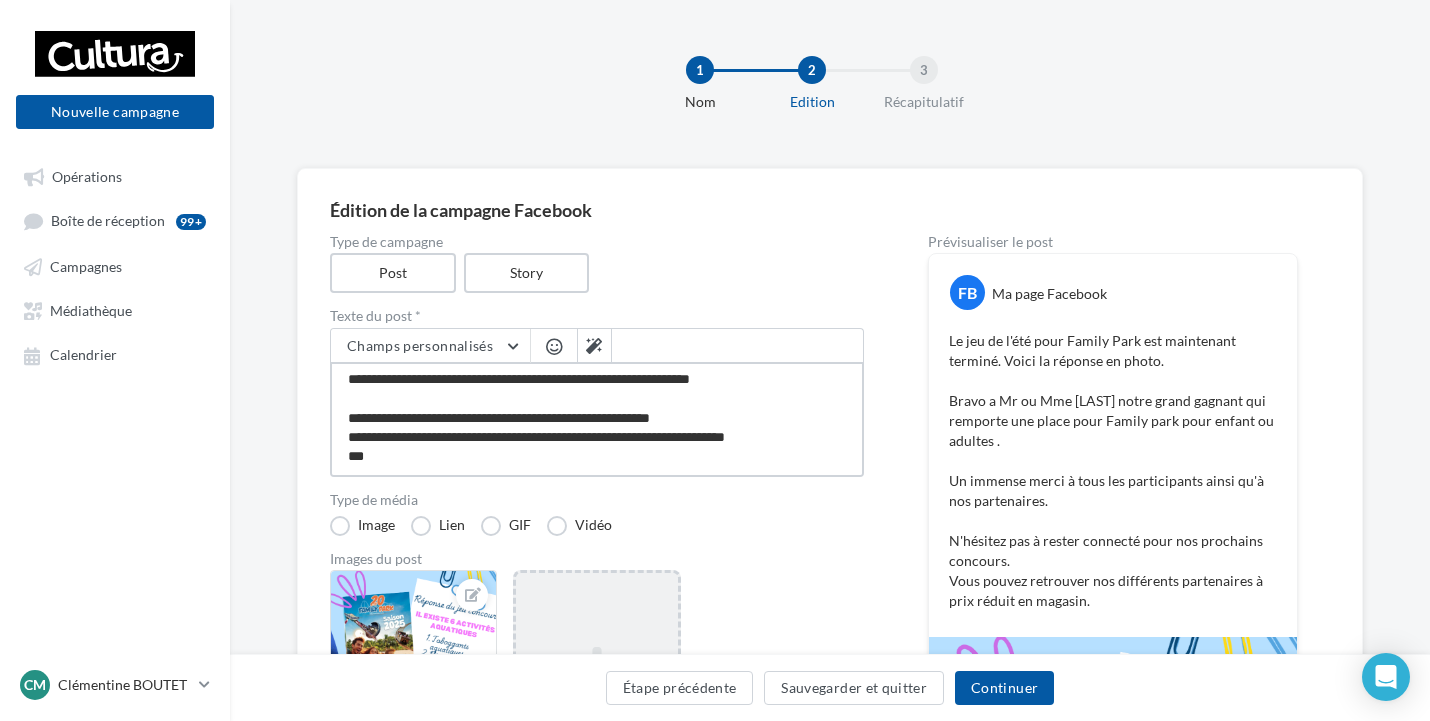 type on "**********" 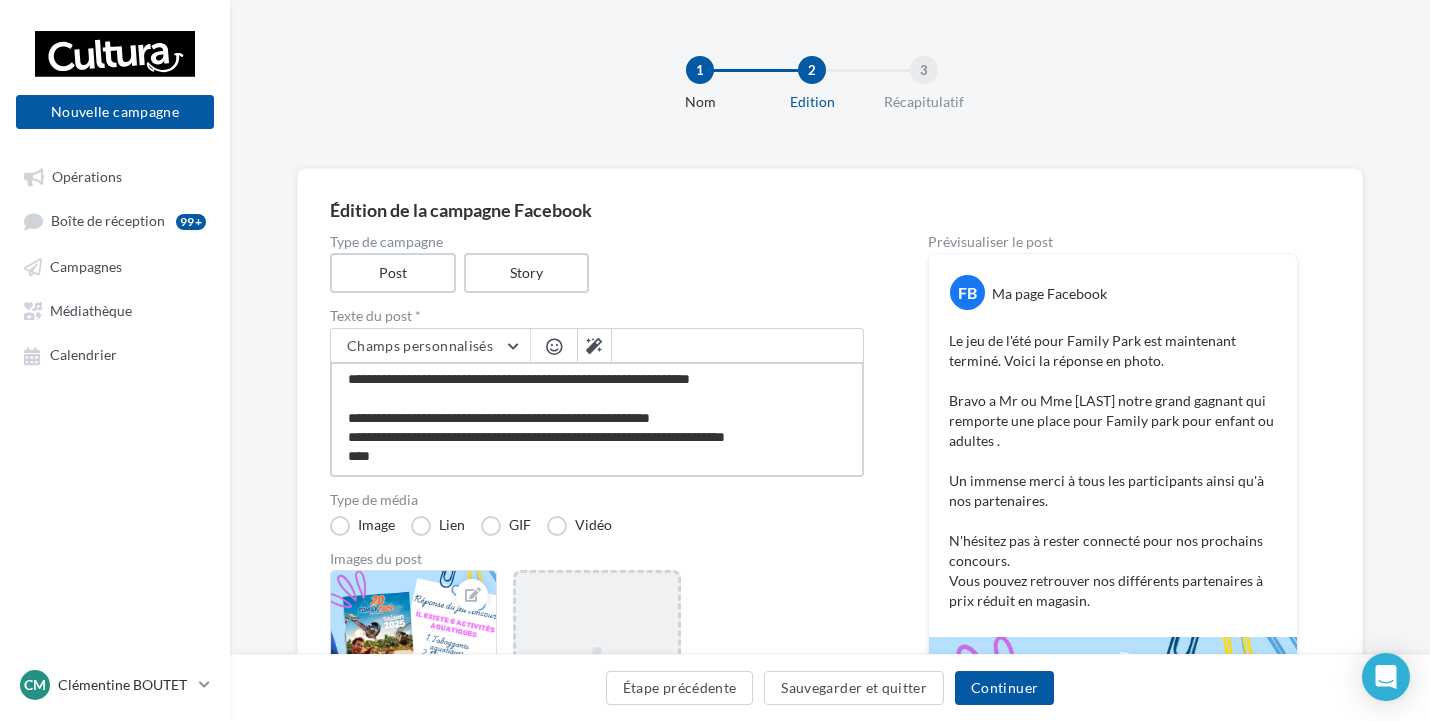 type on "**********" 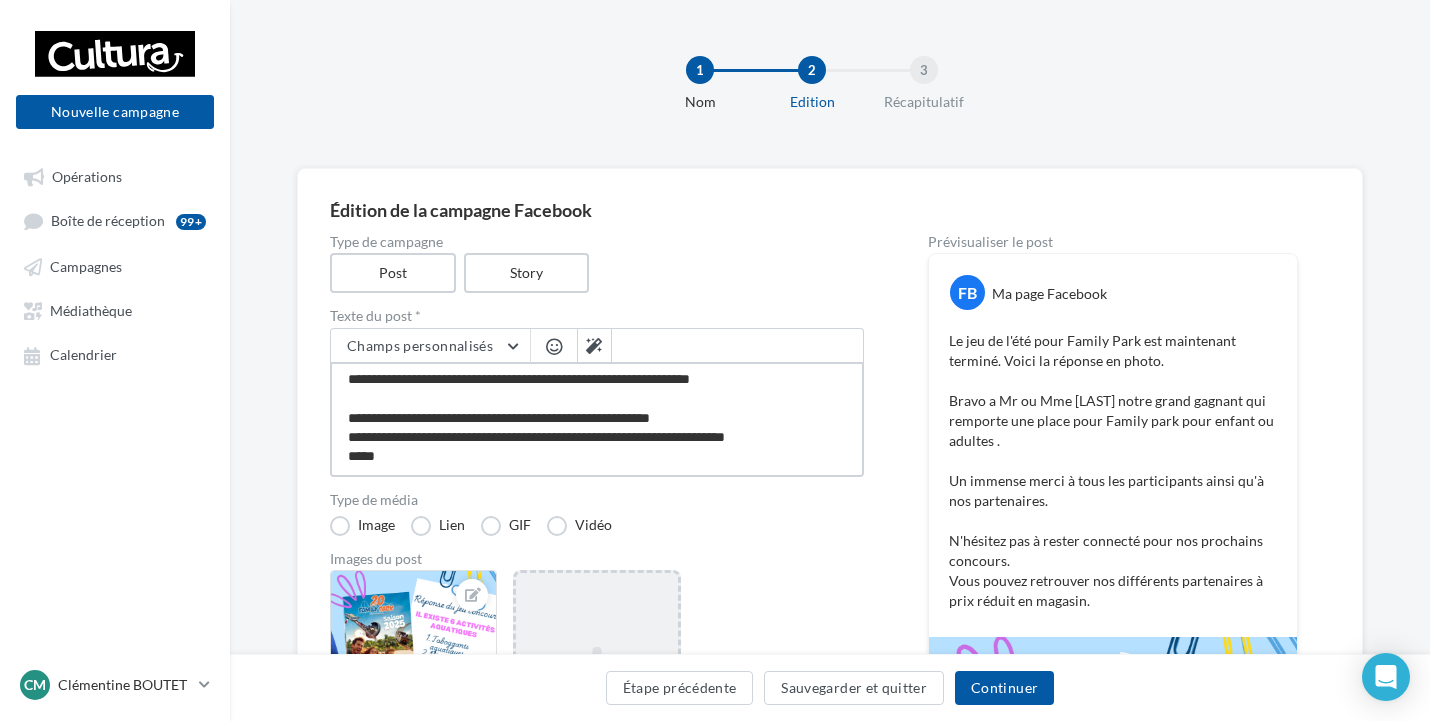 type on "**********" 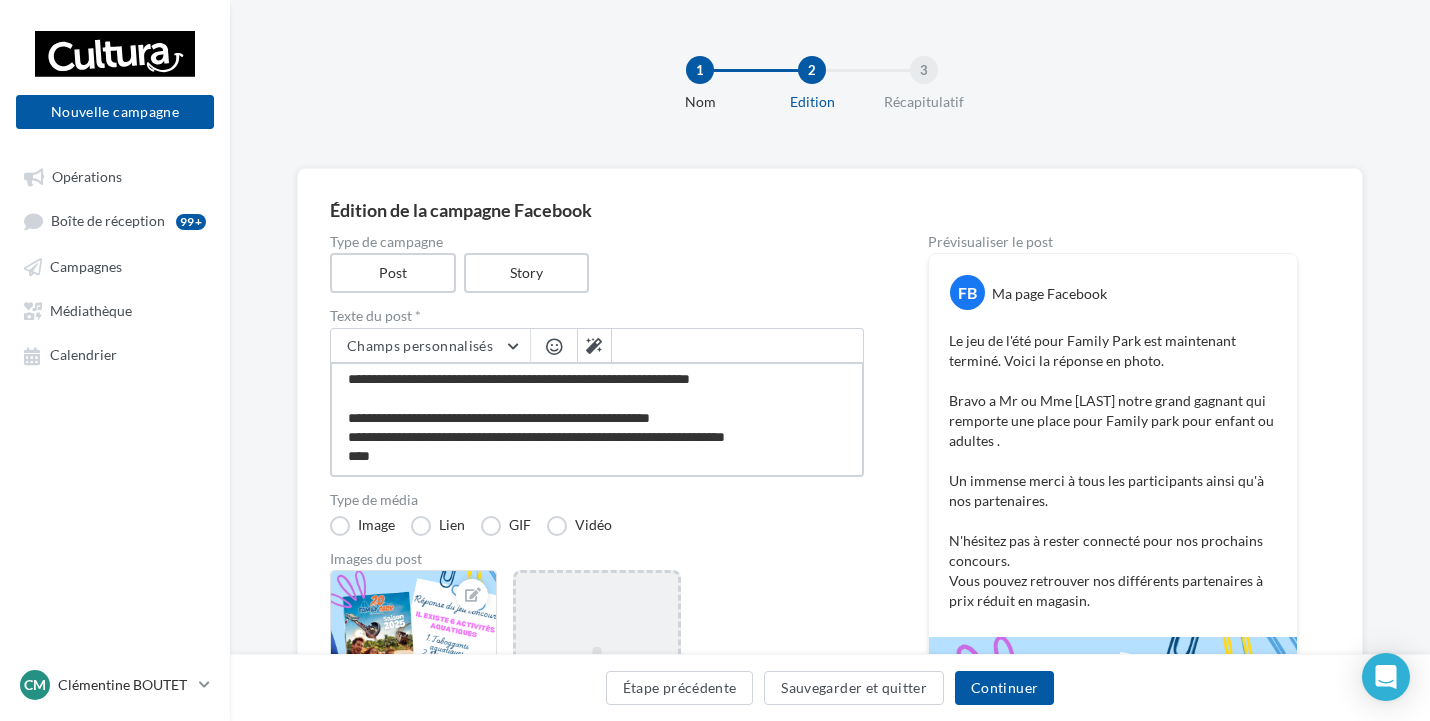 type on "**********" 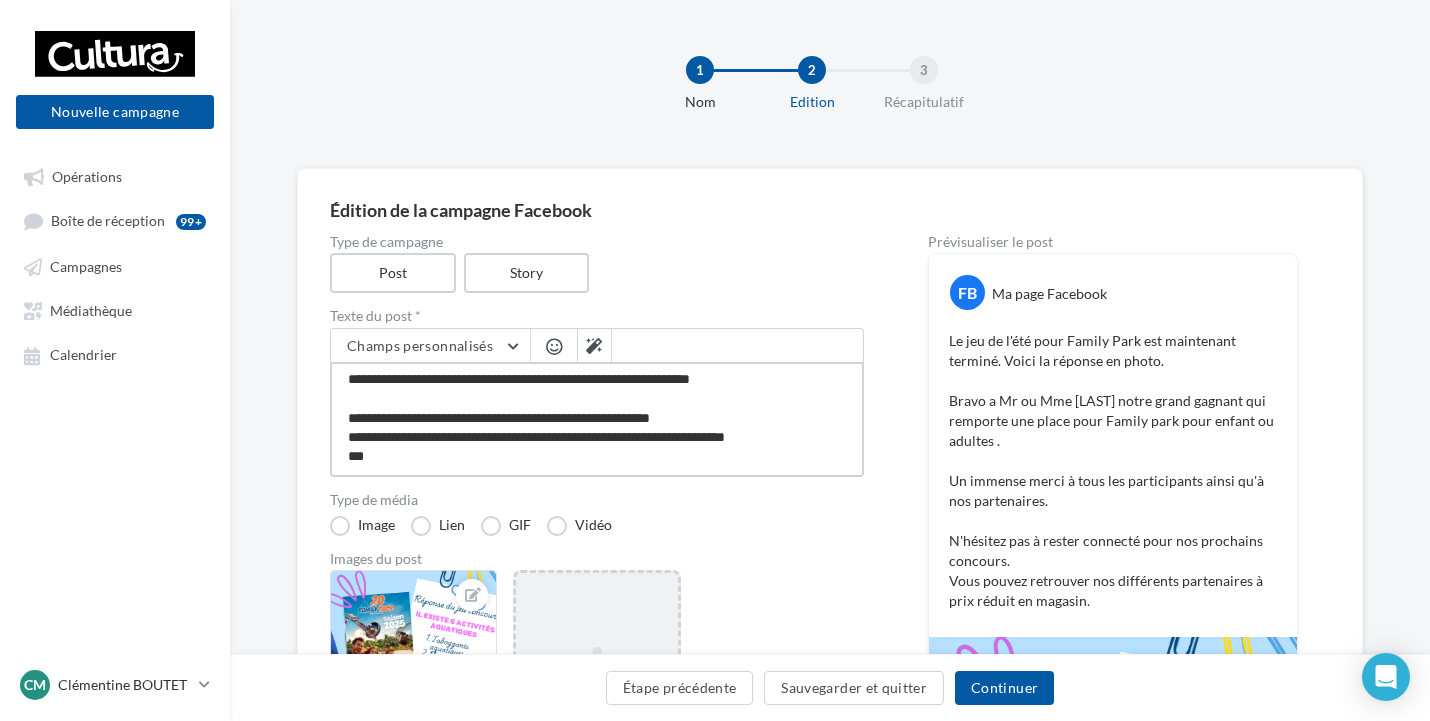 type on "**********" 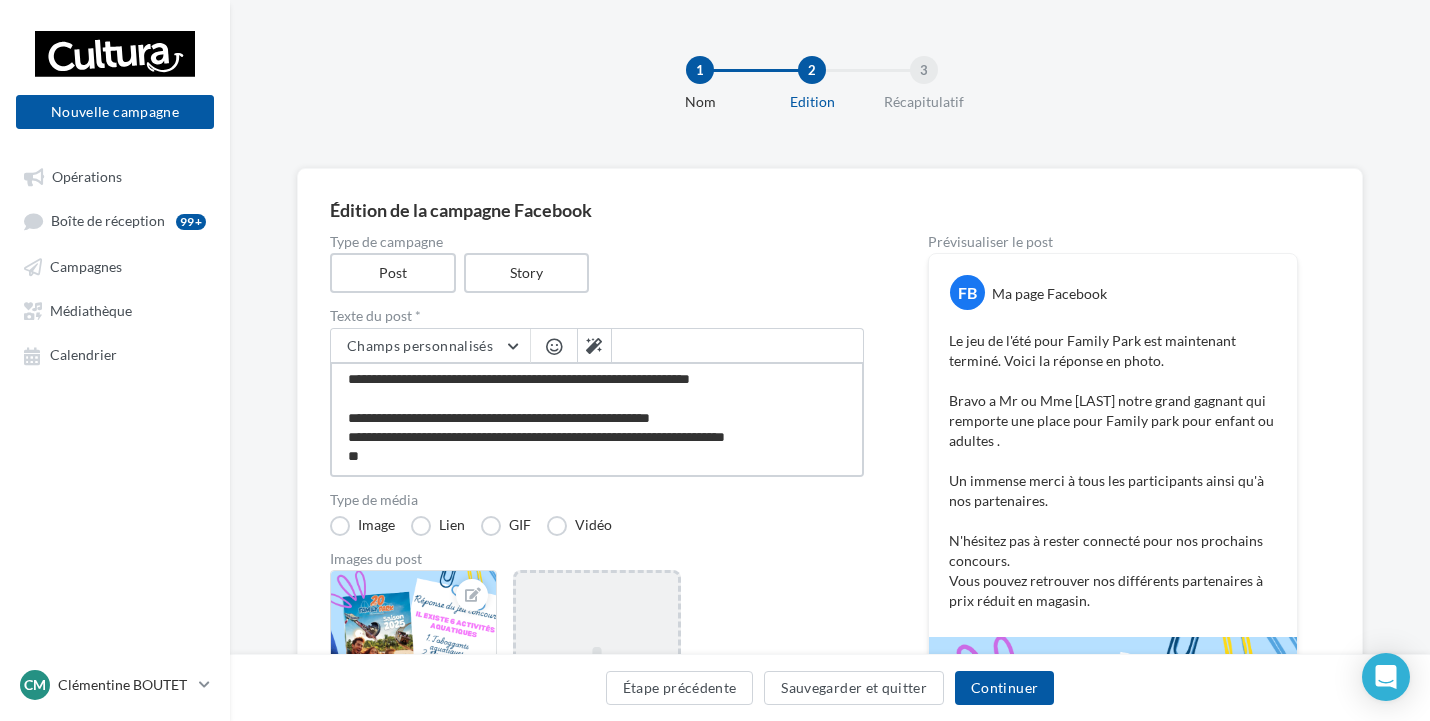 type on "**********" 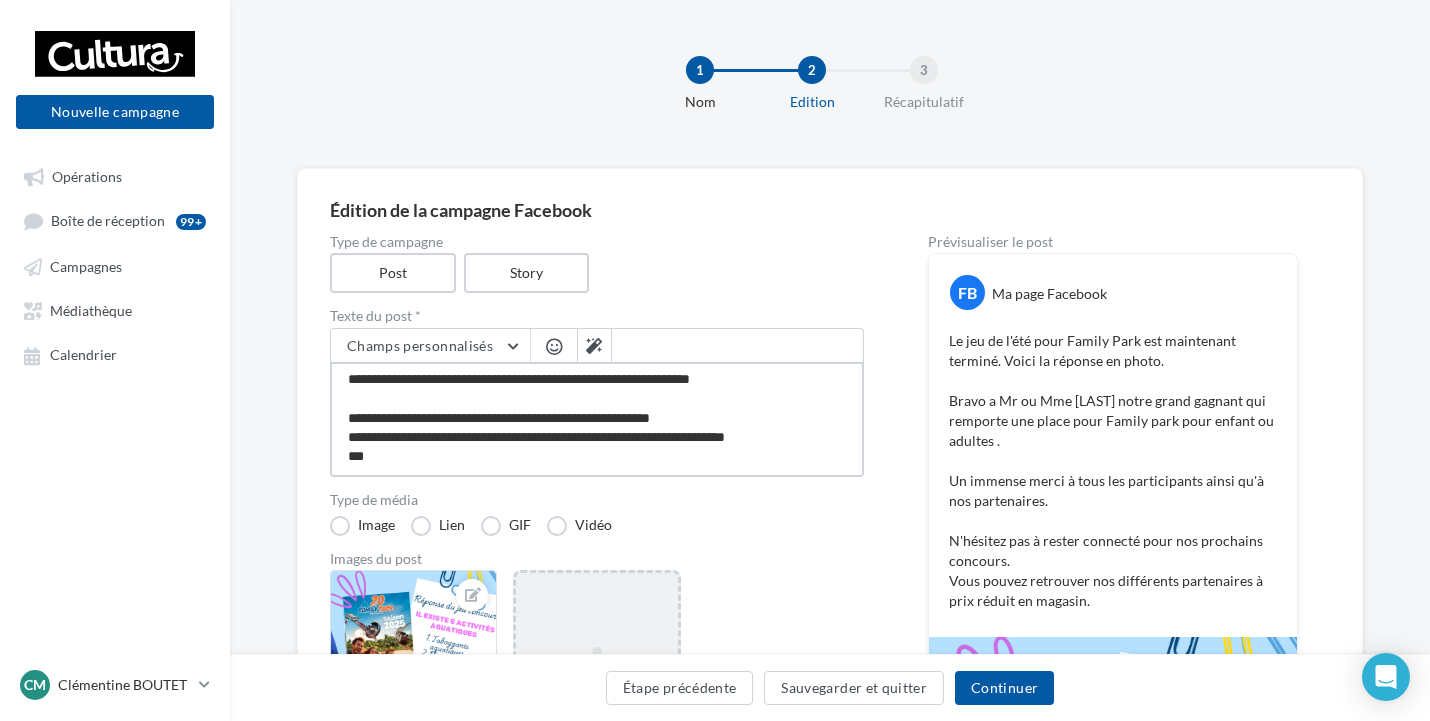 type on "**********" 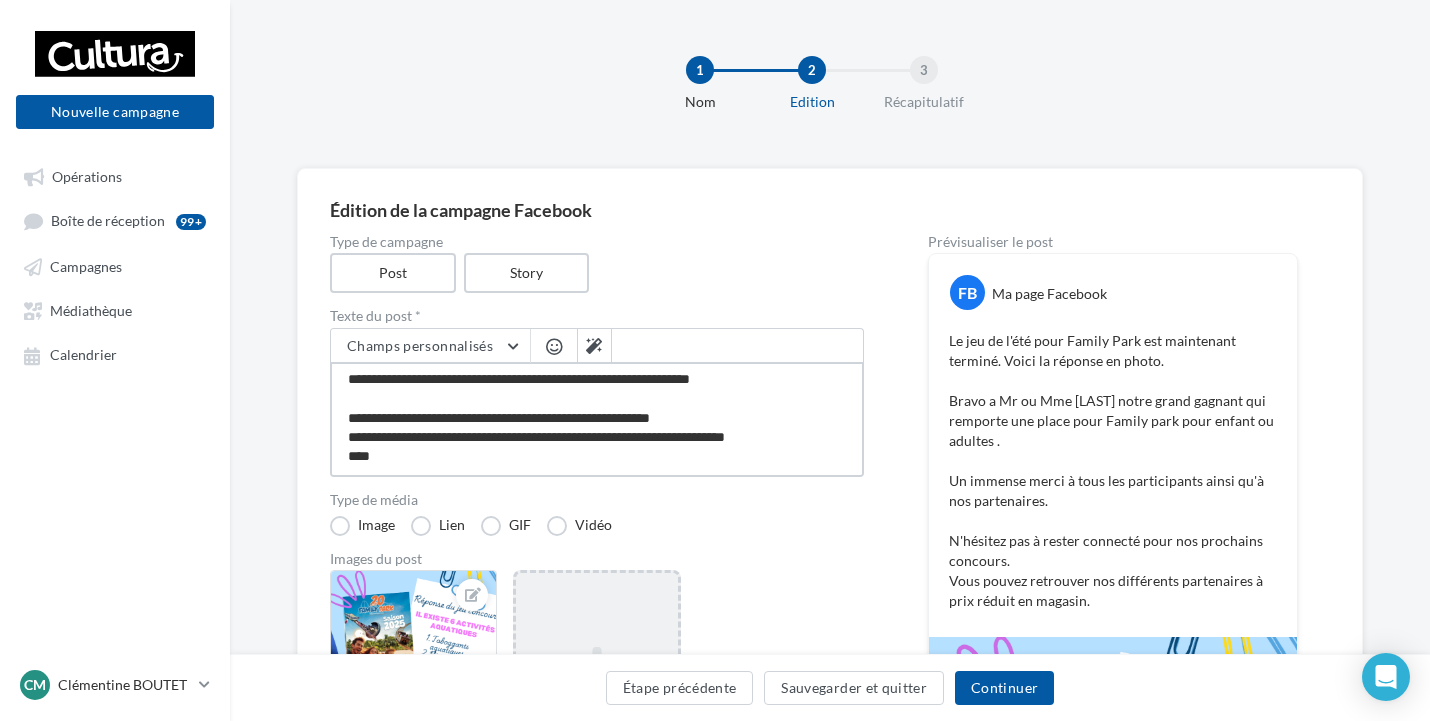 type on "**********" 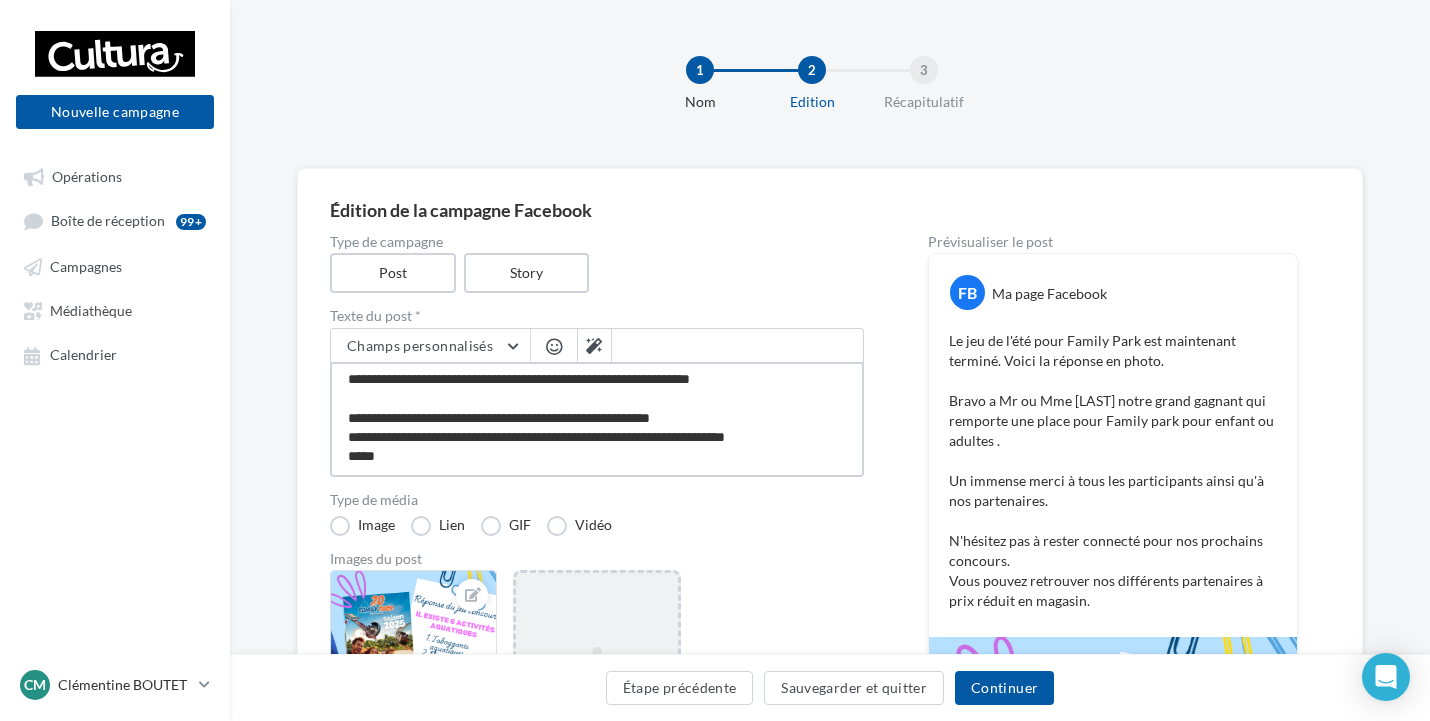 type on "**********" 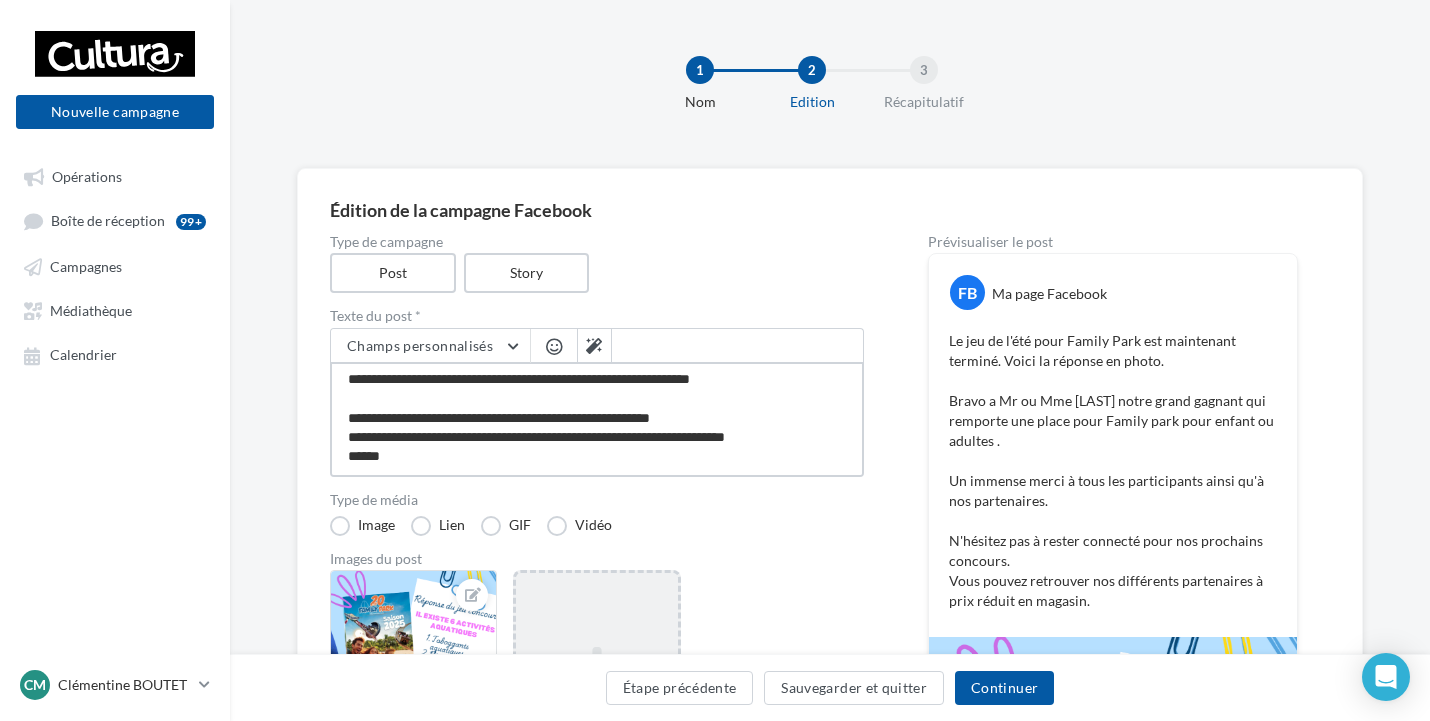 type on "**********" 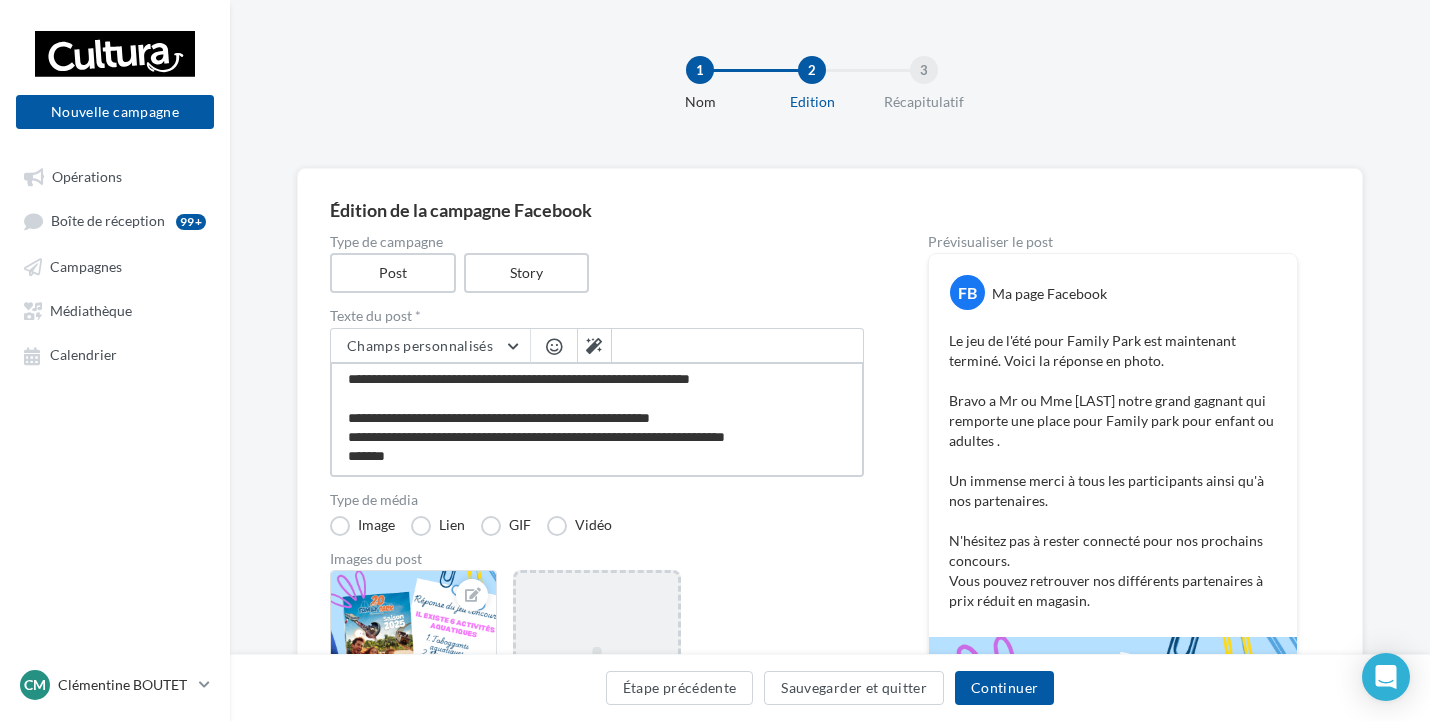 type on "**********" 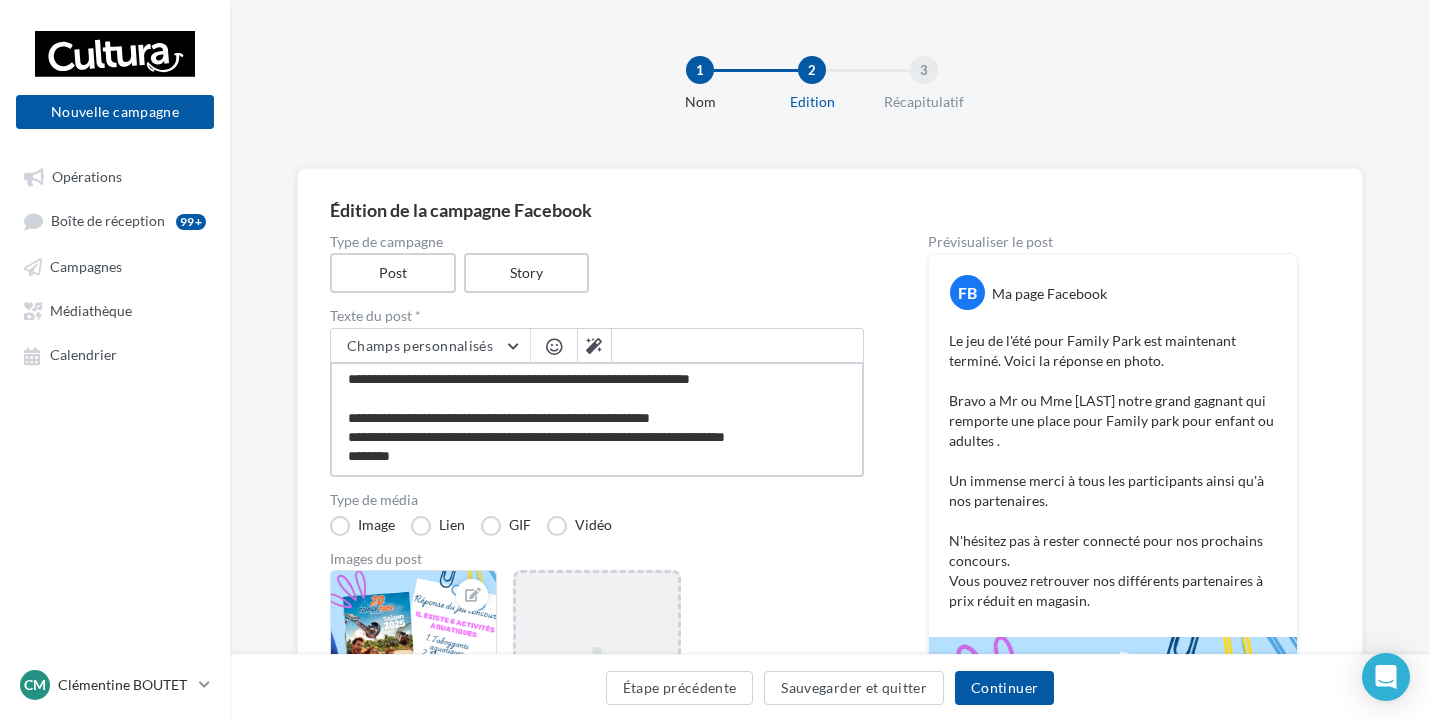 type on "**********" 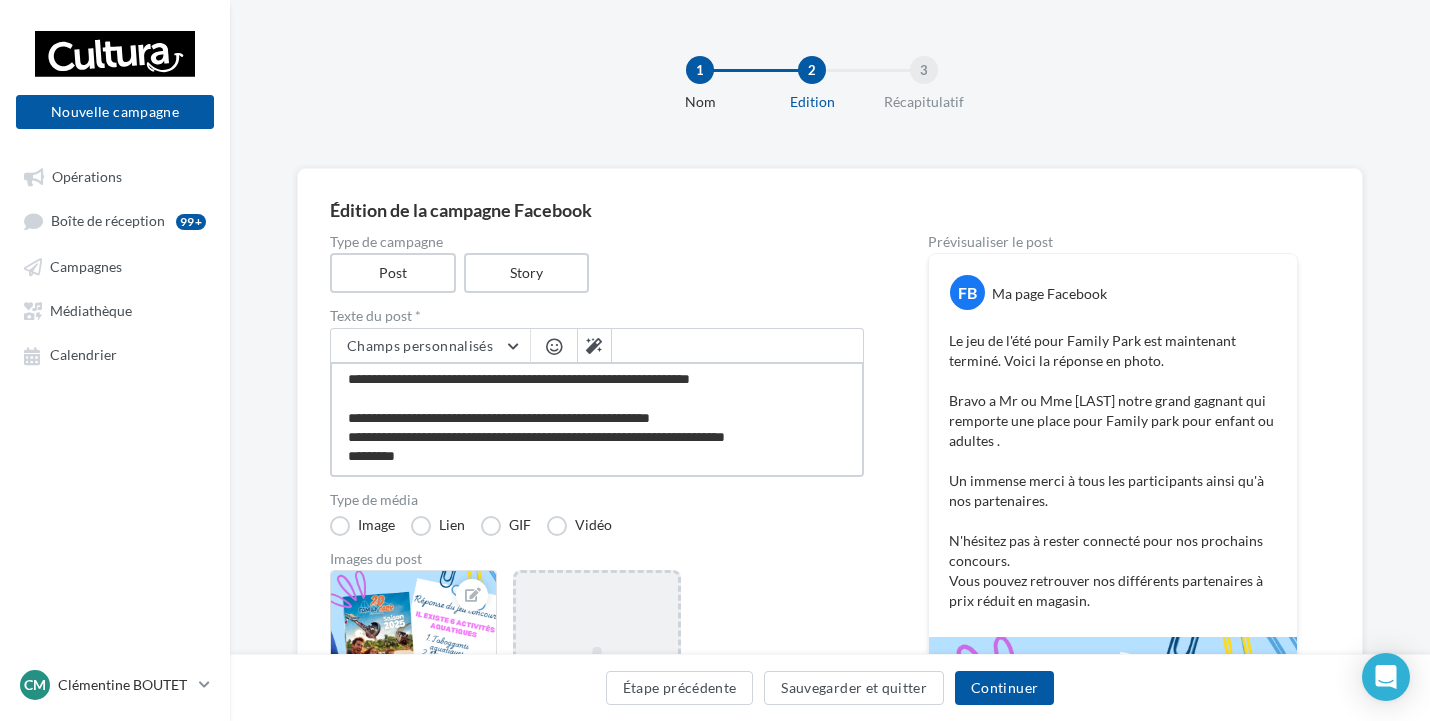 type on "**********" 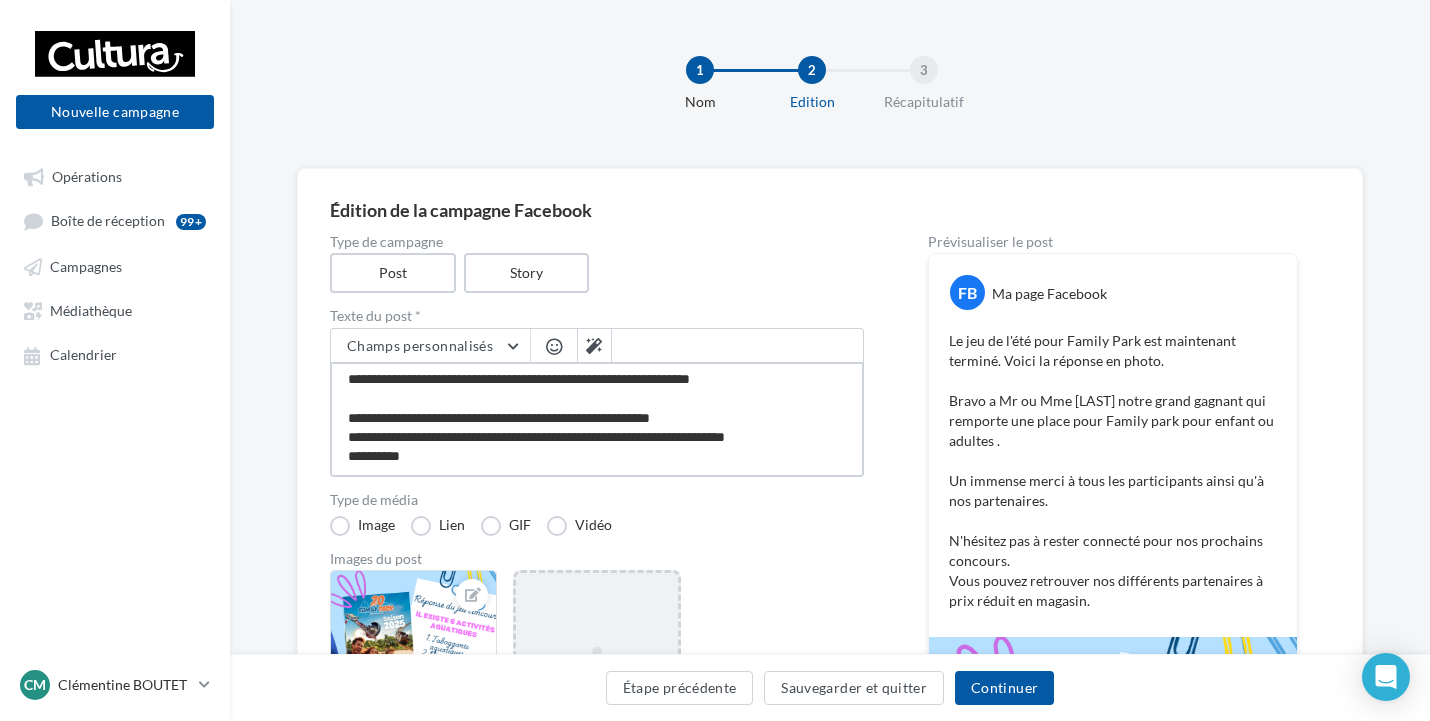 type on "**********" 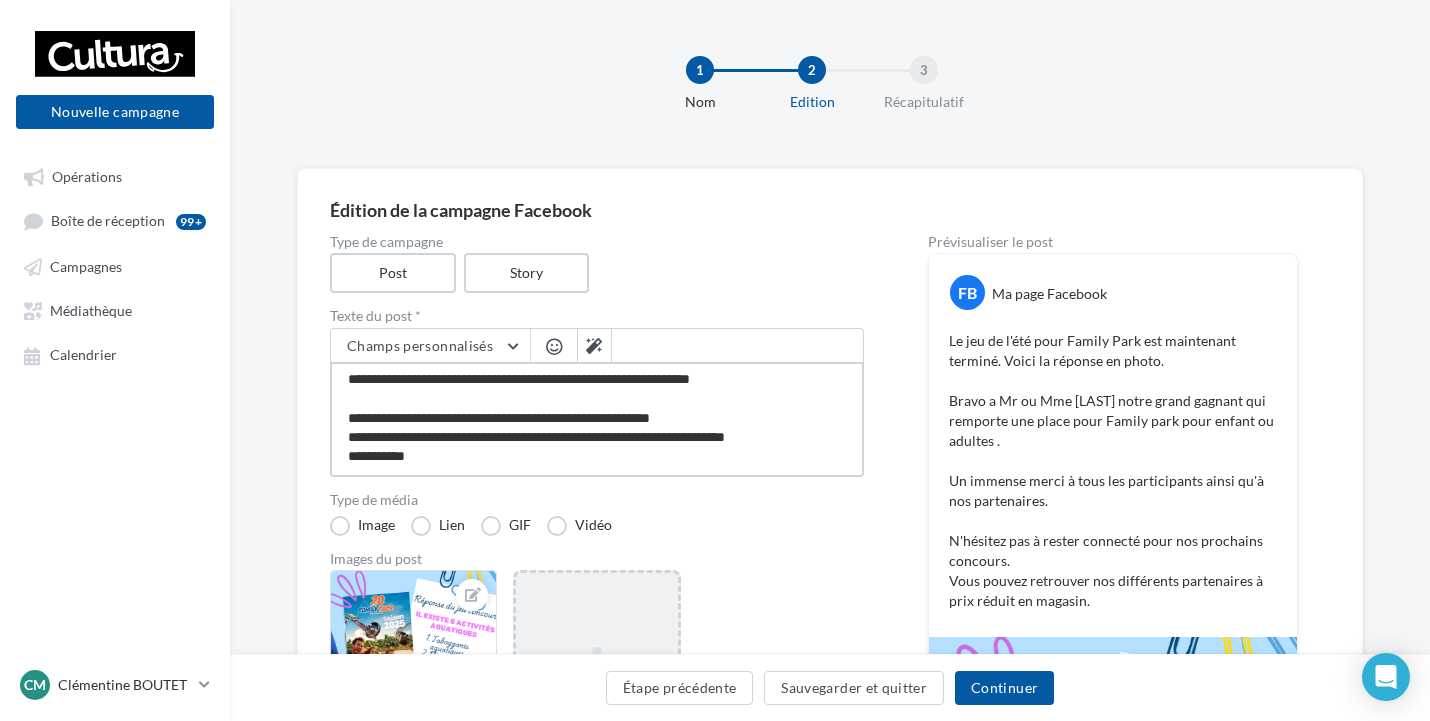 type on "**********" 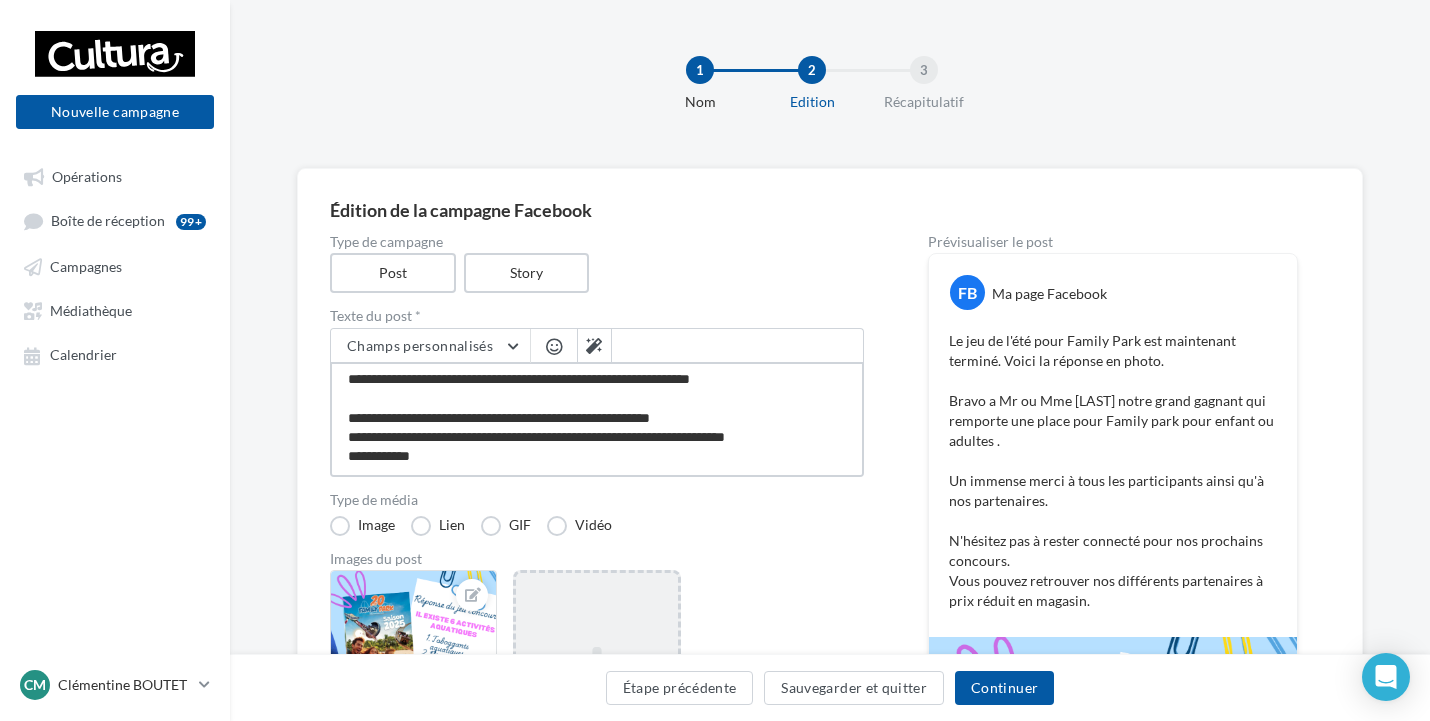 type on "**********" 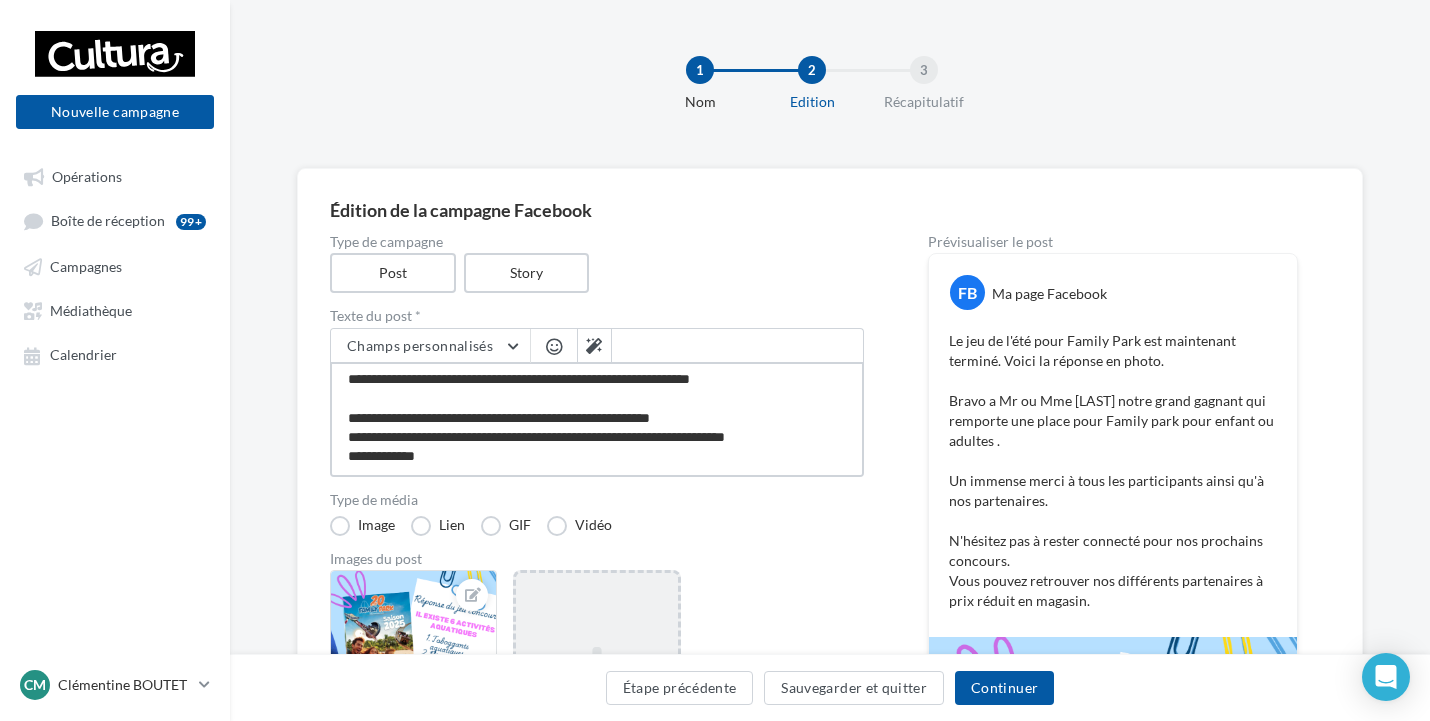 type on "**********" 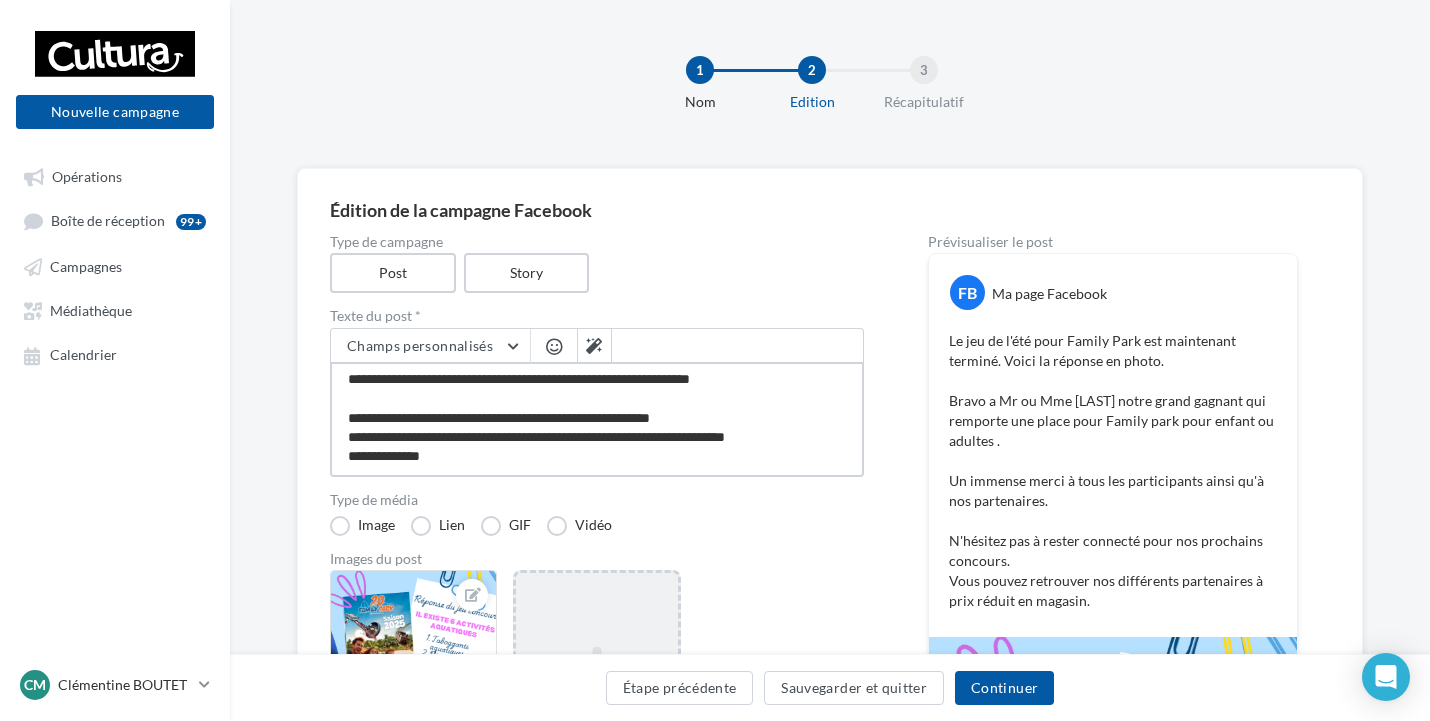 type on "**********" 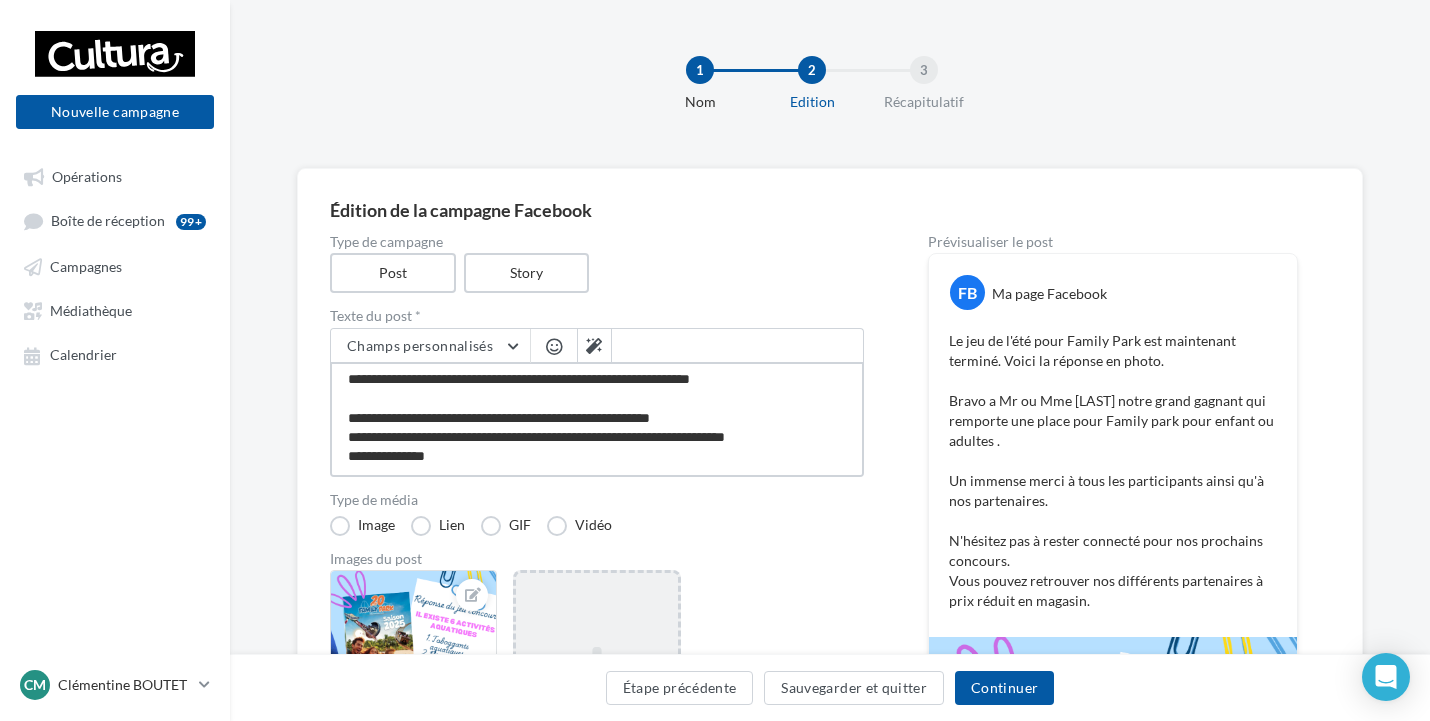 type on "**********" 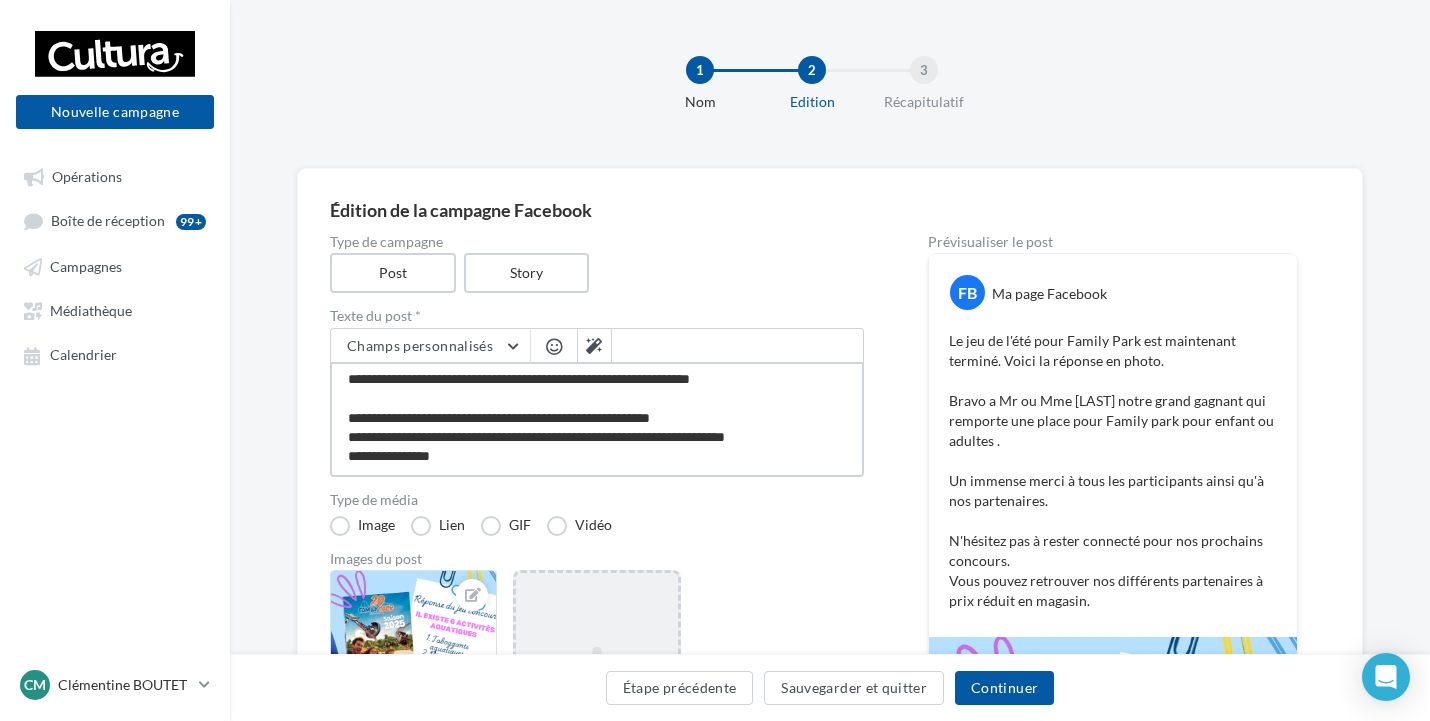 type on "**********" 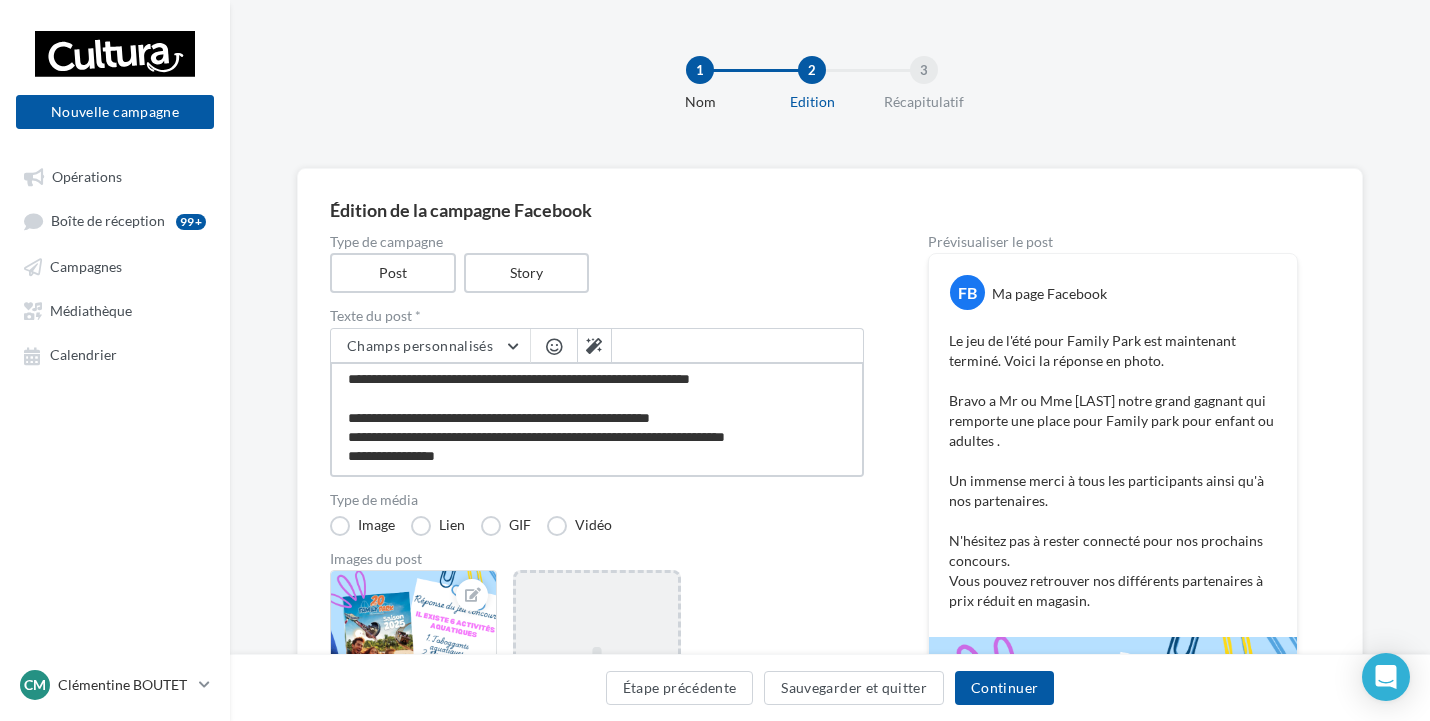 type on "**********" 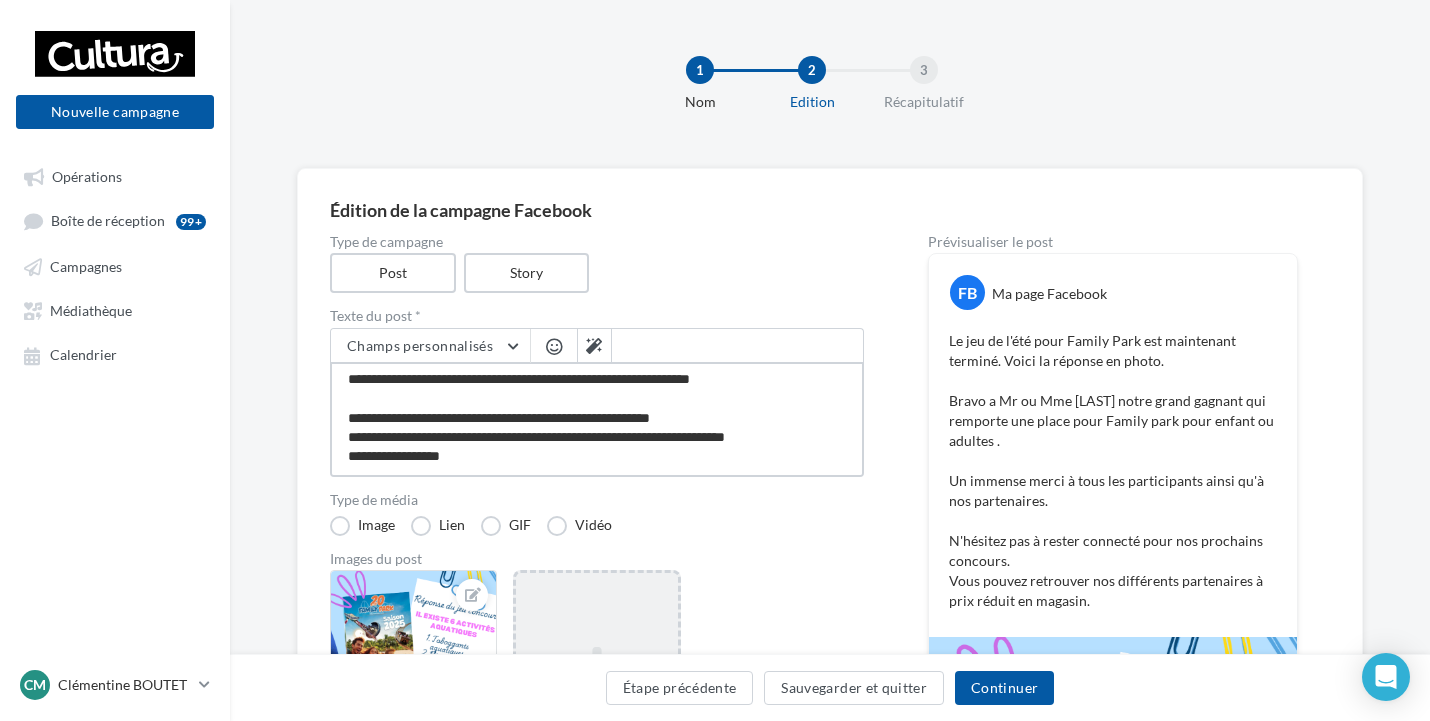 type on "**********" 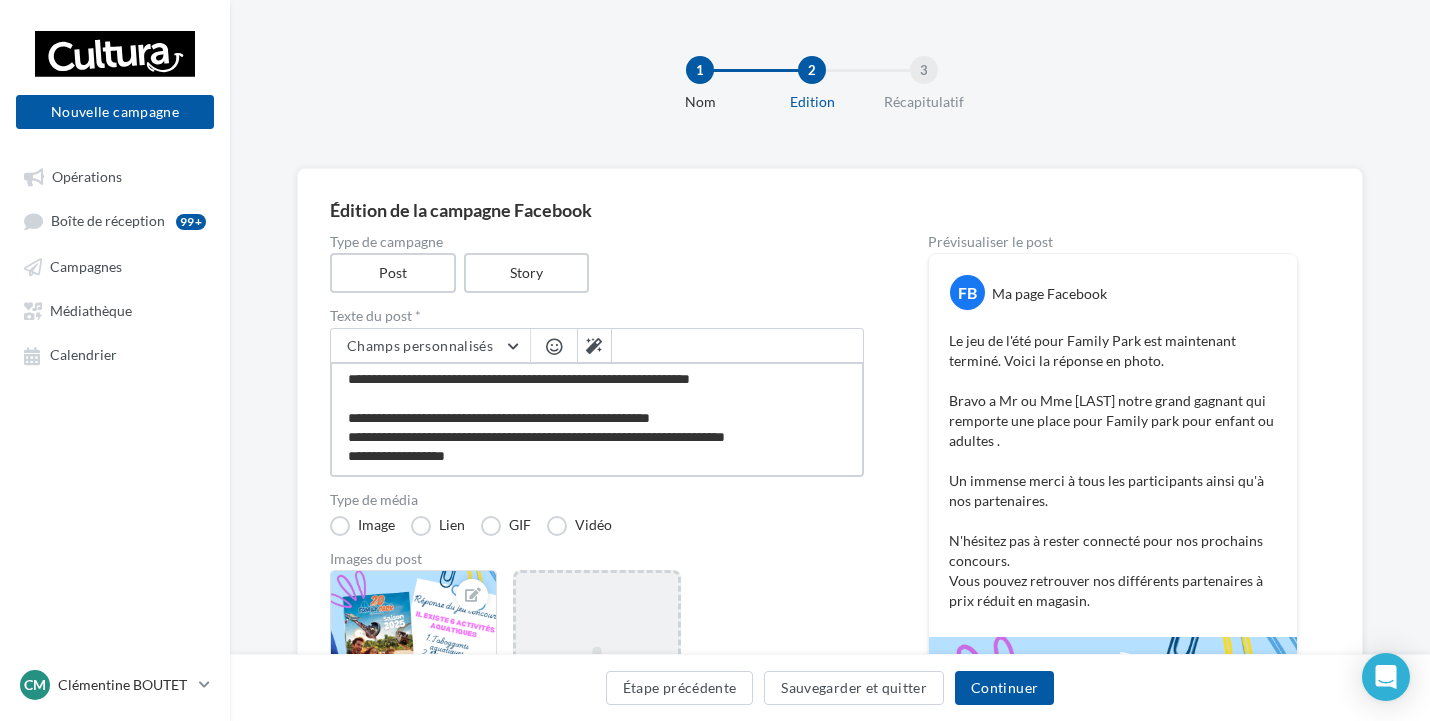 type on "**********" 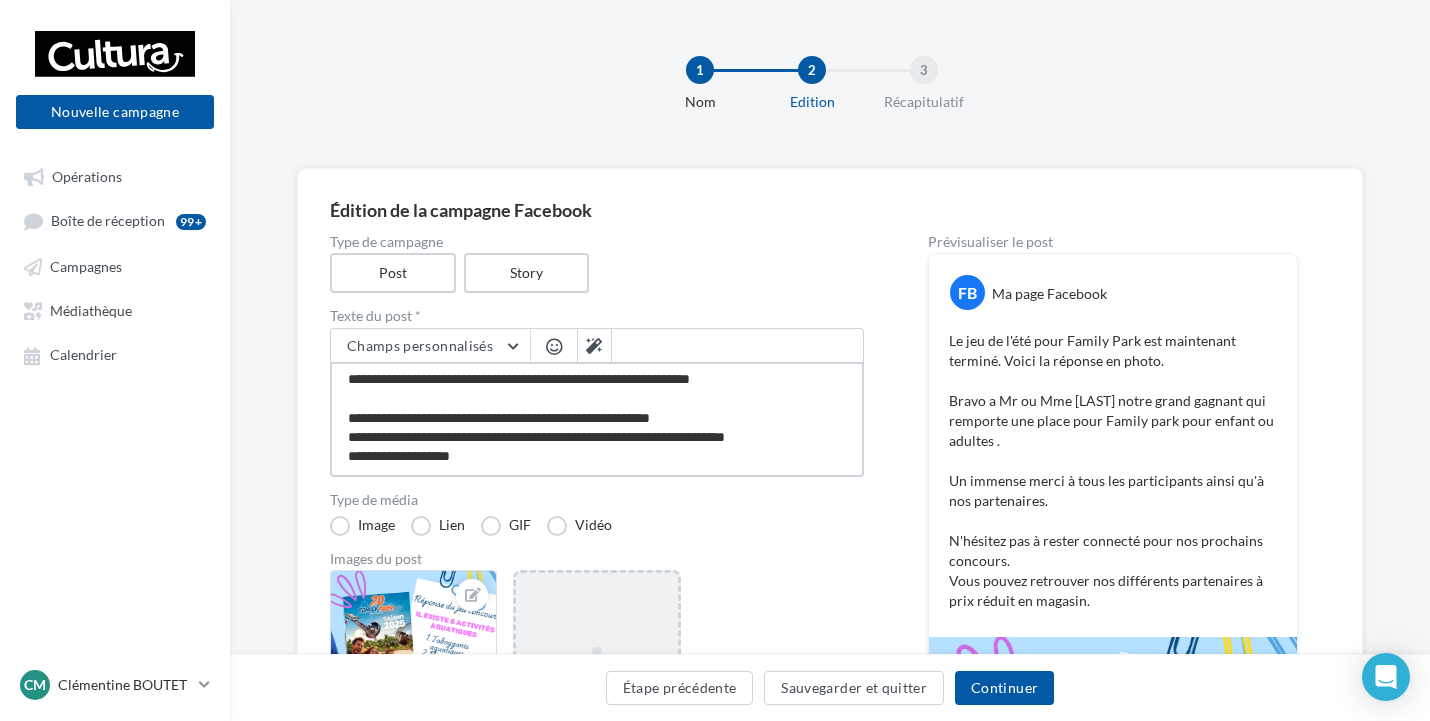 type on "**********" 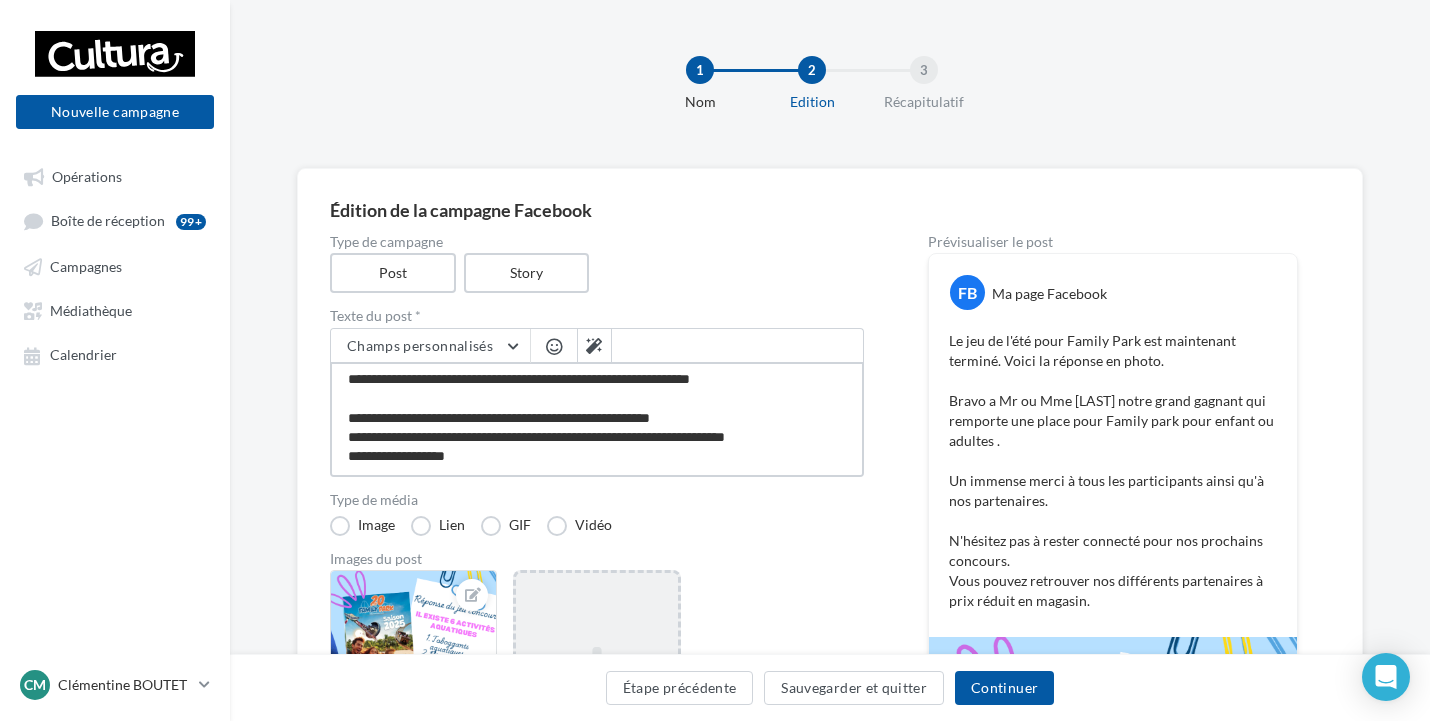 type on "**********" 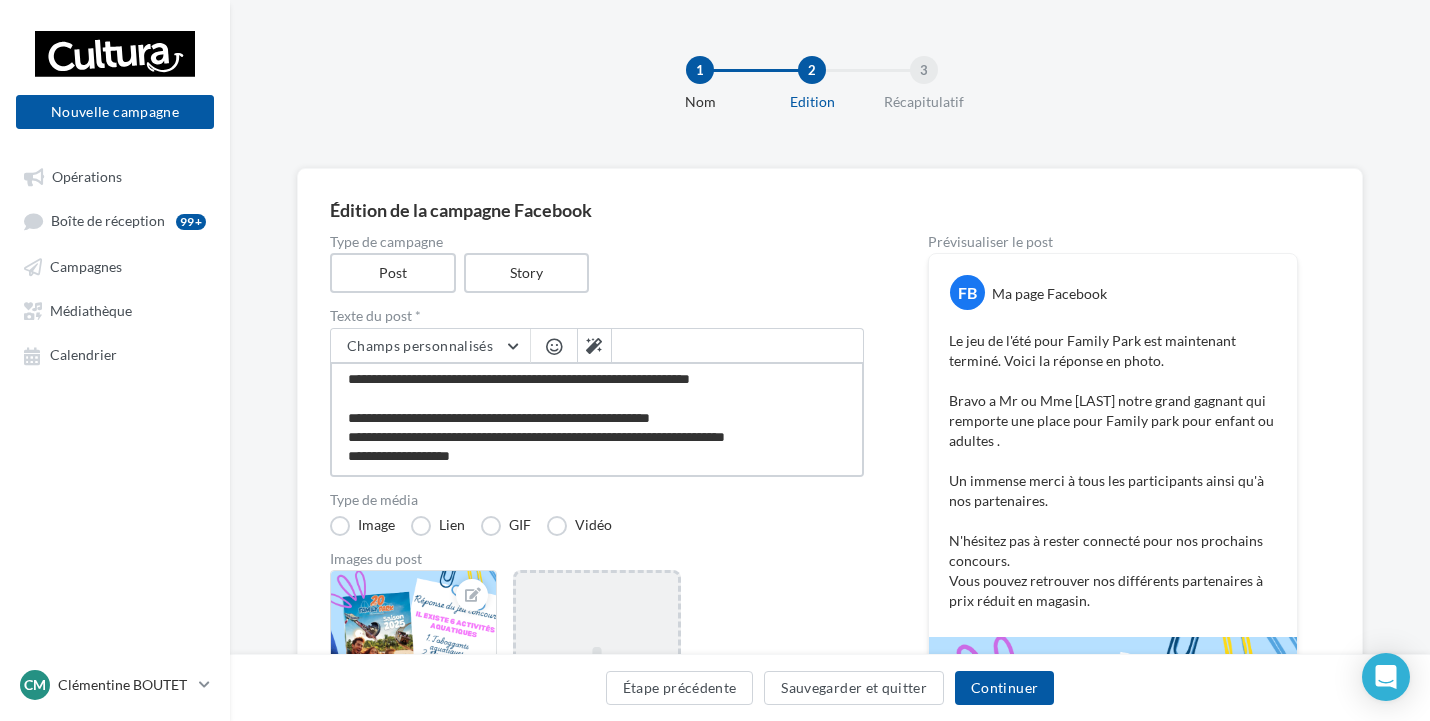 type on "**********" 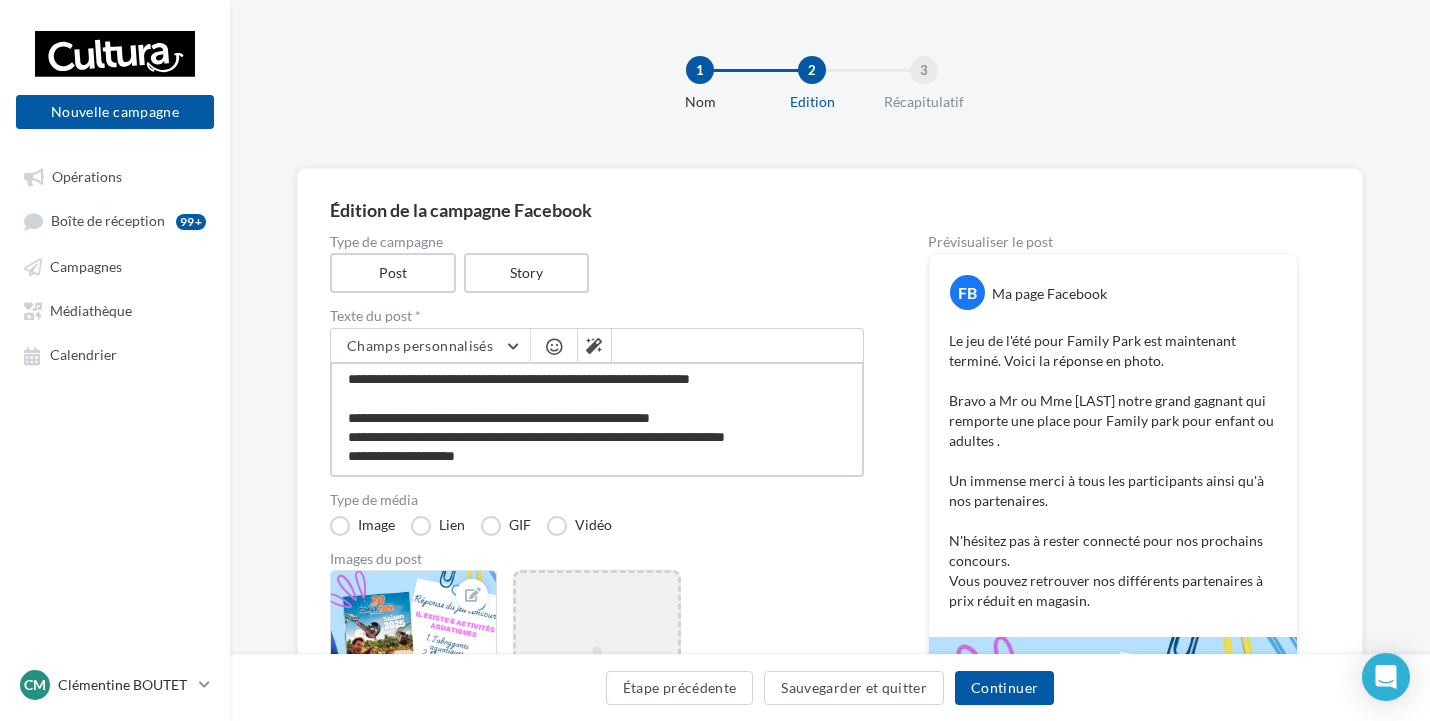 type on "**********" 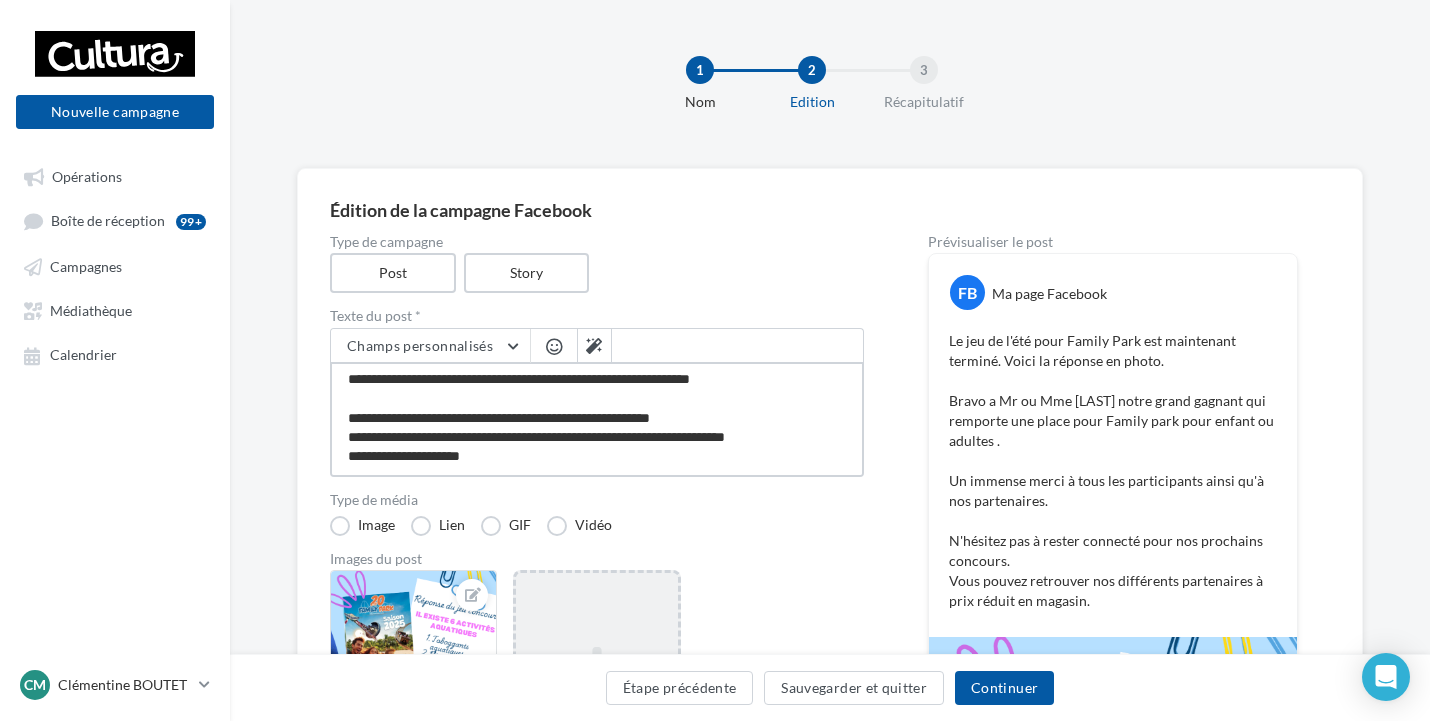 type on "**********" 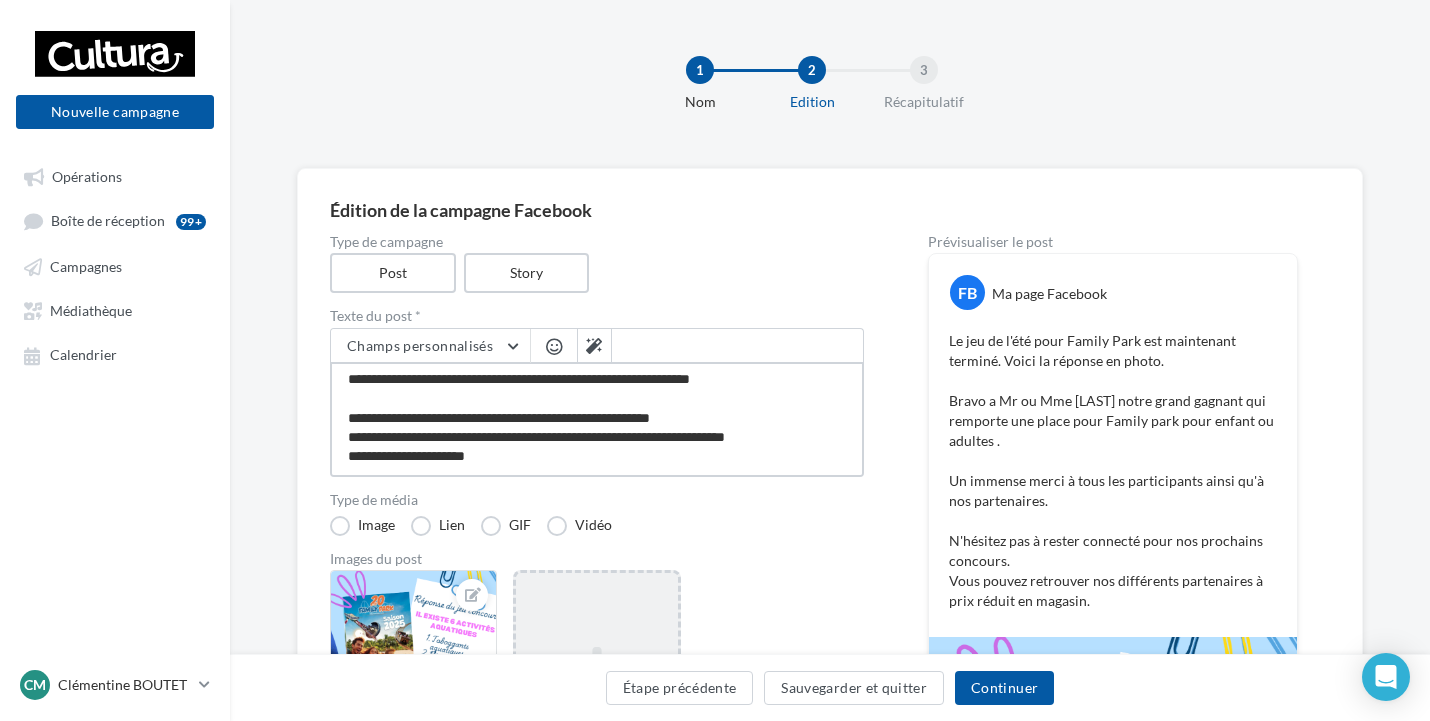 type on "**********" 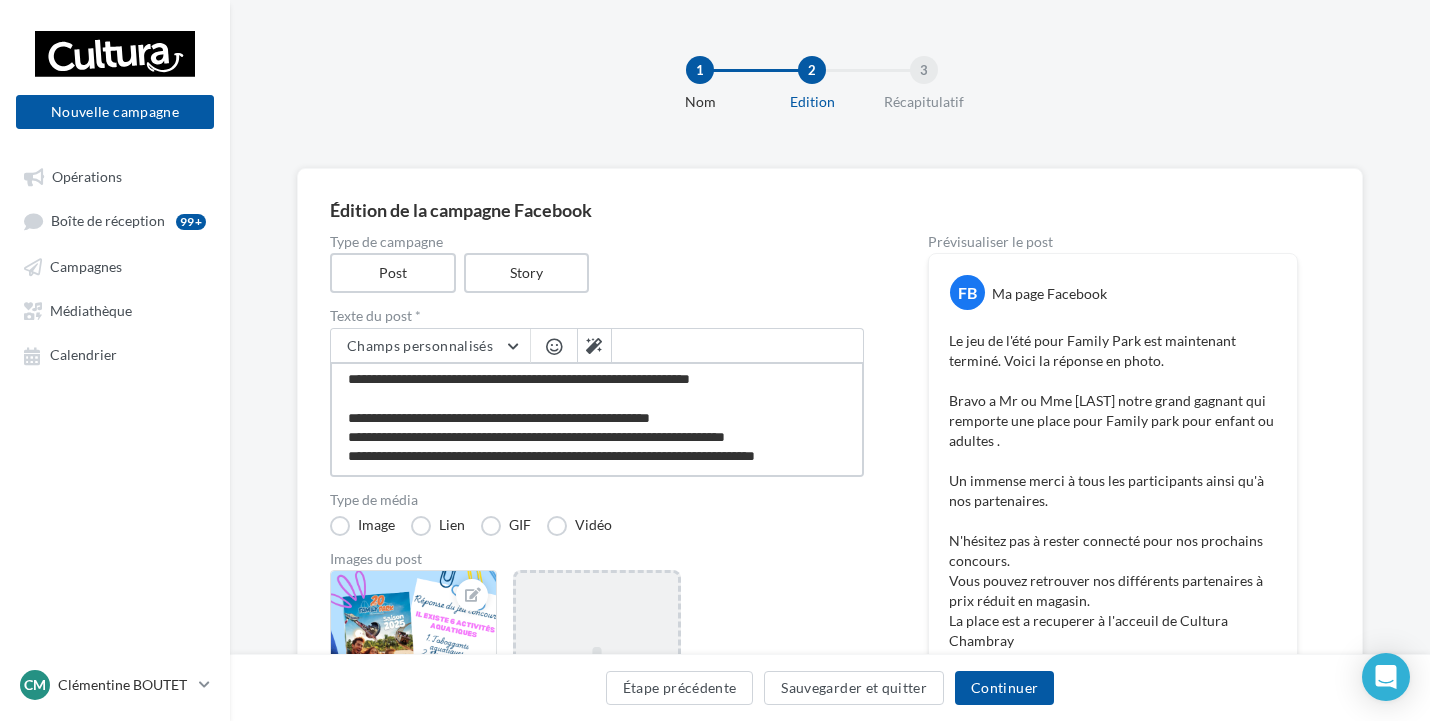 scroll, scrollTop: 127, scrollLeft: 0, axis: vertical 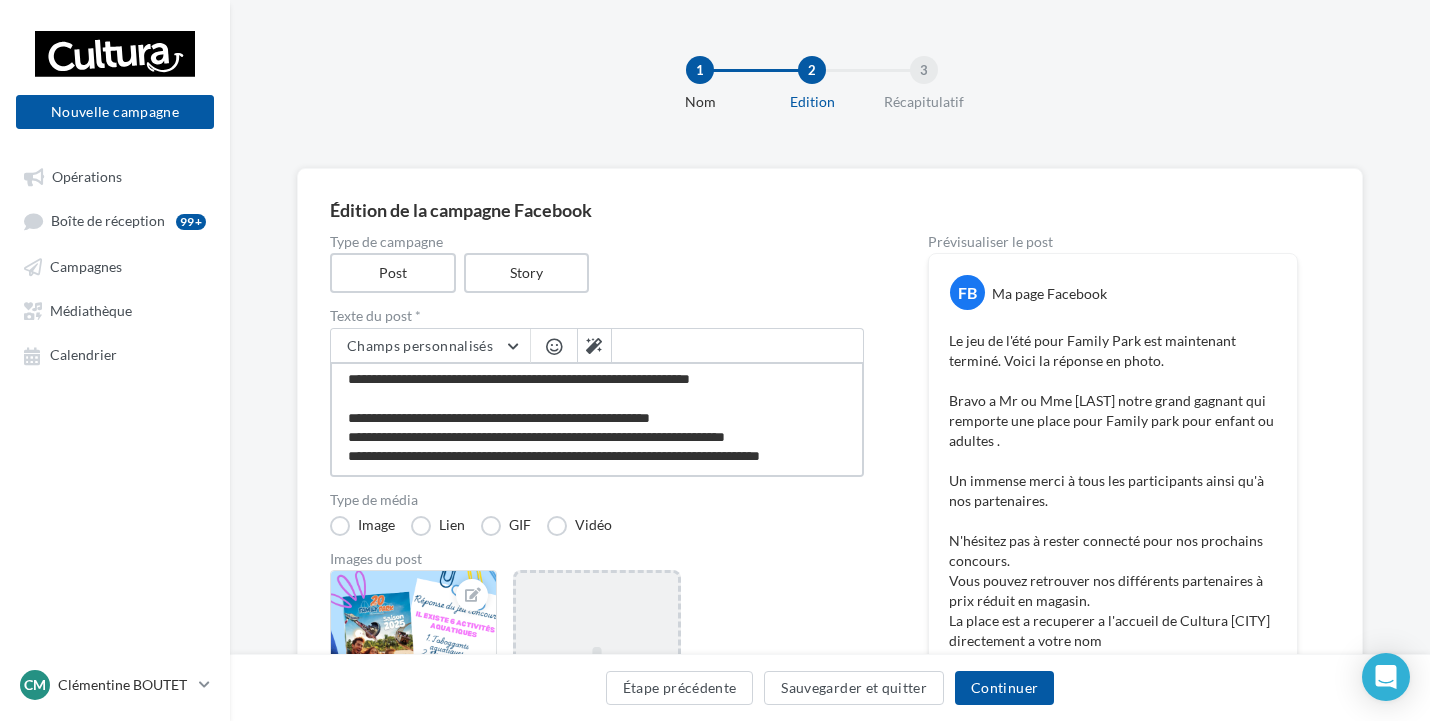 click on "**********" at bounding box center (597, 419) 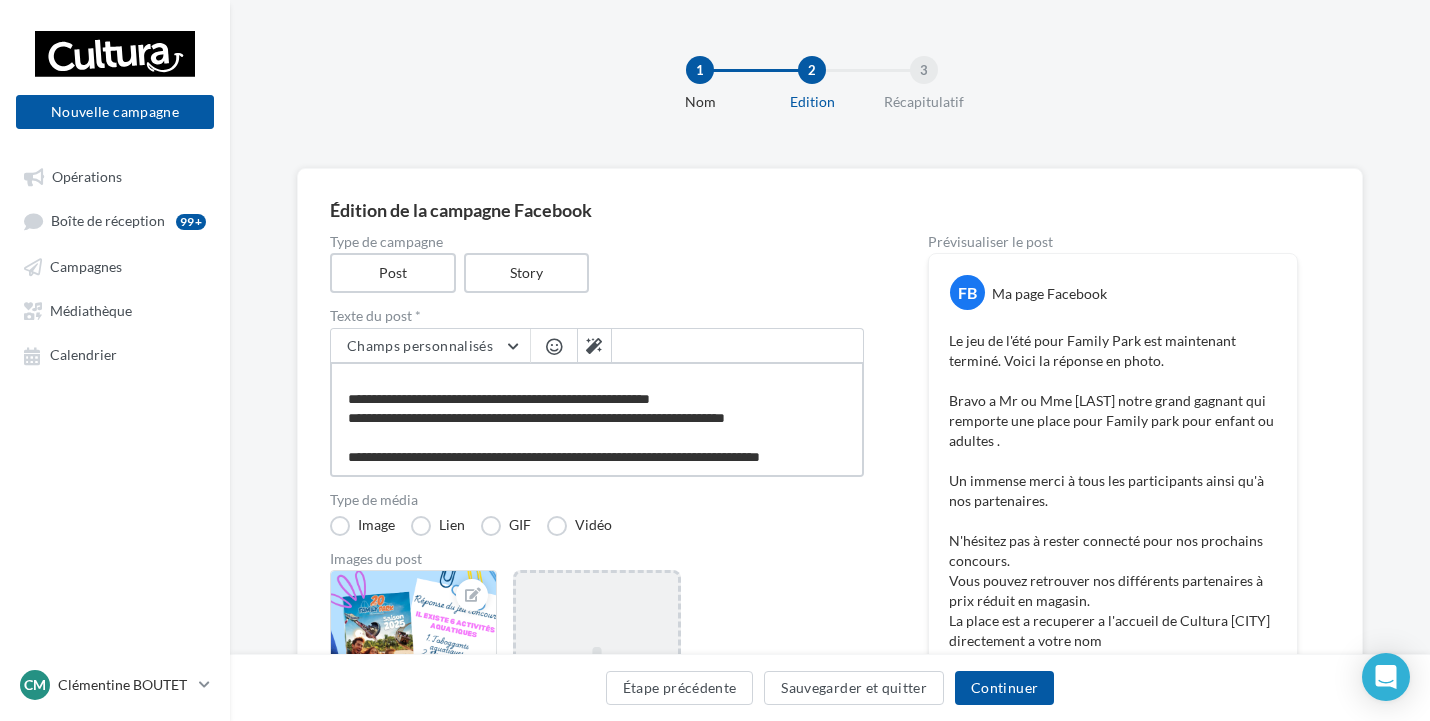 scroll, scrollTop: 175, scrollLeft: 0, axis: vertical 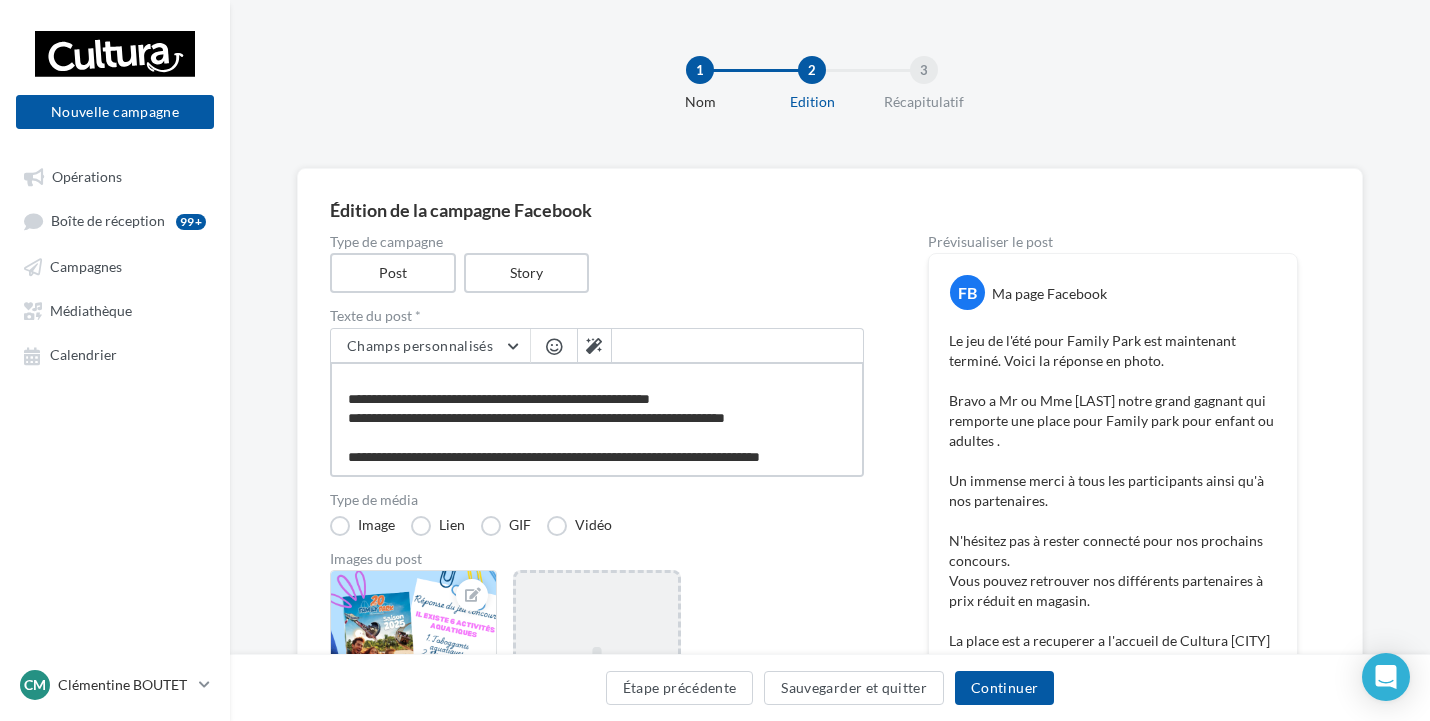 click on "**********" at bounding box center (597, 419) 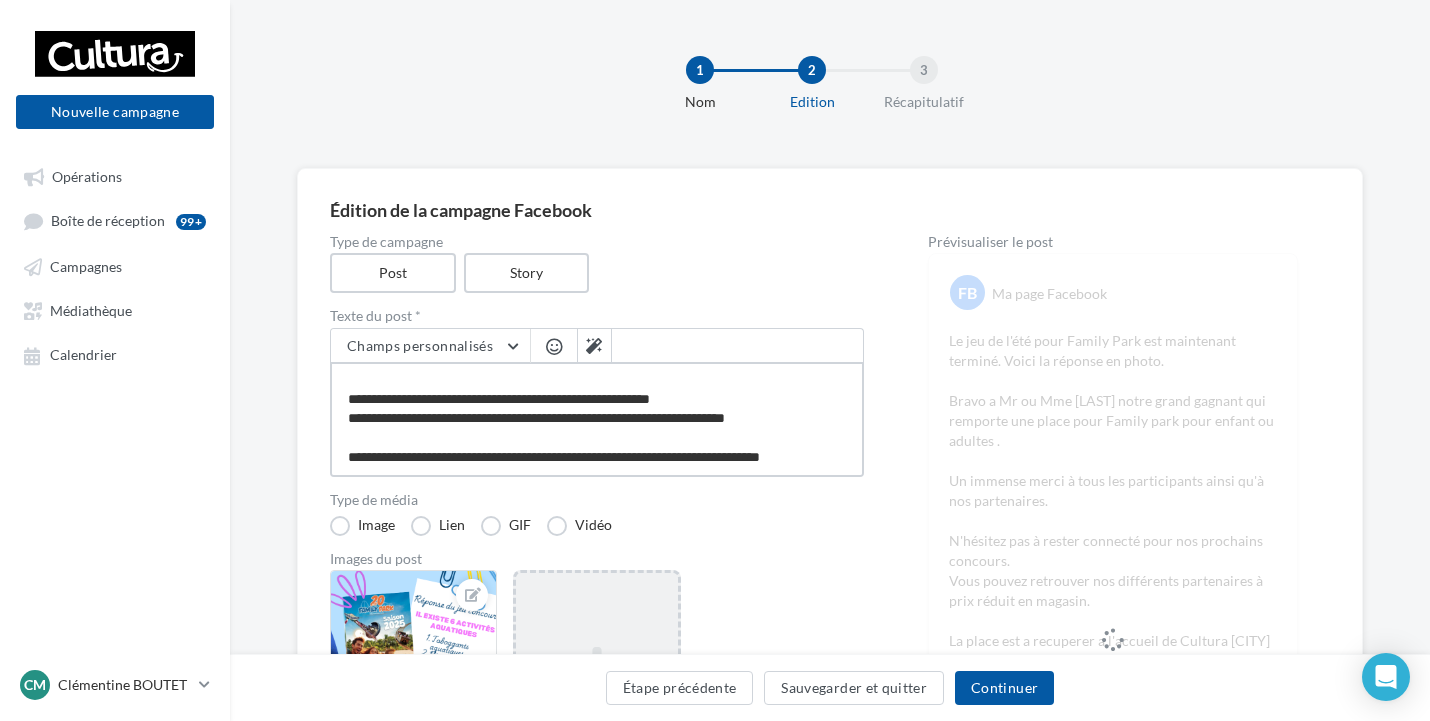 drag, startPoint x: 384, startPoint y: 448, endPoint x: 343, endPoint y: 420, distance: 49.648766 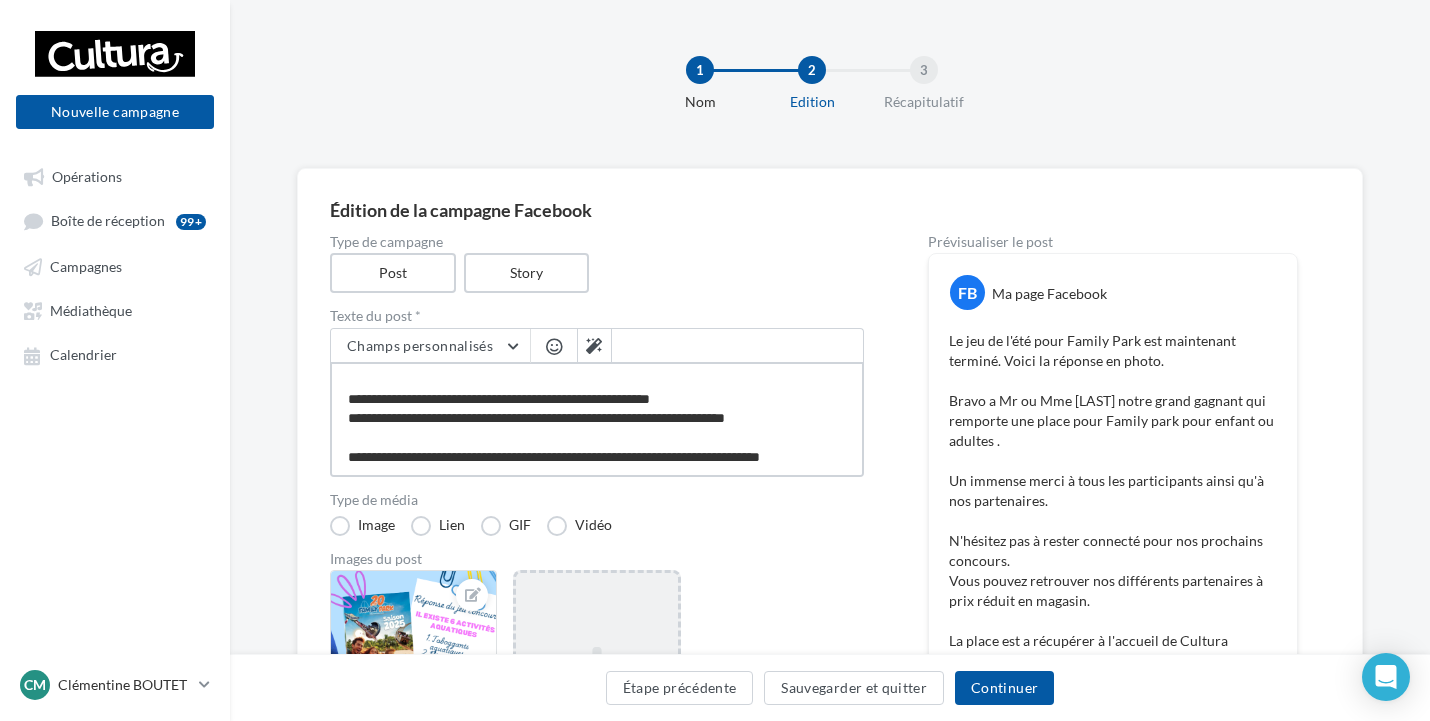 click on "**********" at bounding box center [597, 419] 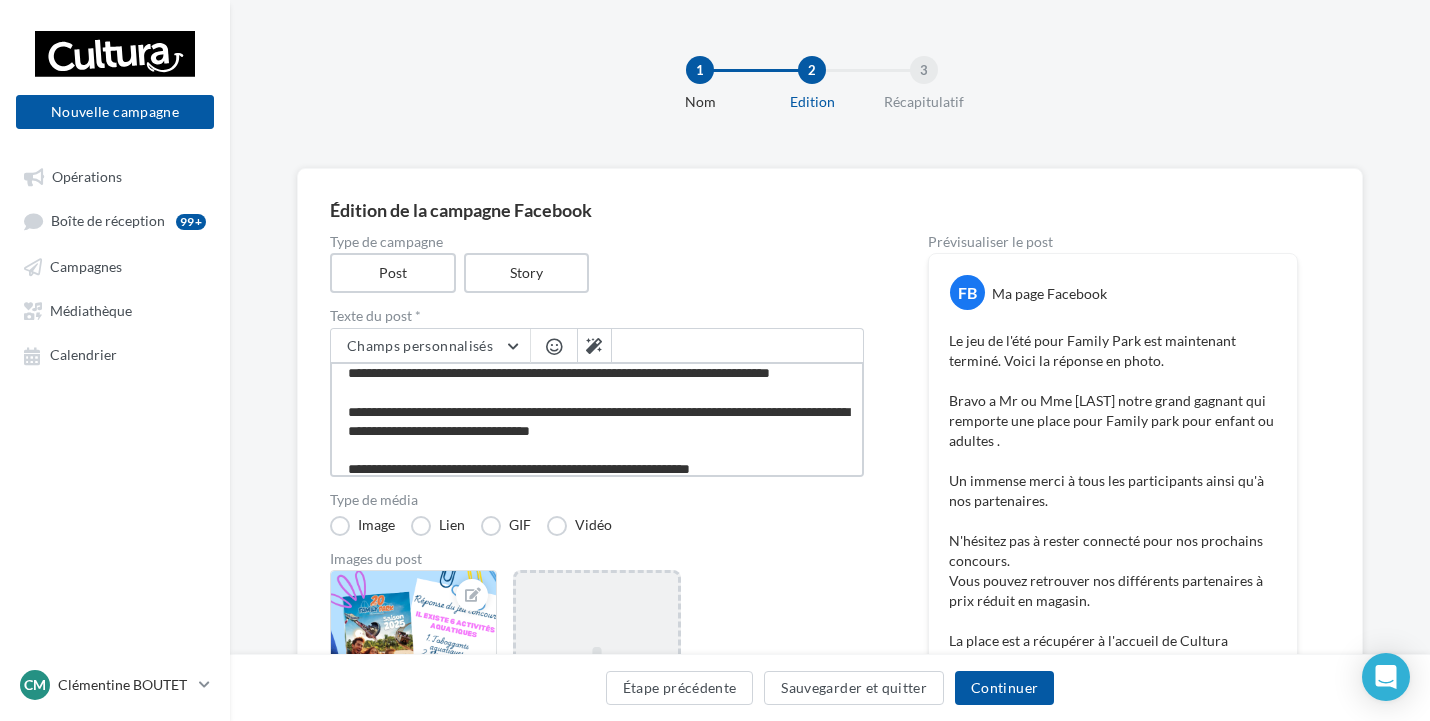 scroll, scrollTop: 0, scrollLeft: 0, axis: both 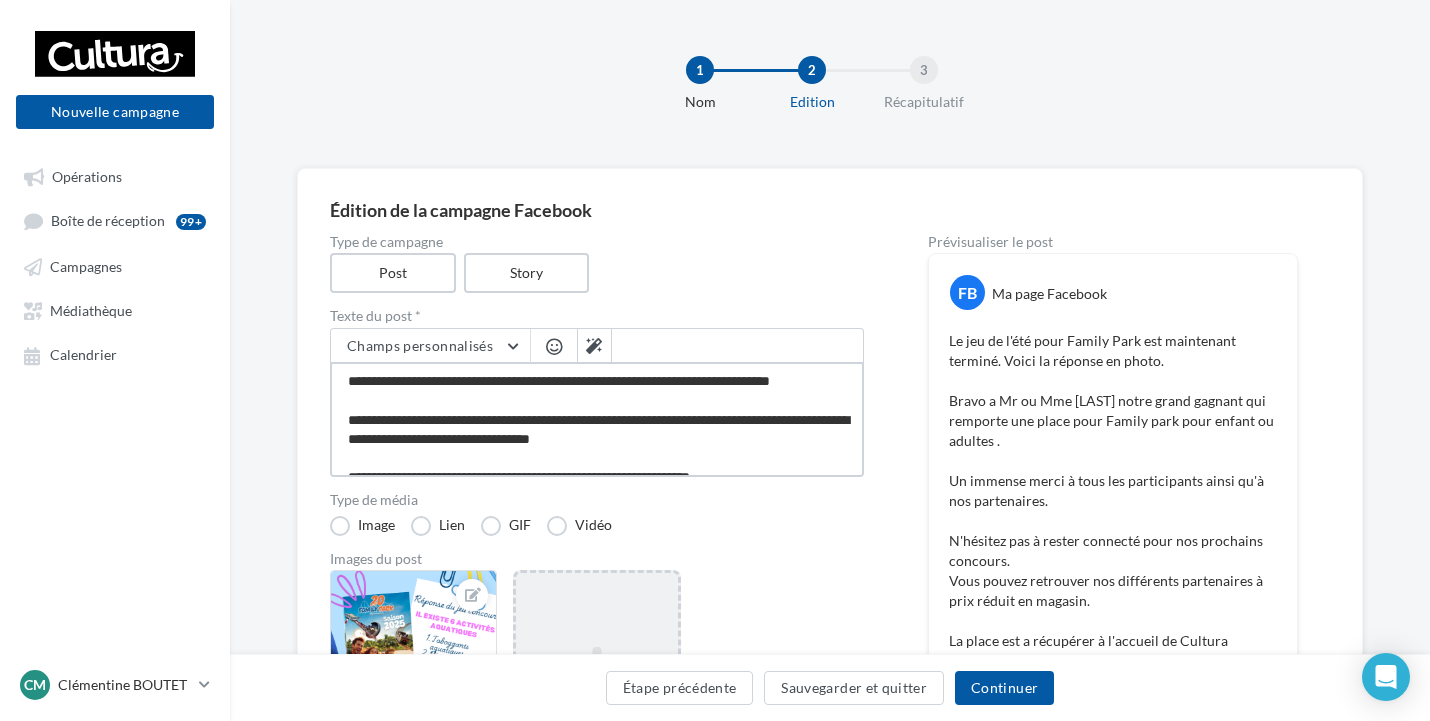 click on "**********" at bounding box center (597, 419) 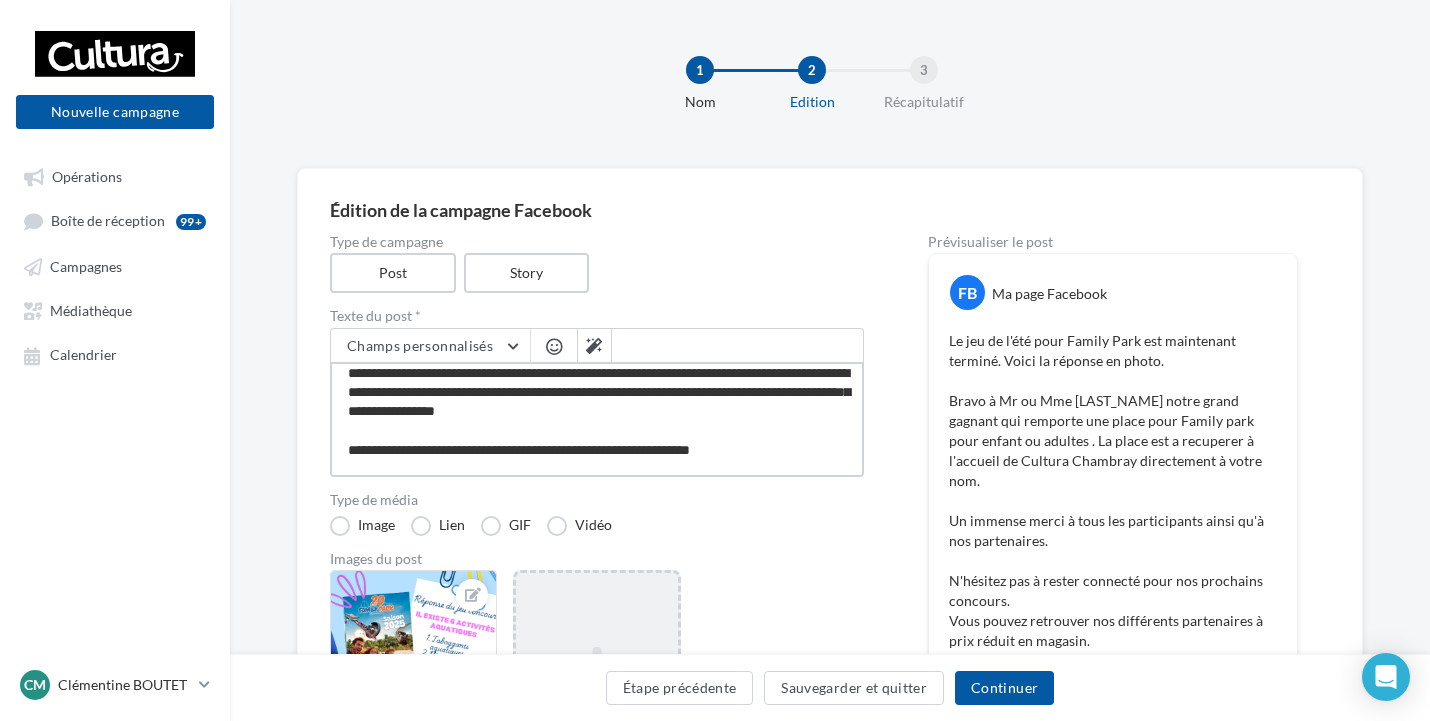 scroll, scrollTop: 0, scrollLeft: 0, axis: both 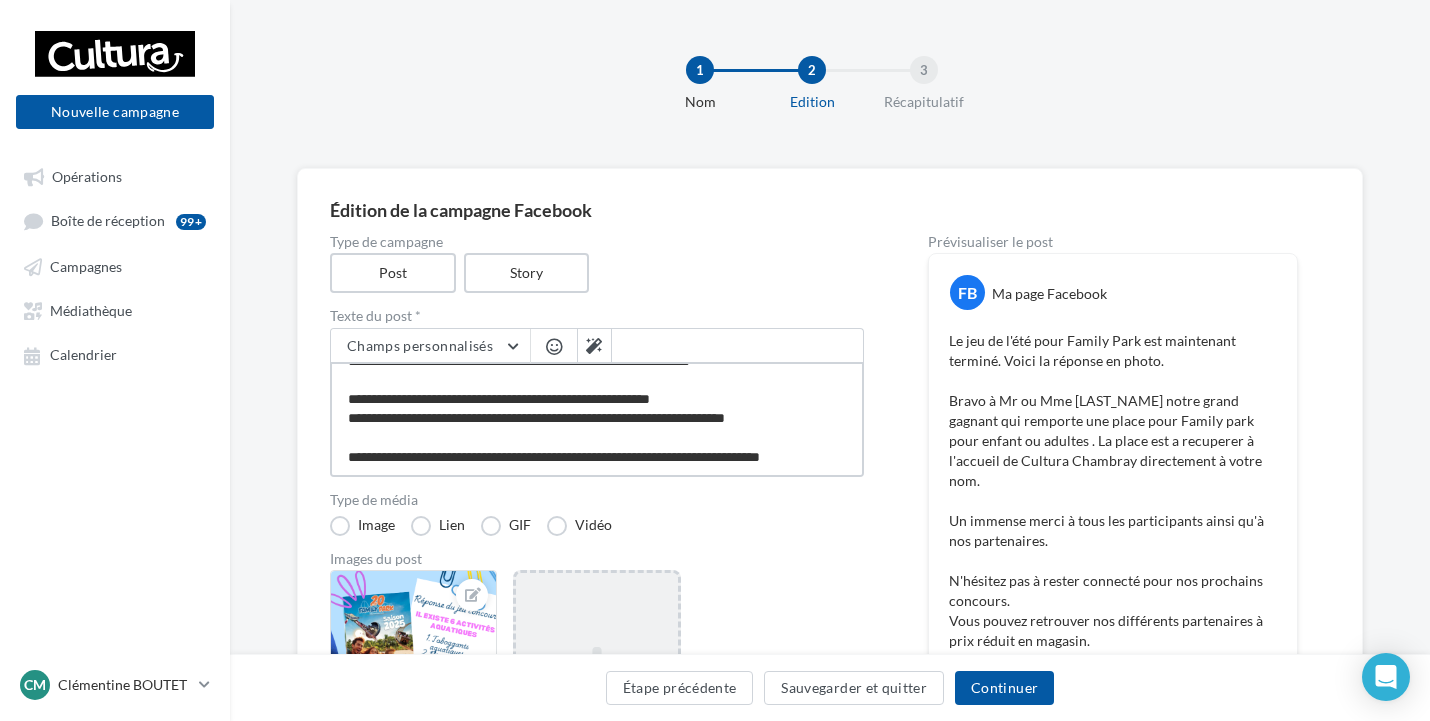 drag, startPoint x: 600, startPoint y: 456, endPoint x: 745, endPoint y: 391, distance: 158.90248 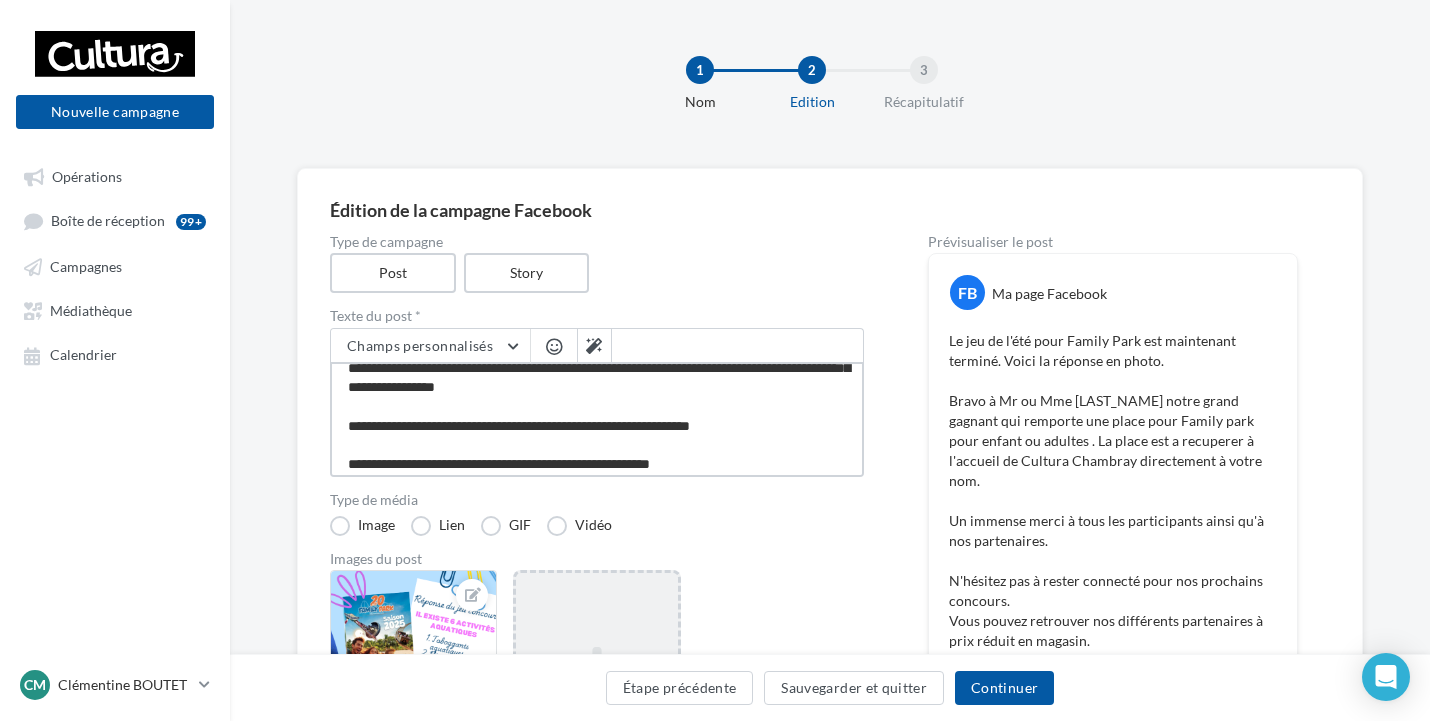 scroll, scrollTop: 36, scrollLeft: 0, axis: vertical 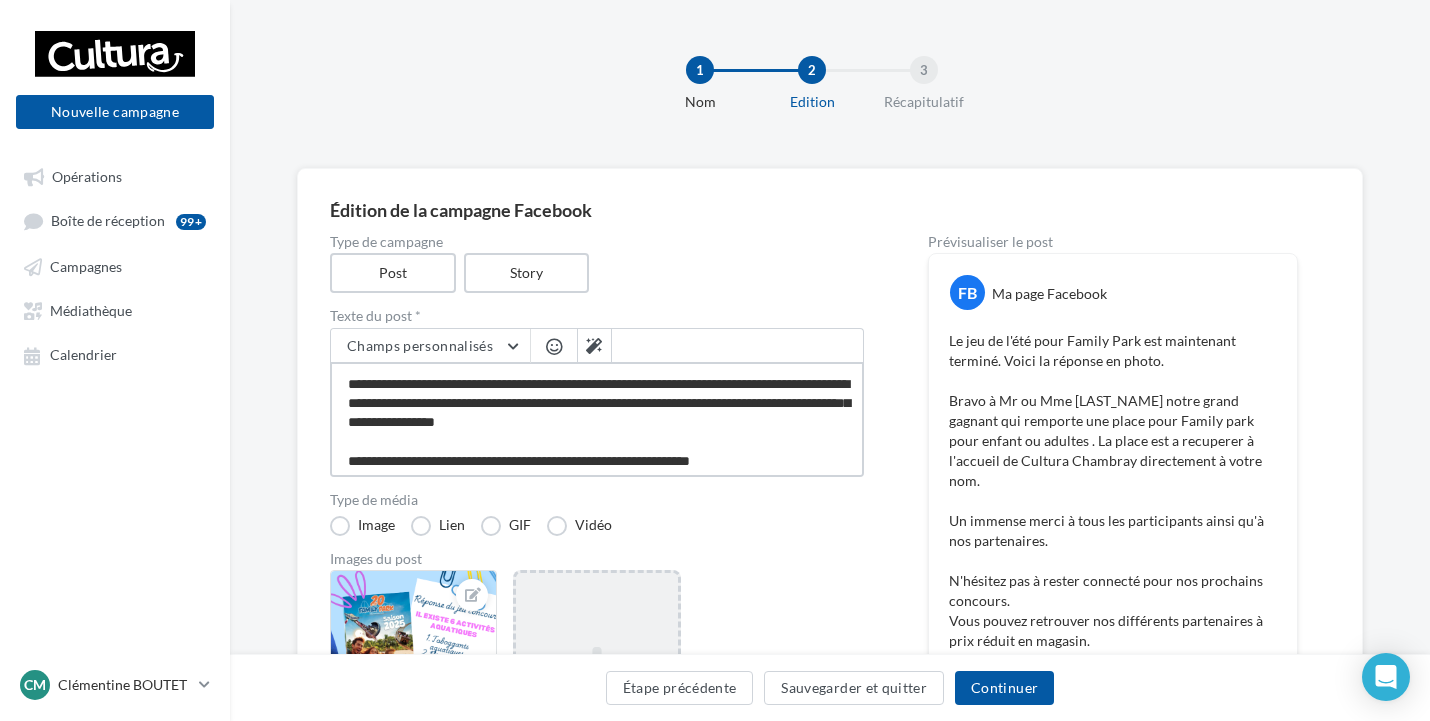 click on "**********" at bounding box center [597, 419] 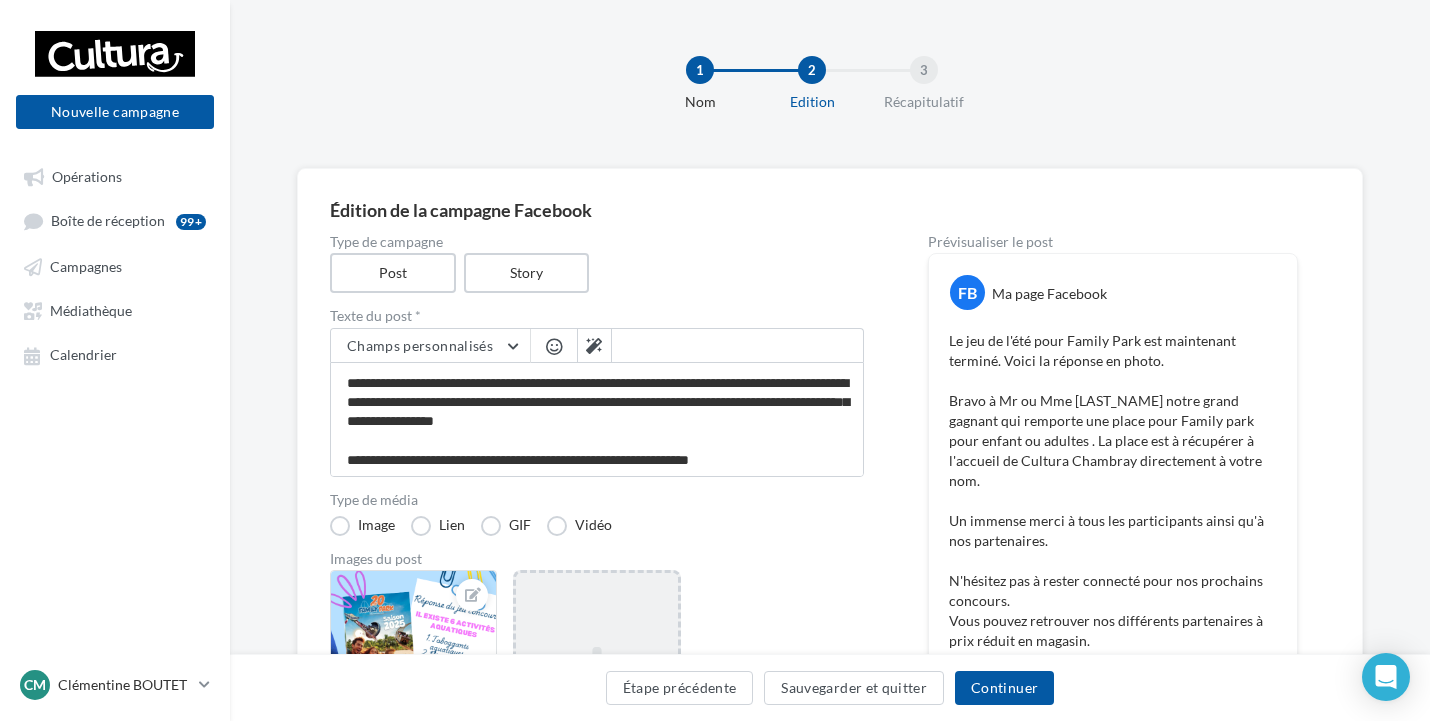 scroll, scrollTop: 100, scrollLeft: 0, axis: vertical 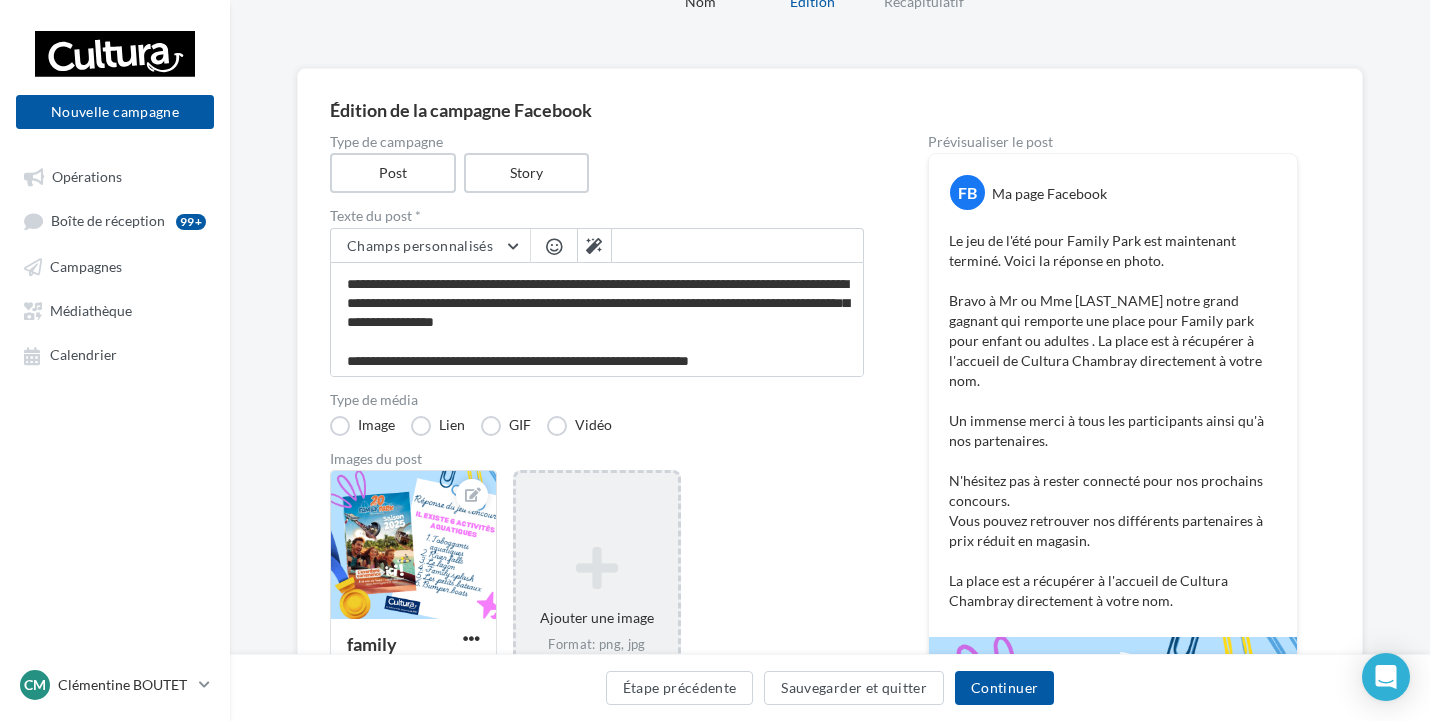 drag, startPoint x: 1319, startPoint y: 413, endPoint x: 1337, endPoint y: 461, distance: 51.264023 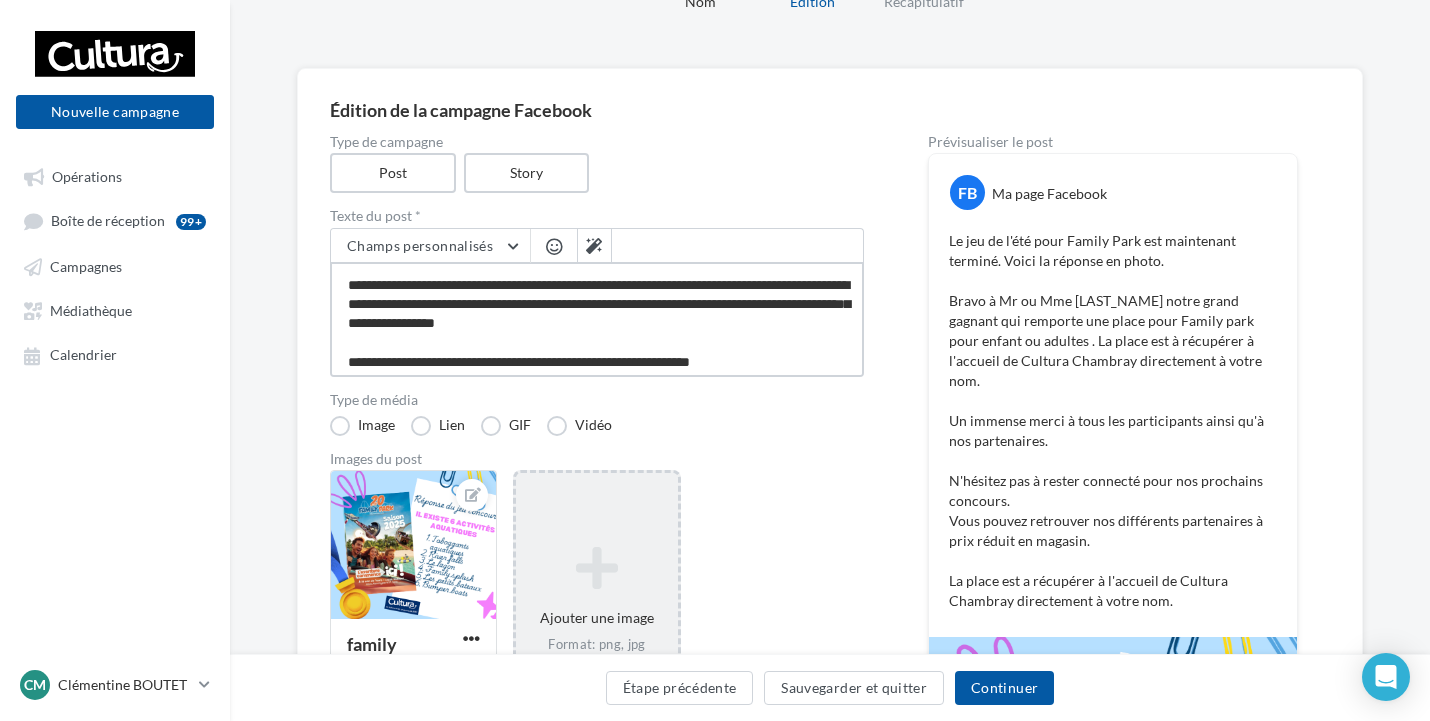 scroll, scrollTop: 36, scrollLeft: 0, axis: vertical 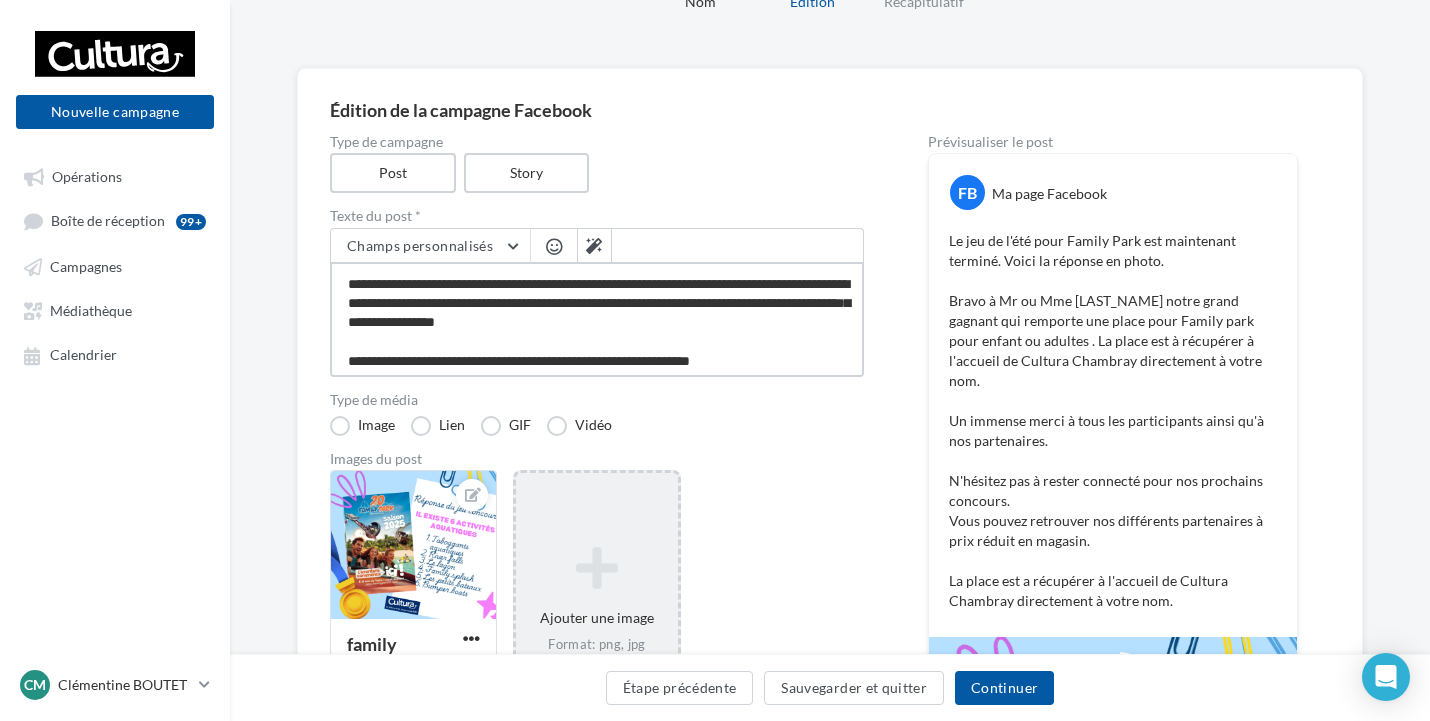 drag, startPoint x: 454, startPoint y: 316, endPoint x: 595, endPoint y: 328, distance: 141.50972 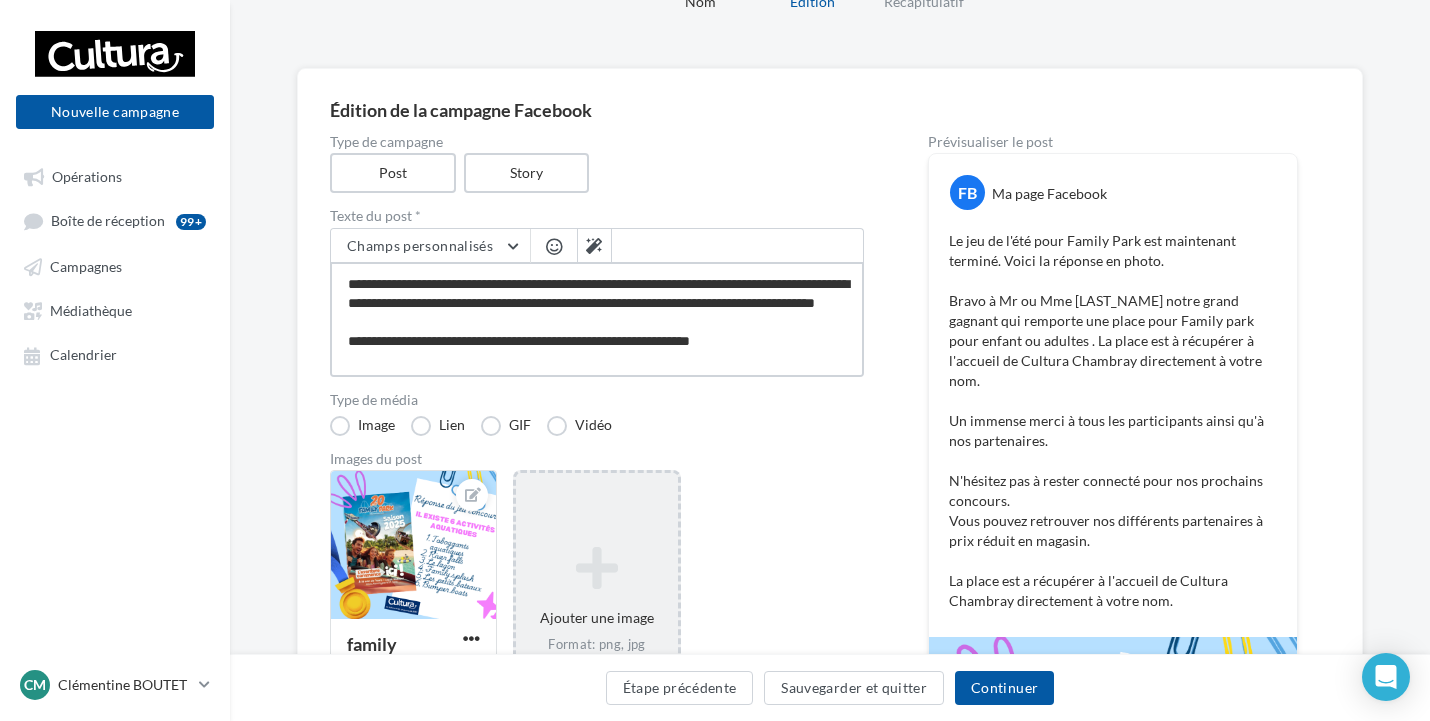 click on "**********" at bounding box center [597, 319] 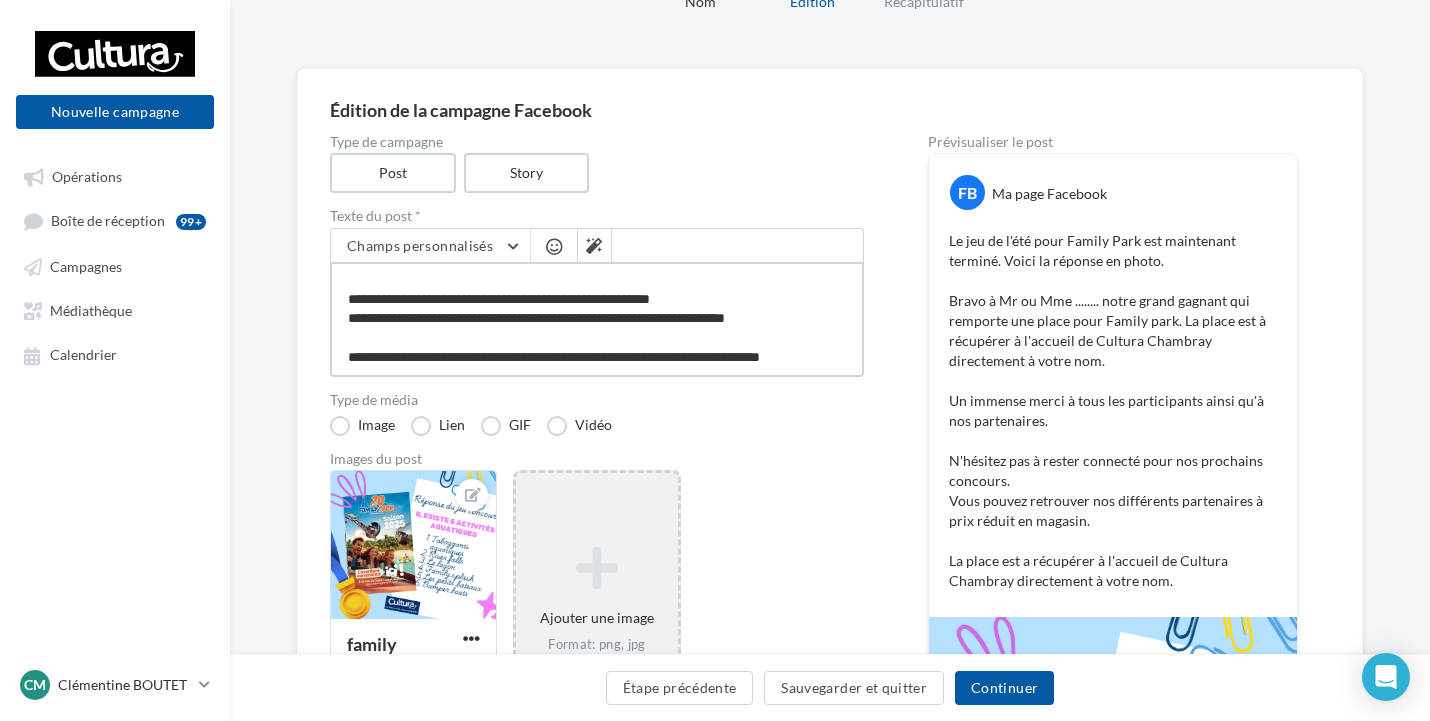 scroll, scrollTop: 194, scrollLeft: 0, axis: vertical 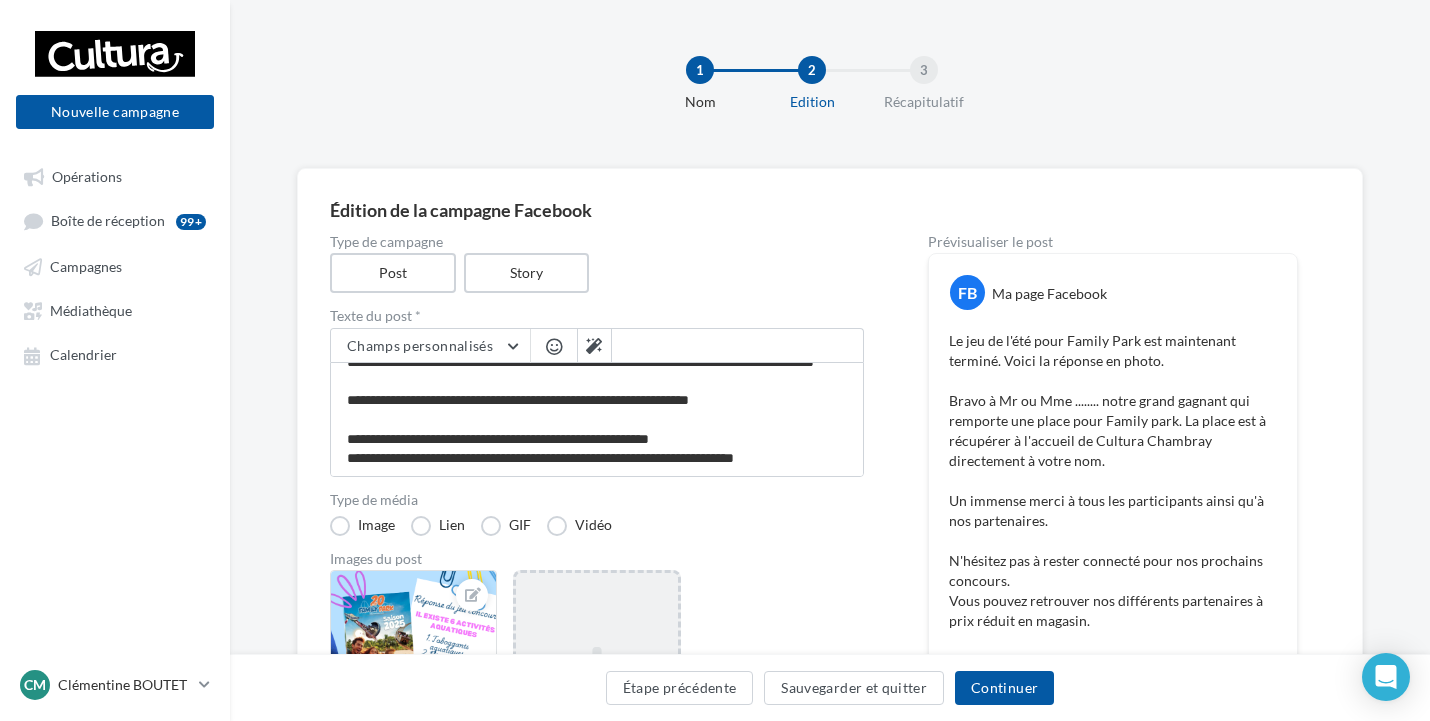 click on "Images du post" at bounding box center [597, 559] 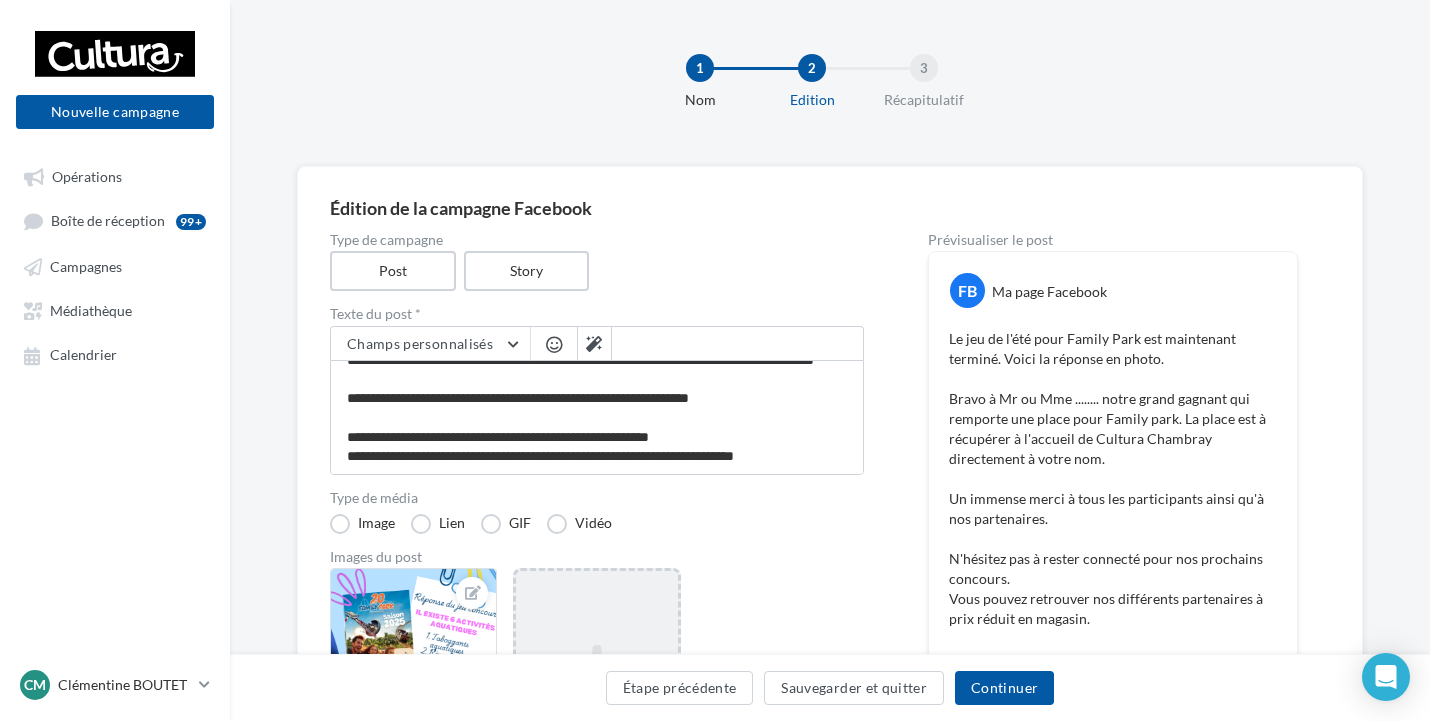 scroll, scrollTop: 0, scrollLeft: 0, axis: both 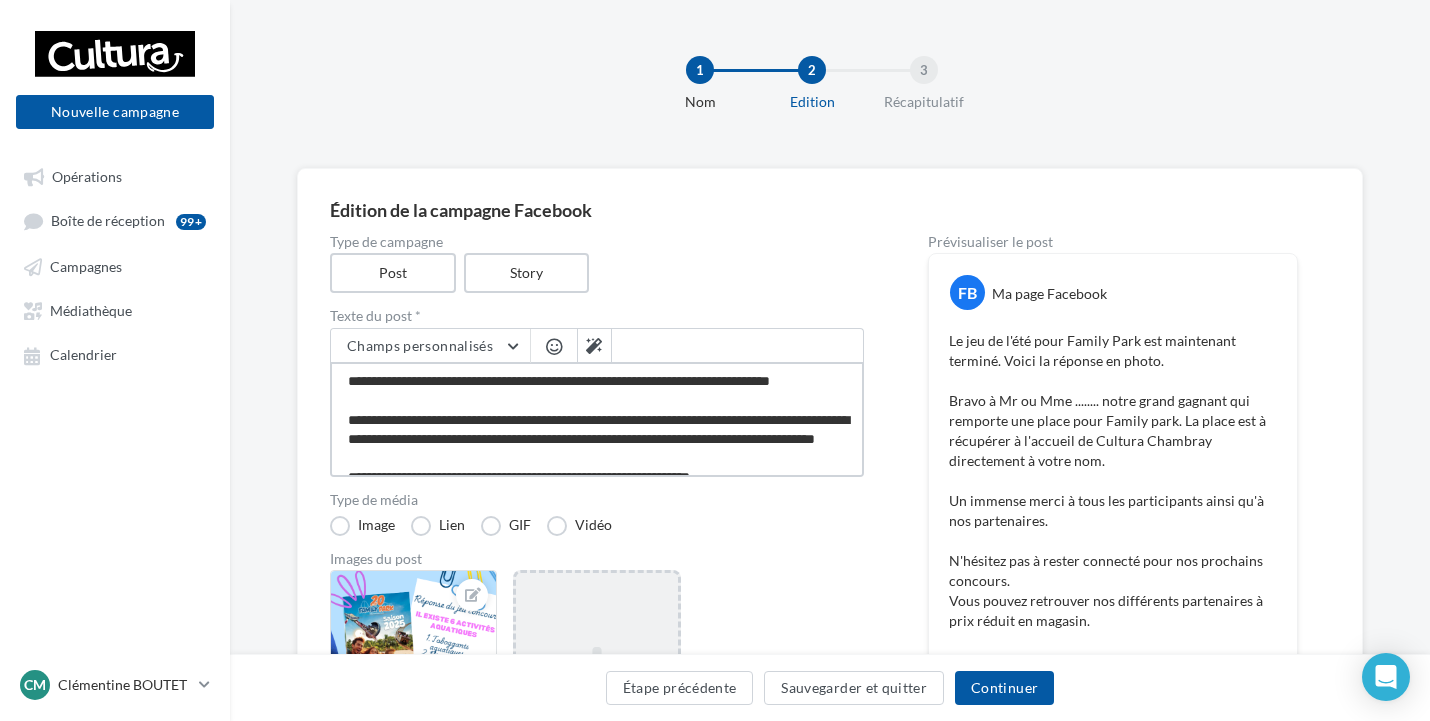 drag, startPoint x: 817, startPoint y: 432, endPoint x: 323, endPoint y: 354, distance: 500.12 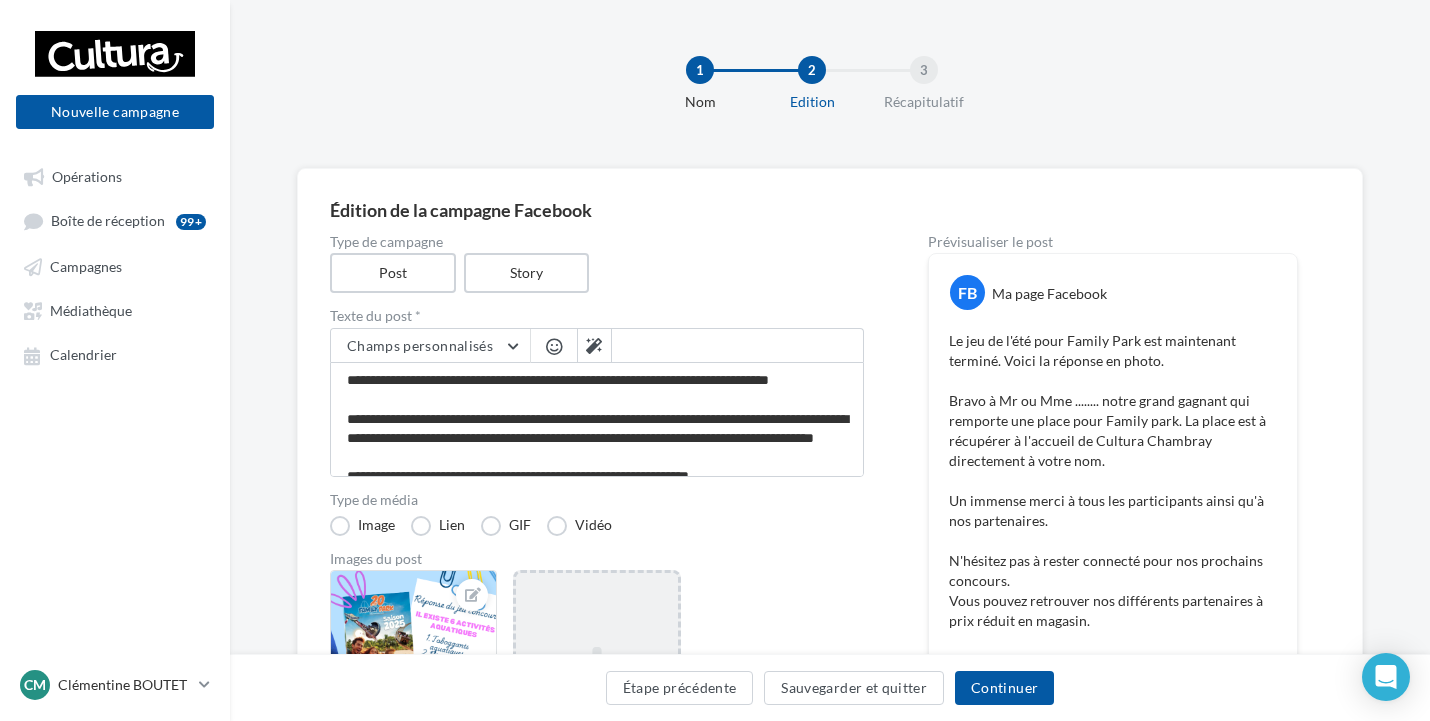 click on "family reponse
Ajouter une image     Format: png, jpg" at bounding box center [605, 710] 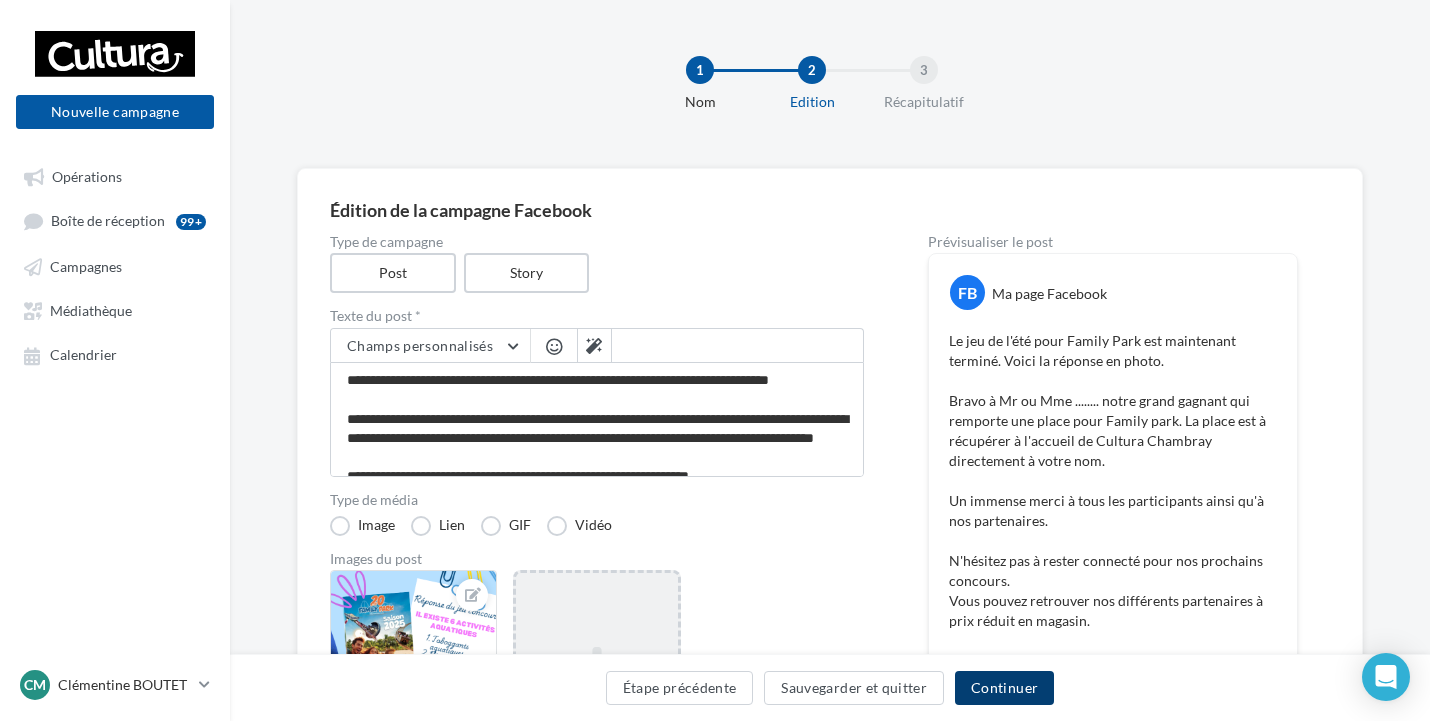 click on "Continuer" at bounding box center [1004, 688] 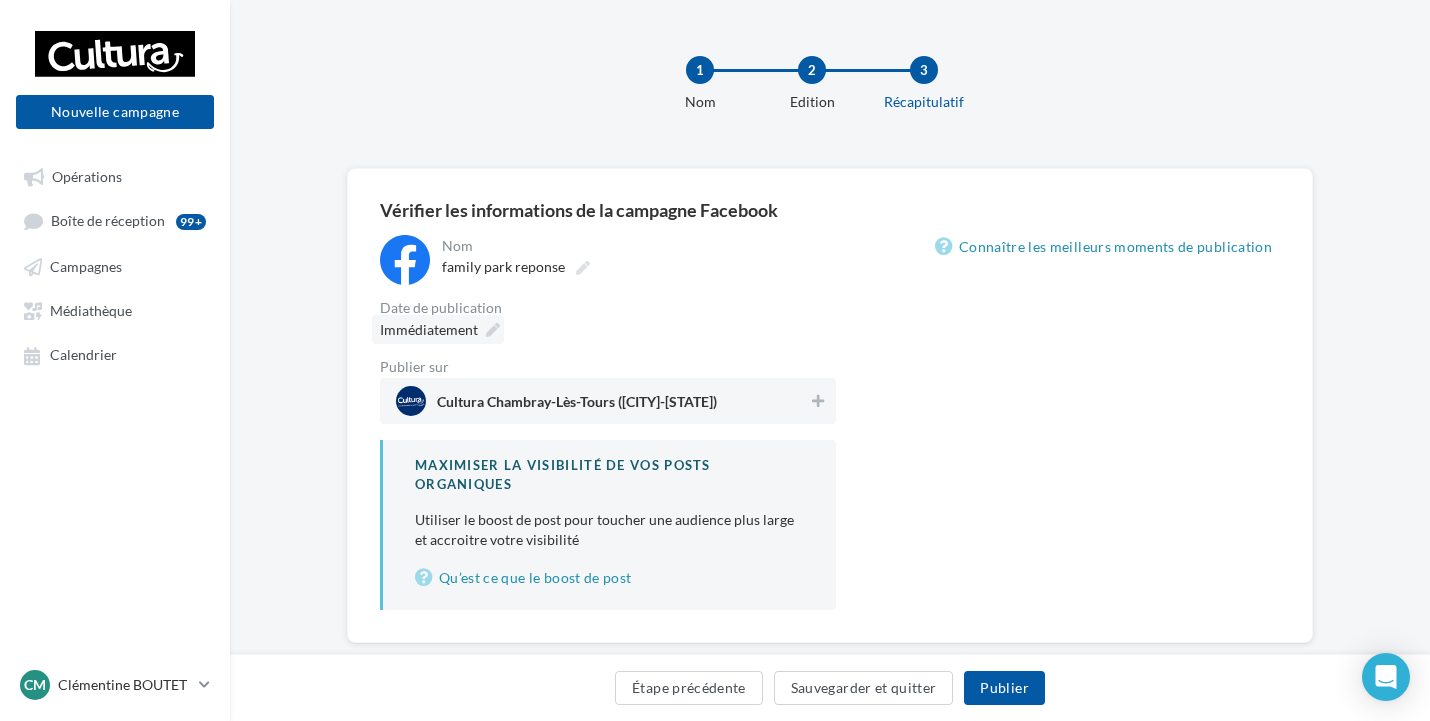 click on "Immédiatement" at bounding box center [438, 329] 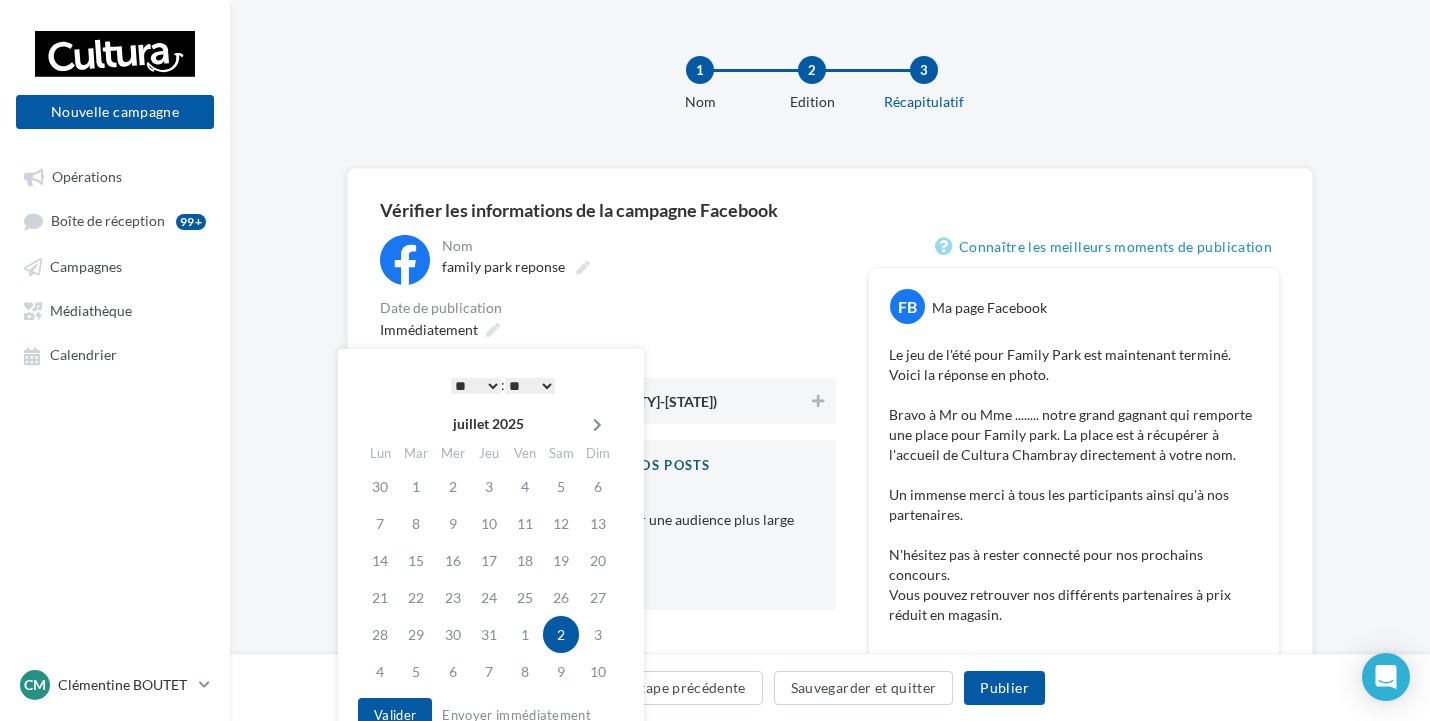 click at bounding box center (597, 425) 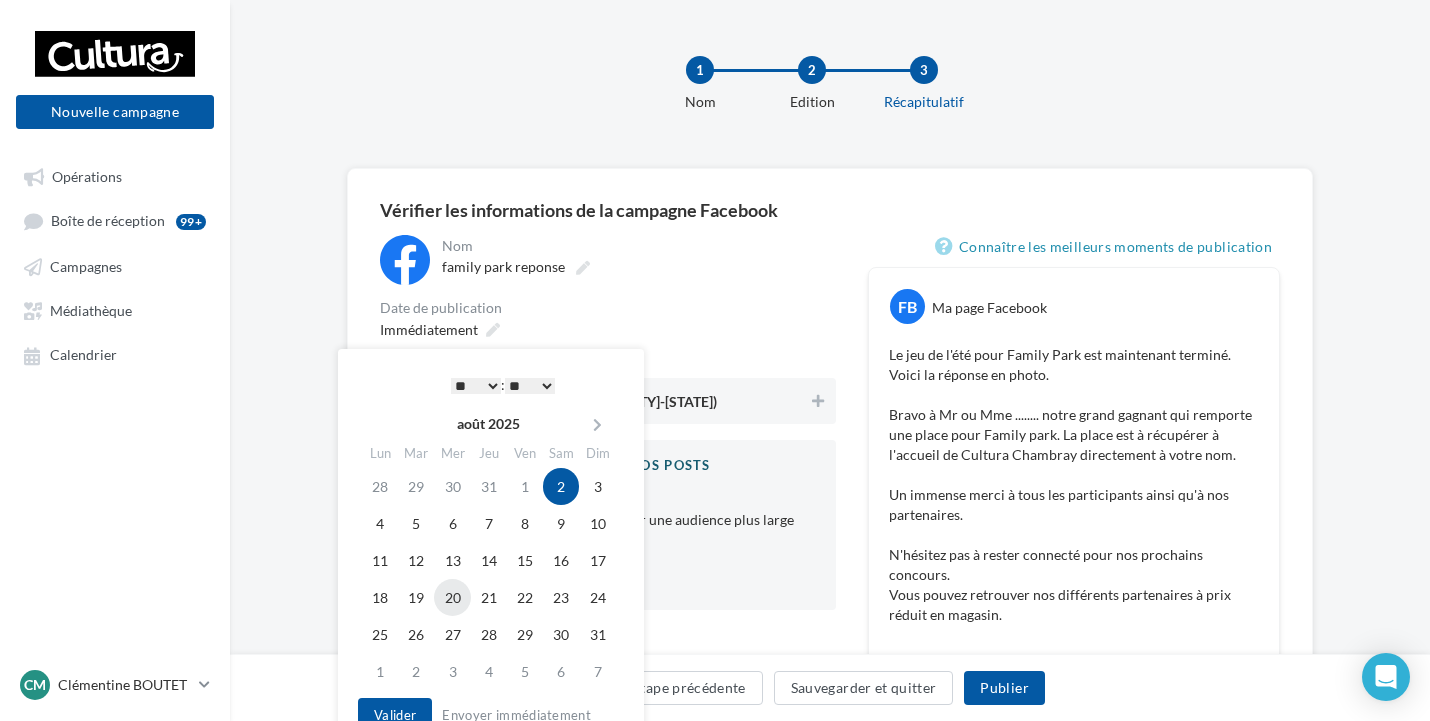 click on "20" at bounding box center [452, 597] 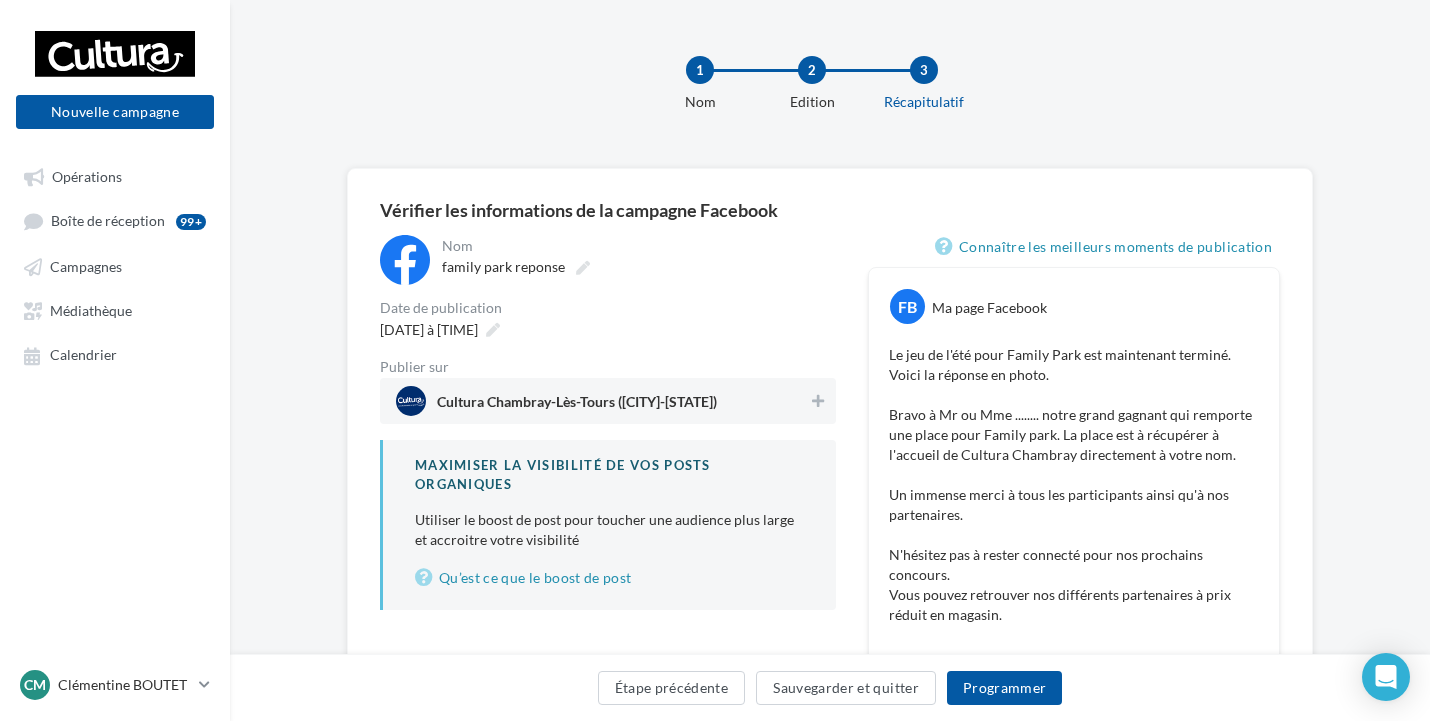 click on "**********" at bounding box center [608, 637] 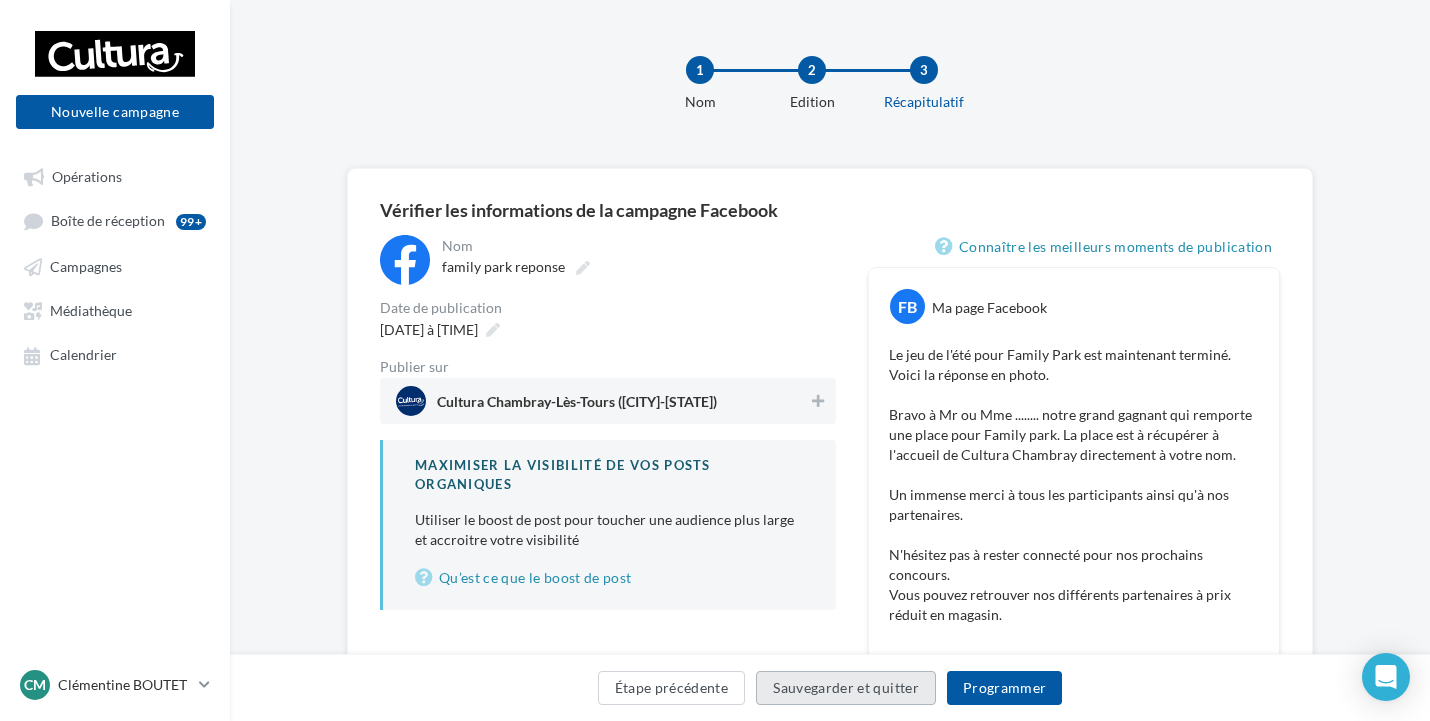 click on "Sauvegarder et quitter" at bounding box center [846, 688] 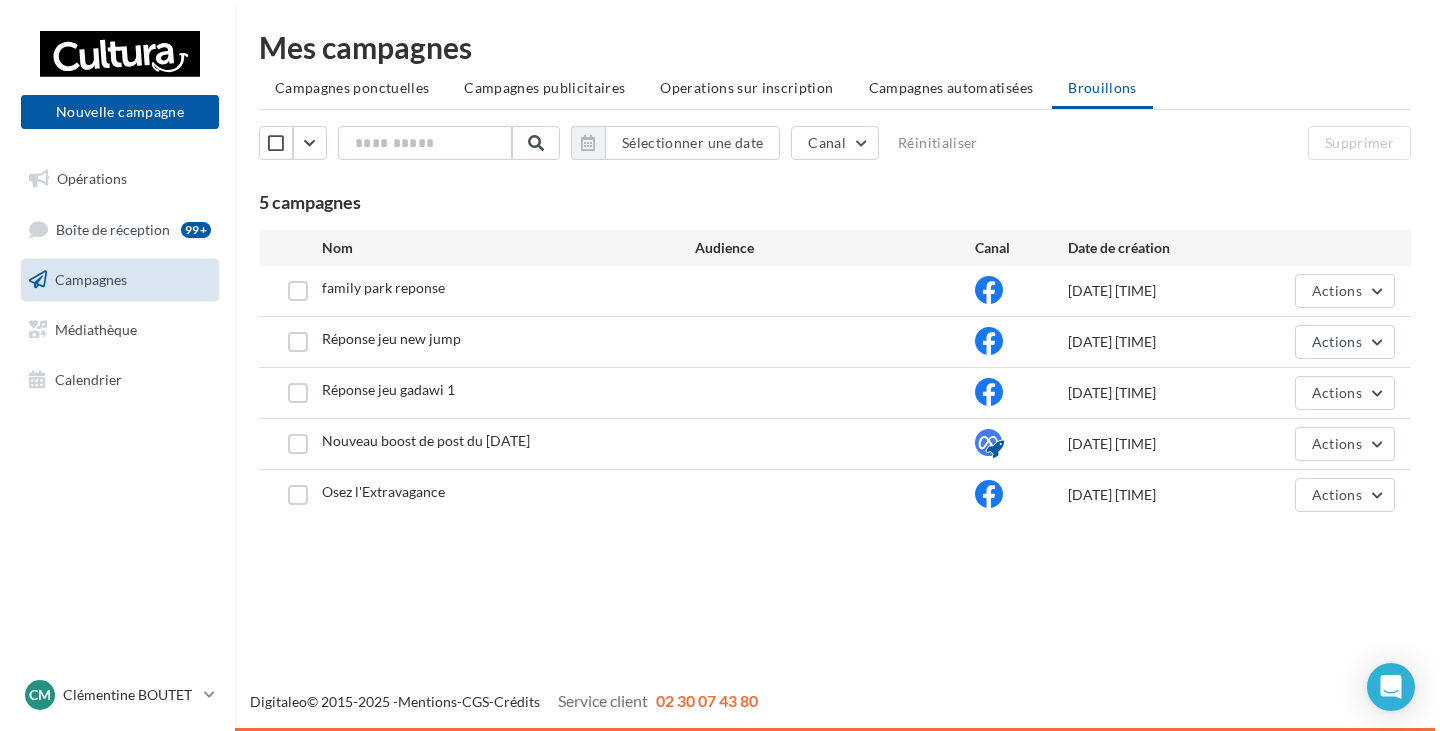 scroll, scrollTop: 0, scrollLeft: 0, axis: both 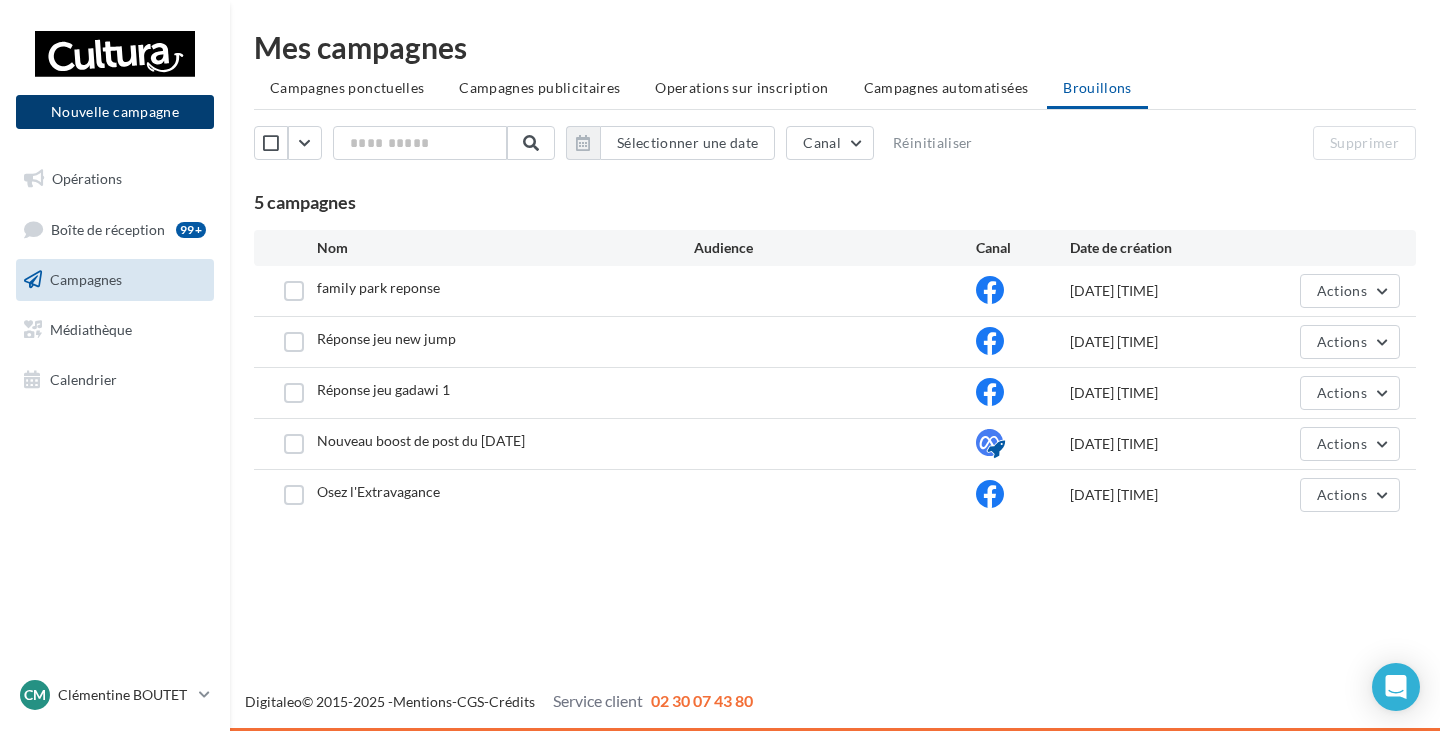 click on "Nouvelle campagne" at bounding box center (115, 112) 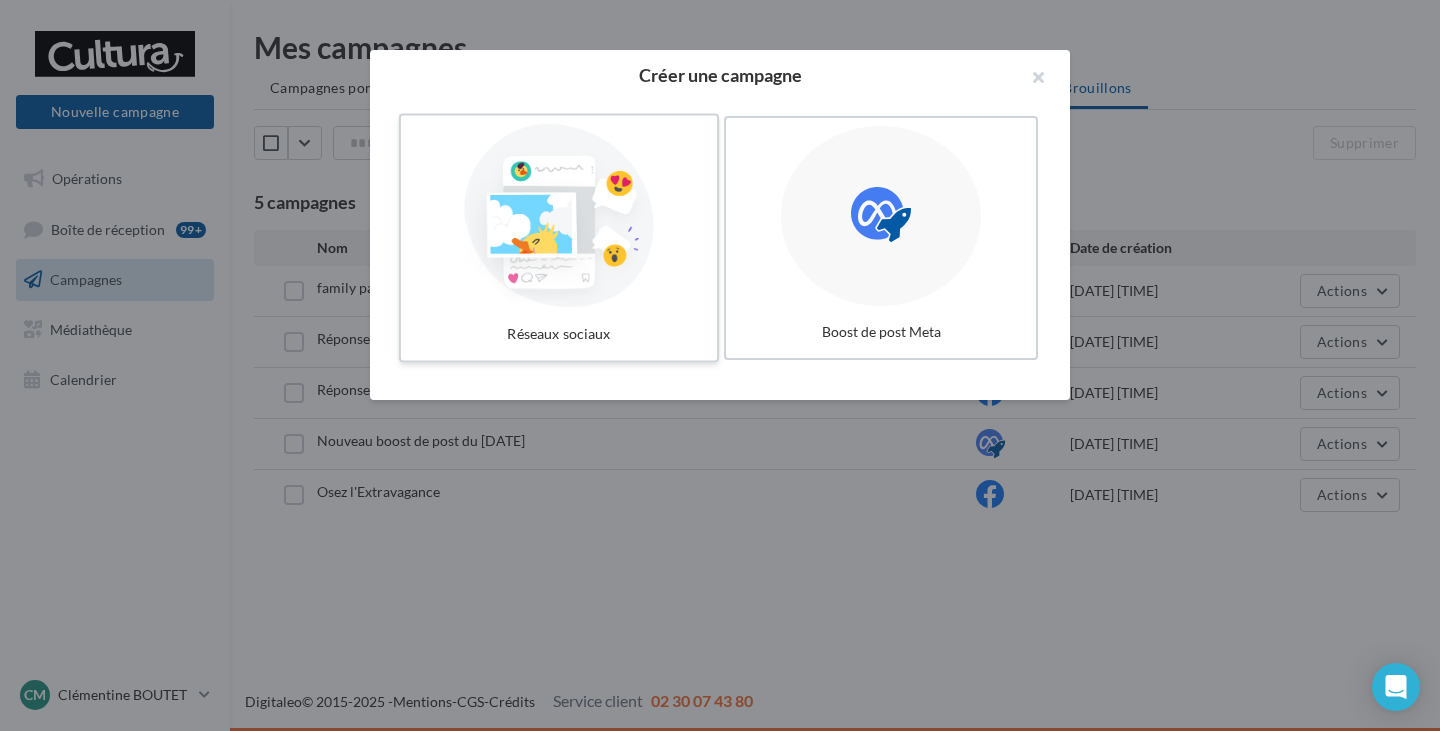 click on "Réseaux sociaux" at bounding box center [559, 334] 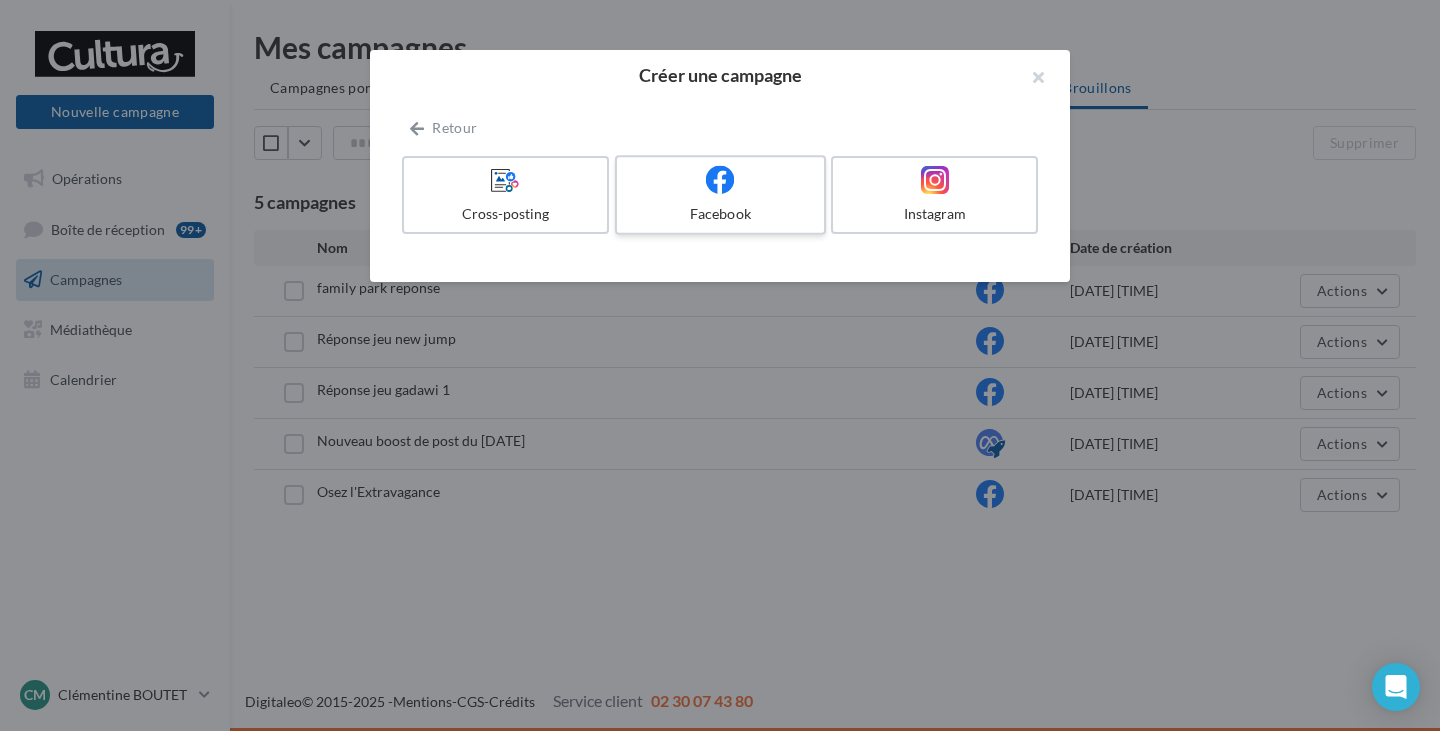 click on "Facebook" at bounding box center [720, 214] 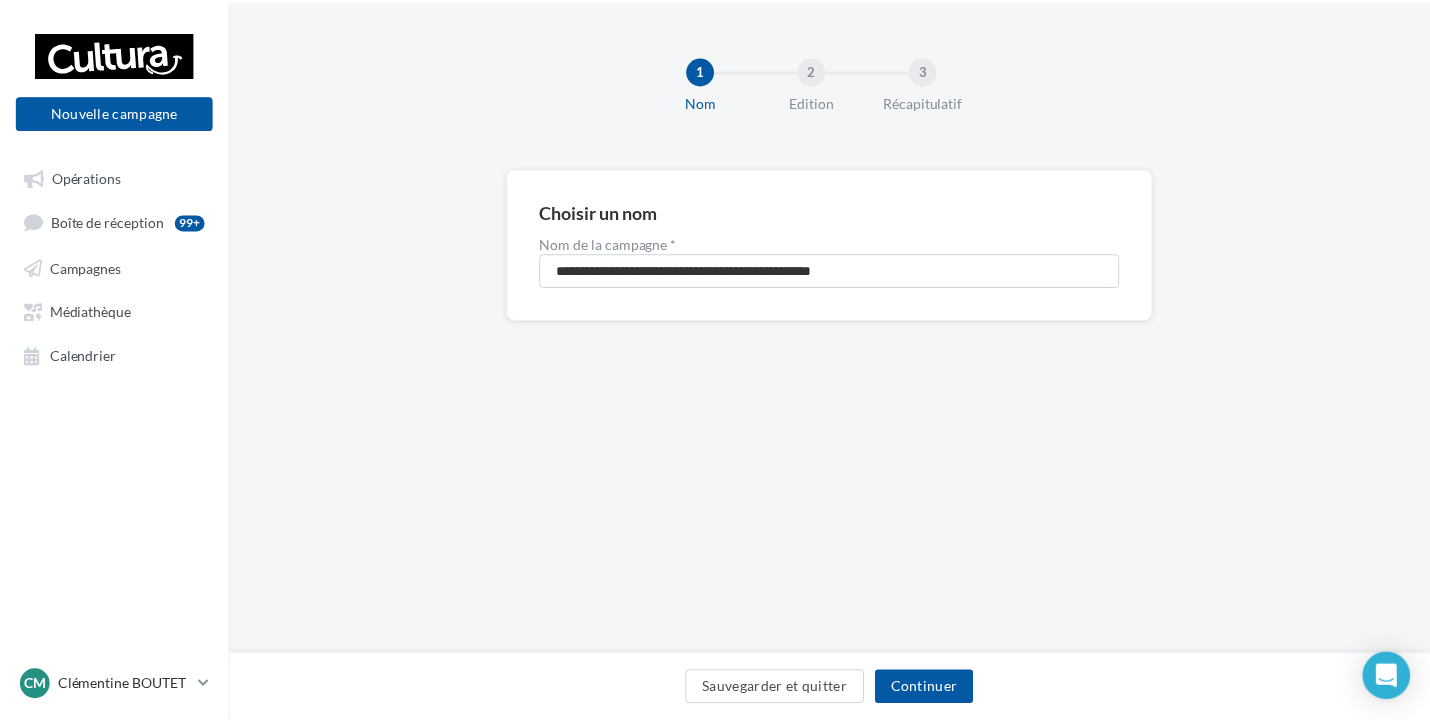 scroll, scrollTop: 0, scrollLeft: 0, axis: both 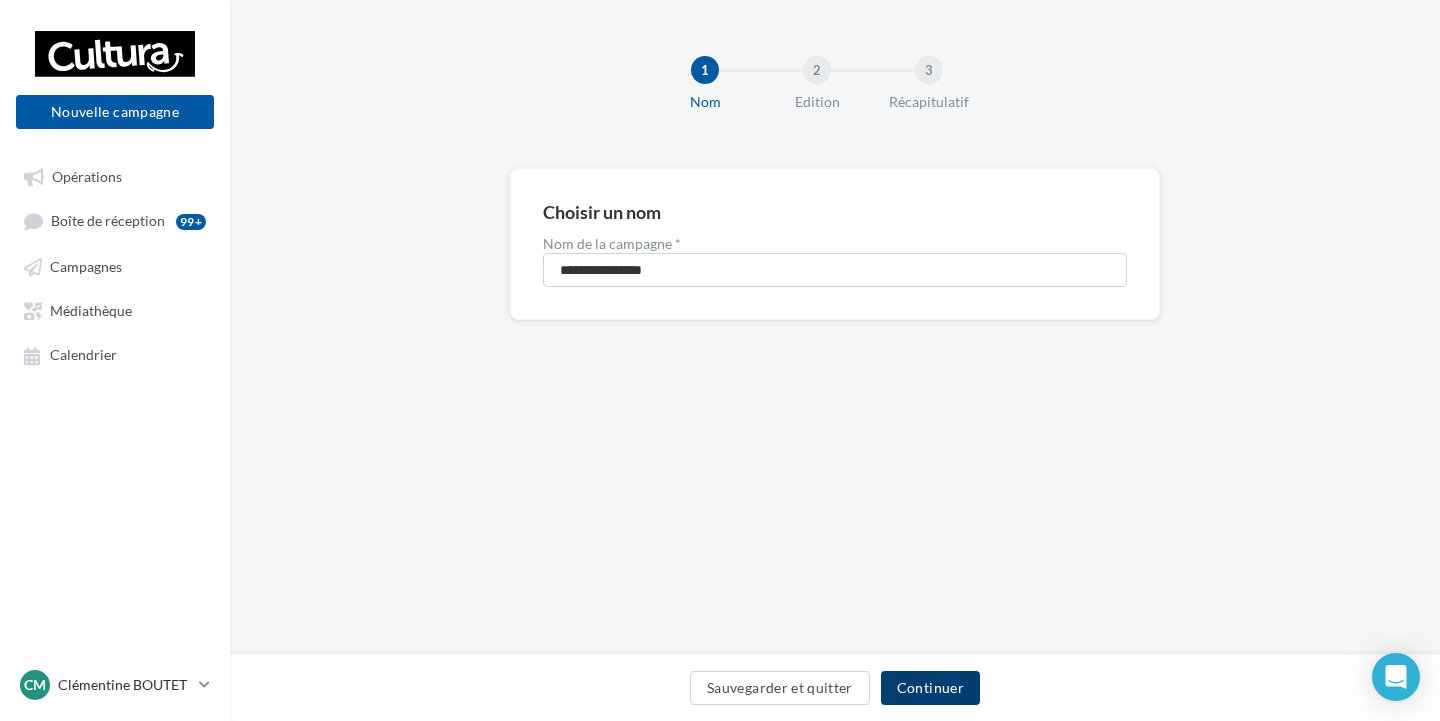 type on "**********" 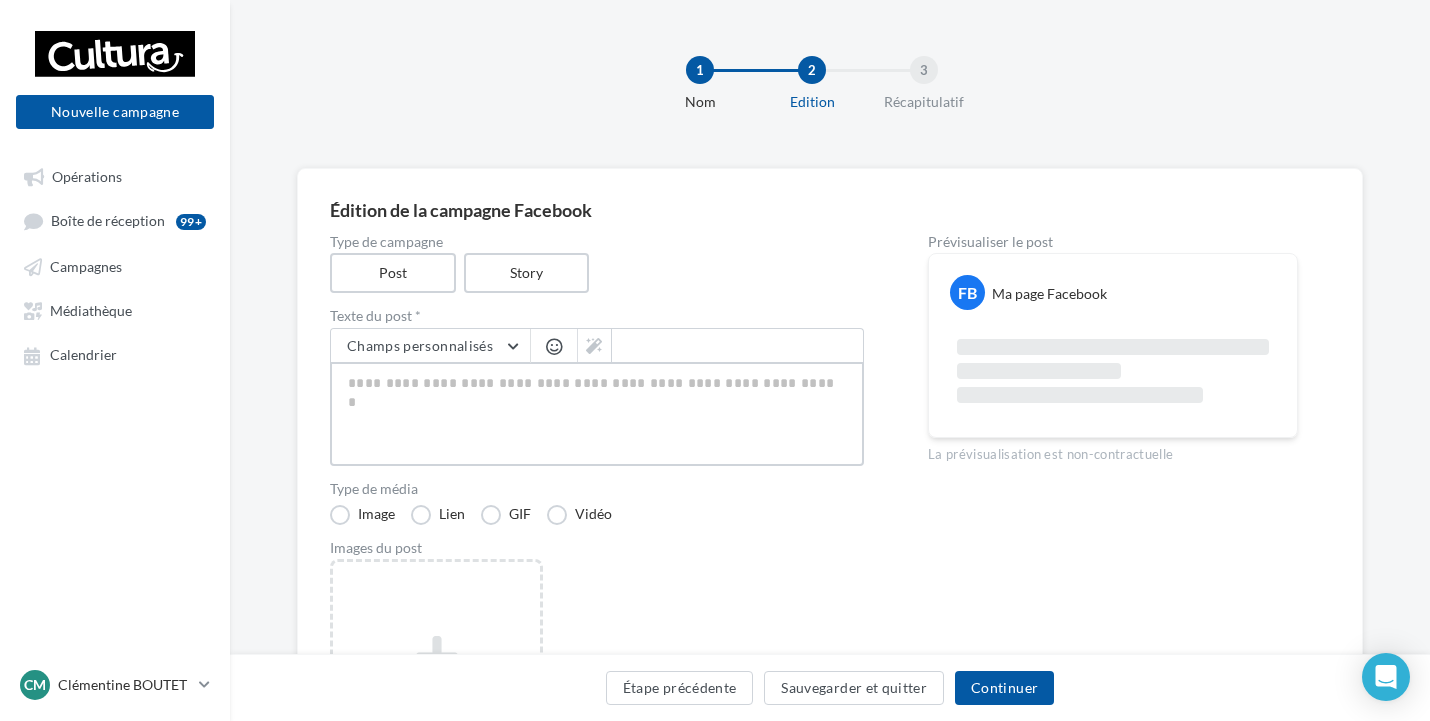 click at bounding box center [597, 414] 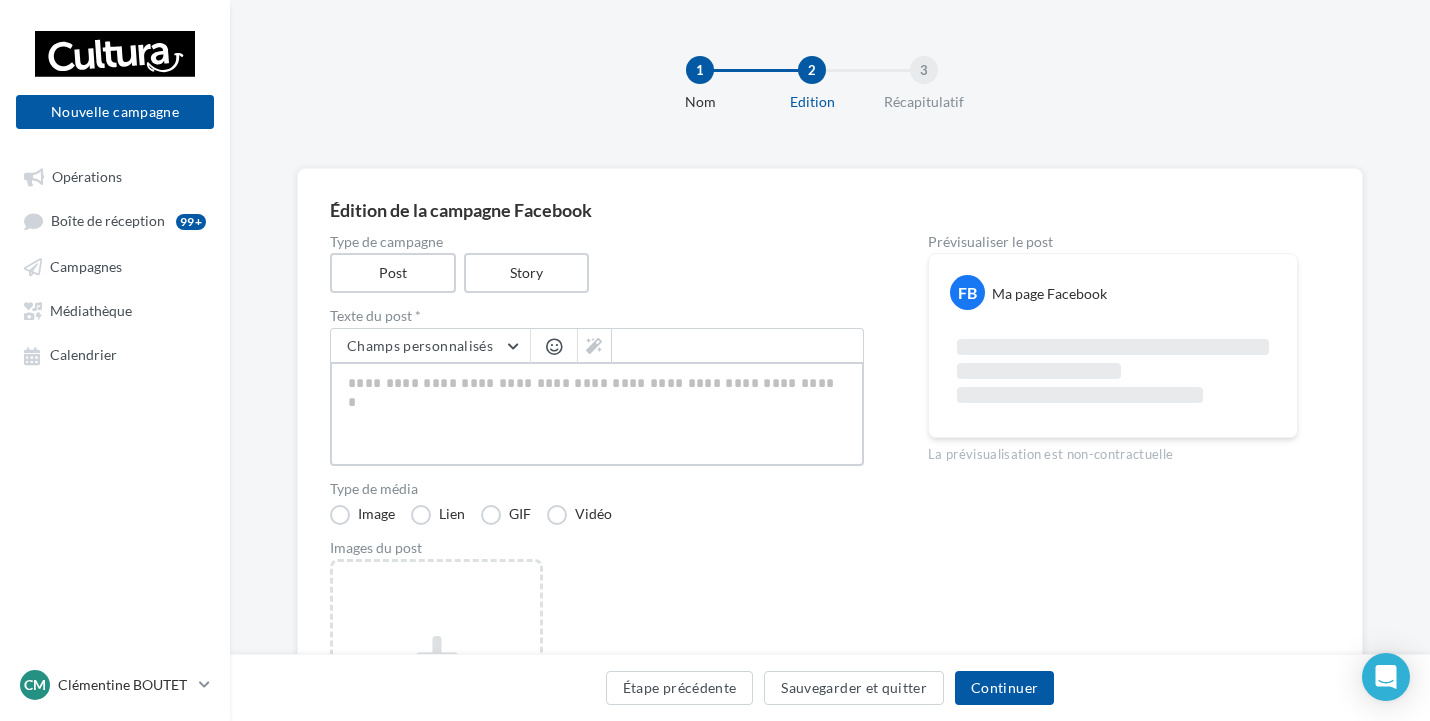 paste on "**********" 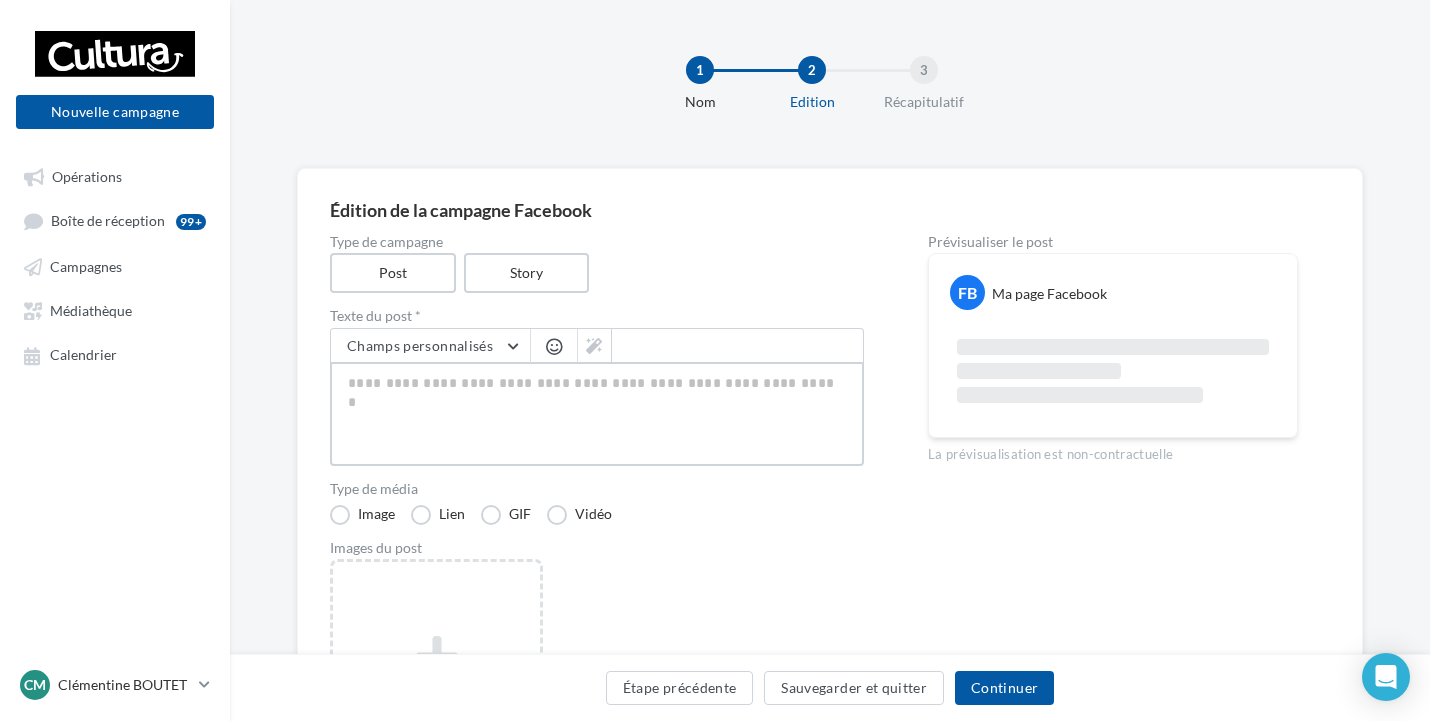 type on "**********" 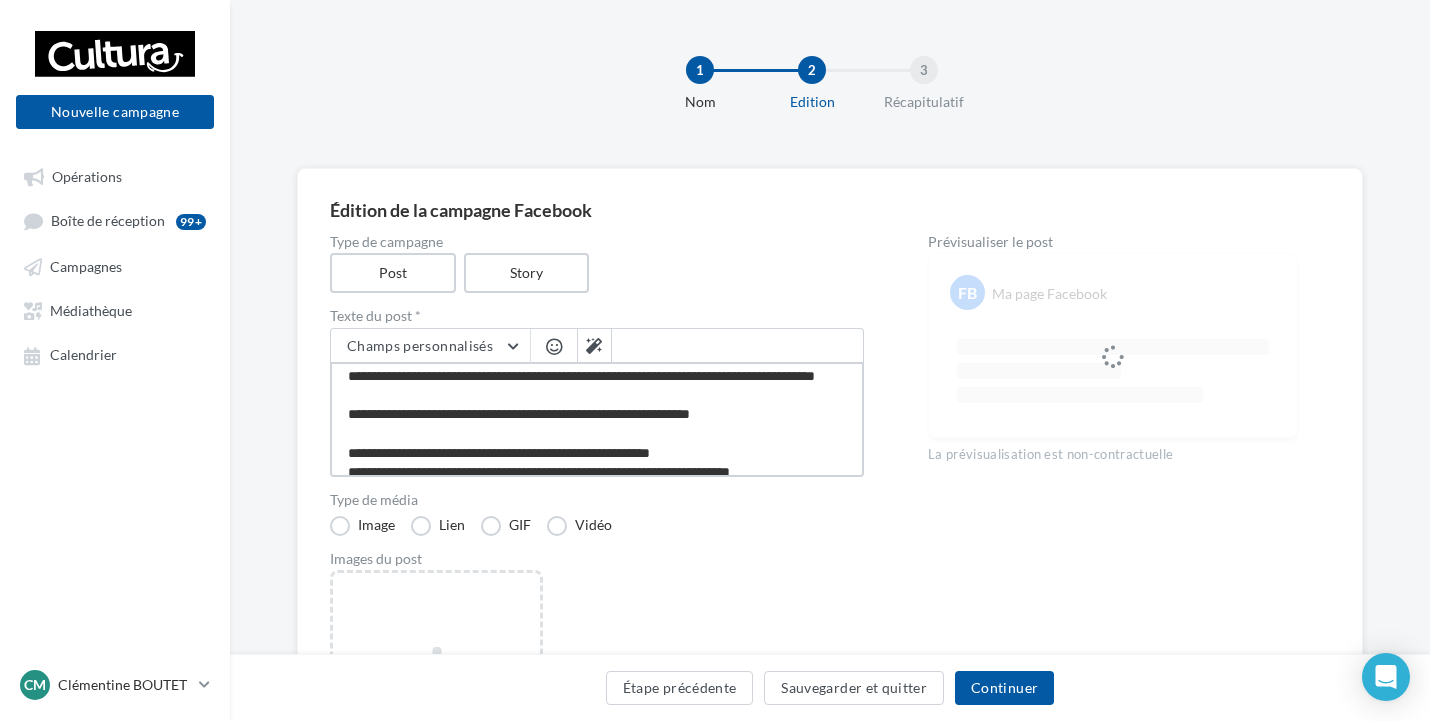 scroll, scrollTop: 0, scrollLeft: 0, axis: both 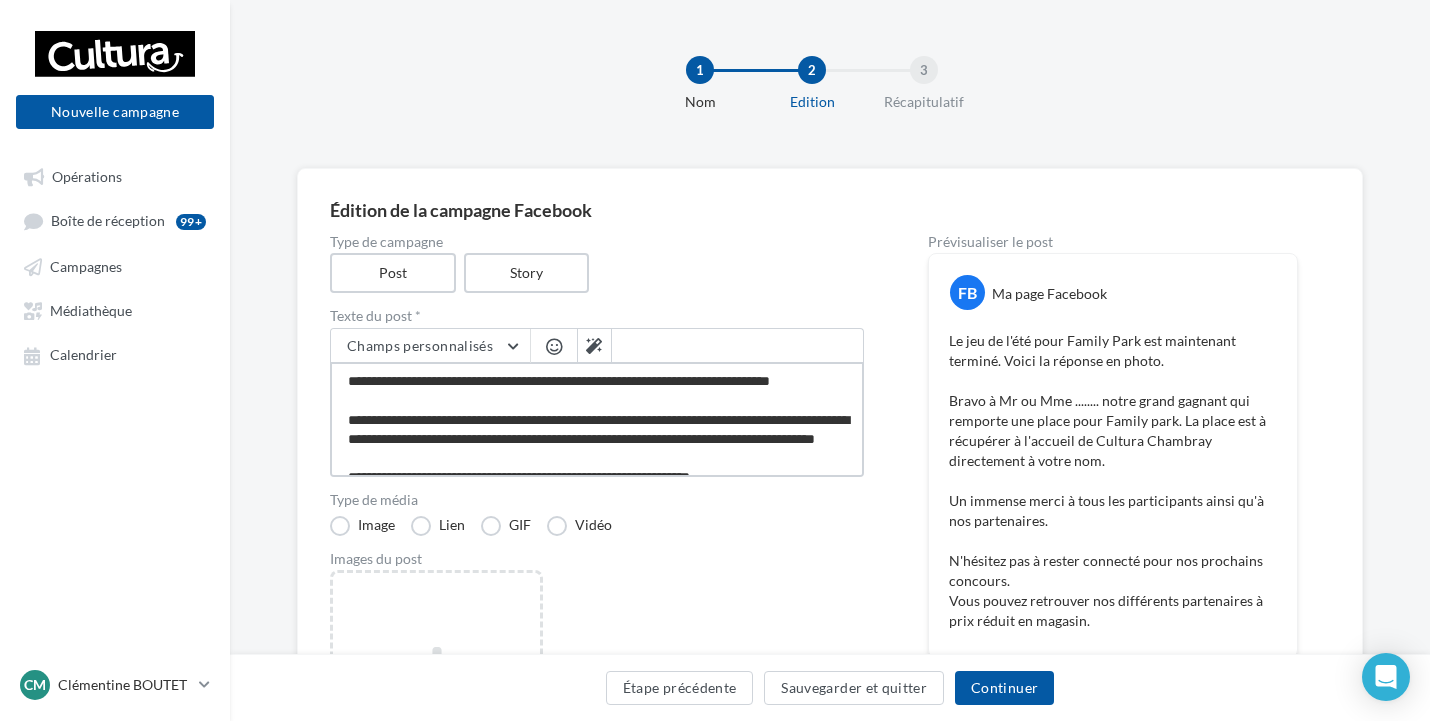 click on "**********" at bounding box center [597, 419] 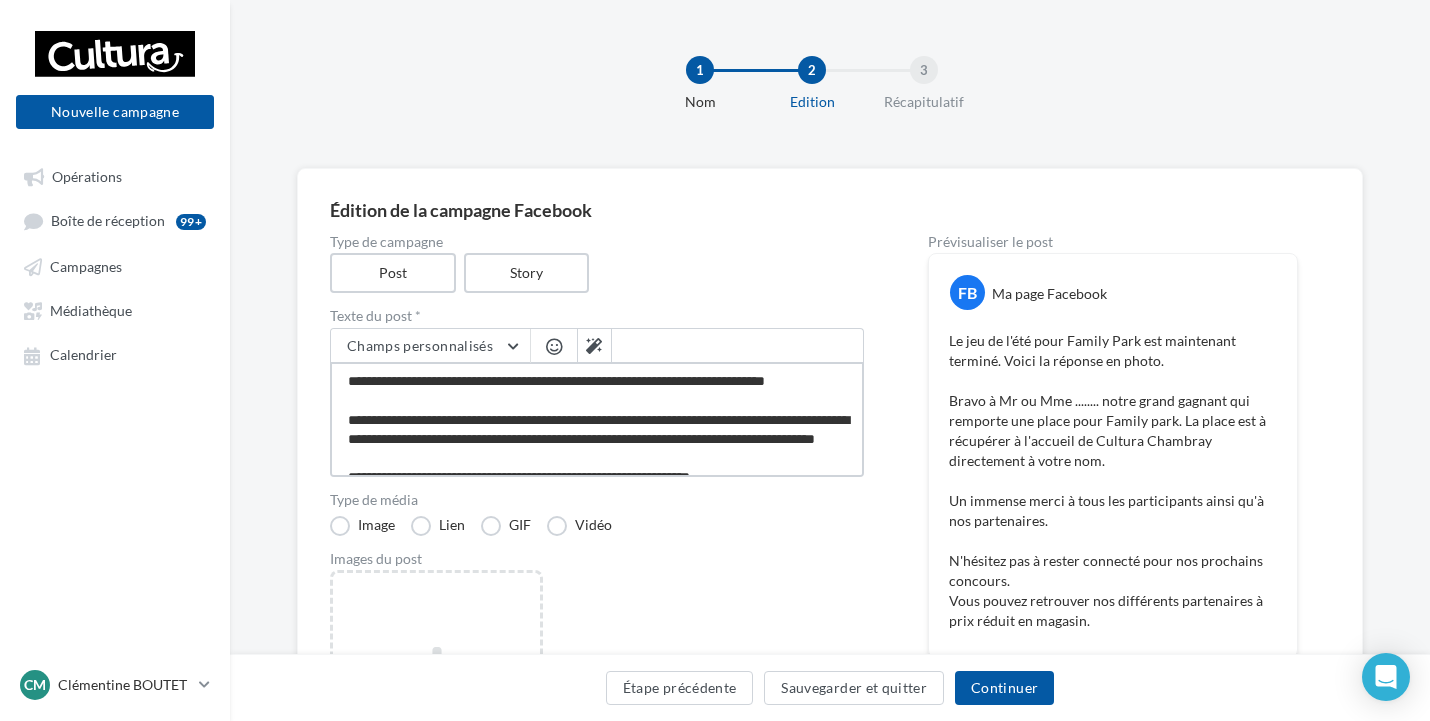 type on "**********" 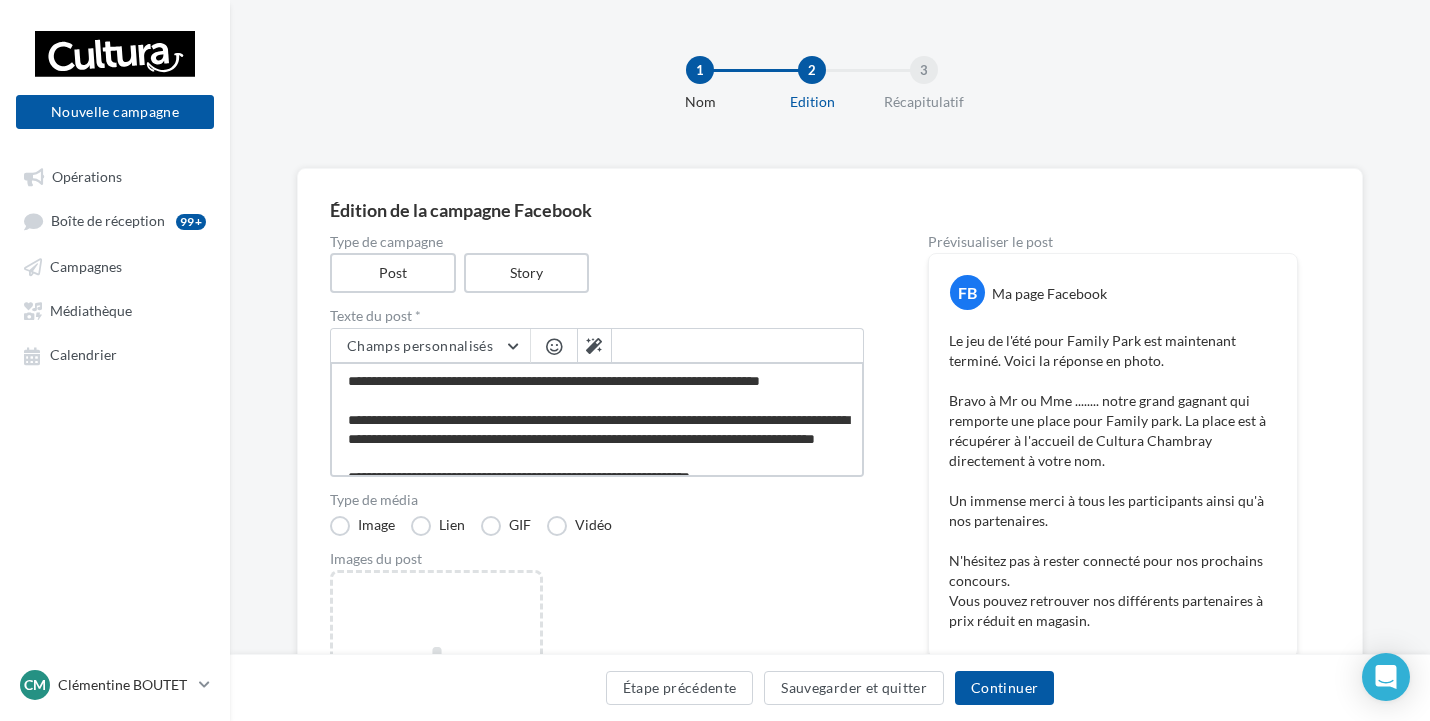 type on "**********" 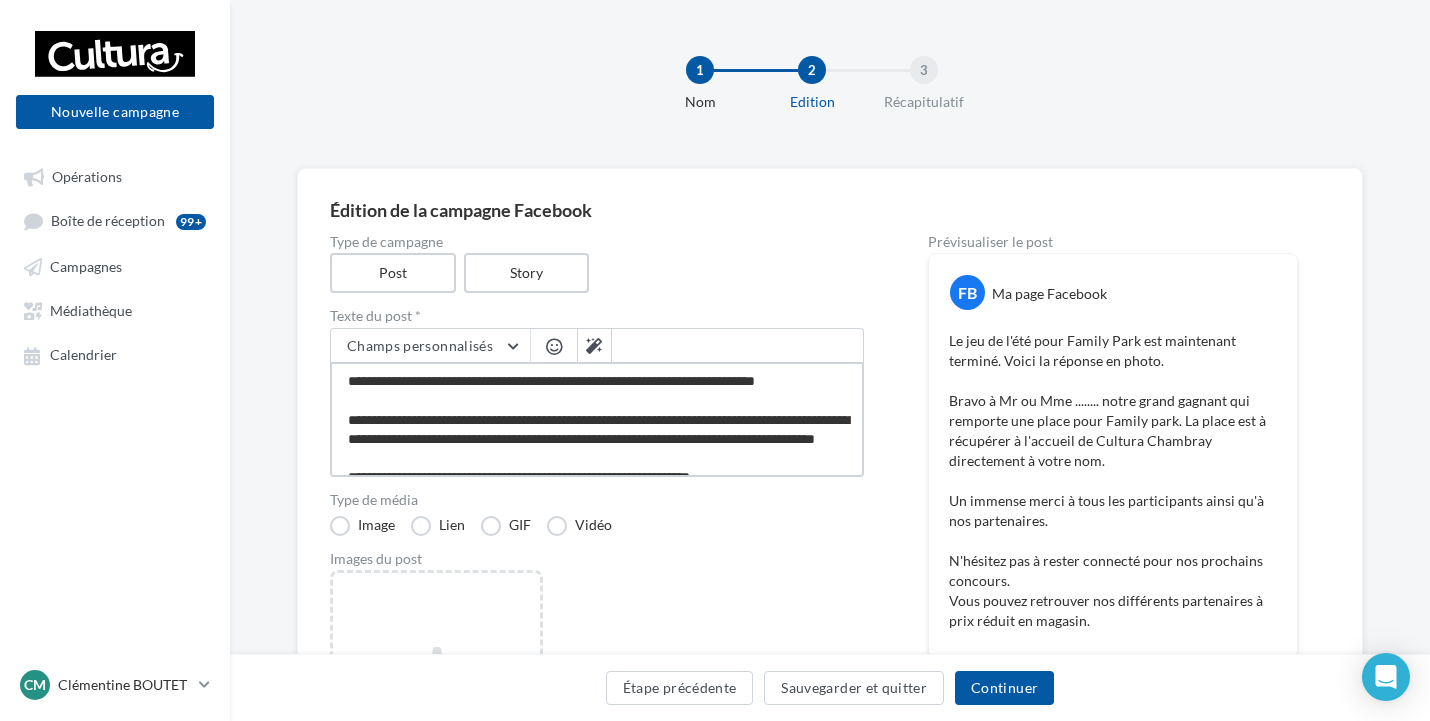 type on "**********" 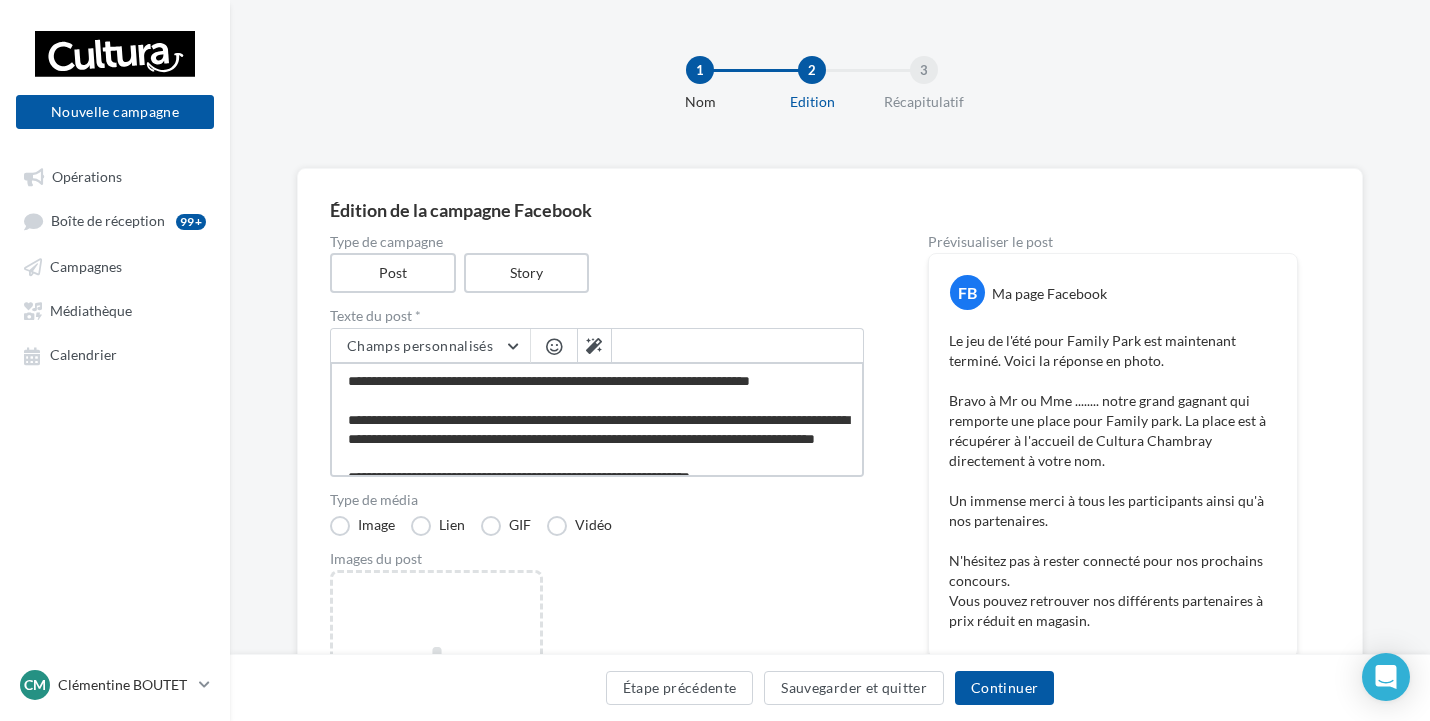 type on "**********" 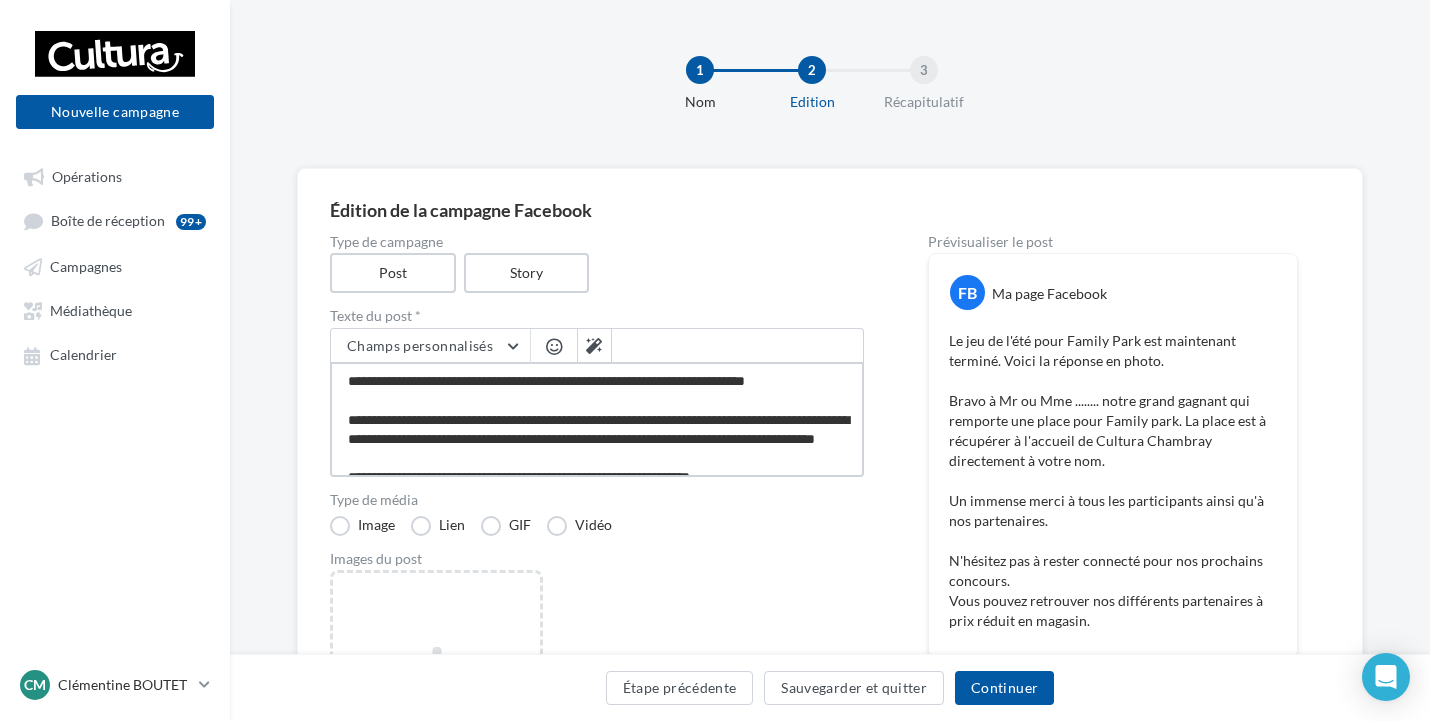 type on "**********" 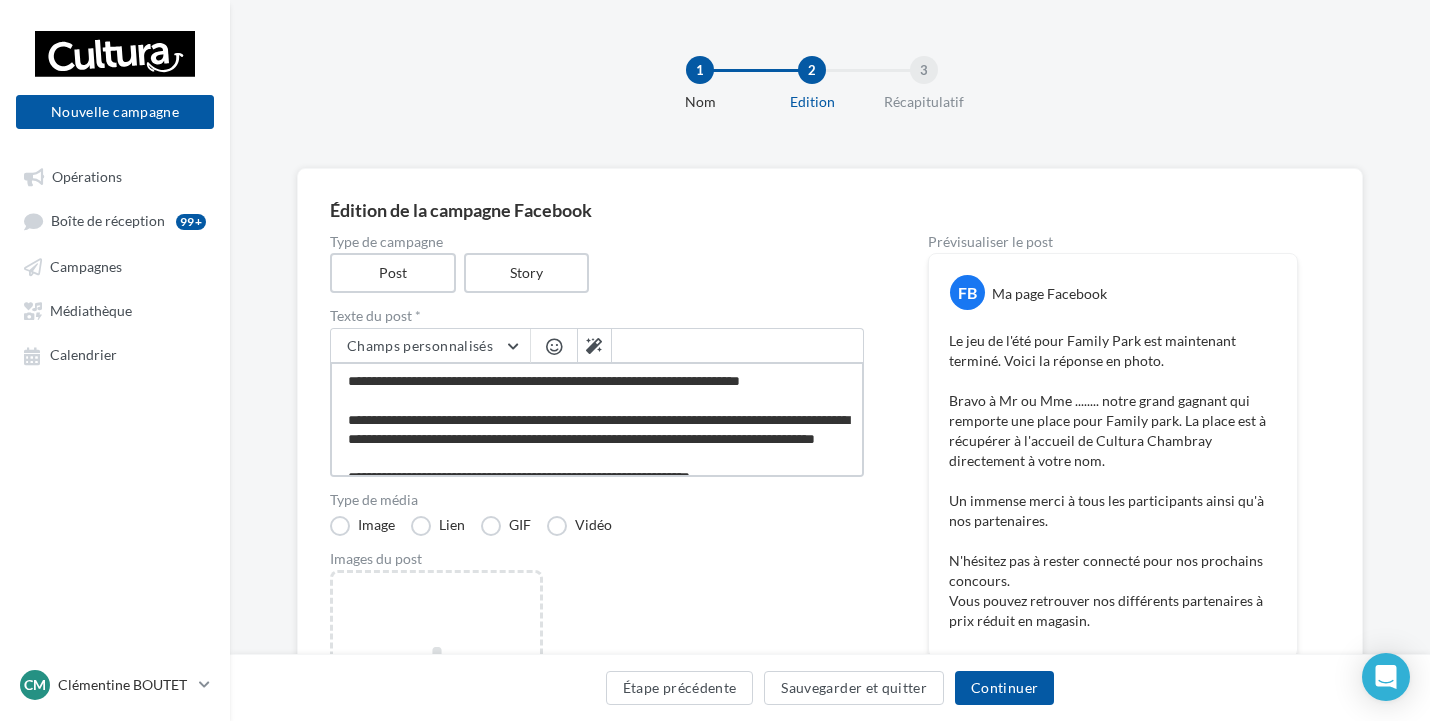type on "**********" 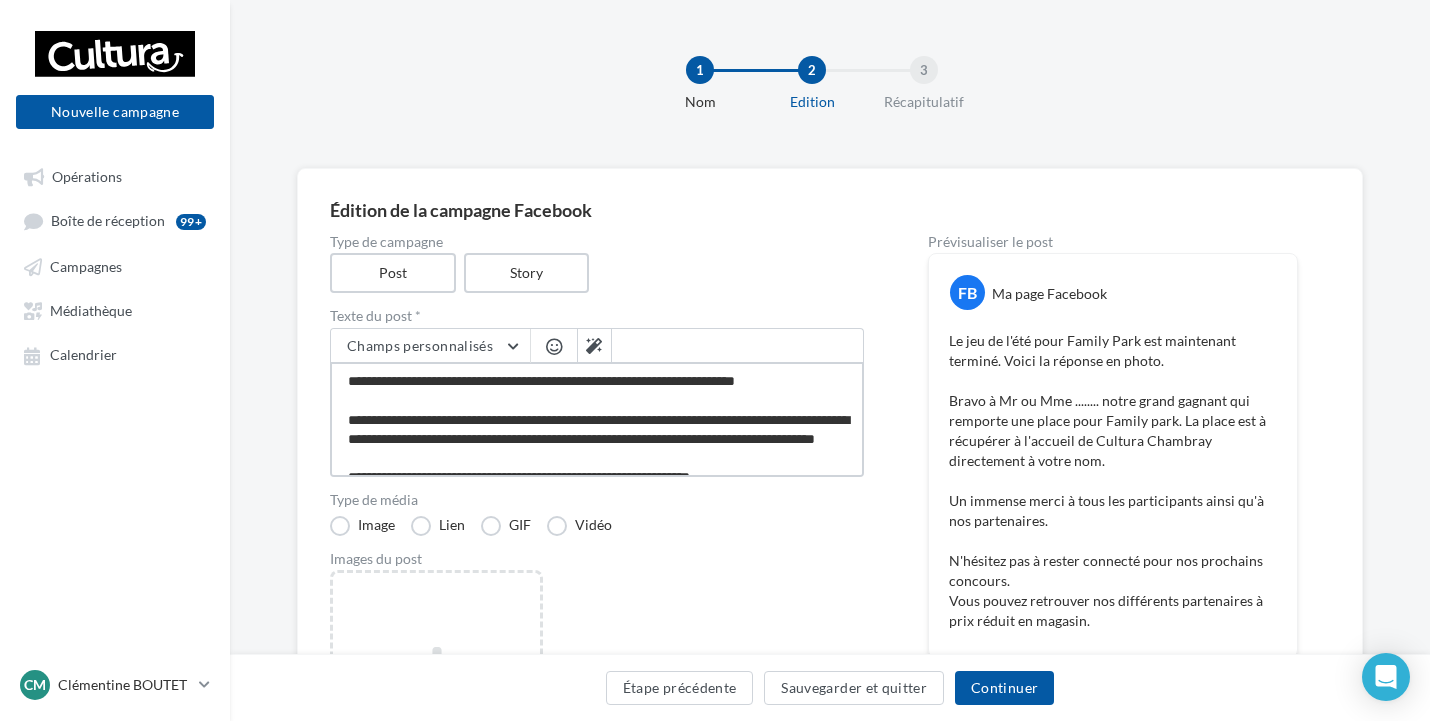 type on "**********" 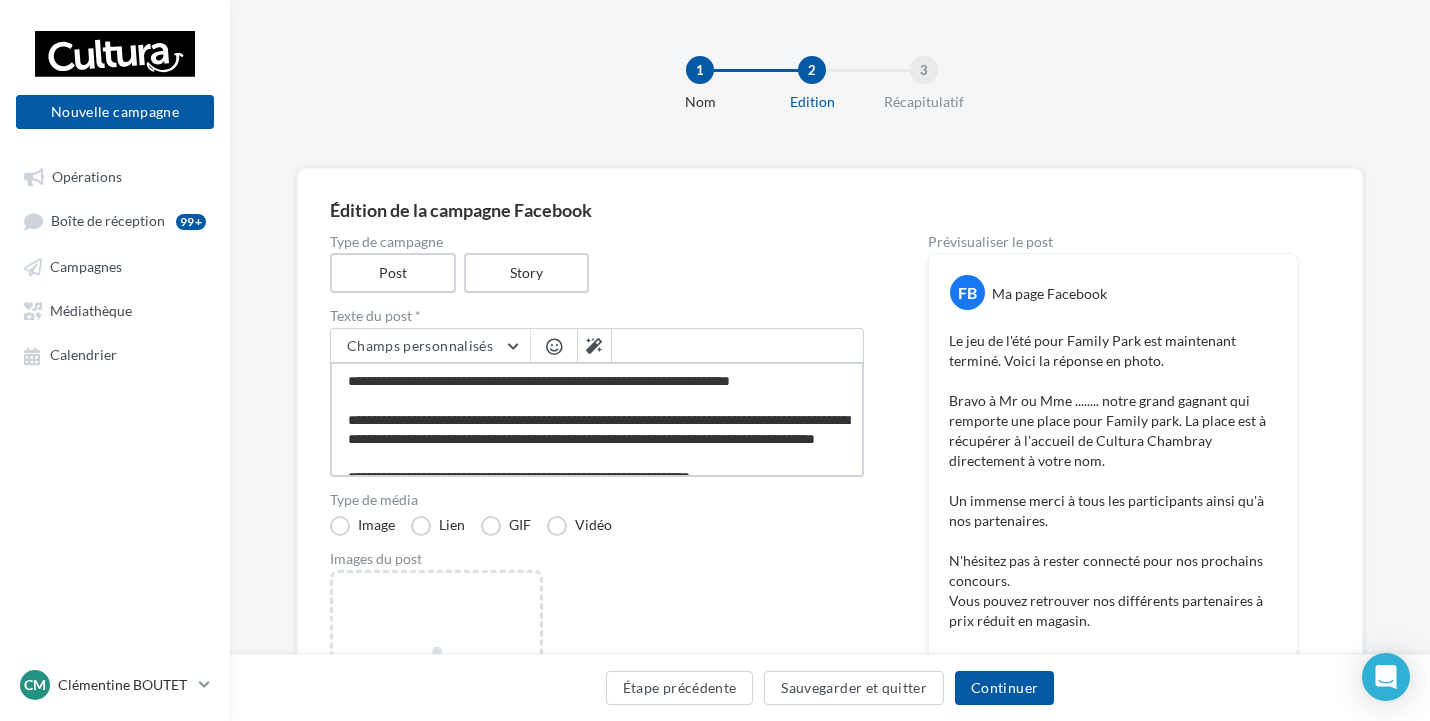type on "**********" 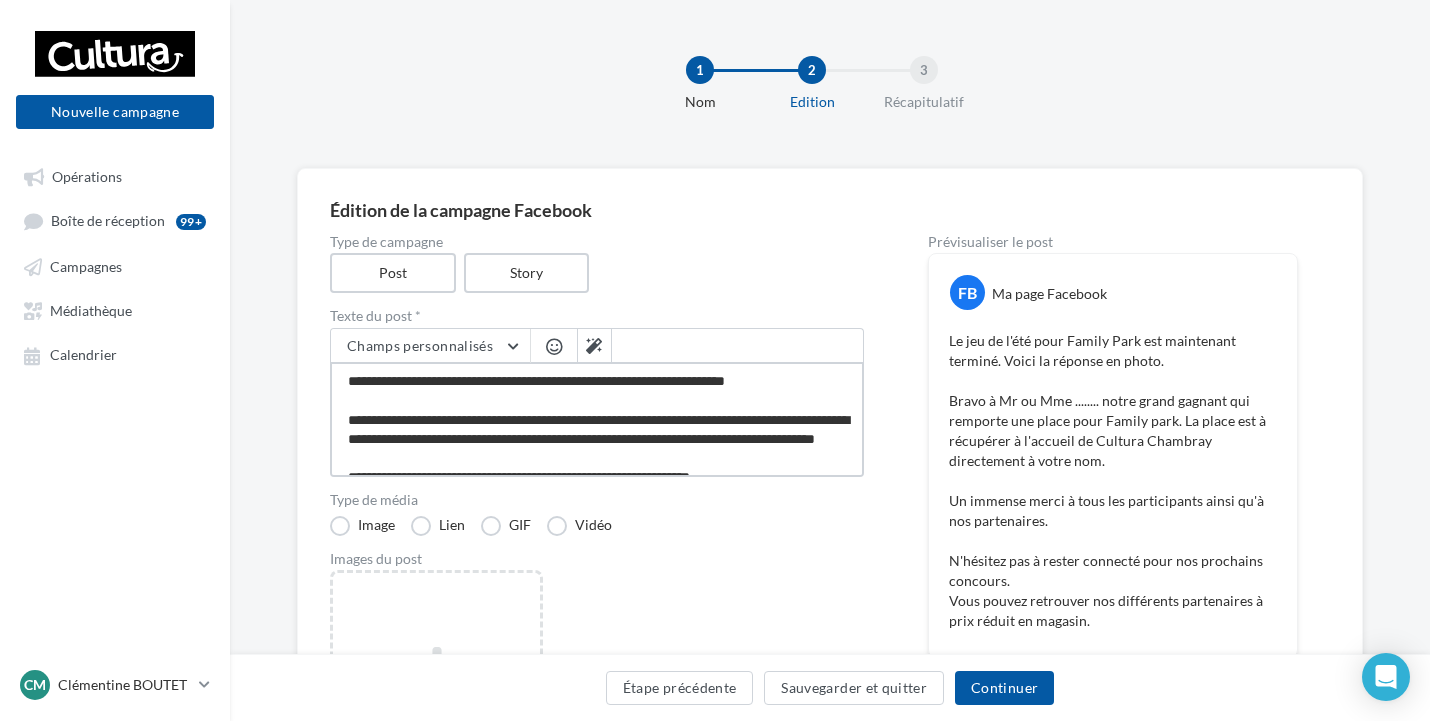 type on "**********" 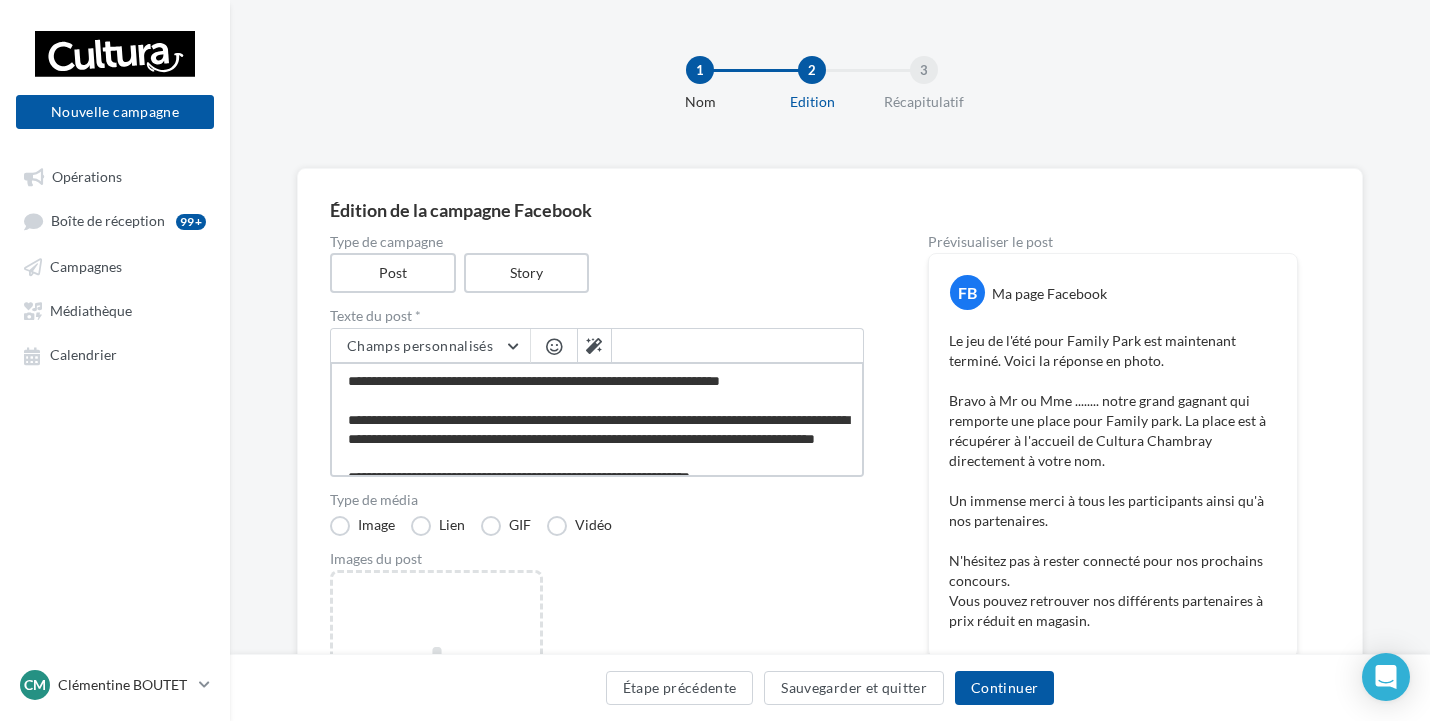 type on "**********" 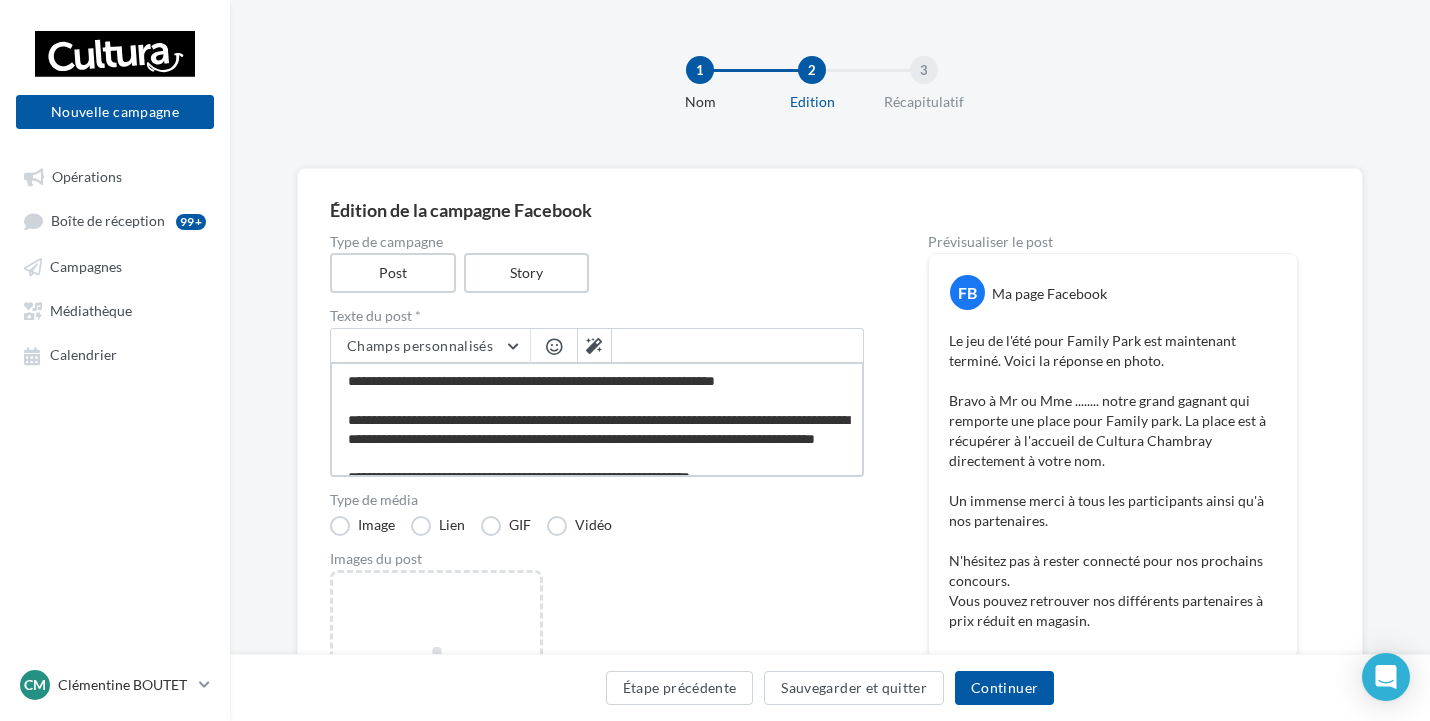 type on "**********" 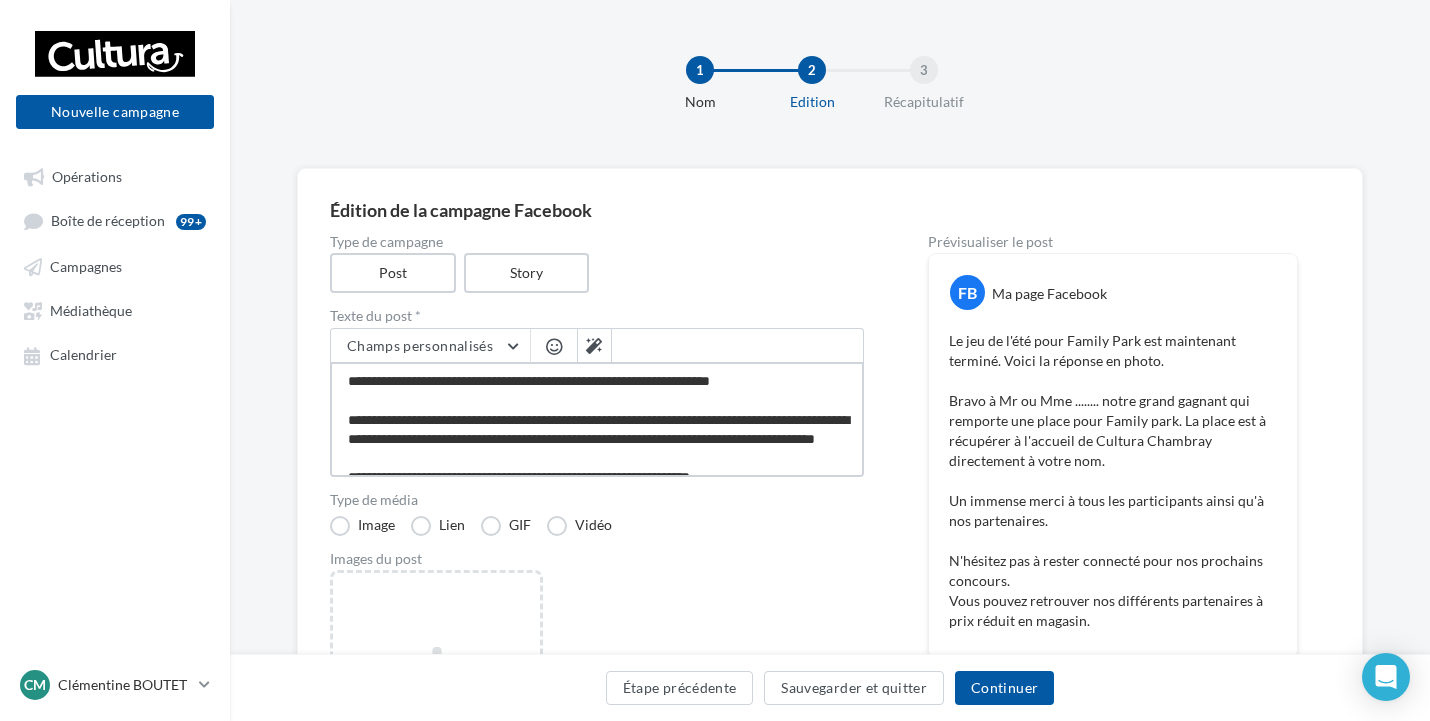 type on "**********" 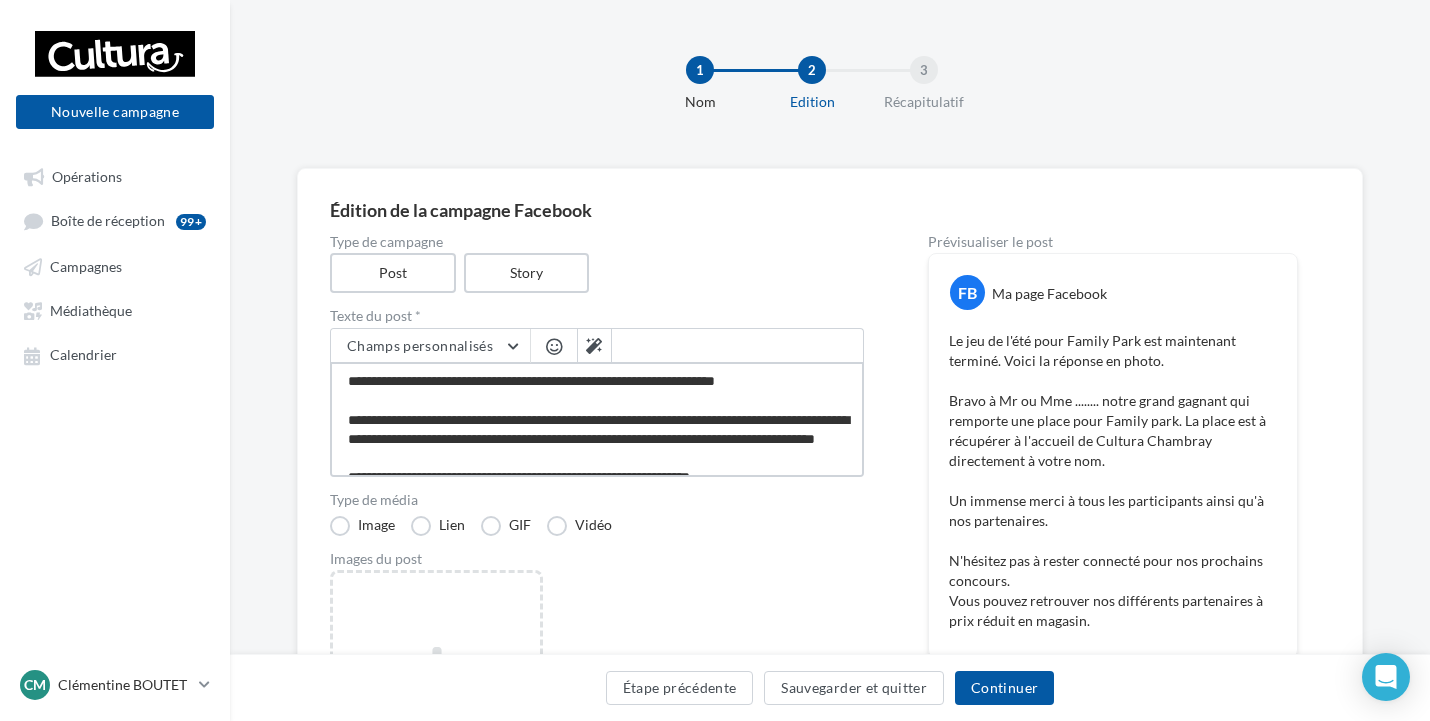 type on "**********" 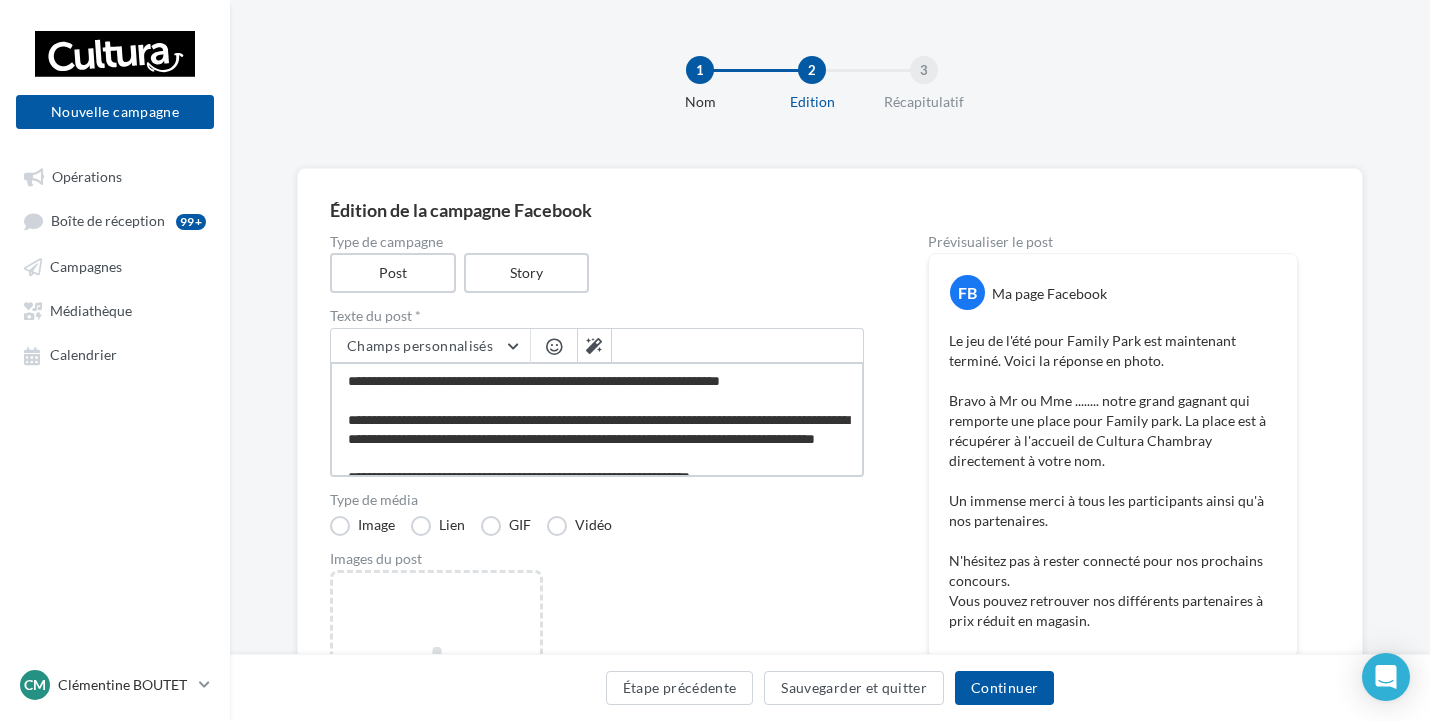 type on "**********" 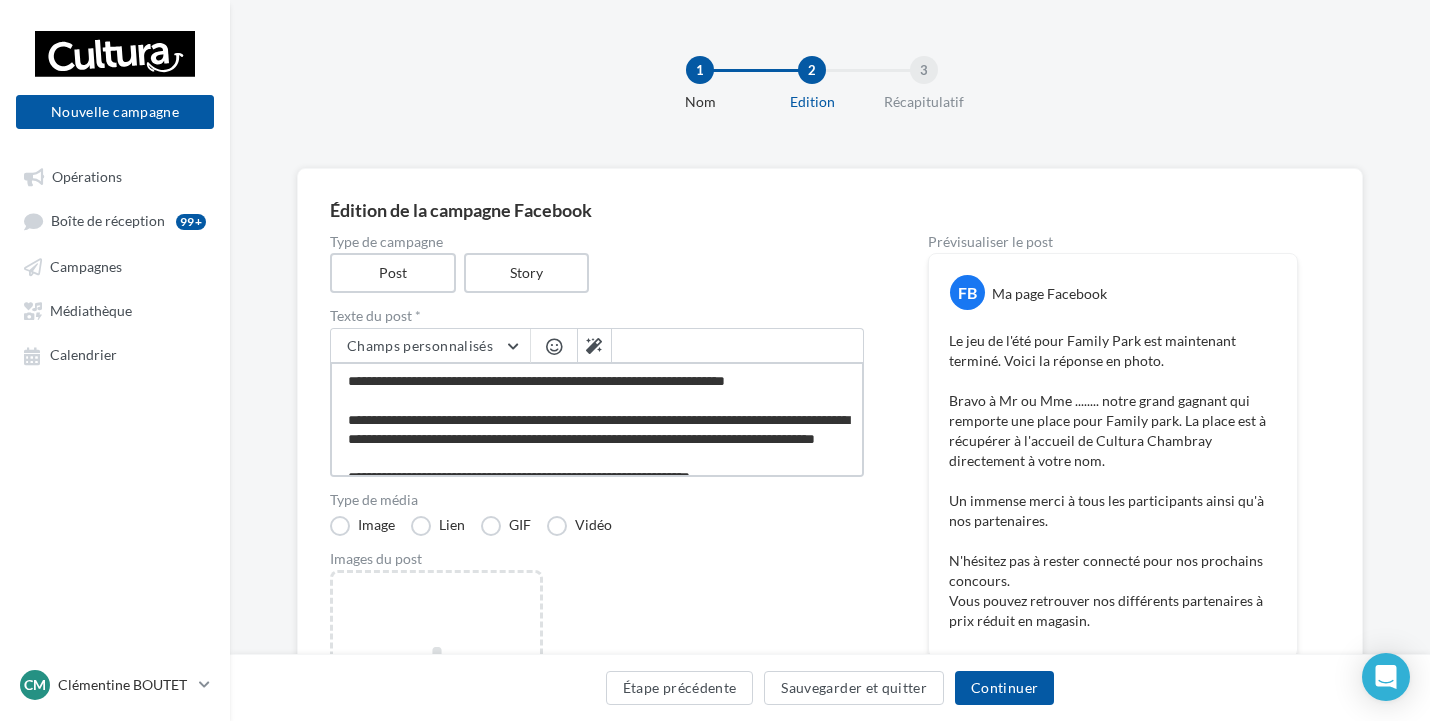 type on "**********" 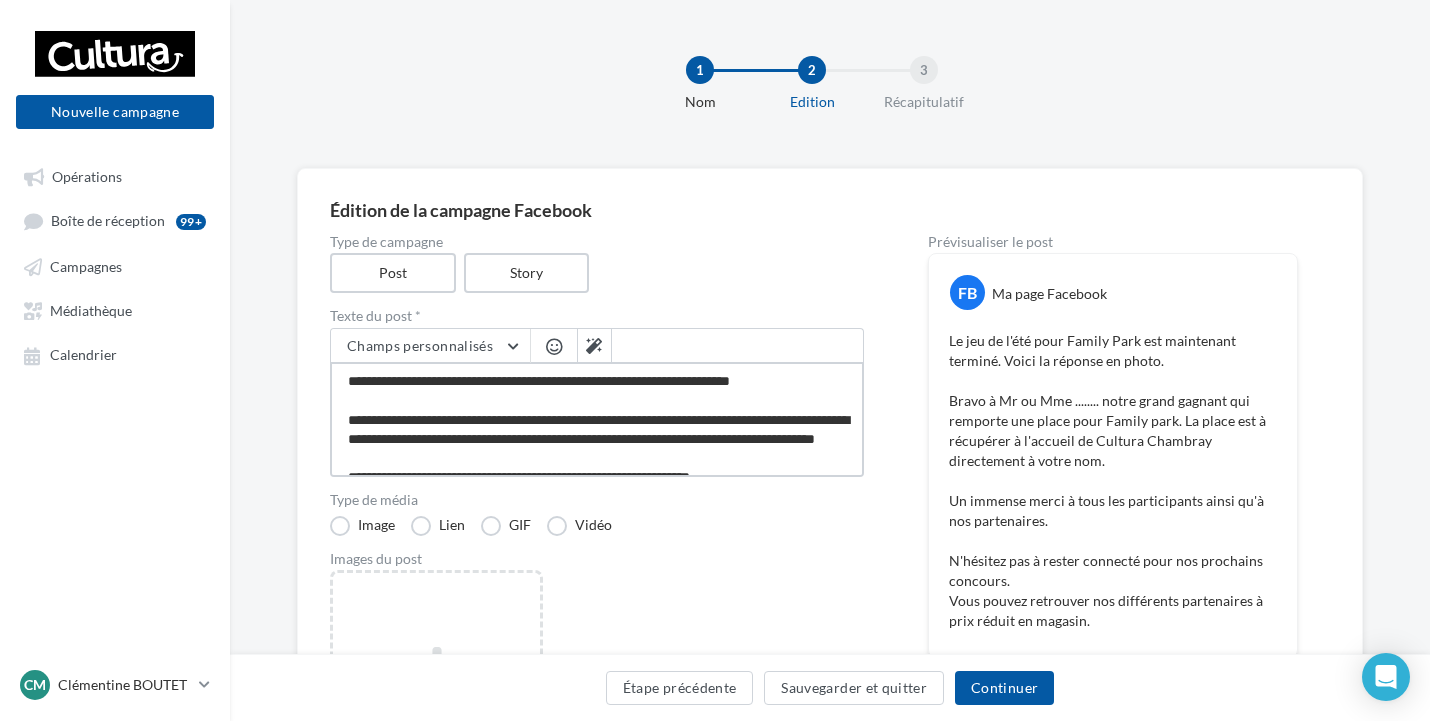 type on "**********" 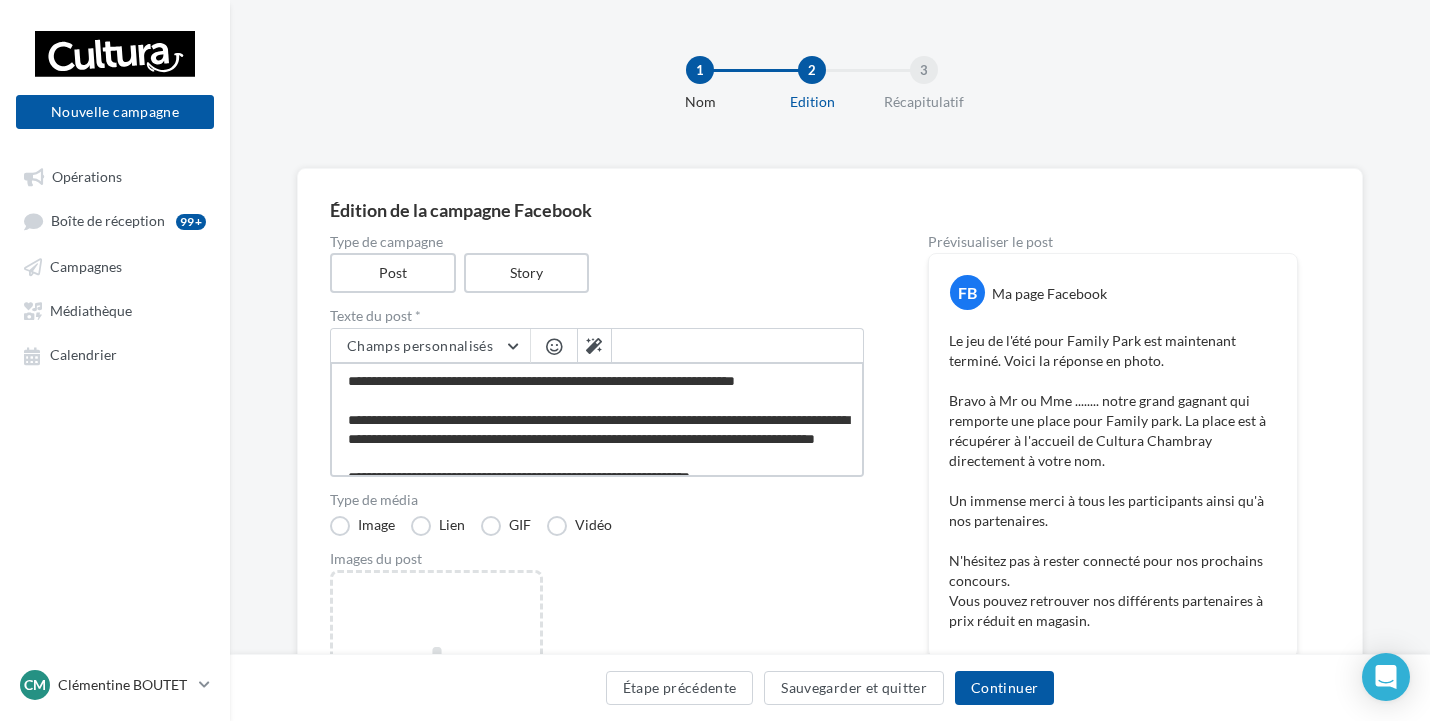 type on "**********" 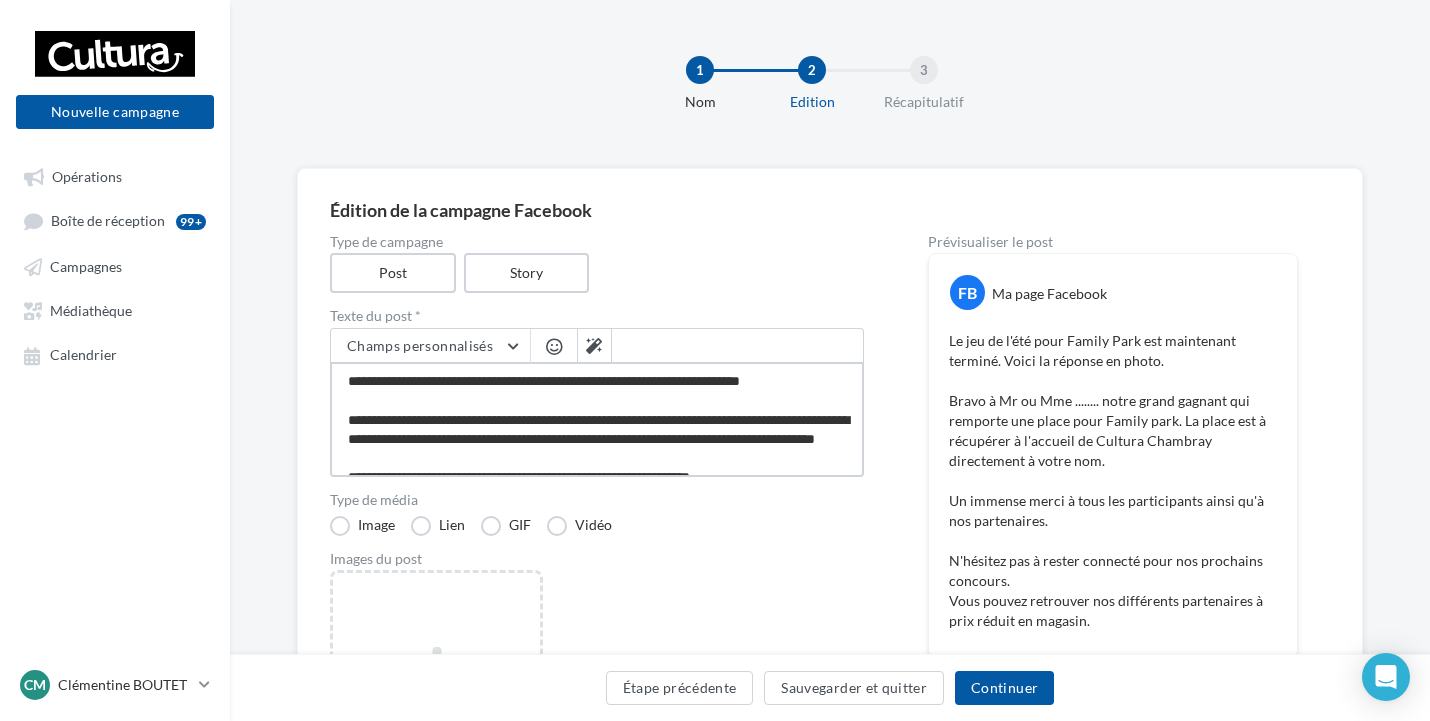 type on "**********" 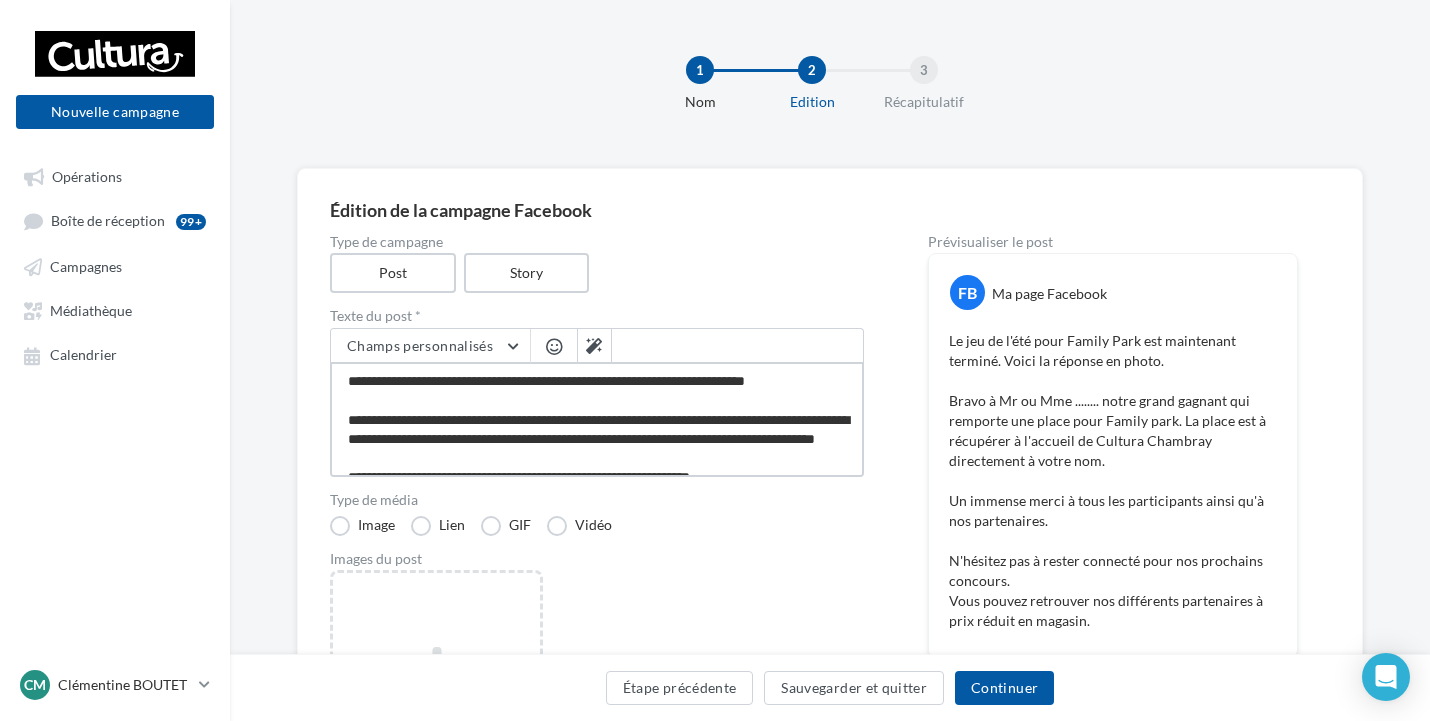 type on "**********" 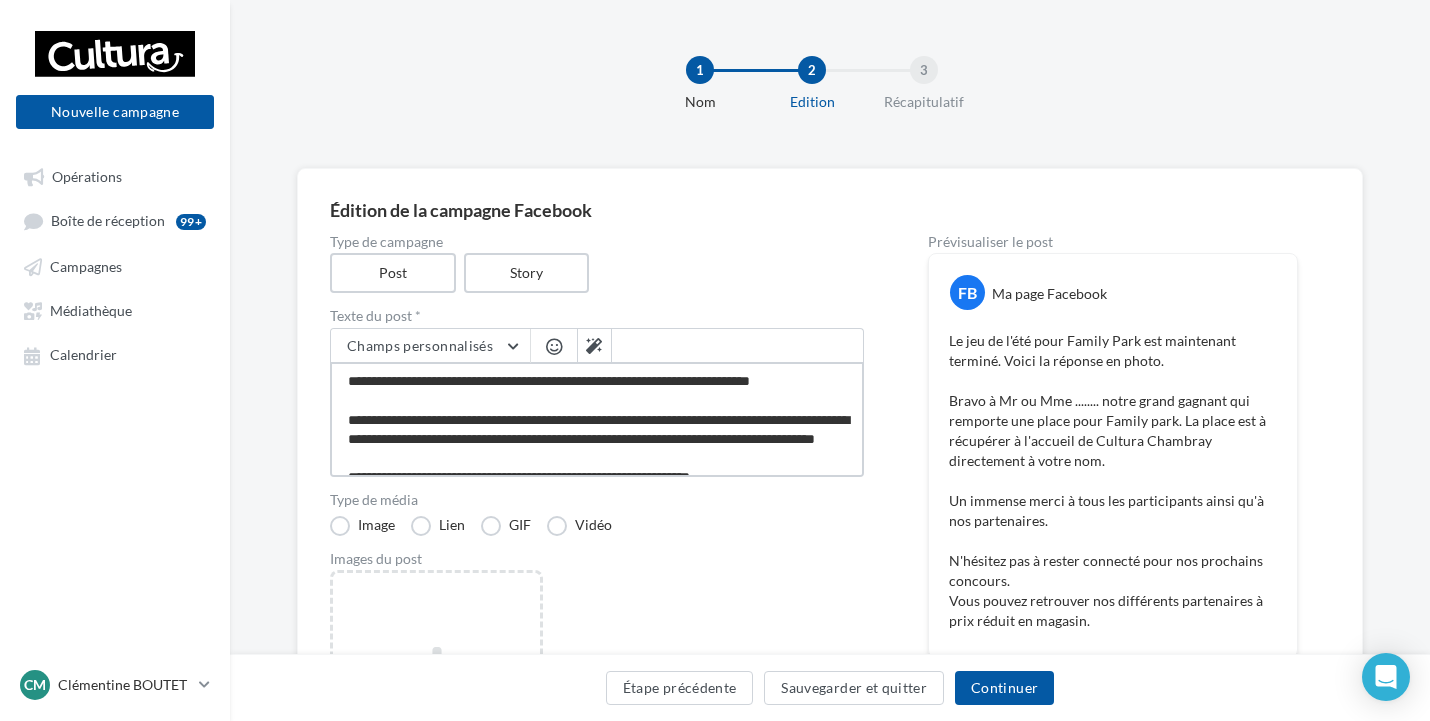 type on "**********" 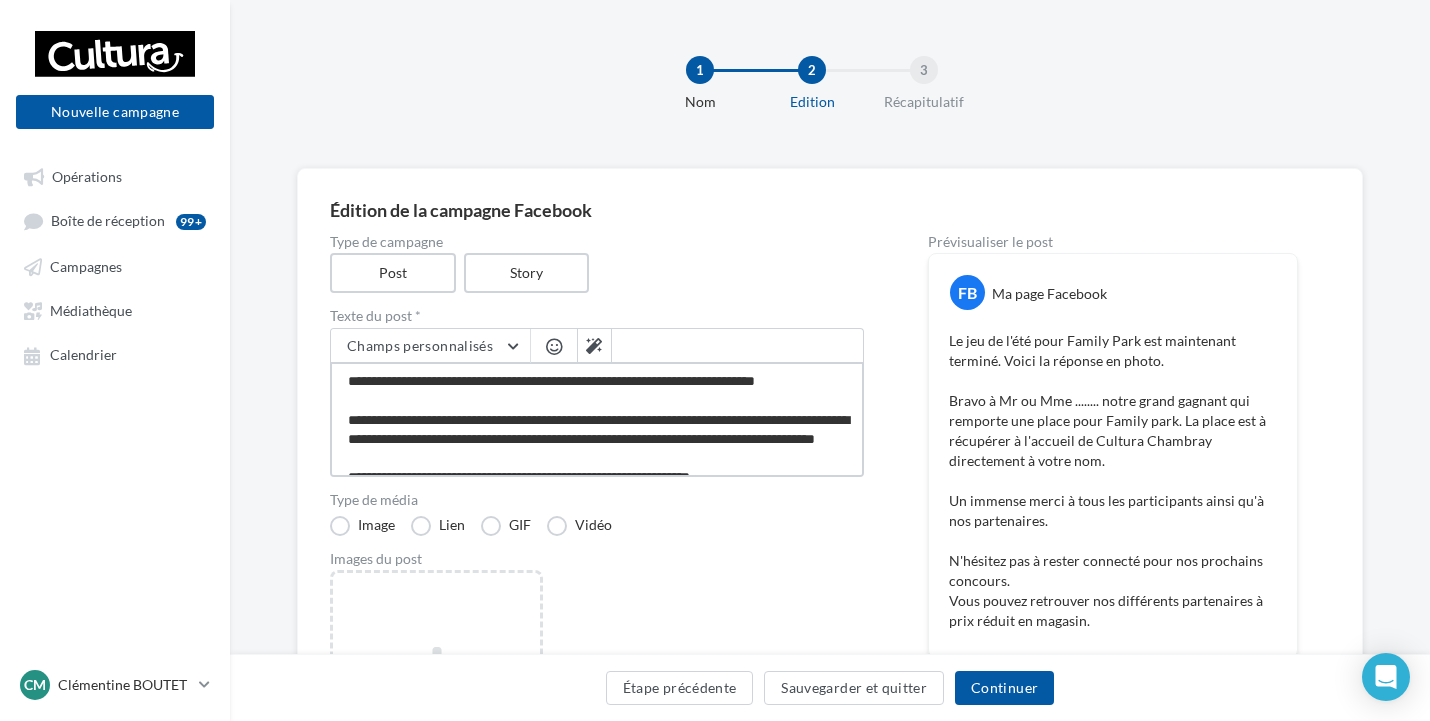 type on "**********" 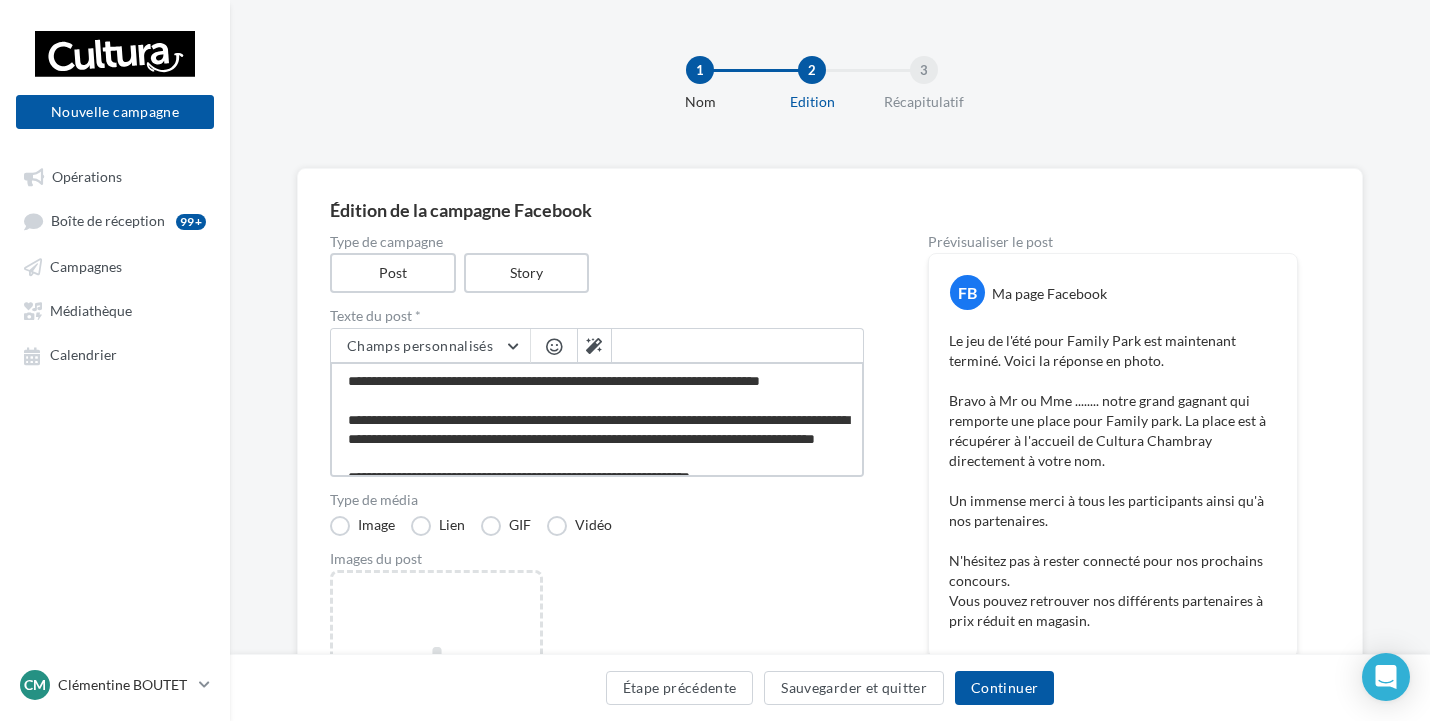 type on "**********" 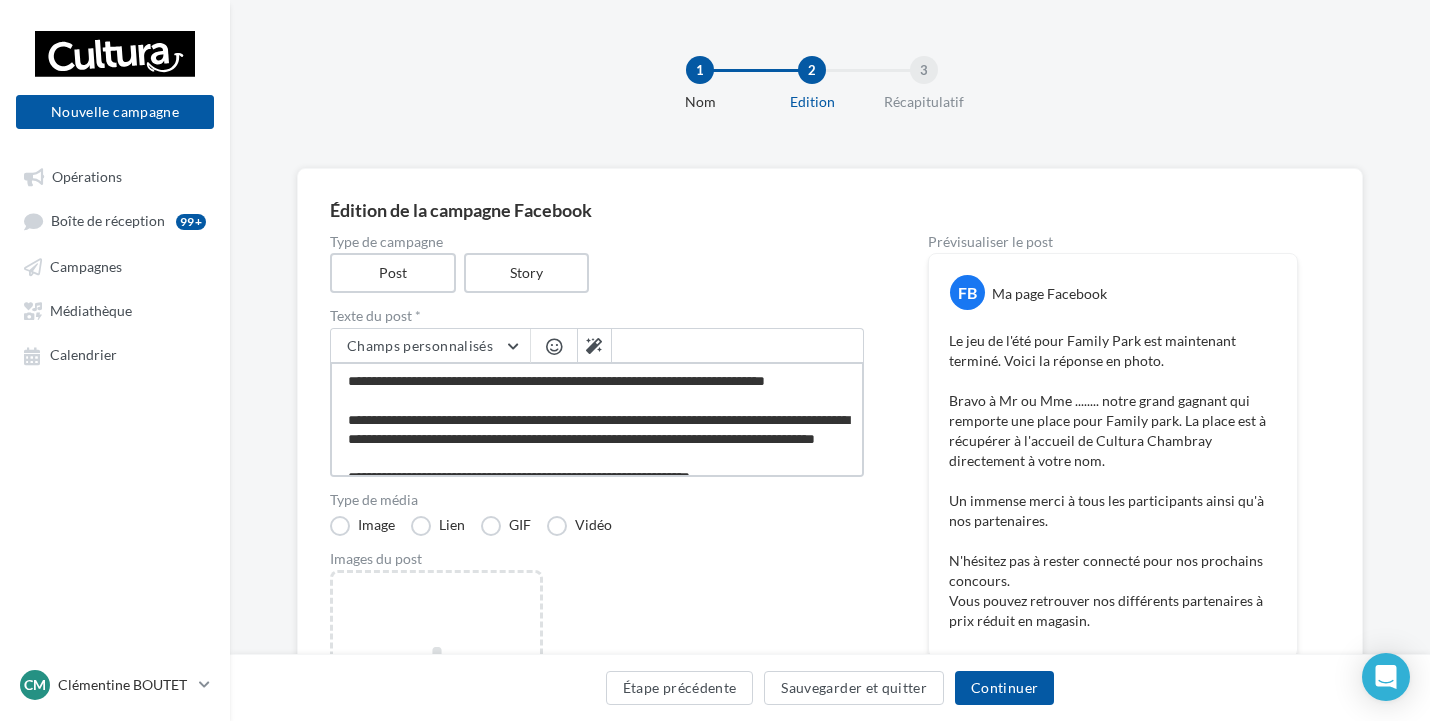type on "**********" 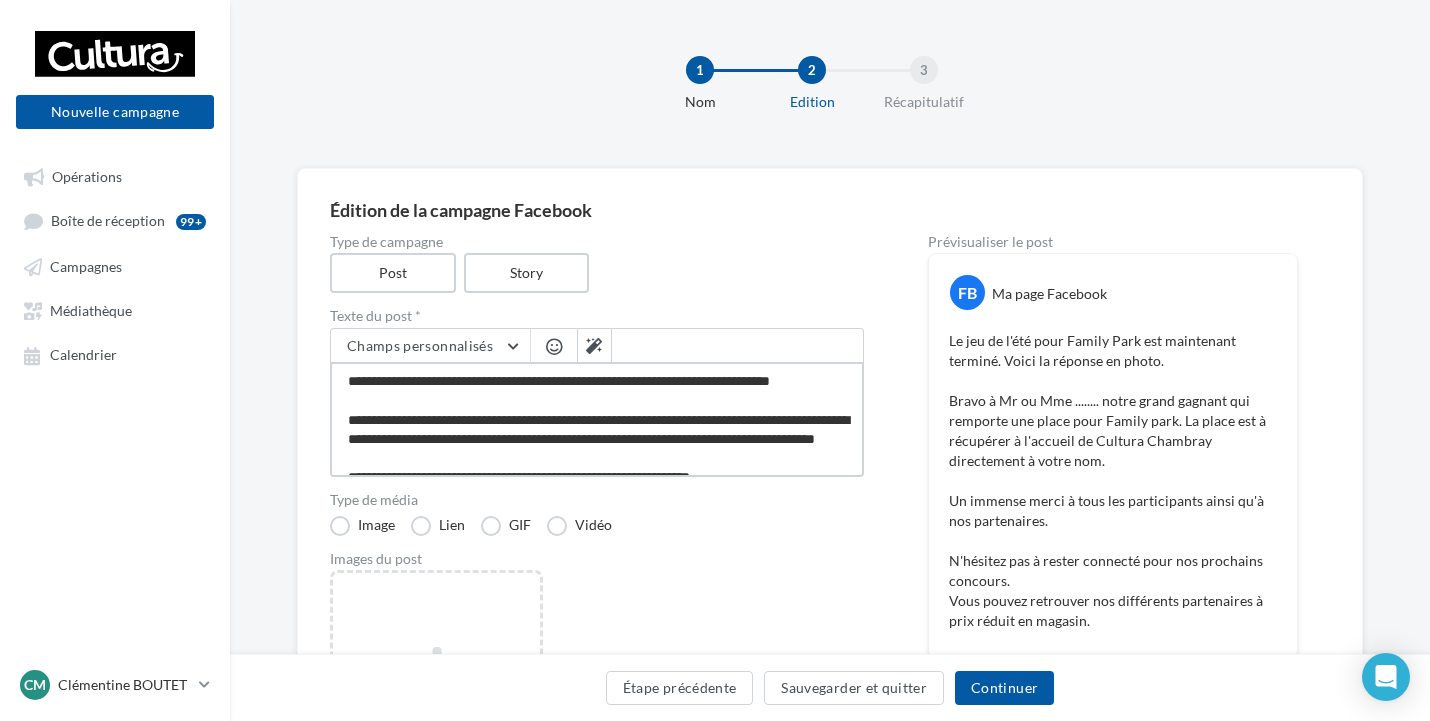 click on "**********" at bounding box center (597, 419) 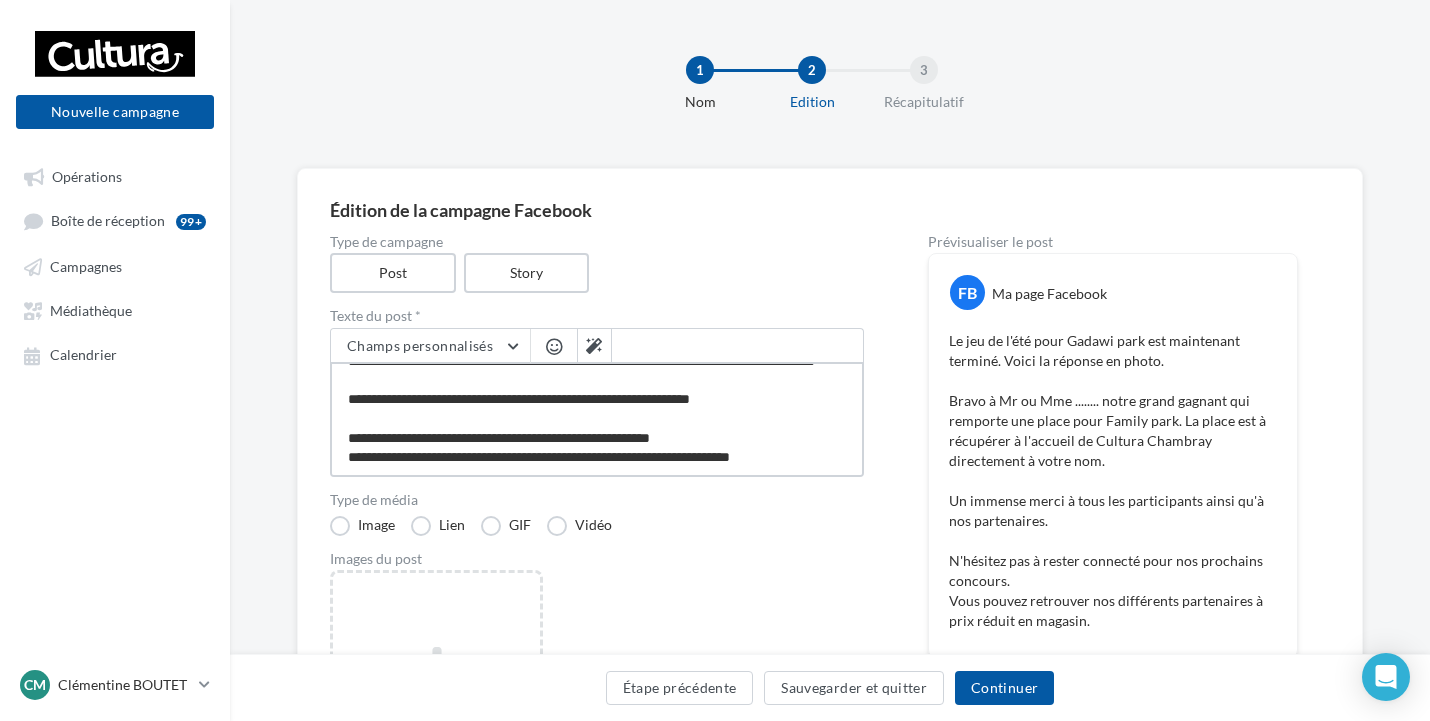 scroll, scrollTop: 0, scrollLeft: 0, axis: both 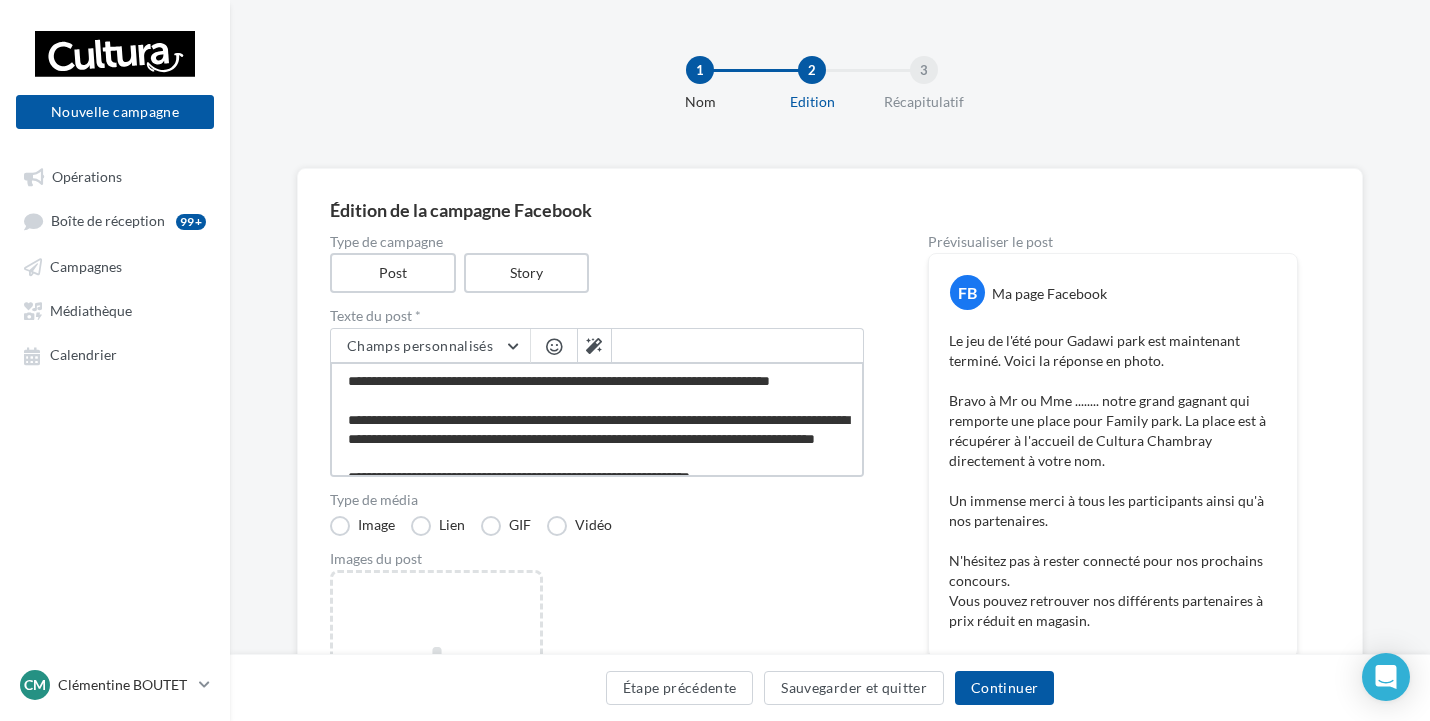 click on "**********" at bounding box center (597, 419) 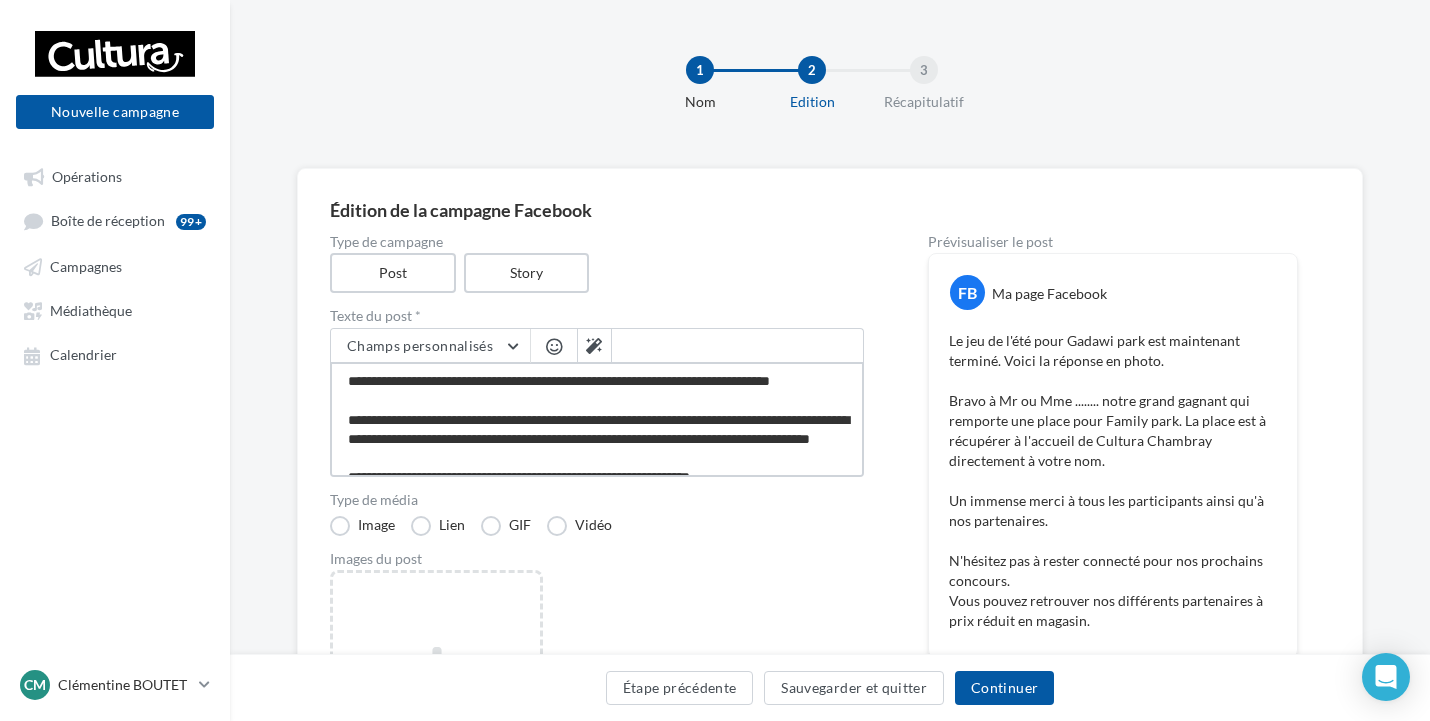 type on "**********" 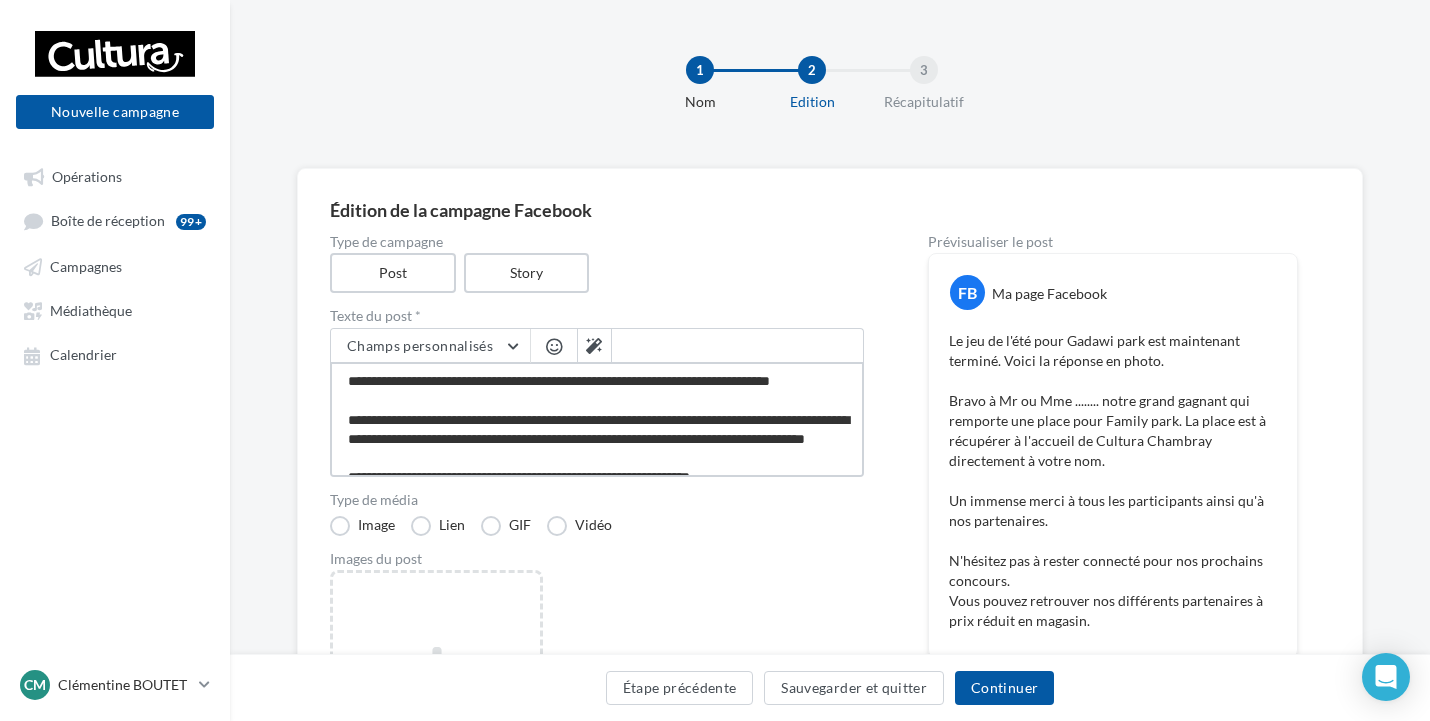 type on "**********" 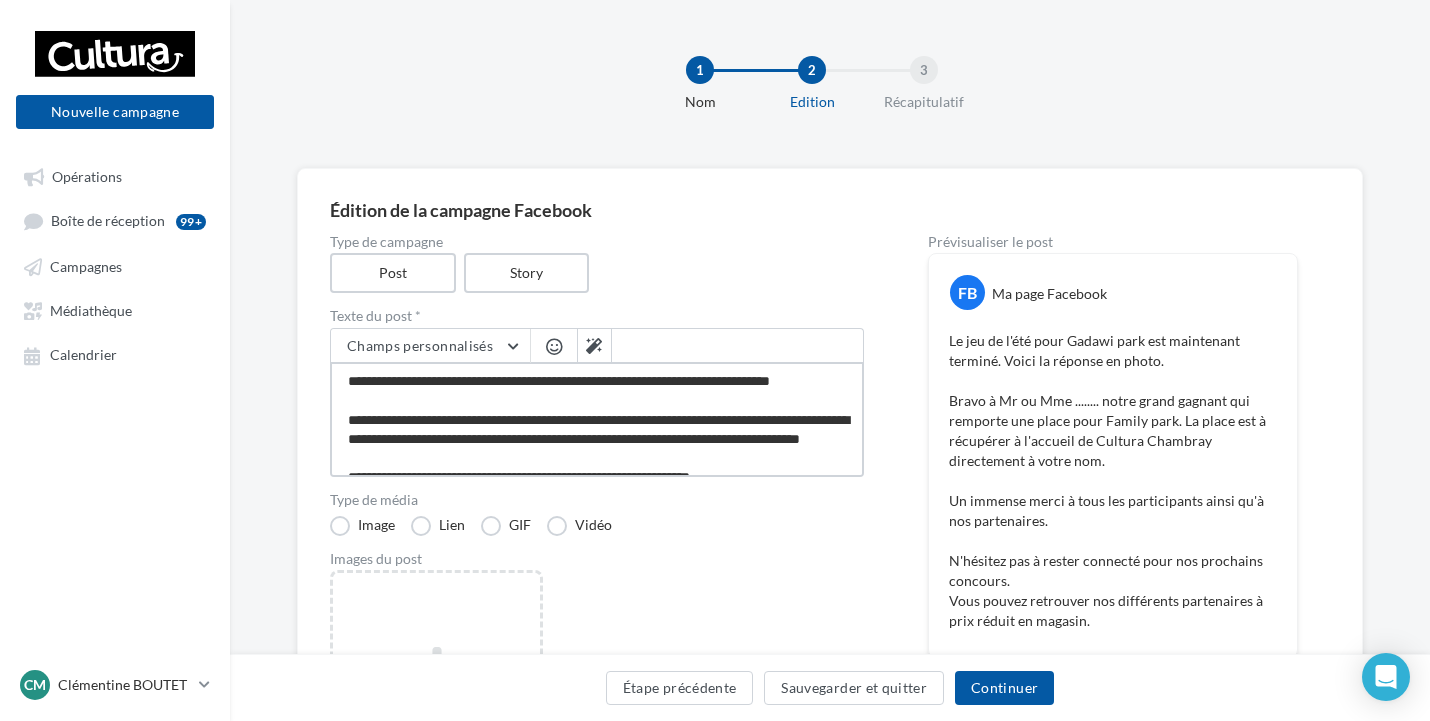 type on "**********" 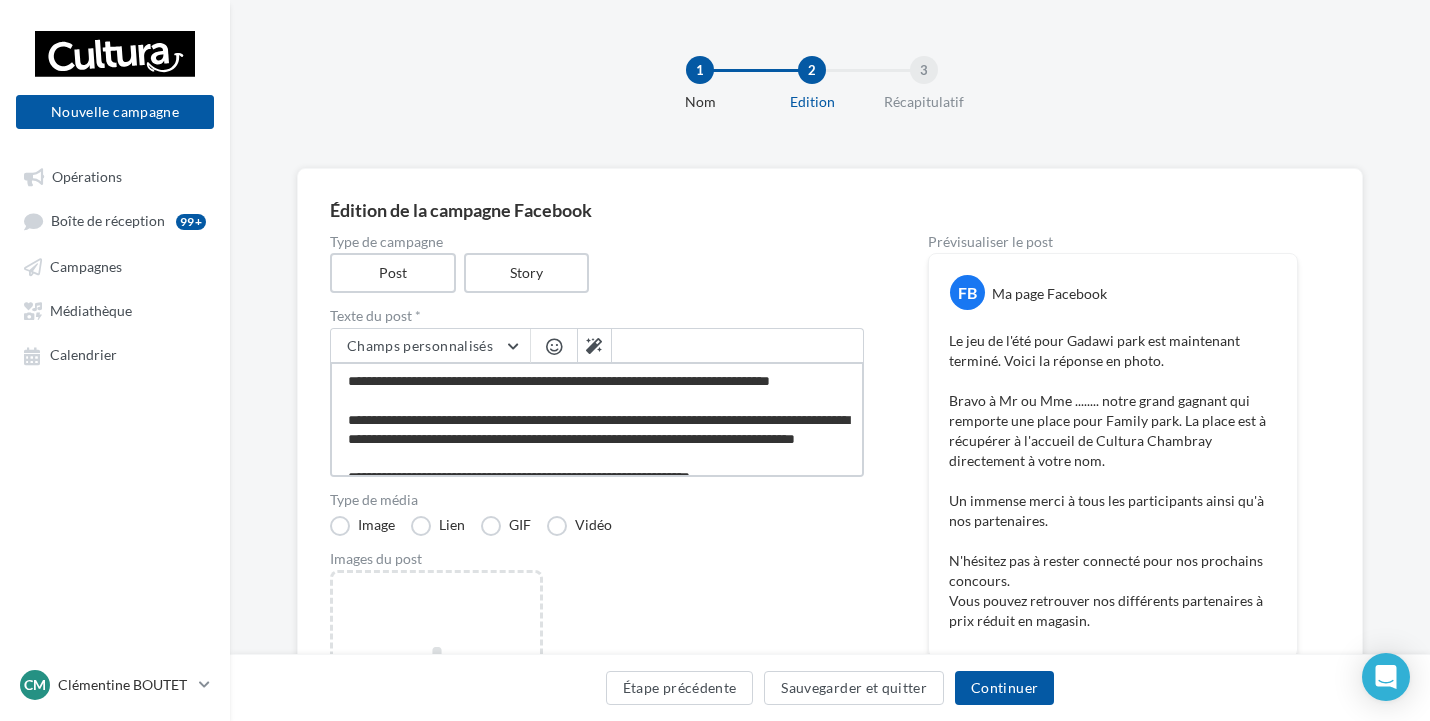 type on "**********" 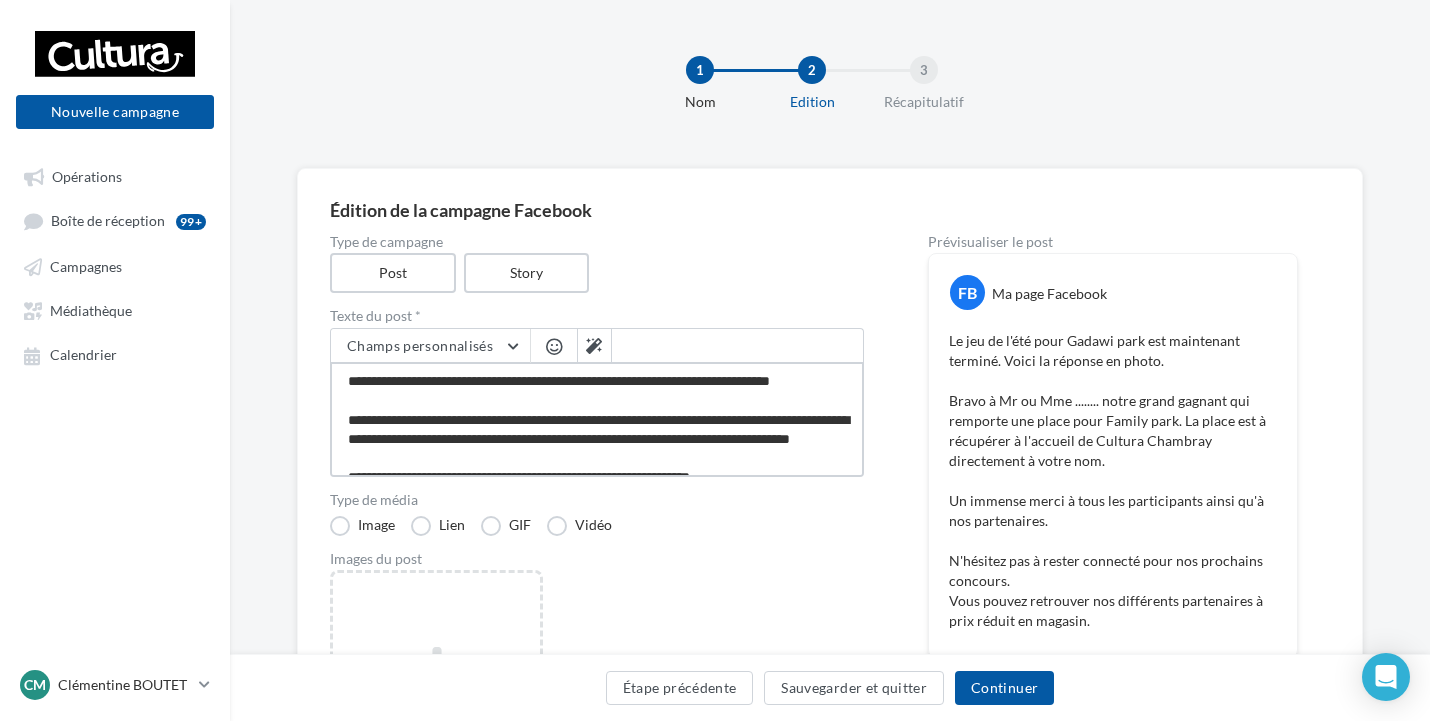 type on "**********" 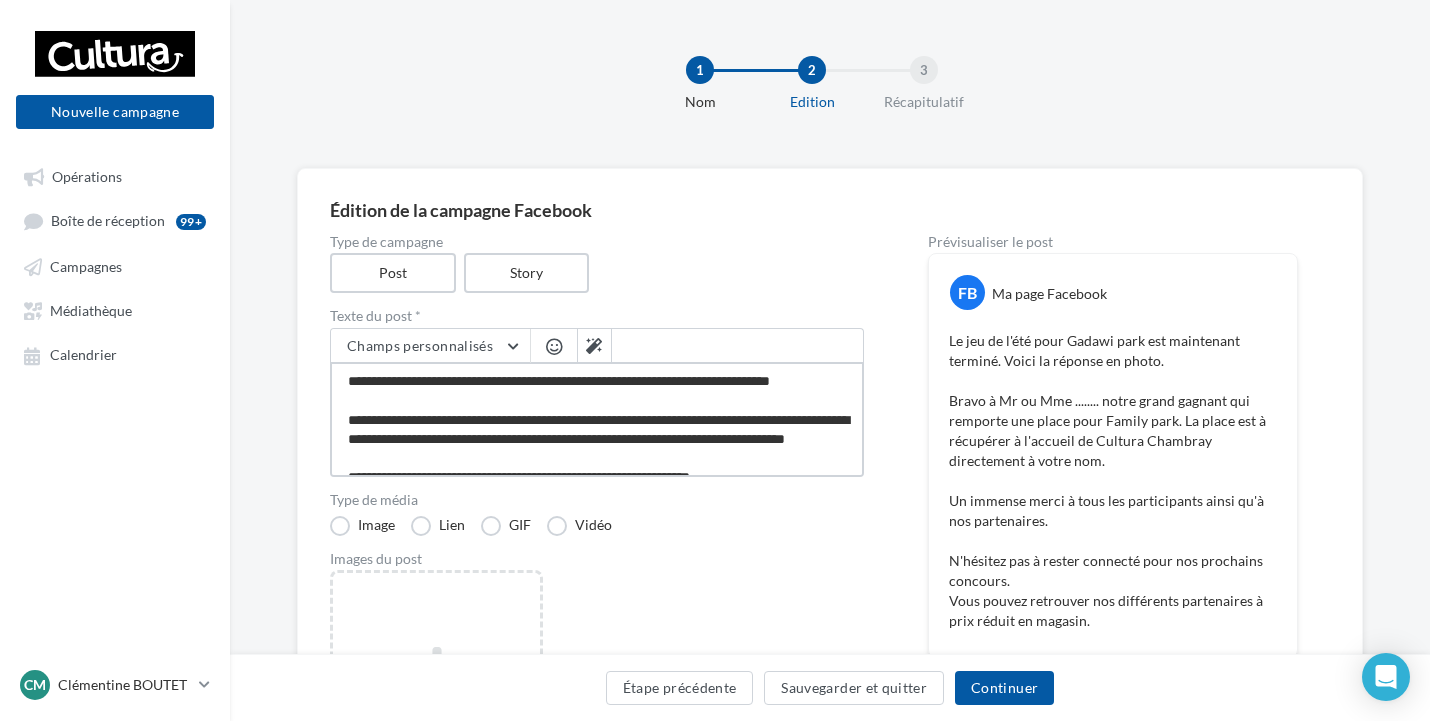 type on "**********" 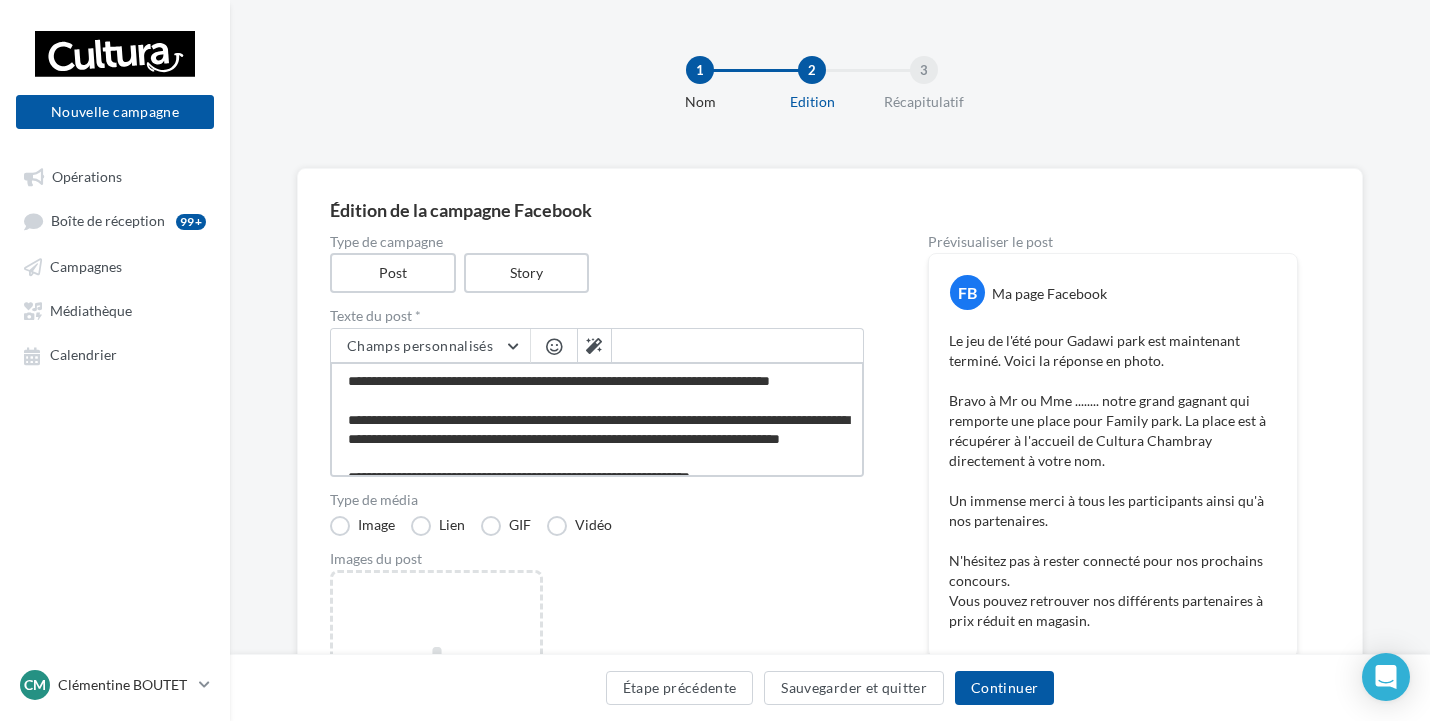 type on "**********" 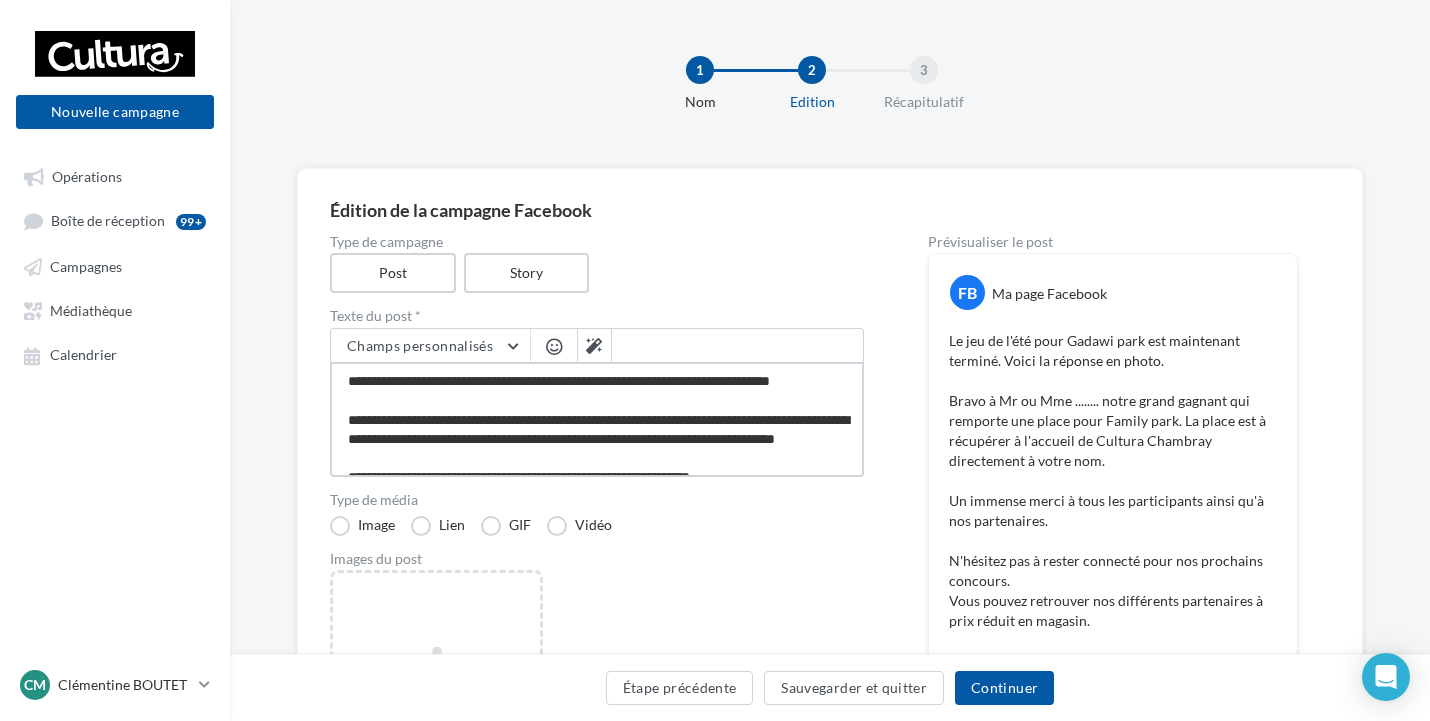 type on "**********" 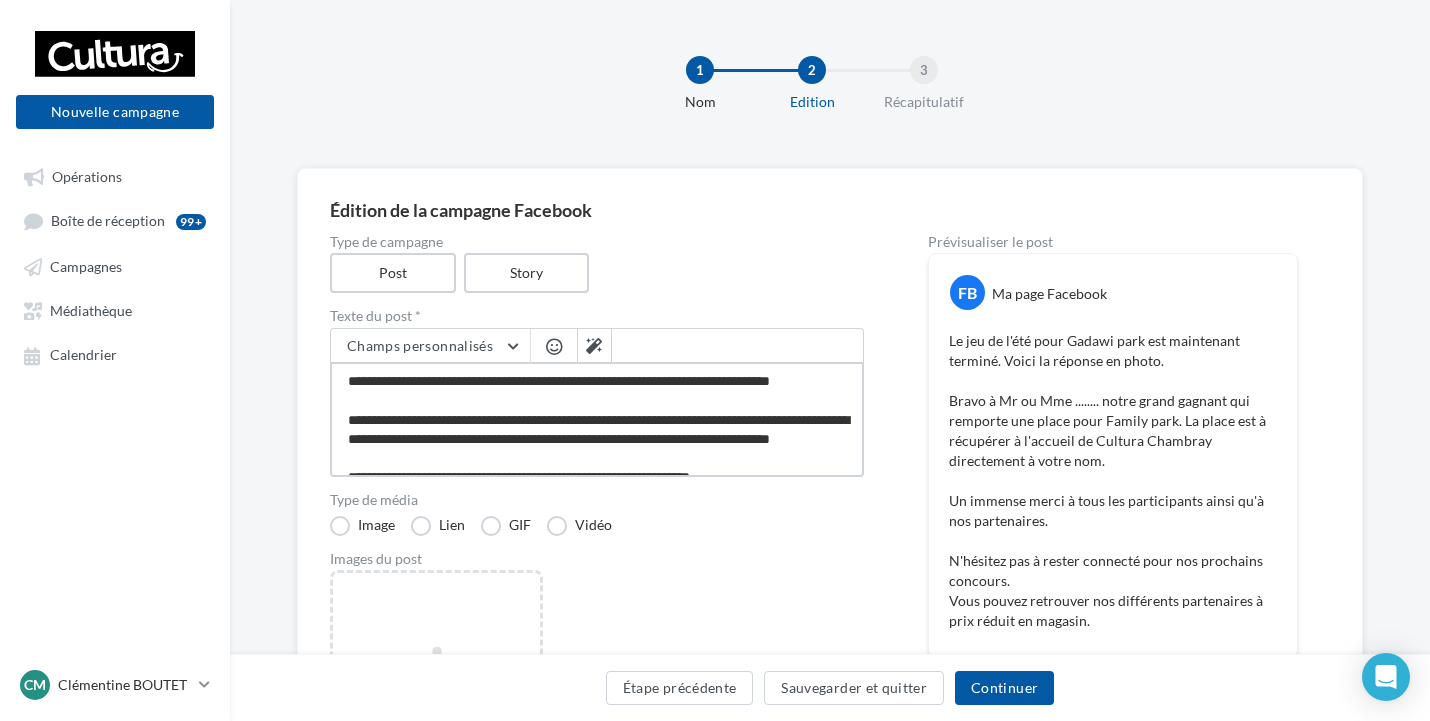 type on "**********" 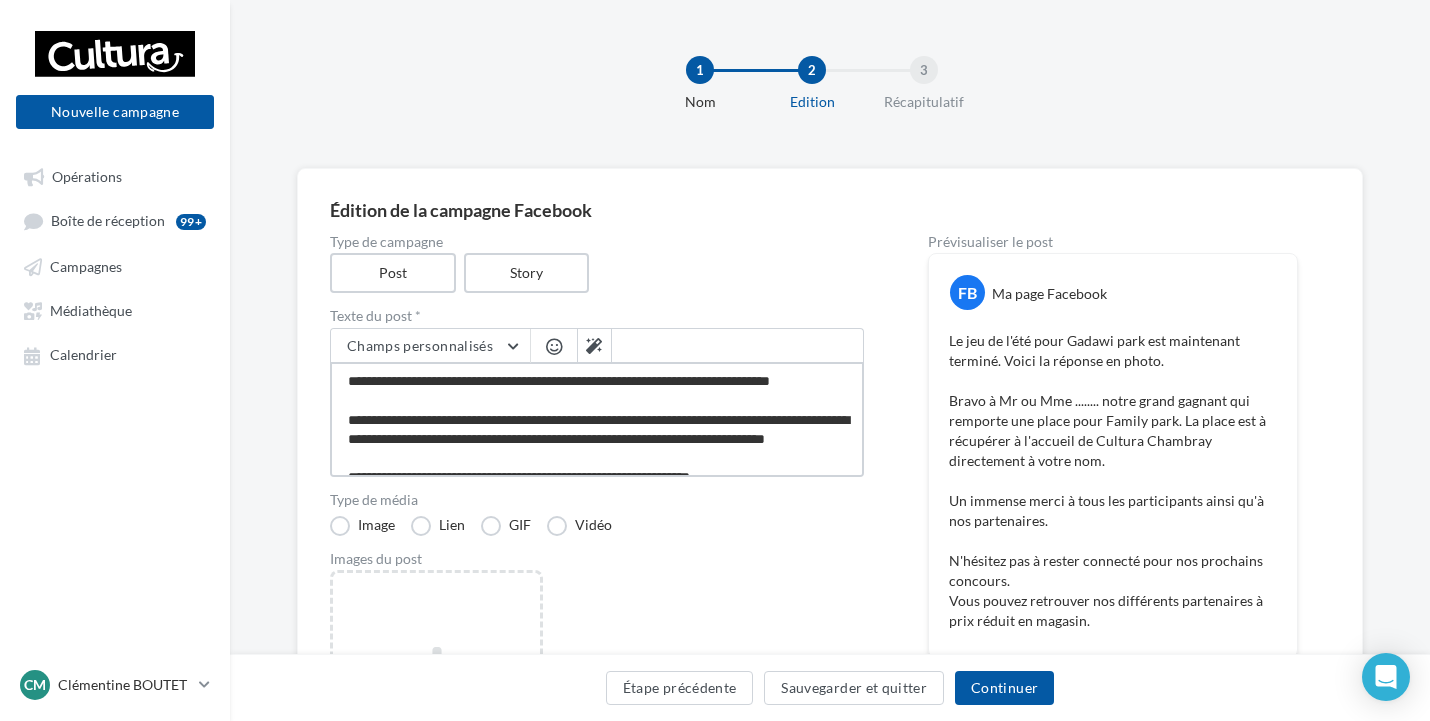 type on "**********" 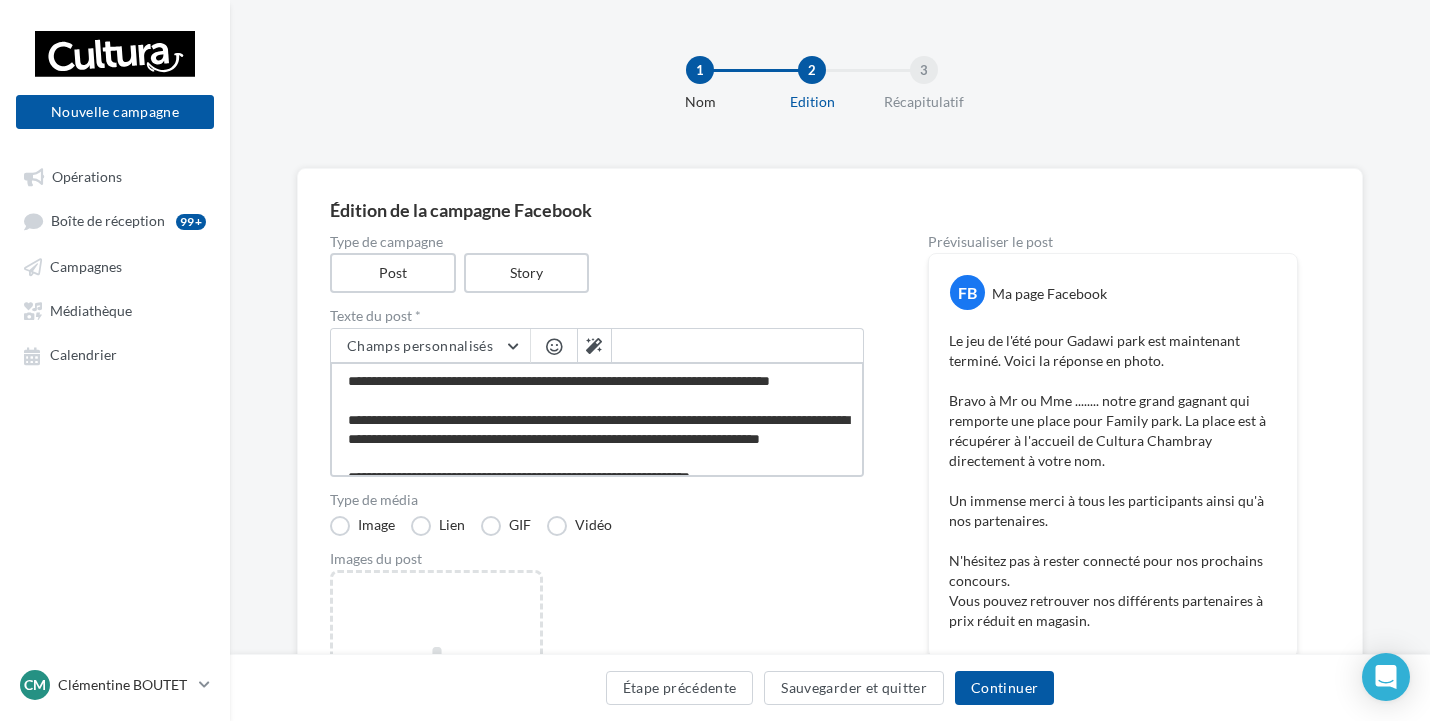 type on "**********" 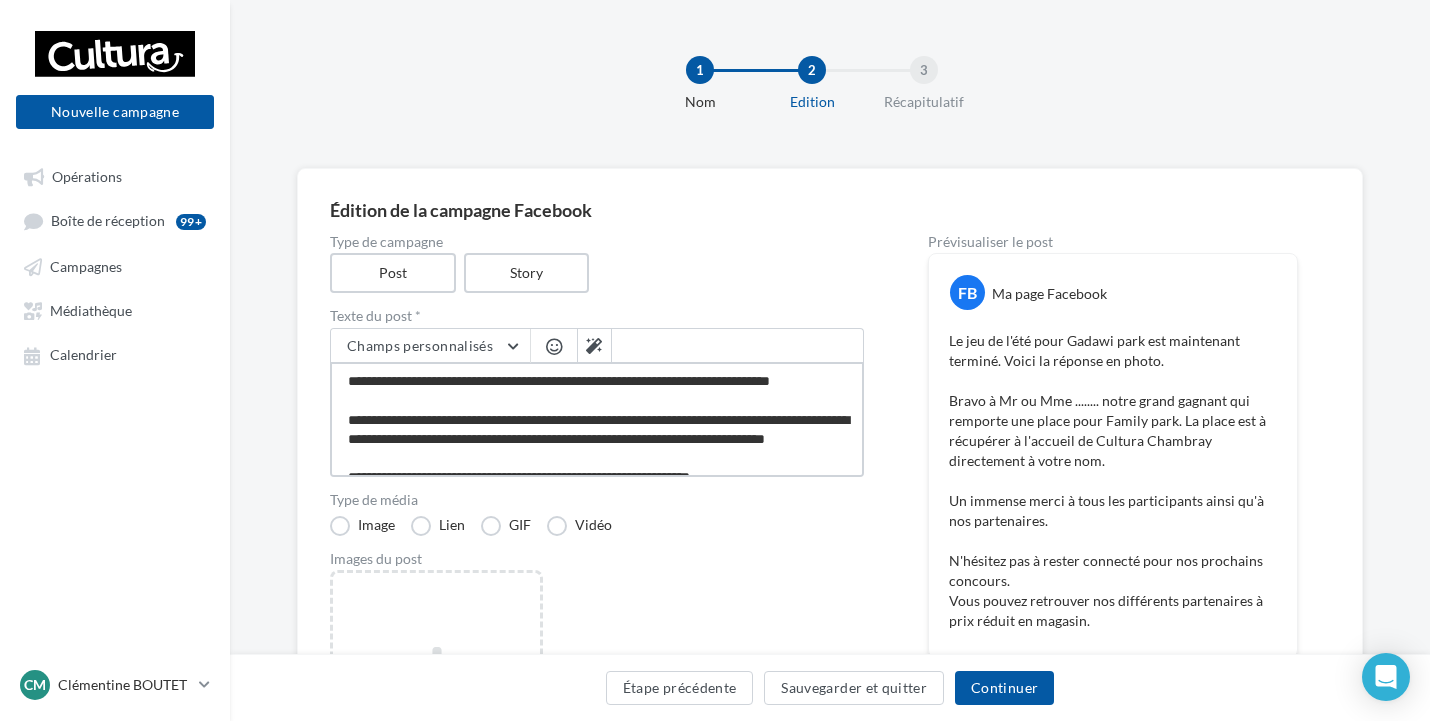 type on "**********" 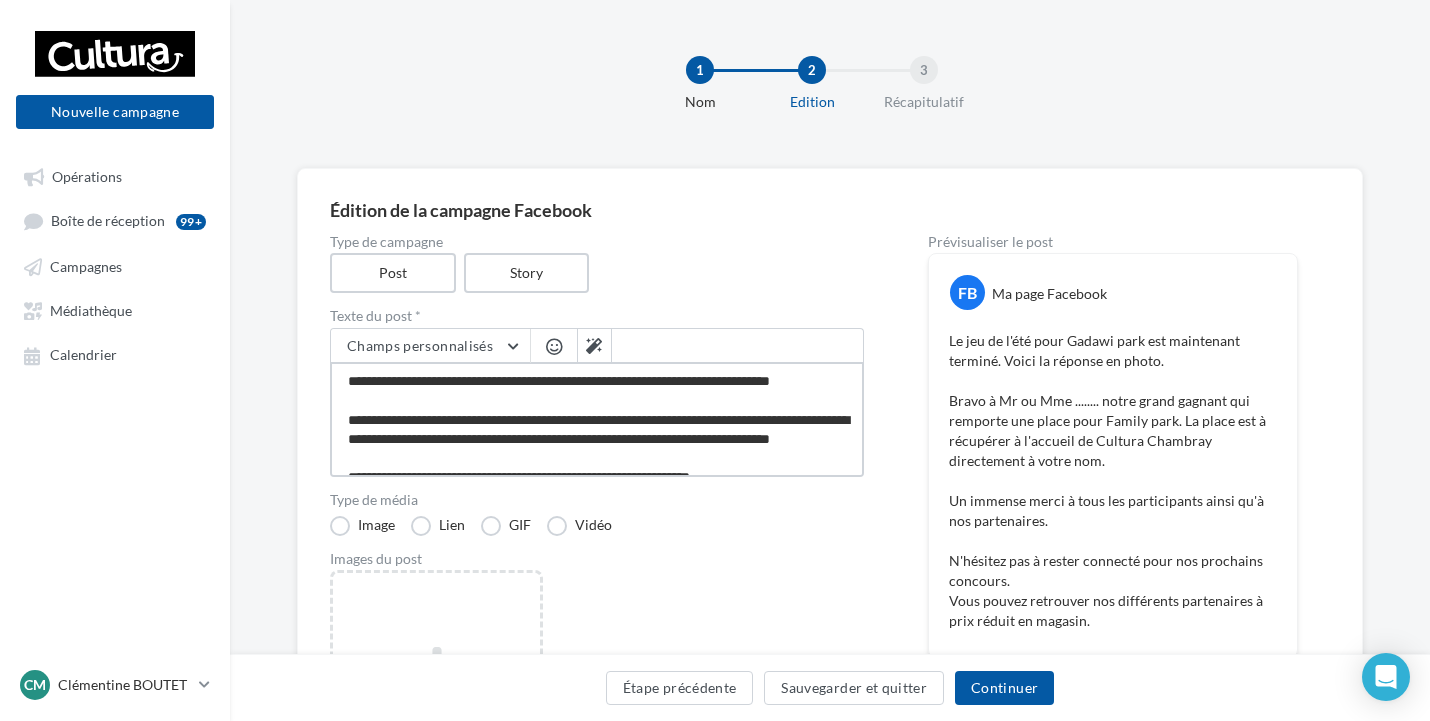 type on "**********" 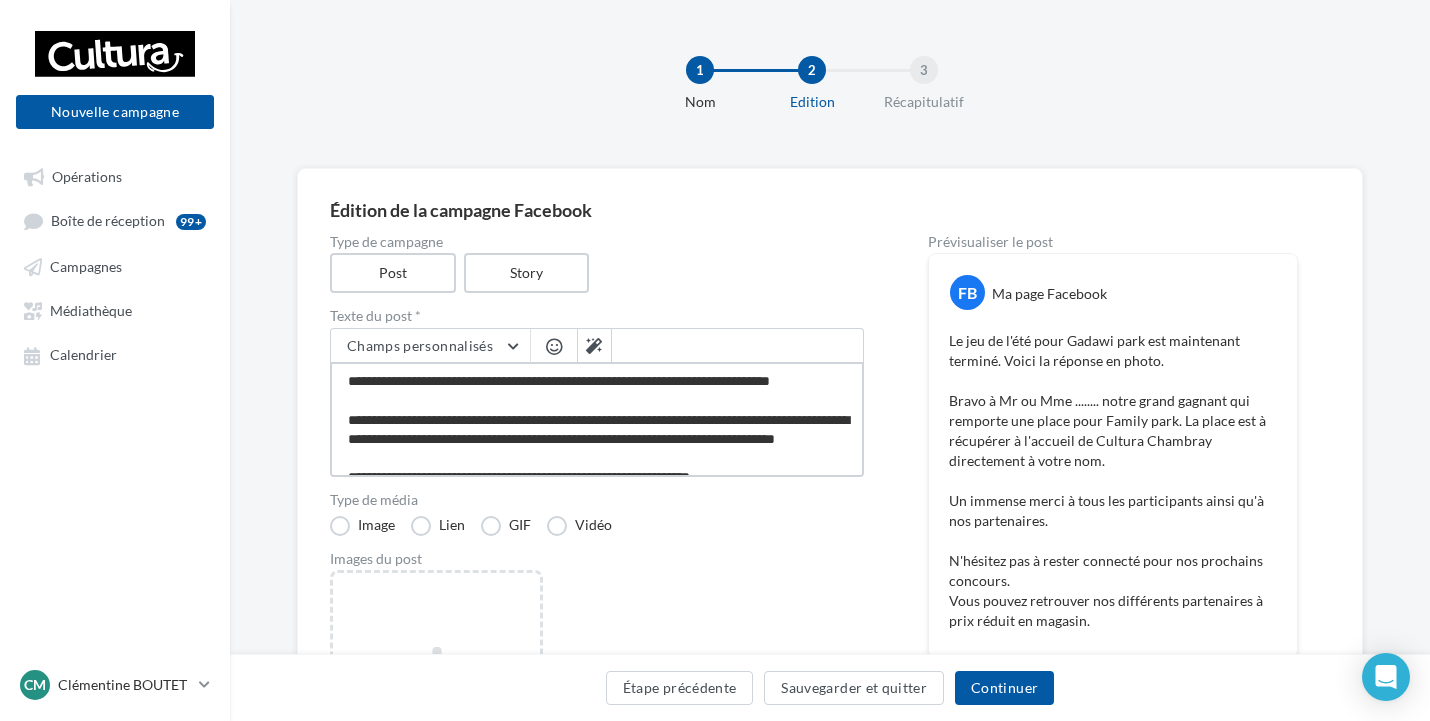 type on "**********" 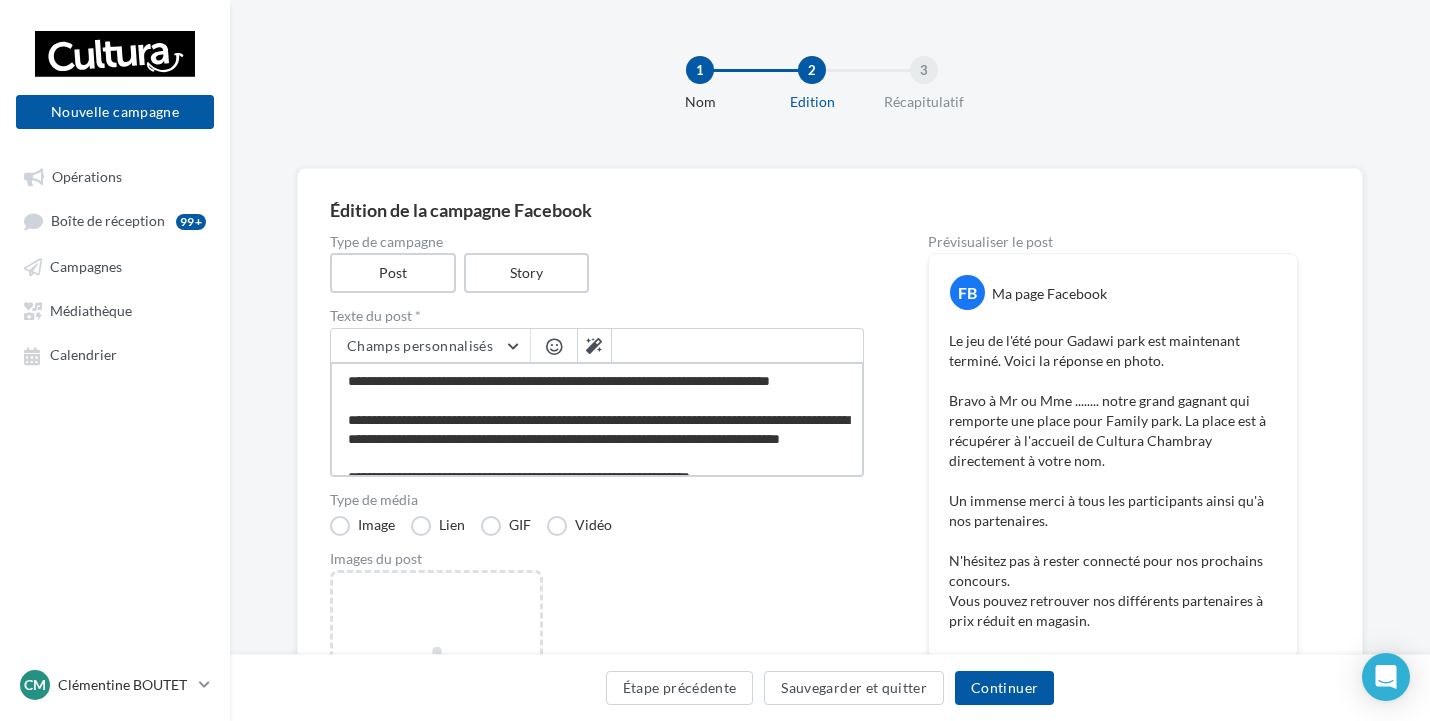 type on "**********" 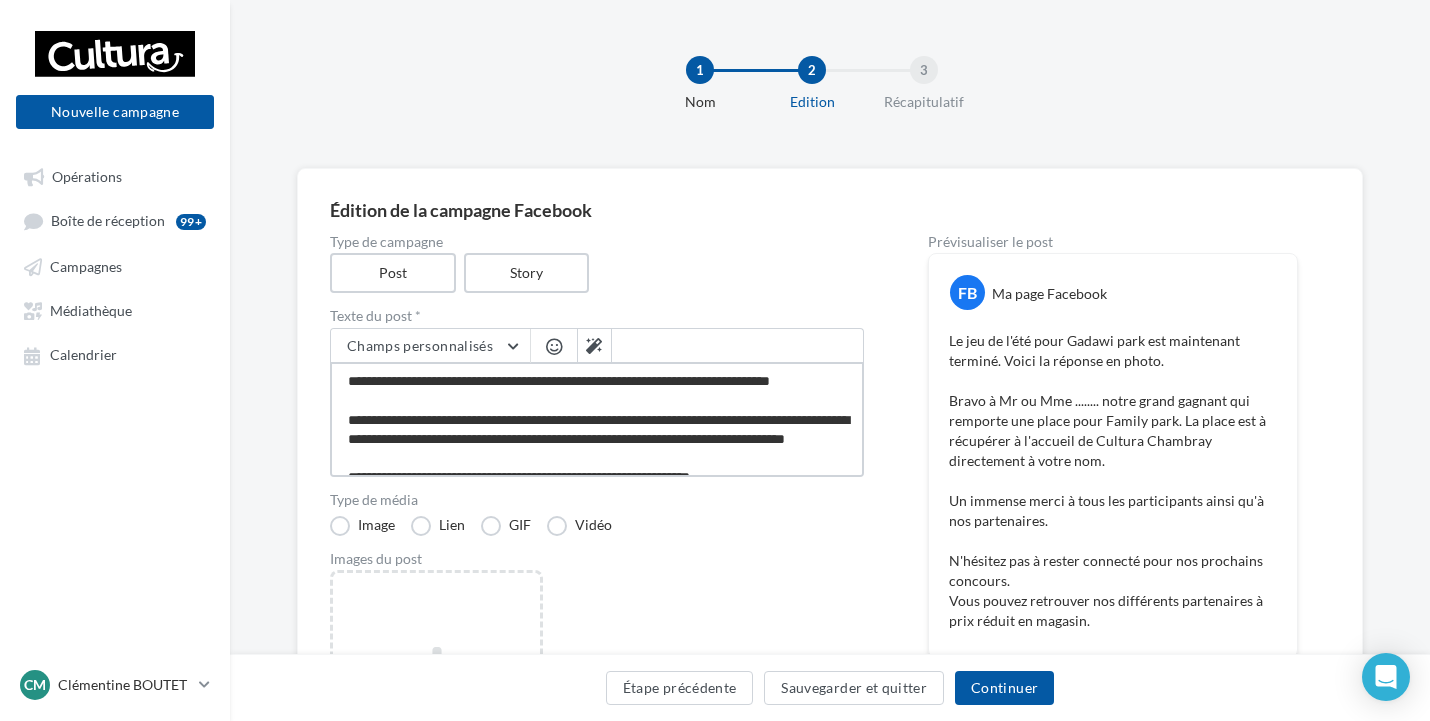 type on "**********" 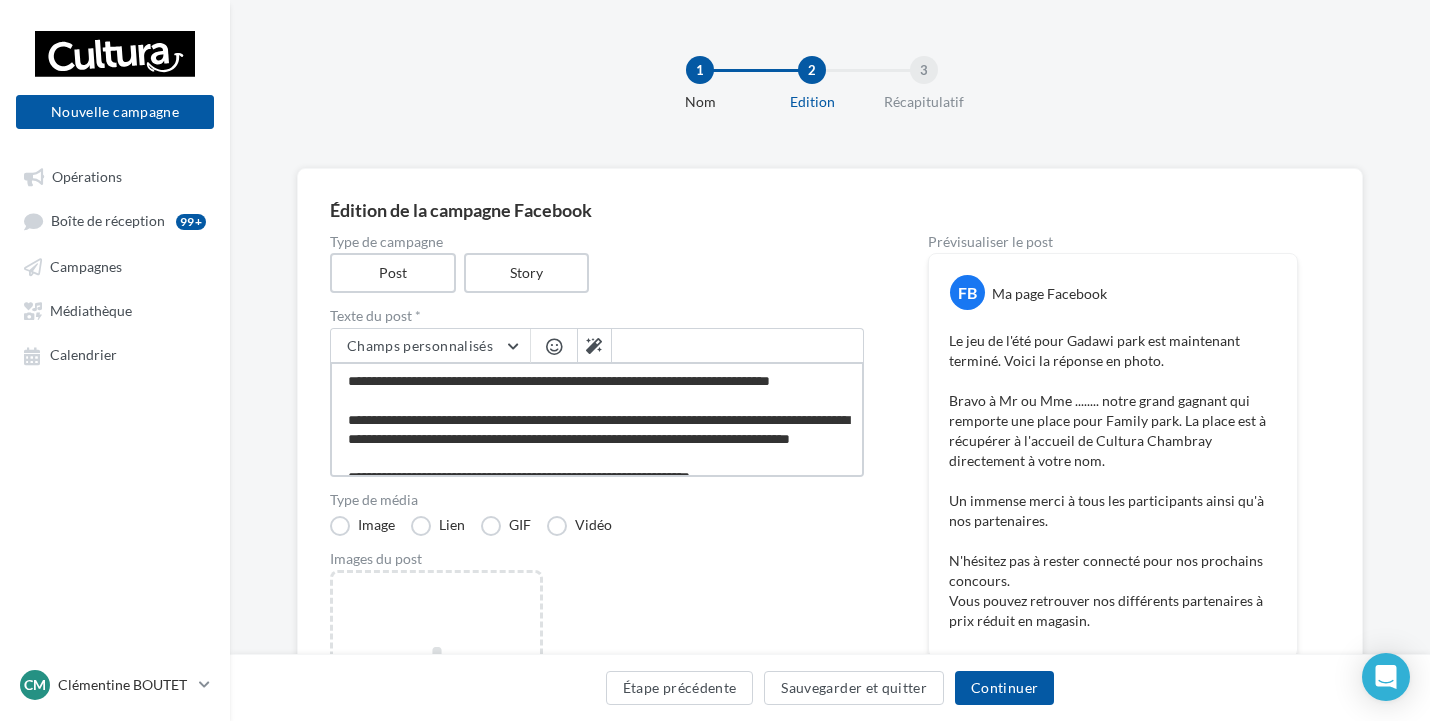 type on "**********" 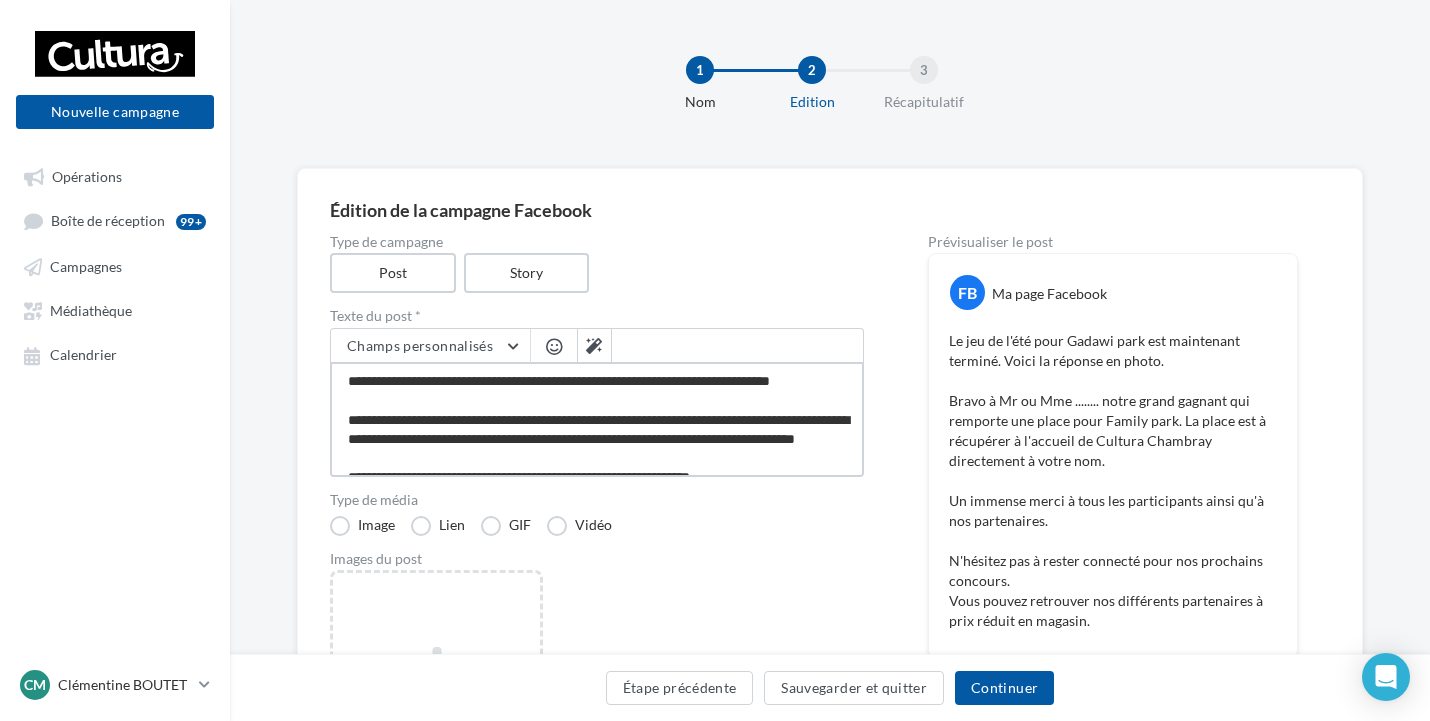 type on "**********" 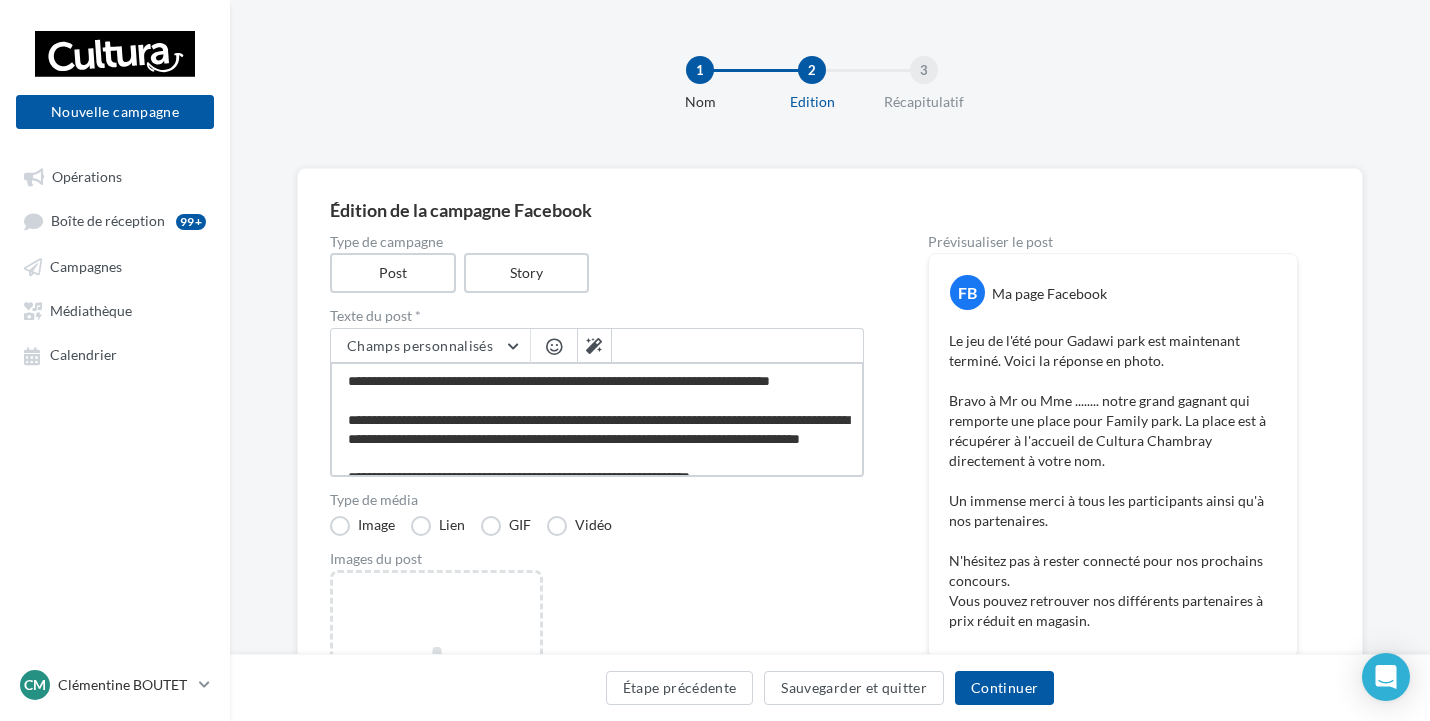 type on "**********" 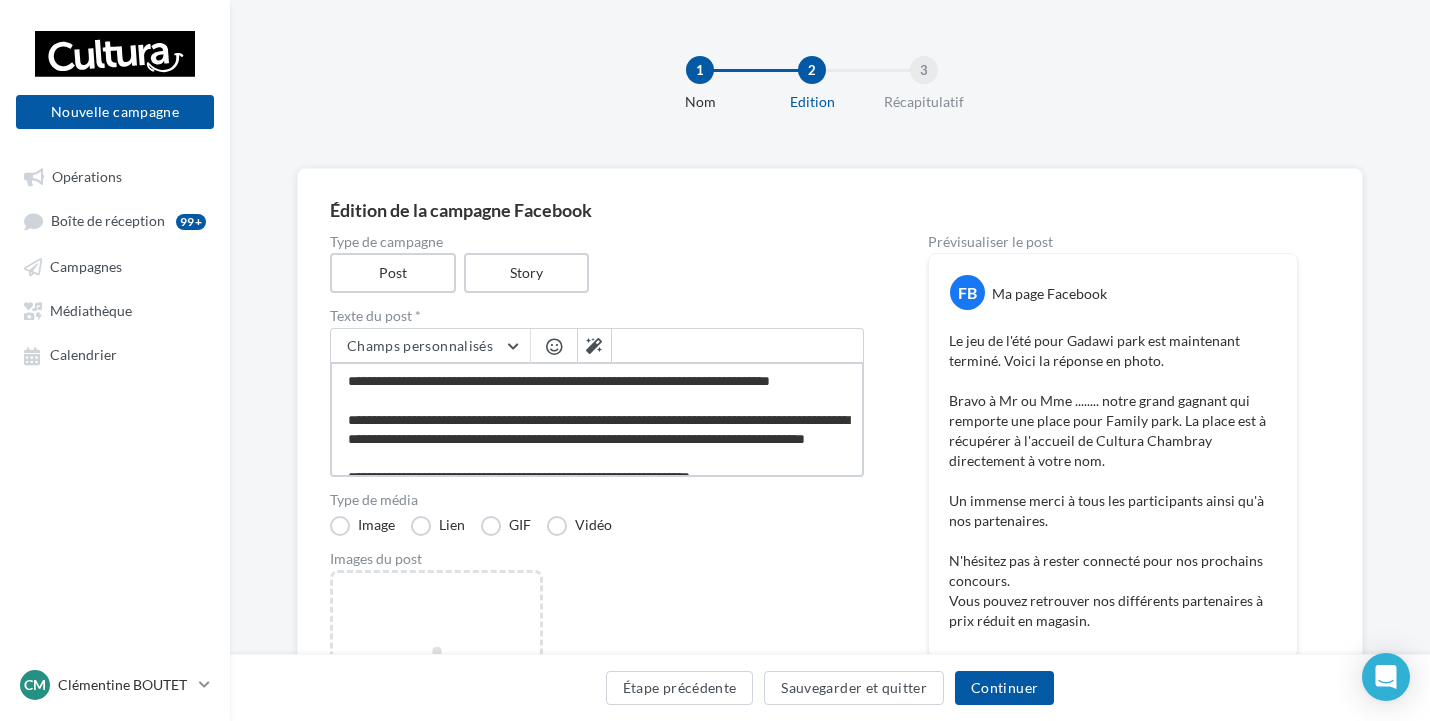 type on "**********" 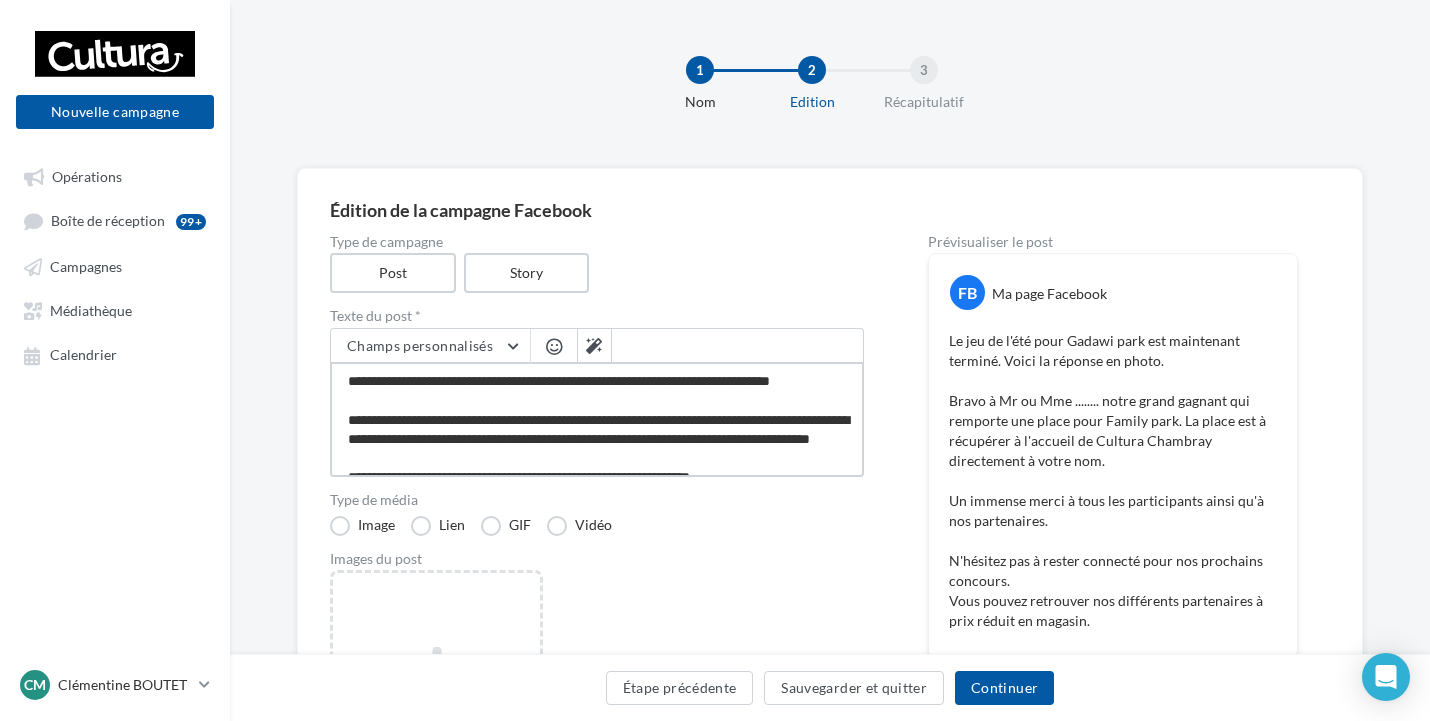 type on "**********" 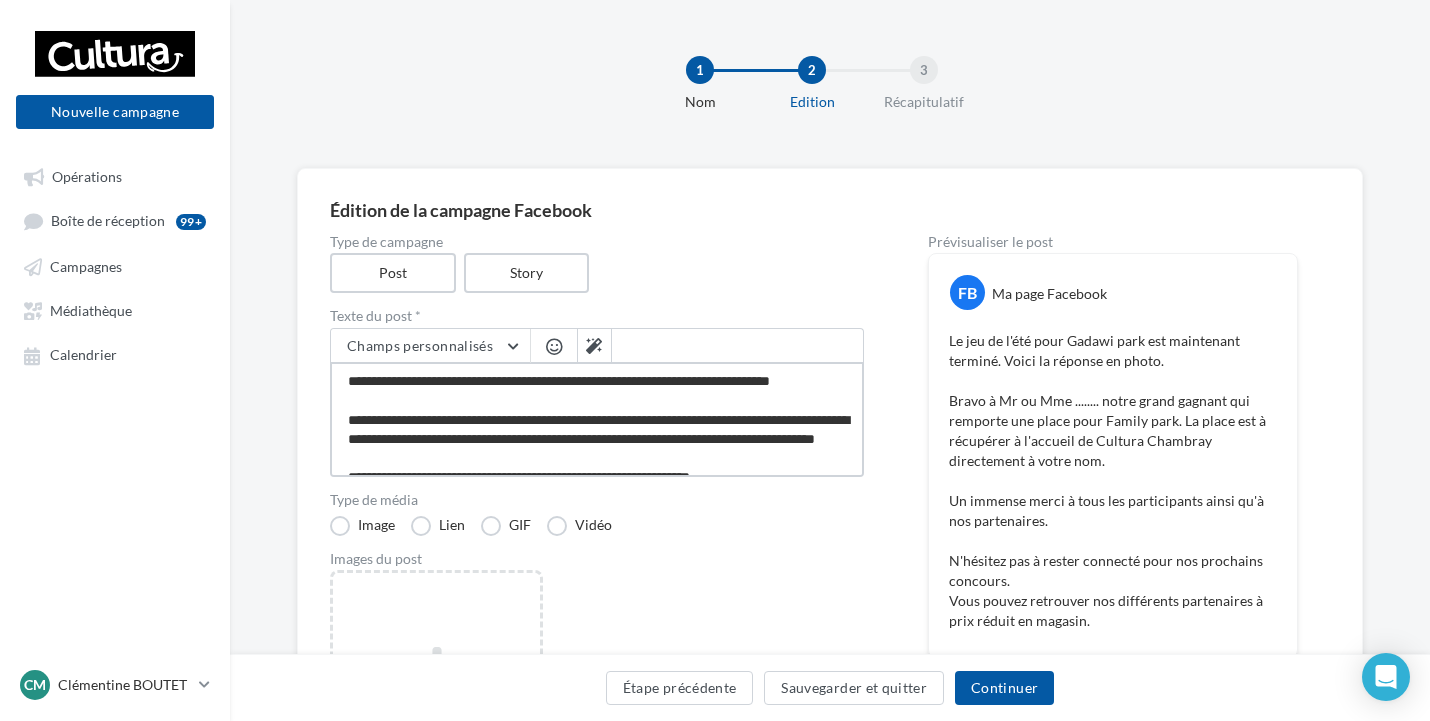 type on "**********" 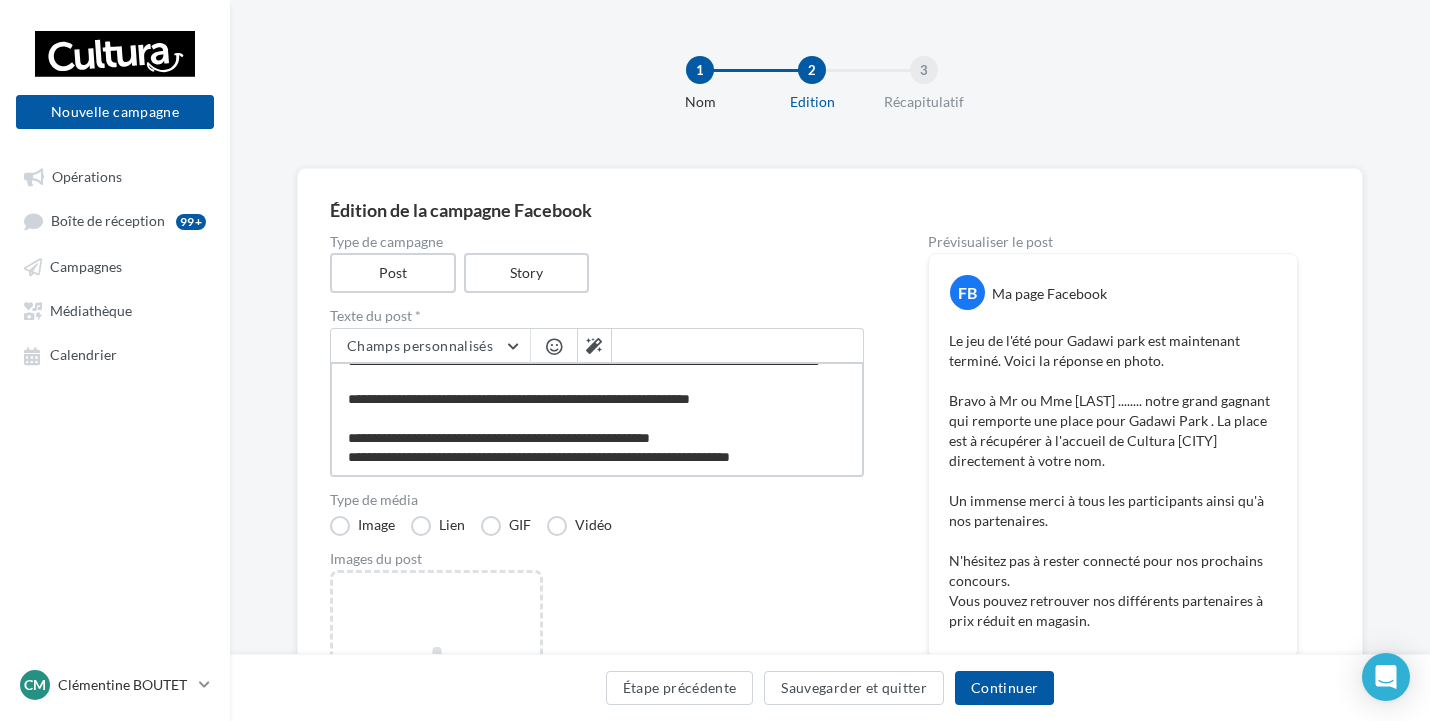 scroll, scrollTop: 136, scrollLeft: 0, axis: vertical 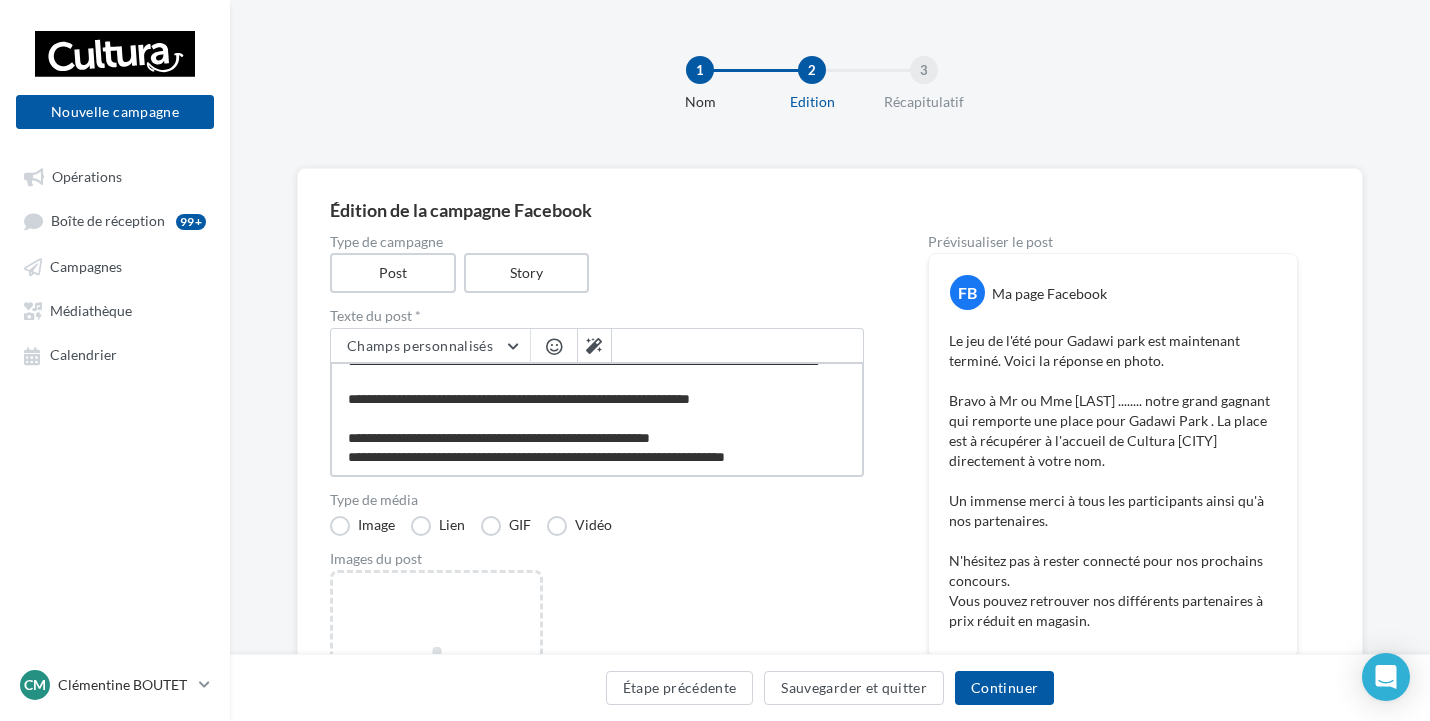 type on "**********" 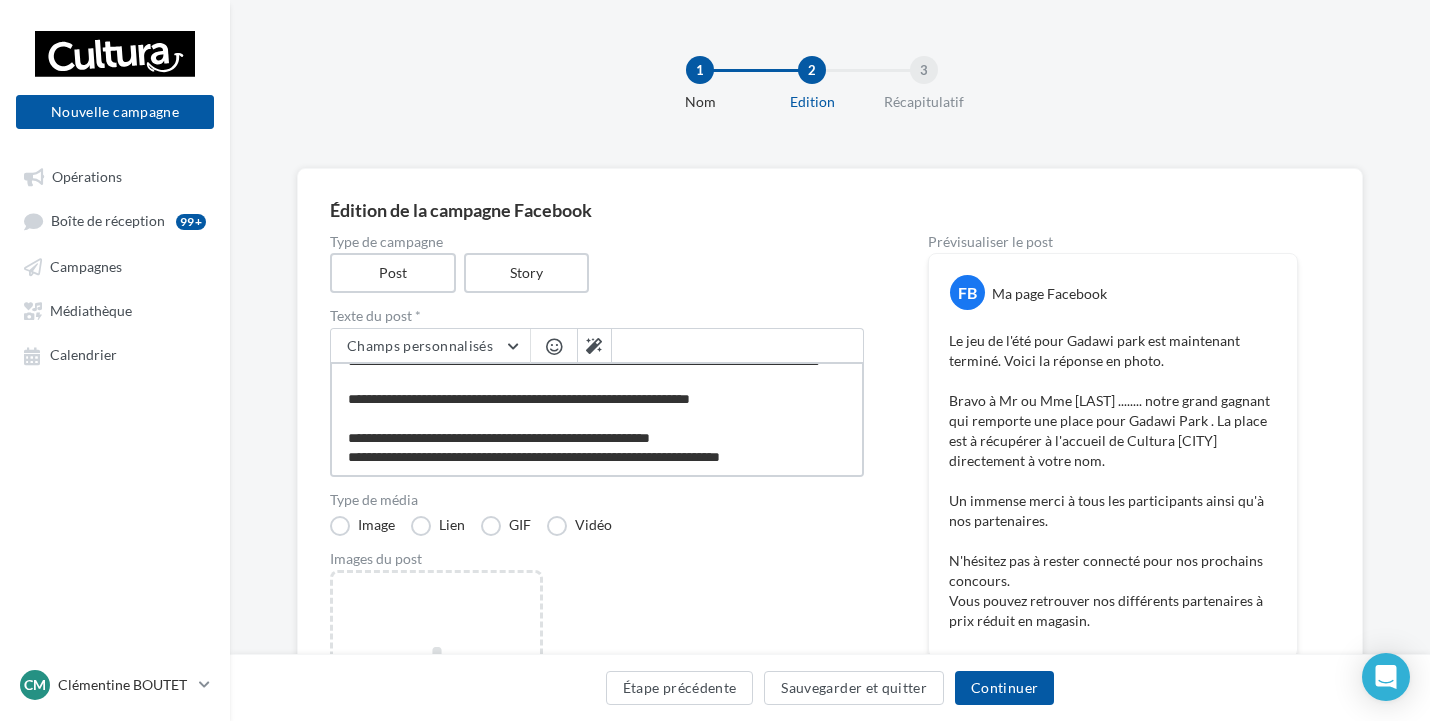 type on "**********" 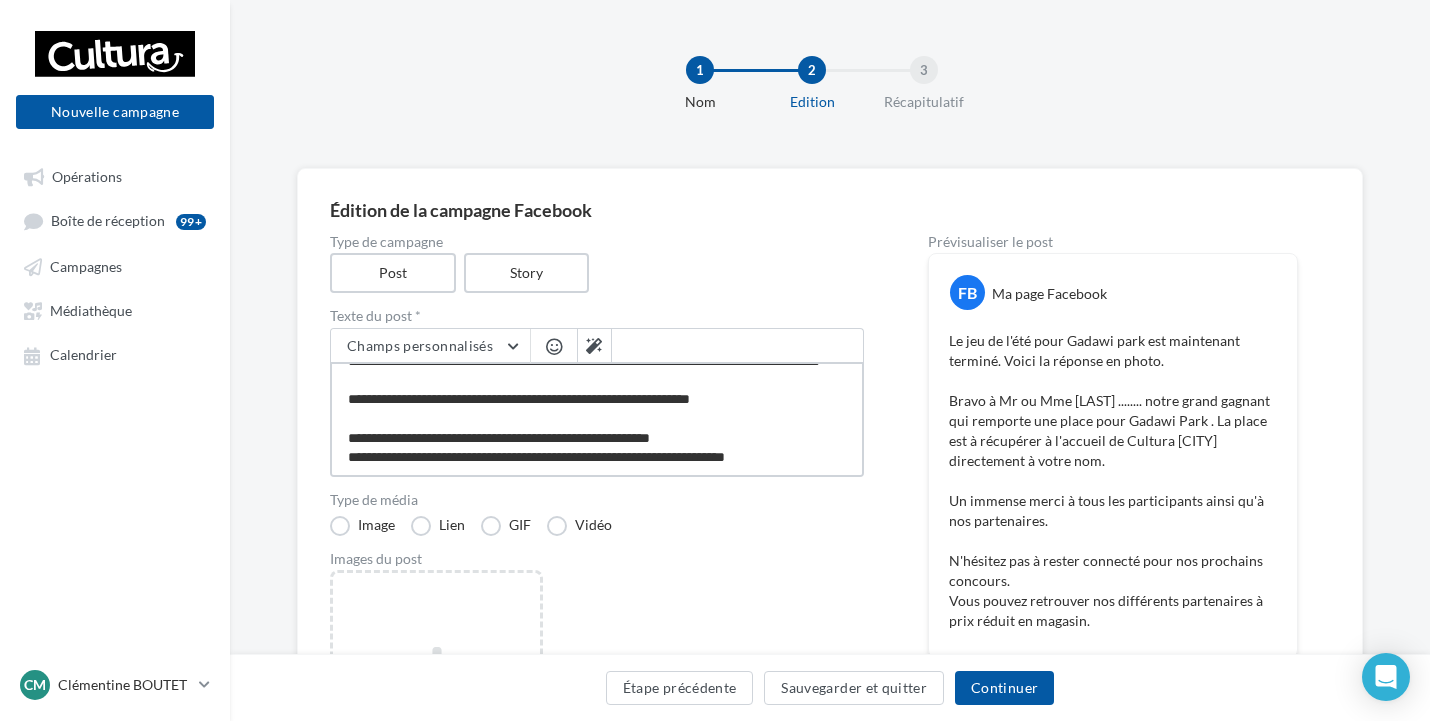 type on "**********" 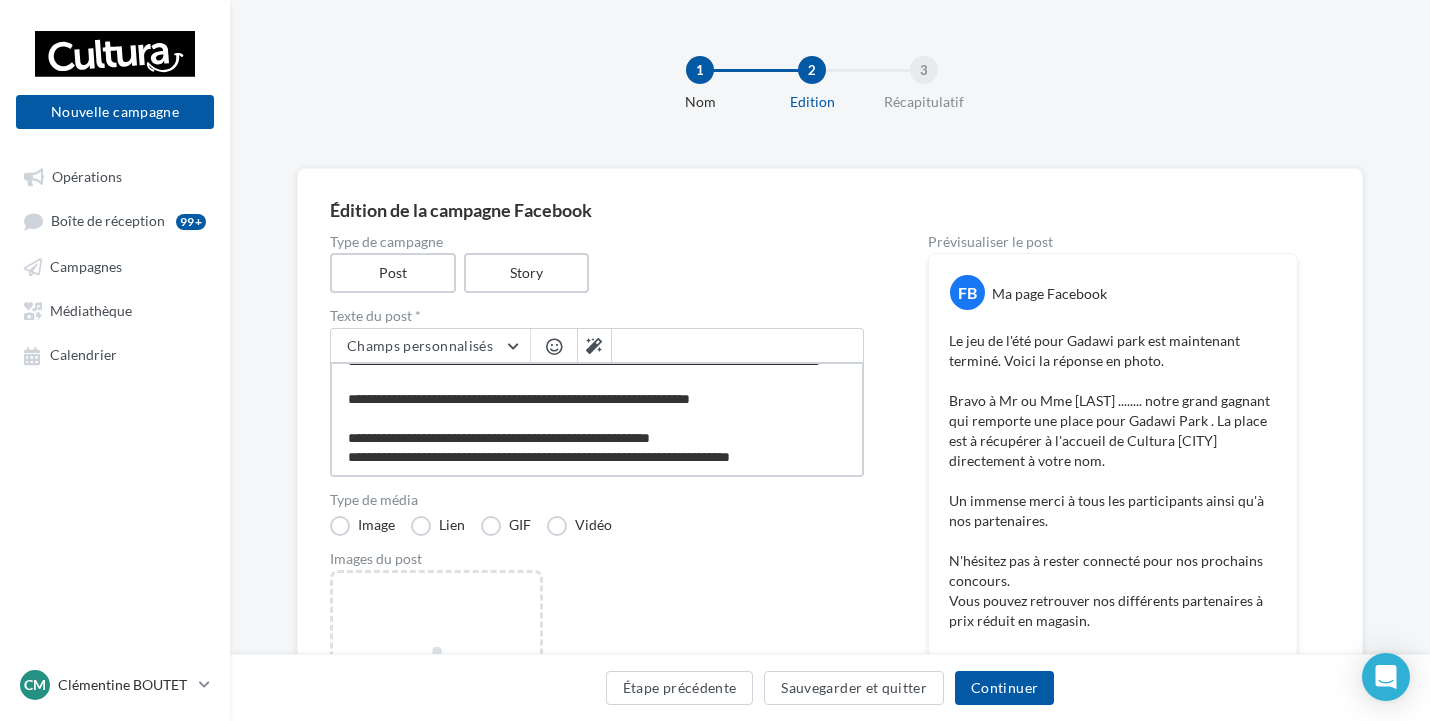 type on "**********" 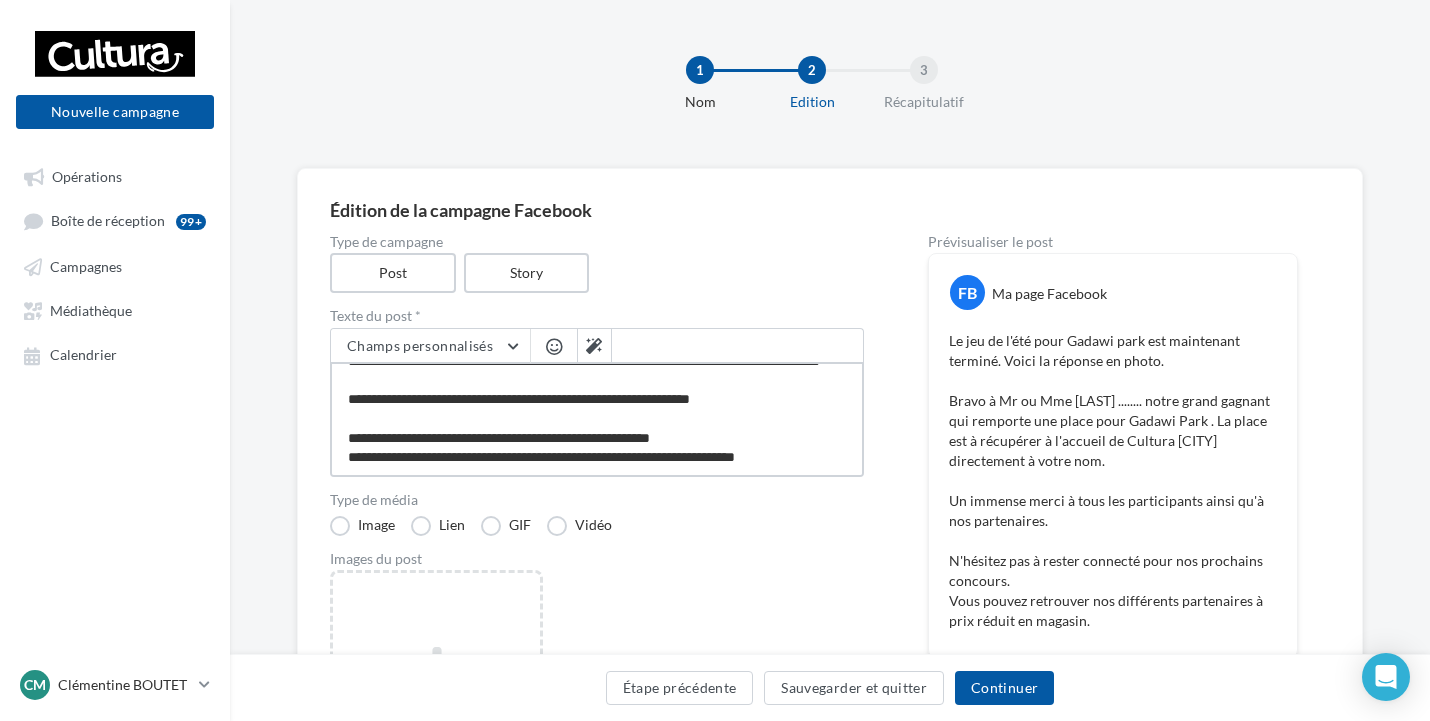 type on "**********" 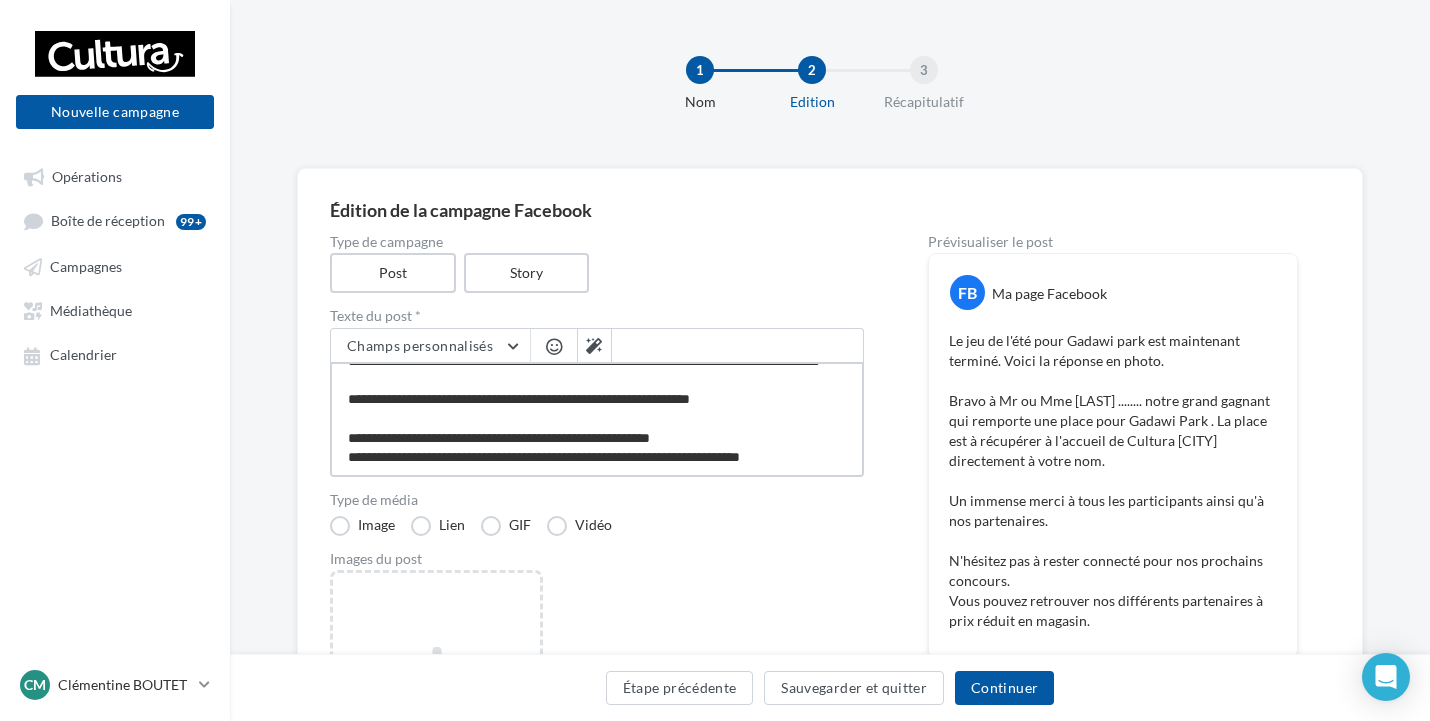type on "**********" 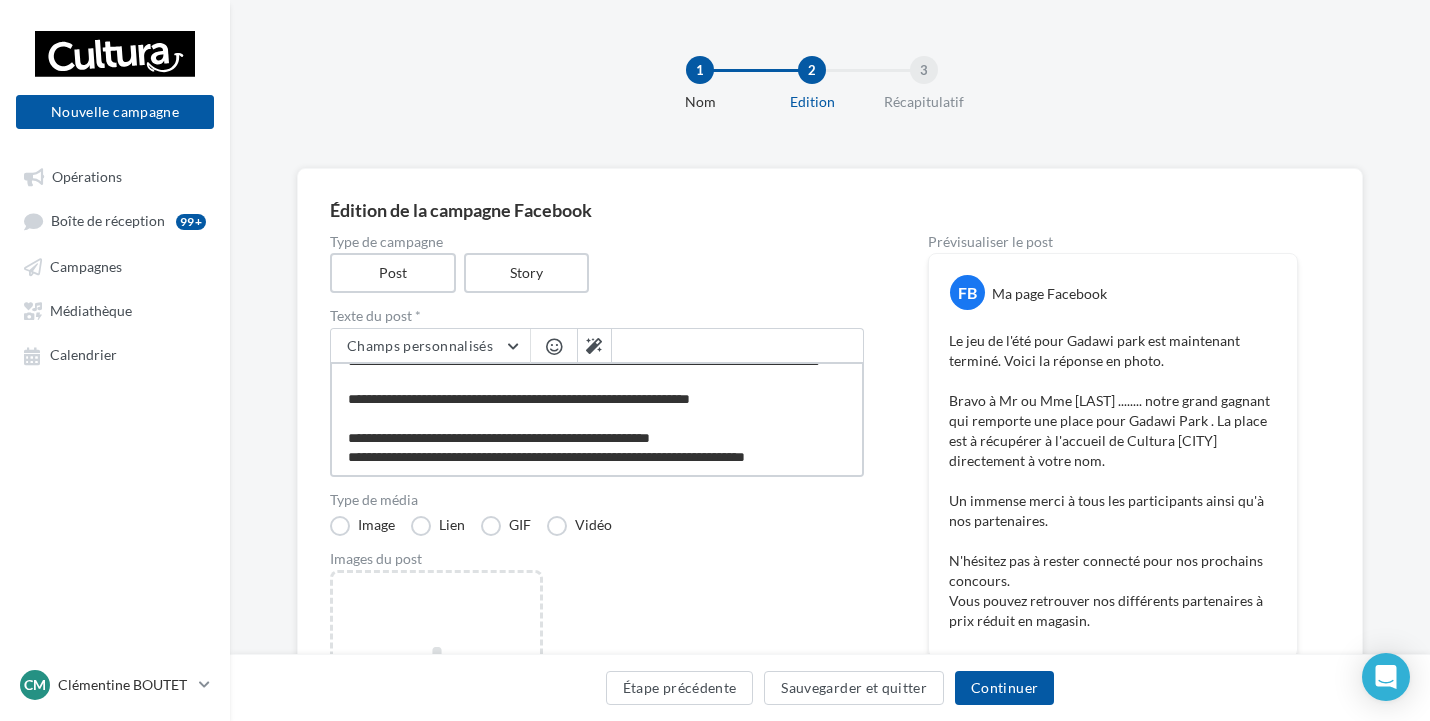 type on "**********" 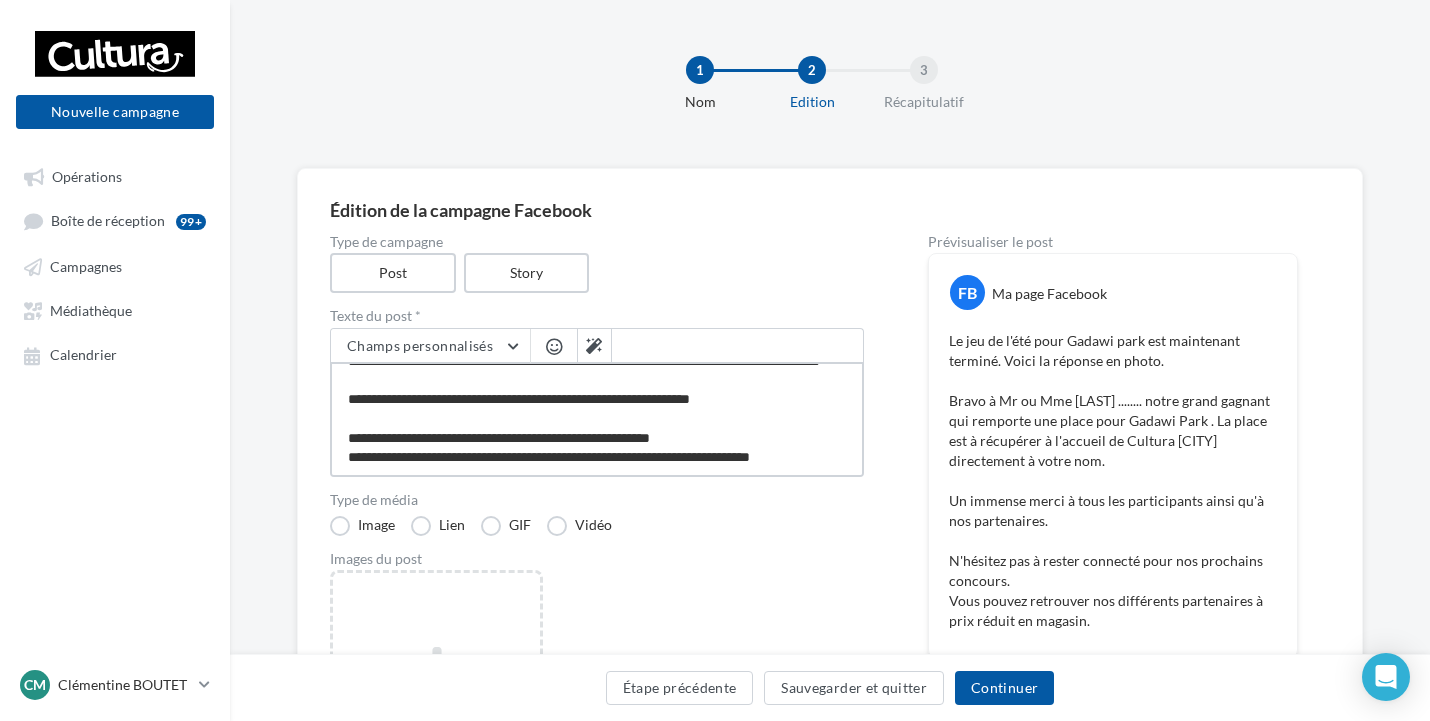 type on "**********" 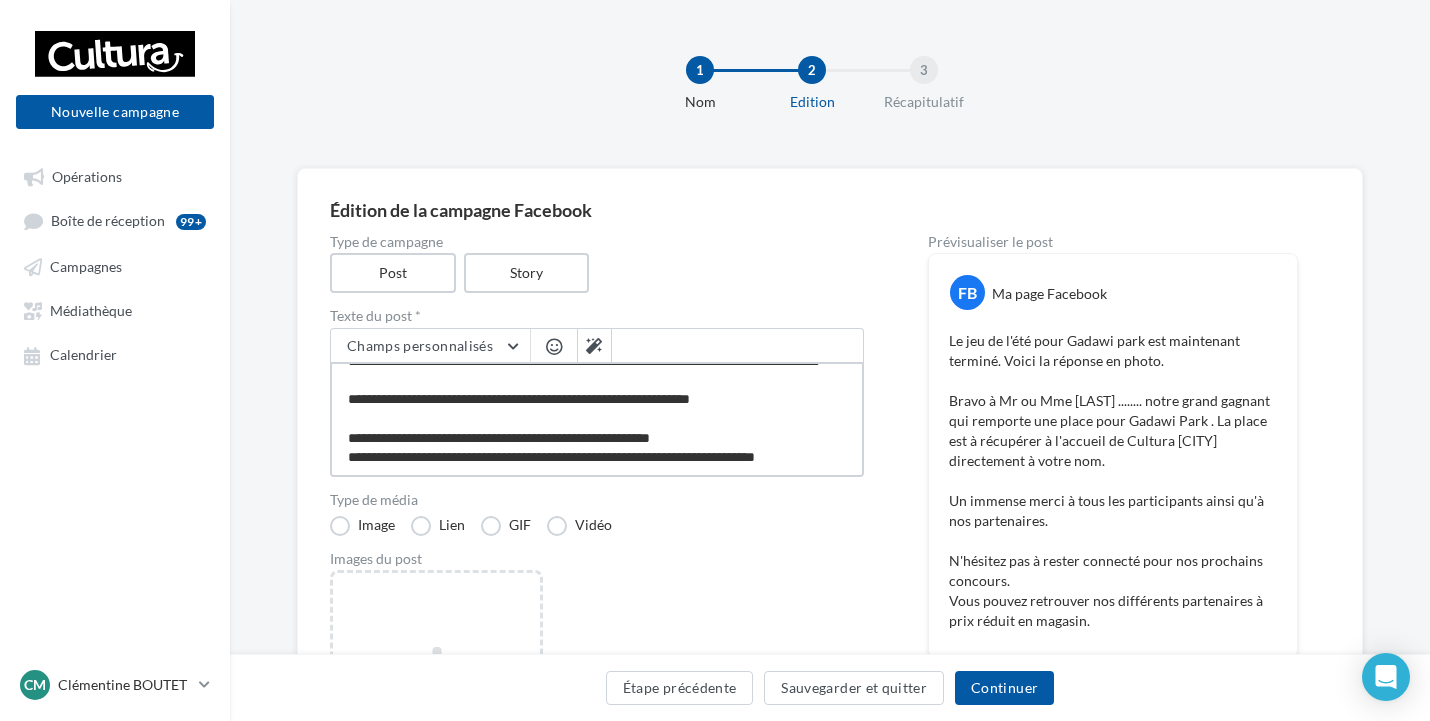 type on "**********" 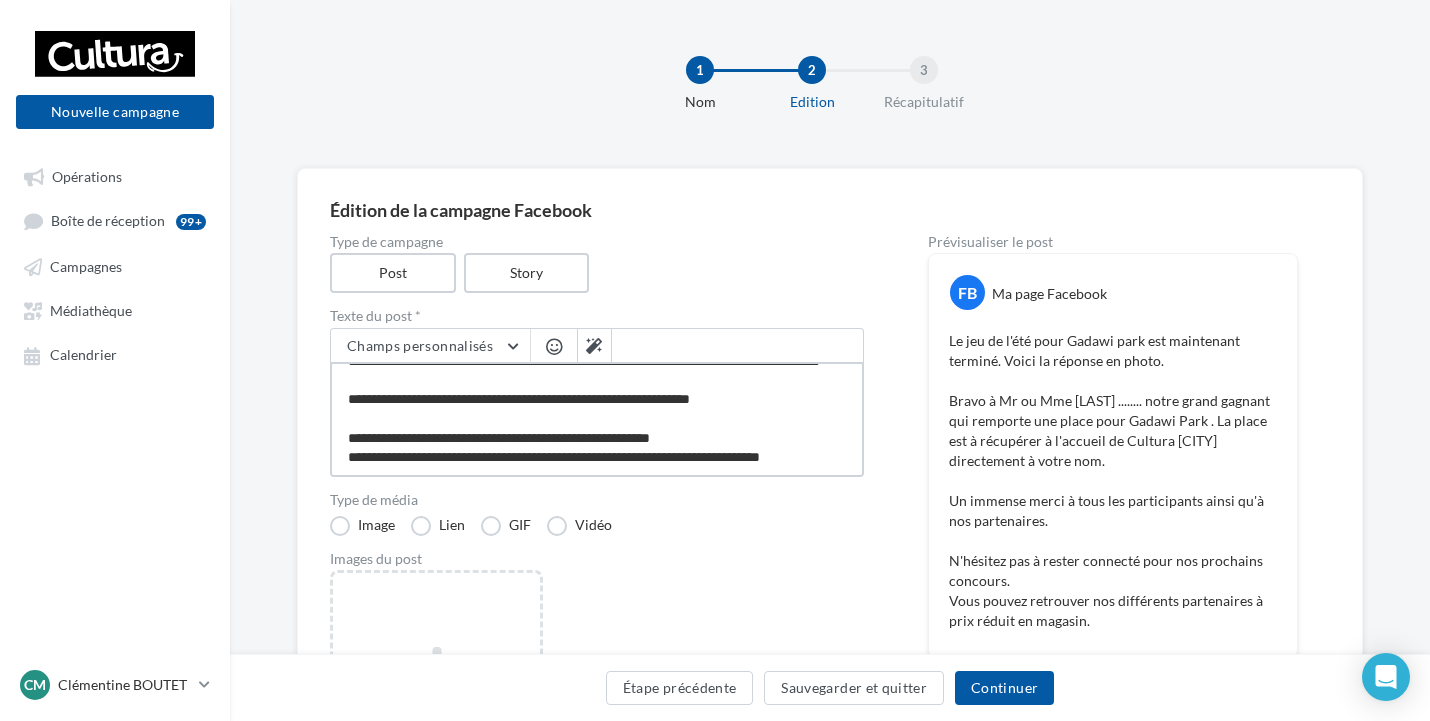 type on "**********" 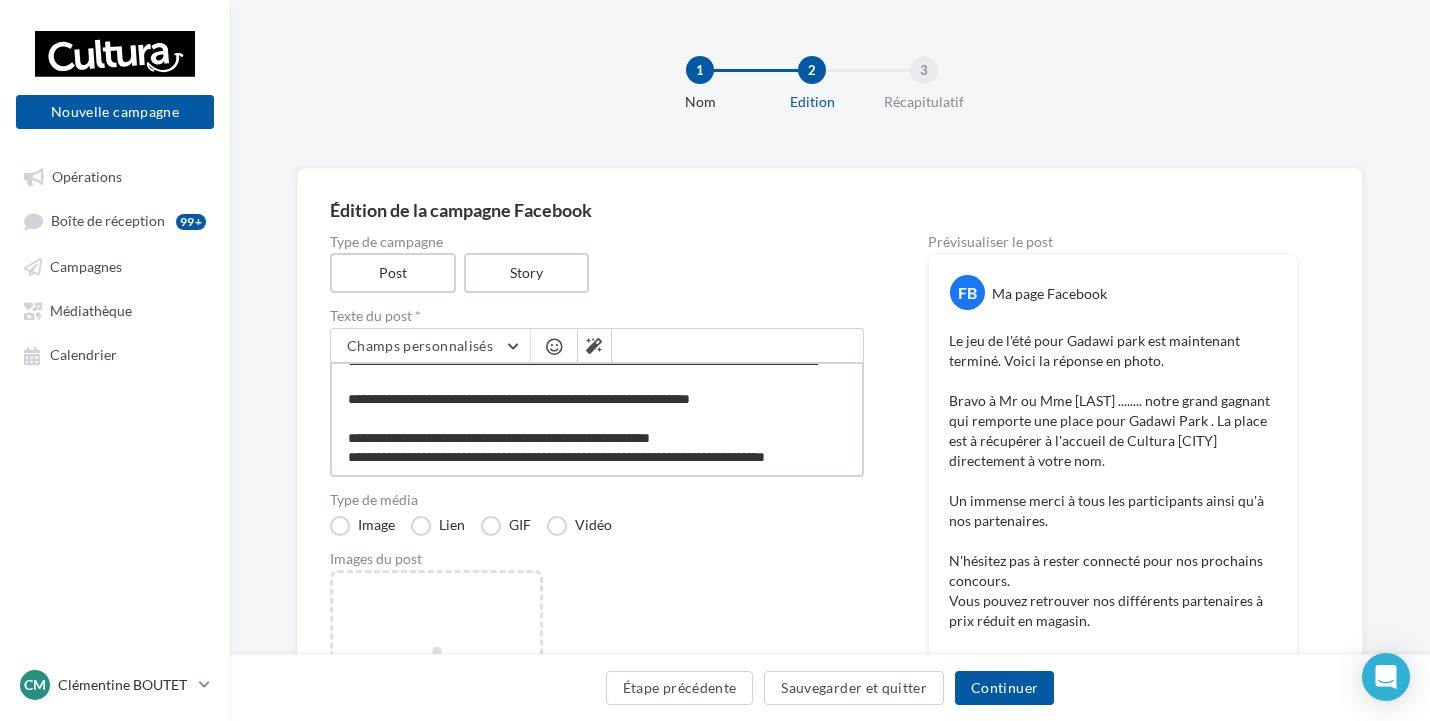 type on "**********" 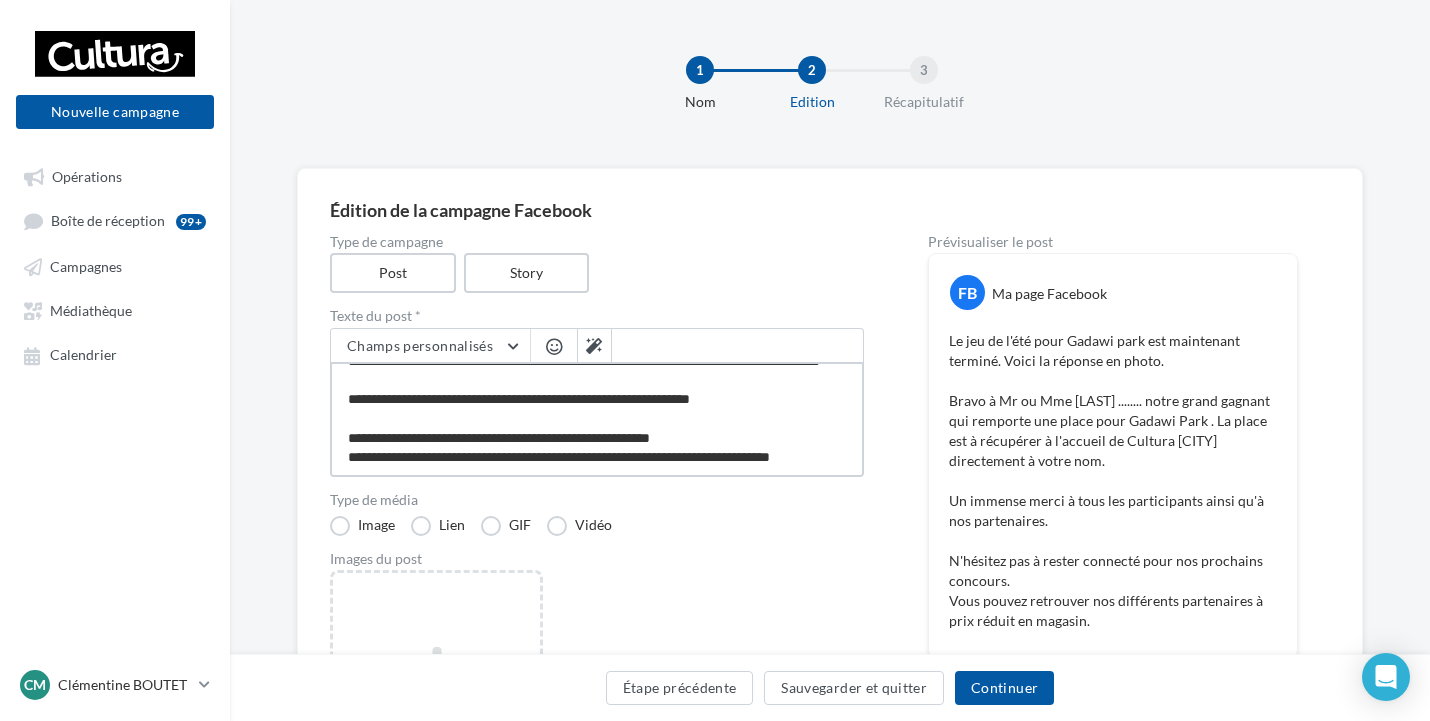type on "**********" 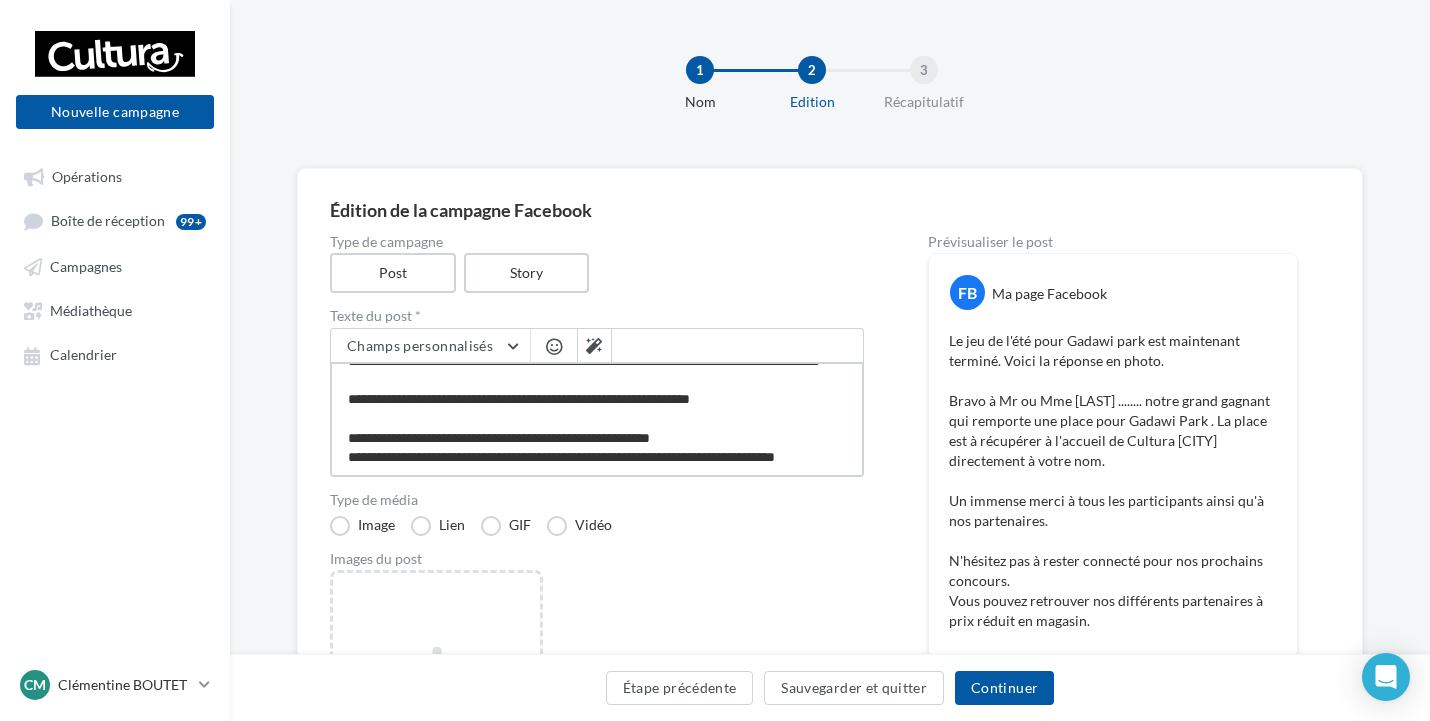 type on "**********" 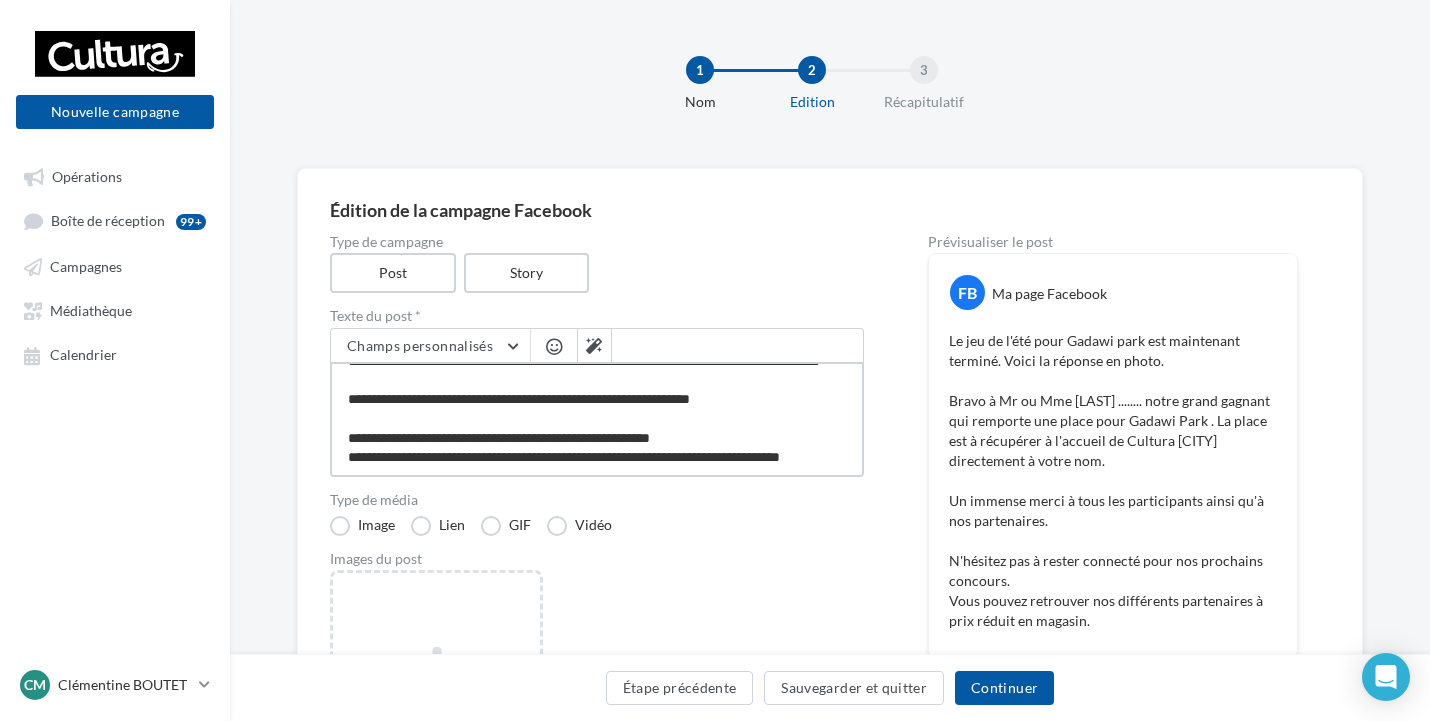 type on "**********" 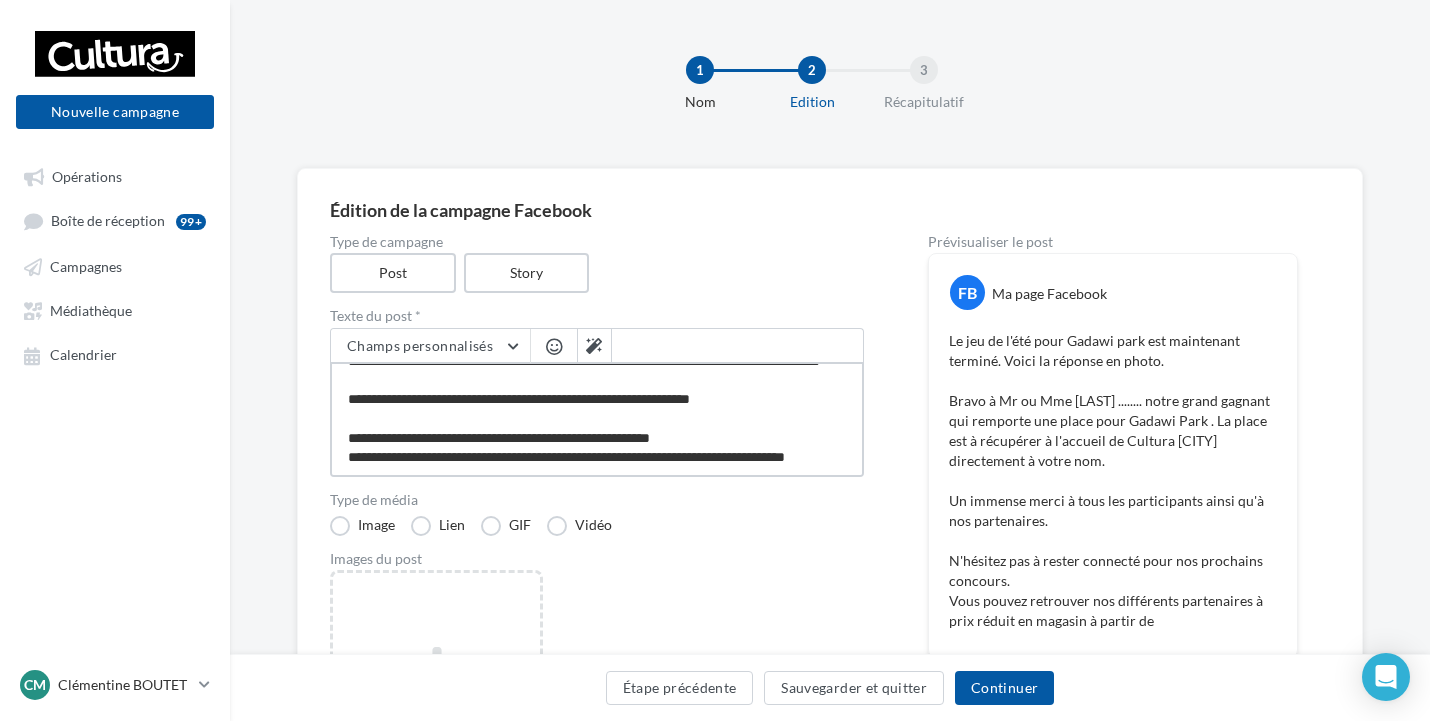 type on "**********" 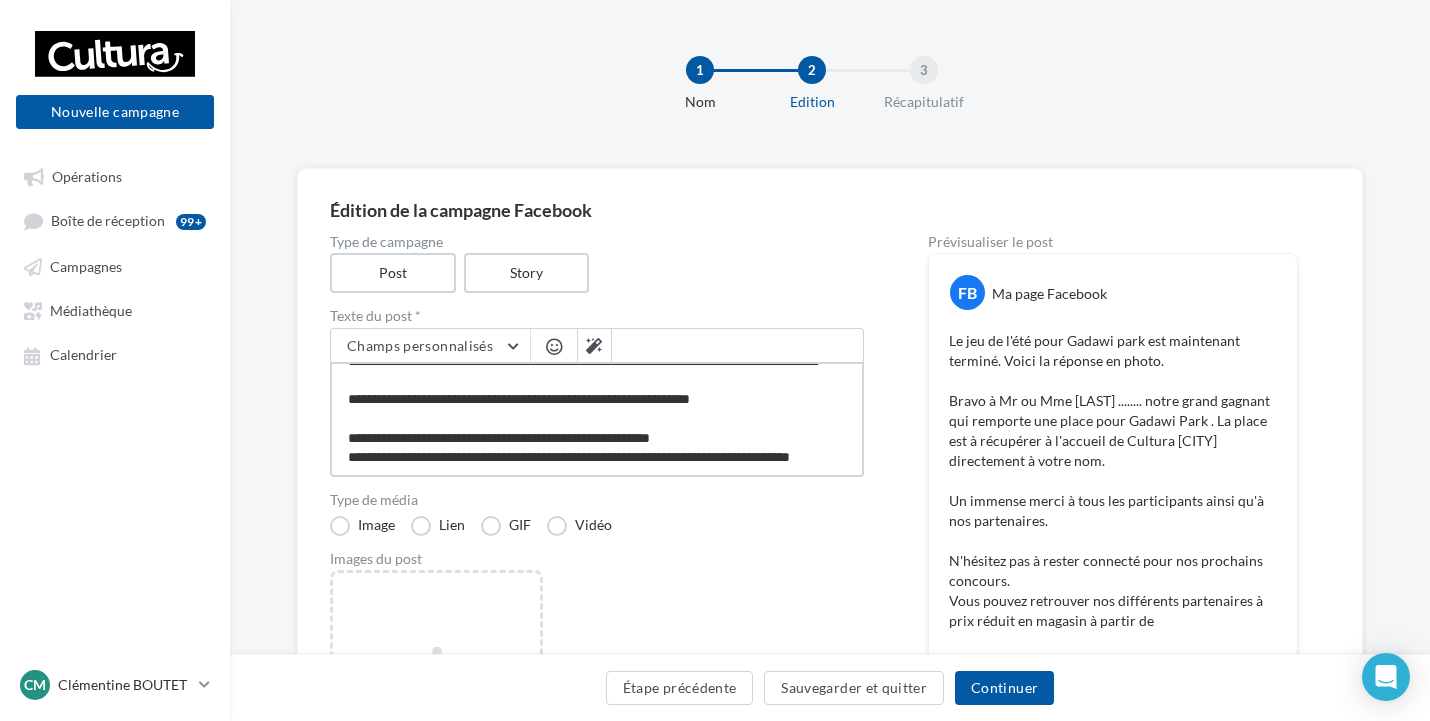type on "**********" 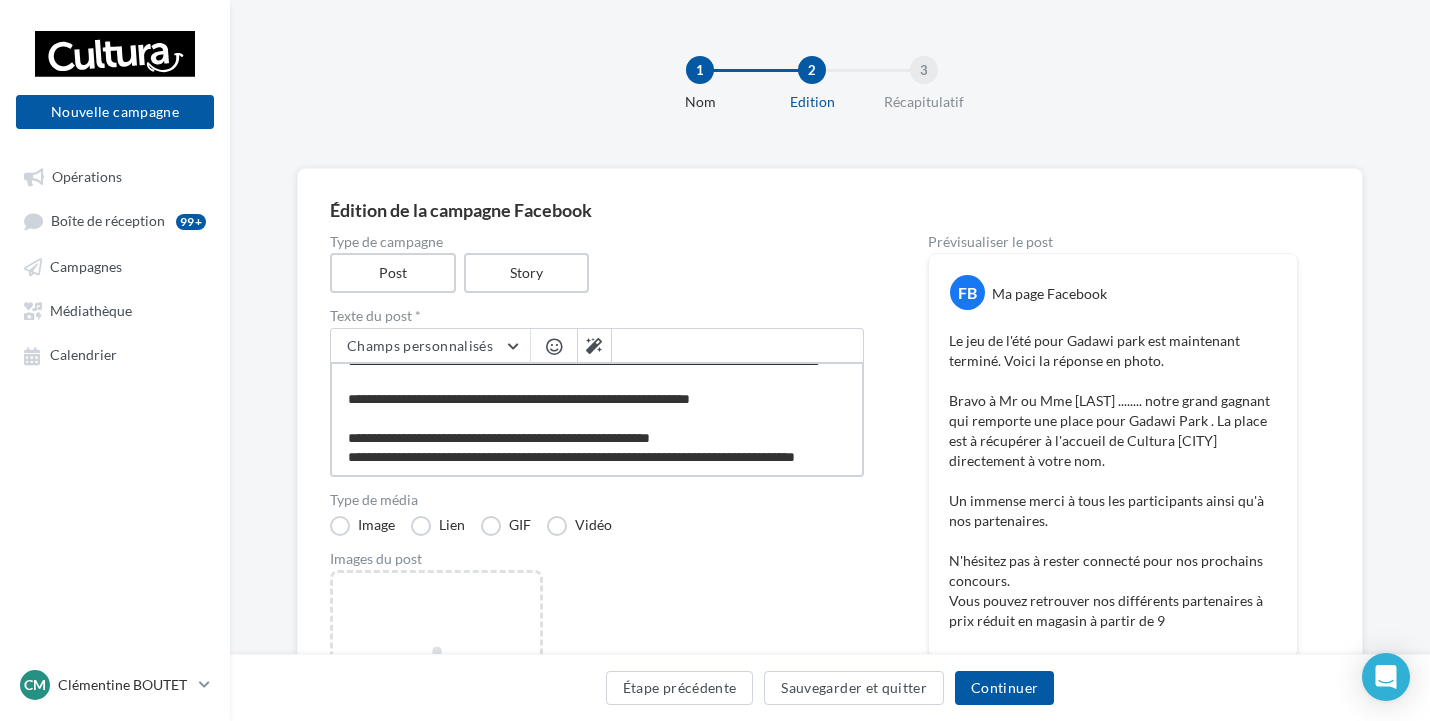 type on "**********" 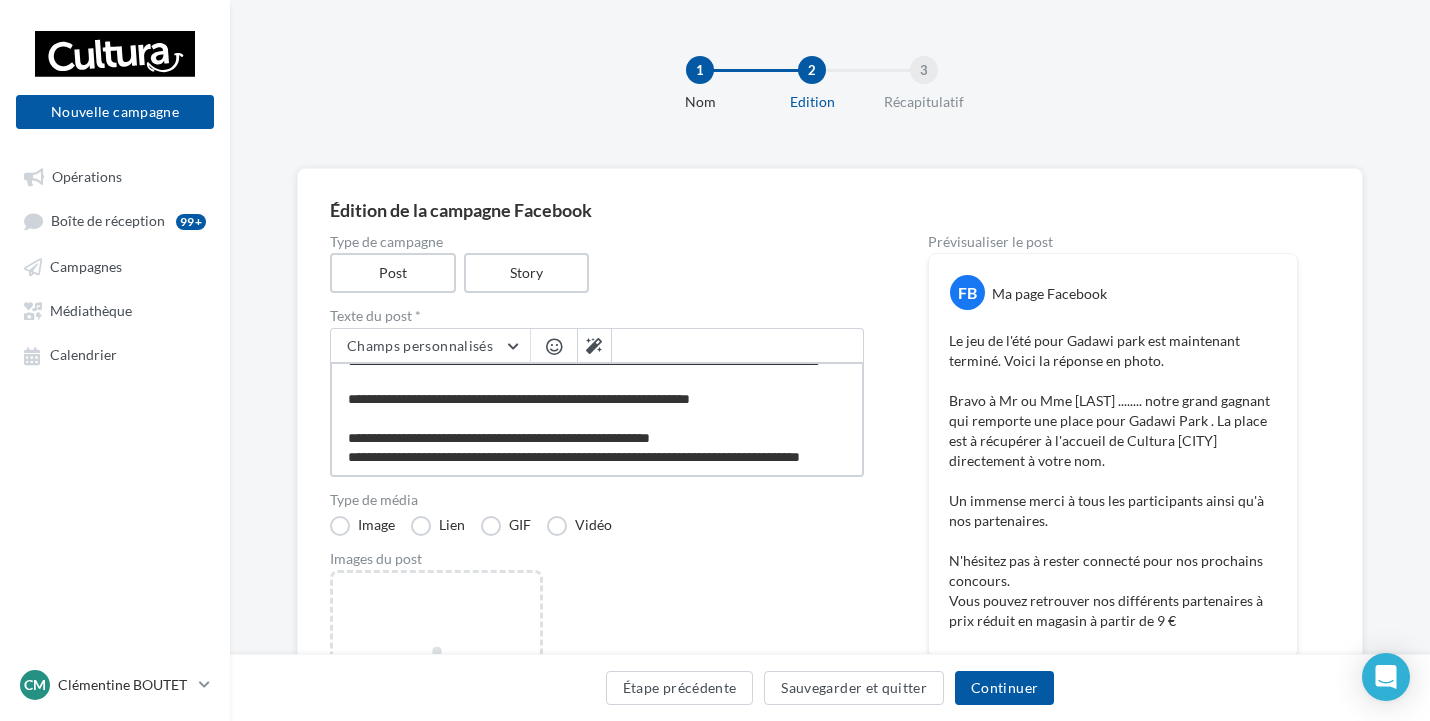 click on "**********" at bounding box center [597, 419] 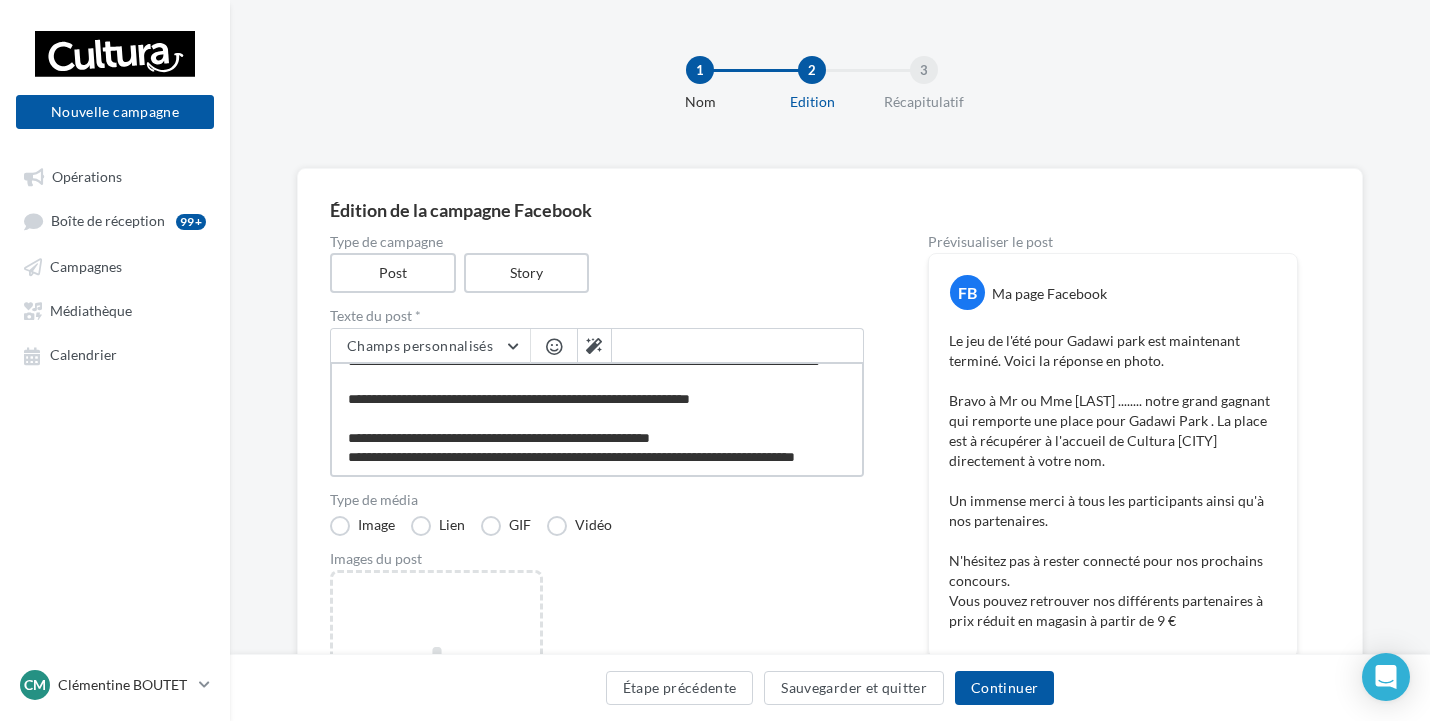 click on "**********" at bounding box center [597, 419] 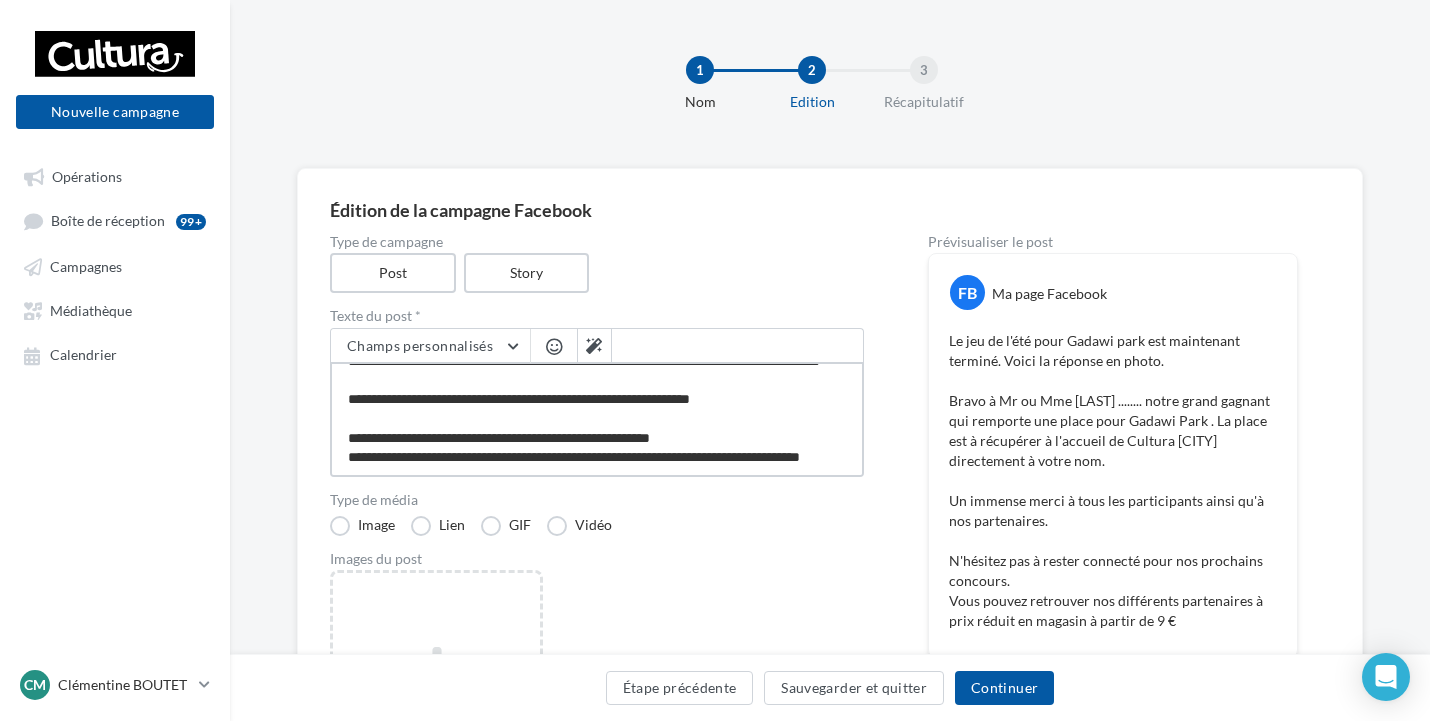 type on "**********" 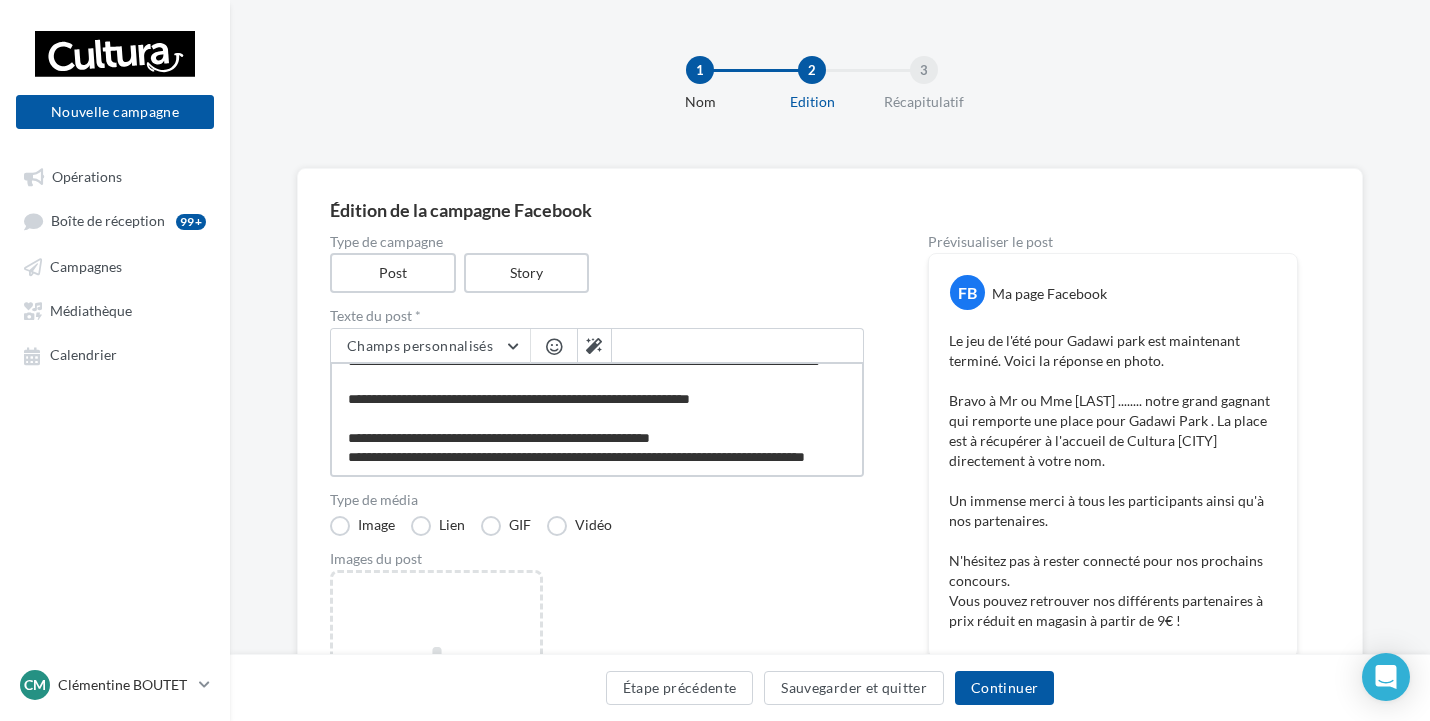 drag, startPoint x: 343, startPoint y: 412, endPoint x: 737, endPoint y: 417, distance: 394.03174 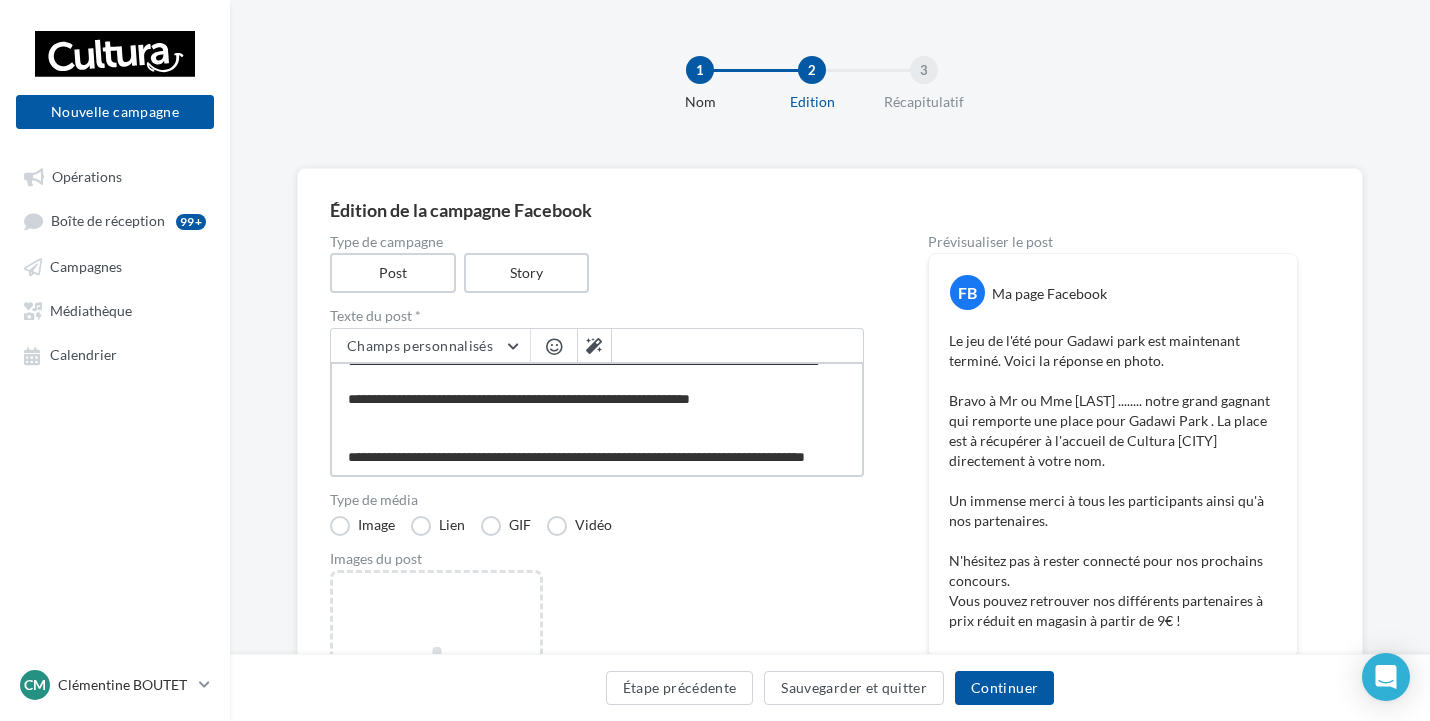 type on "**********" 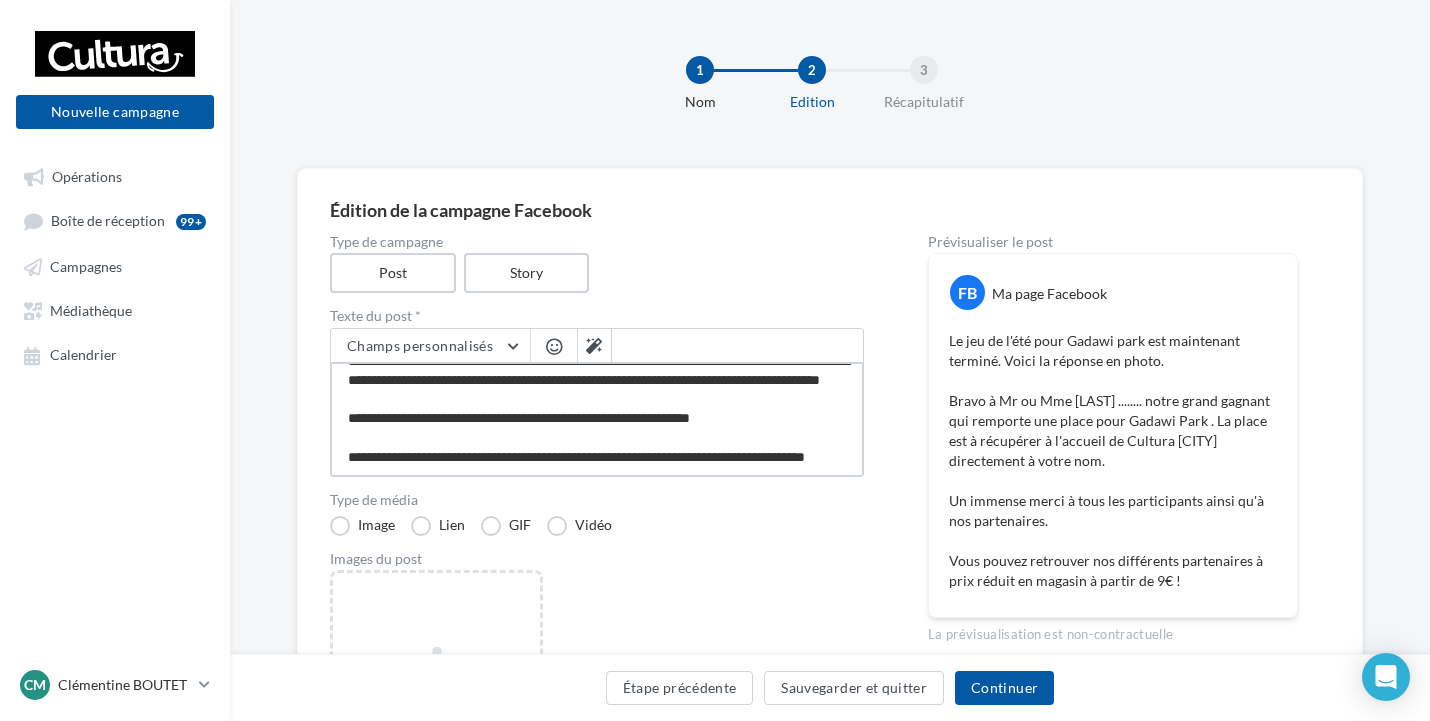 click on "**********" at bounding box center (597, 419) 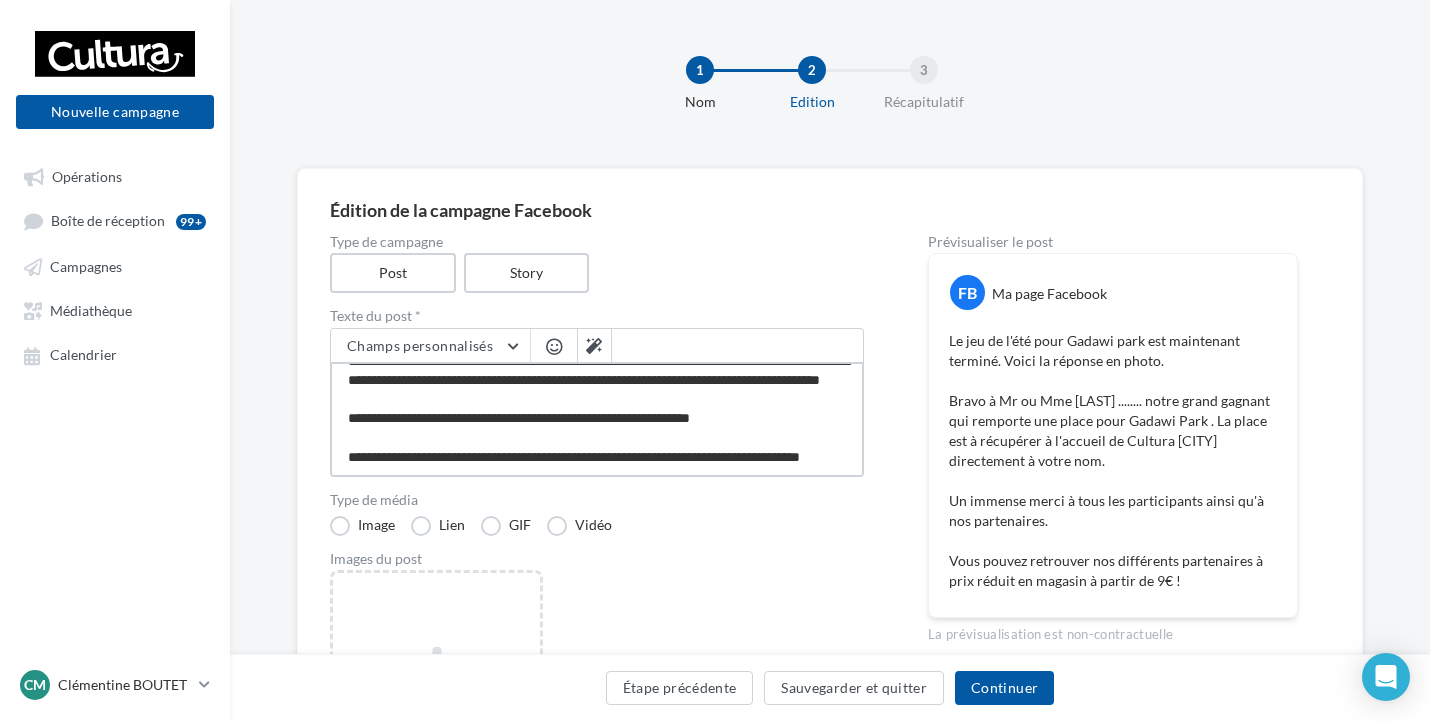 type on "**********" 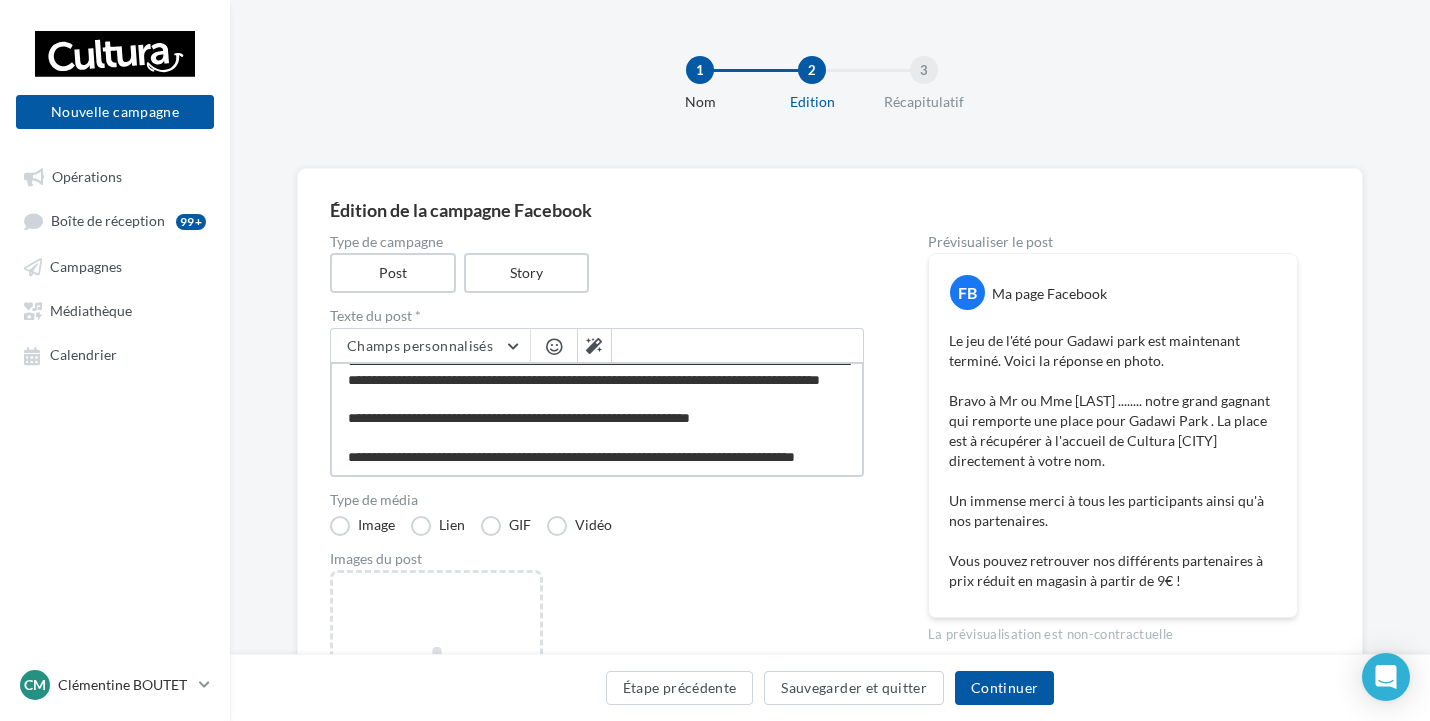 type on "**********" 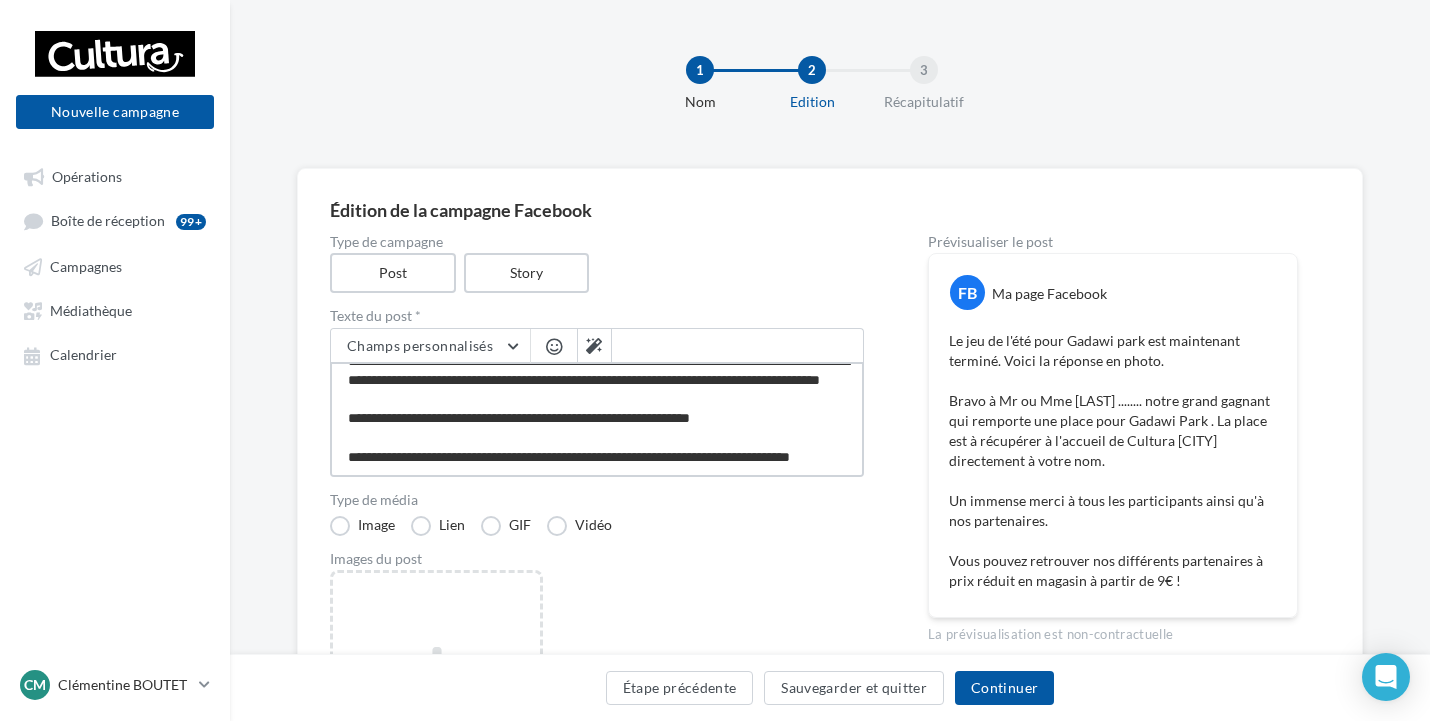 type on "**********" 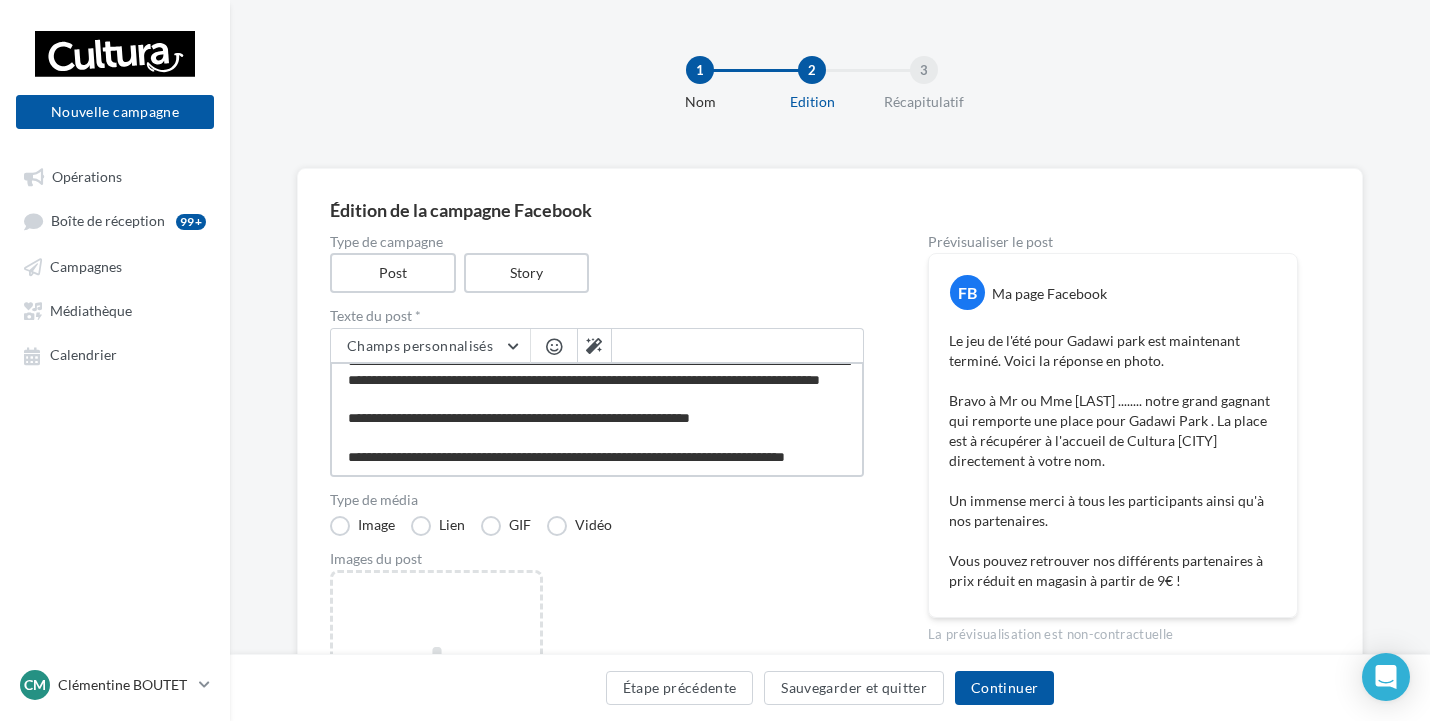type on "**********" 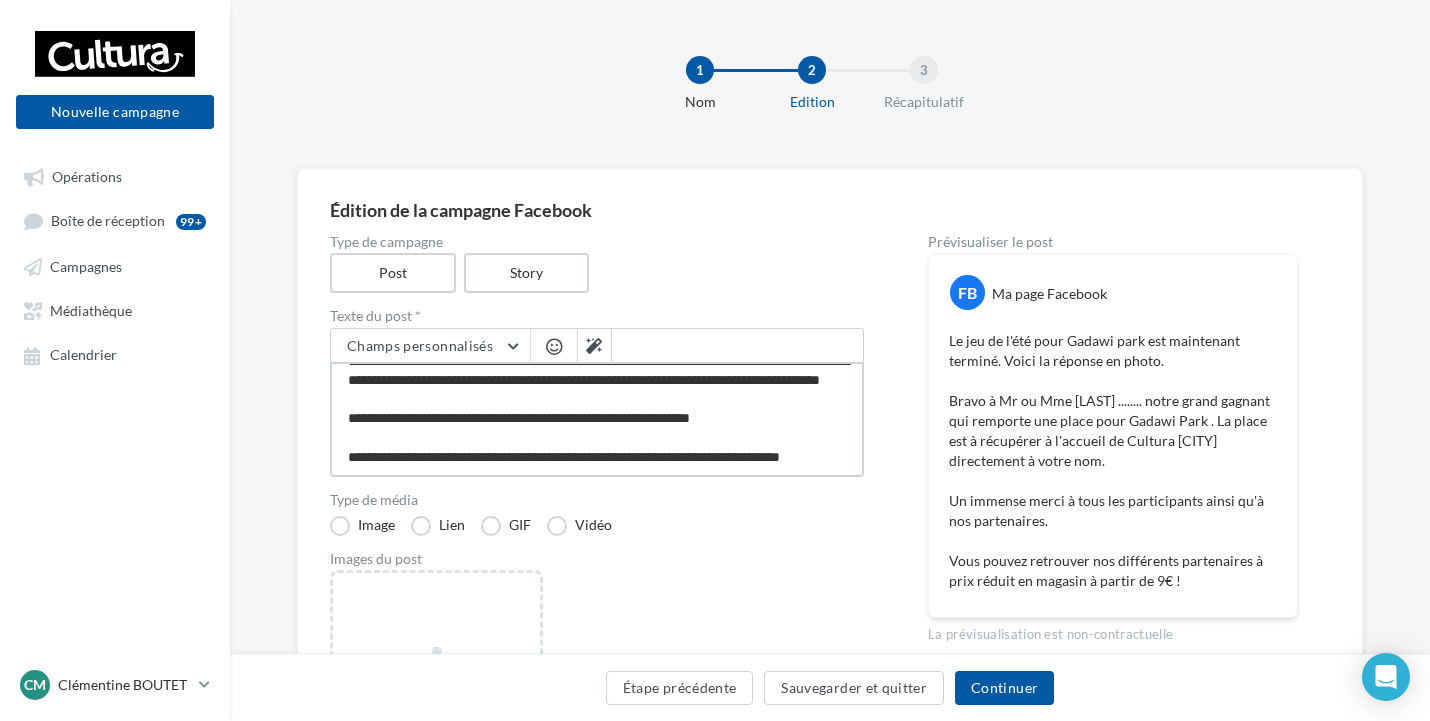 type on "**********" 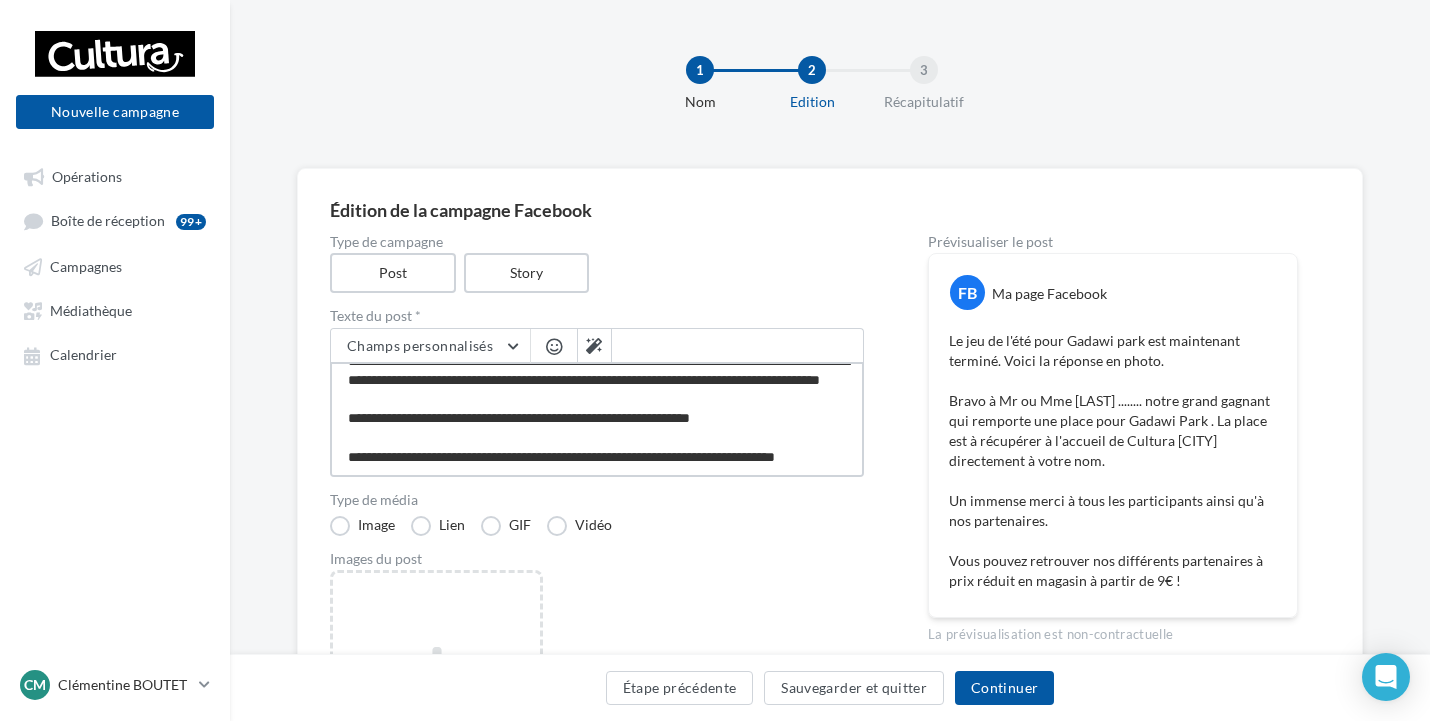 type on "**********" 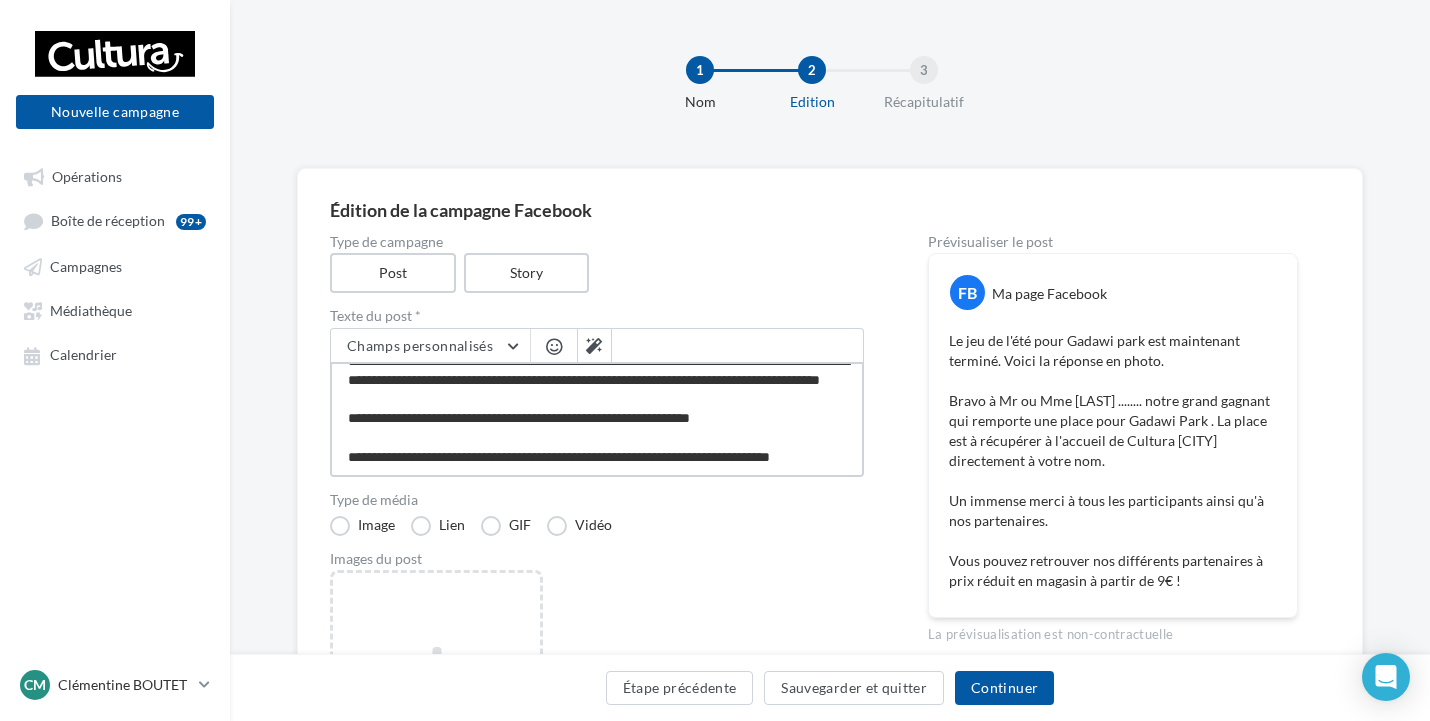 type on "**********" 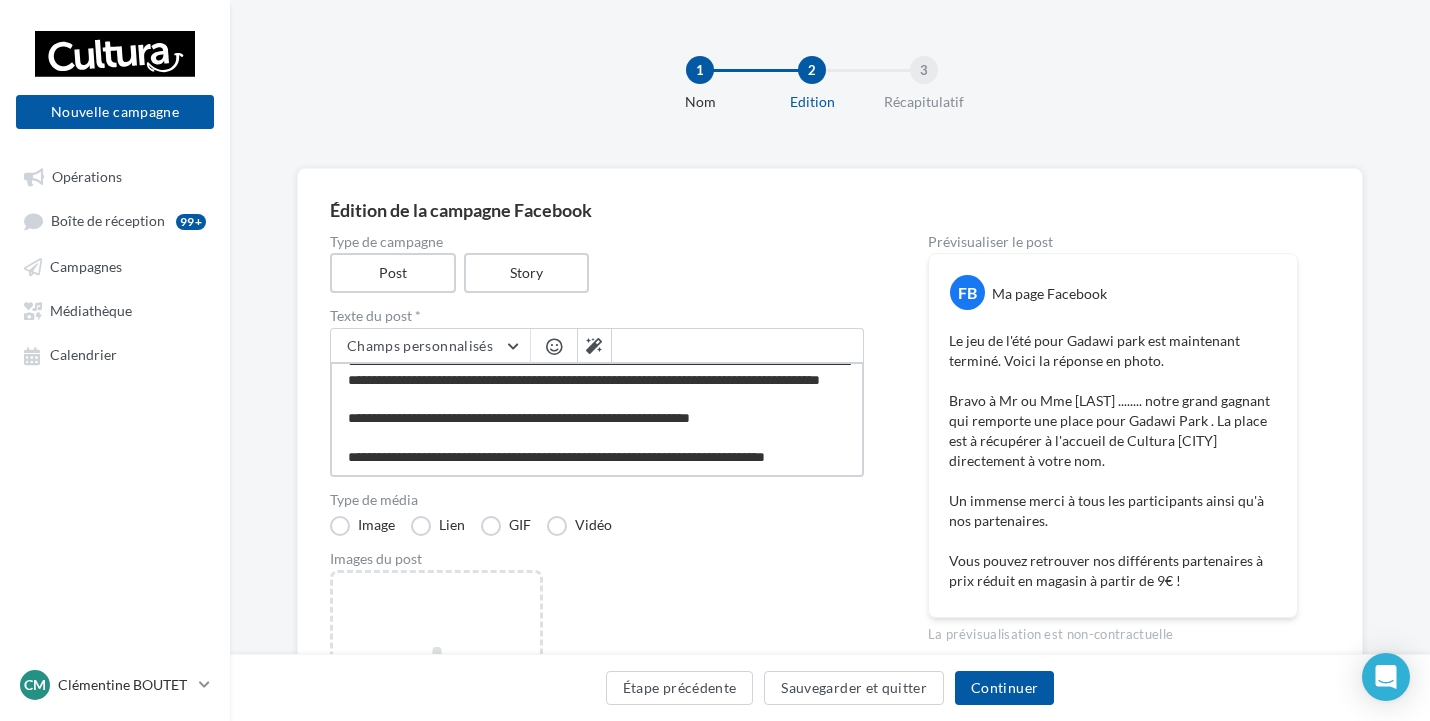 type on "**********" 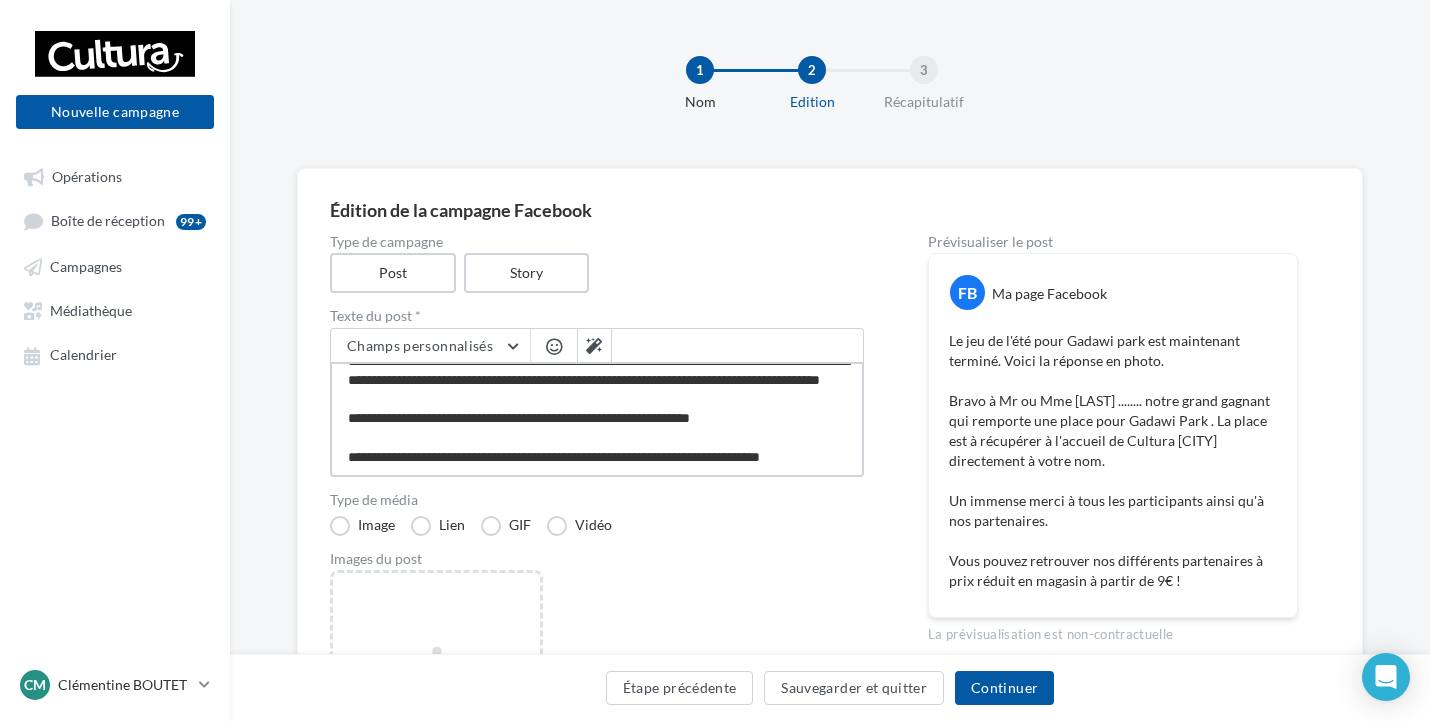 type on "**********" 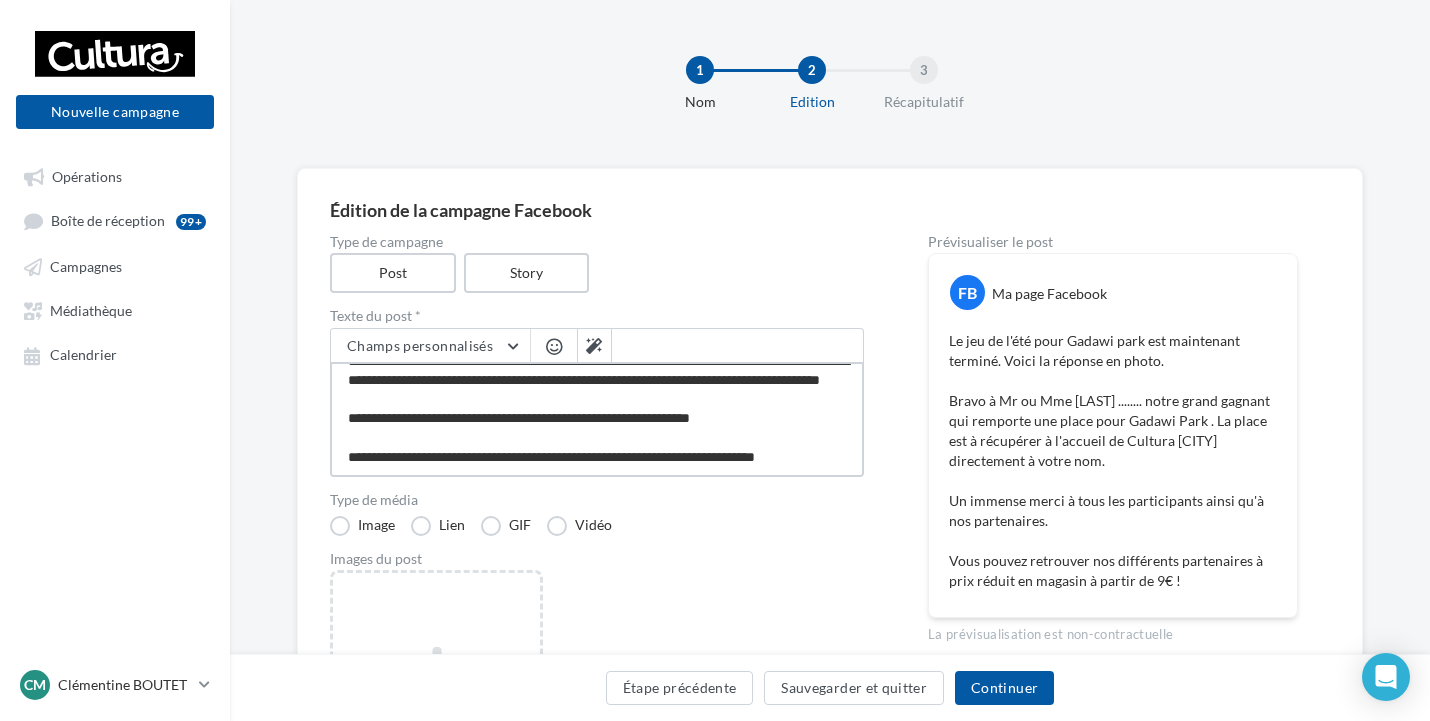 scroll, scrollTop: 117, scrollLeft: 0, axis: vertical 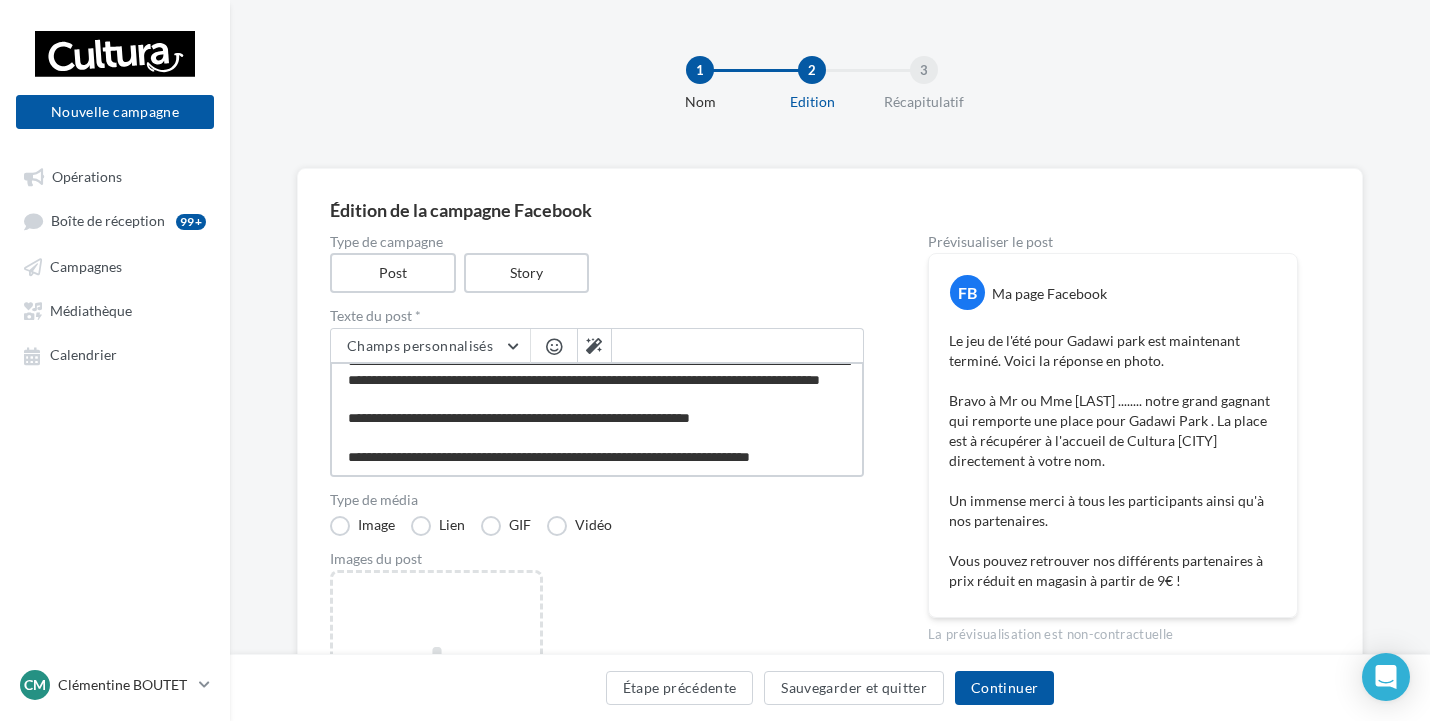 type on "**********" 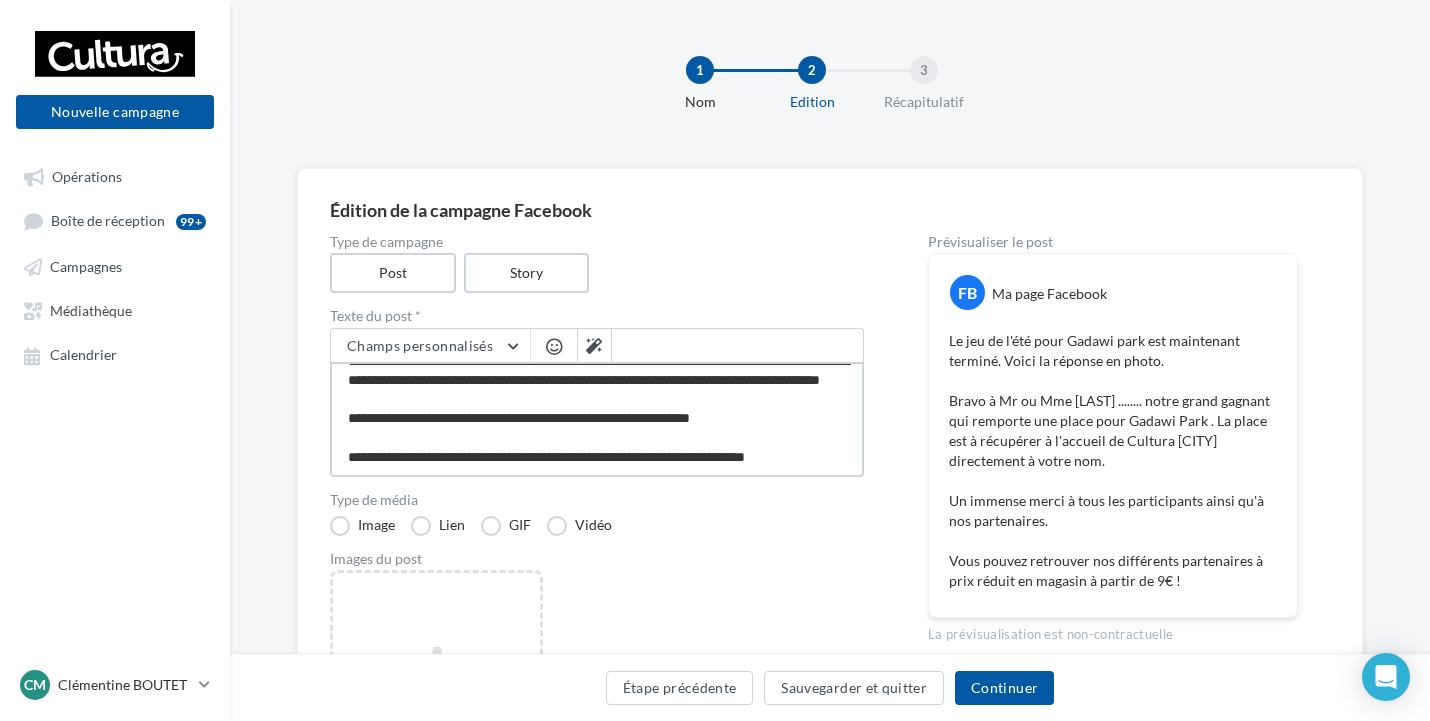 type on "**********" 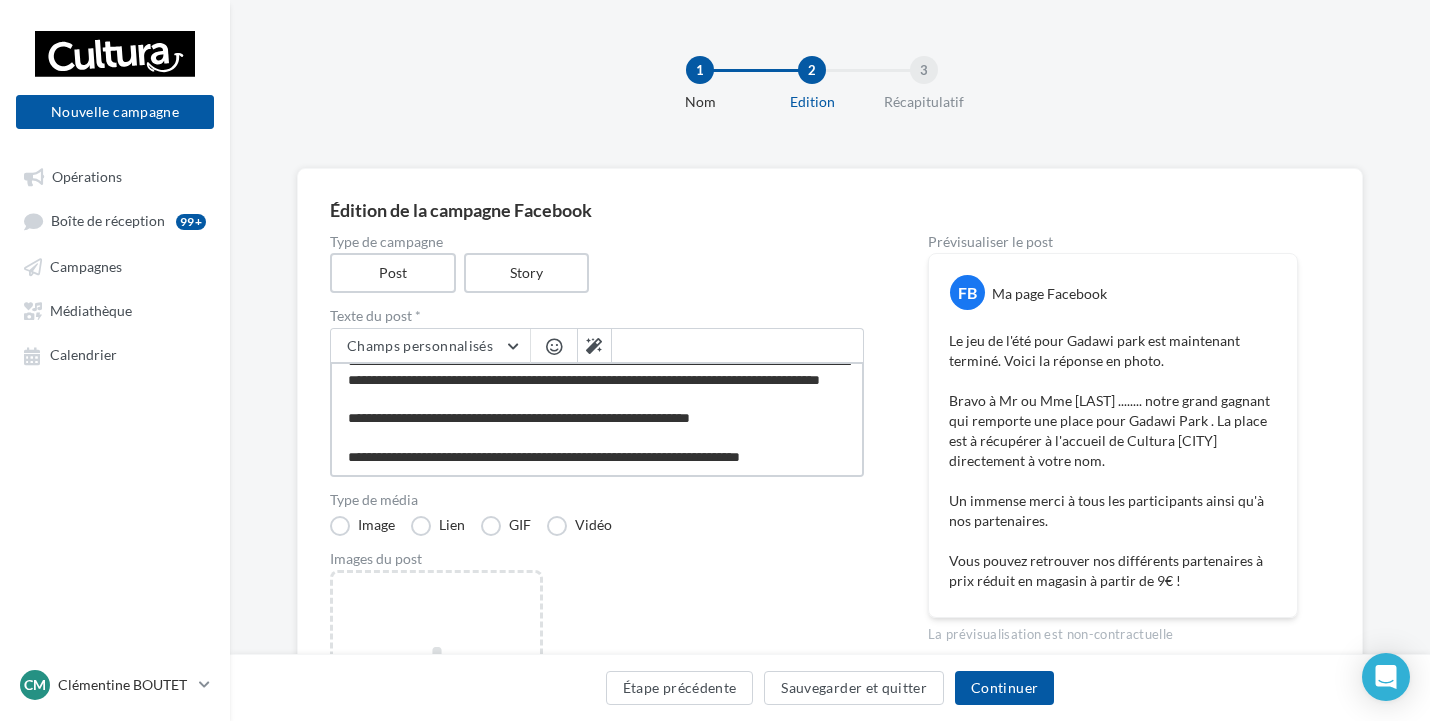 type on "**********" 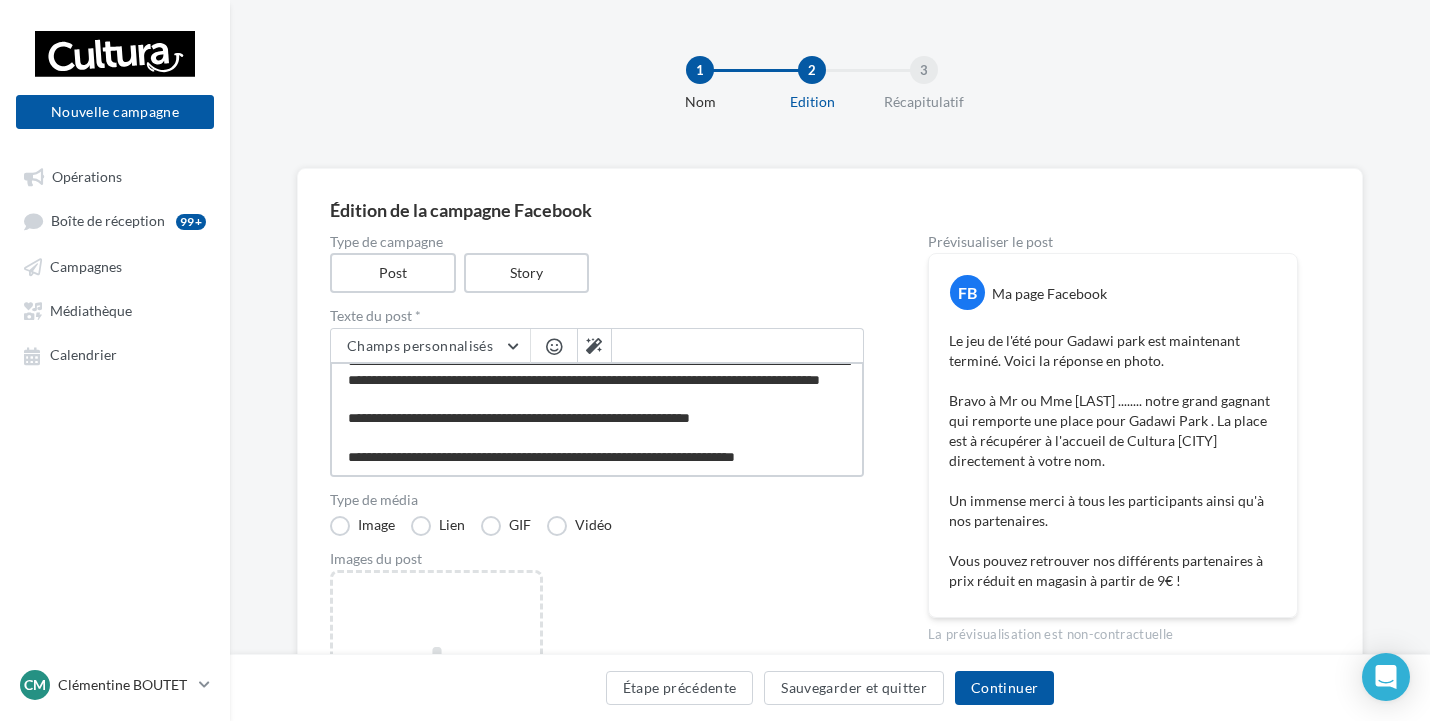 type on "**********" 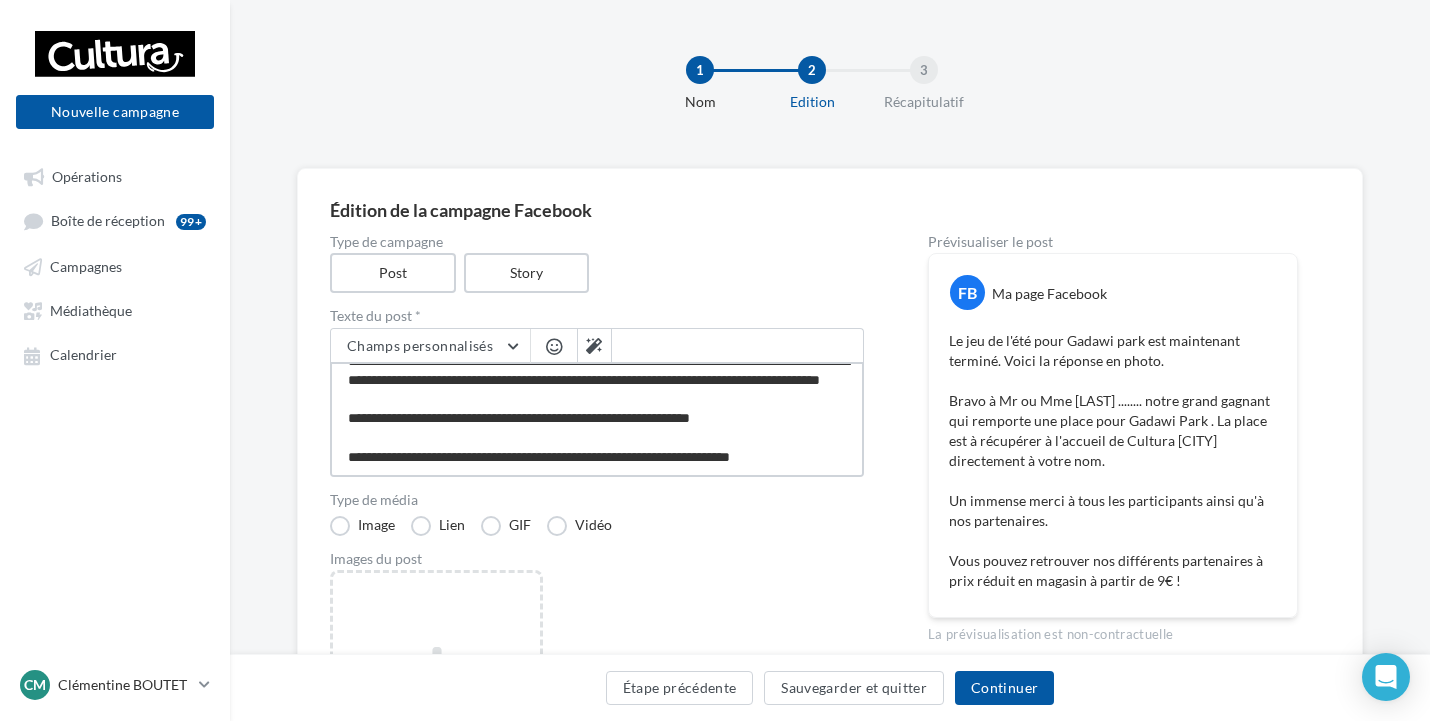 type on "**********" 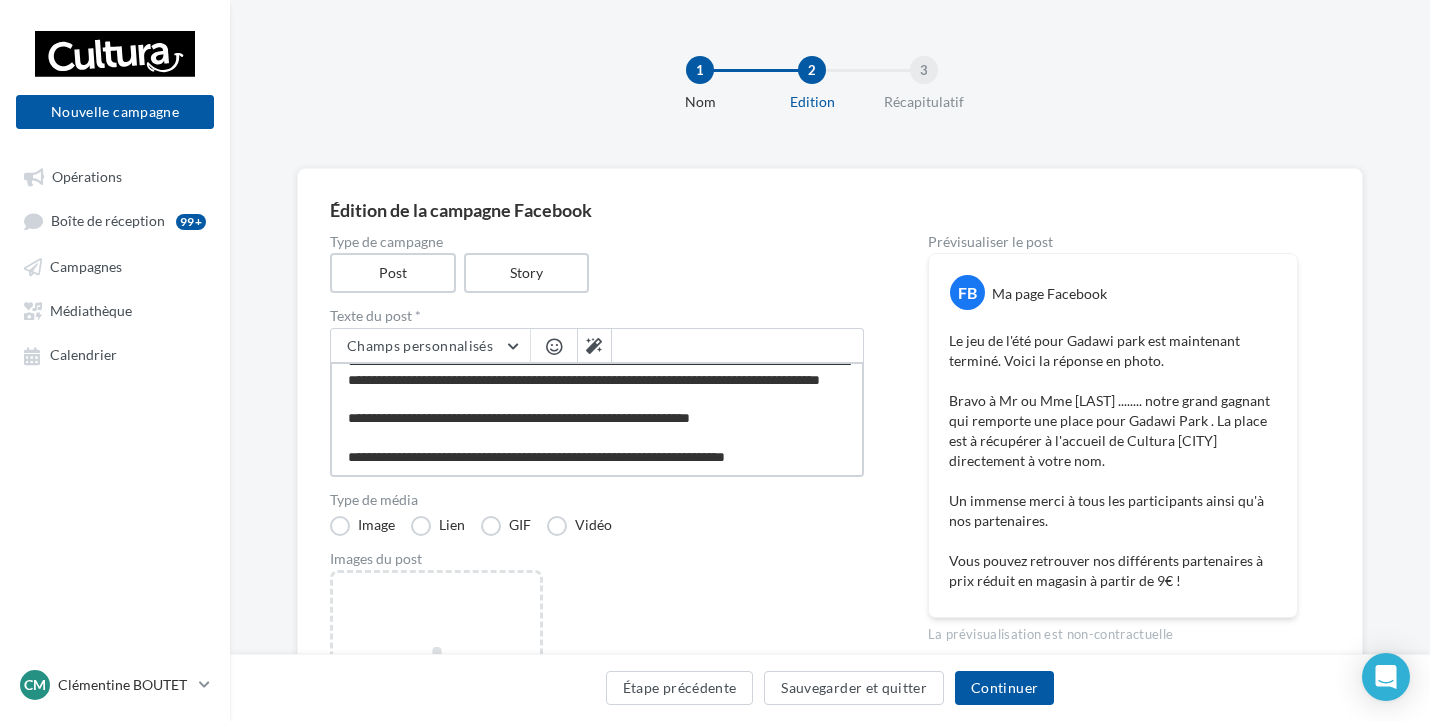 type on "**********" 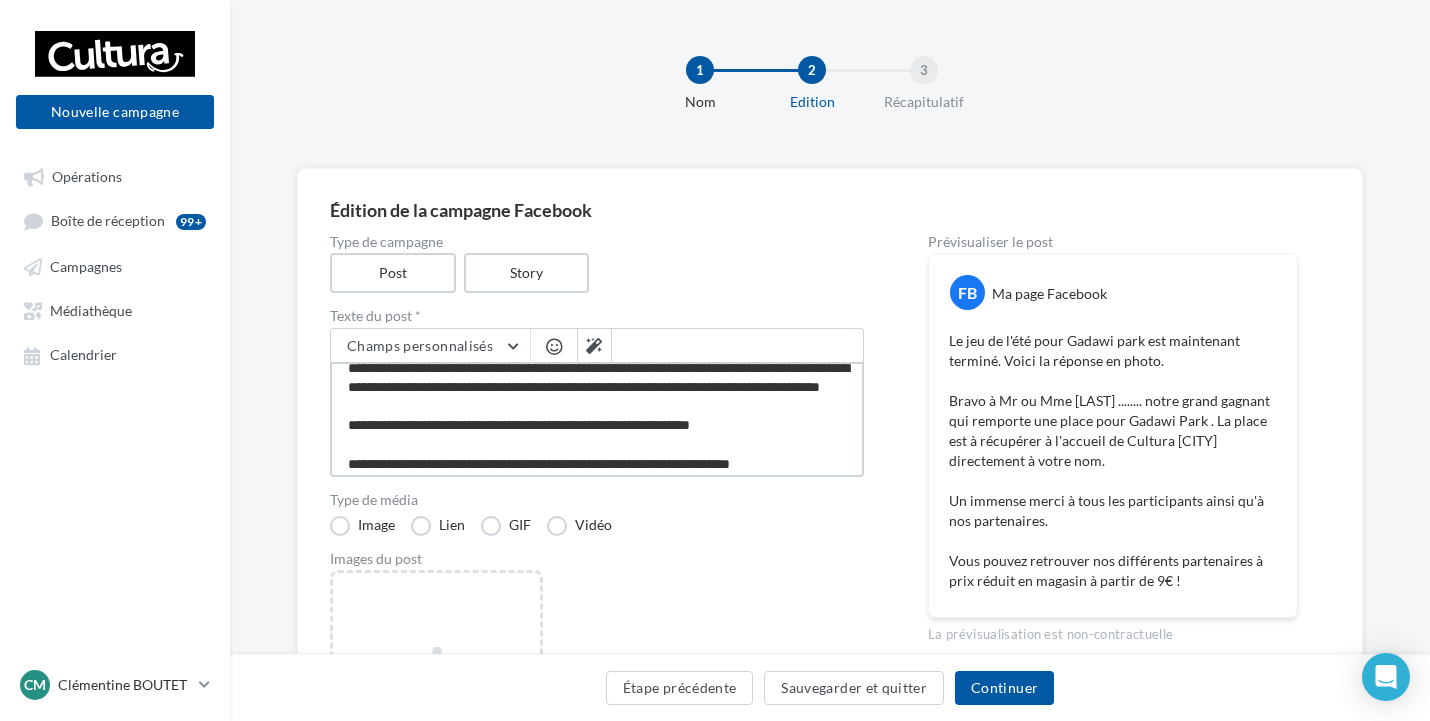 scroll, scrollTop: 17, scrollLeft: 0, axis: vertical 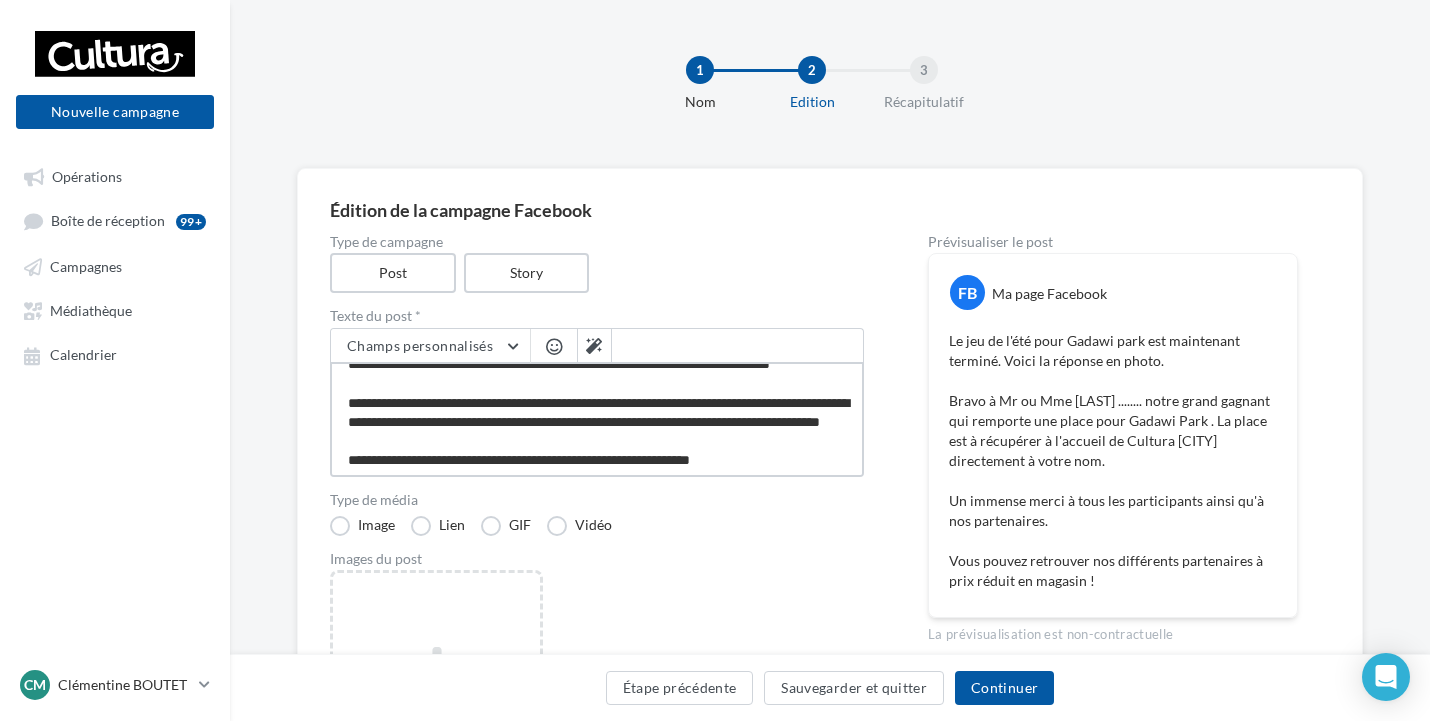 click on "**********" at bounding box center (597, 419) 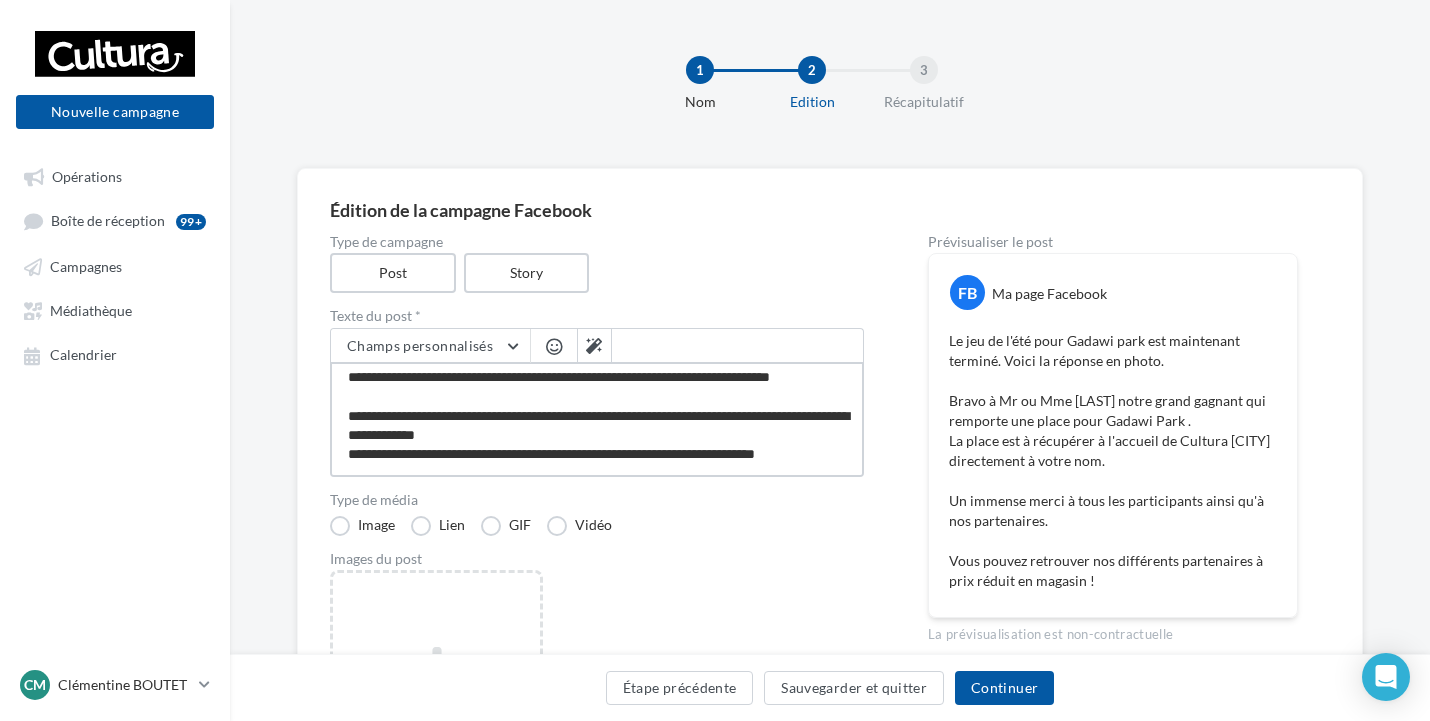 scroll, scrollTop: 0, scrollLeft: 0, axis: both 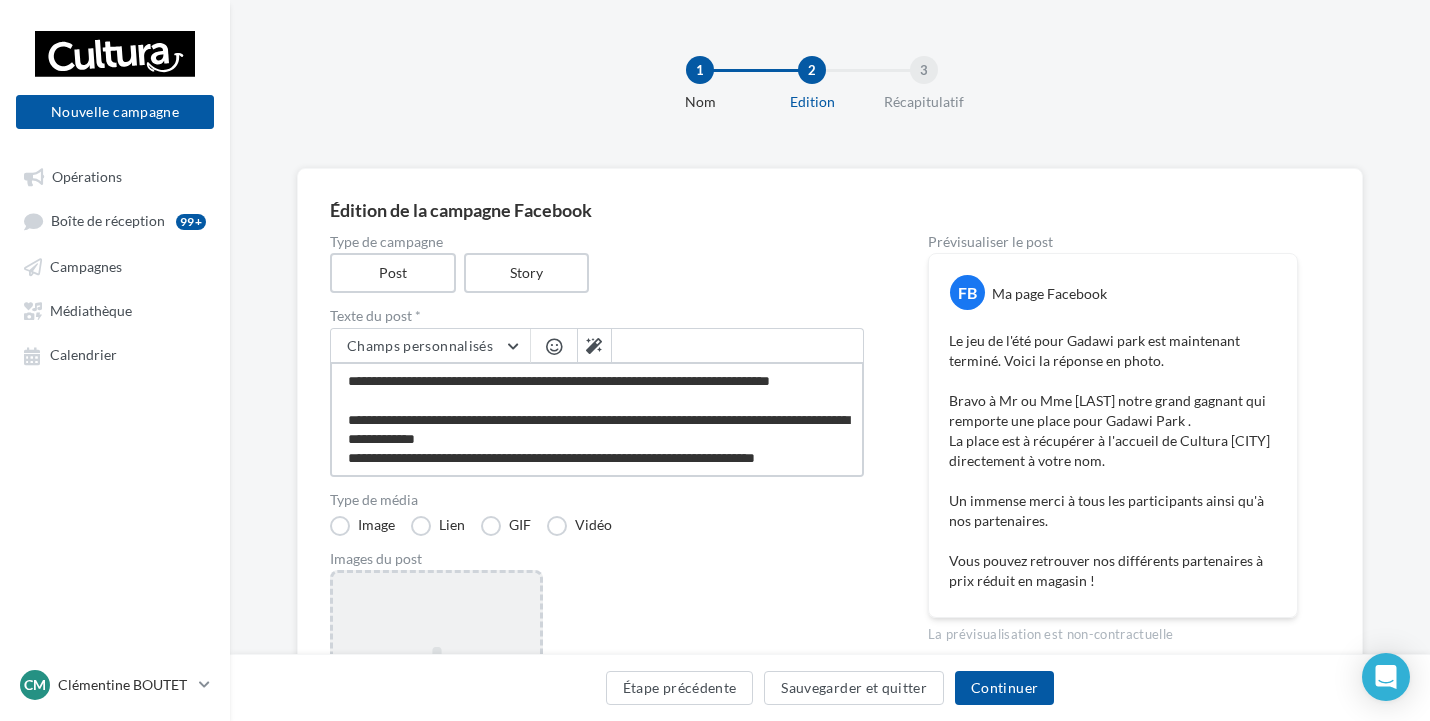 type on "**********" 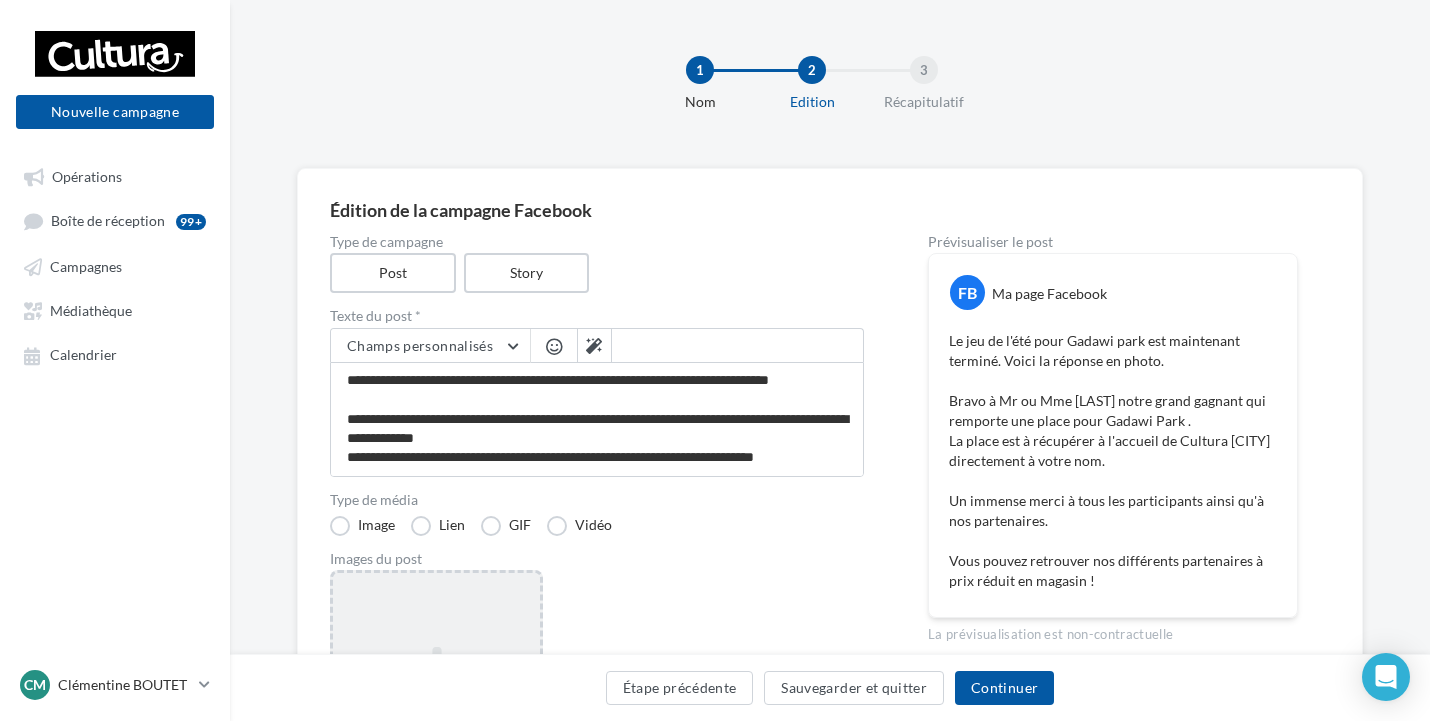 click on "Ajouter une image     Format: png, jpg" at bounding box center (436, 700) 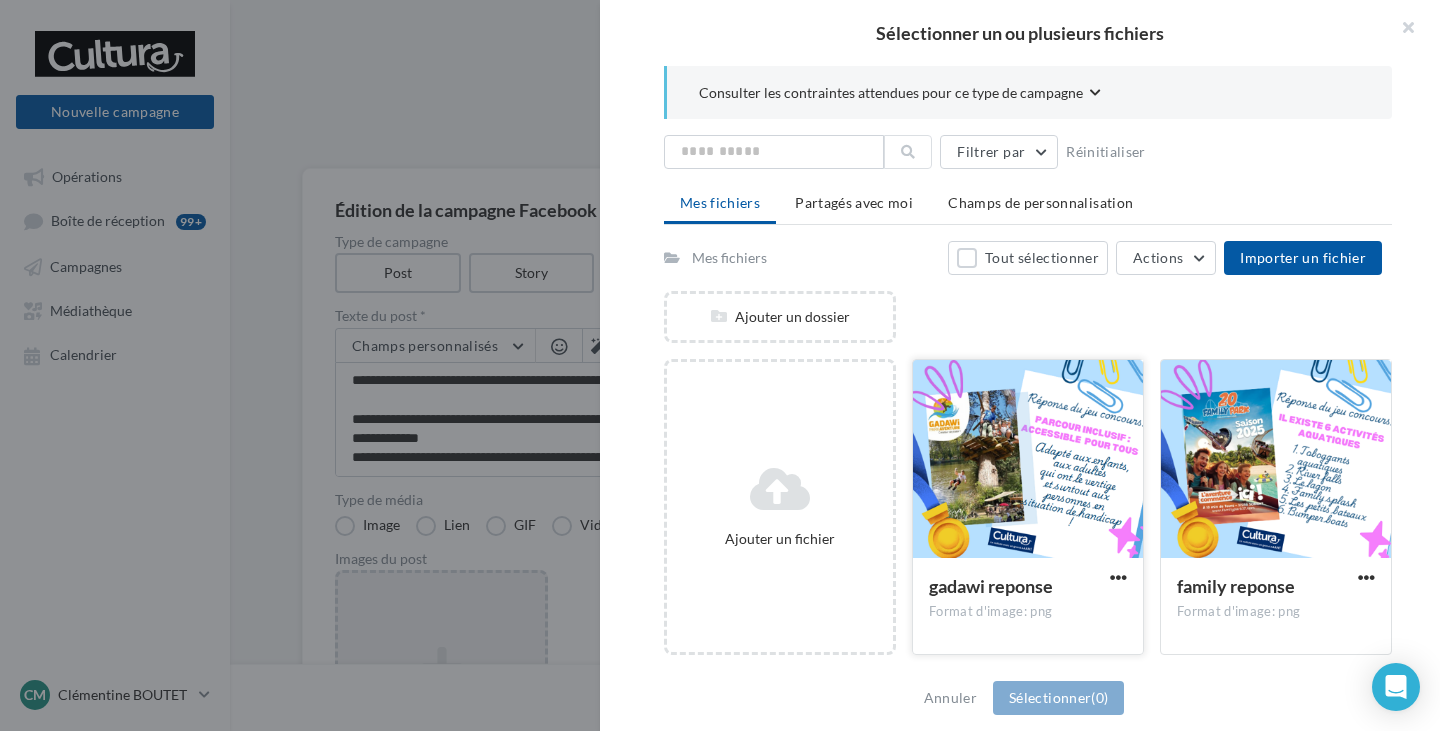 click at bounding box center [1028, 460] 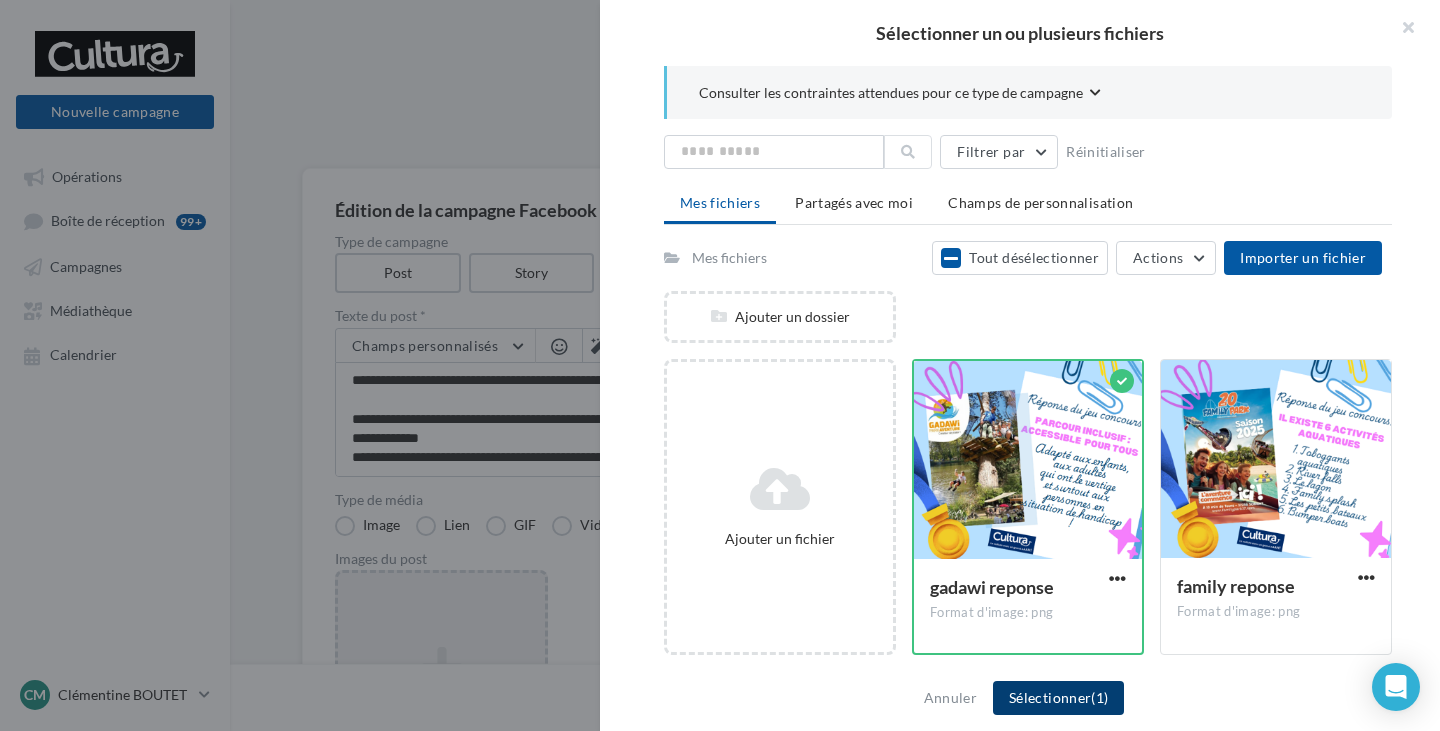 click on "Sélectionner   (1)" at bounding box center [1058, 698] 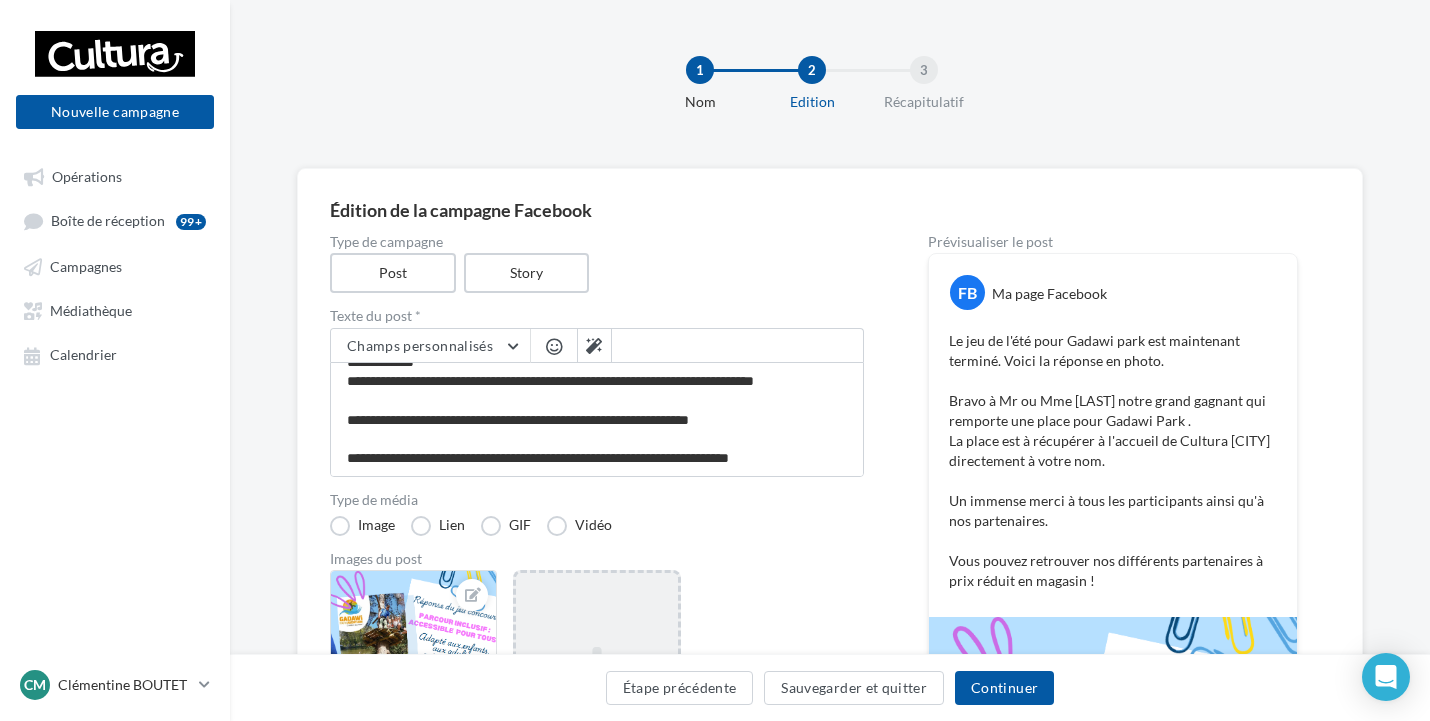 scroll, scrollTop: 134, scrollLeft: 0, axis: vertical 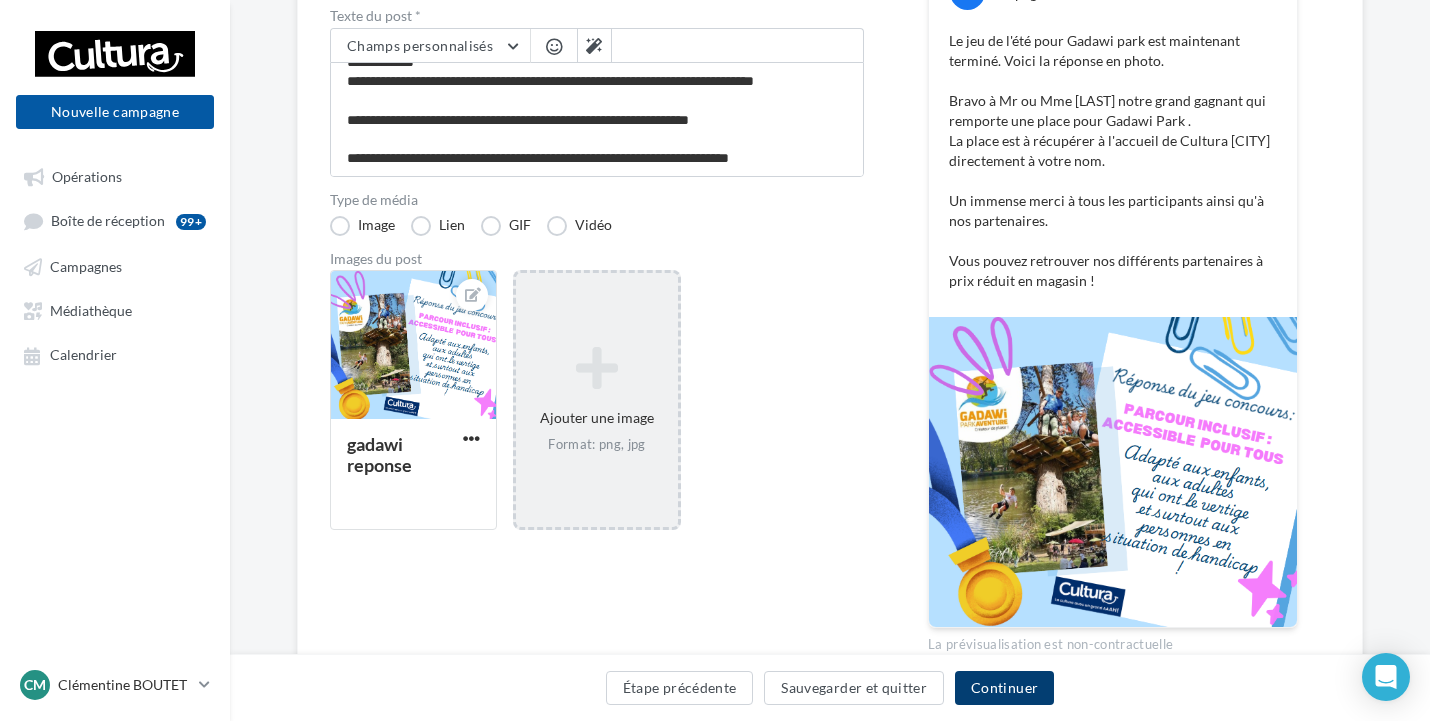 click on "Continuer" at bounding box center (1004, 688) 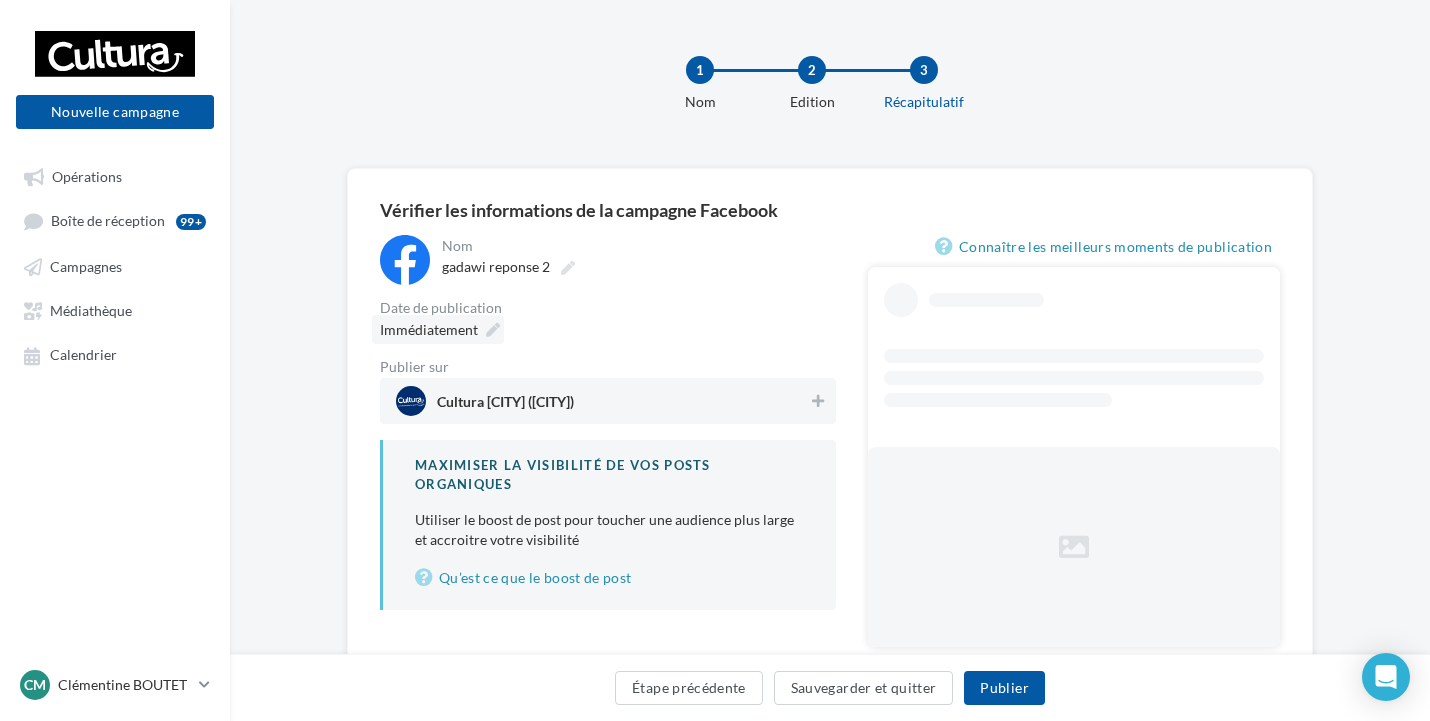 click on "Immédiatement" at bounding box center (429, 329) 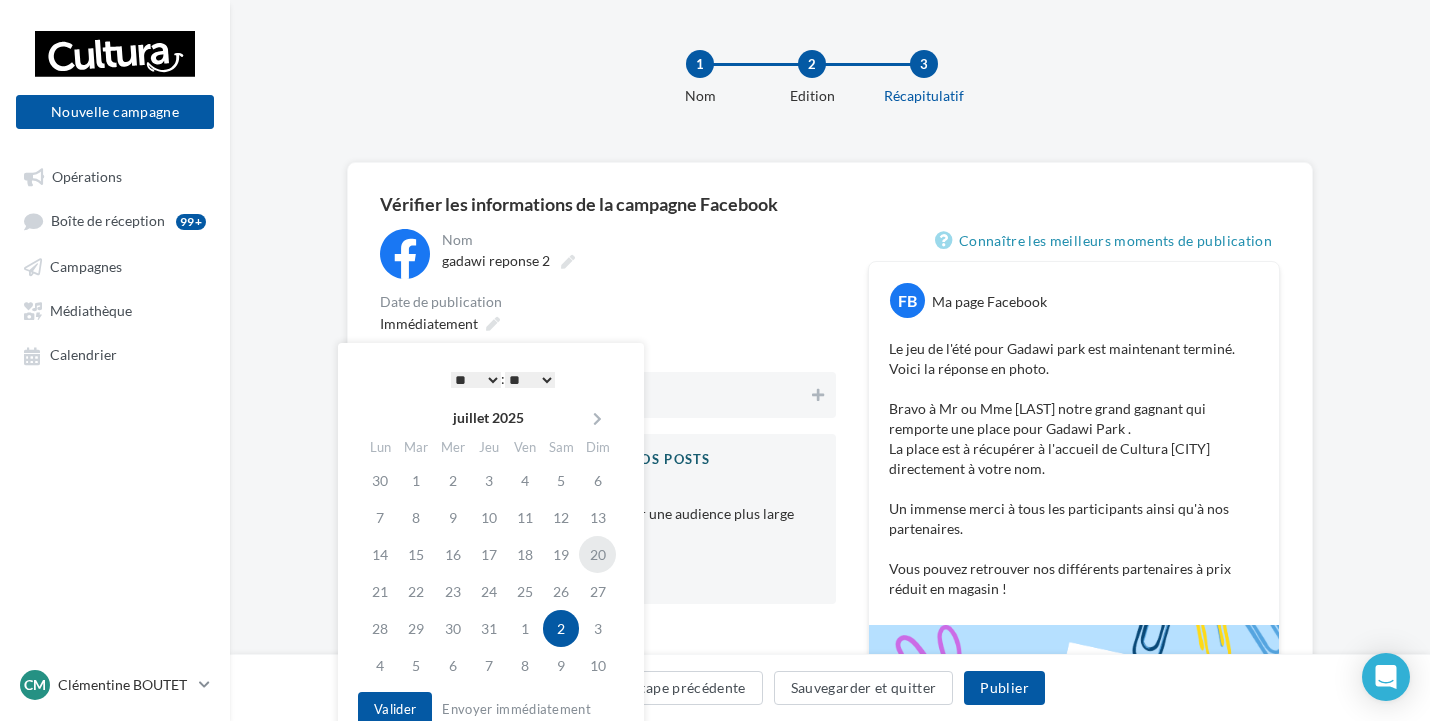 scroll, scrollTop: 100, scrollLeft: 0, axis: vertical 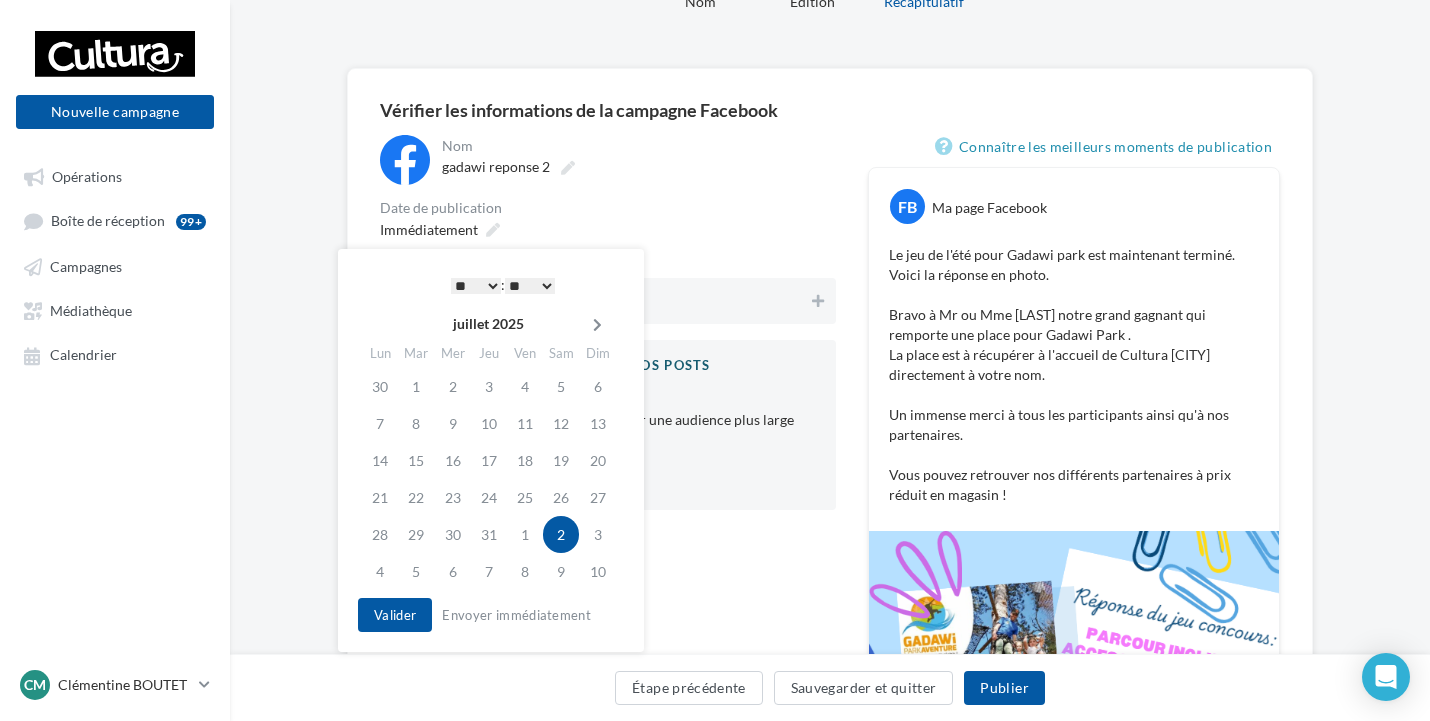 click at bounding box center [597, 325] 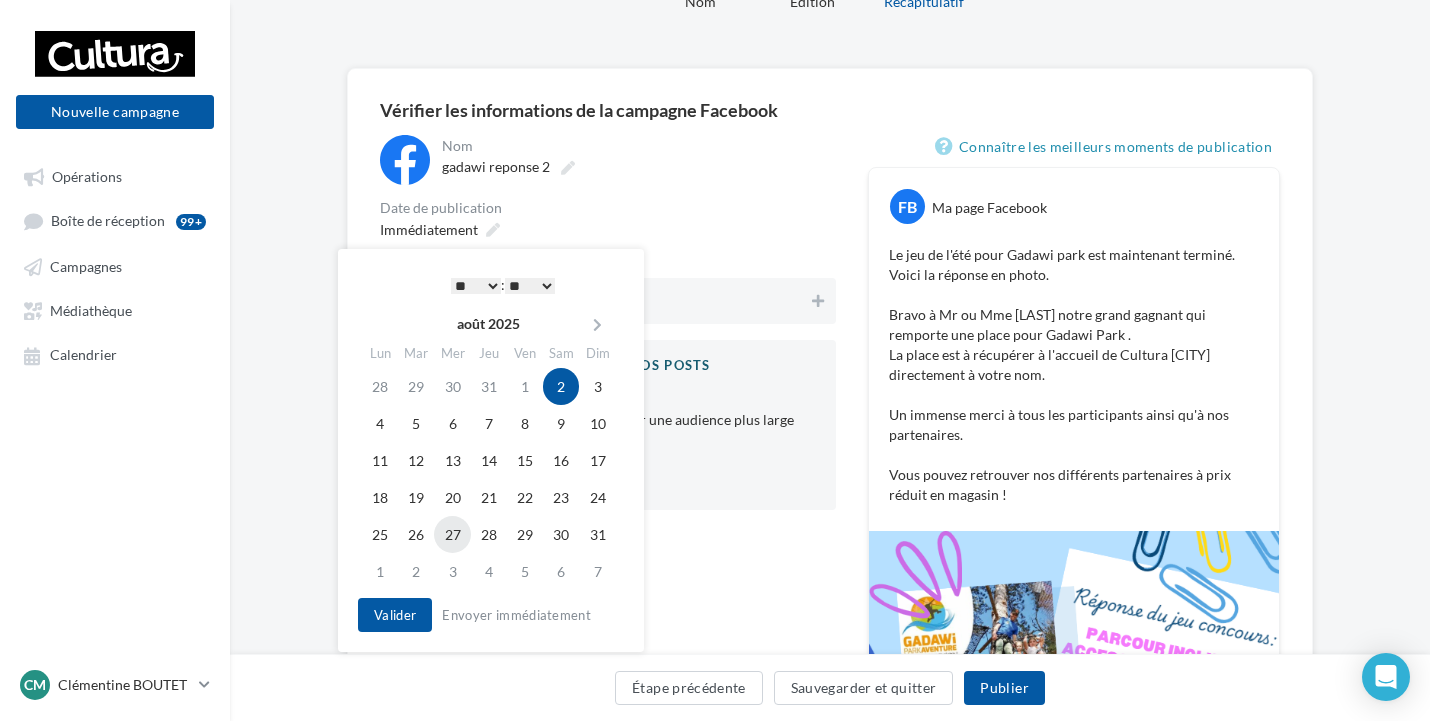 click on "27" at bounding box center [452, 534] 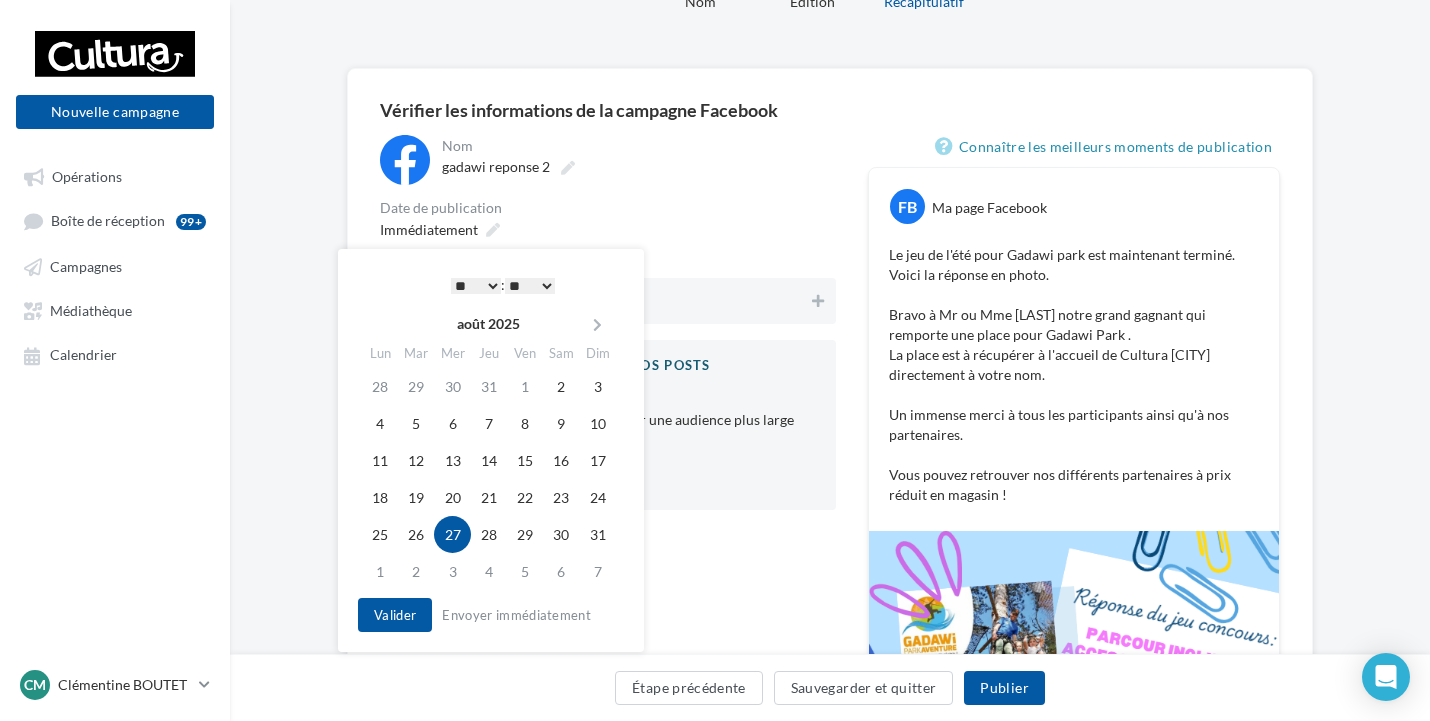 click on "**********" at bounding box center [608, 519] 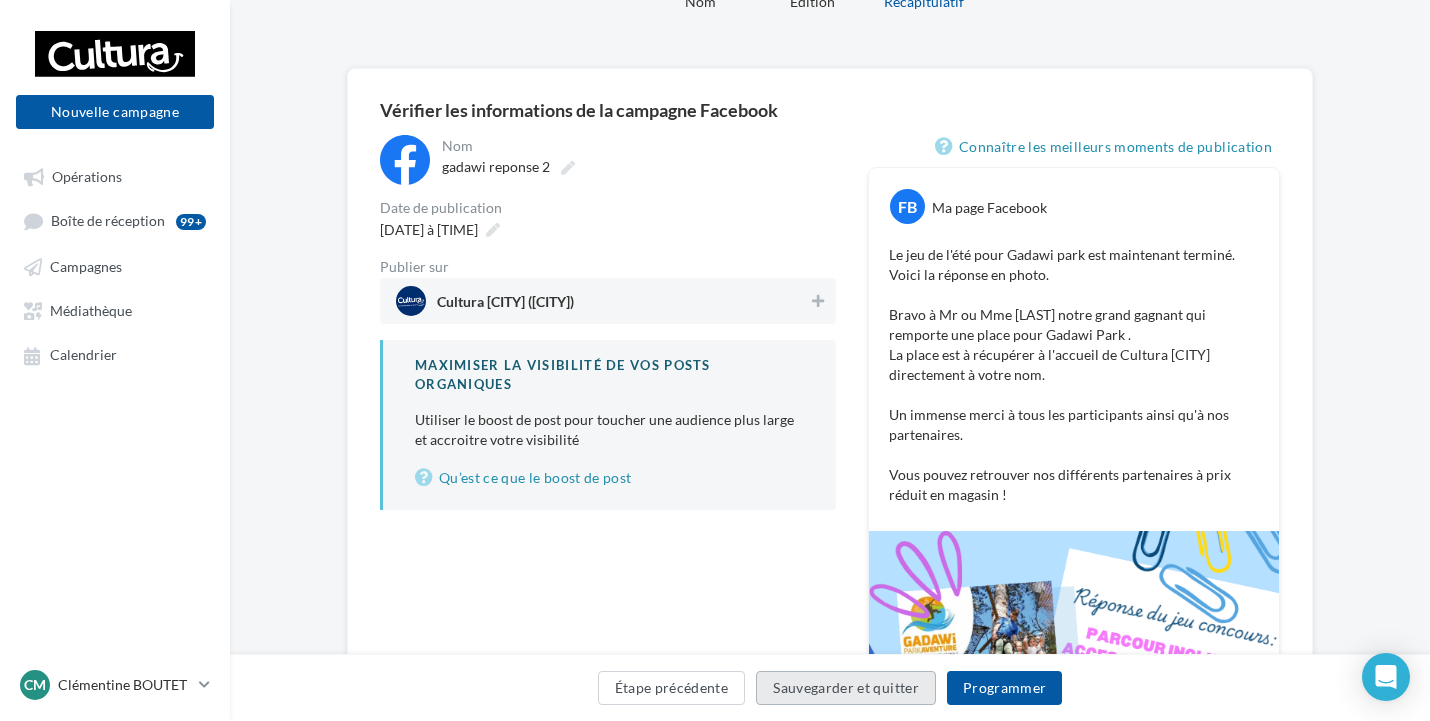 click on "Sauvegarder et quitter" at bounding box center (846, 688) 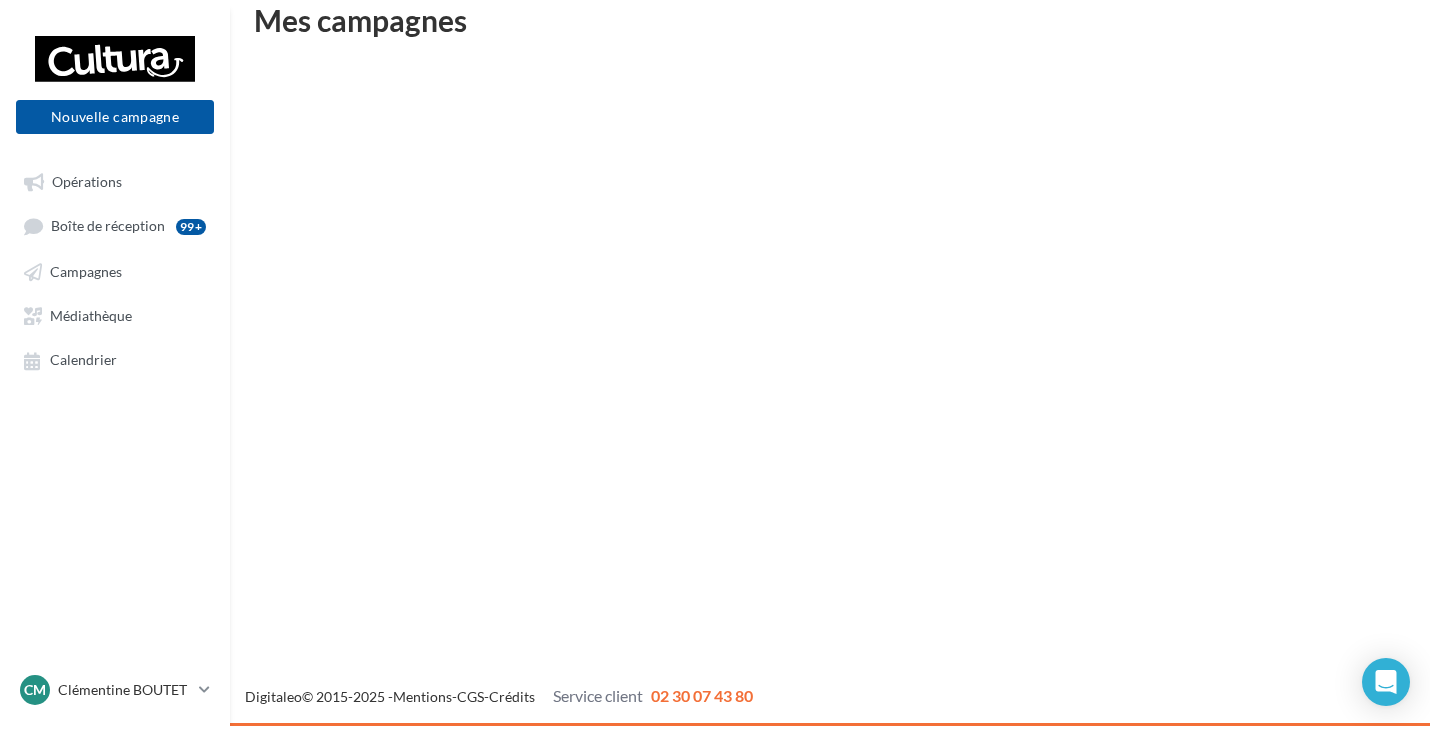scroll, scrollTop: 32, scrollLeft: 0, axis: vertical 